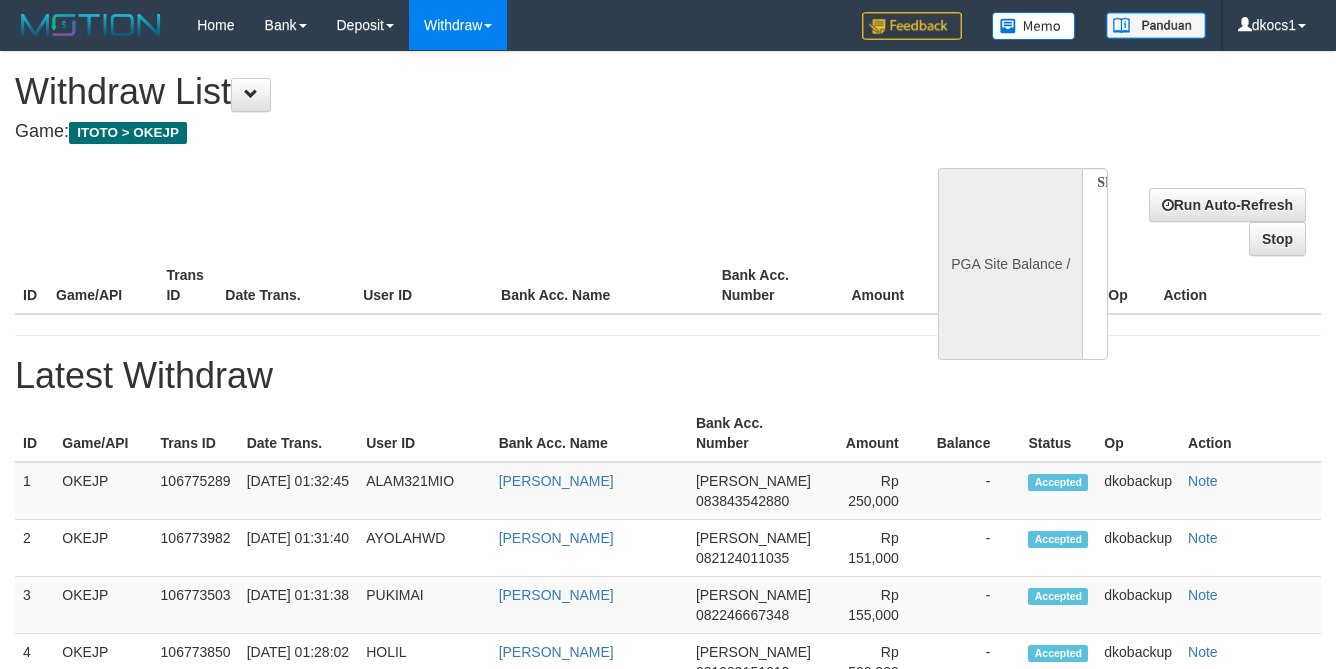 select 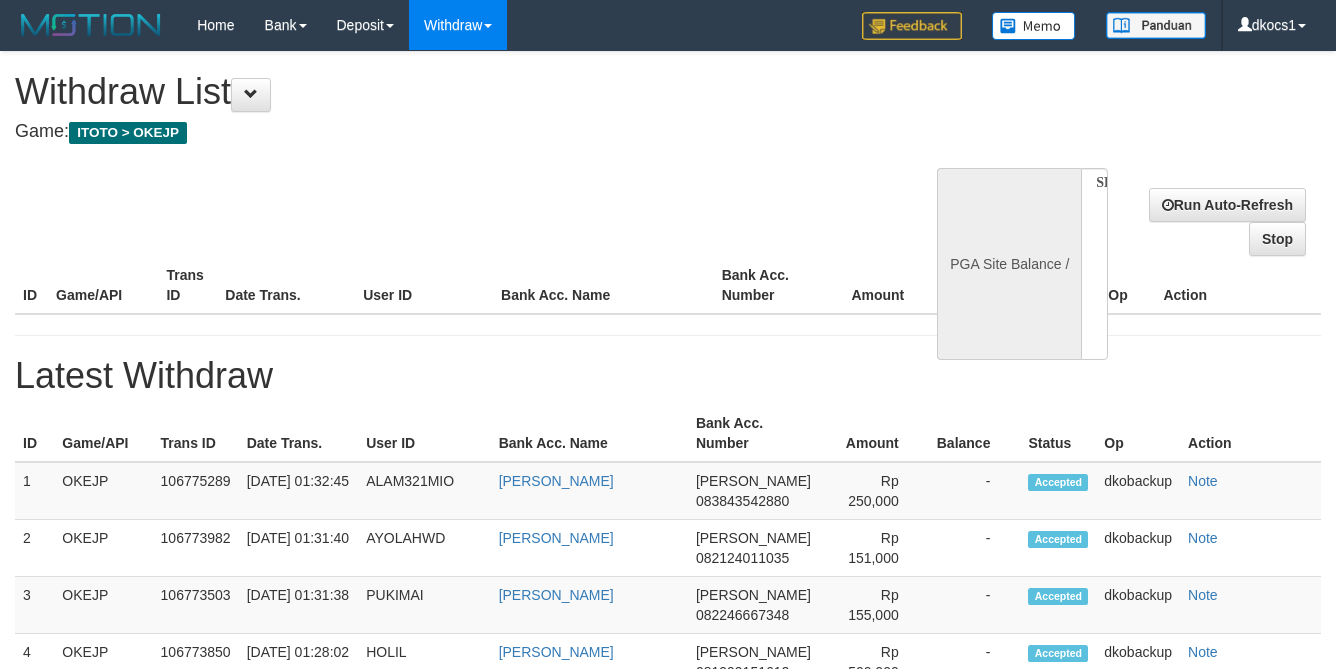scroll, scrollTop: 0, scrollLeft: 0, axis: both 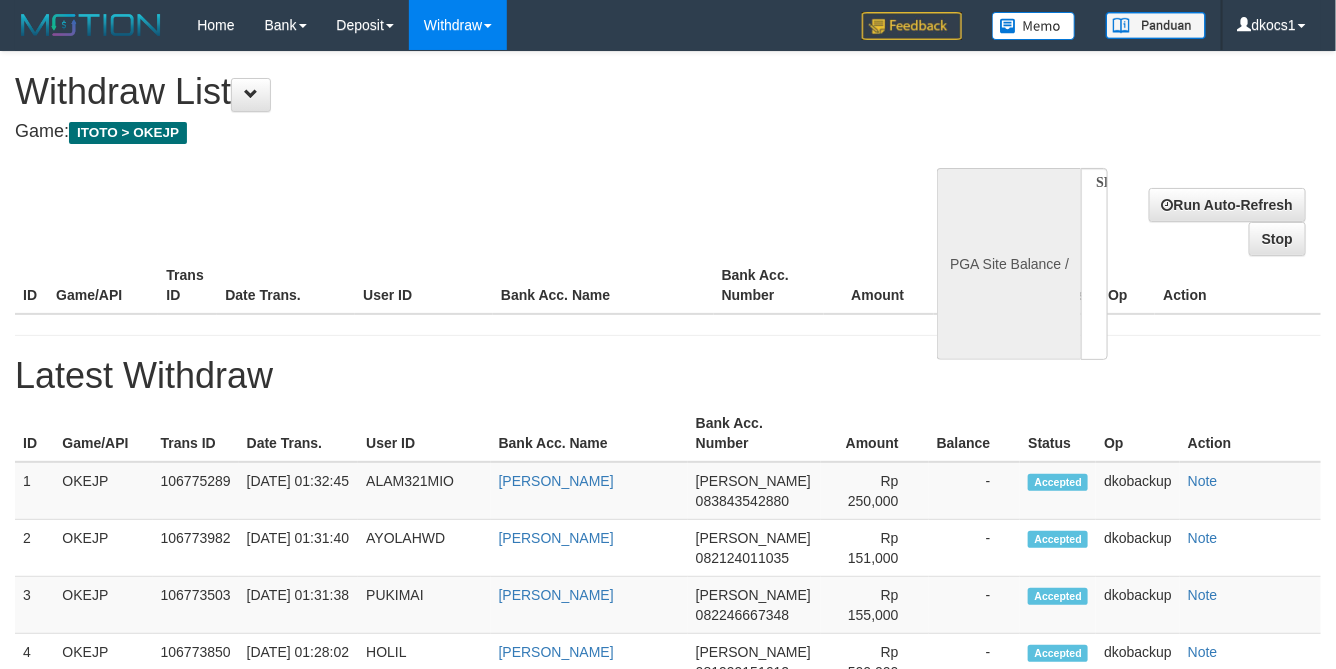 select on "**" 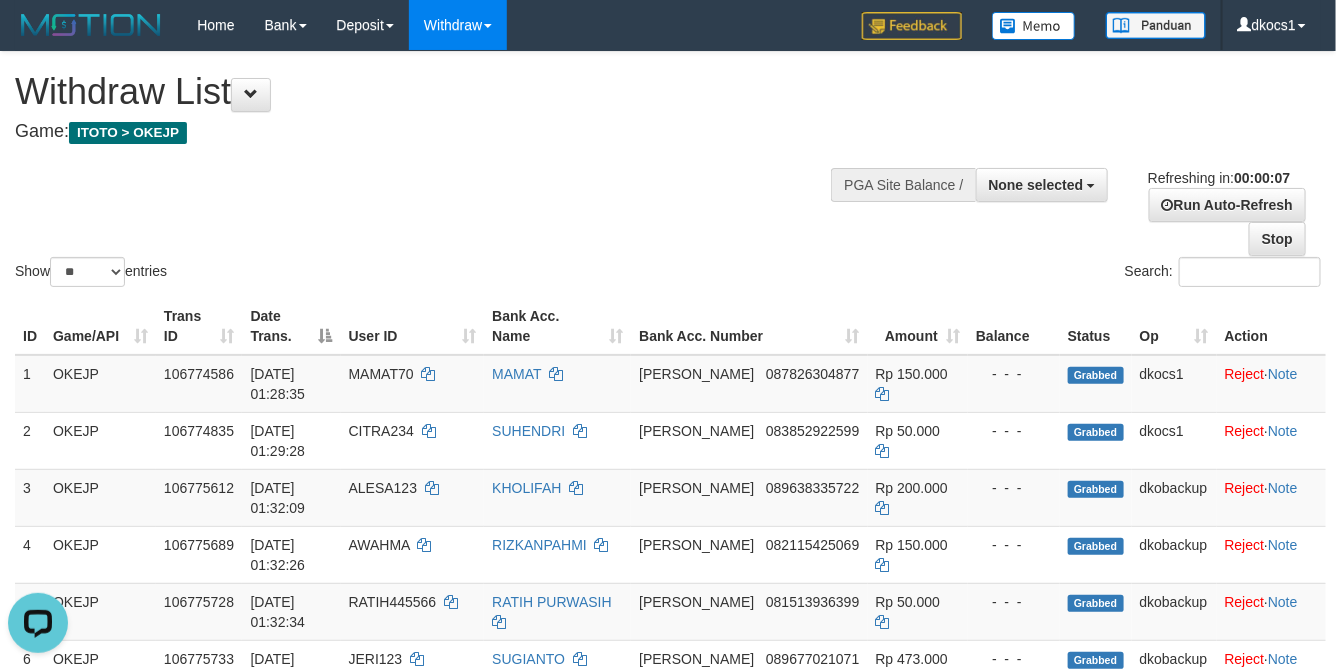 scroll, scrollTop: 0, scrollLeft: 0, axis: both 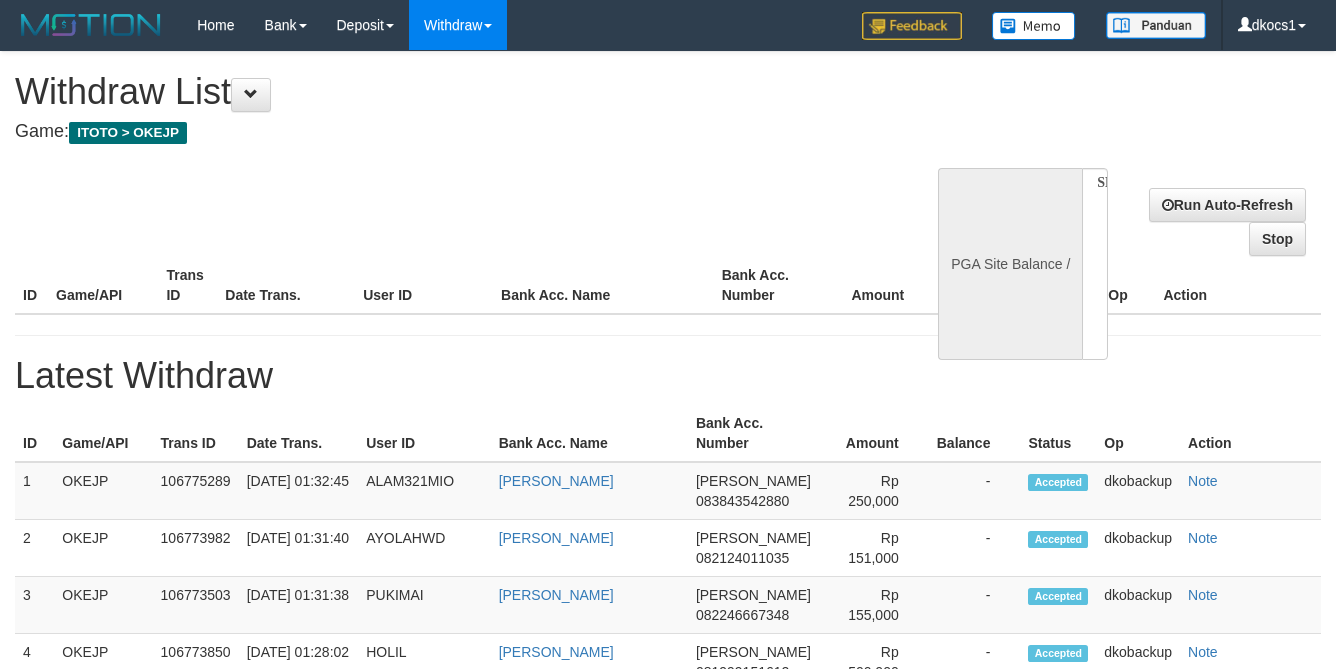 select 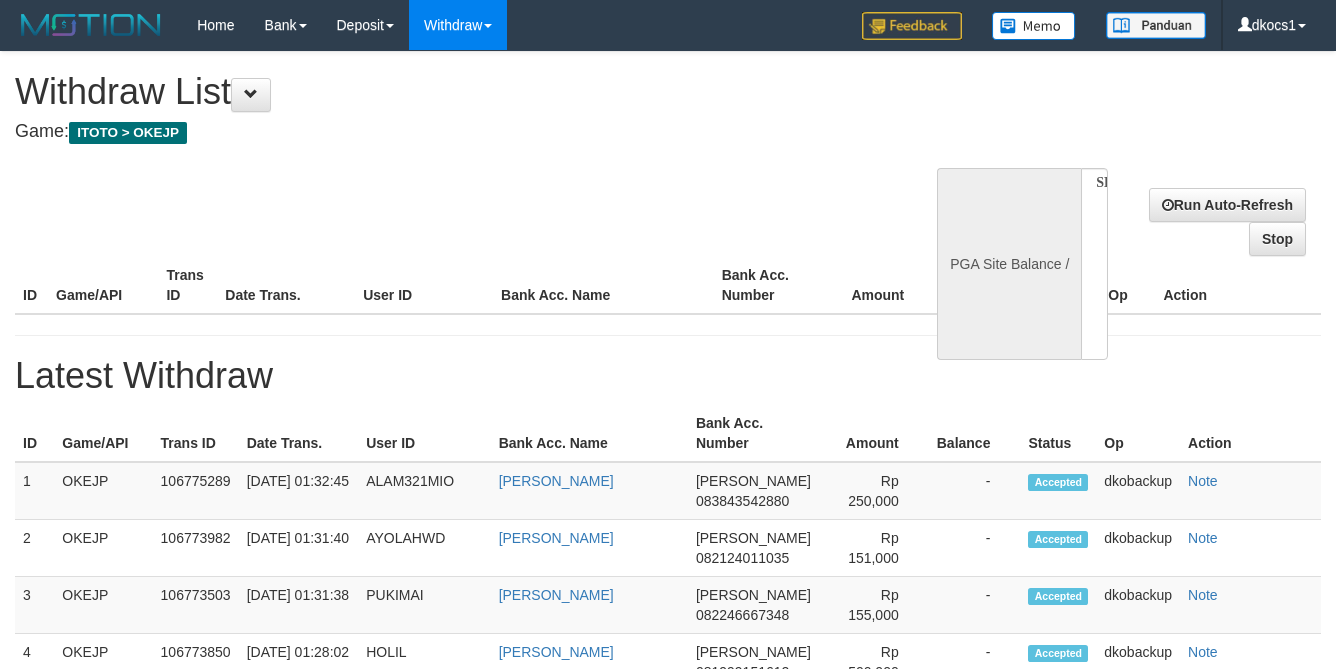 scroll, scrollTop: 0, scrollLeft: 0, axis: both 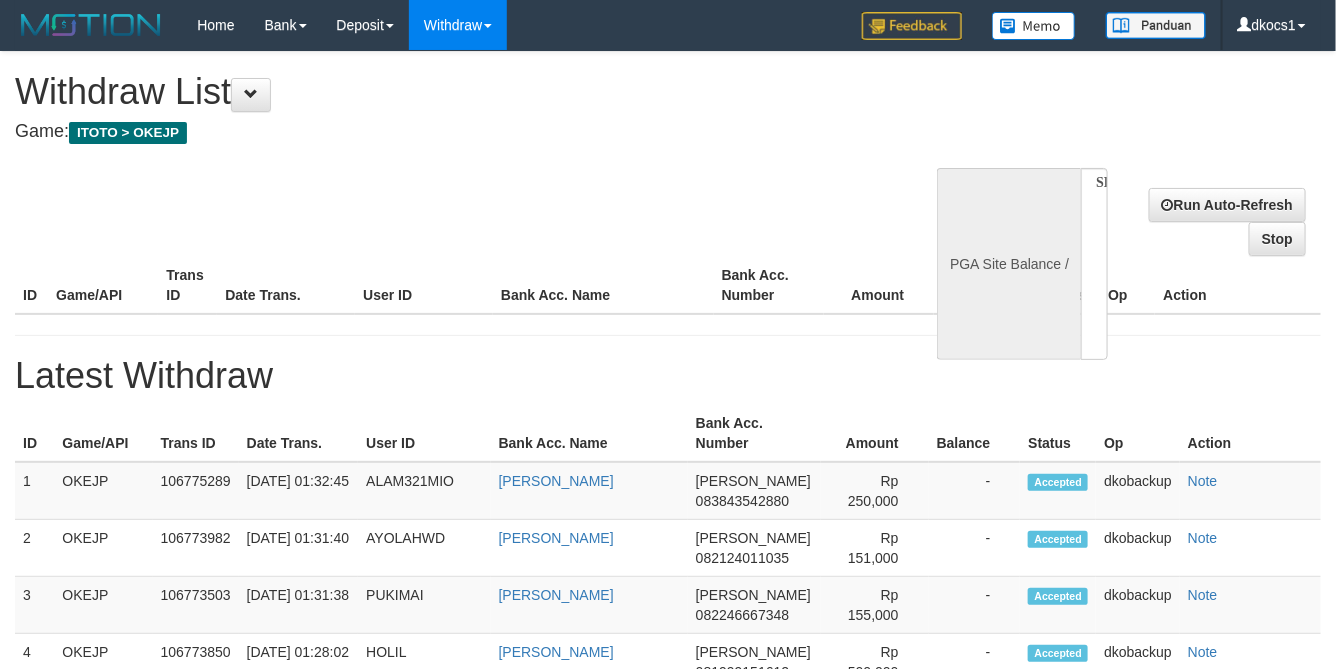 select on "**" 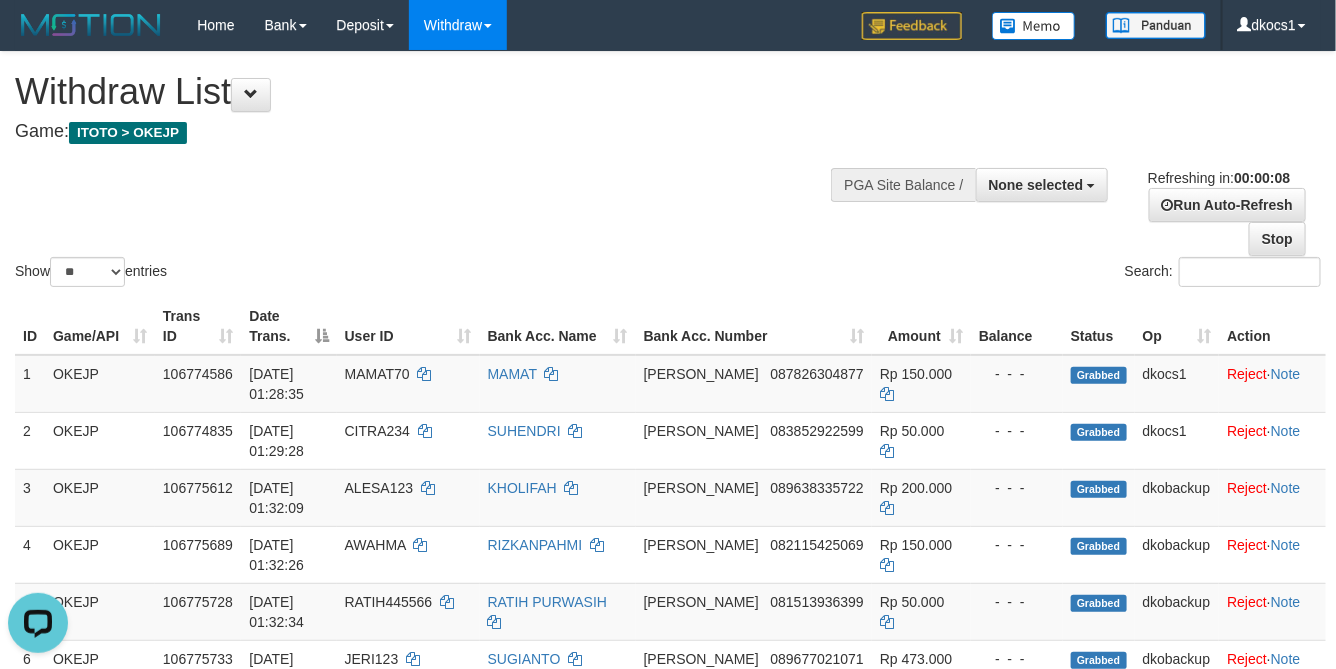 scroll, scrollTop: 0, scrollLeft: 0, axis: both 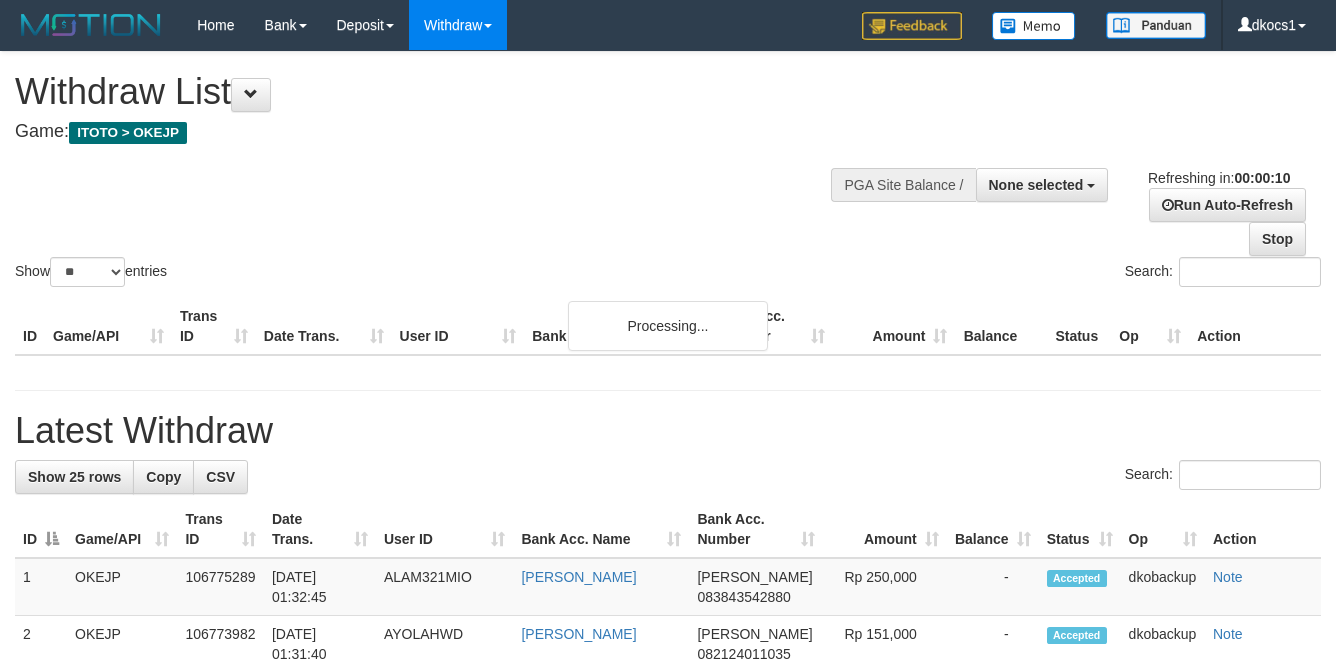 select 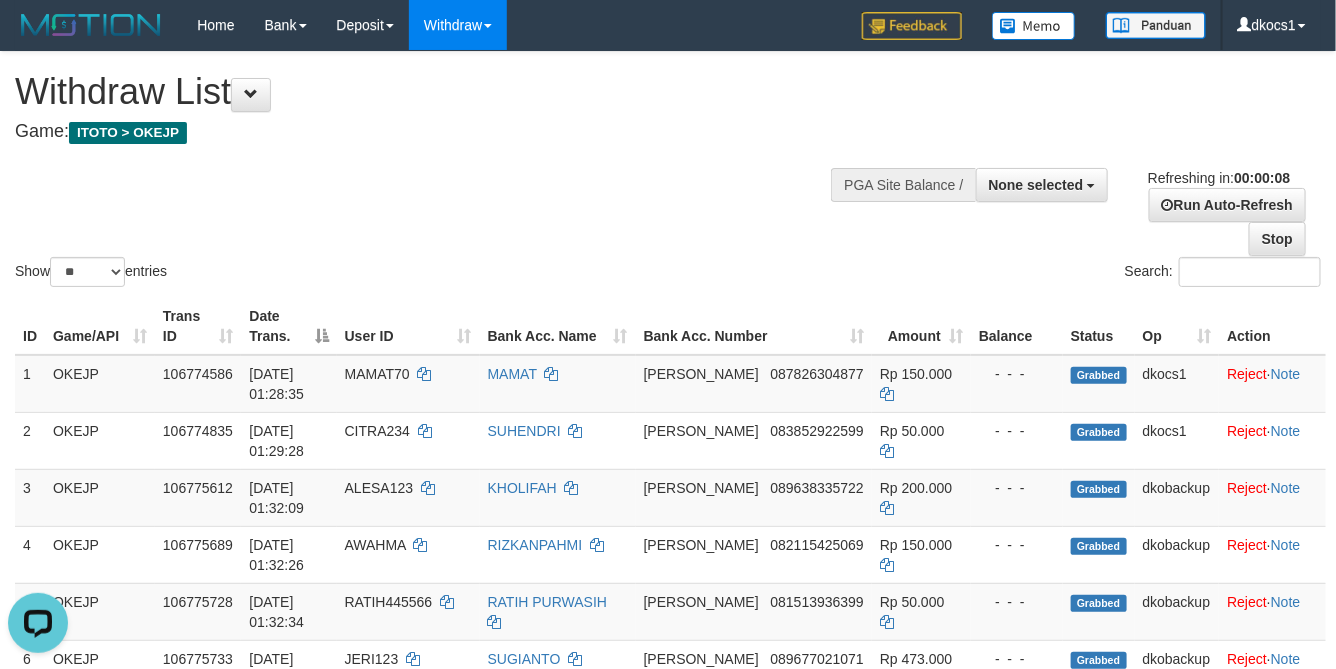 scroll, scrollTop: 0, scrollLeft: 0, axis: both 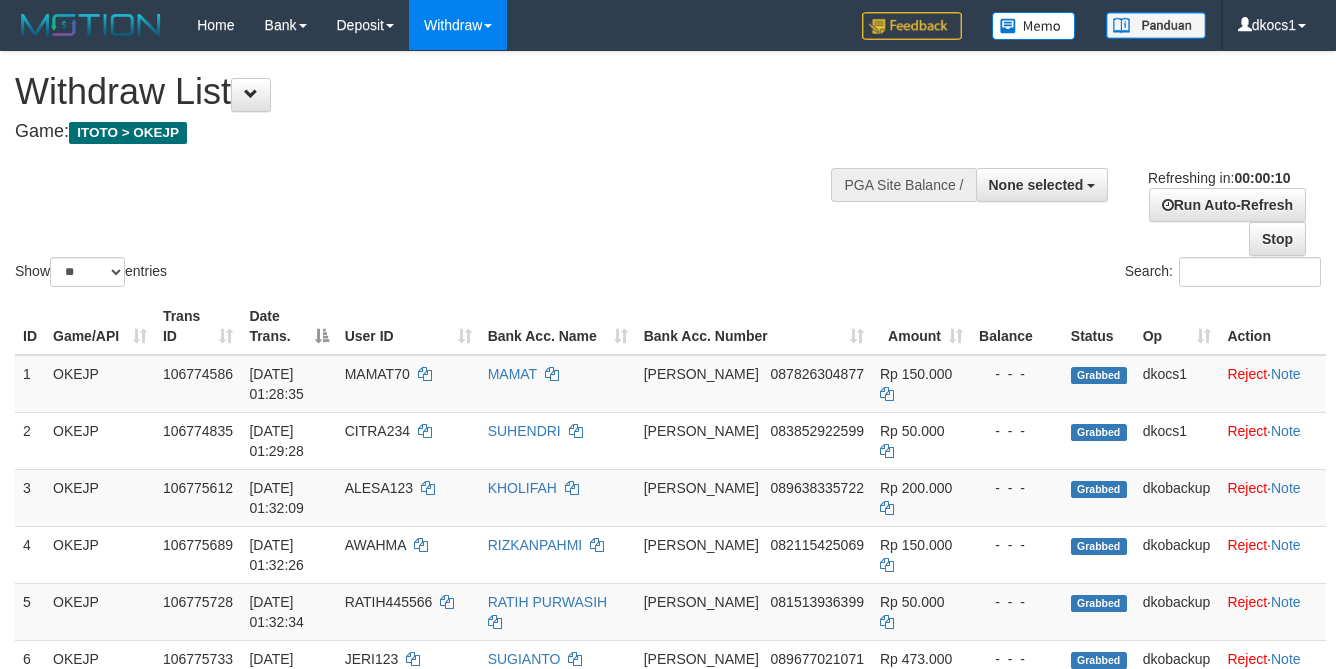 select 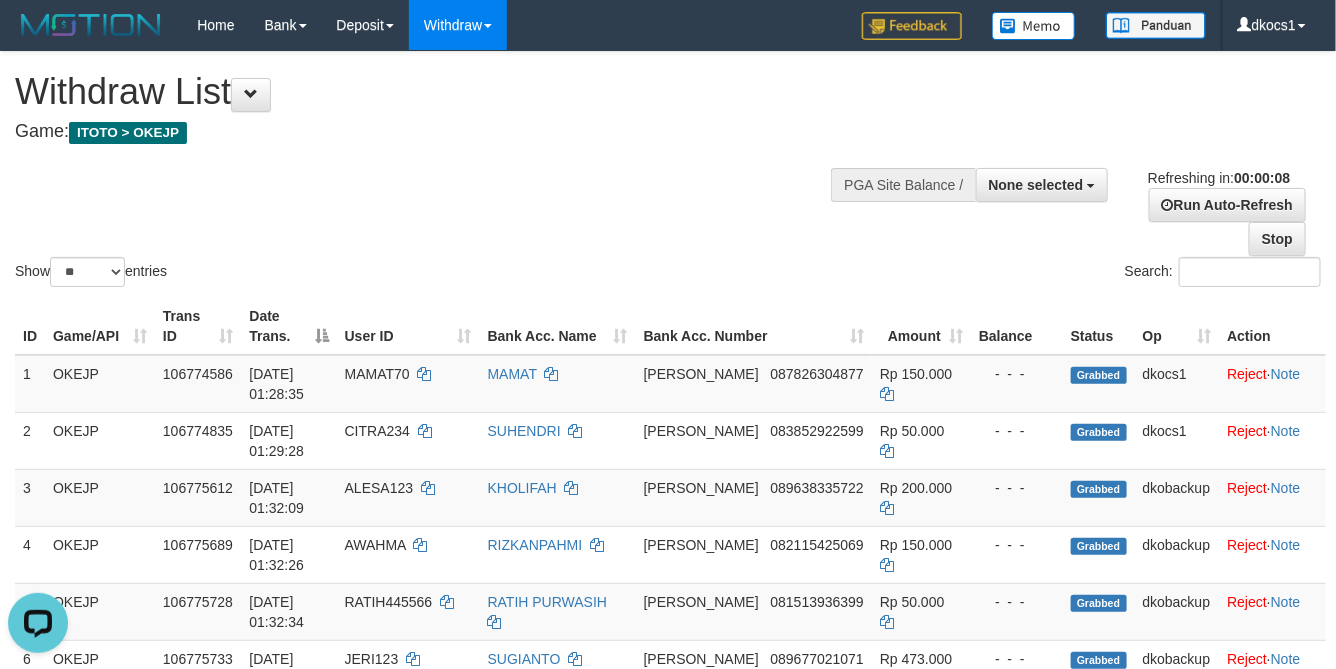 scroll, scrollTop: 0, scrollLeft: 0, axis: both 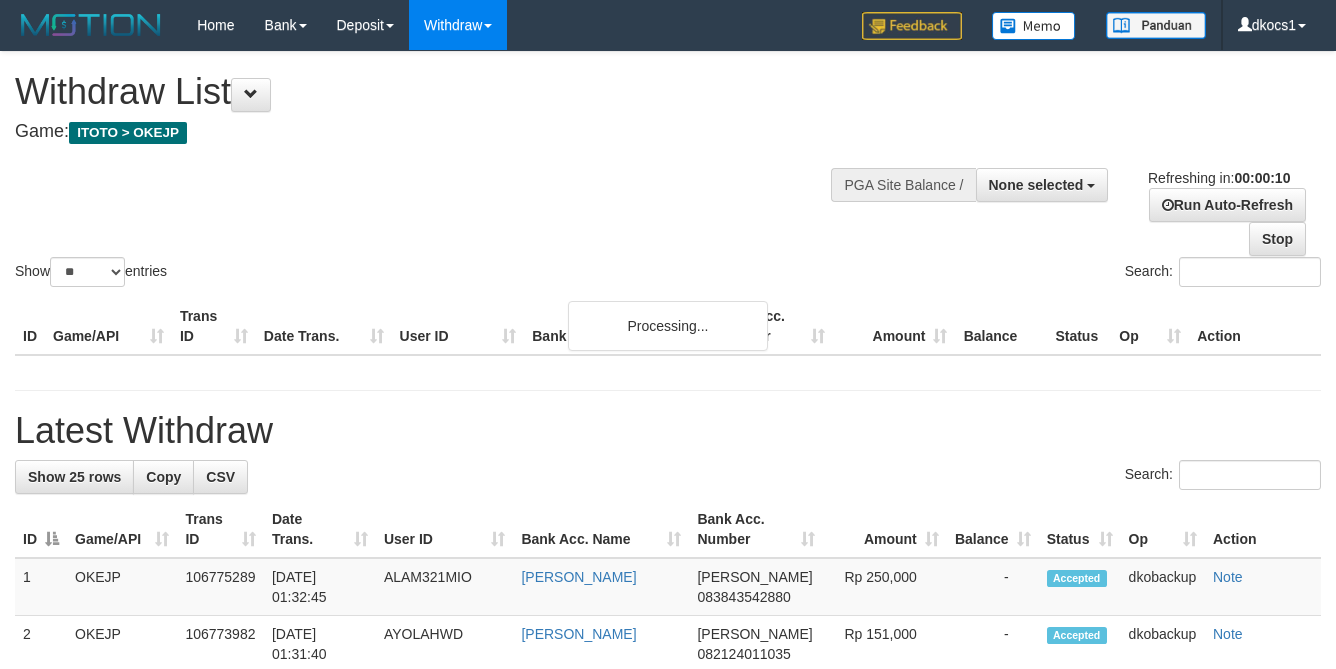 select 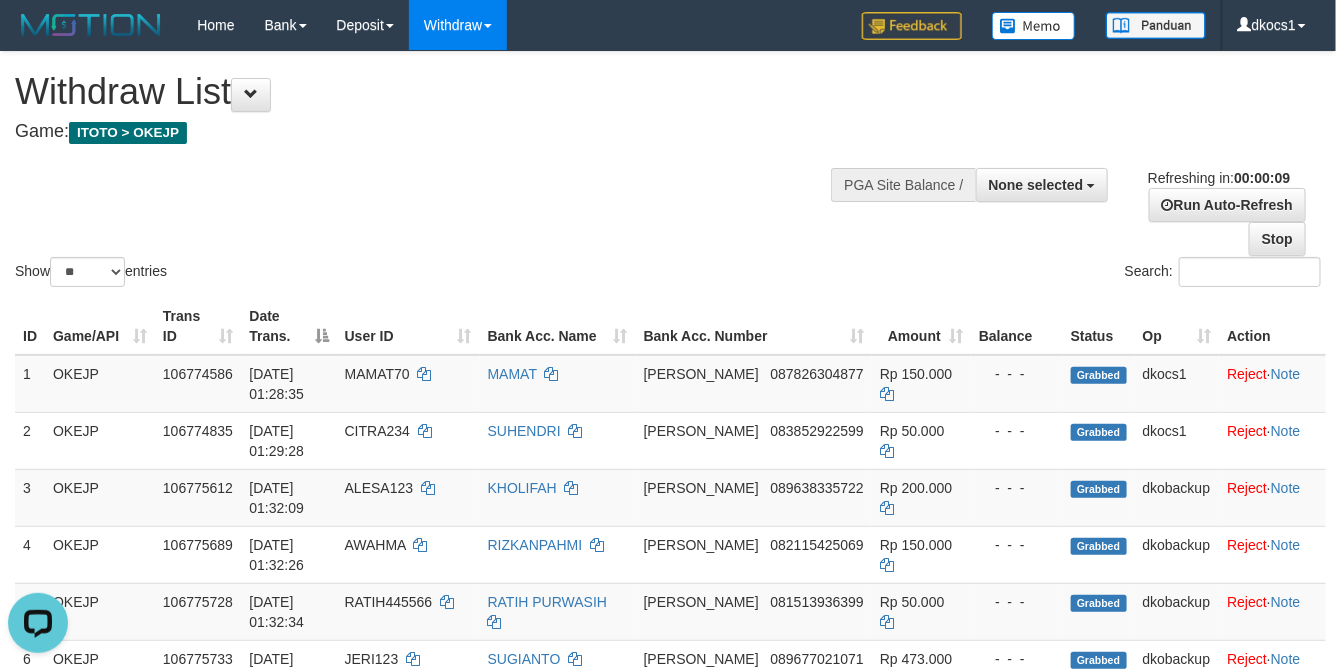scroll, scrollTop: 0, scrollLeft: 0, axis: both 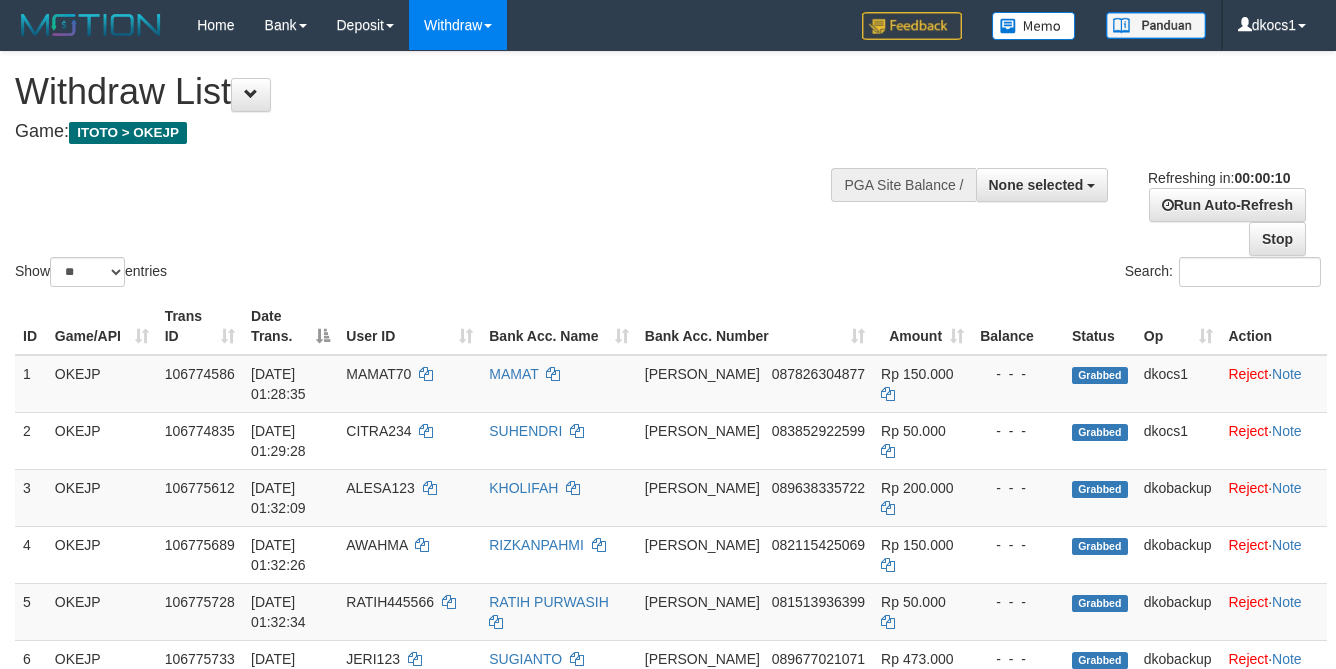 select 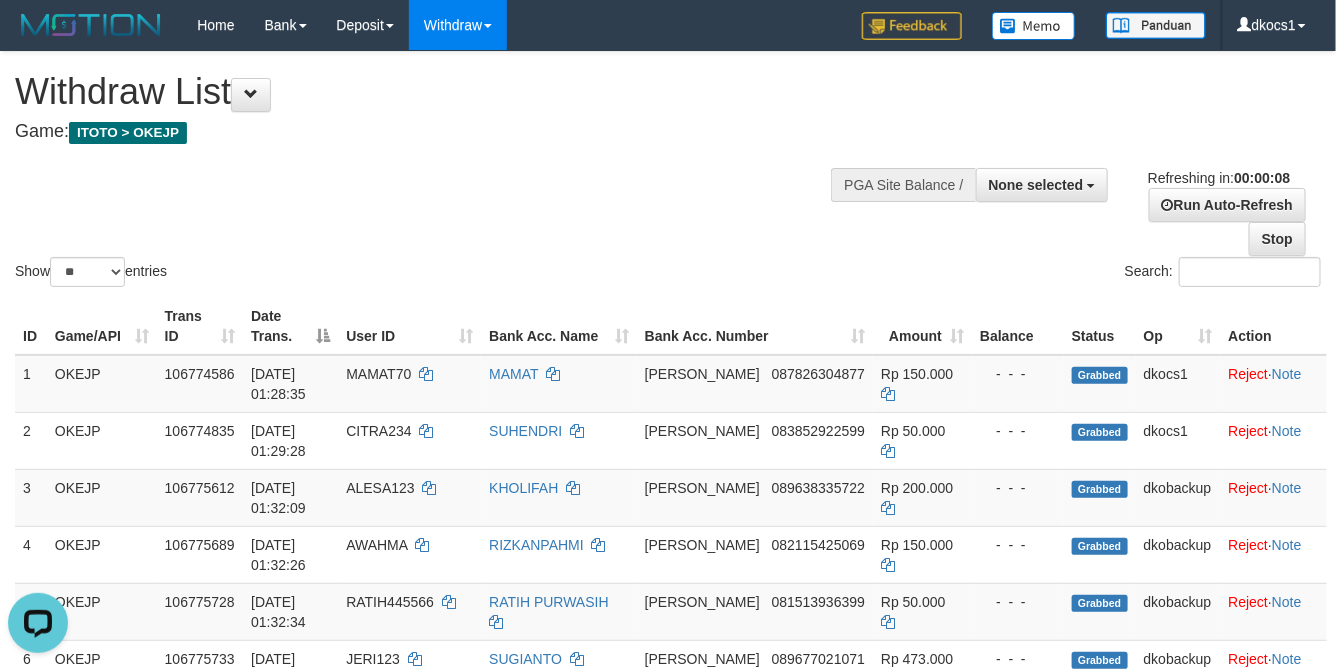 scroll, scrollTop: 0, scrollLeft: 0, axis: both 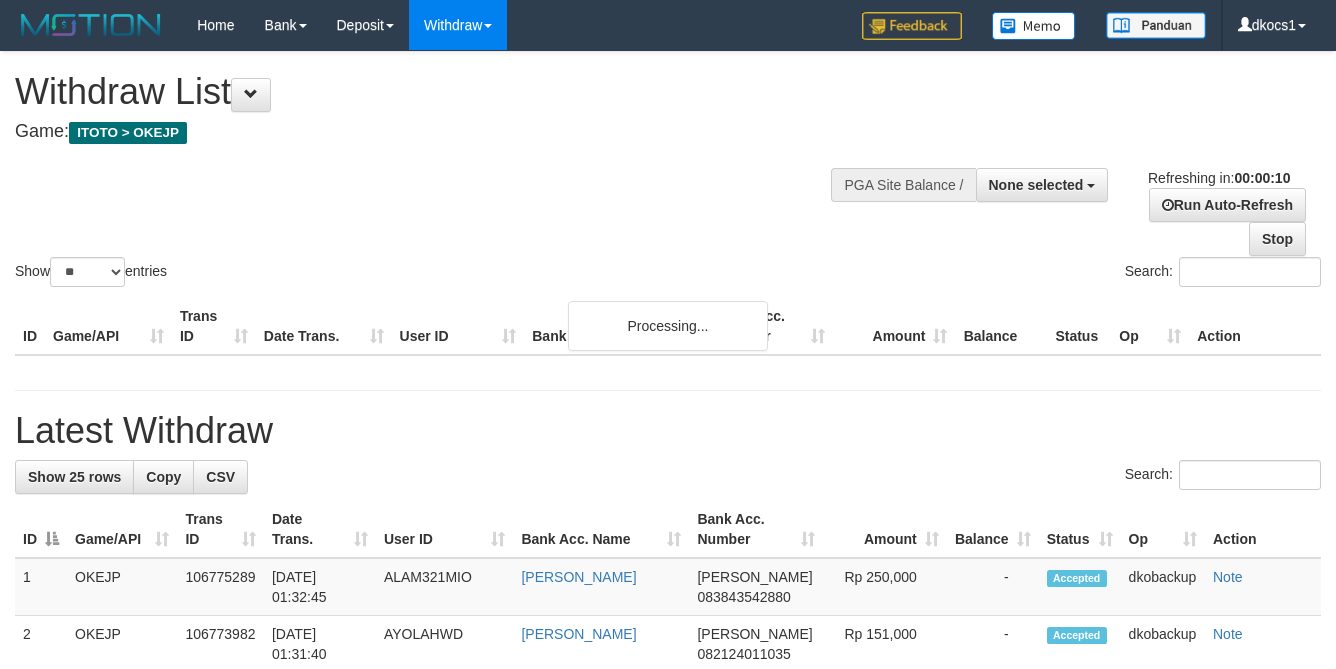 select 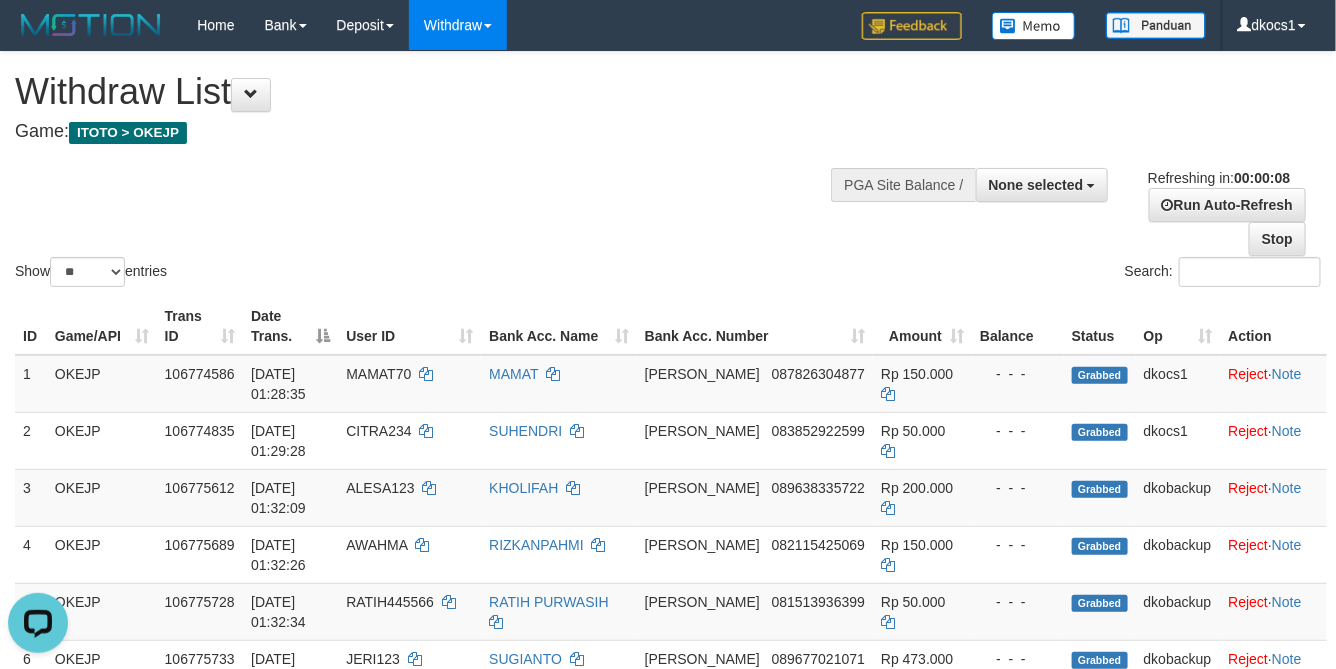scroll, scrollTop: 0, scrollLeft: 0, axis: both 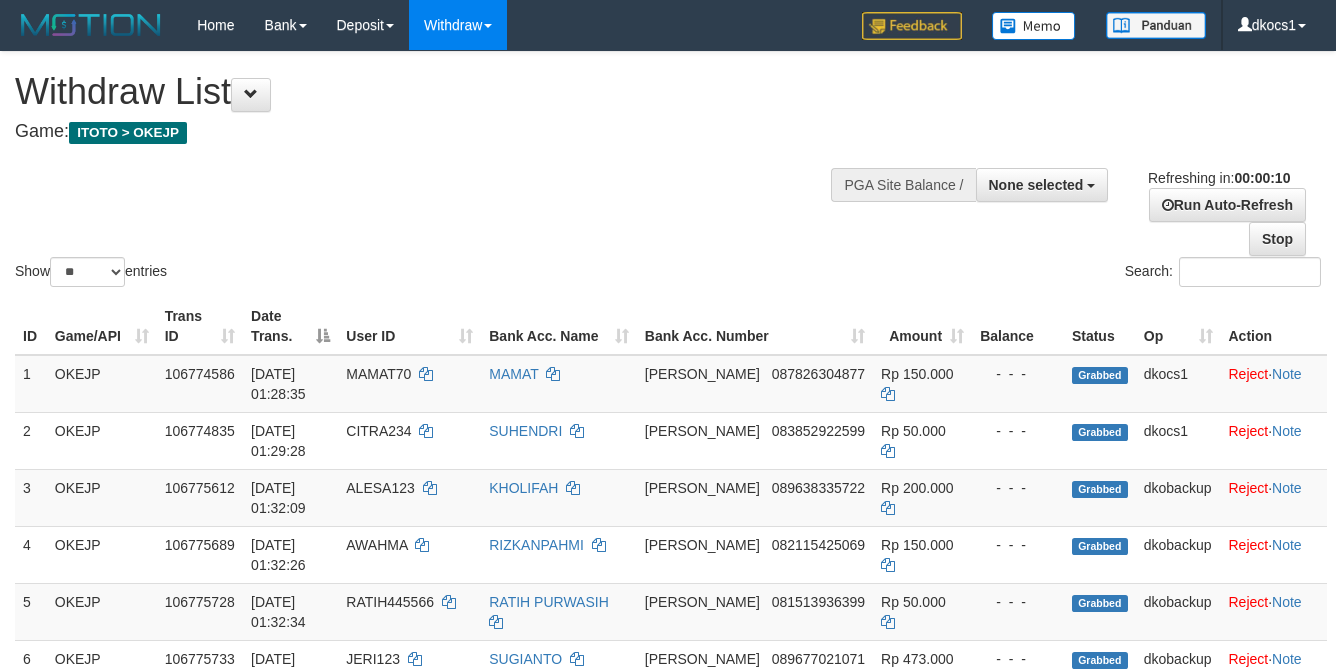 select 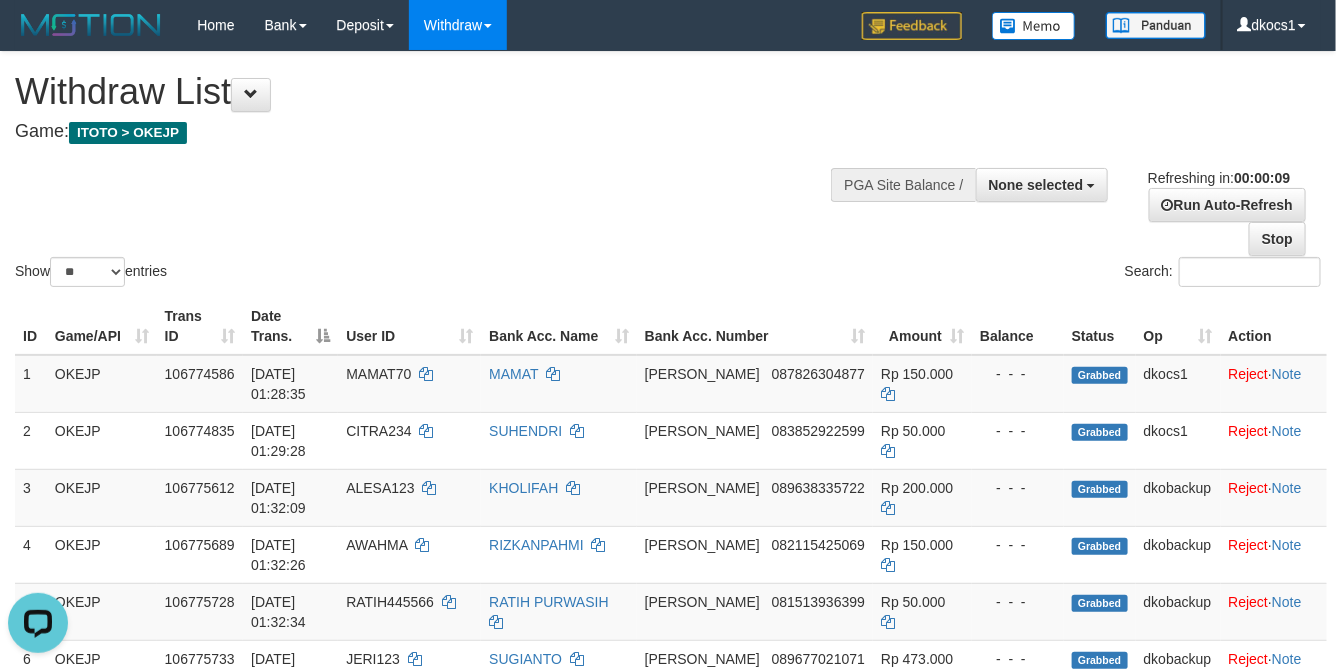 scroll, scrollTop: 0, scrollLeft: 0, axis: both 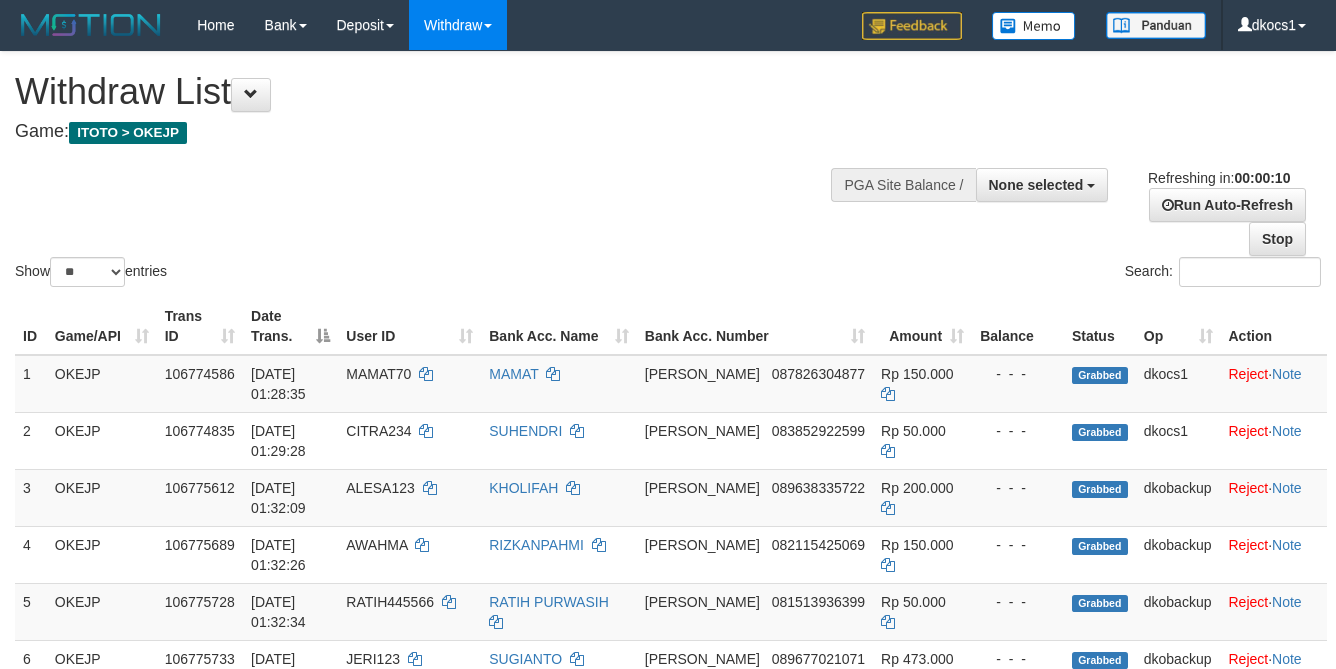 select 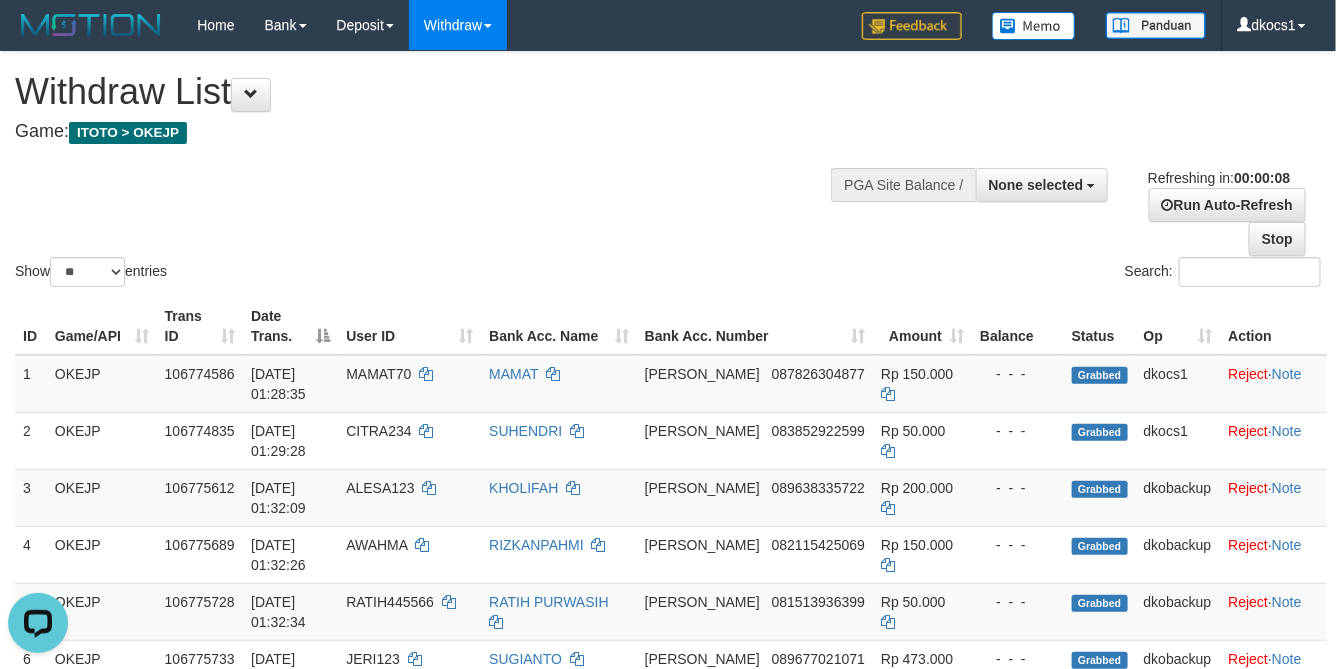 scroll, scrollTop: 0, scrollLeft: 0, axis: both 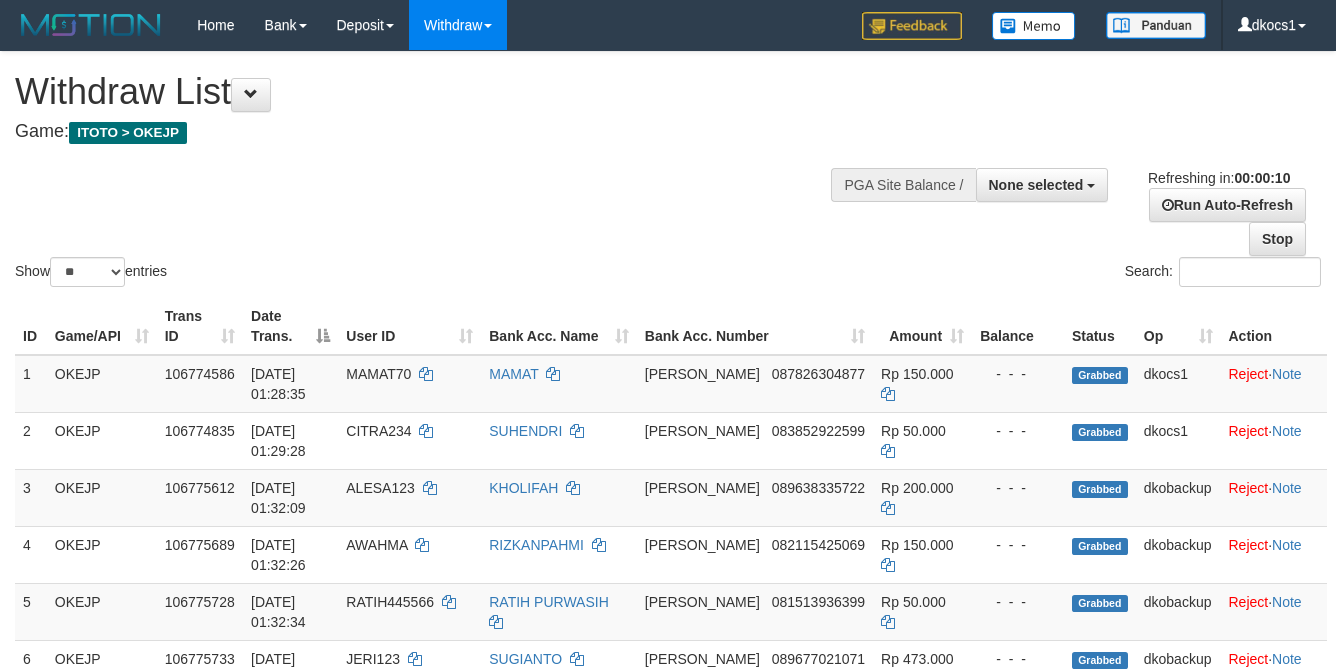 select 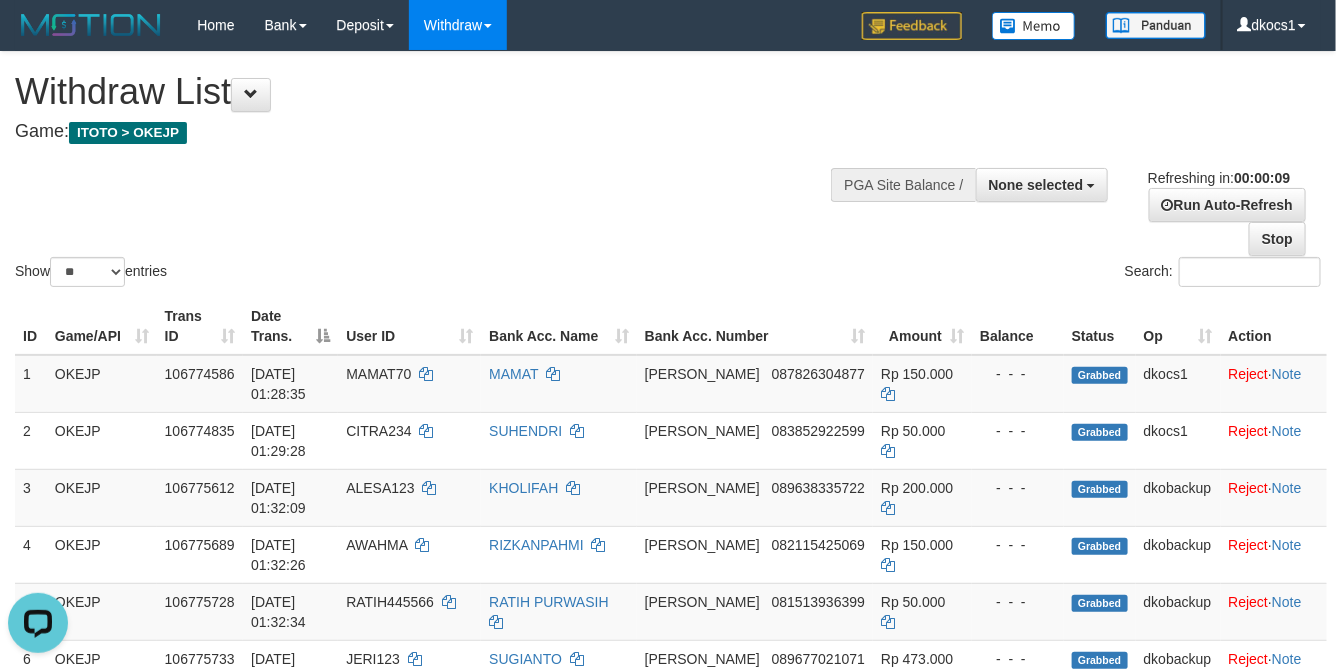 scroll, scrollTop: 0, scrollLeft: 0, axis: both 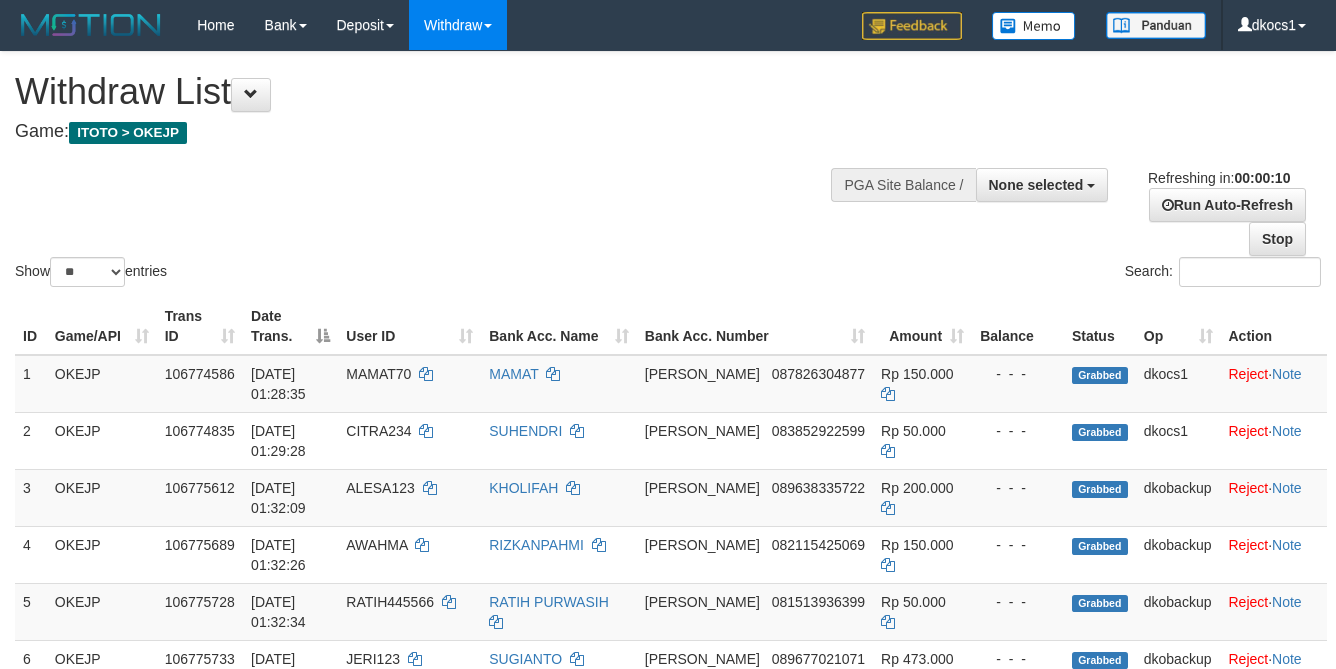 select 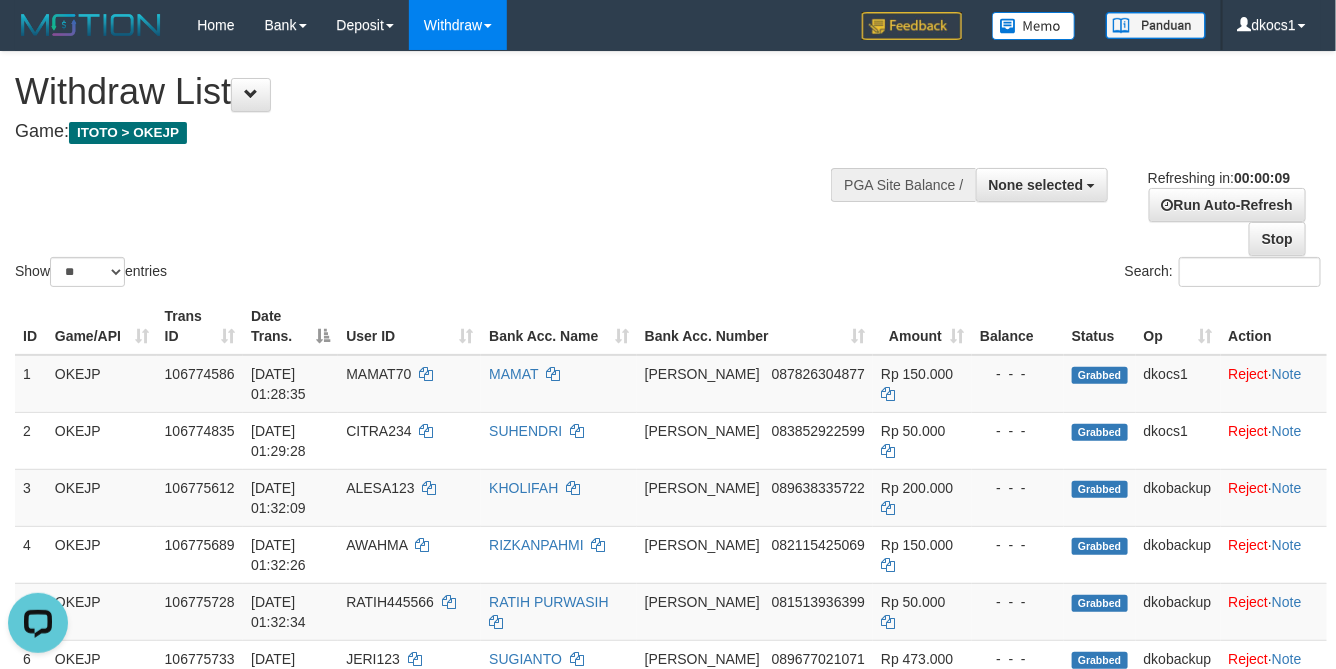 scroll, scrollTop: 0, scrollLeft: 0, axis: both 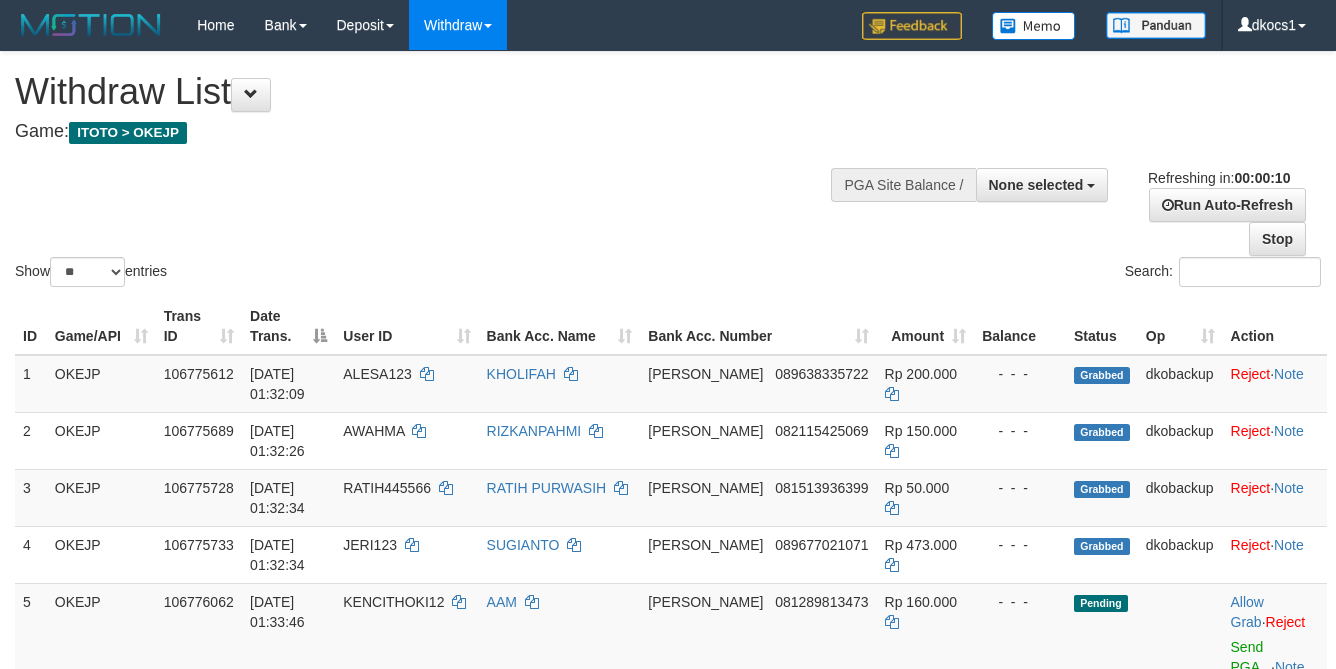 select 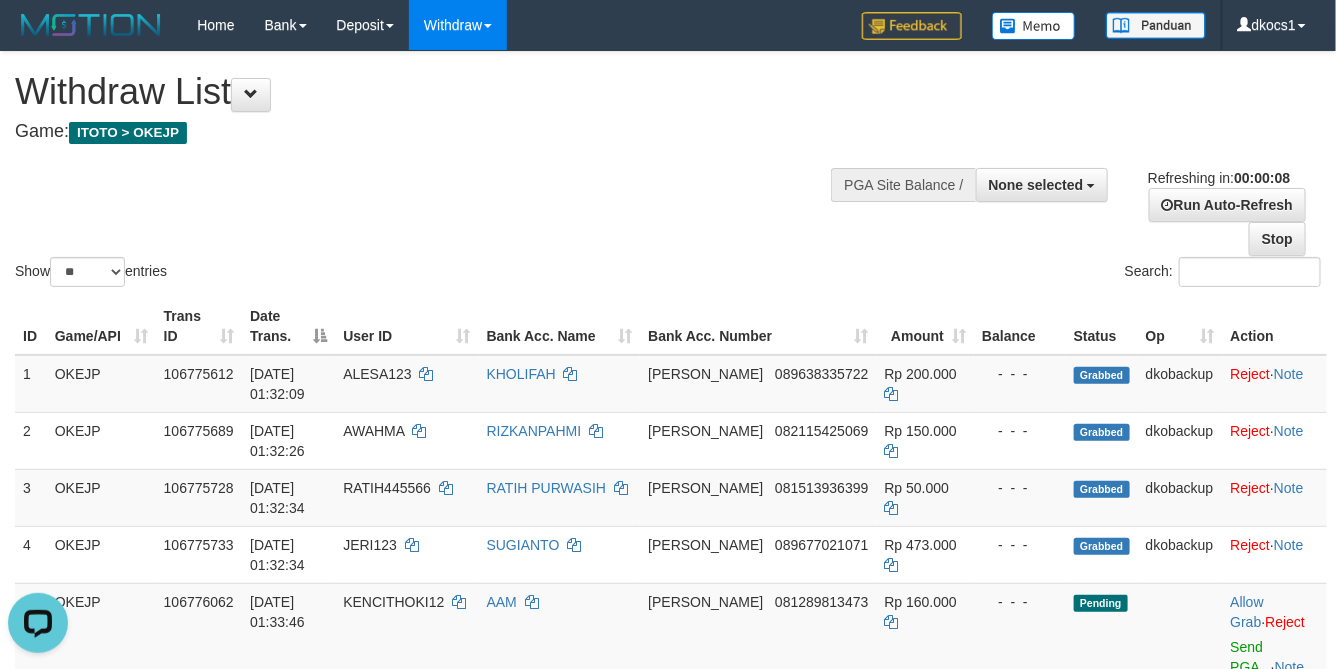scroll, scrollTop: 0, scrollLeft: 0, axis: both 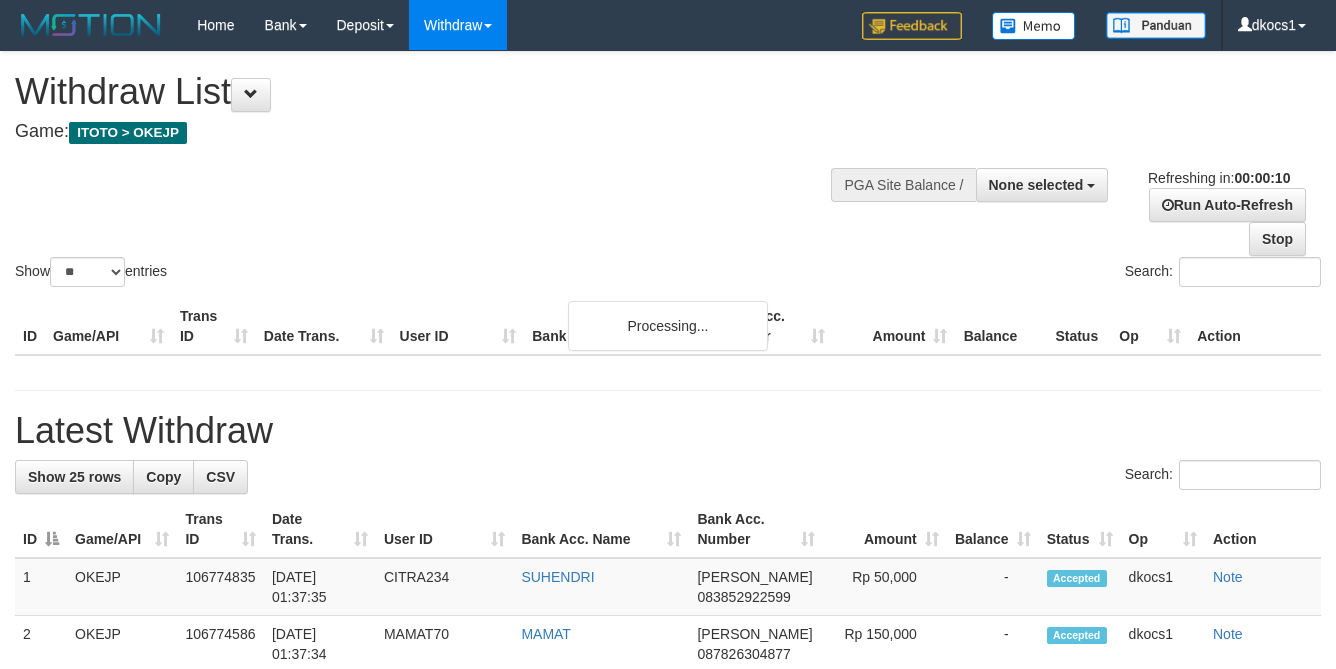 select 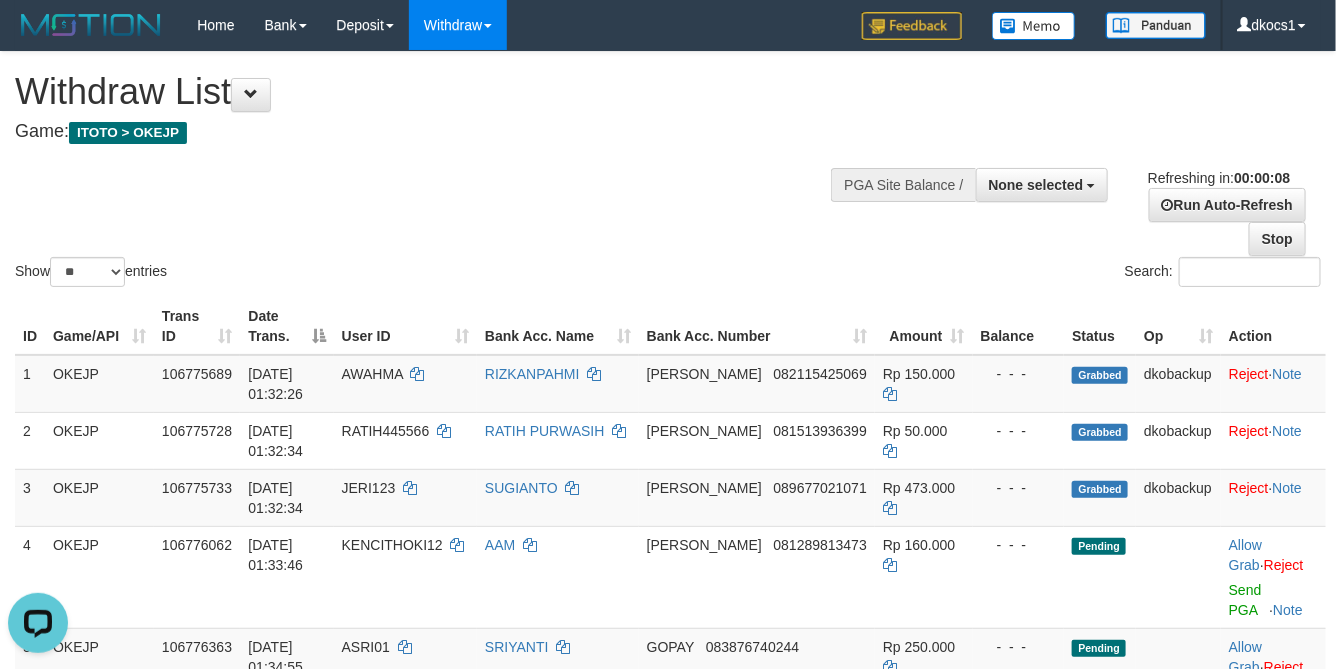 scroll, scrollTop: 0, scrollLeft: 0, axis: both 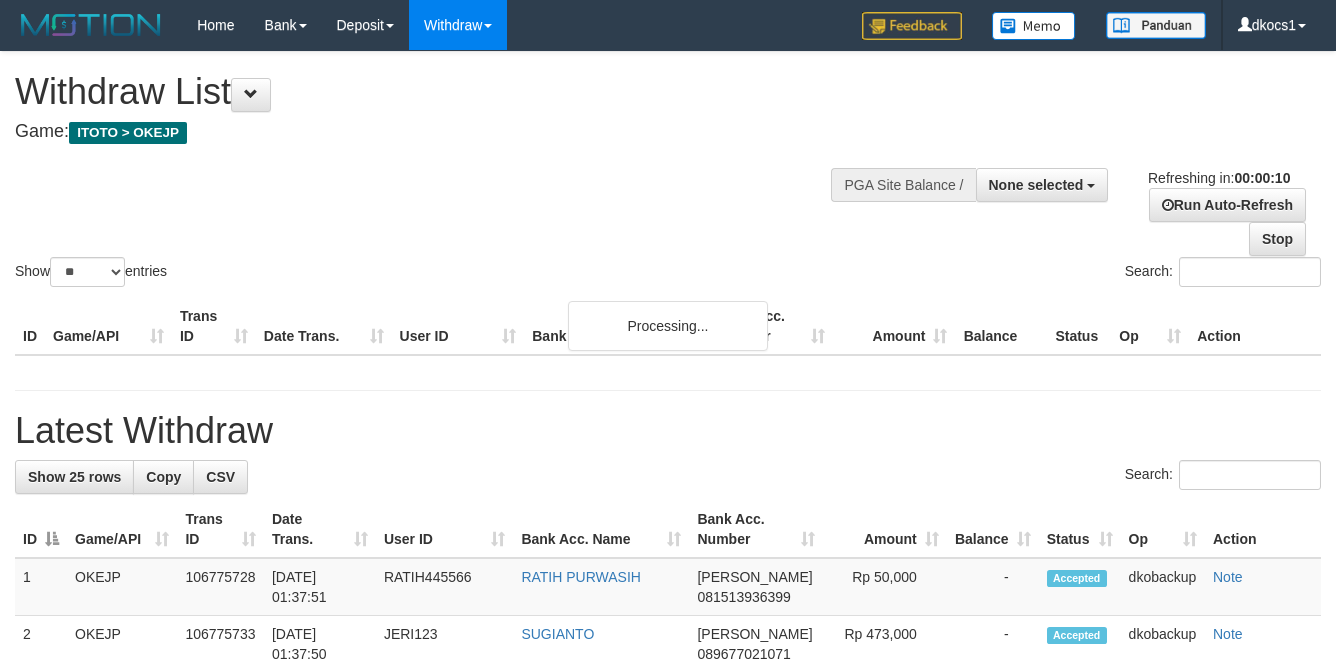 select 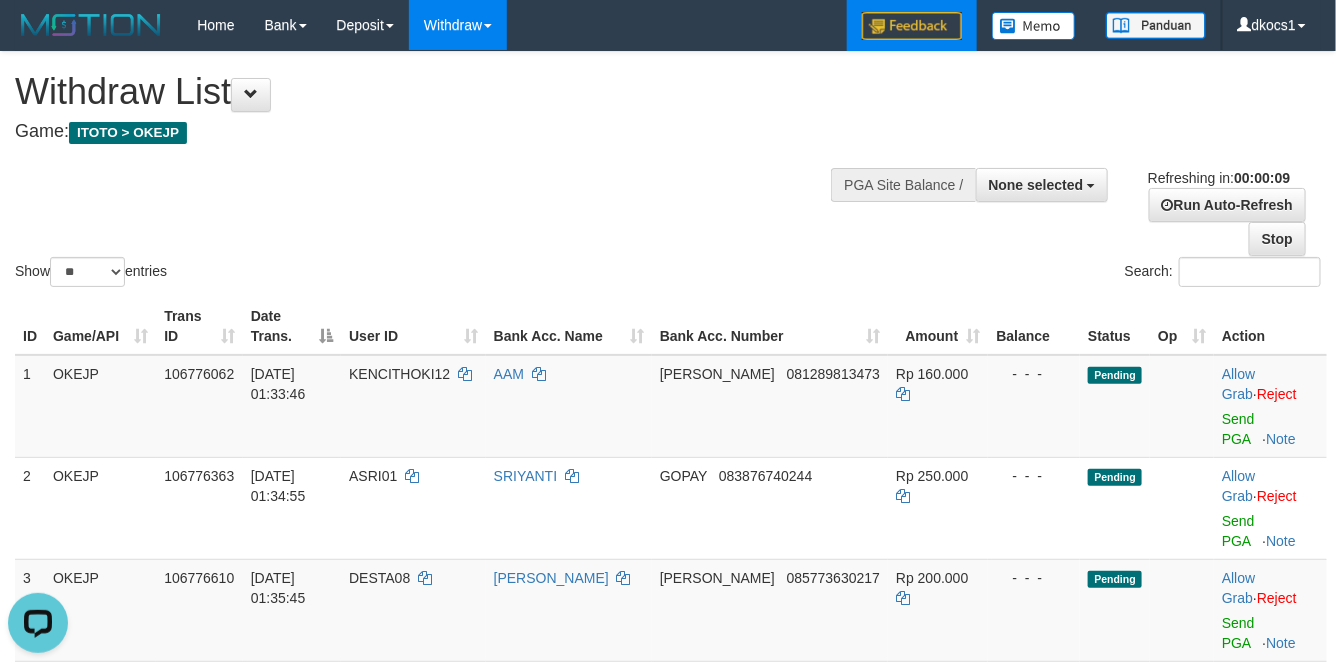 scroll, scrollTop: 0, scrollLeft: 0, axis: both 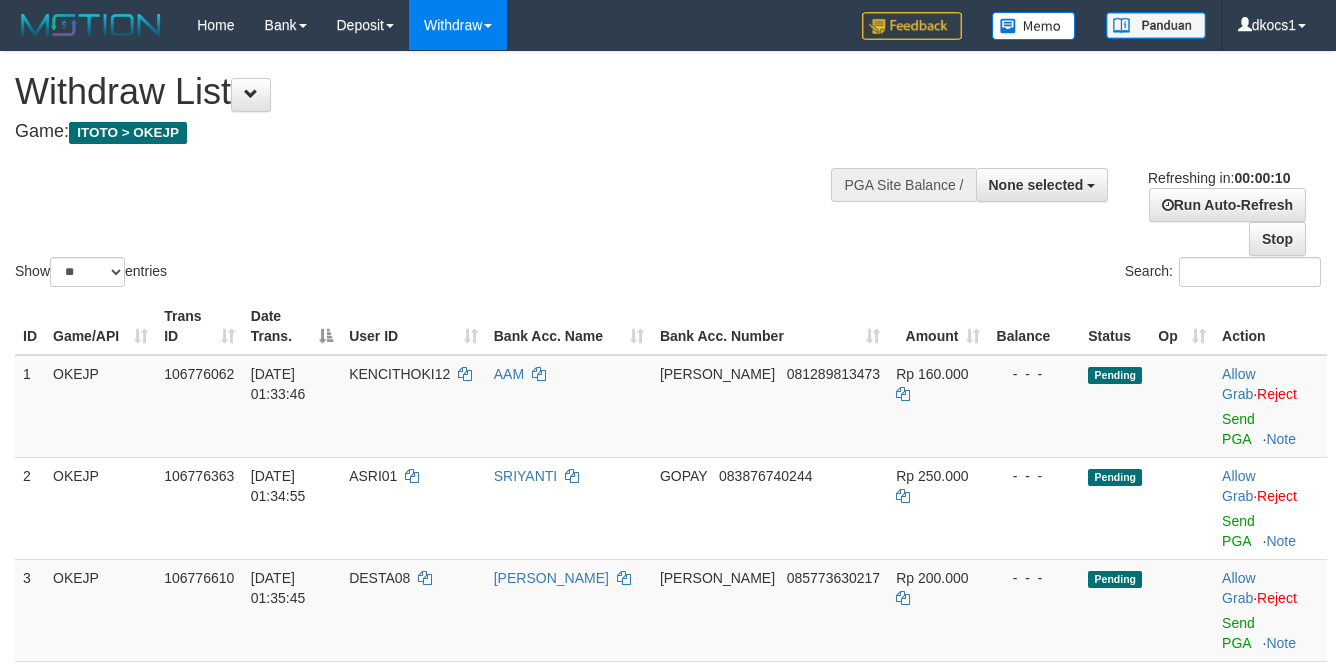select 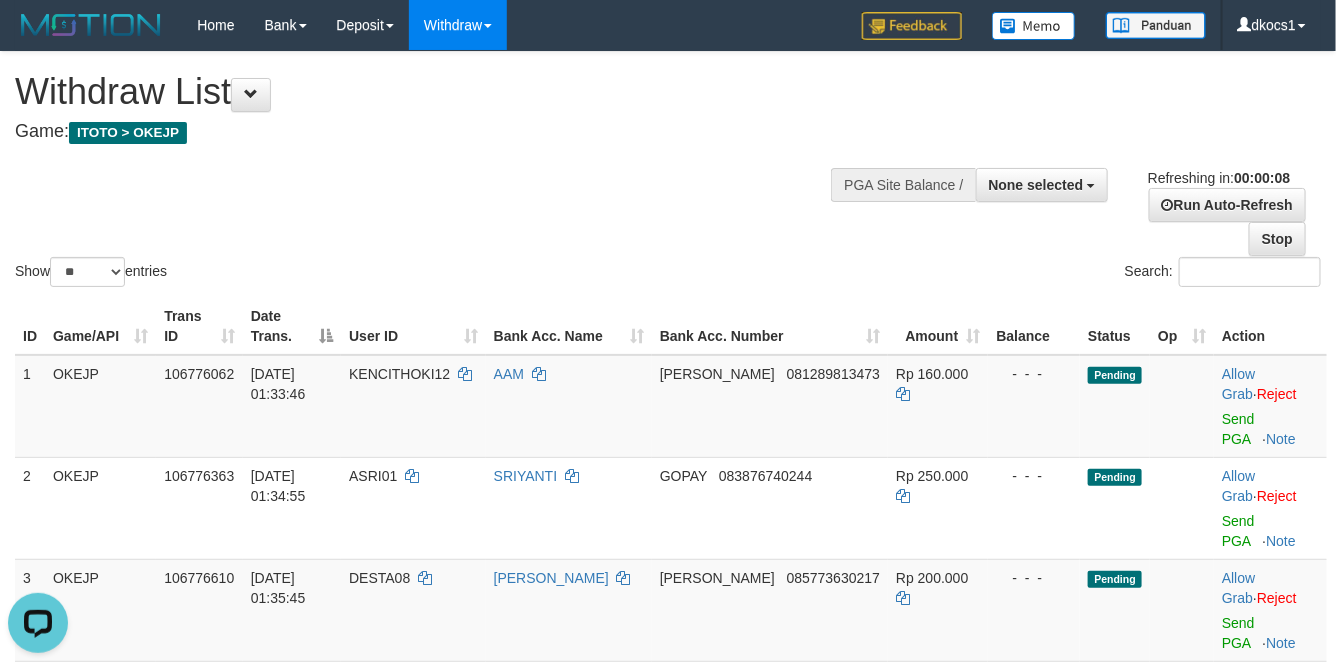 scroll, scrollTop: 0, scrollLeft: 0, axis: both 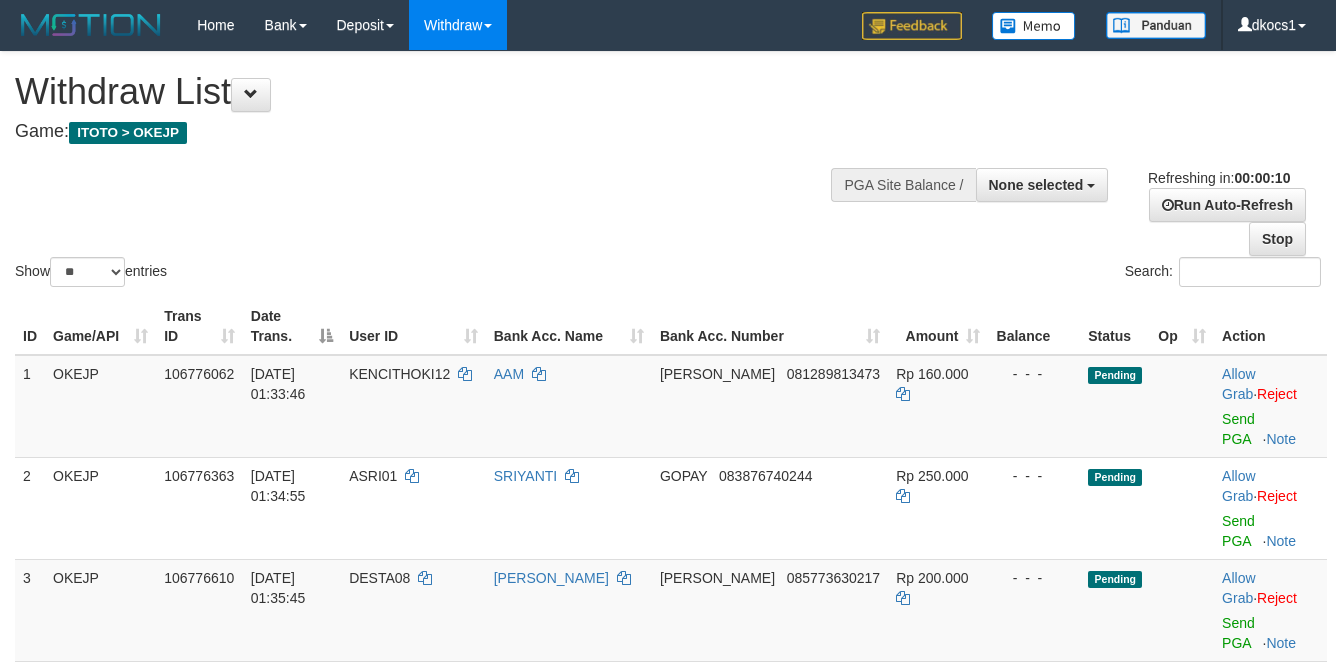 select 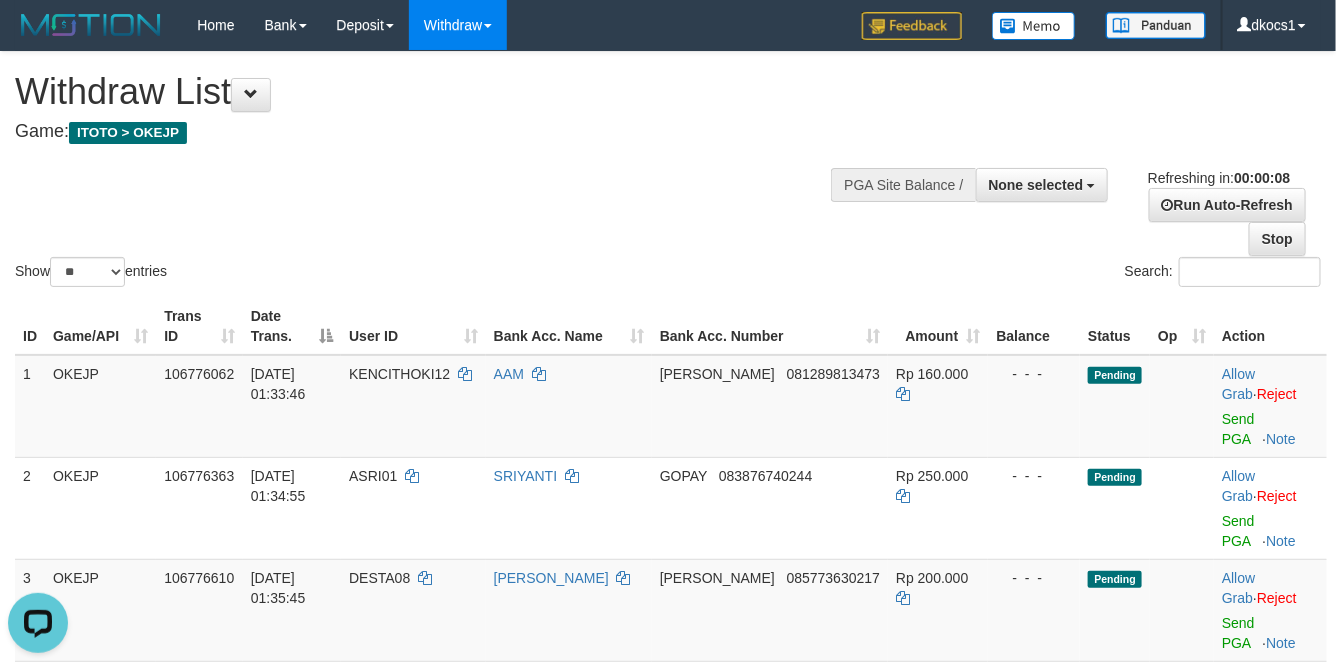 scroll, scrollTop: 0, scrollLeft: 0, axis: both 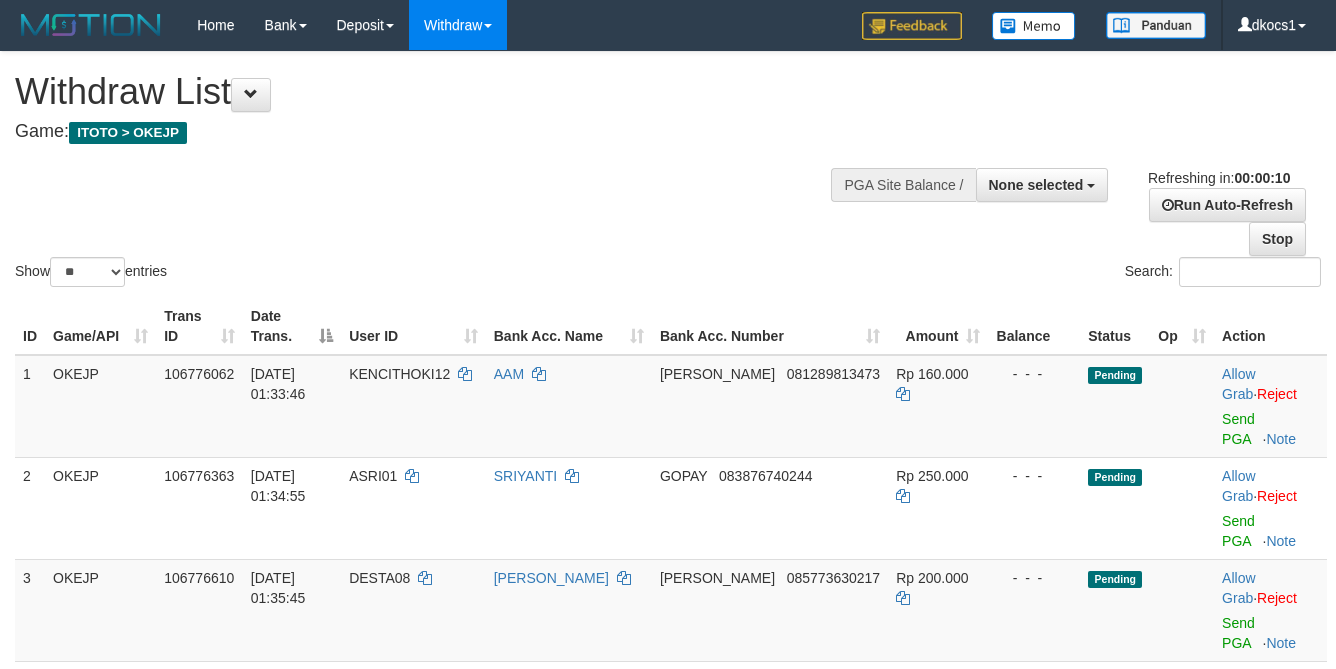 select 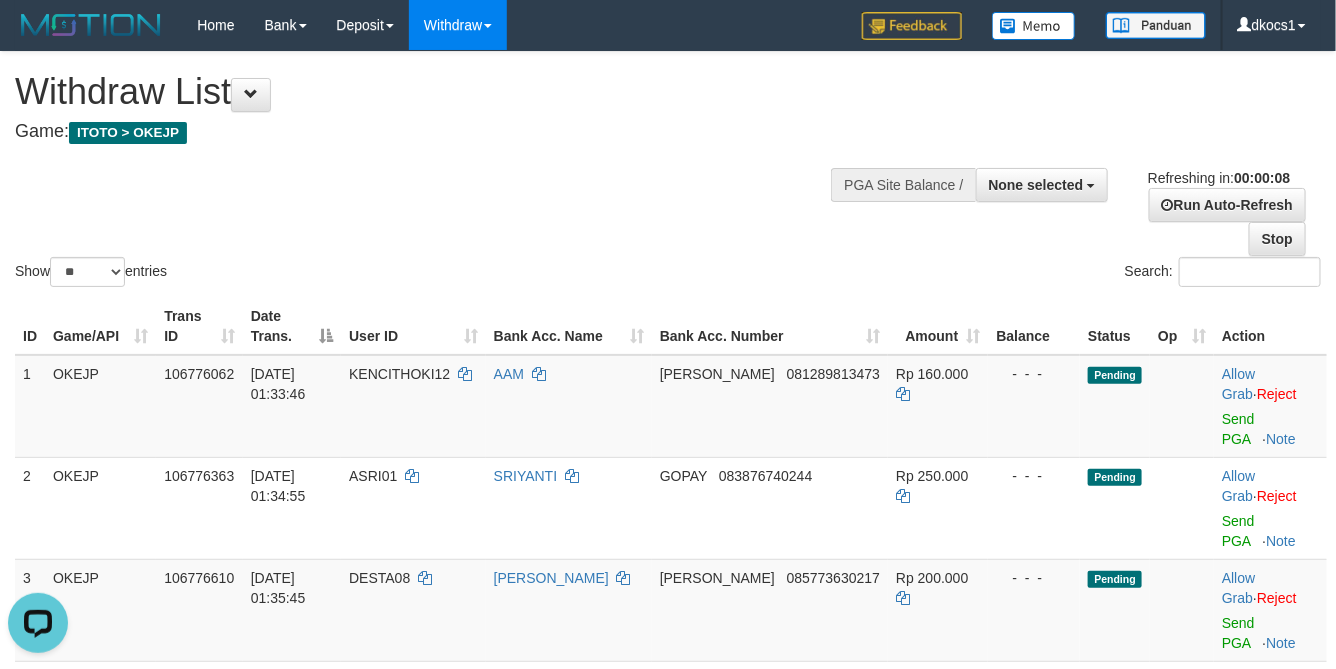 scroll, scrollTop: 0, scrollLeft: 0, axis: both 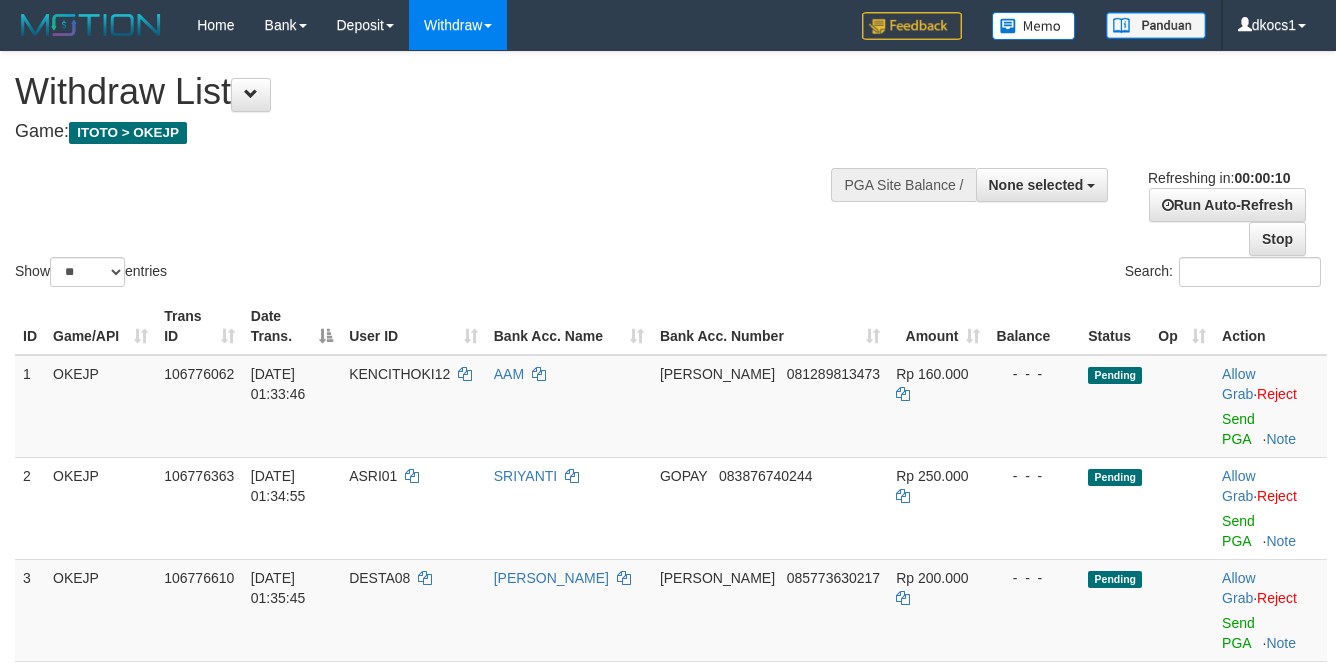 select 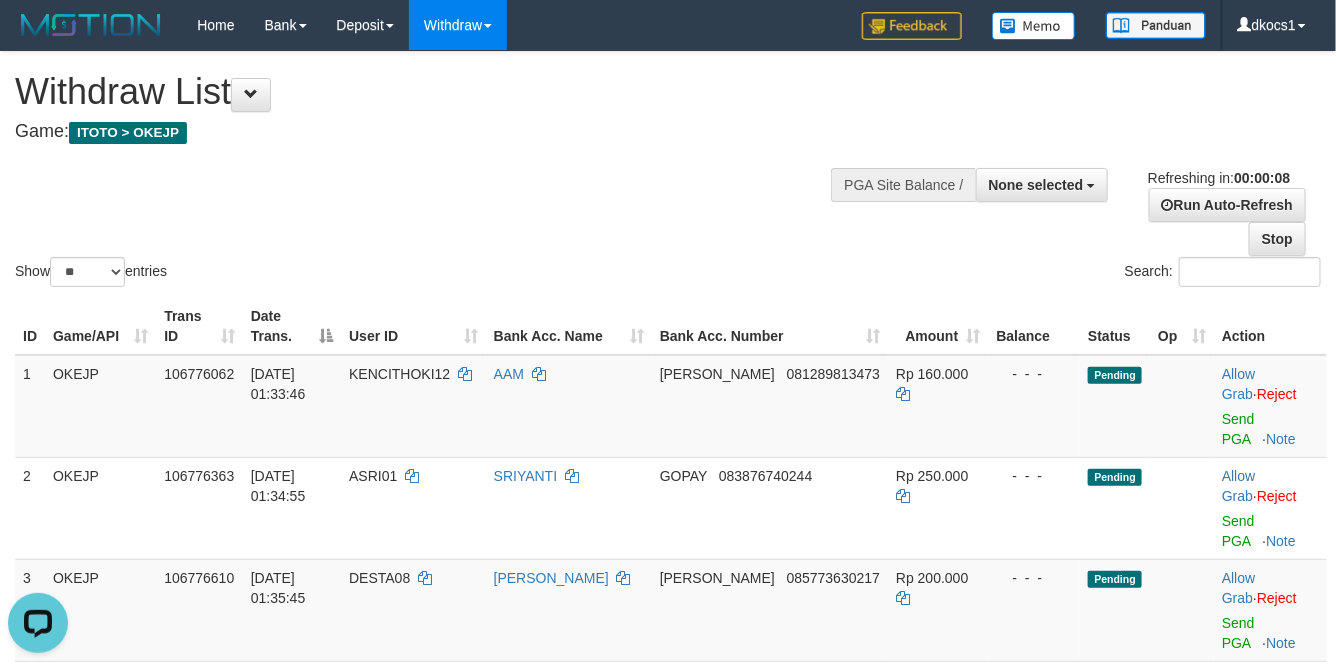 scroll, scrollTop: 0, scrollLeft: 0, axis: both 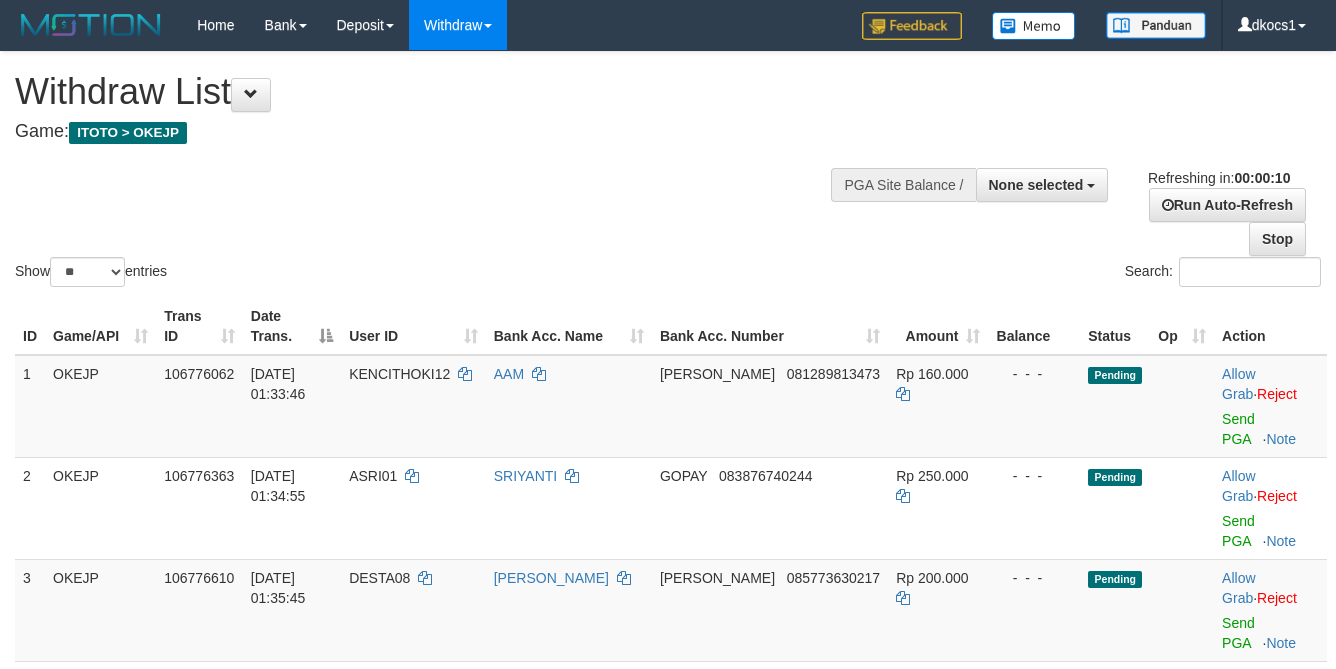 select 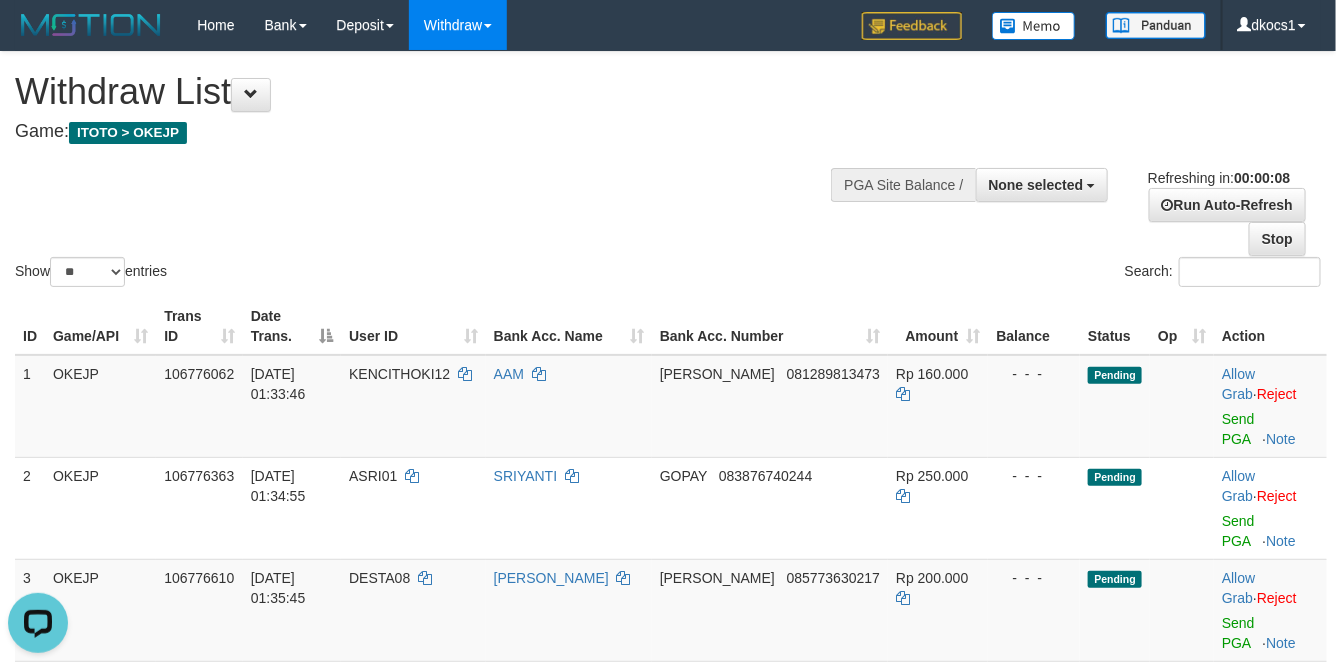 scroll, scrollTop: 0, scrollLeft: 0, axis: both 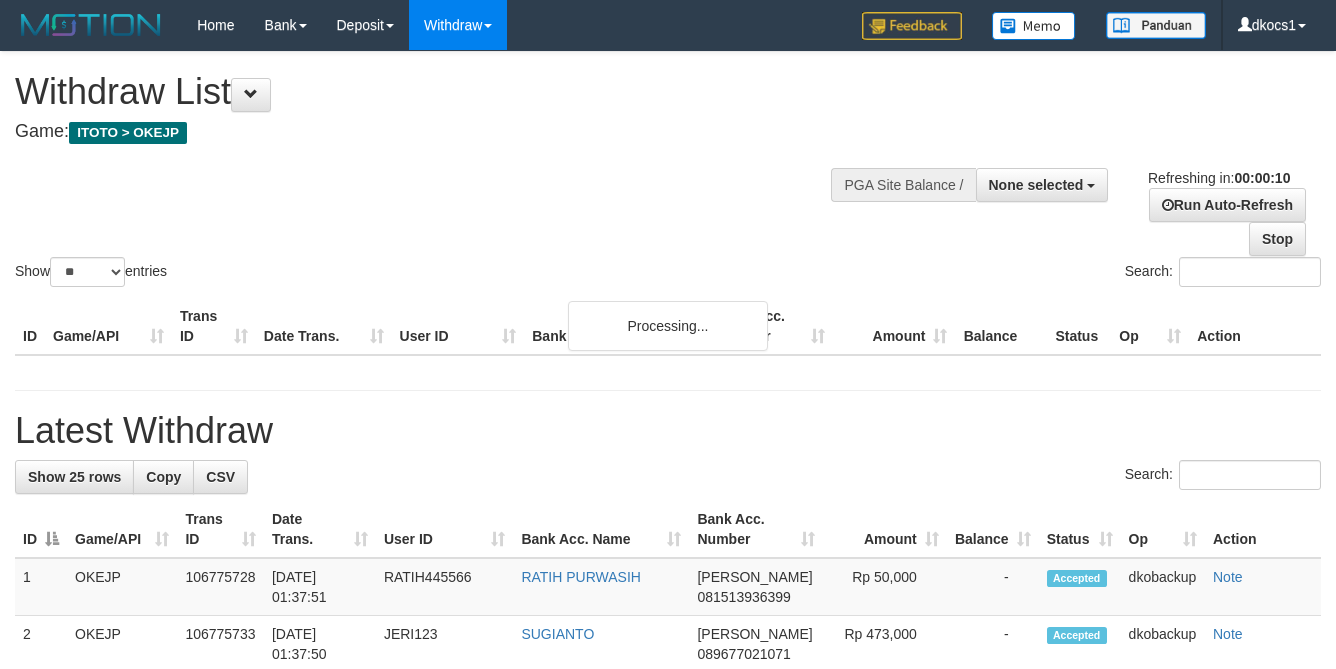 select 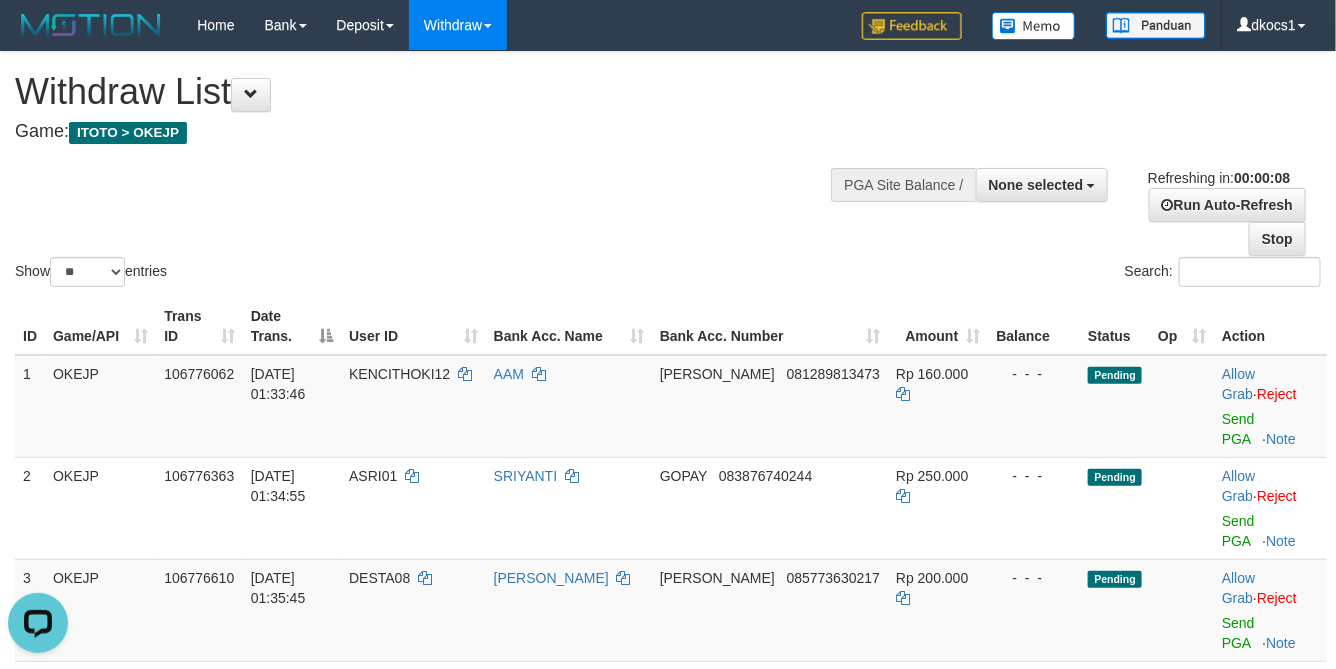 scroll, scrollTop: 0, scrollLeft: 0, axis: both 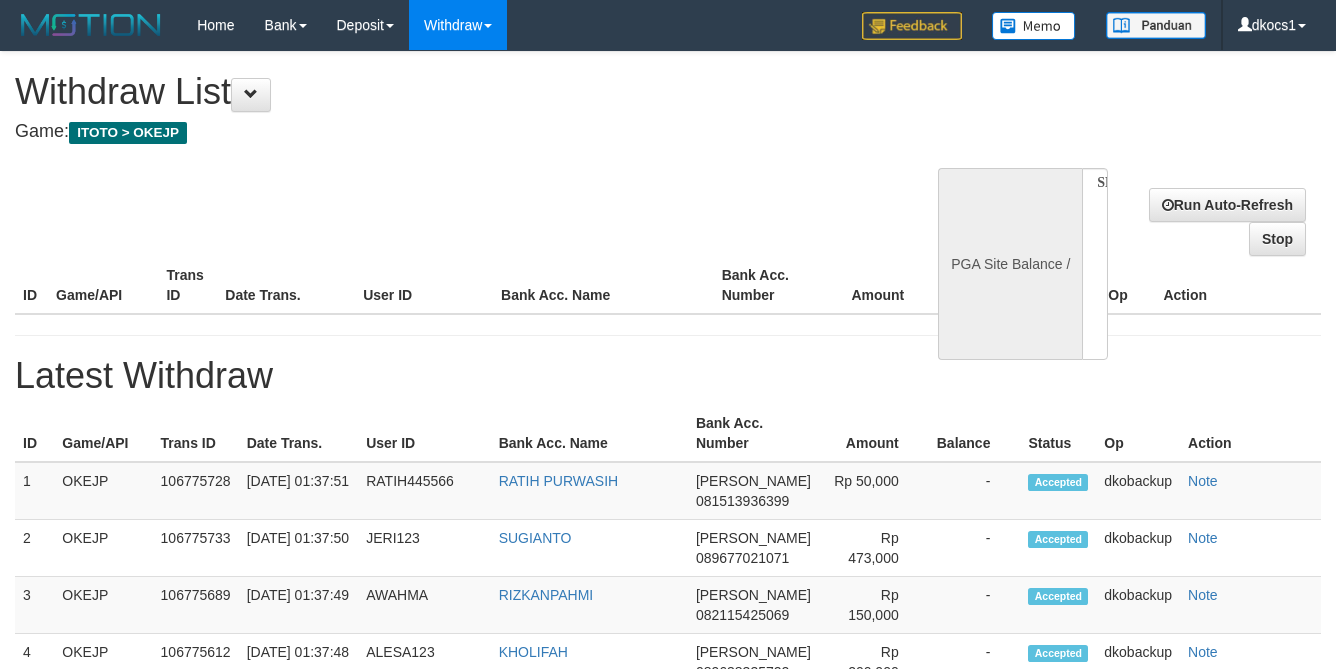 select 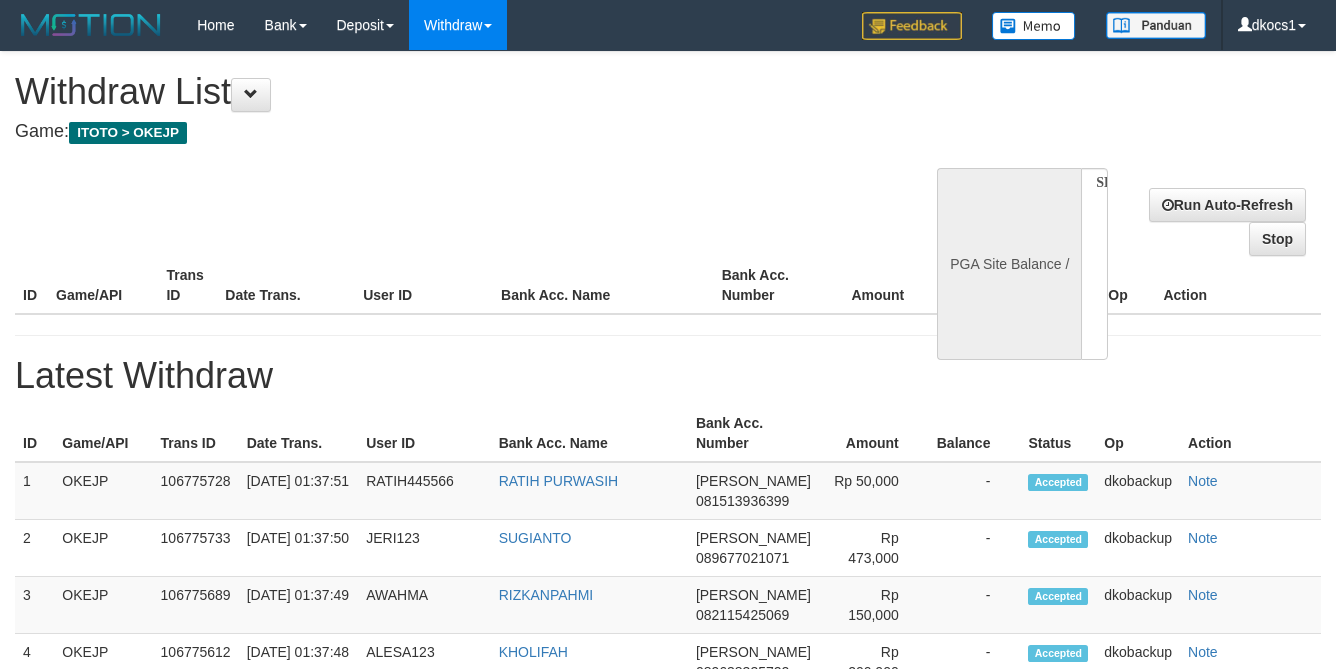 scroll, scrollTop: 0, scrollLeft: 0, axis: both 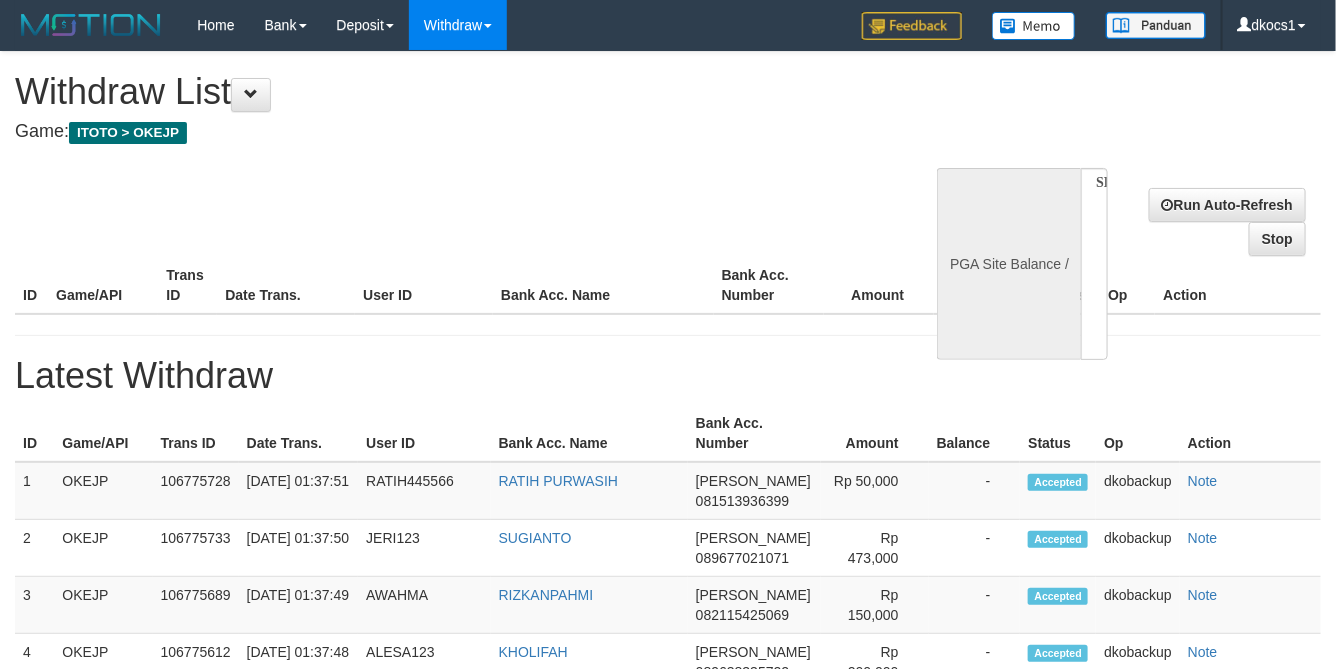 select on "**" 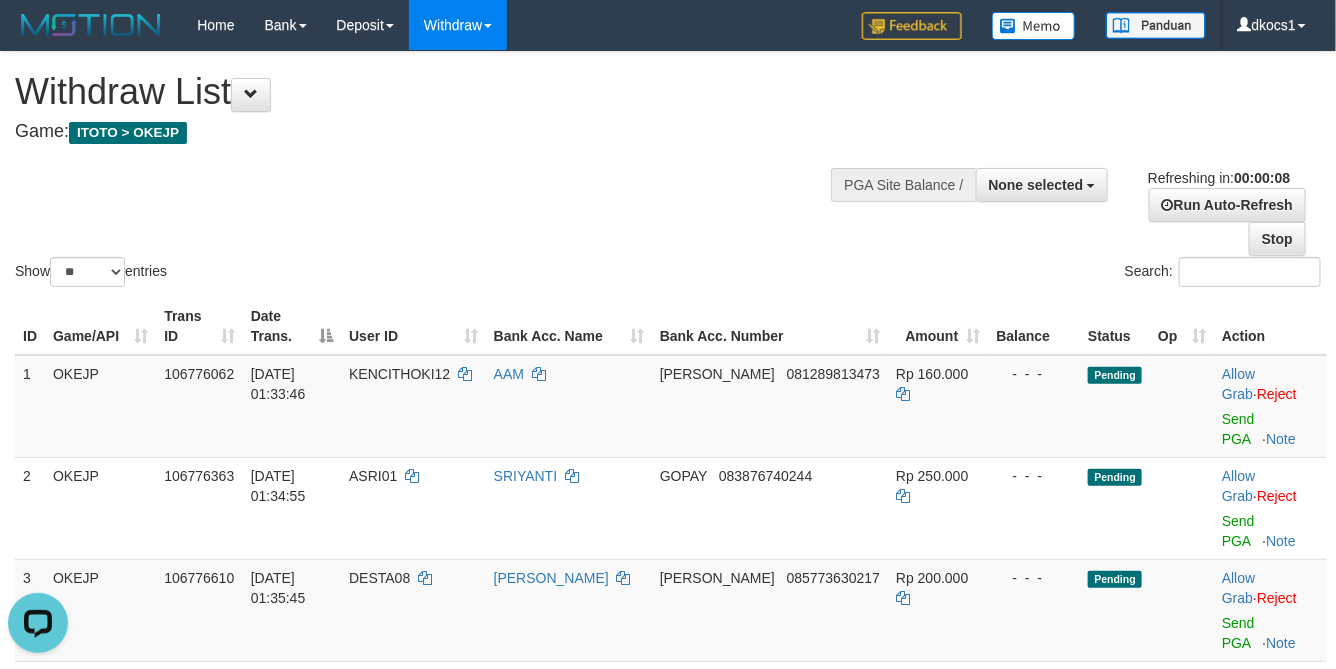 scroll, scrollTop: 0, scrollLeft: 0, axis: both 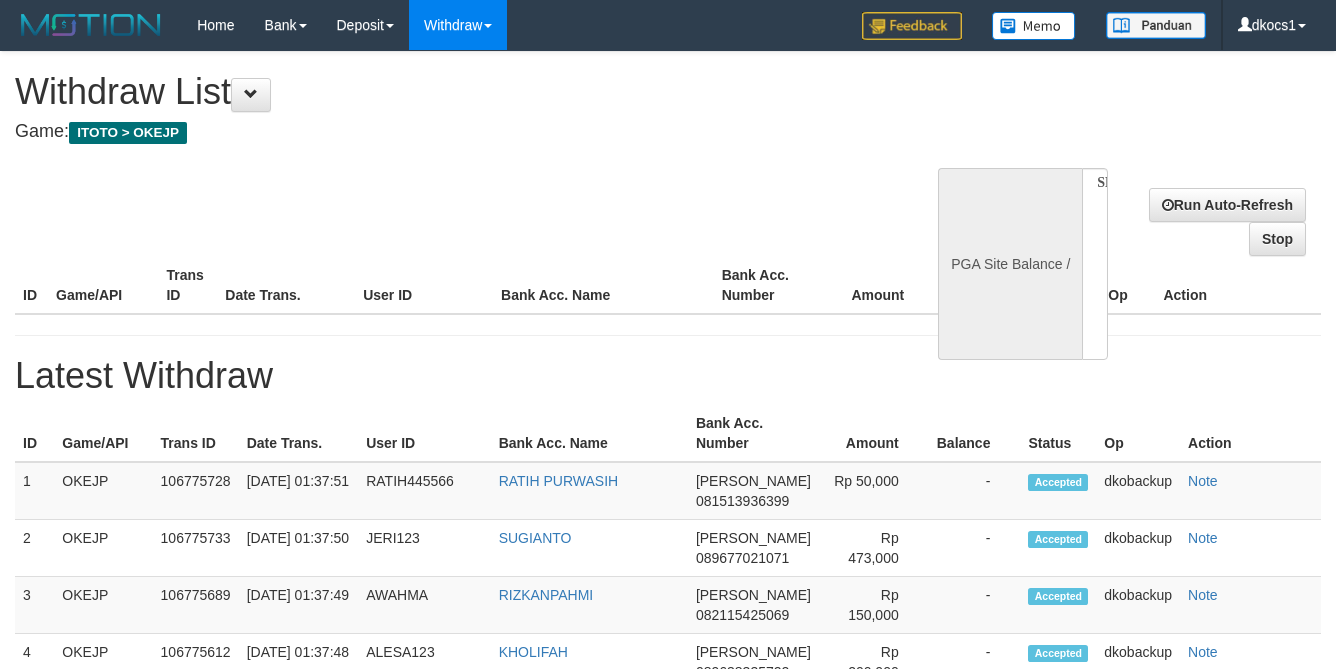 select 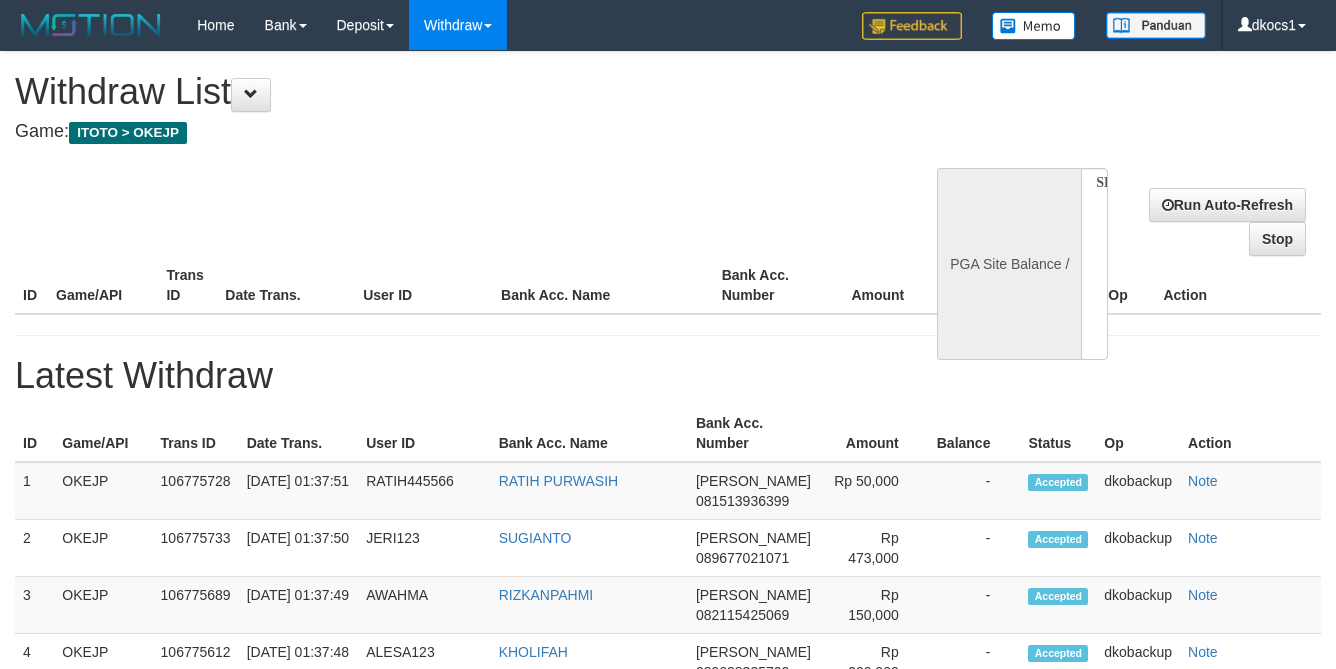 scroll, scrollTop: 0, scrollLeft: 0, axis: both 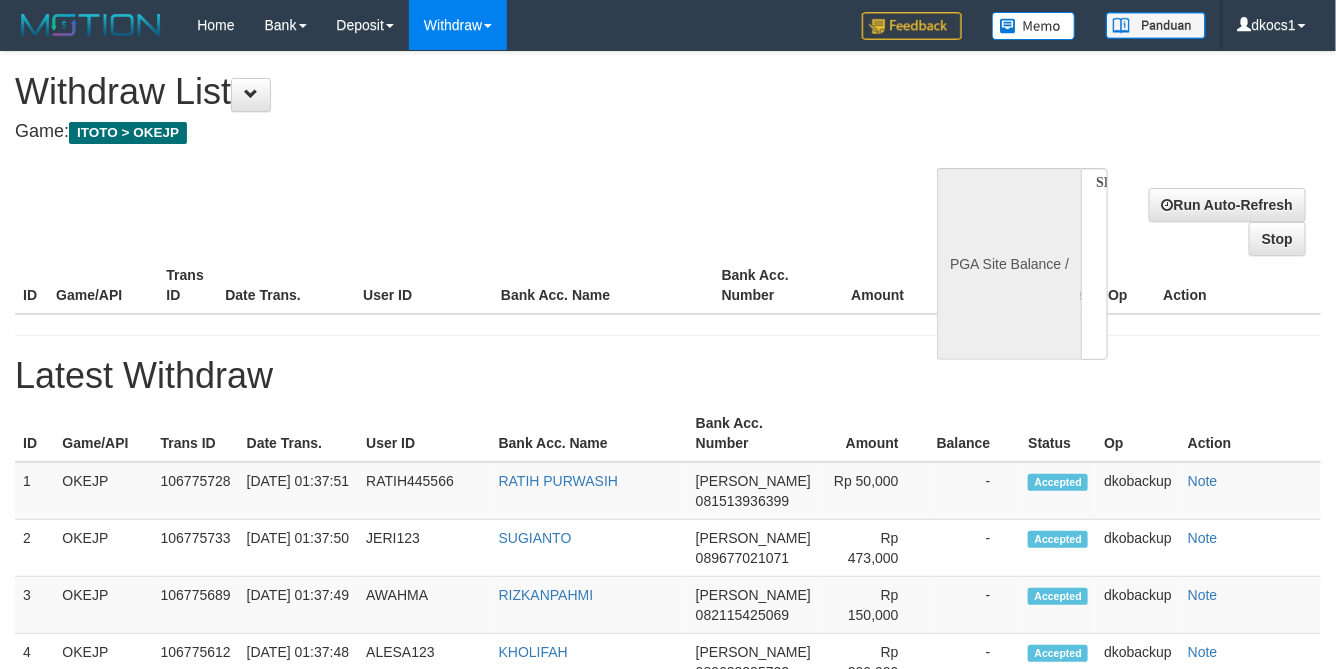 select on "**" 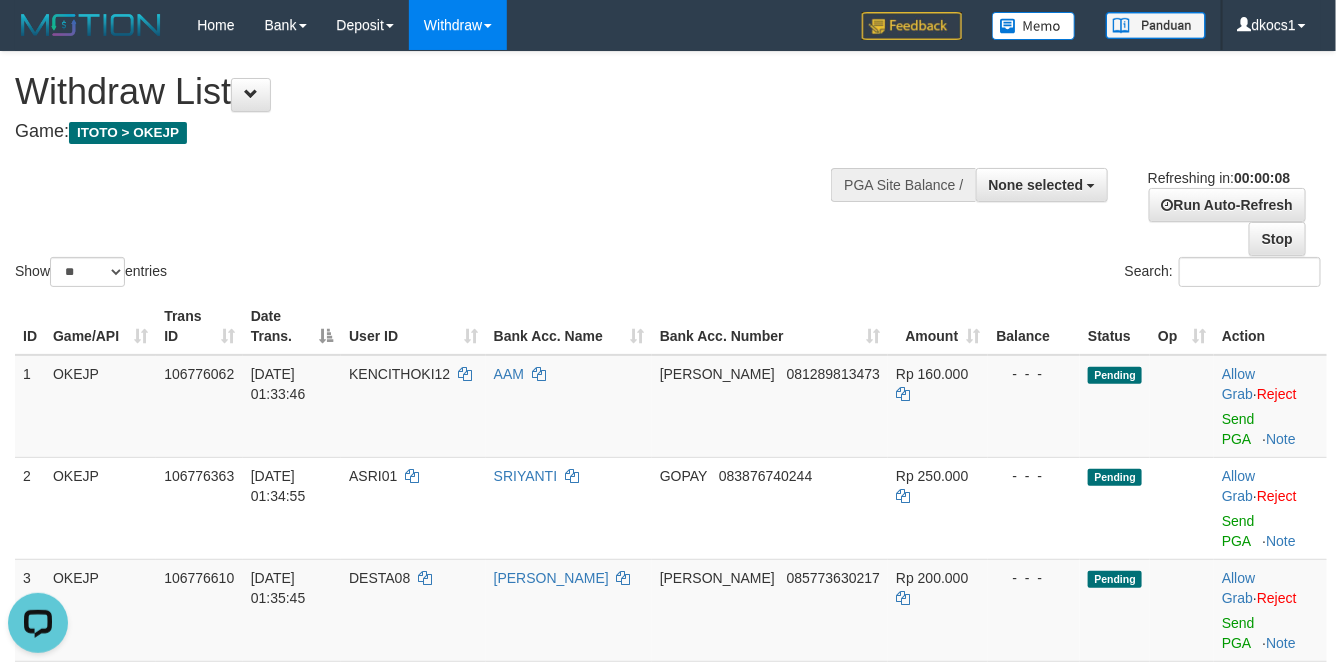 scroll, scrollTop: 0, scrollLeft: 0, axis: both 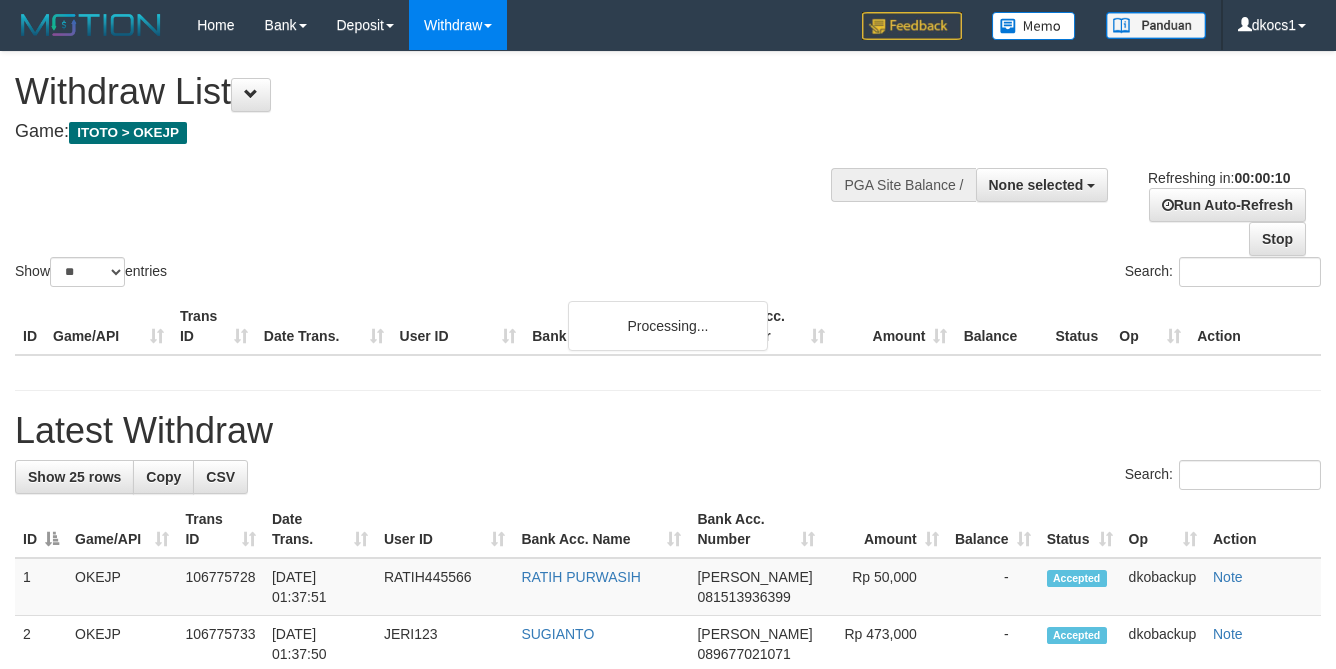 select 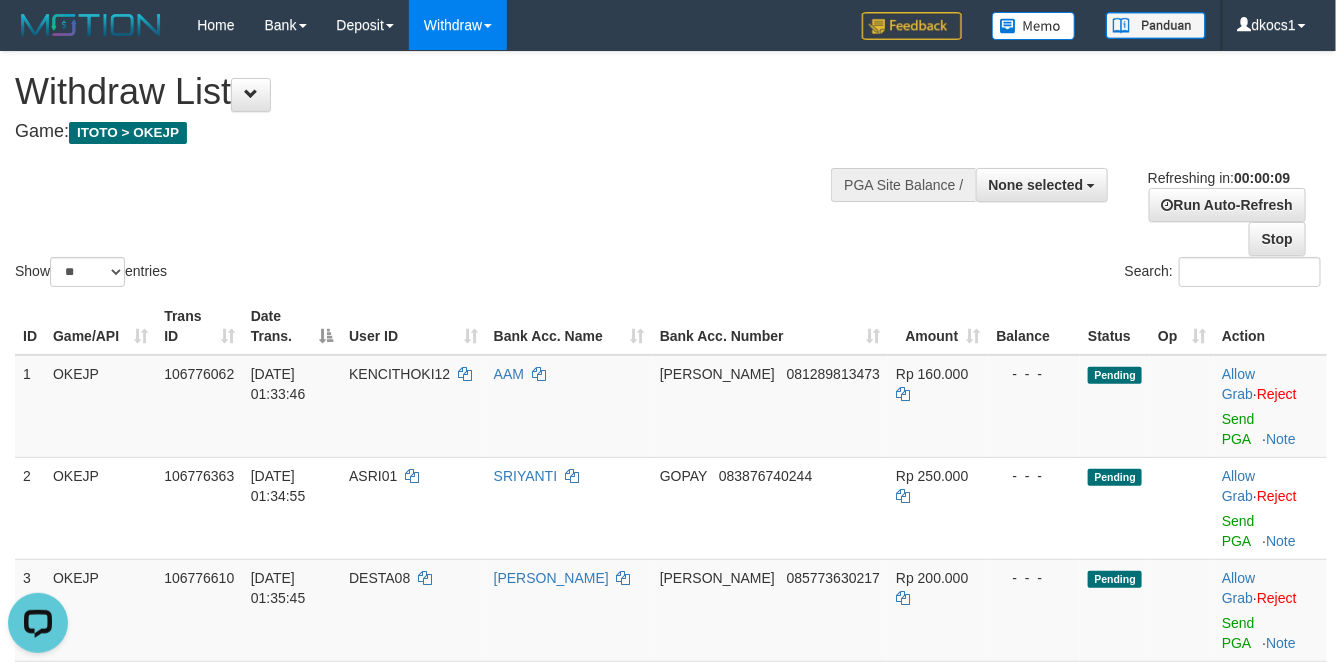 scroll, scrollTop: 0, scrollLeft: 0, axis: both 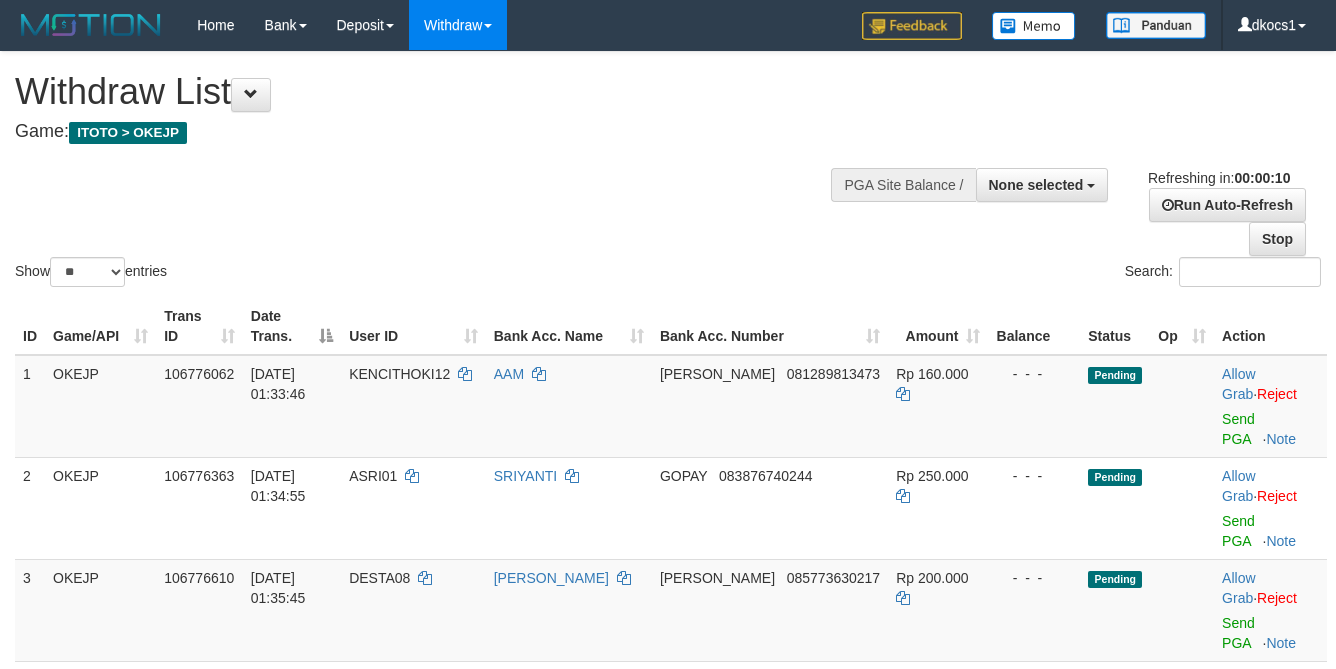 select 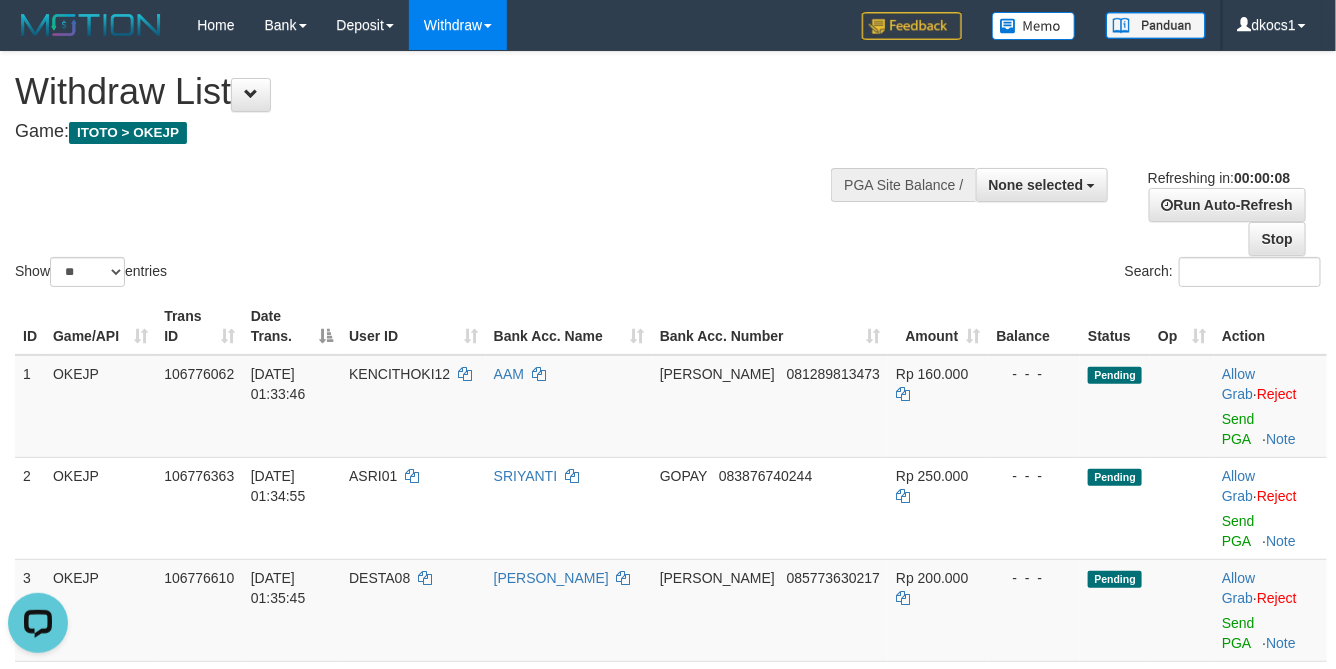 scroll, scrollTop: 0, scrollLeft: 0, axis: both 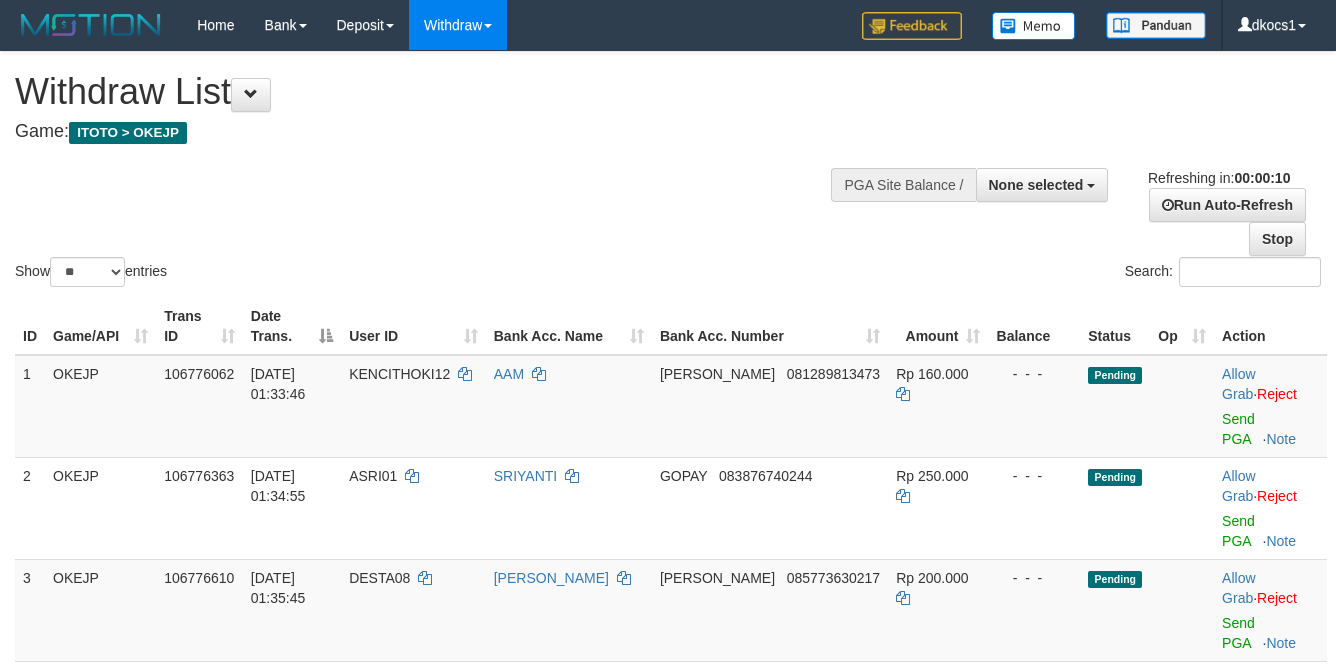 select 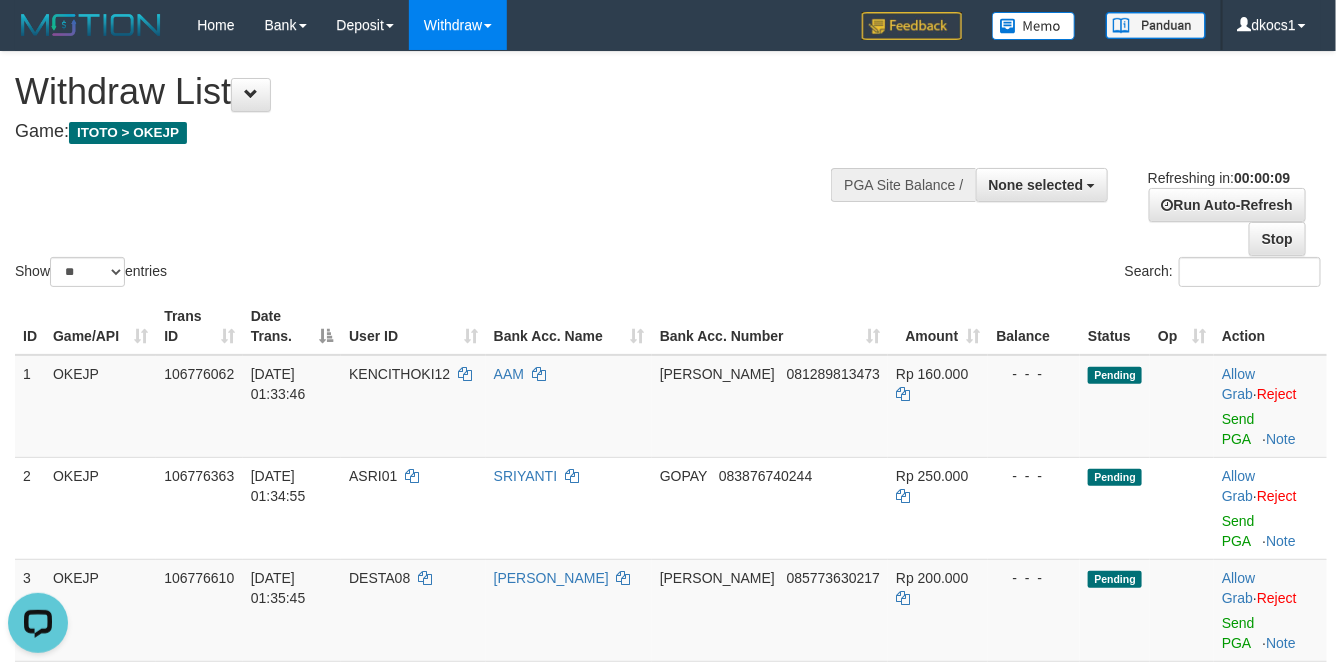 scroll, scrollTop: 0, scrollLeft: 0, axis: both 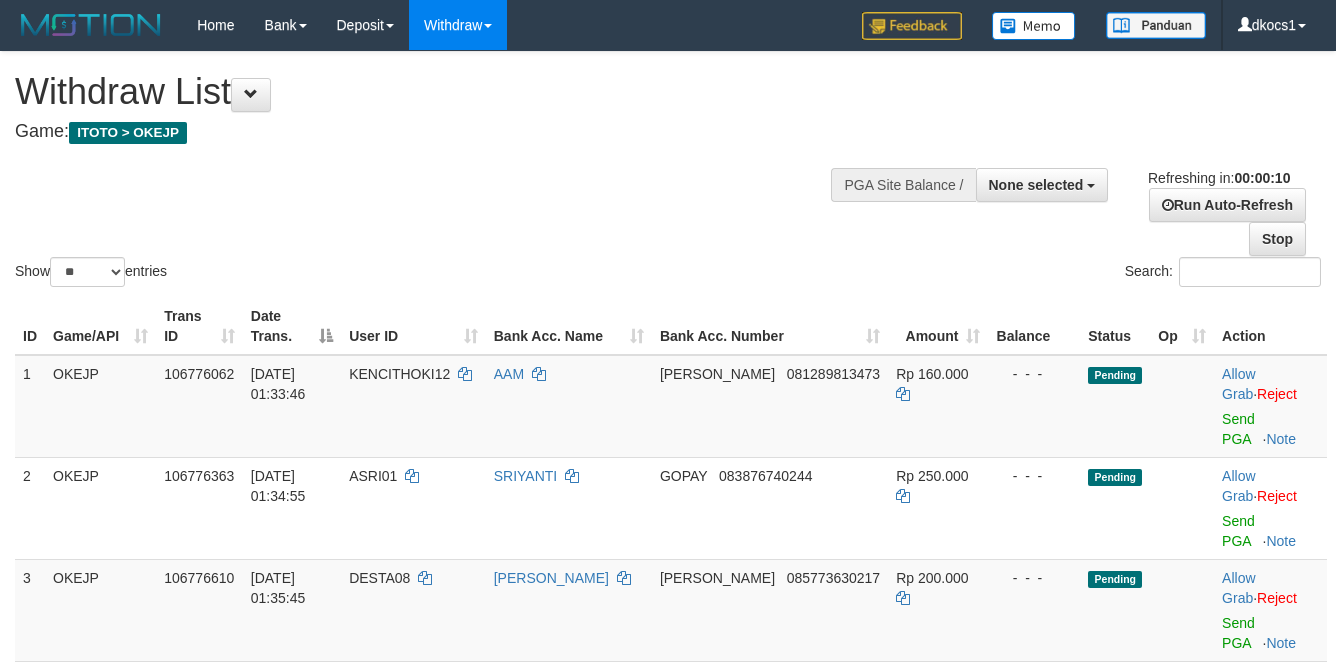 select 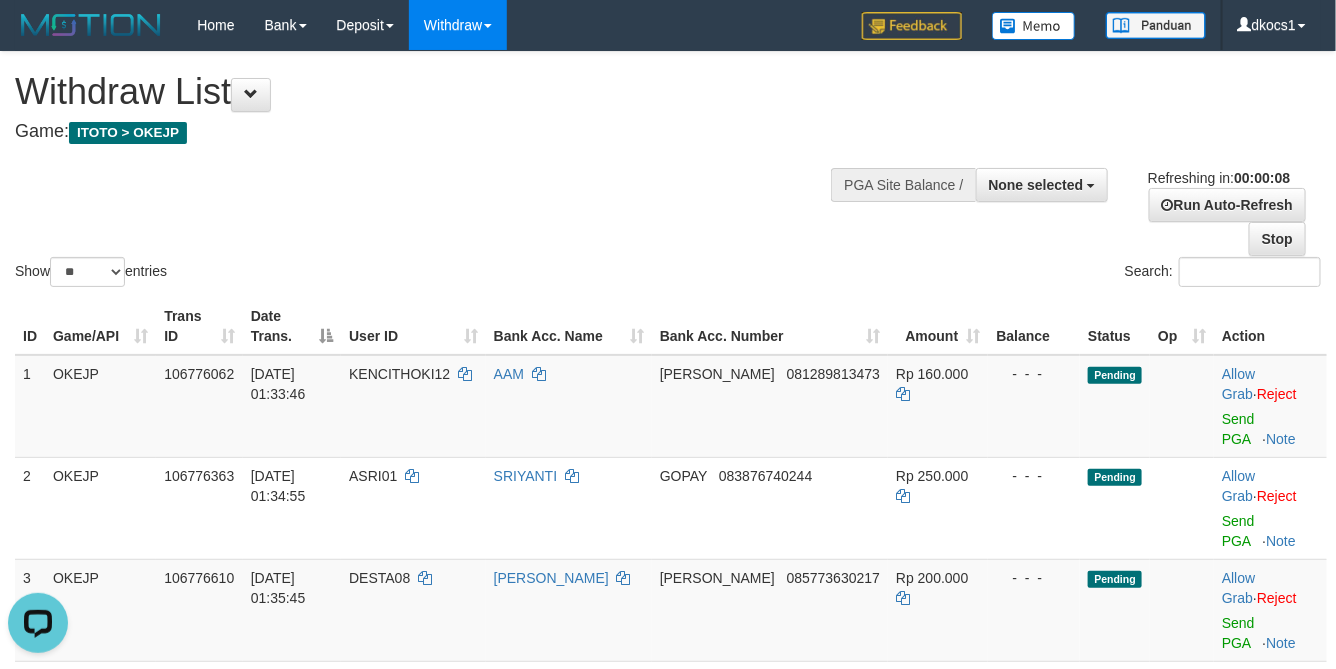 scroll, scrollTop: 0, scrollLeft: 0, axis: both 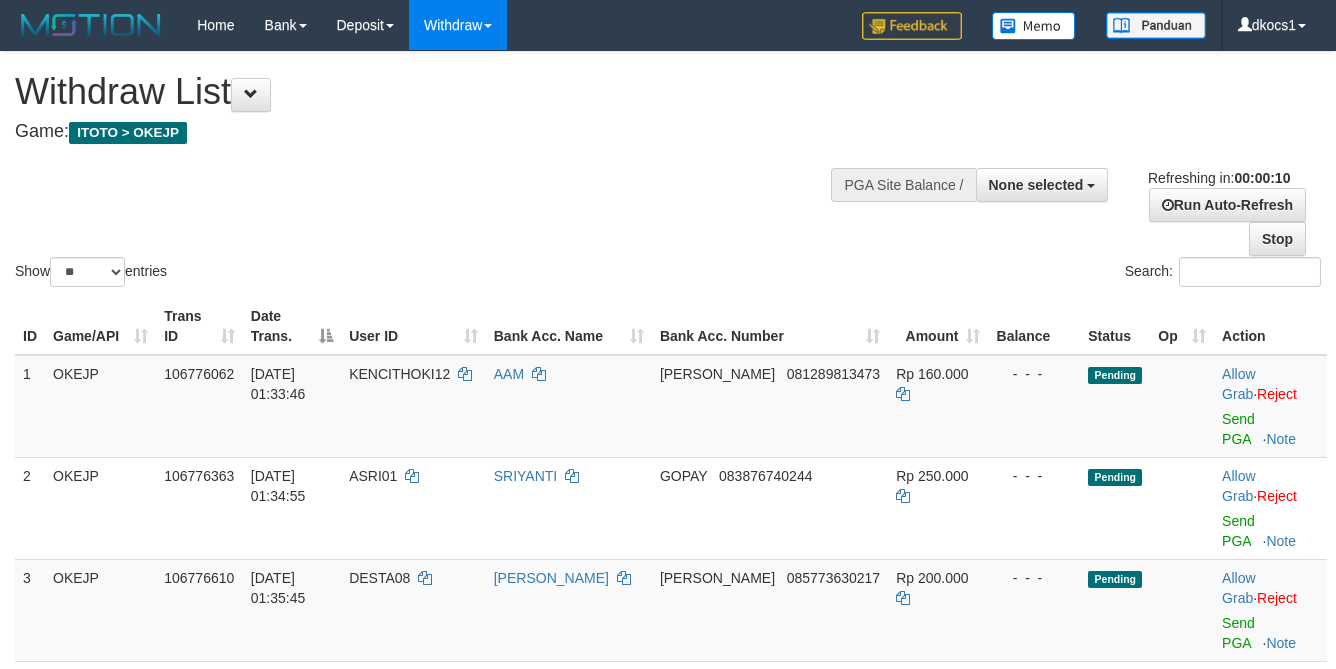 select 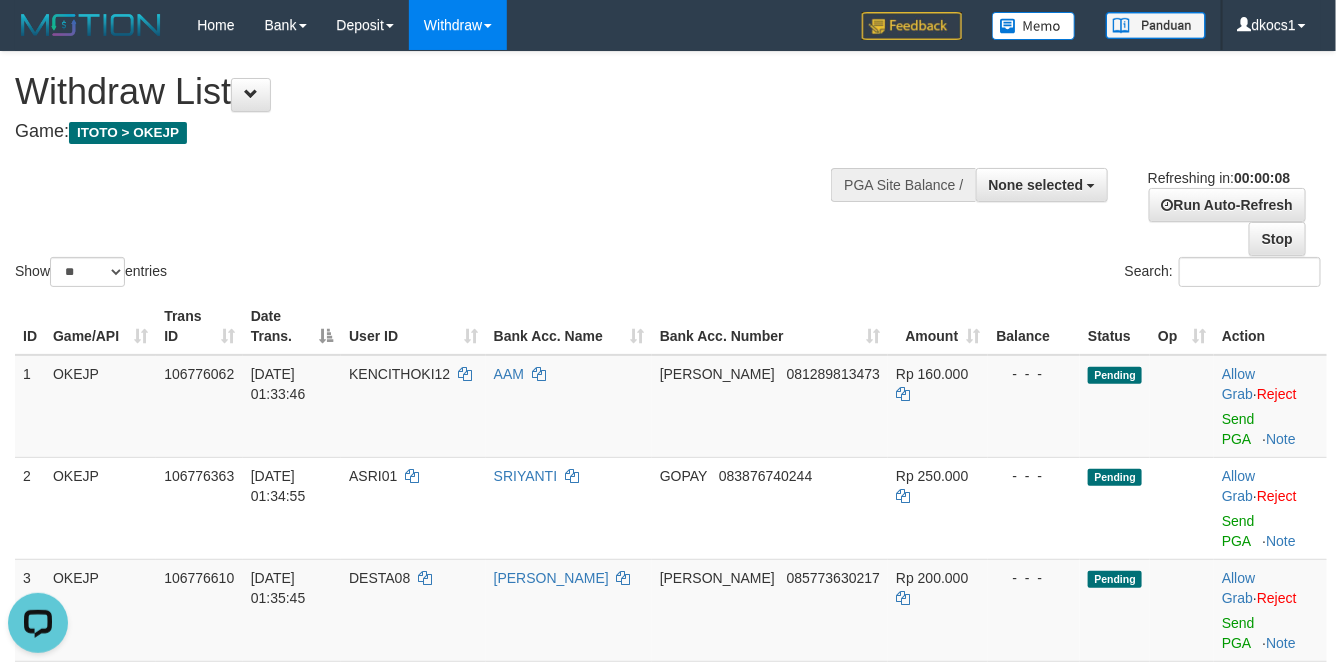 scroll, scrollTop: 0, scrollLeft: 0, axis: both 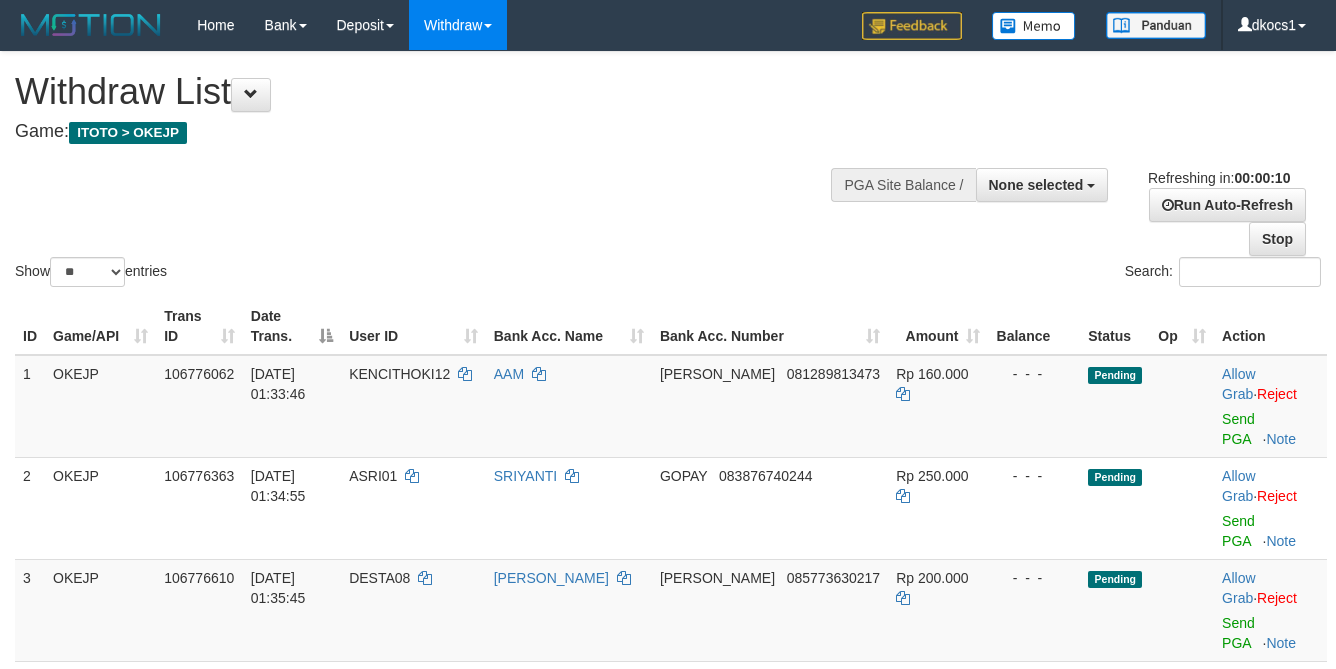 select 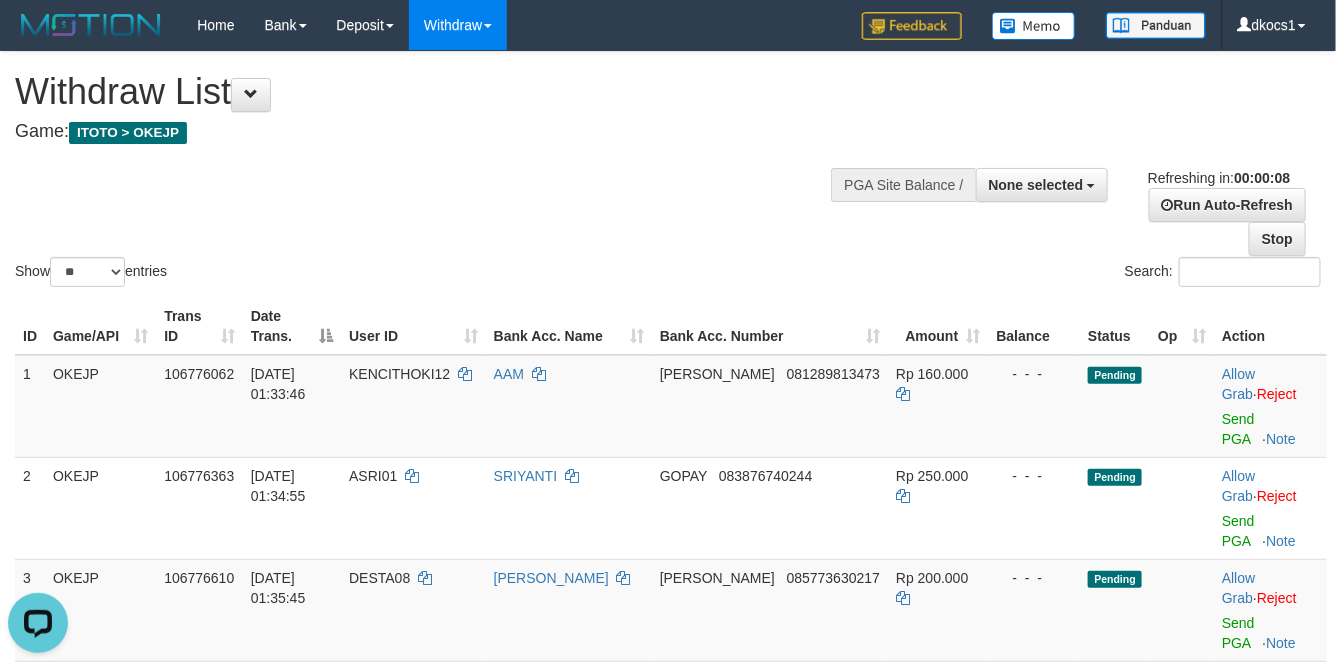 scroll, scrollTop: 0, scrollLeft: 0, axis: both 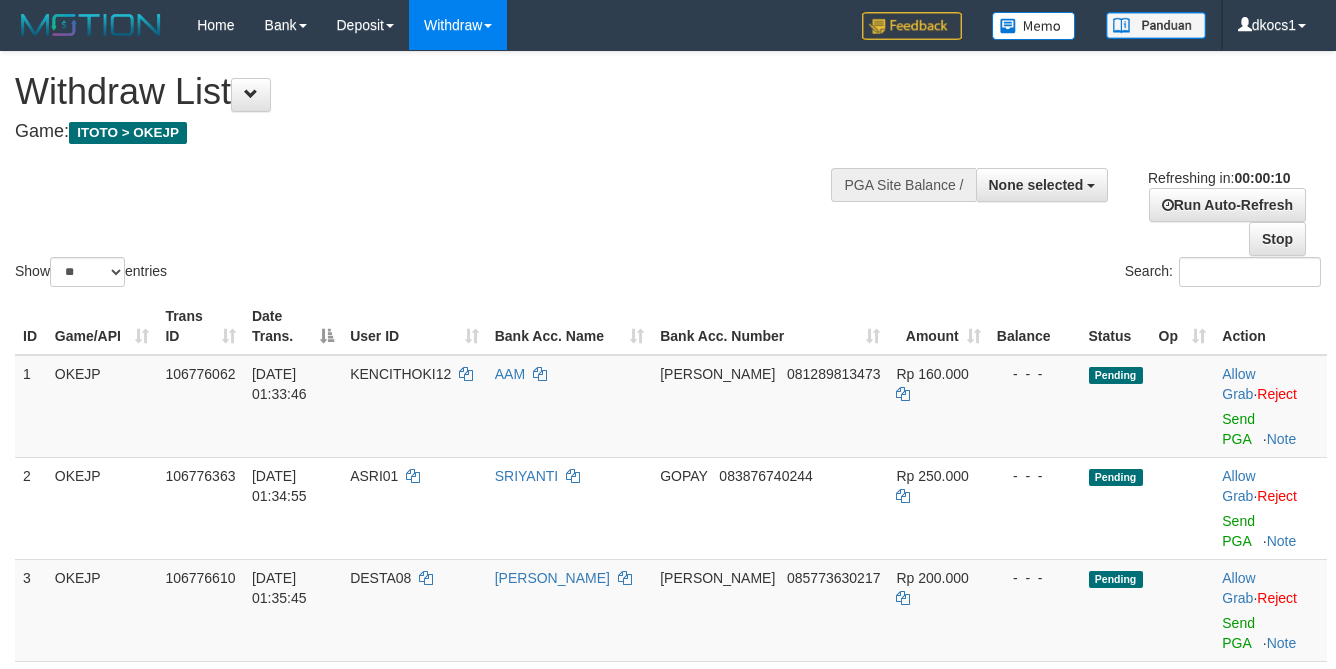 select 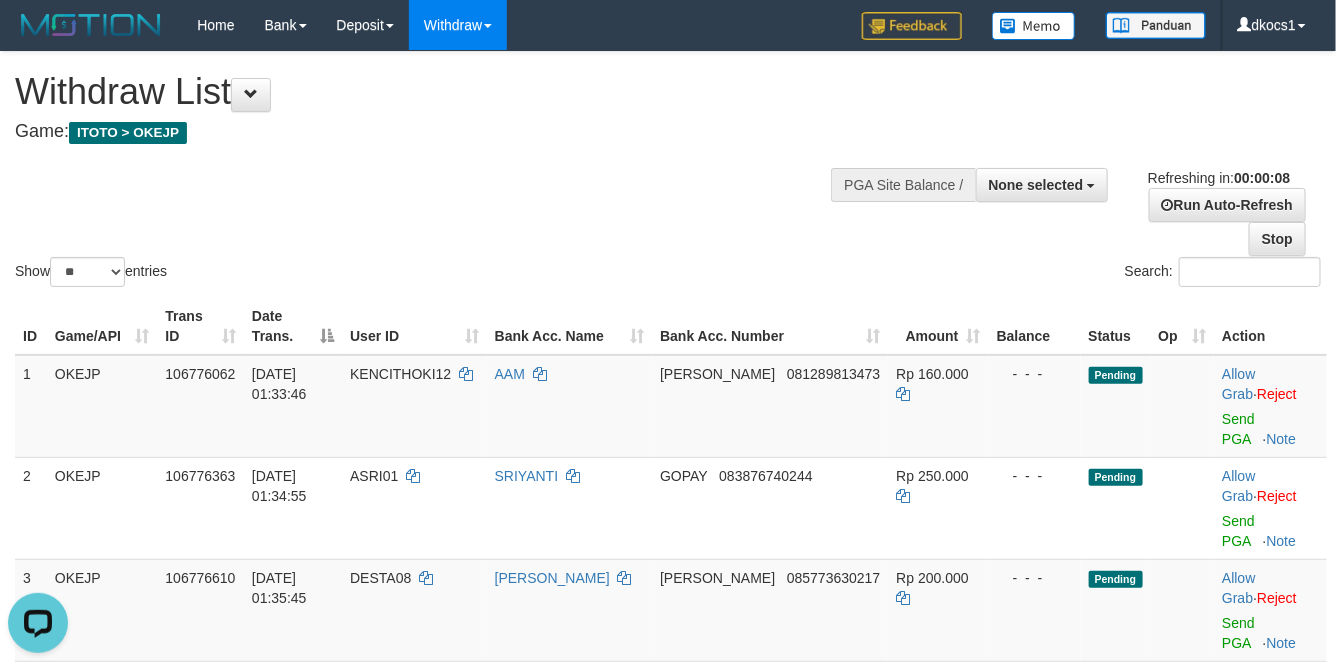 scroll, scrollTop: 0, scrollLeft: 0, axis: both 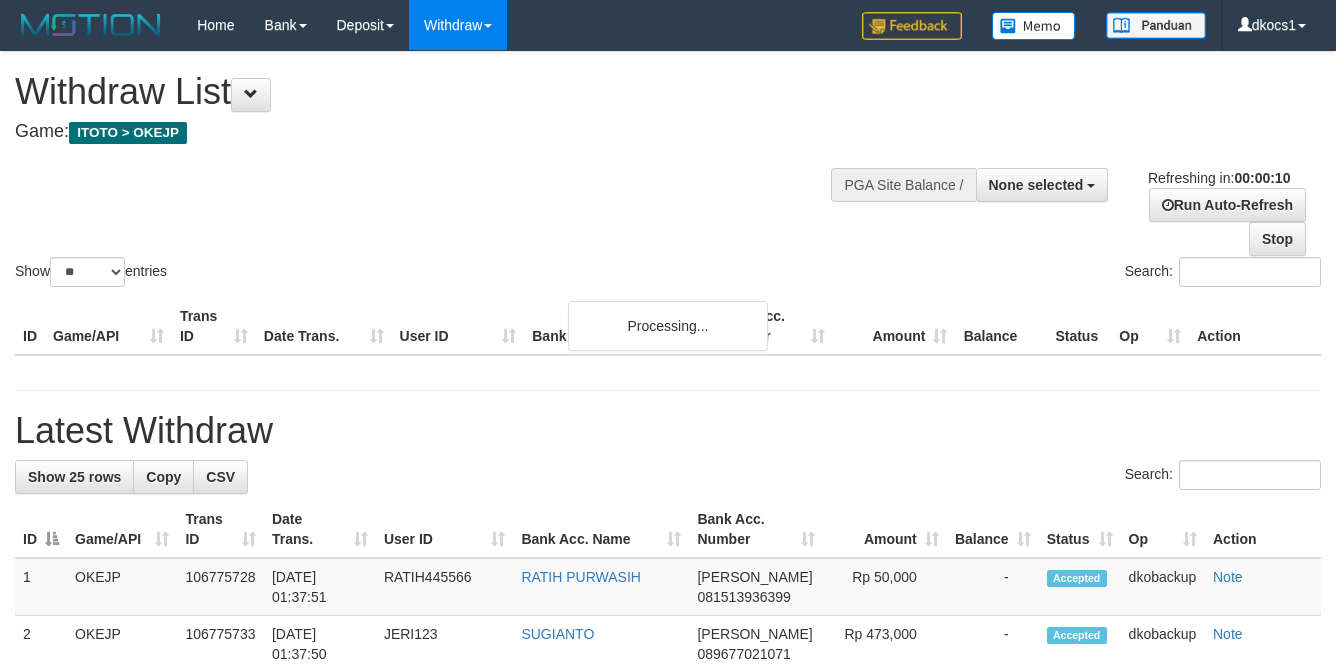 select 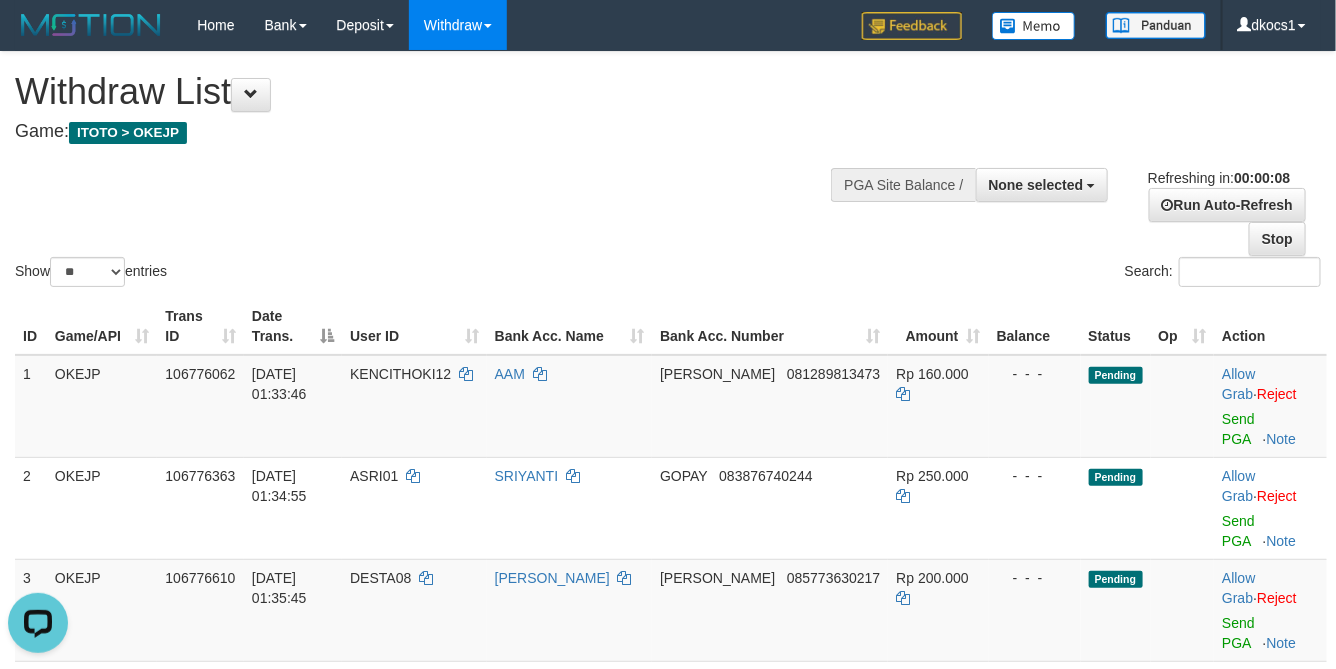 scroll, scrollTop: 0, scrollLeft: 0, axis: both 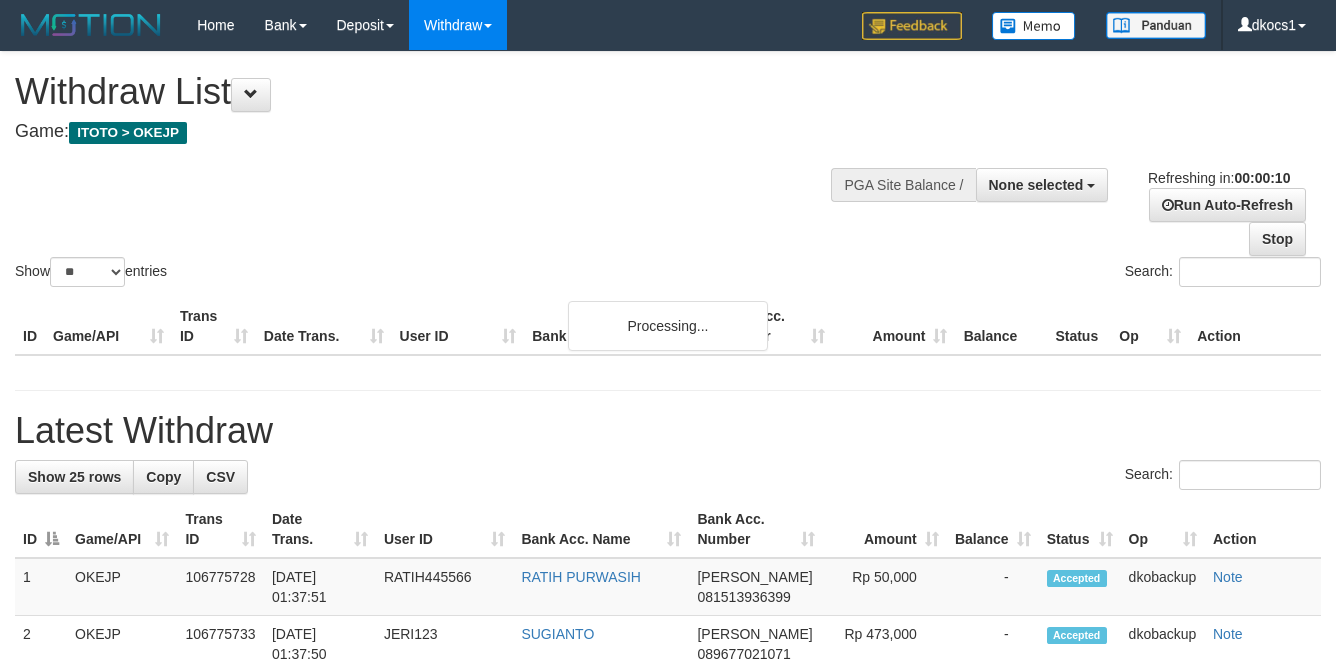select 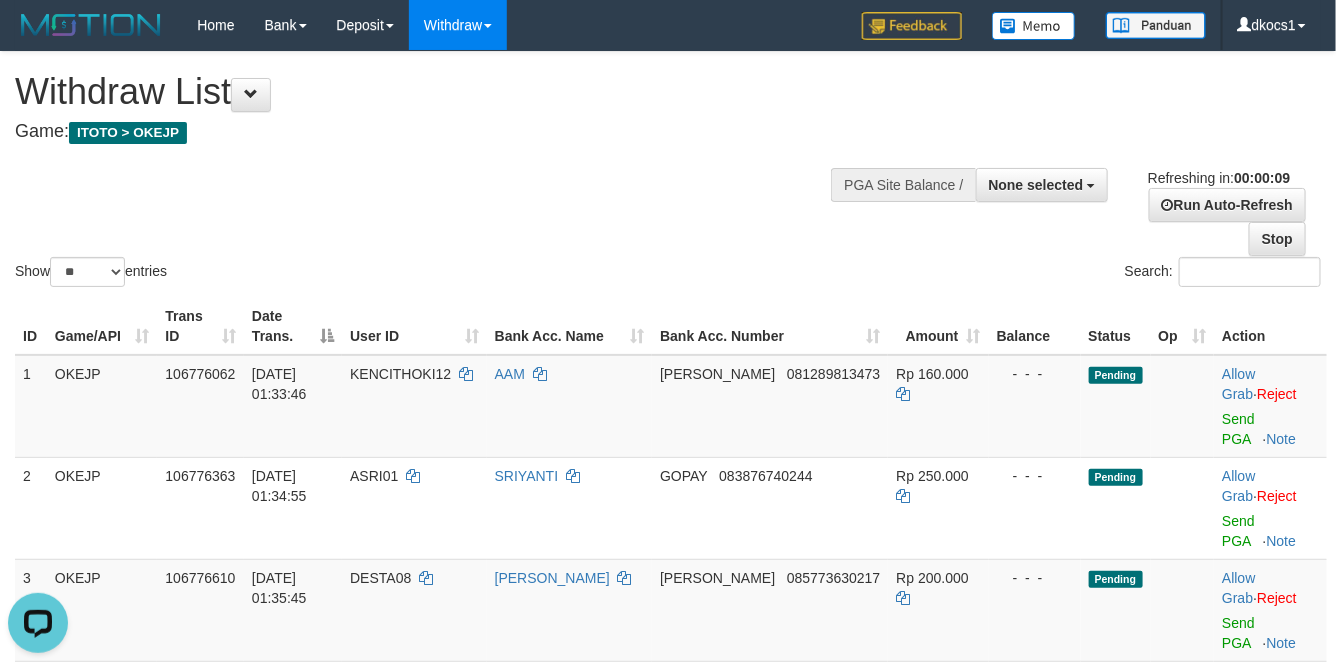 scroll, scrollTop: 0, scrollLeft: 0, axis: both 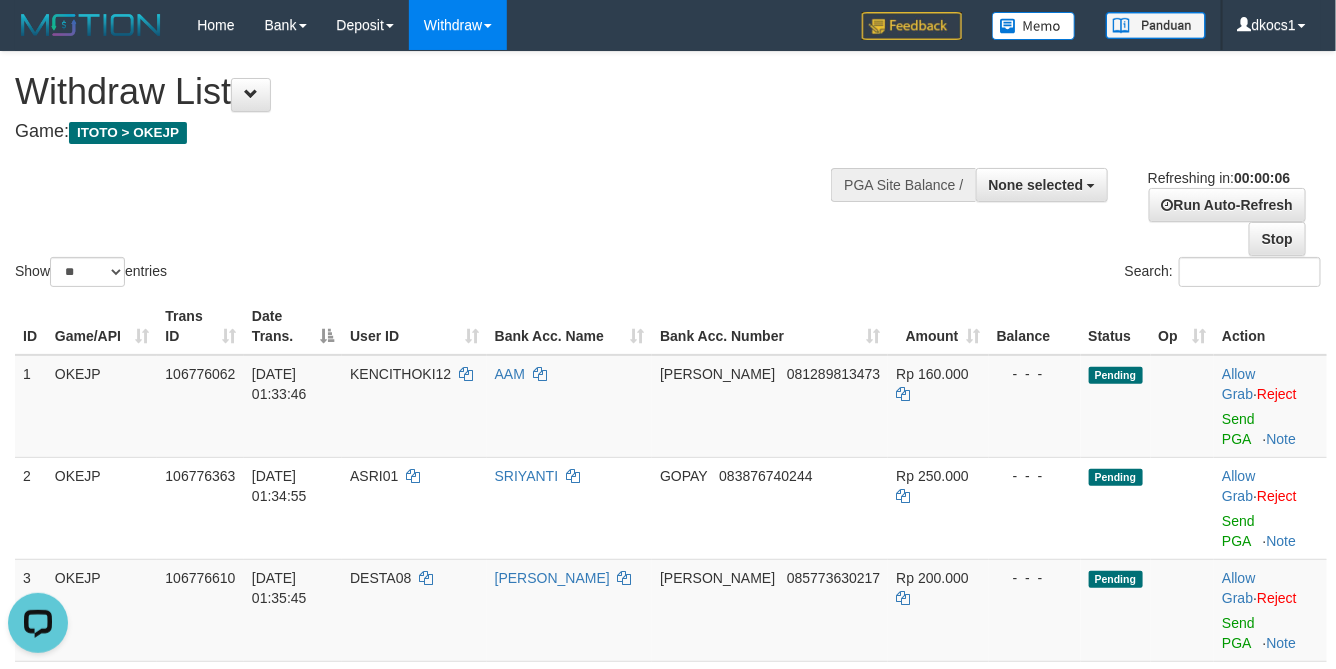 click on "Show  ** ** ** ***  entries Search:" at bounding box center [668, 171] 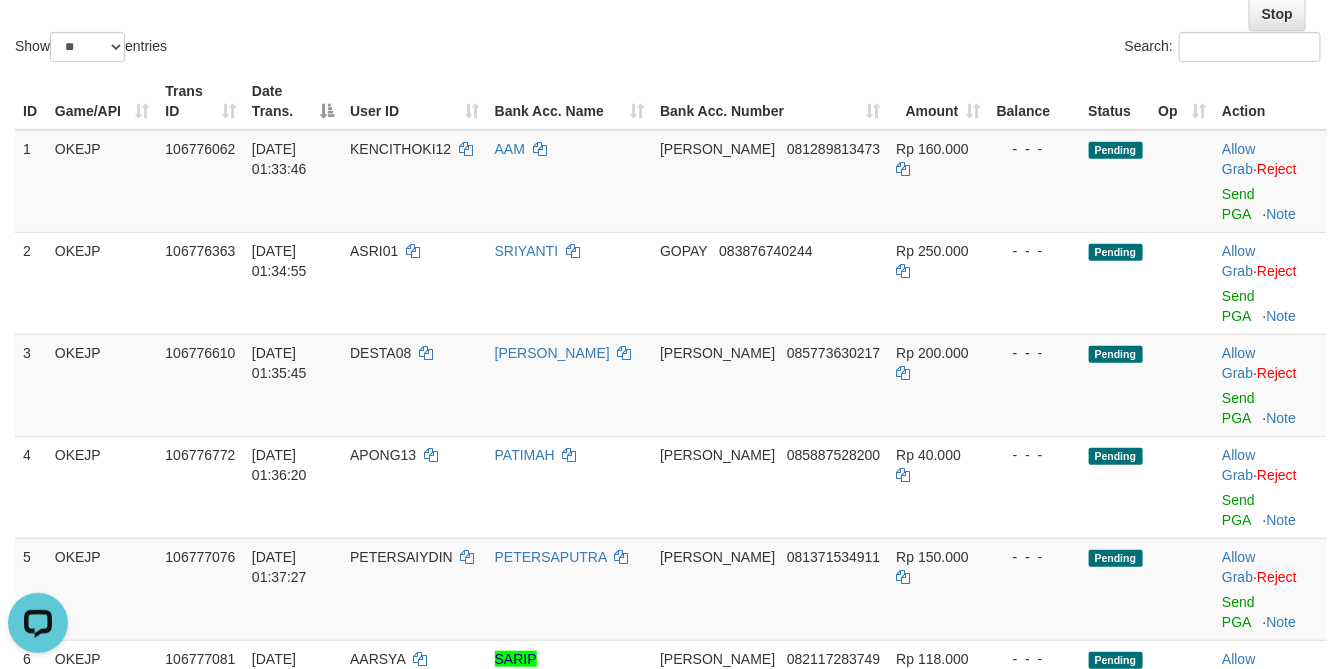 scroll, scrollTop: 150, scrollLeft: 0, axis: vertical 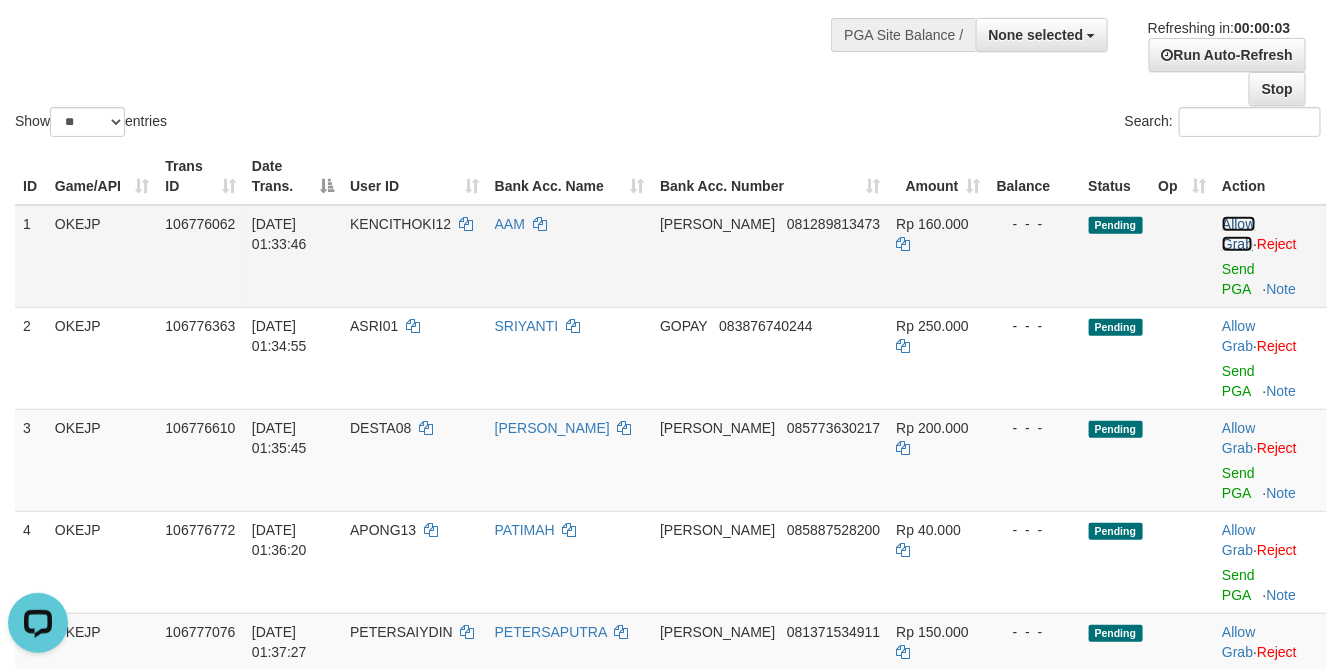 click on "Allow Grab" at bounding box center (1238, 234) 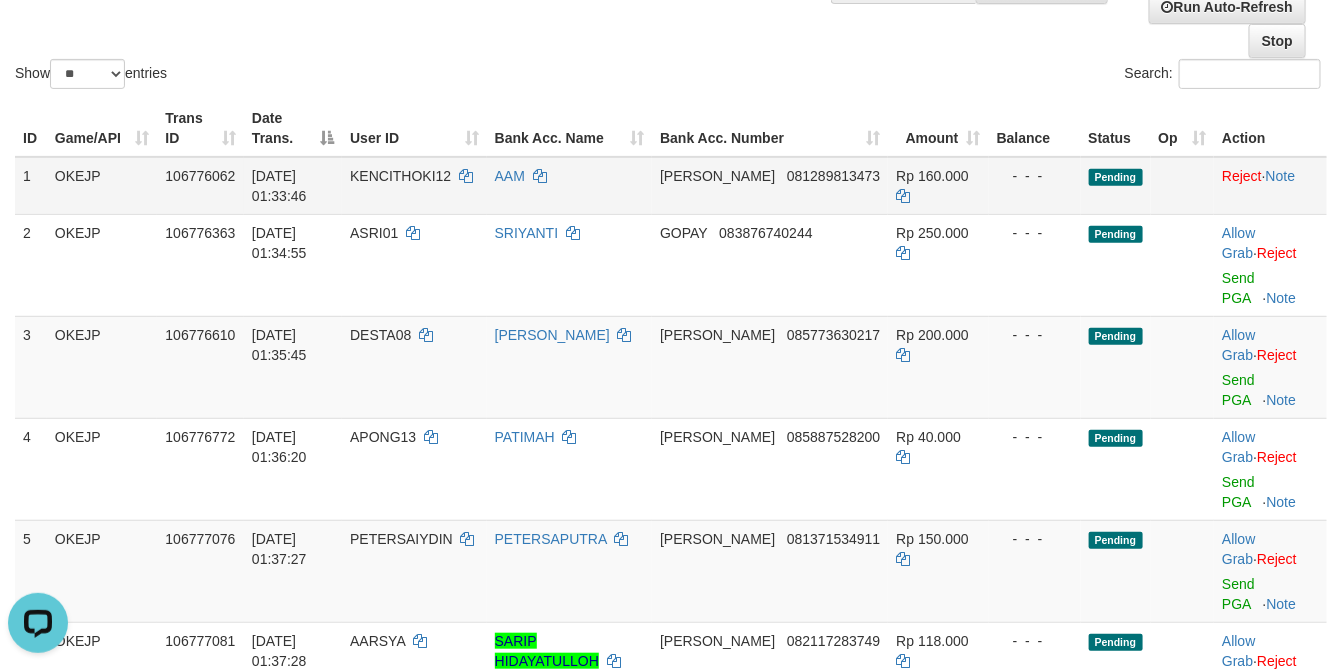 scroll, scrollTop: 150, scrollLeft: 0, axis: vertical 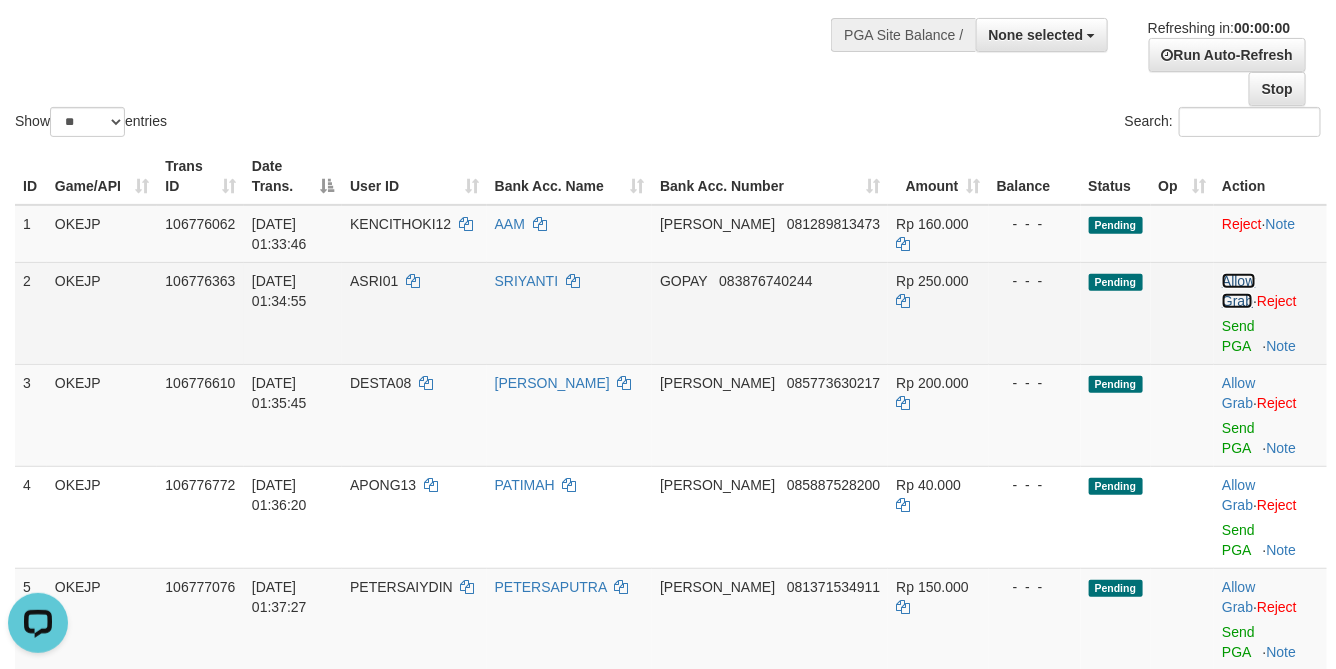 click on "Allow Grab" at bounding box center (1238, 291) 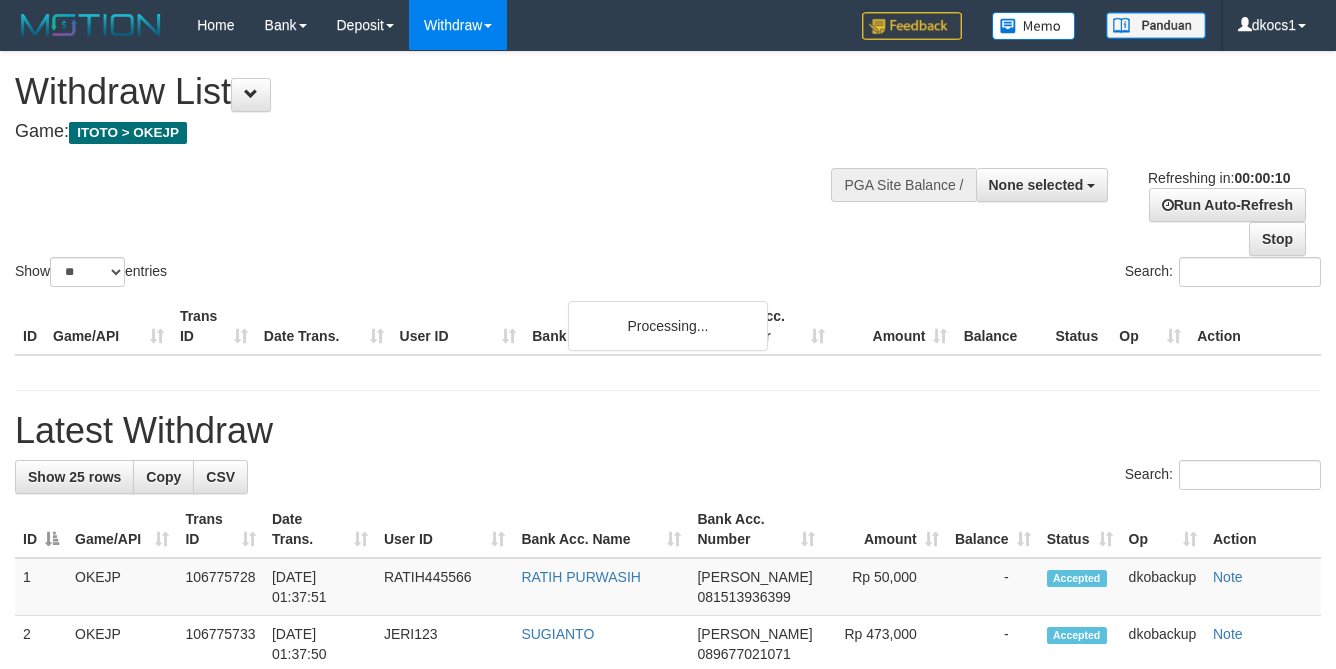 select 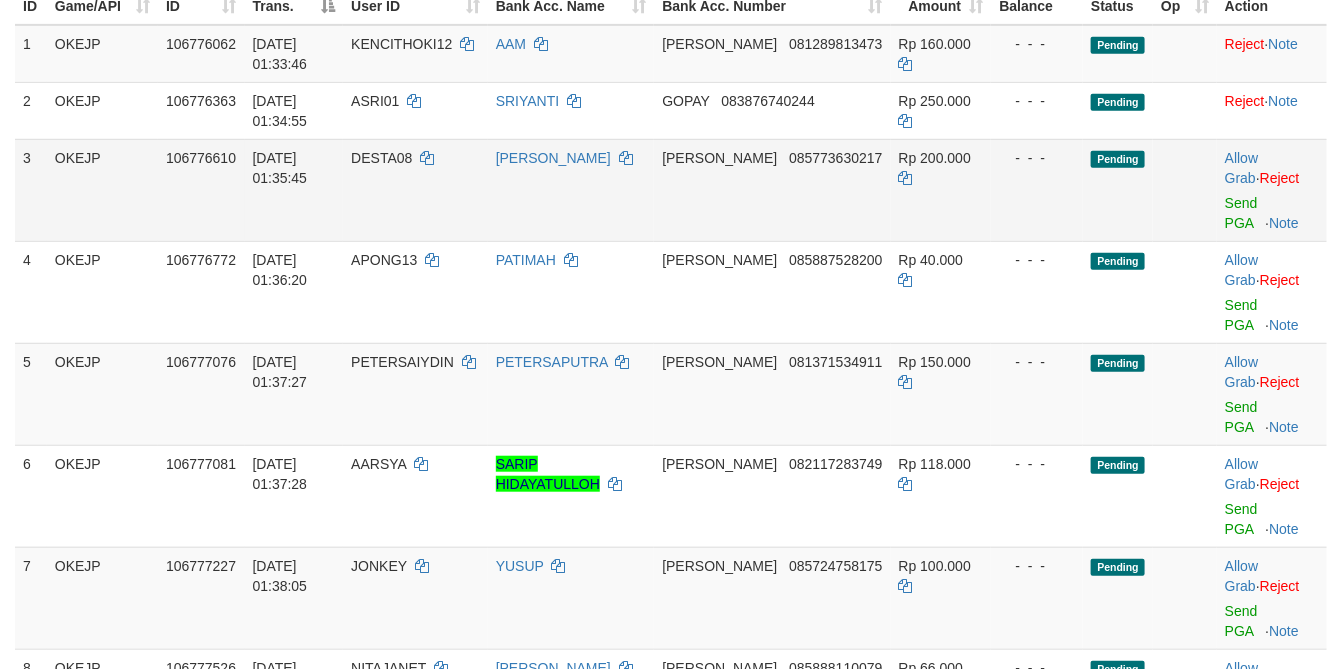 scroll, scrollTop: 300, scrollLeft: 0, axis: vertical 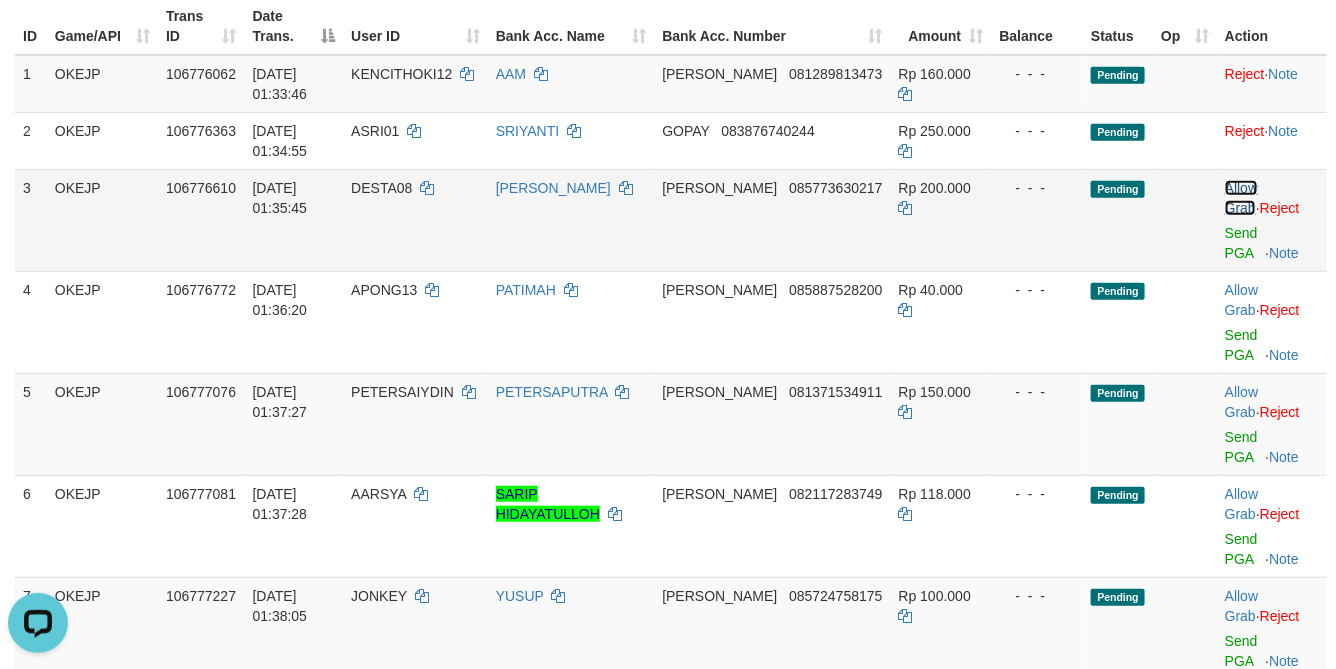 click on "Allow Grab" at bounding box center (1241, 198) 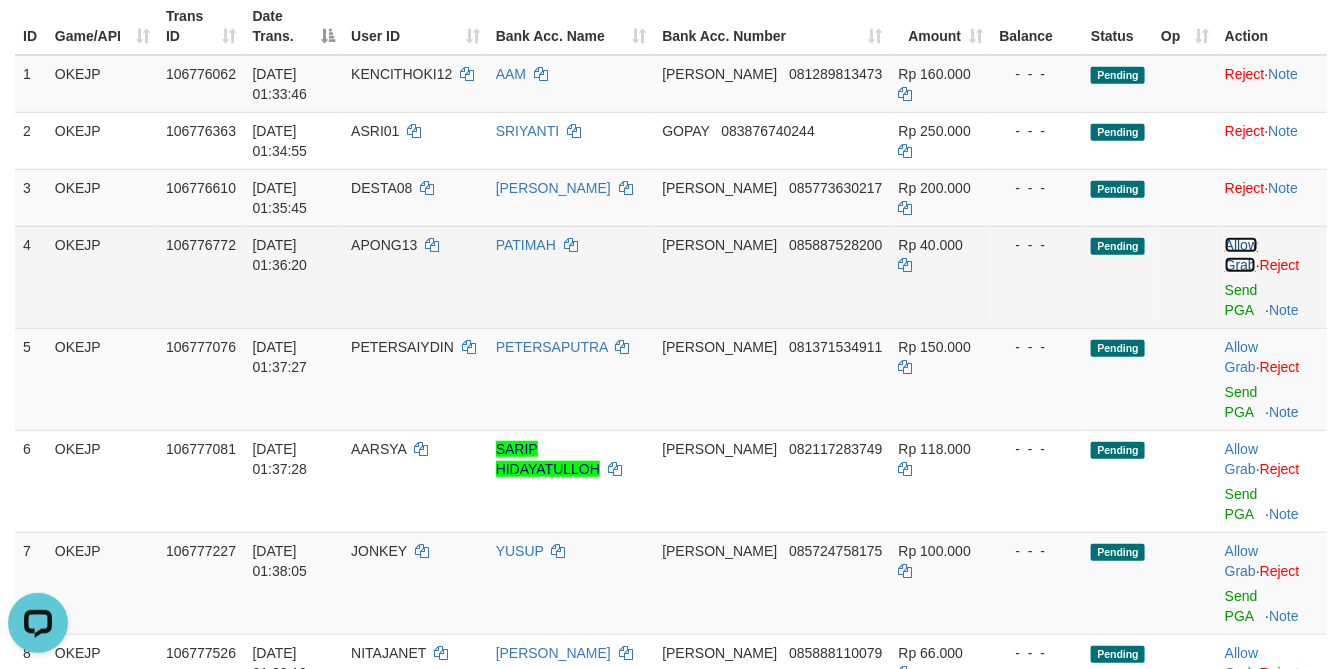 click on "Allow Grab" at bounding box center (1241, 255) 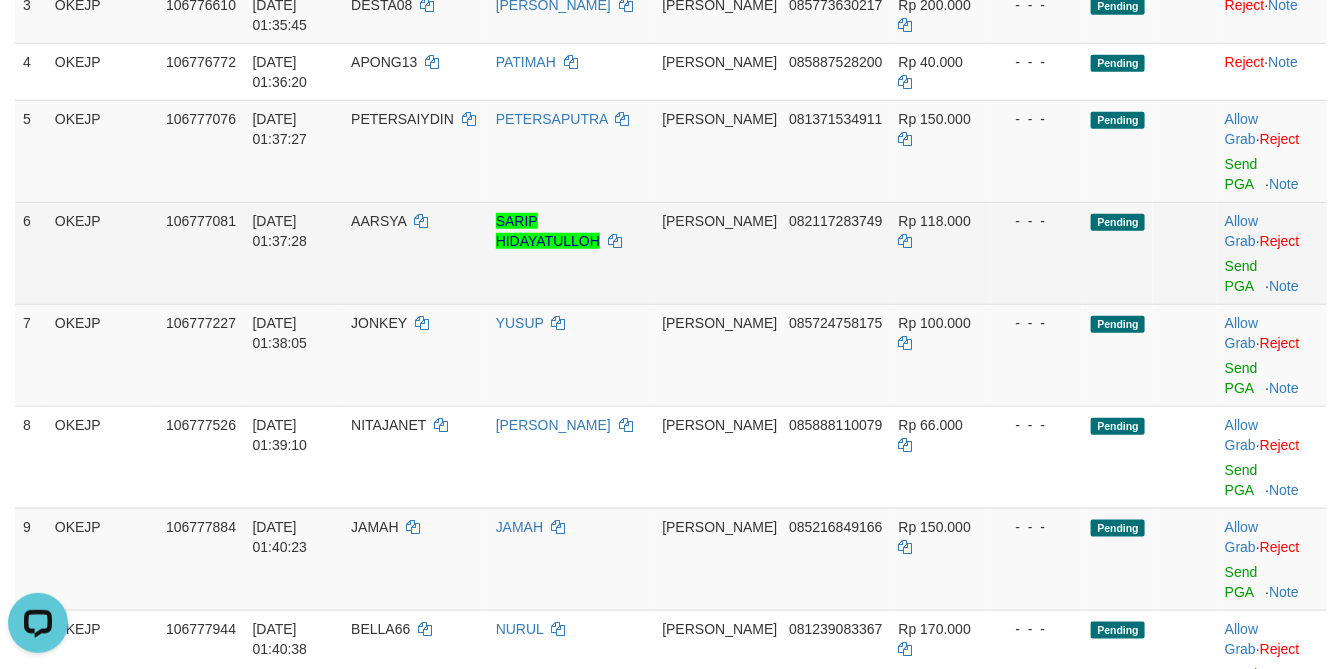 scroll, scrollTop: 450, scrollLeft: 0, axis: vertical 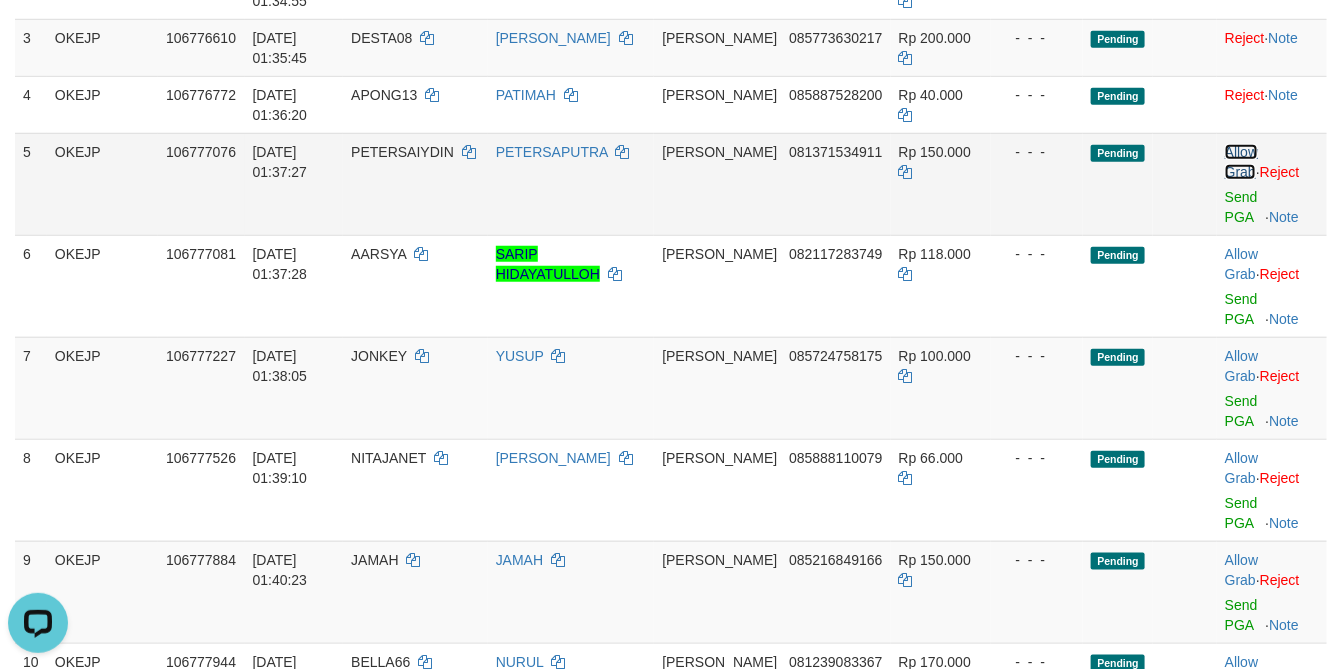 click on "Allow Grab" at bounding box center [1241, 162] 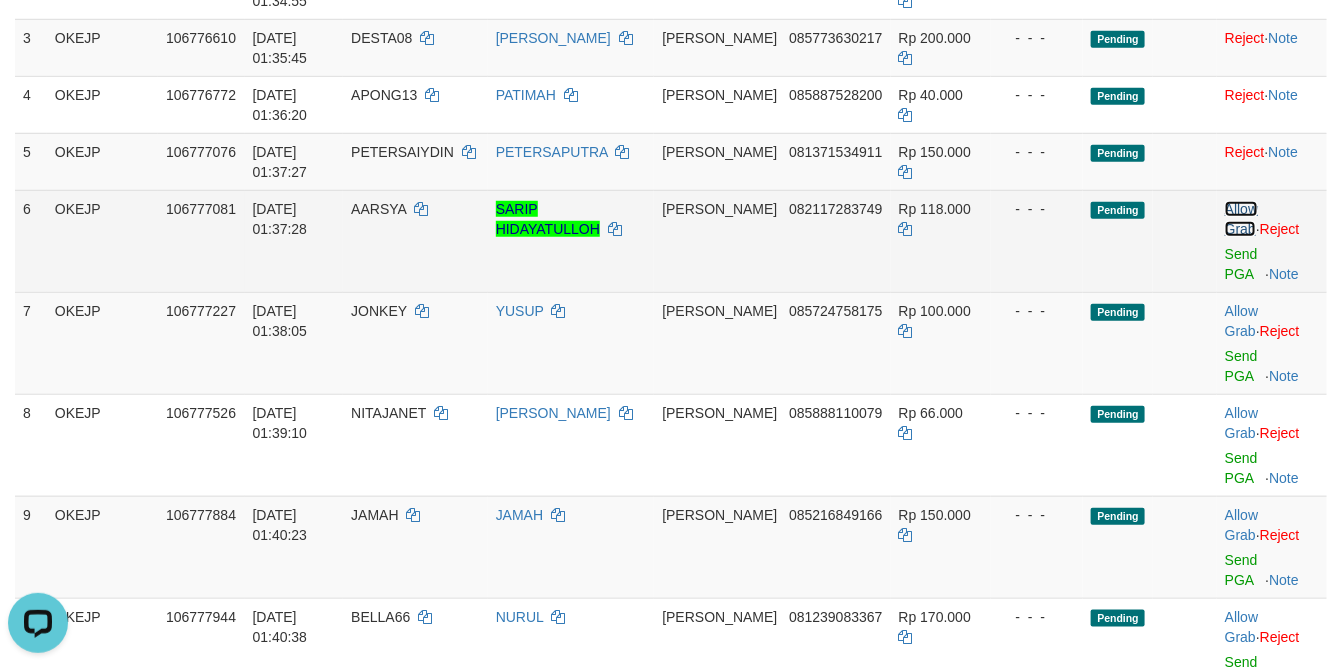 click on "Allow Grab" at bounding box center [1241, 219] 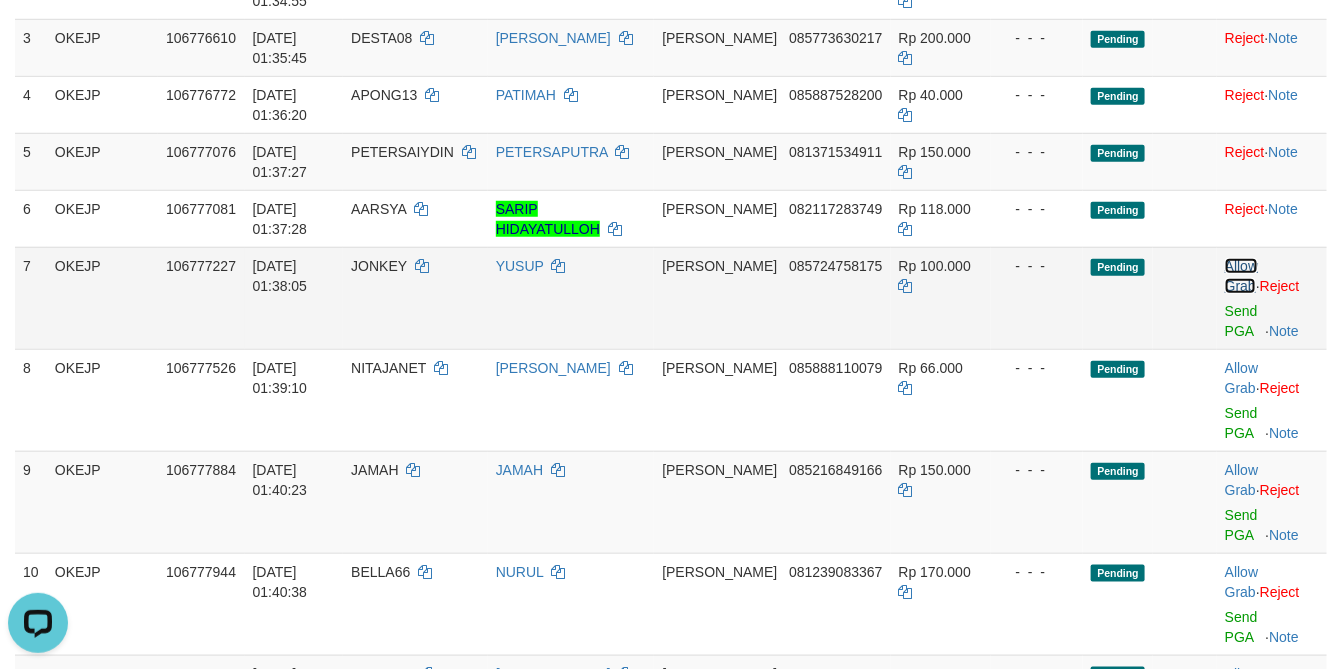 click on "Allow Grab" at bounding box center [1241, 276] 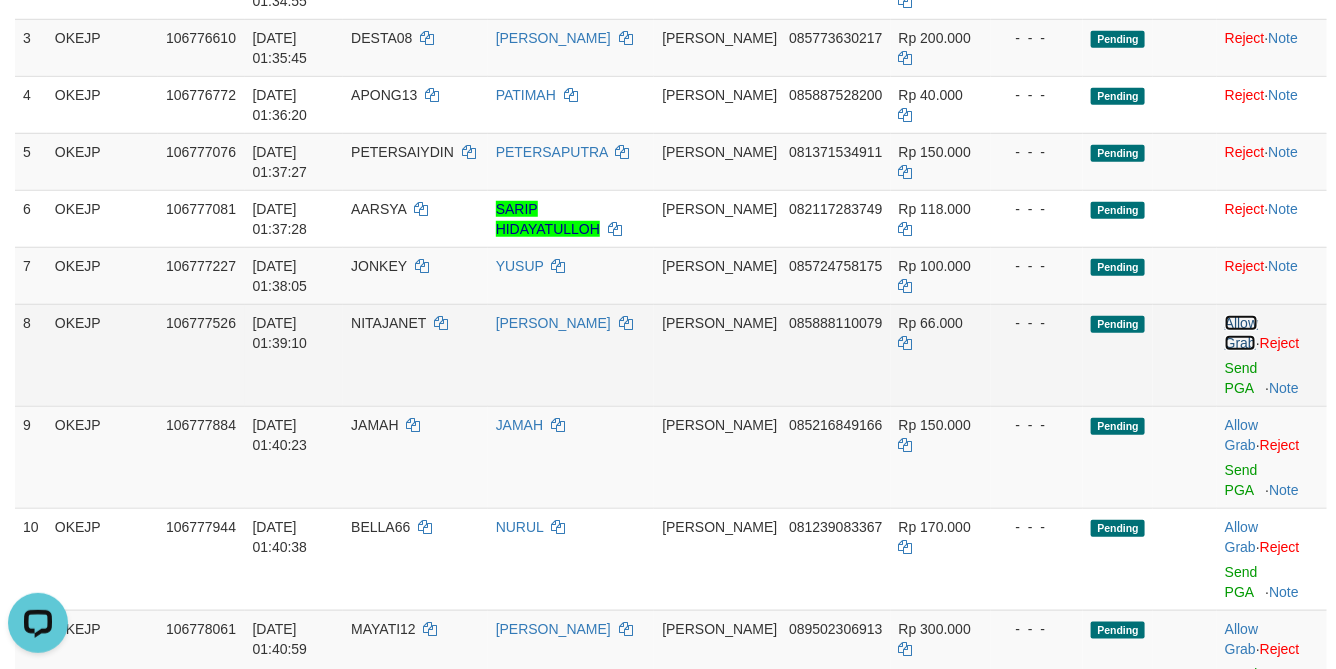 click on "Allow Grab" at bounding box center (1241, 333) 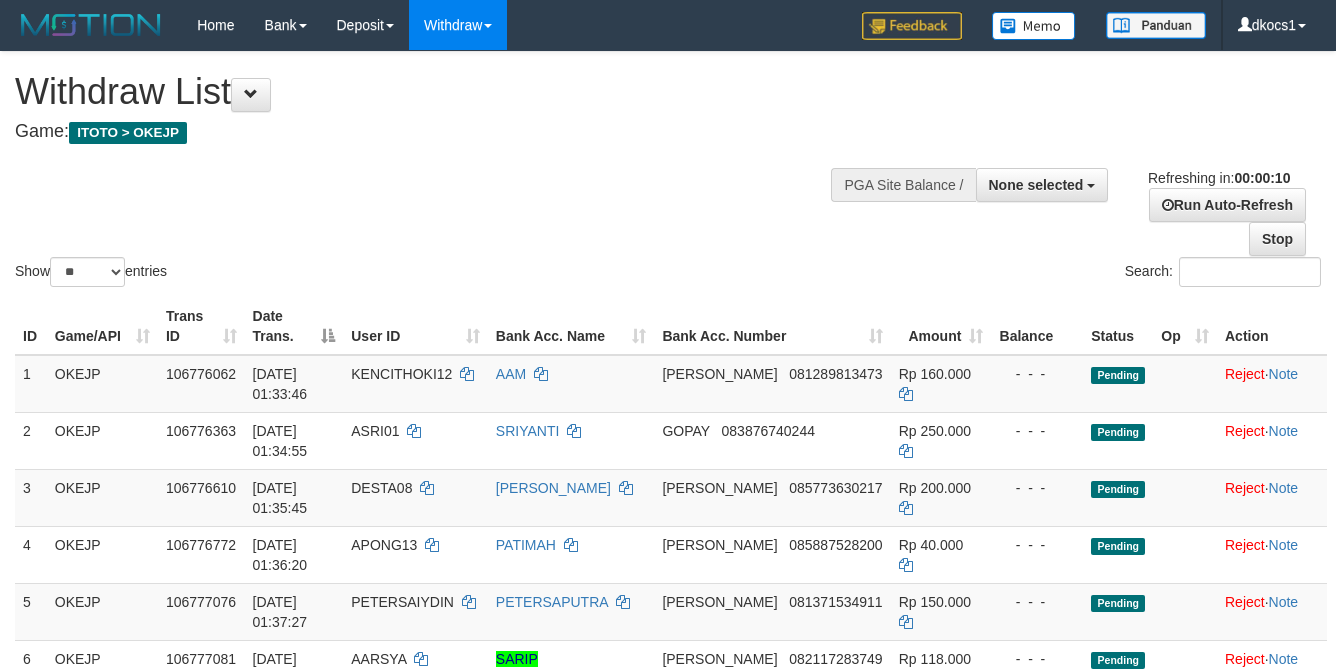 select 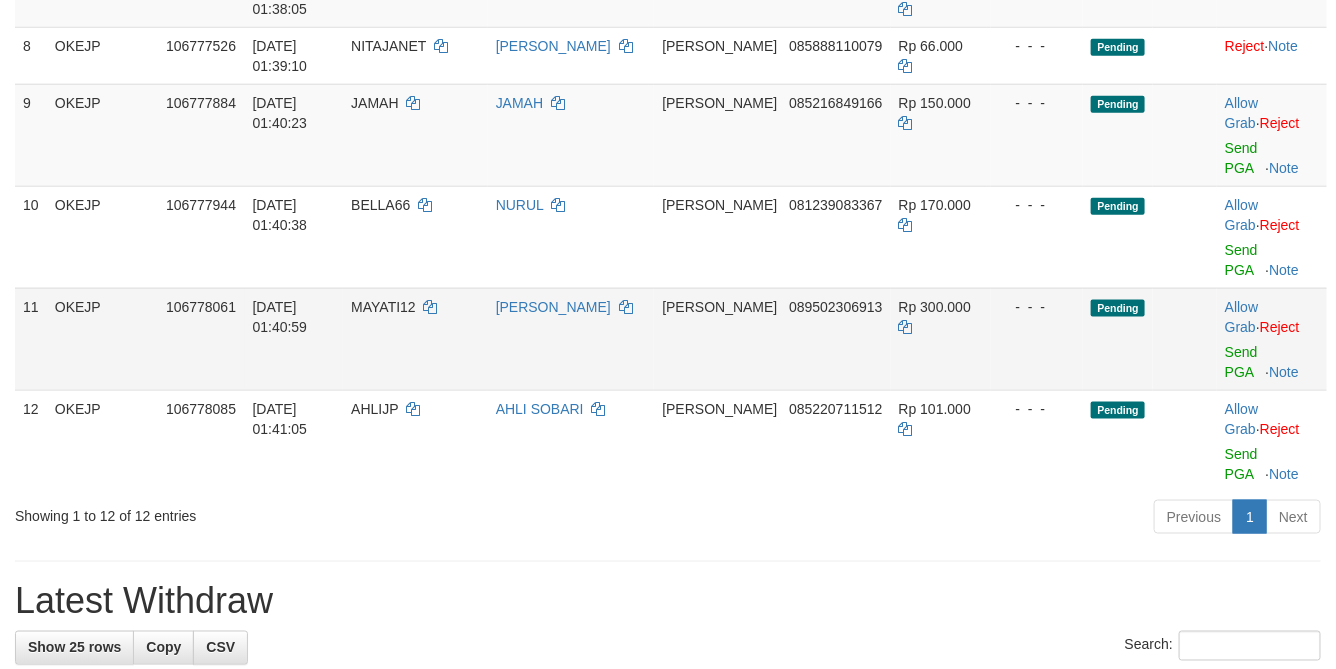 scroll, scrollTop: 750, scrollLeft: 0, axis: vertical 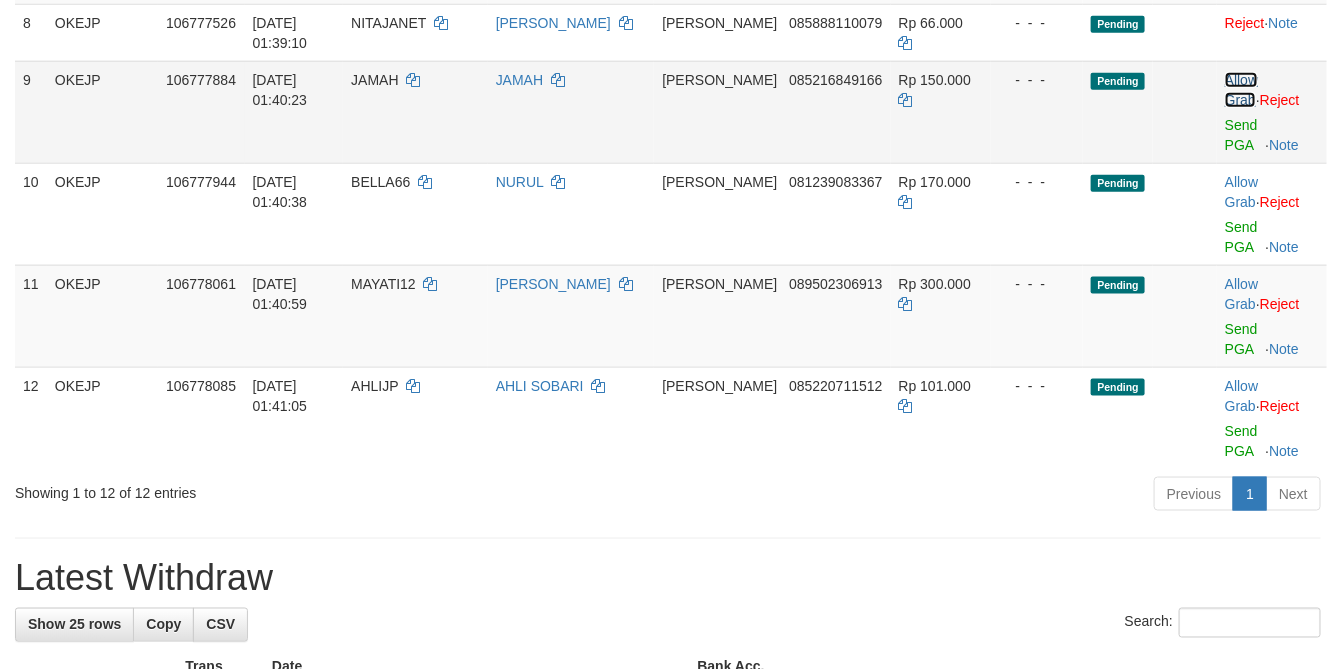 click on "Allow Grab" at bounding box center (1241, 90) 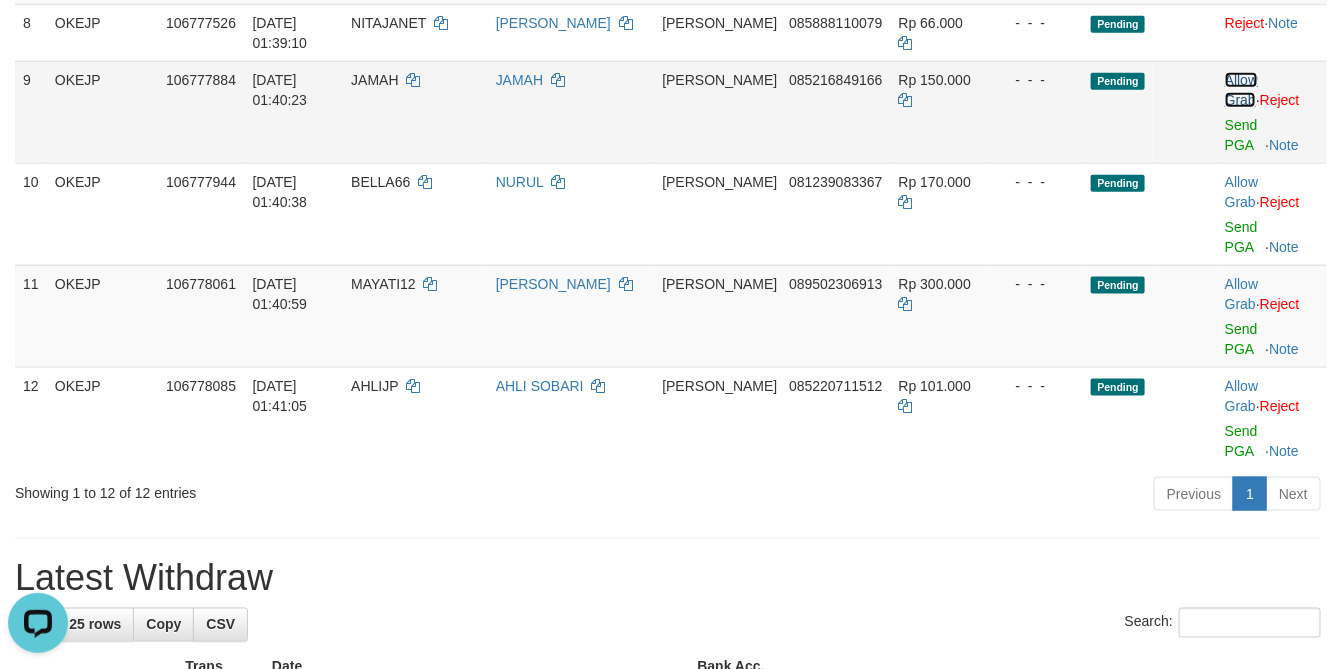 scroll, scrollTop: 0, scrollLeft: 0, axis: both 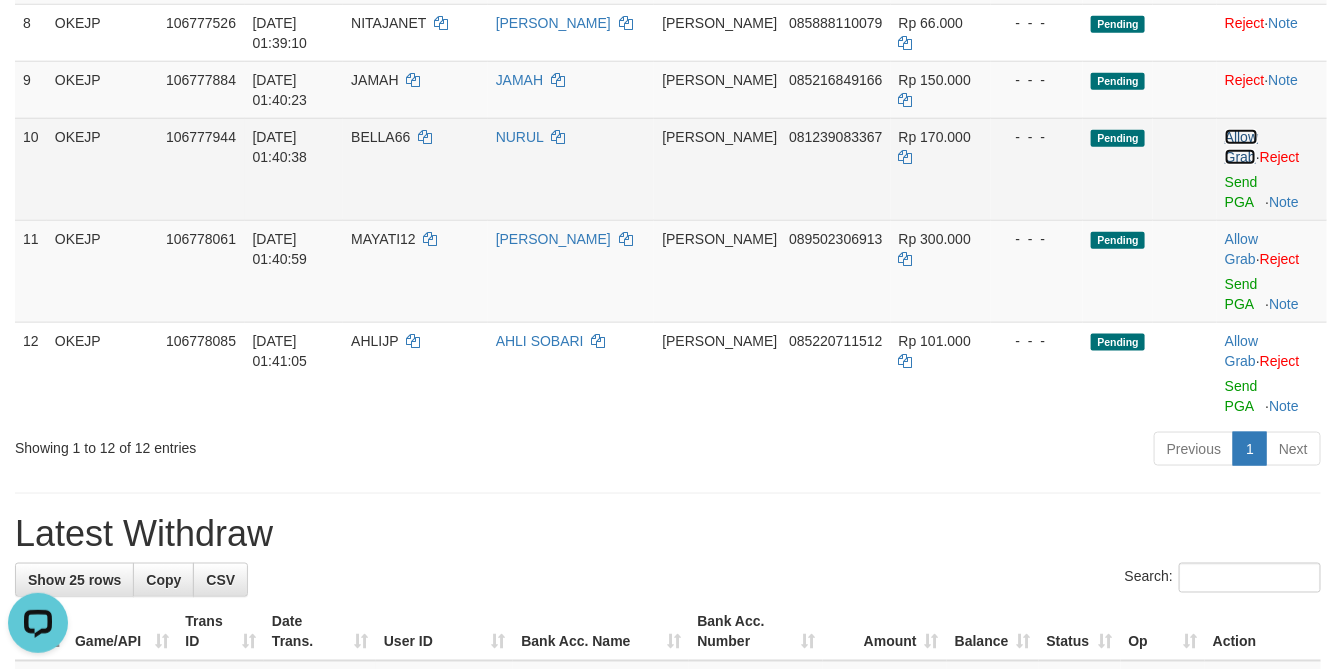 click on "Allow Grab" at bounding box center (1241, 147) 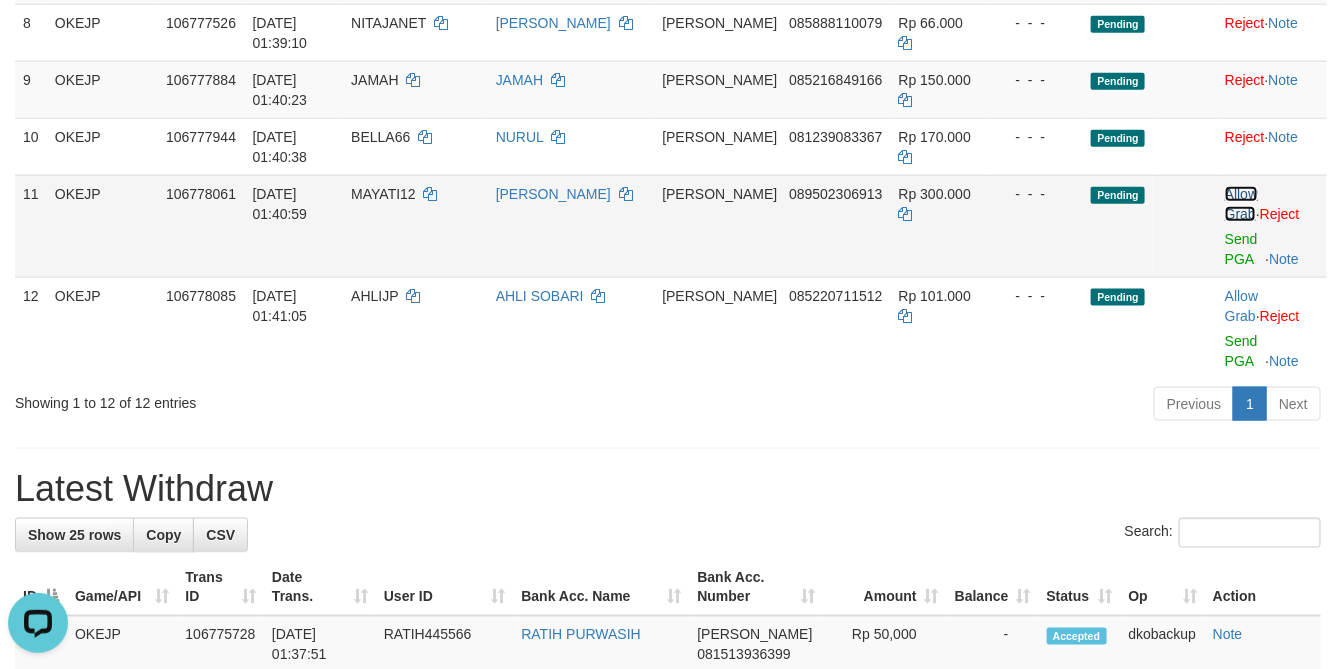 click on "Allow Grab" at bounding box center [1241, 204] 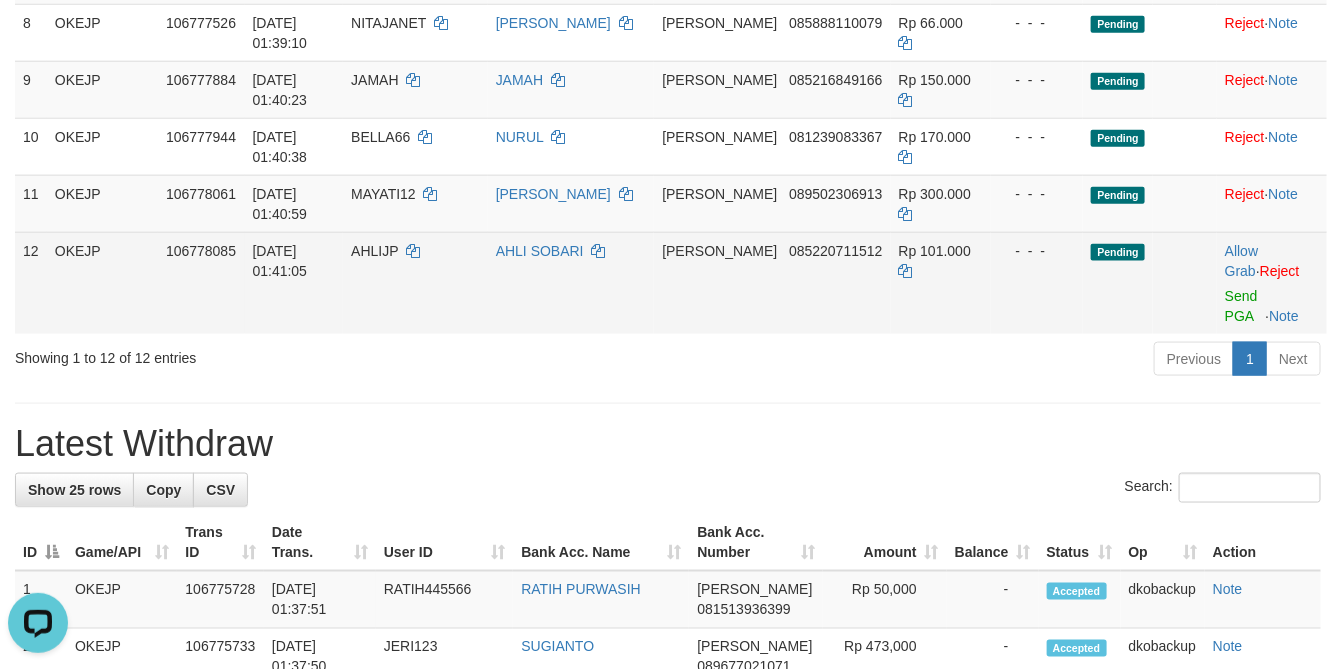 click on "Allow Grab   ·    Reject Send PGA     ·    Note" at bounding box center [1272, 283] 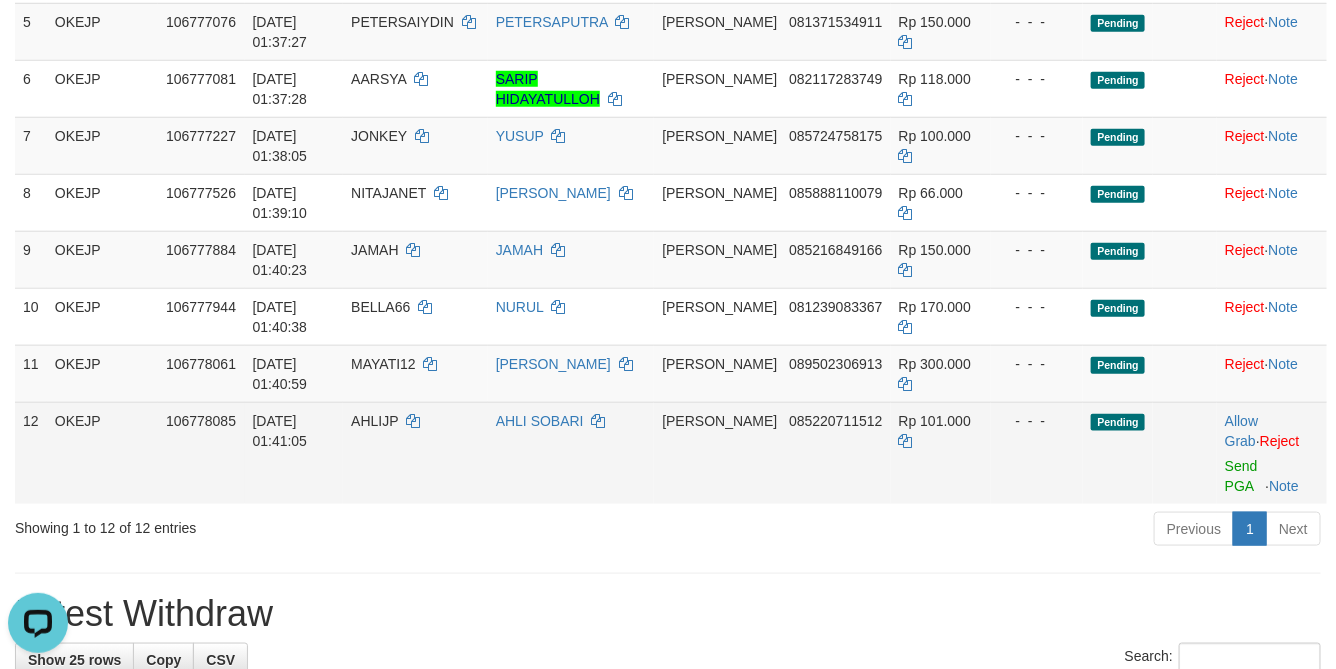 scroll, scrollTop: 585, scrollLeft: 0, axis: vertical 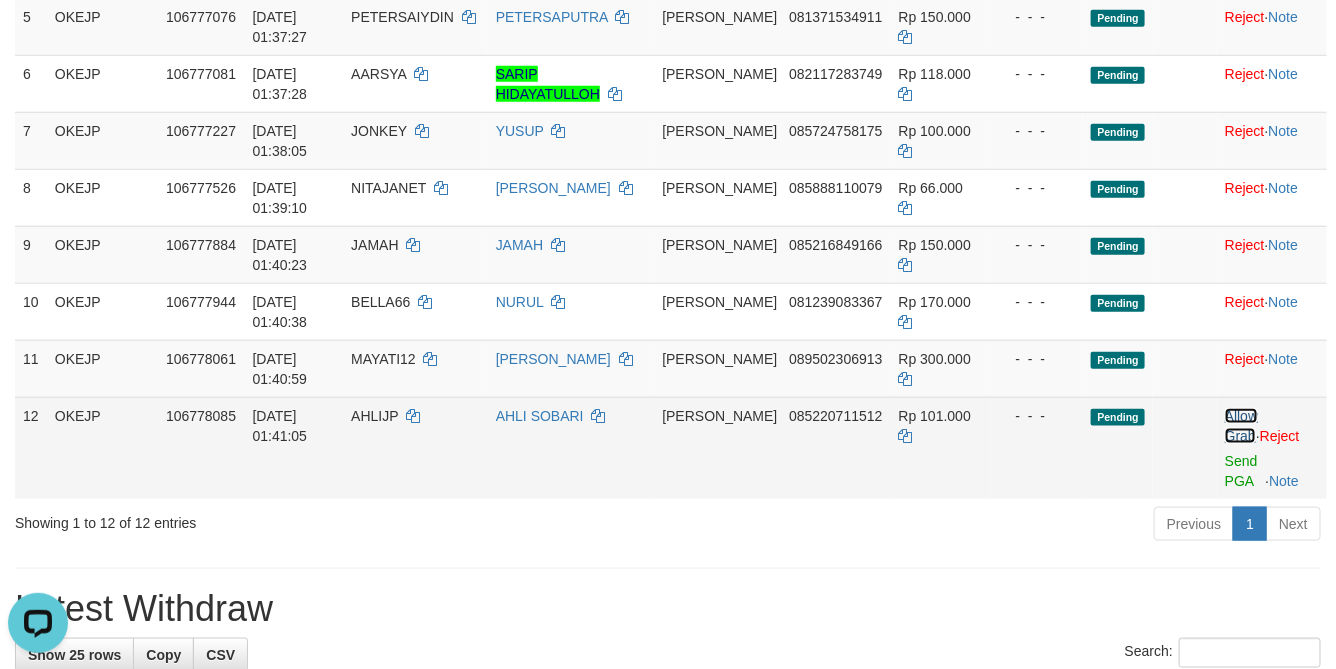 click on "Allow Grab" at bounding box center [1241, 426] 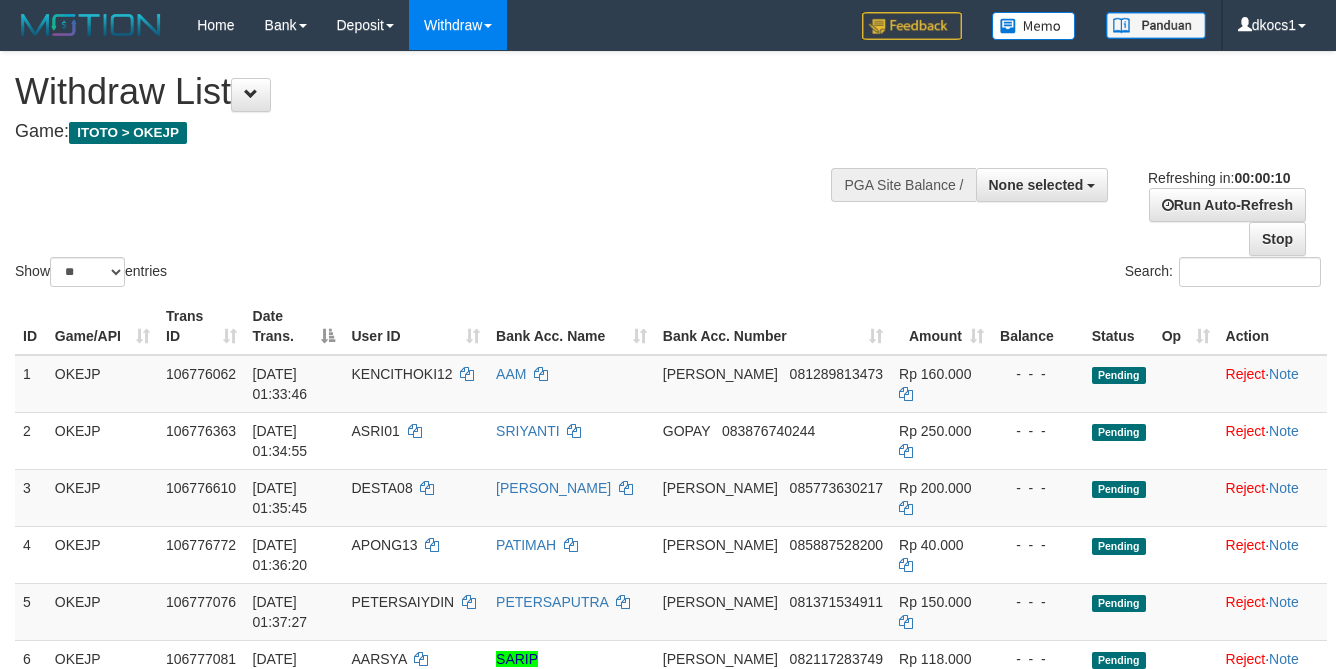 select 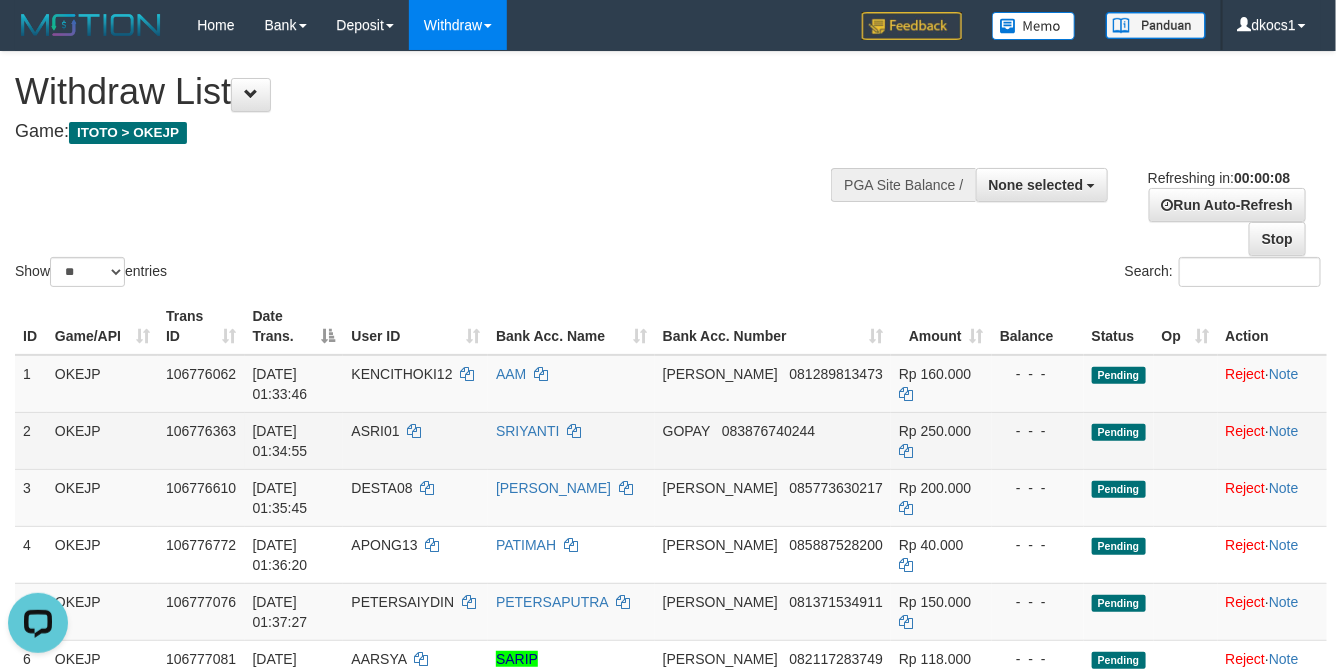 scroll, scrollTop: 0, scrollLeft: 0, axis: both 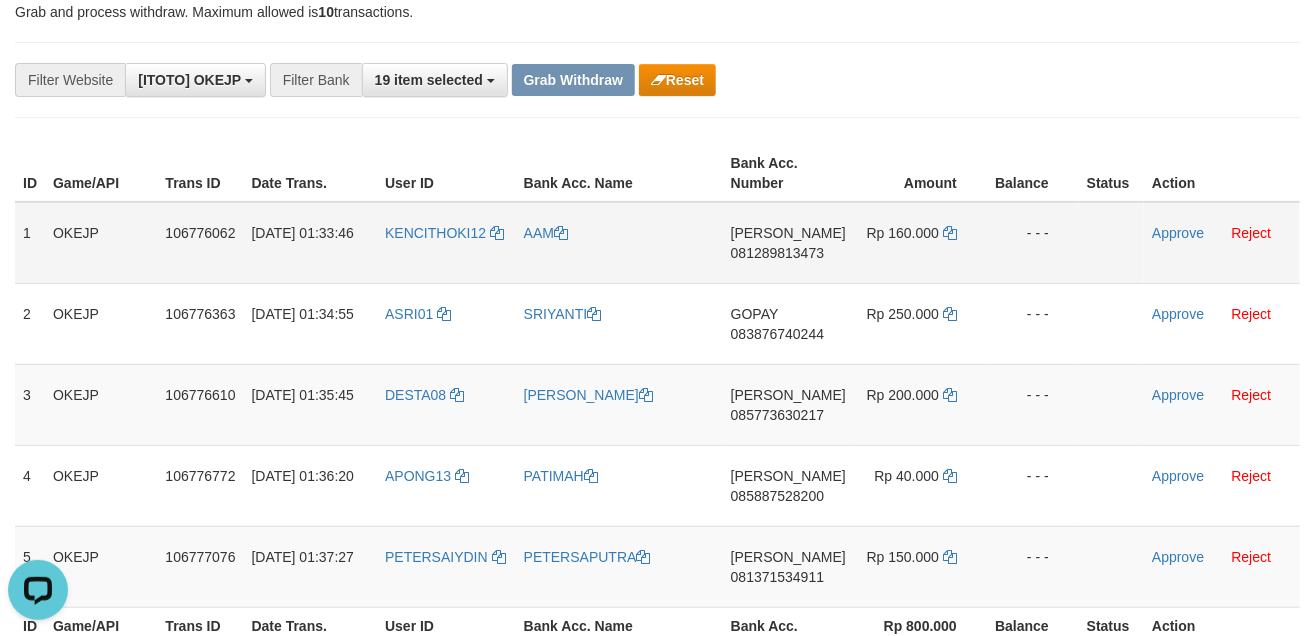 click on "KENCITHOKI12" at bounding box center (446, 243) 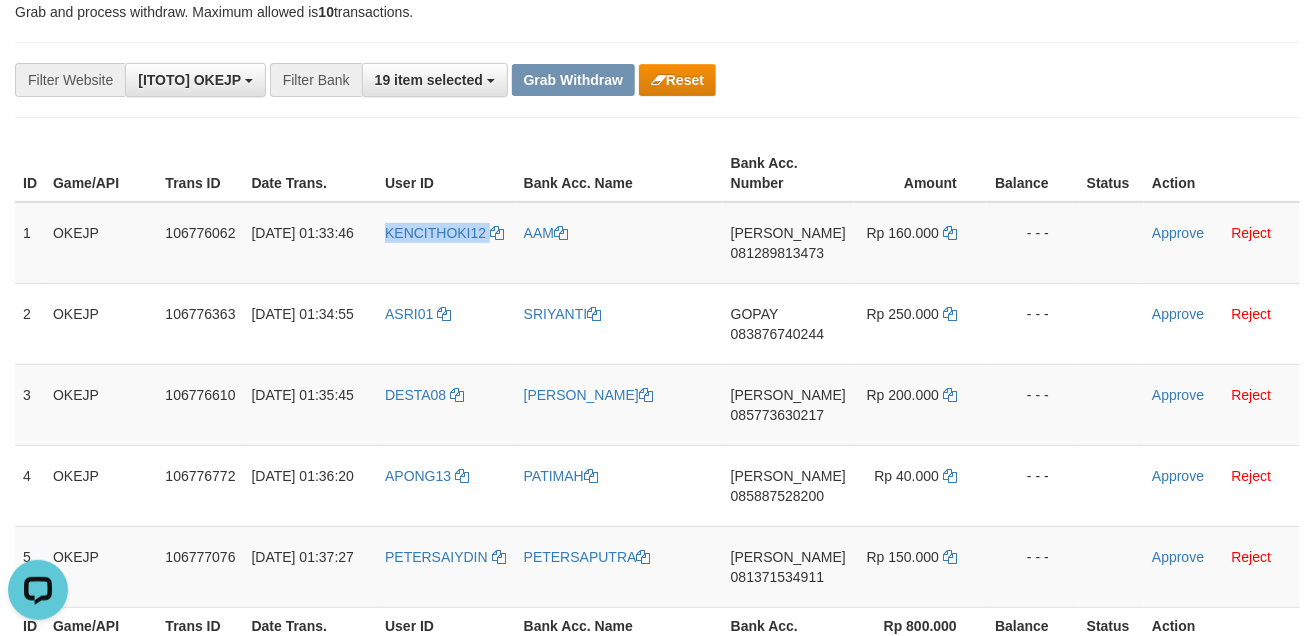 drag, startPoint x: 420, startPoint y: 268, endPoint x: 1330, endPoint y: 232, distance: 910.7118 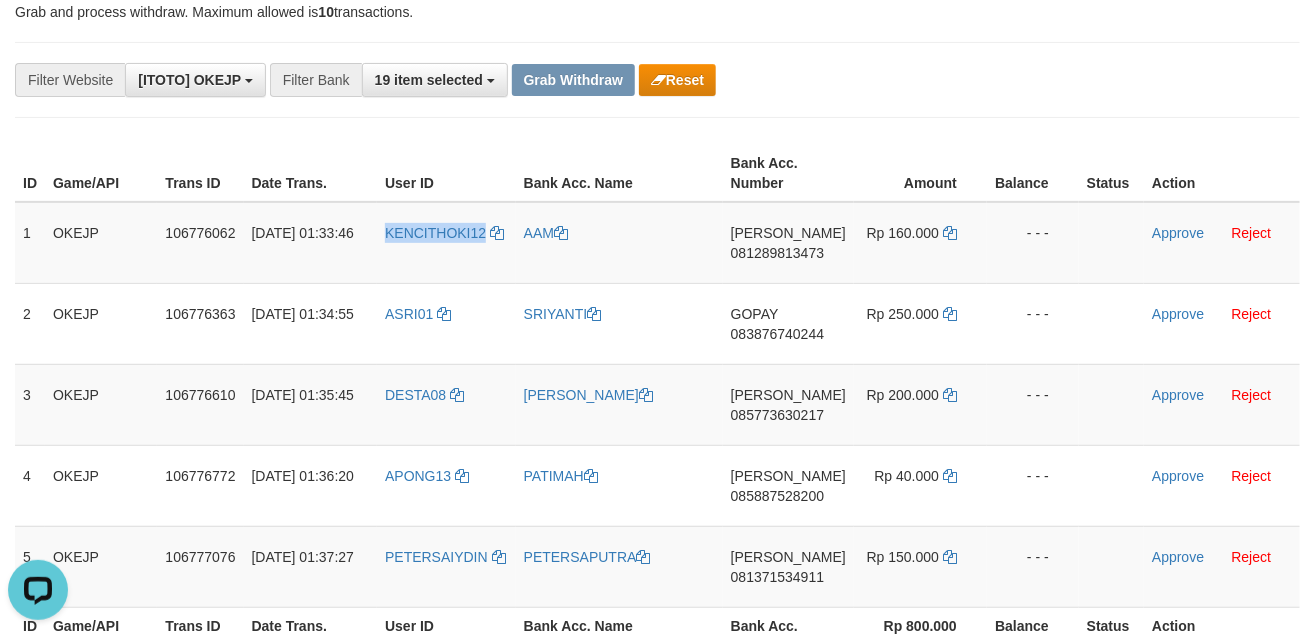 copy on "KENCITHOKI12" 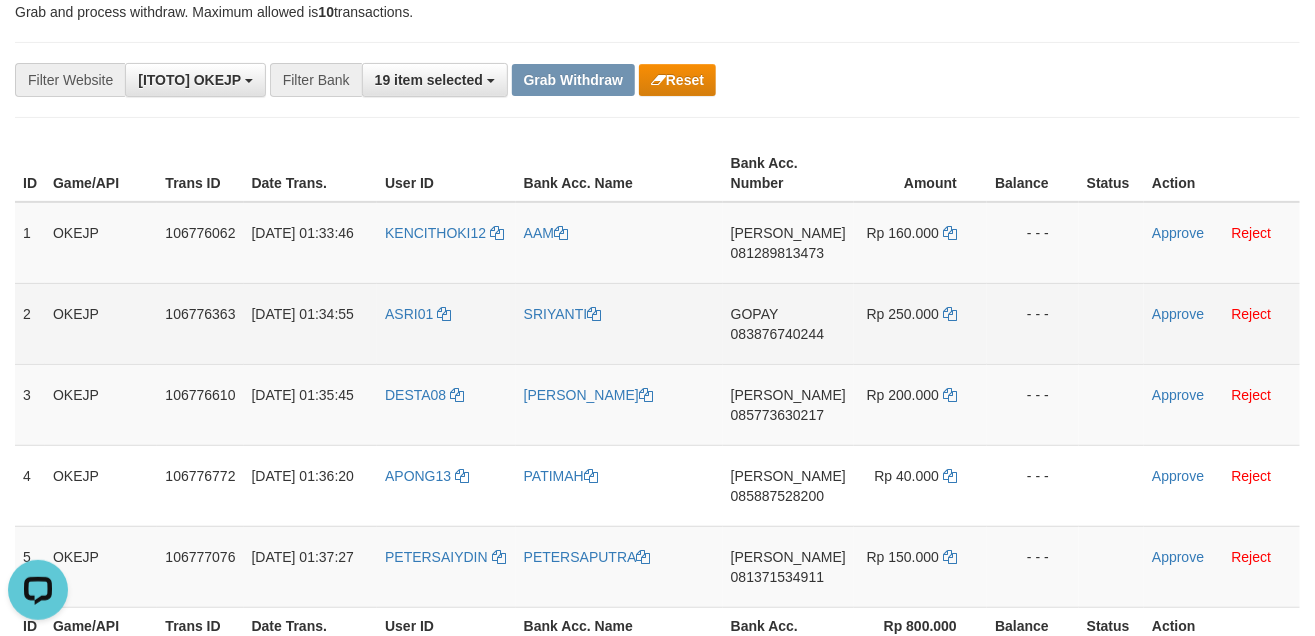 click on "ASRI01" at bounding box center [446, 323] 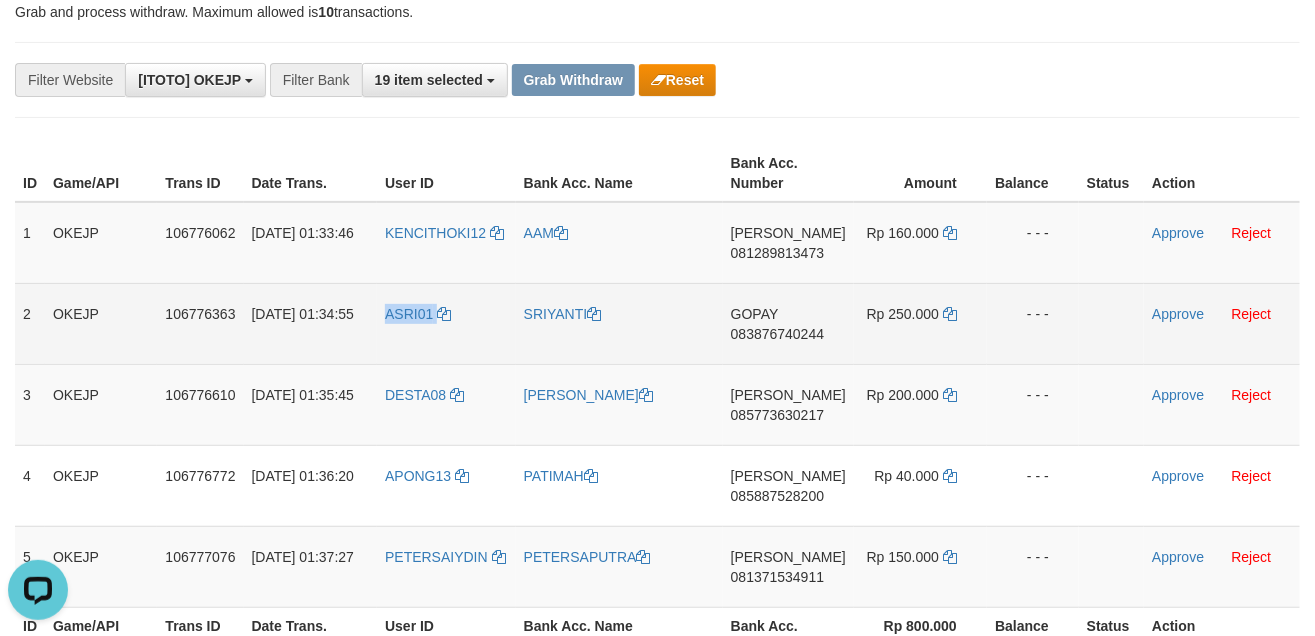 click on "ASRI01" at bounding box center (446, 323) 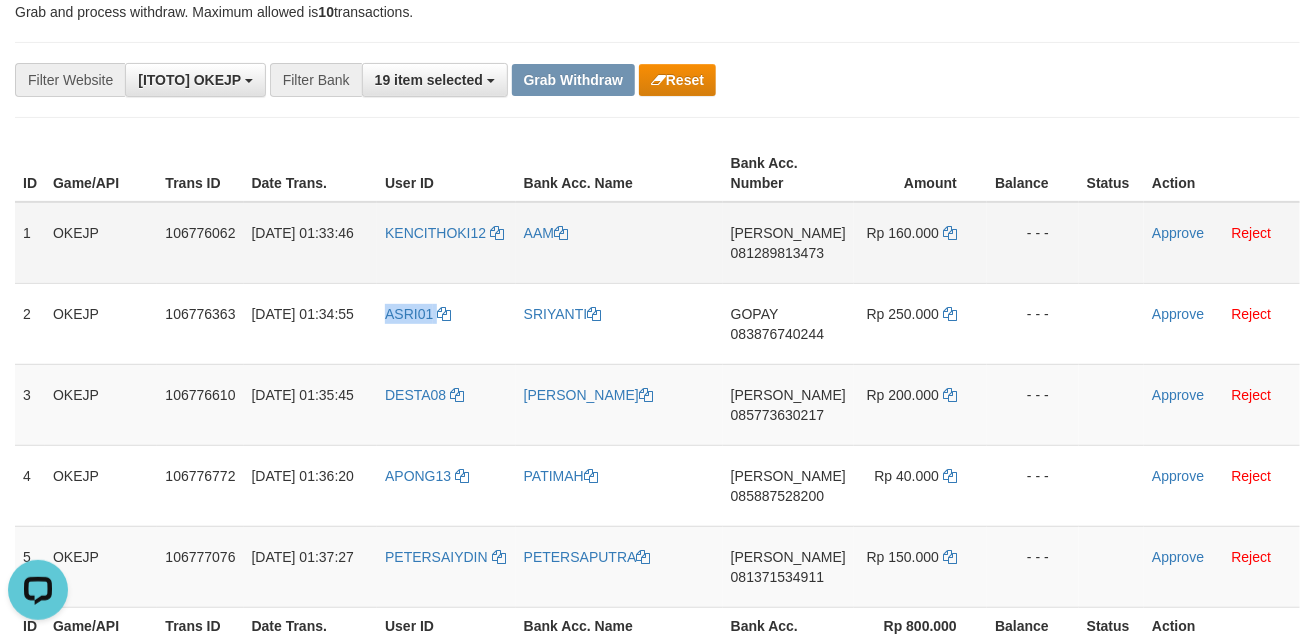 copy on "ASRI01" 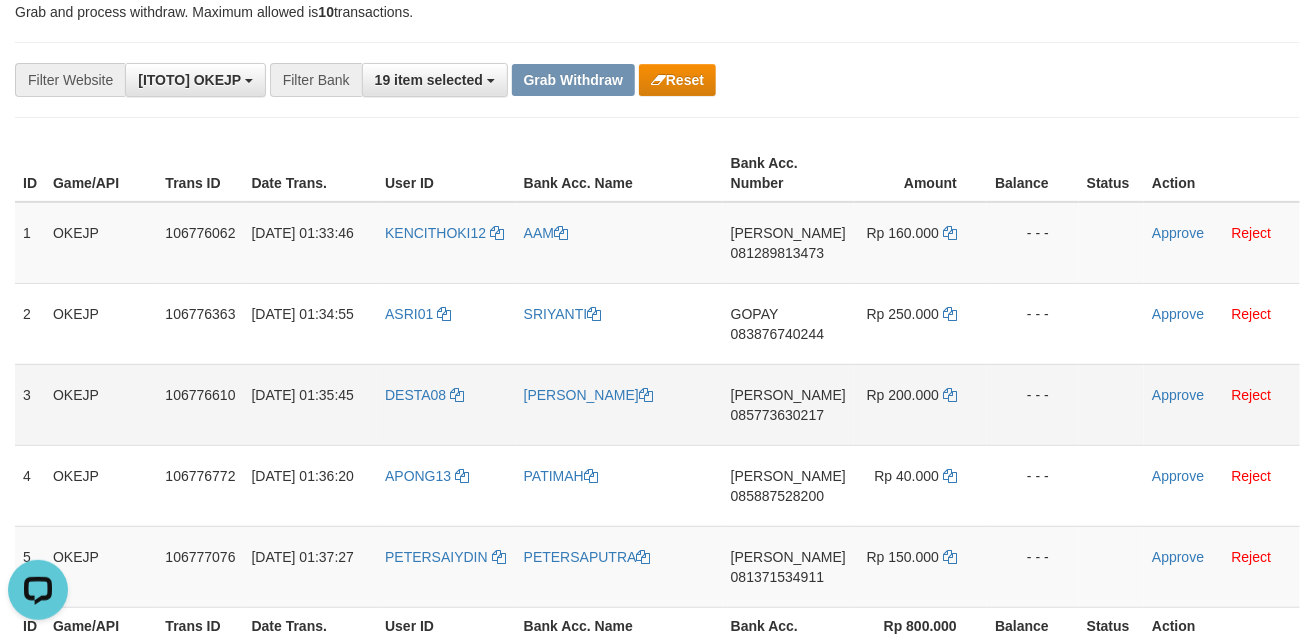 click on "DESTA08" at bounding box center (446, 404) 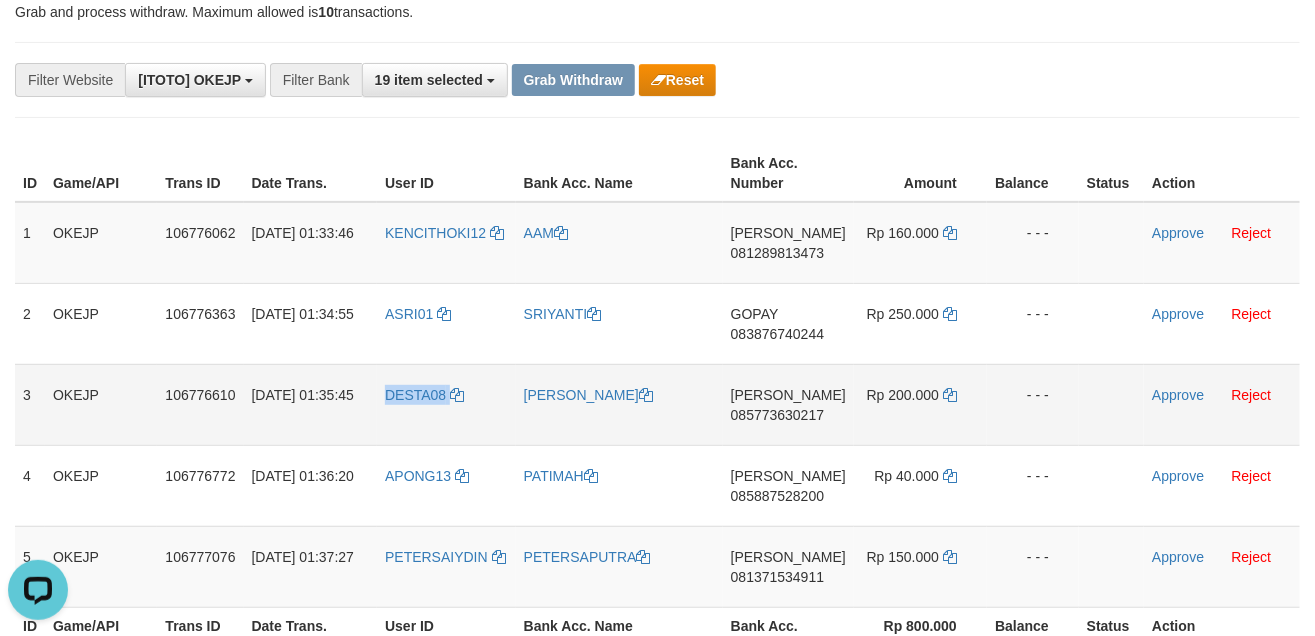 click on "DESTA08" at bounding box center [446, 404] 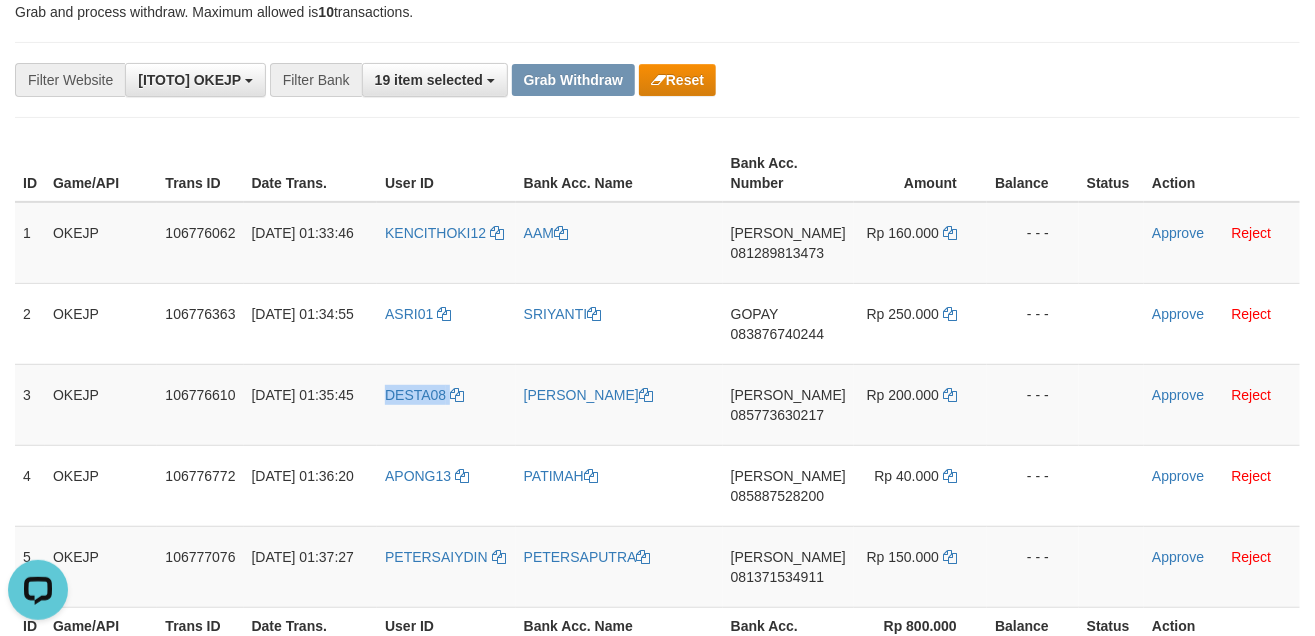 copy on "DESTA08" 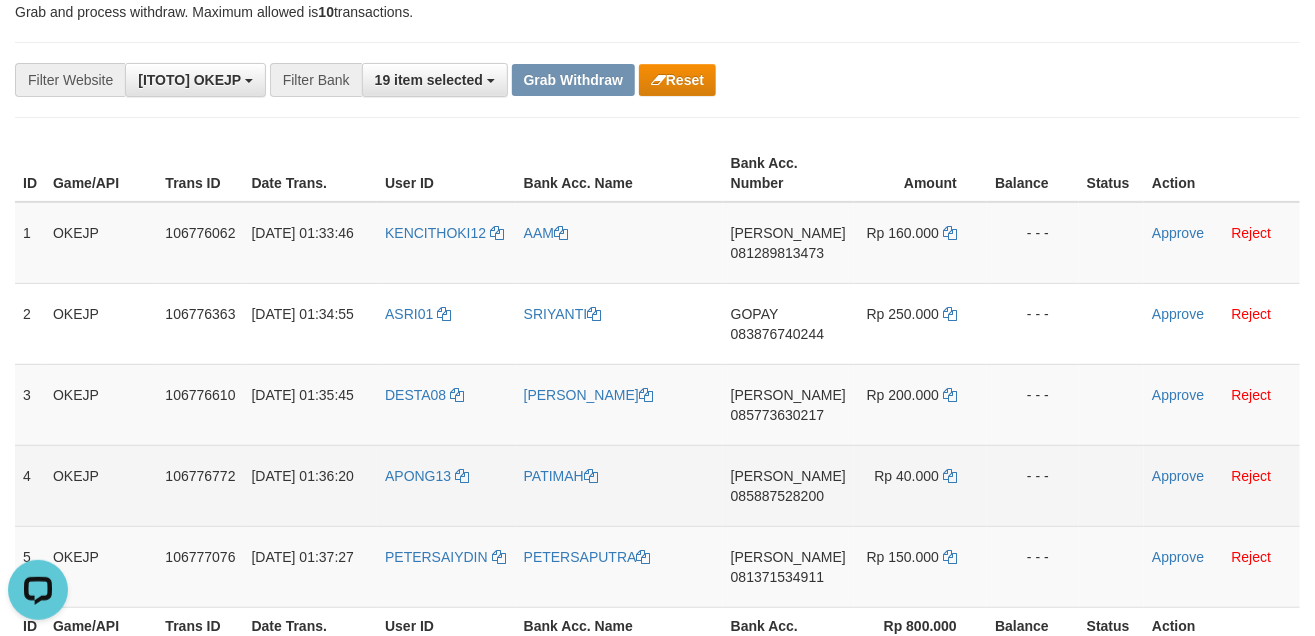 click on "APONG13" at bounding box center (446, 485) 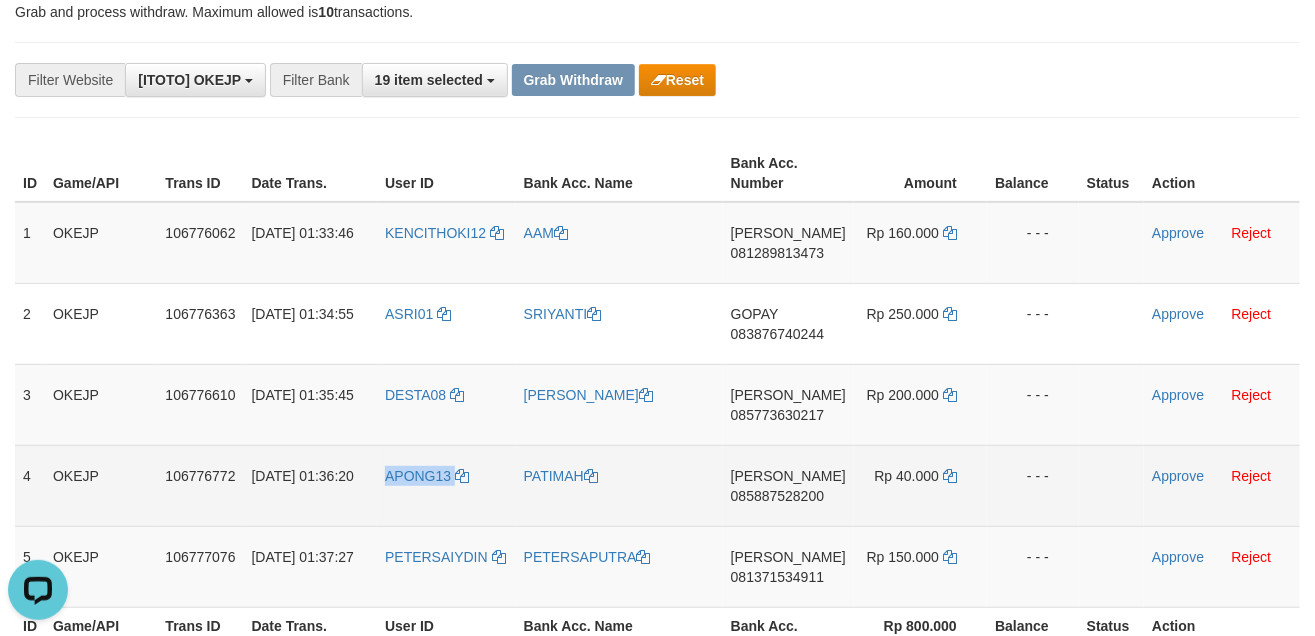 click on "APONG13" at bounding box center [446, 485] 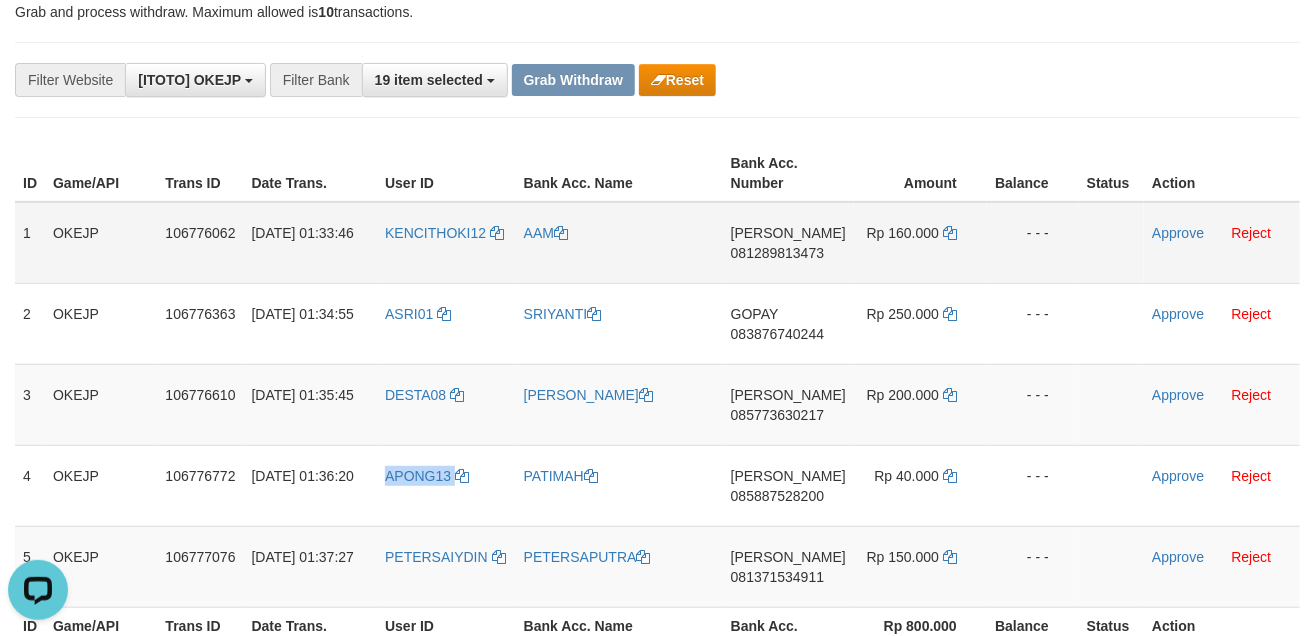 copy on "APONG13" 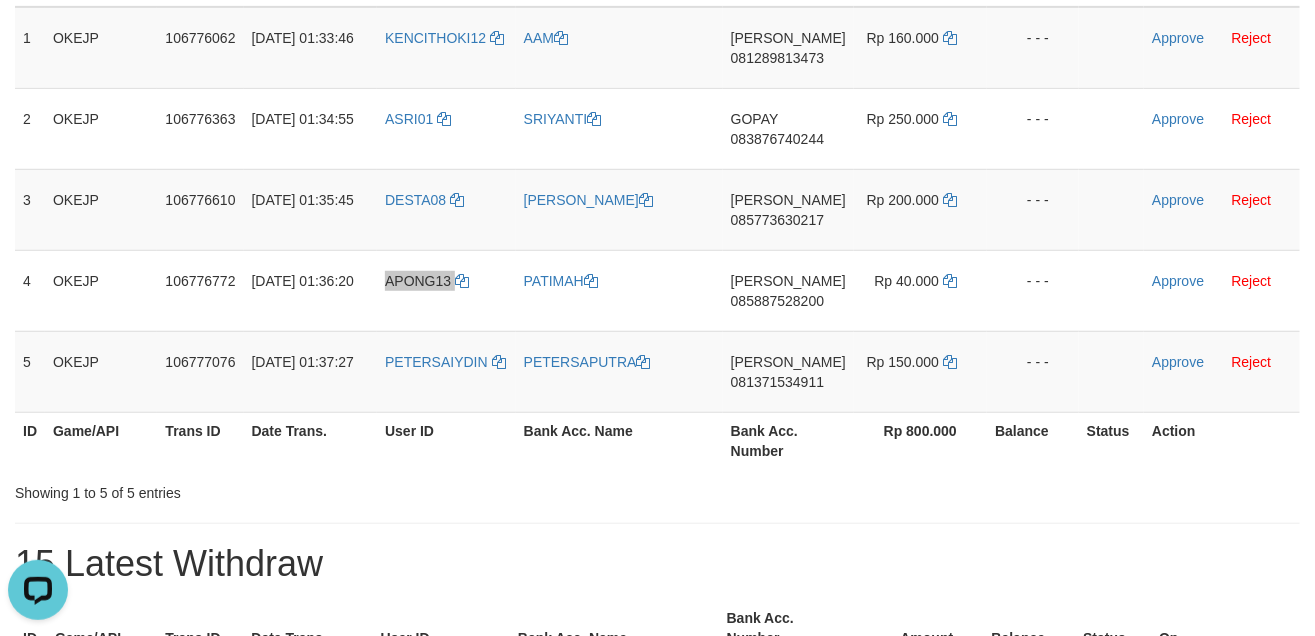 scroll, scrollTop: 450, scrollLeft: 0, axis: vertical 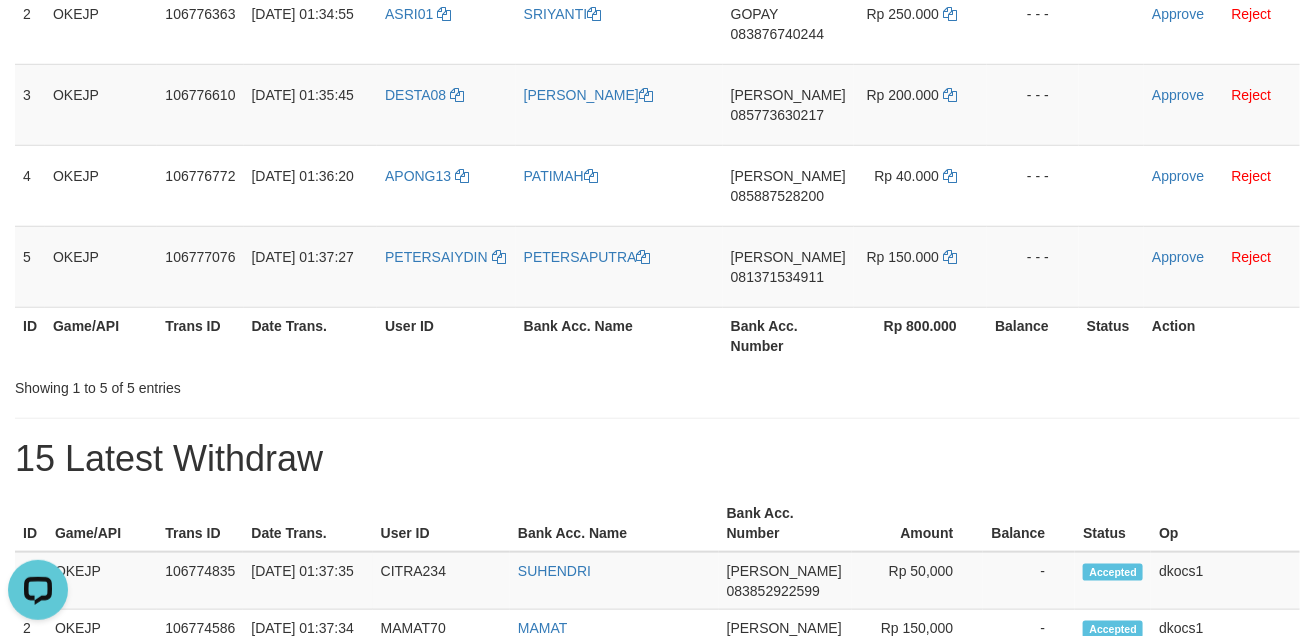 click on "User ID" at bounding box center (446, 335) 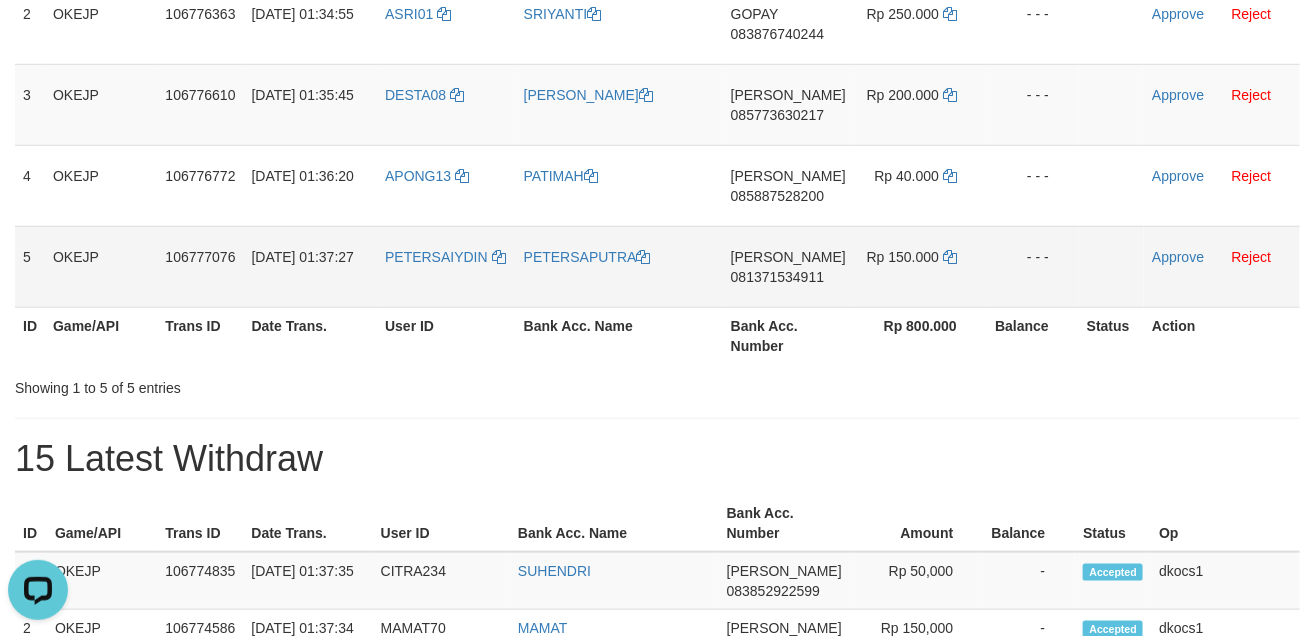 click on "PETERSAIYDIN" at bounding box center (446, 266) 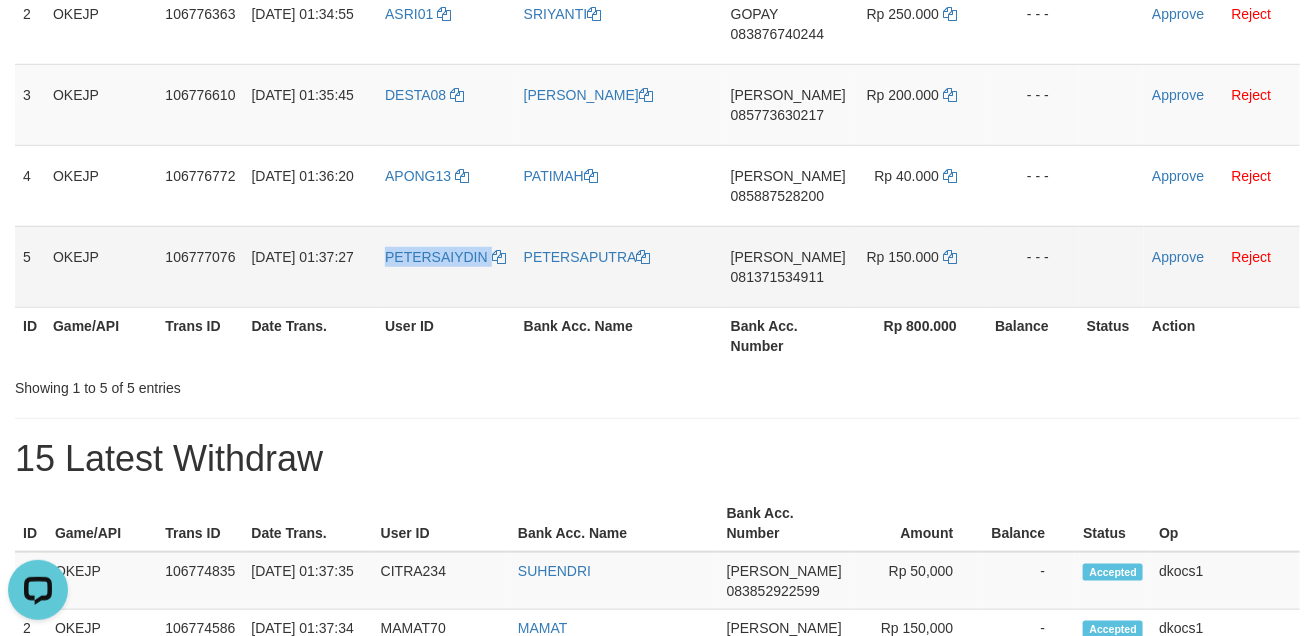 click on "PETERSAIYDIN" at bounding box center (446, 266) 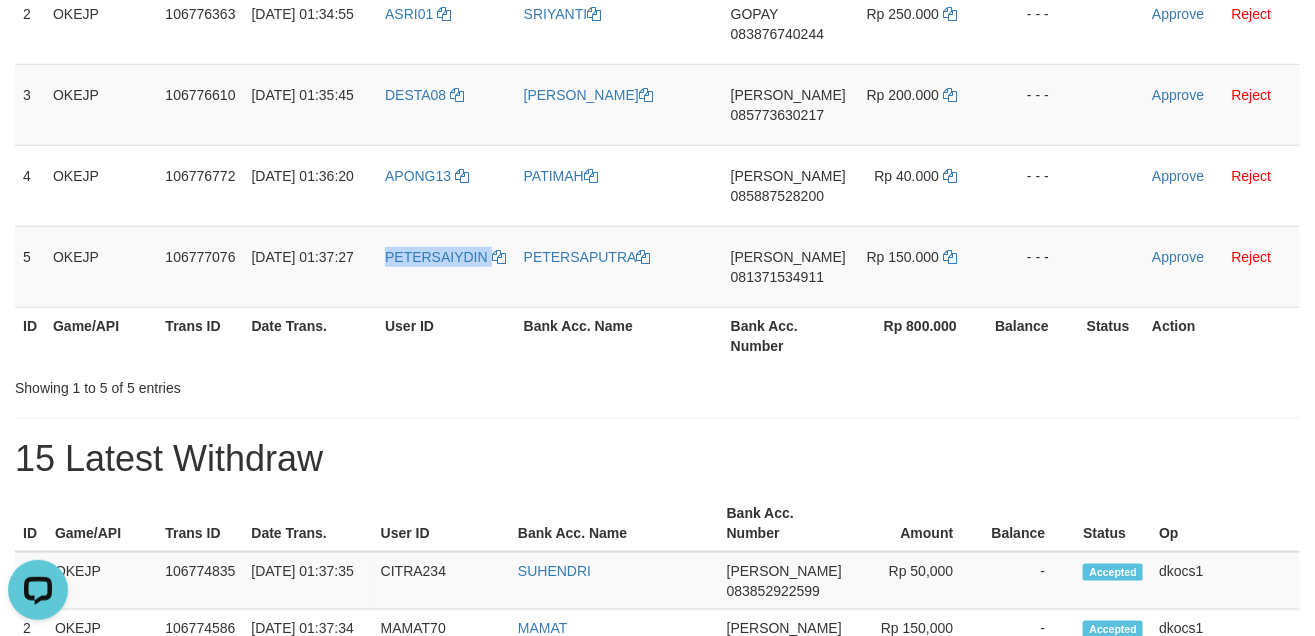 copy on "PETERSAIYDIN" 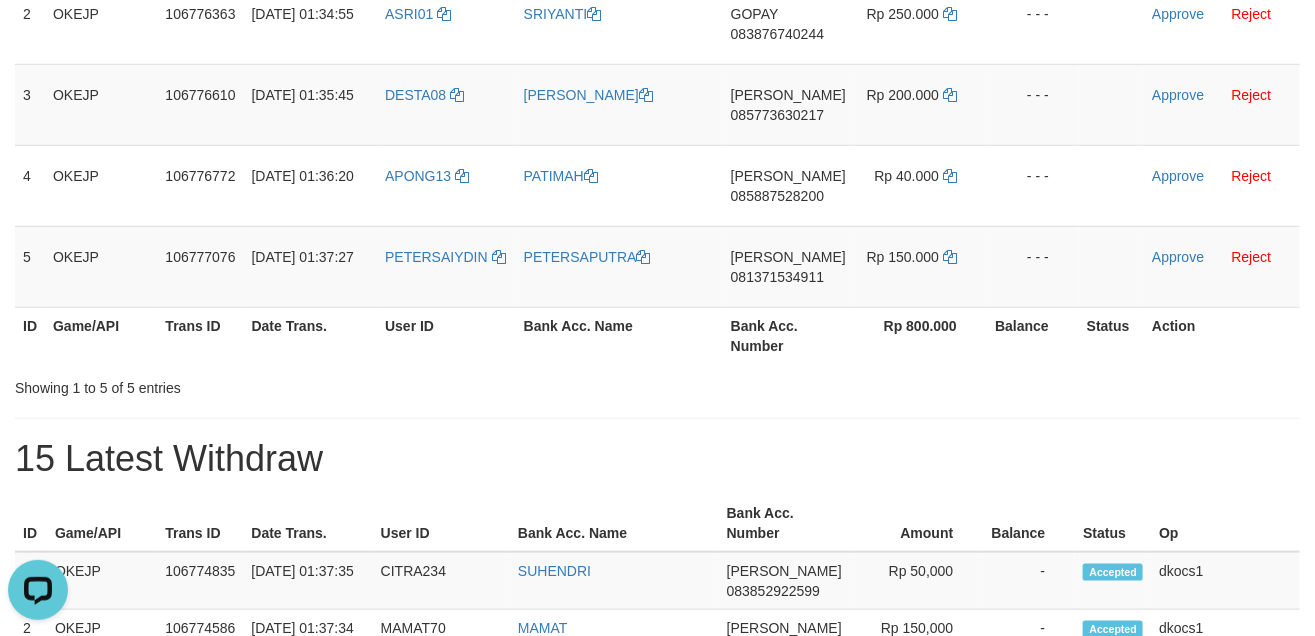click on "**********" at bounding box center (657, 795) 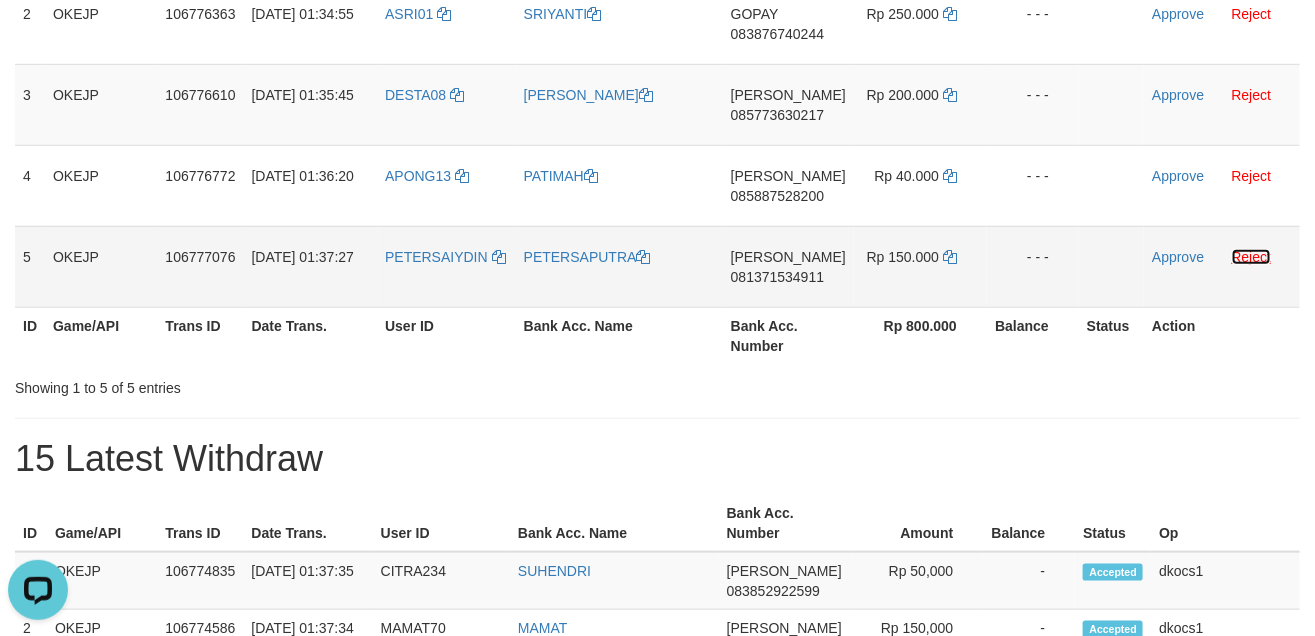 click on "Reject" at bounding box center (1252, 257) 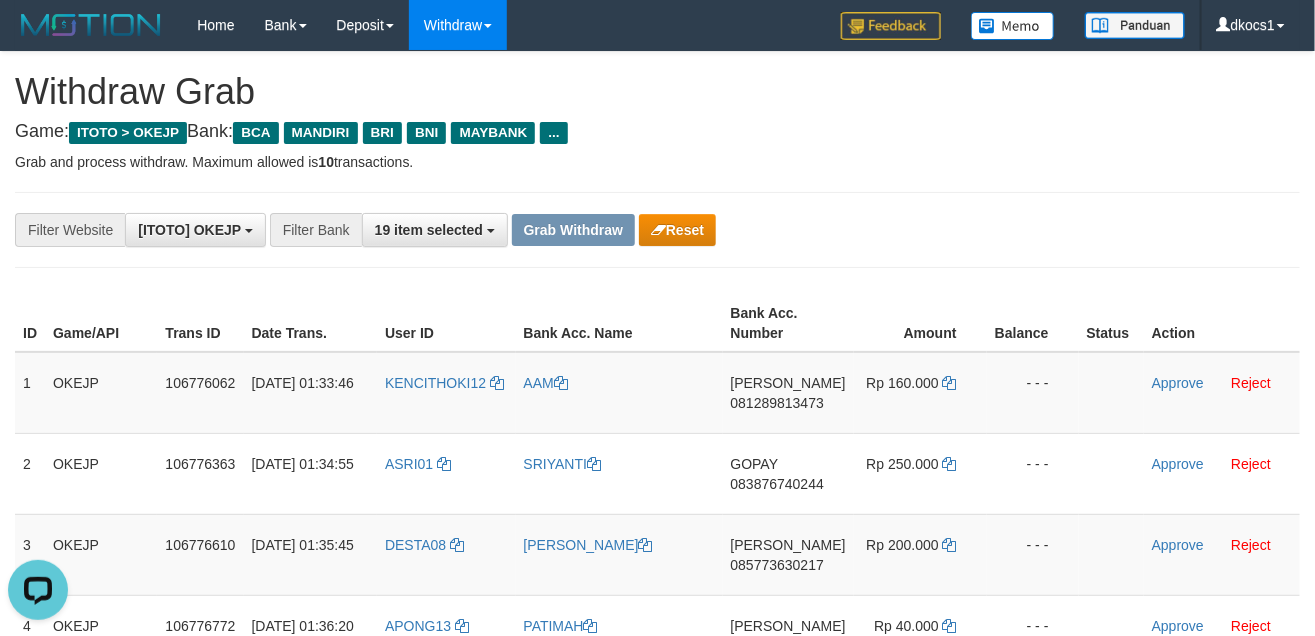 scroll, scrollTop: 150, scrollLeft: 0, axis: vertical 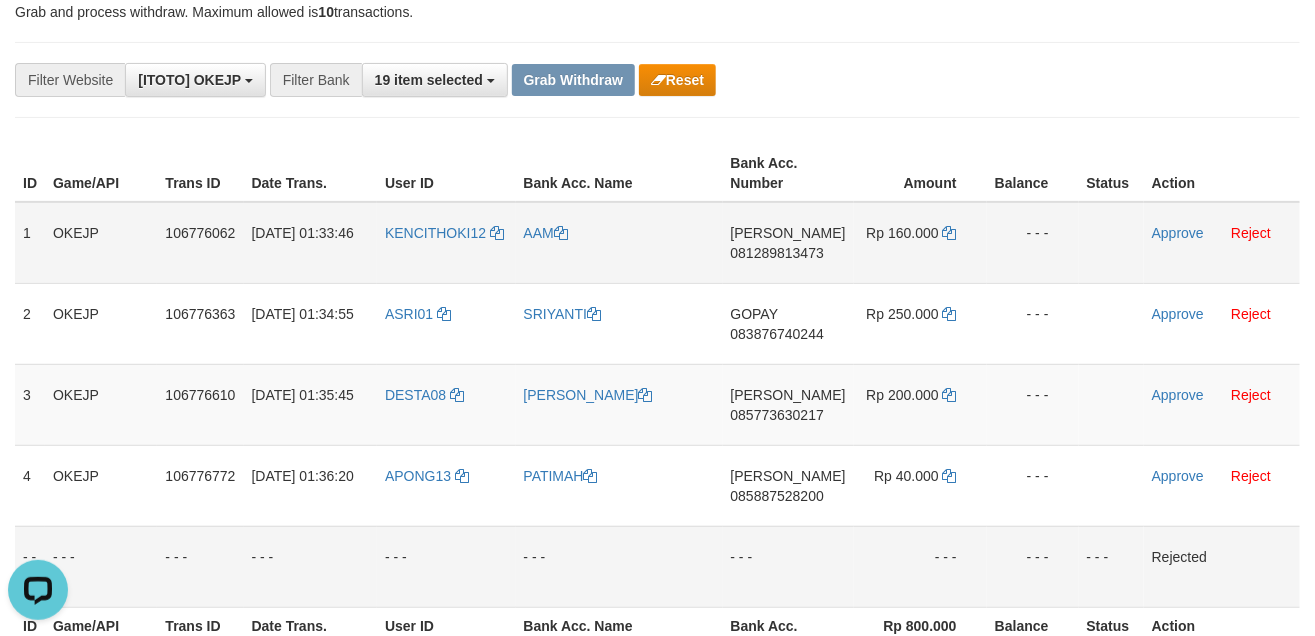 click on "KENCITHOKI12" at bounding box center [446, 243] 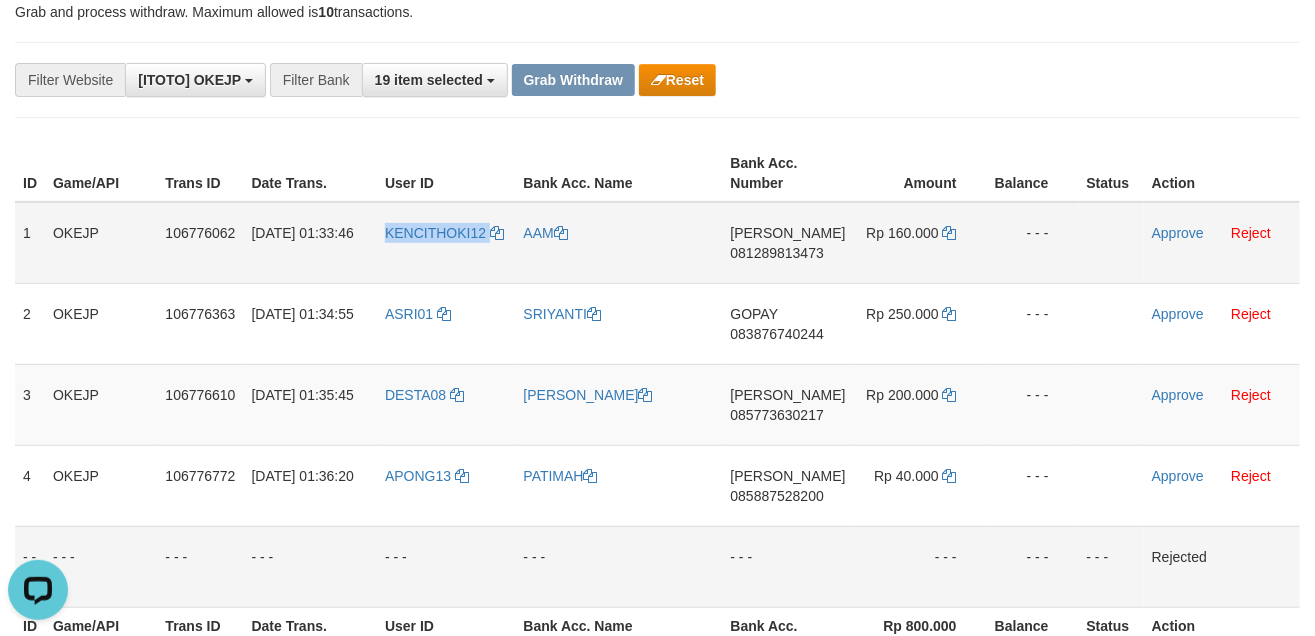 click on "KENCITHOKI12" at bounding box center [446, 243] 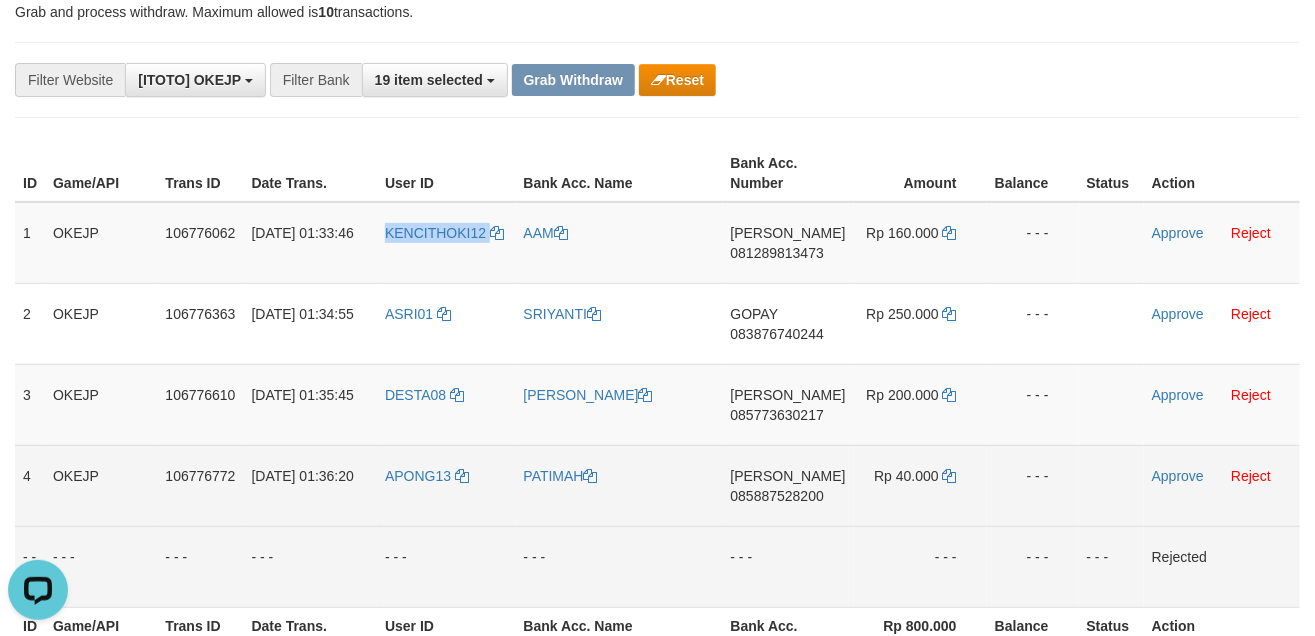 copy on "KENCITHOKI12" 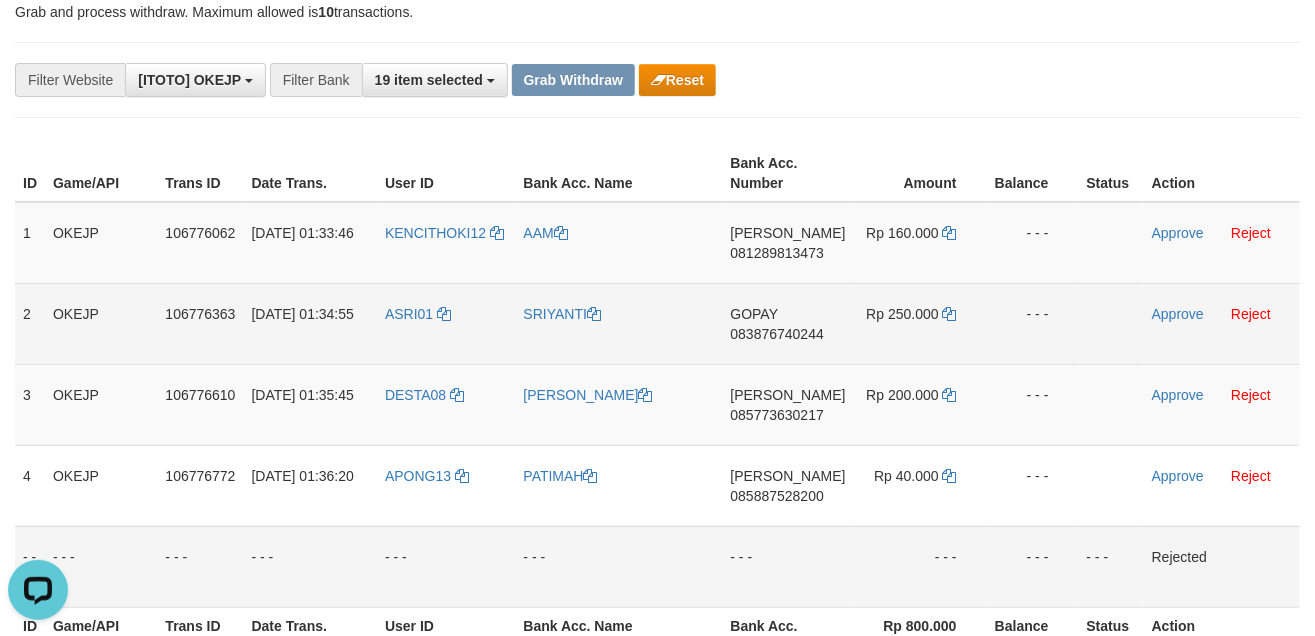 click on "ASRI01" at bounding box center [446, 323] 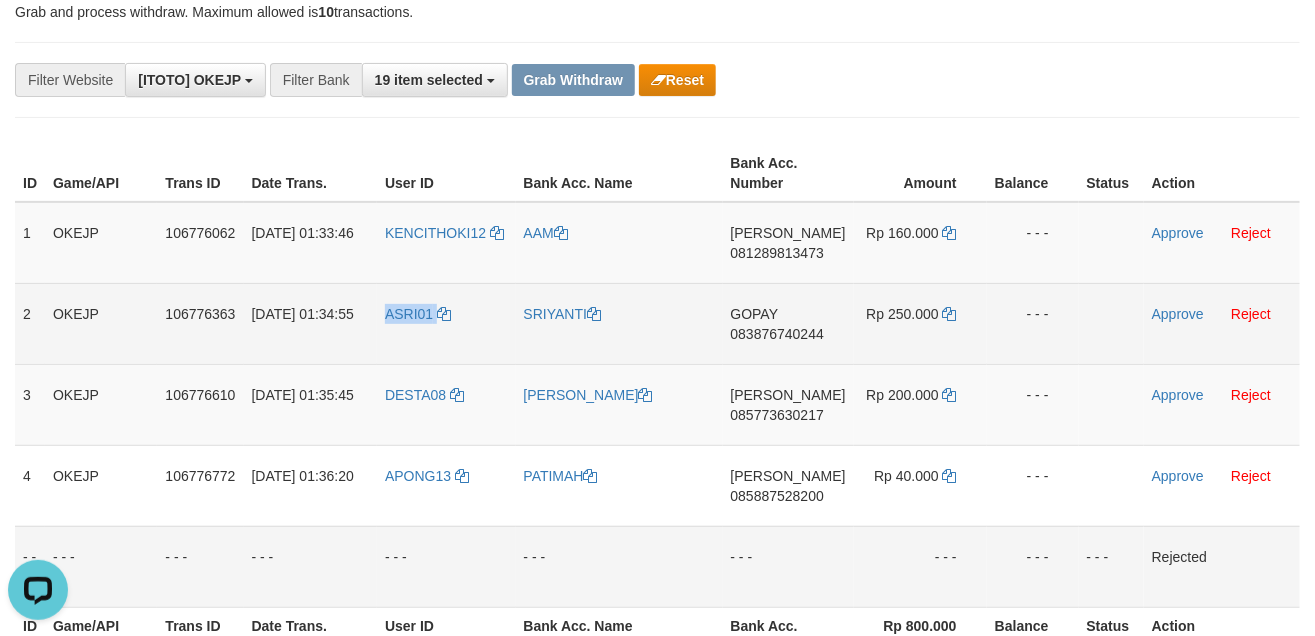 click on "ASRI01" at bounding box center [446, 323] 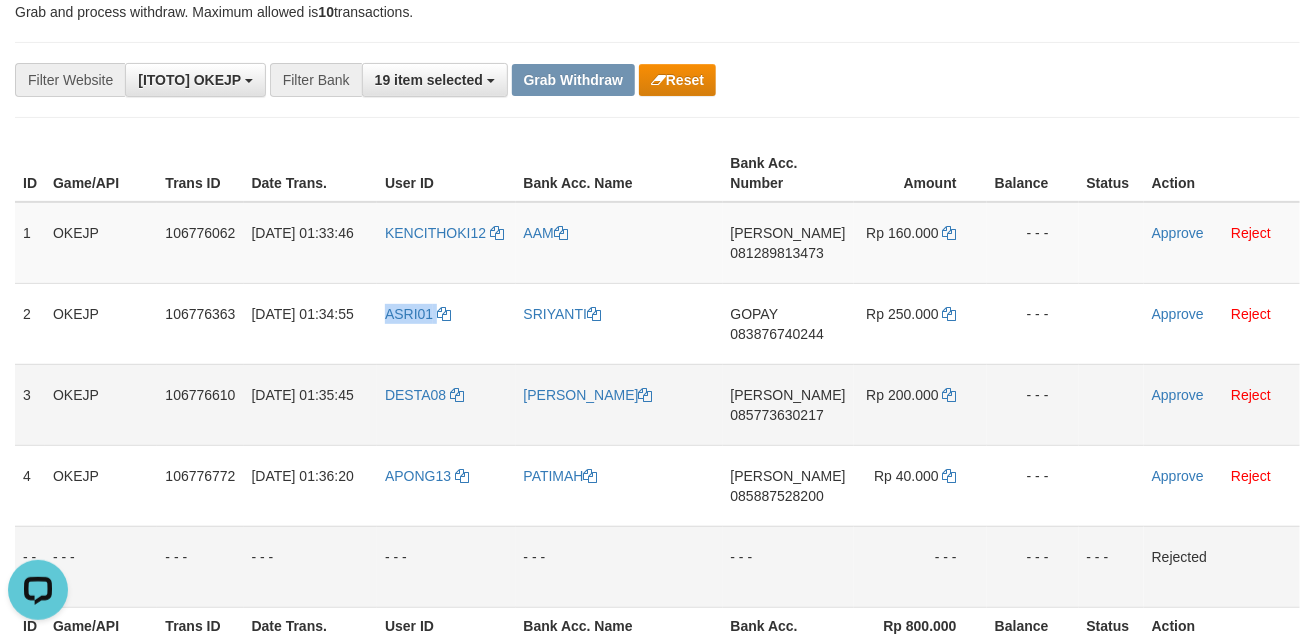 copy on "ASRI01" 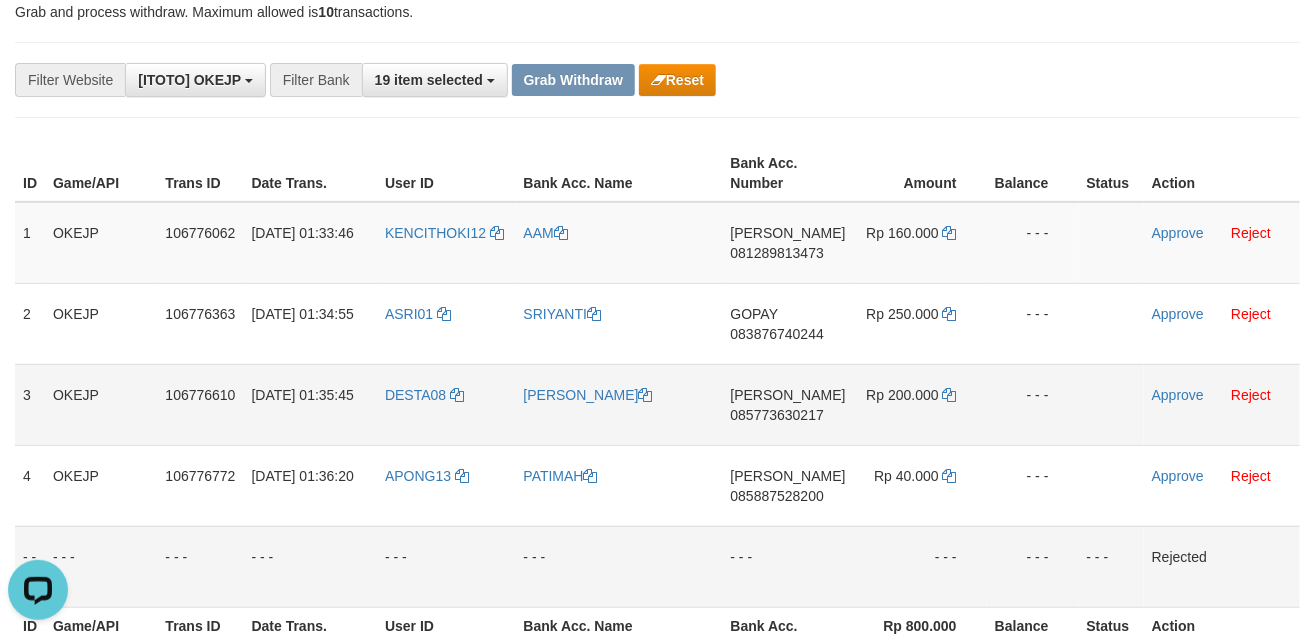 click on "DESTA08" at bounding box center (446, 404) 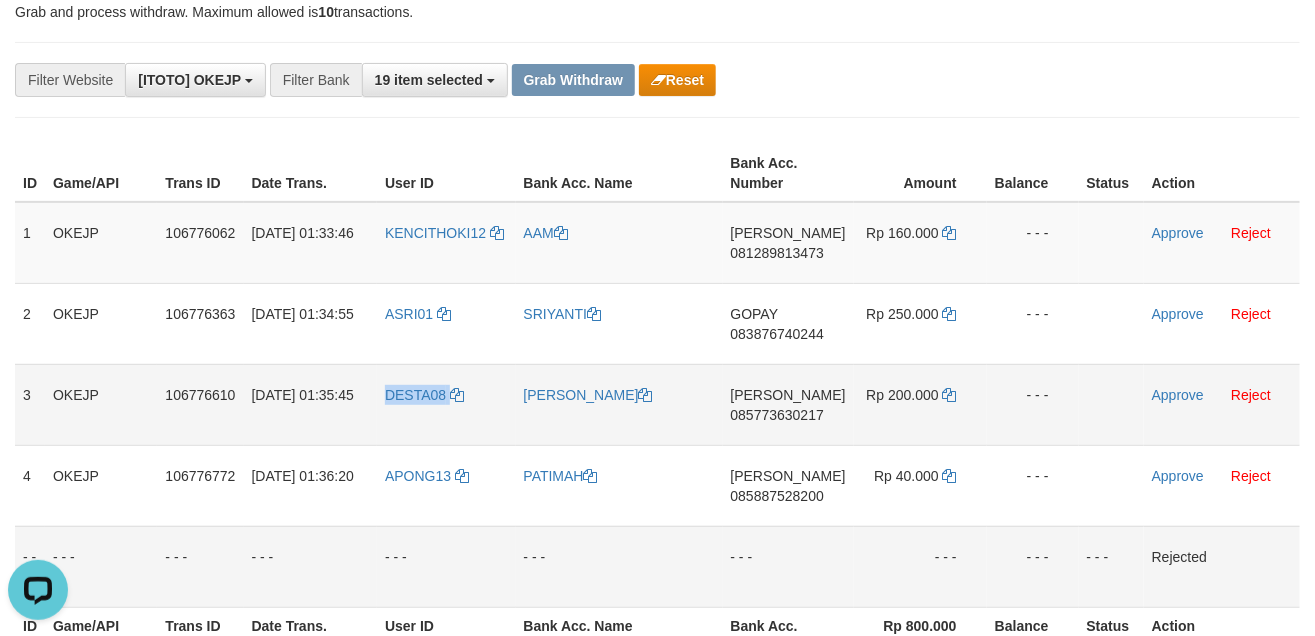 click on "DESTA08" at bounding box center [446, 404] 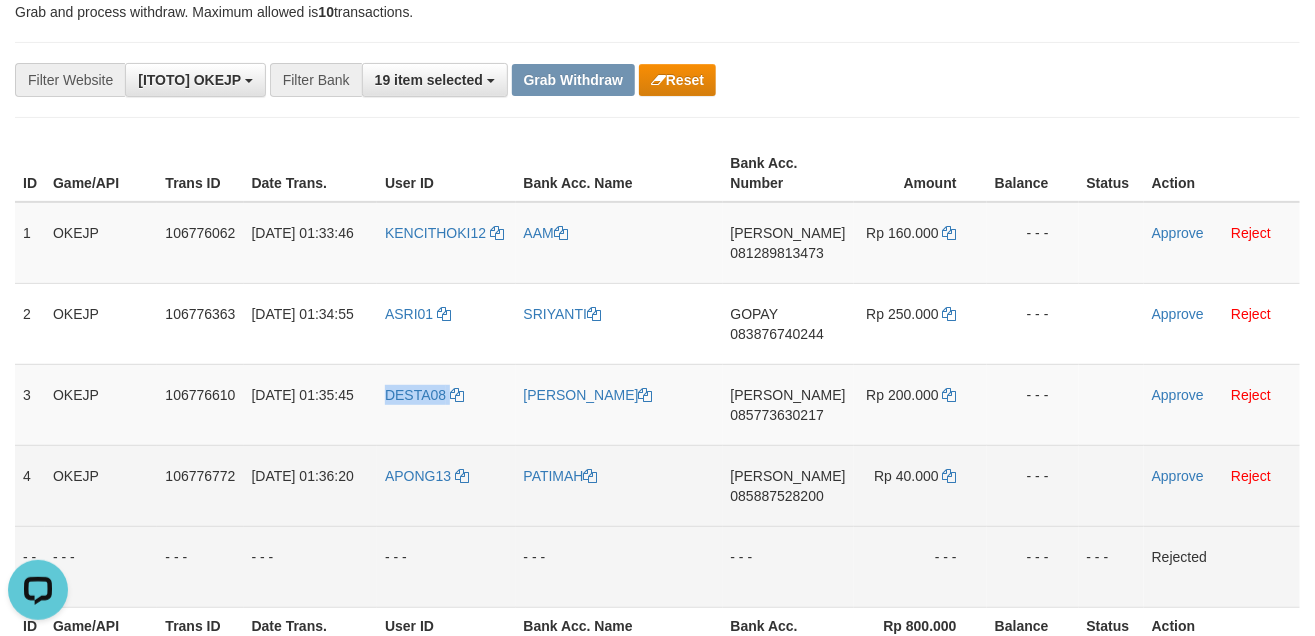 copy on "DESTA08" 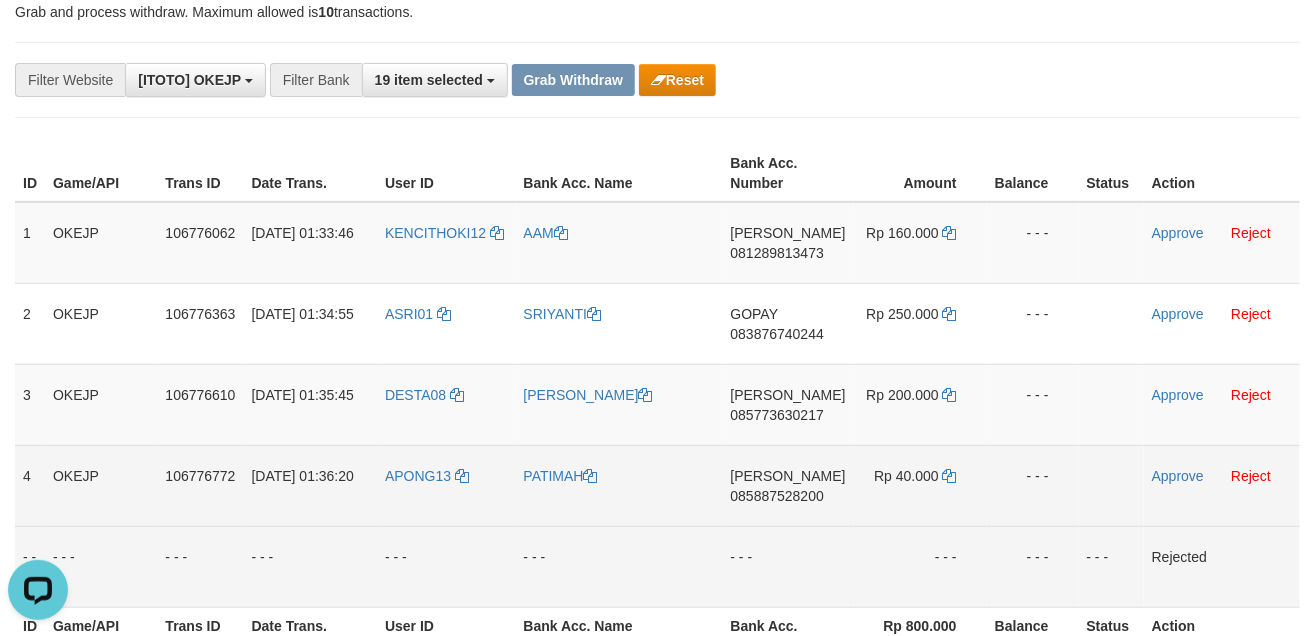 click on "[DATE] 01:36:20" at bounding box center (311, 485) 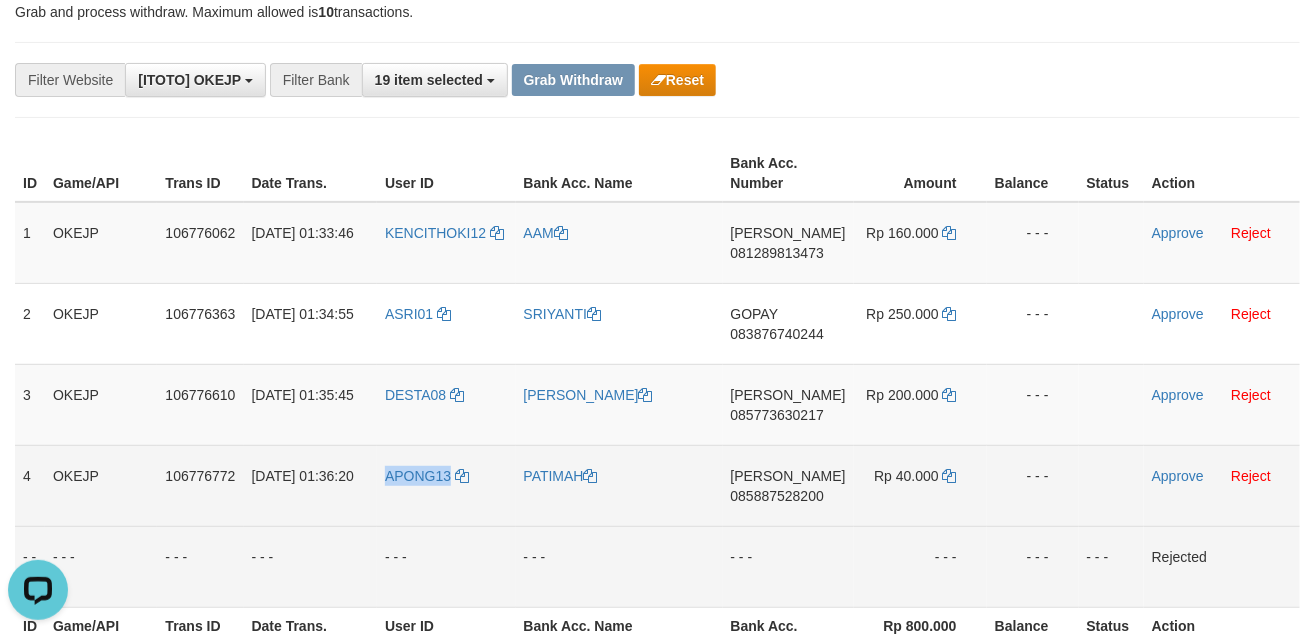 click on "APONG13" at bounding box center (446, 485) 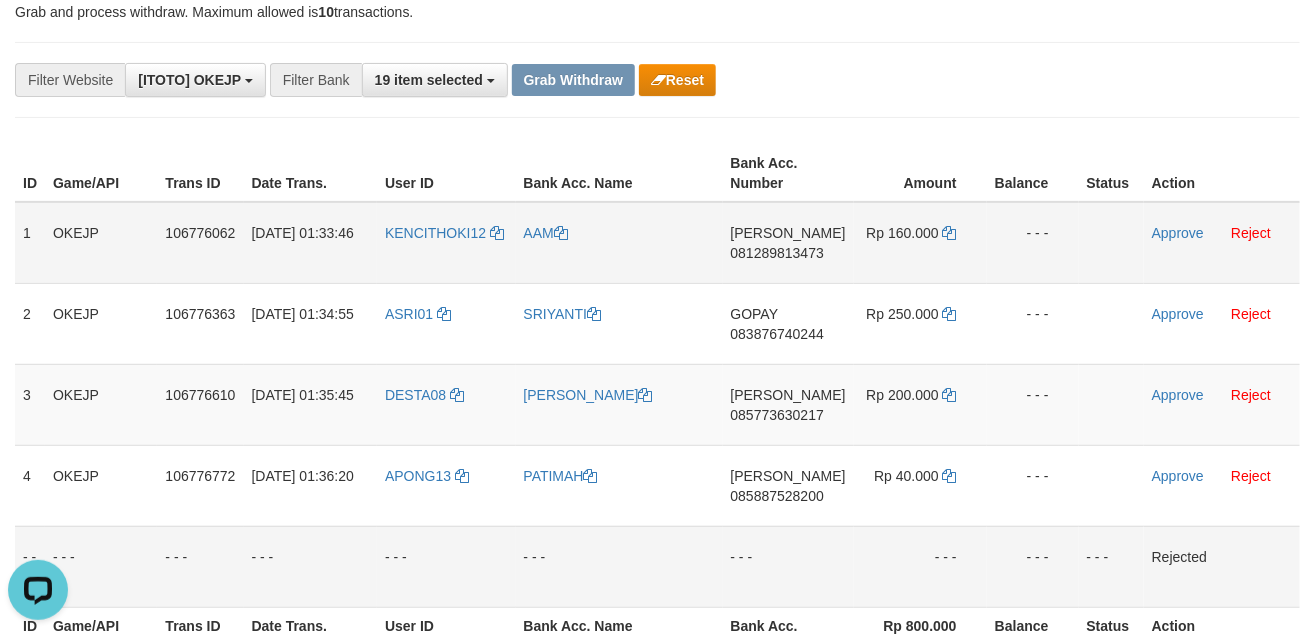 click on "DANA
081289813473" at bounding box center [788, 243] 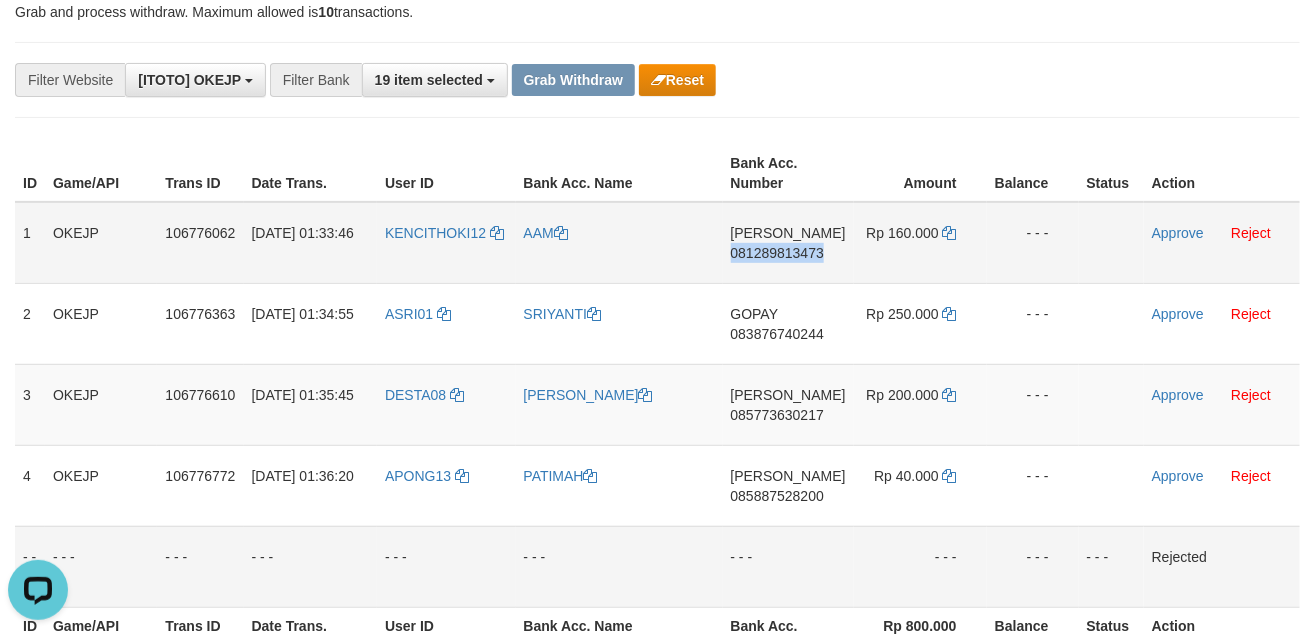 click on "DANA
081289813473" at bounding box center (788, 243) 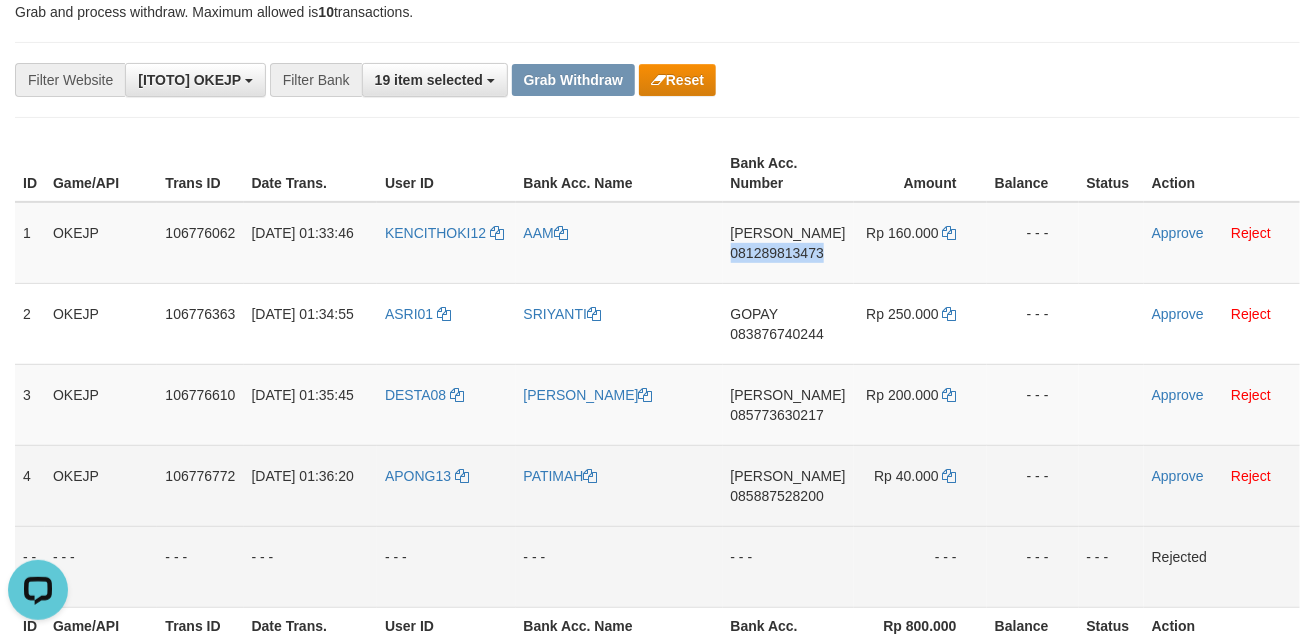 copy on "081289813473" 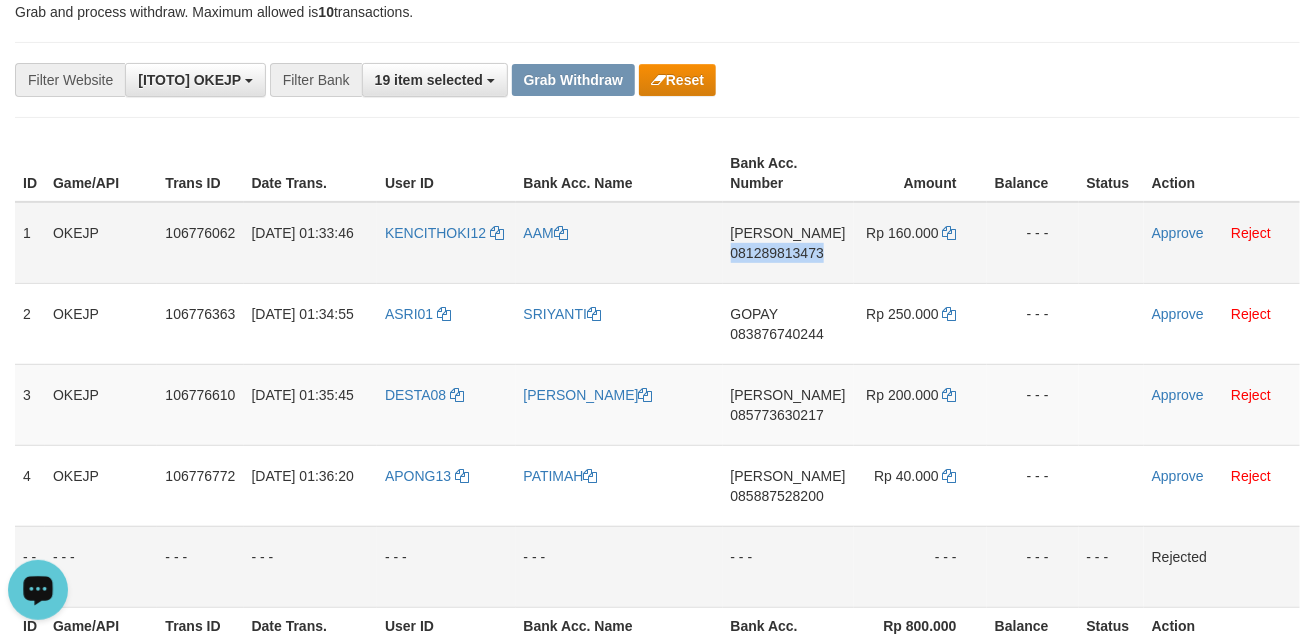 click on "DANA
081289813473" at bounding box center (788, 243) 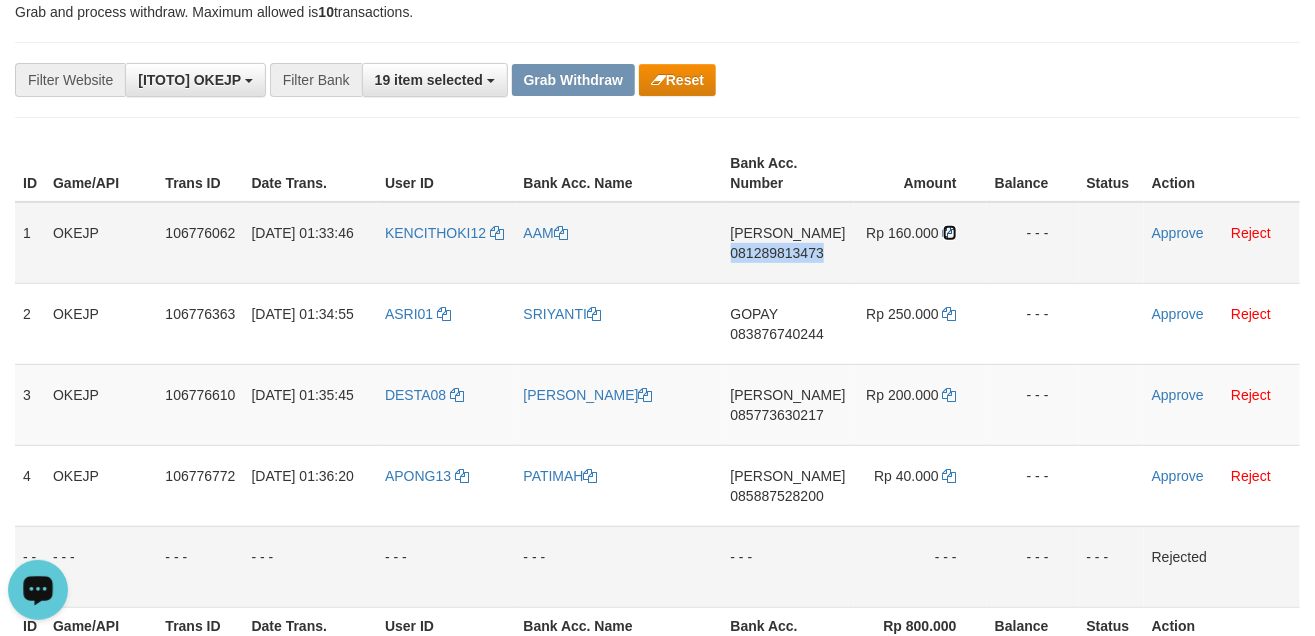 click at bounding box center (950, 233) 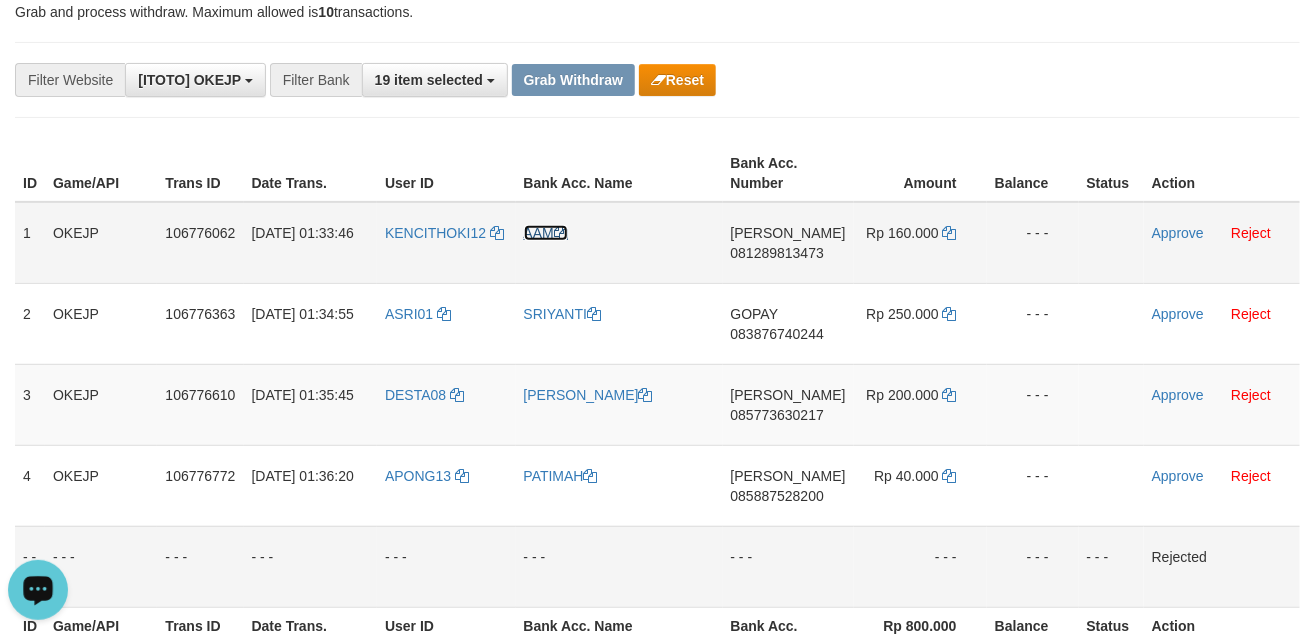 drag, startPoint x: 541, startPoint y: 238, endPoint x: 526, endPoint y: 247, distance: 17.492855 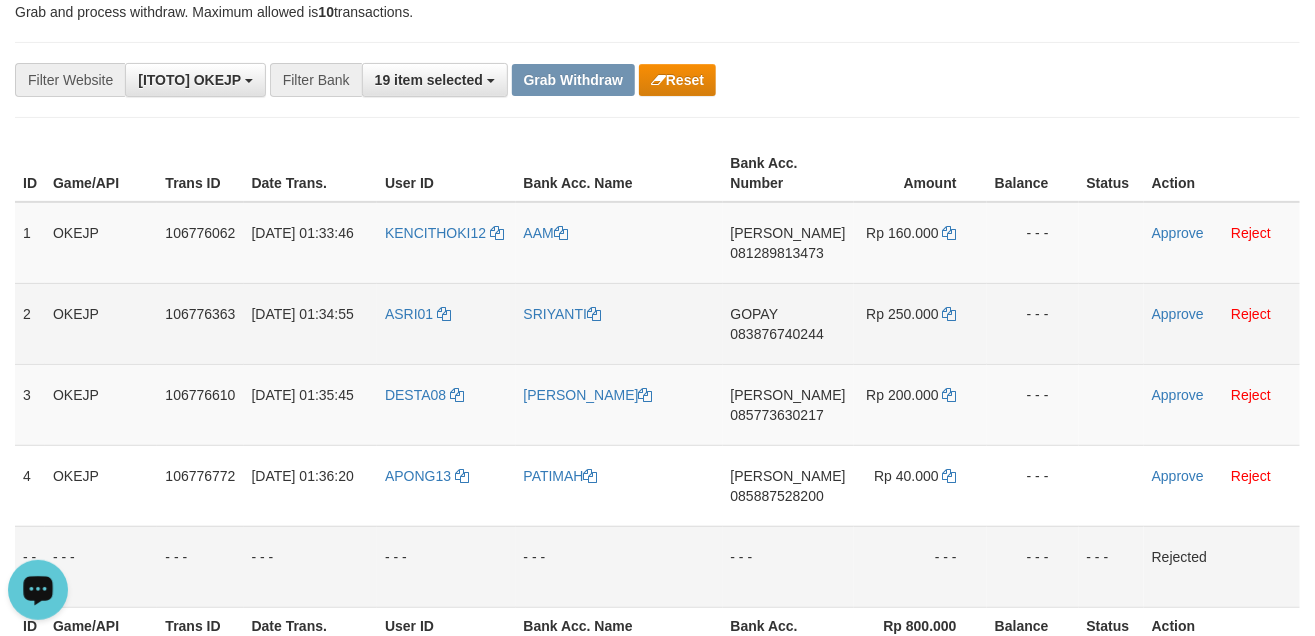 click on "GOPAY
083876740244" at bounding box center [788, 323] 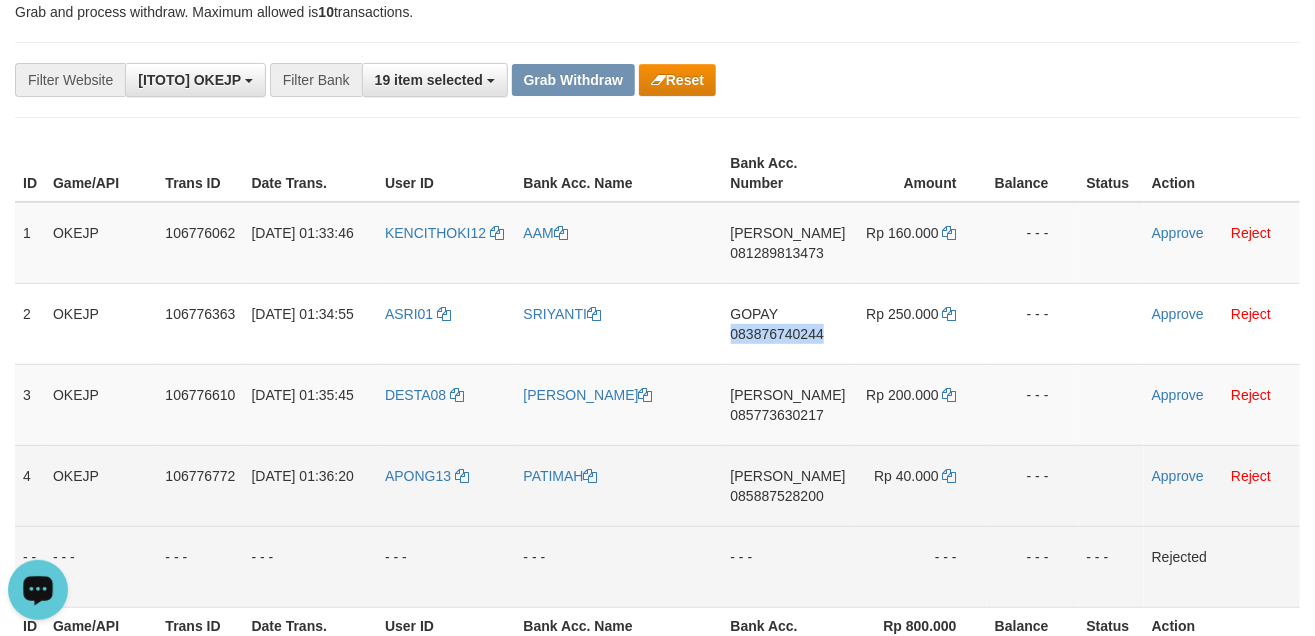 drag, startPoint x: 759, startPoint y: 354, endPoint x: 831, endPoint y: 520, distance: 180.94199 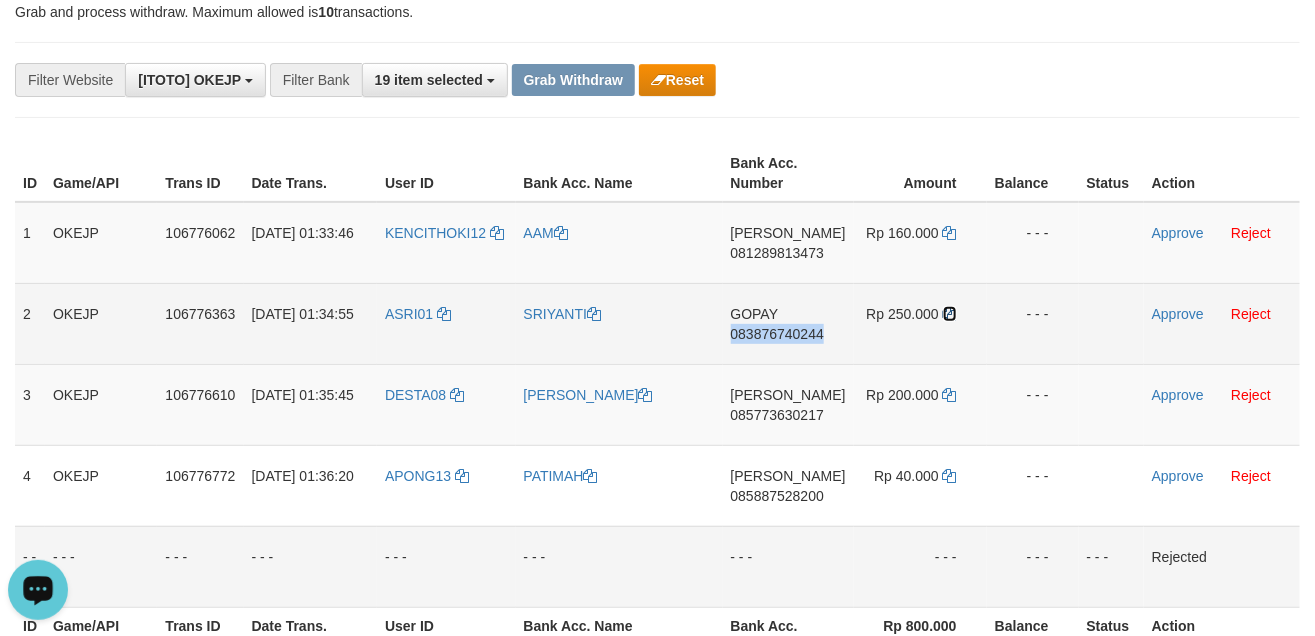 click at bounding box center (950, 314) 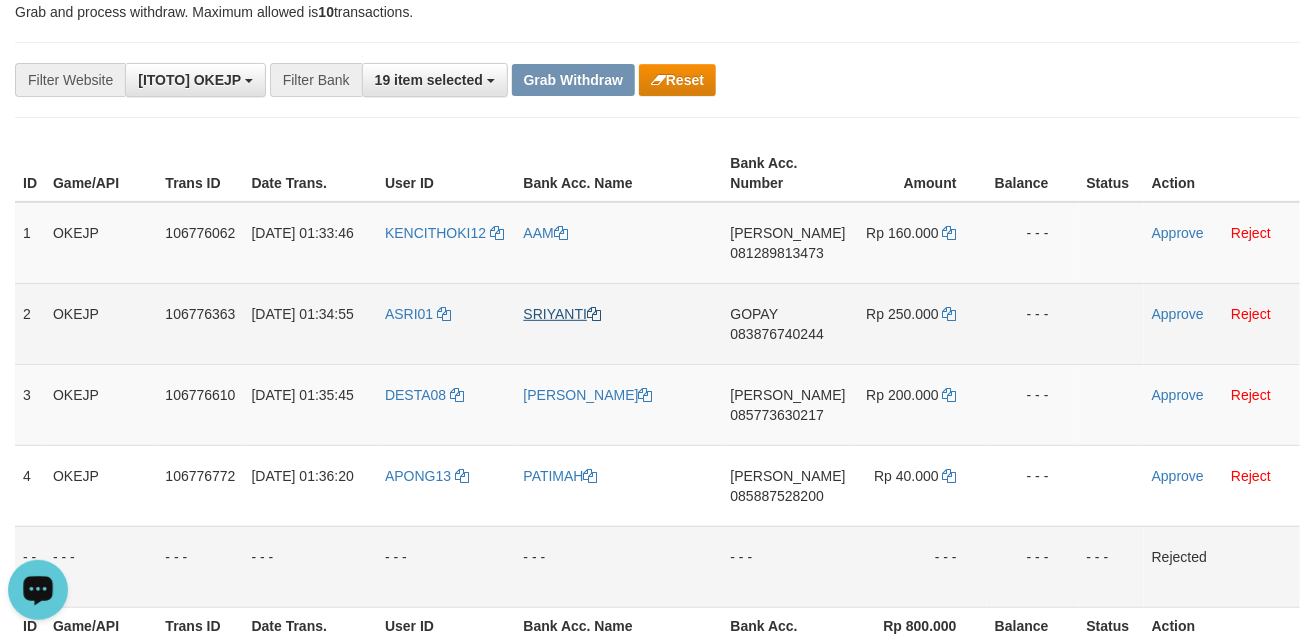click on "SRIYANTI" at bounding box center (619, 323) 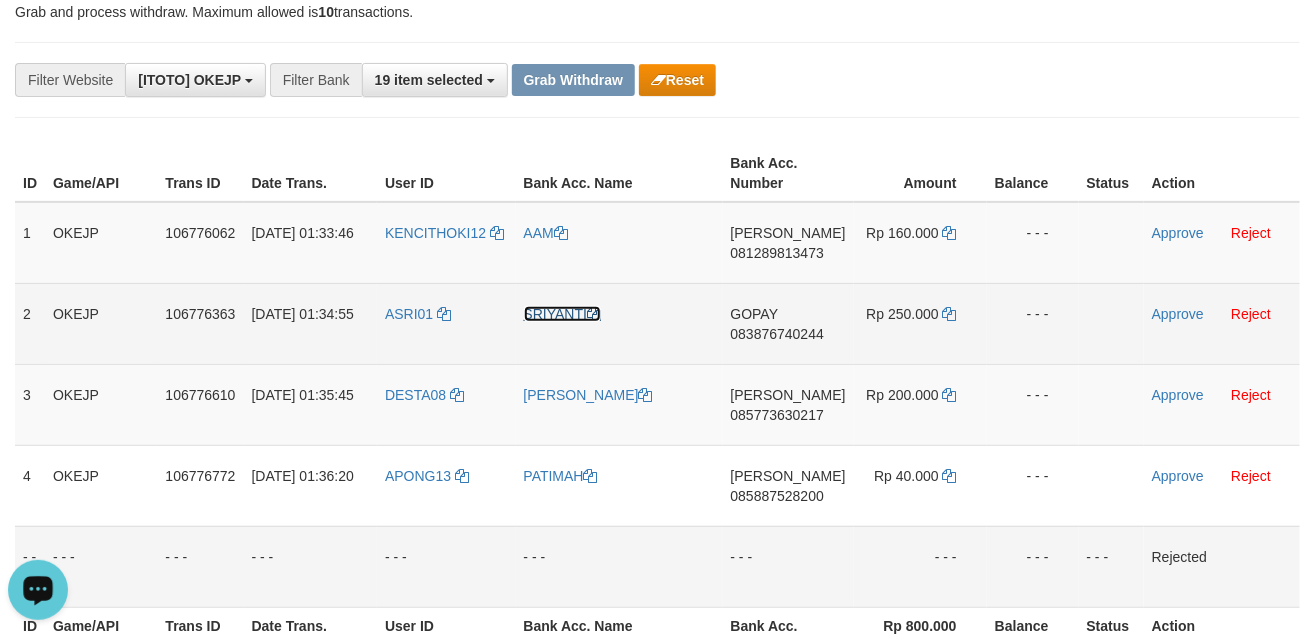 click on "SRIYANTI" at bounding box center [563, 314] 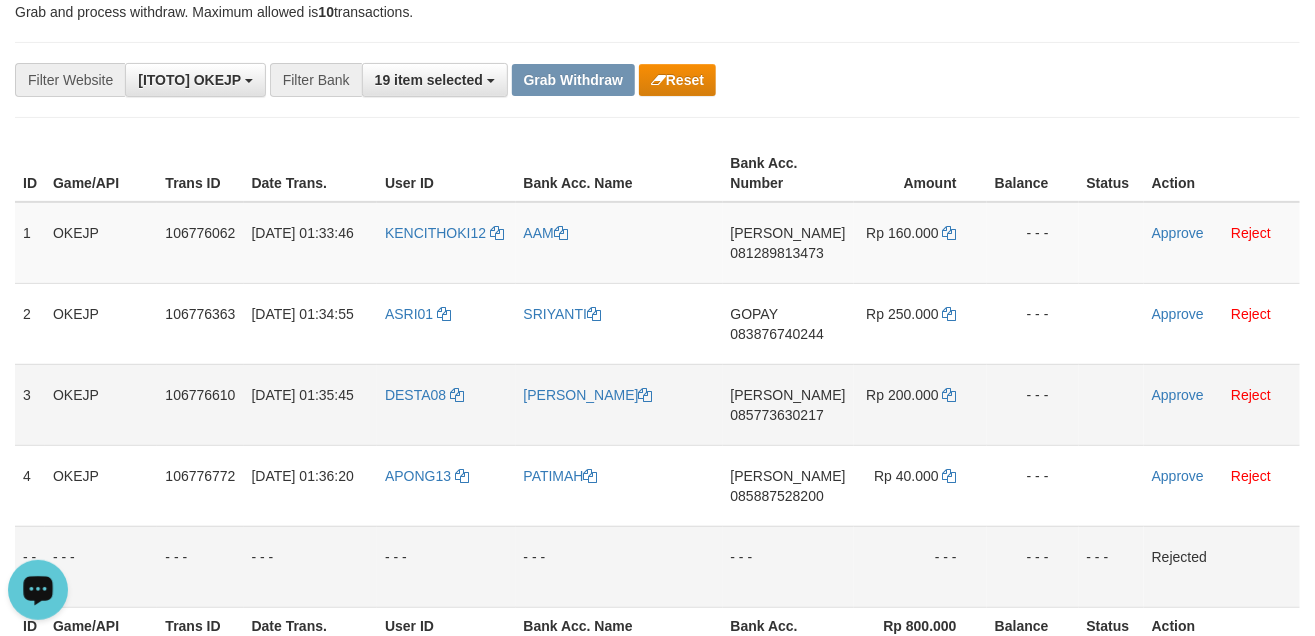 click on "DANA
085773630217" at bounding box center (788, 404) 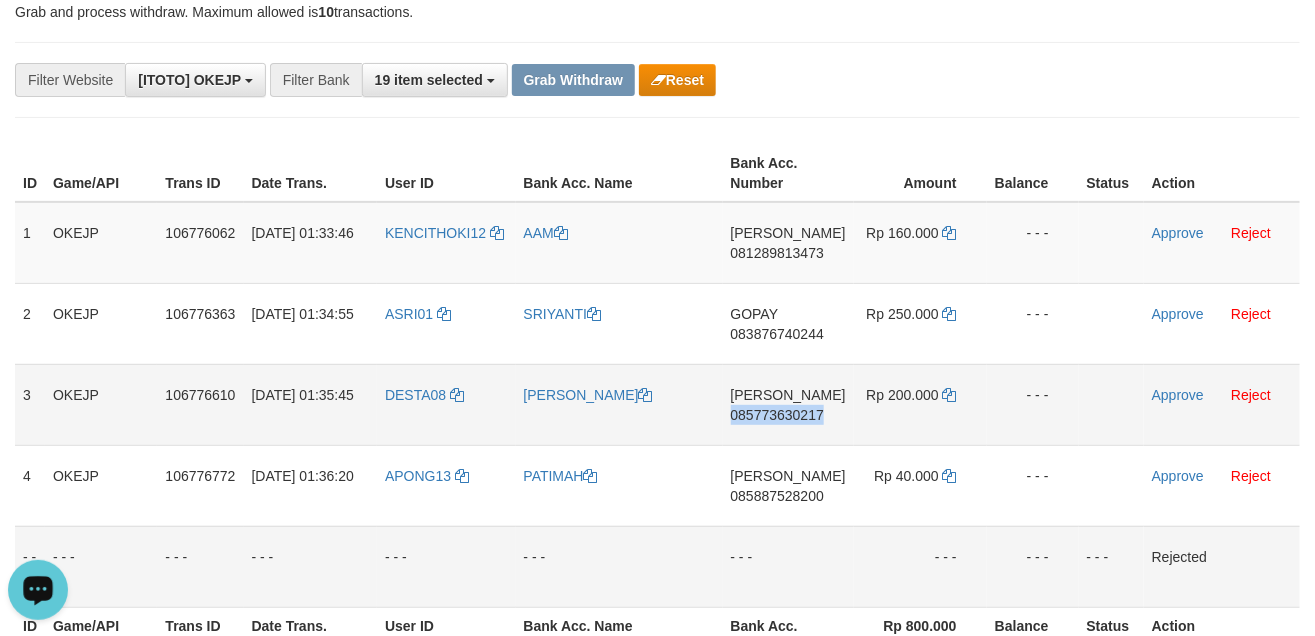 click on "DANA
085773630217" at bounding box center [788, 404] 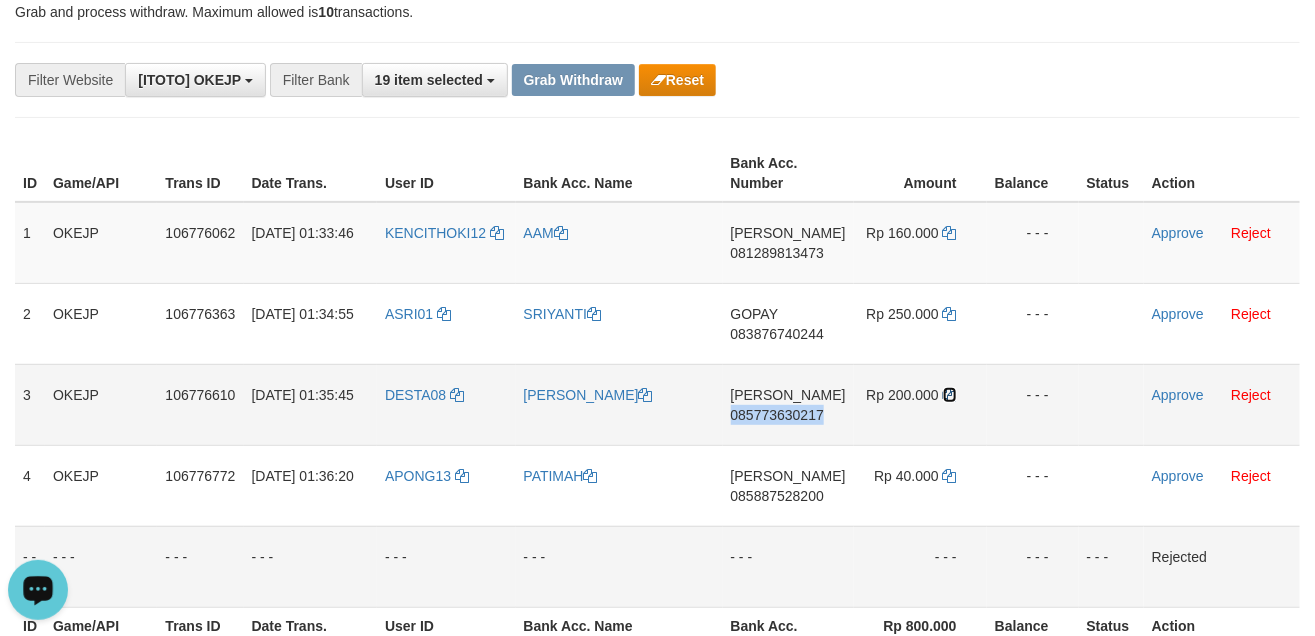 click at bounding box center [950, 395] 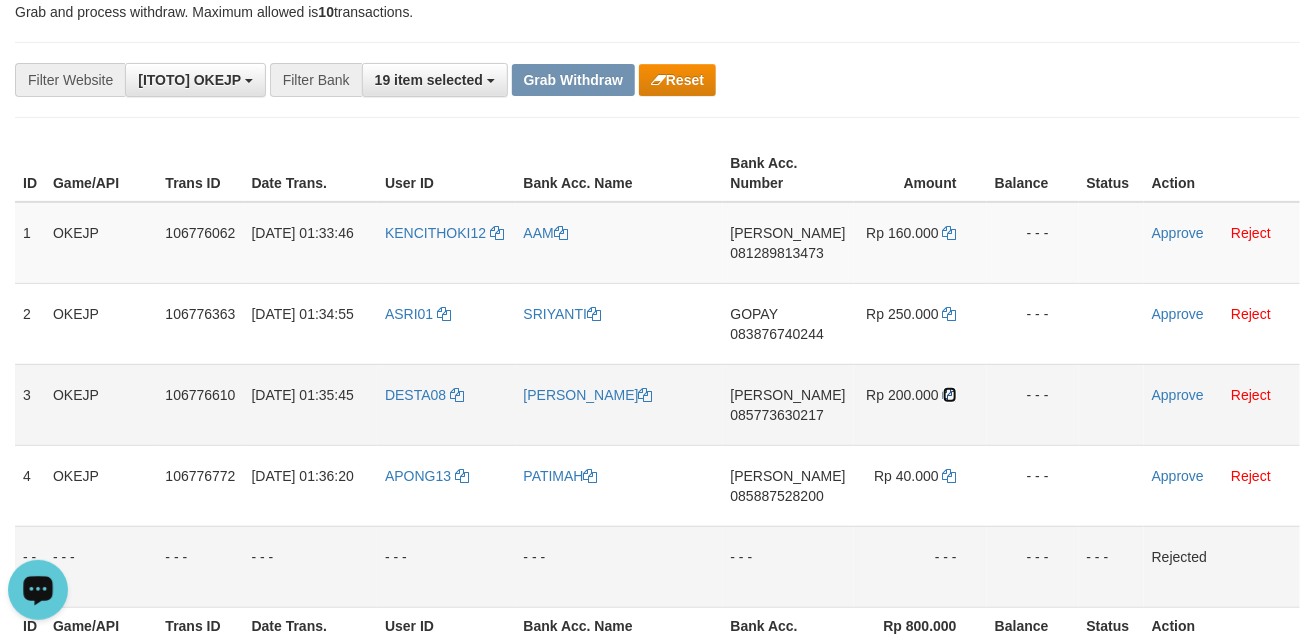 click at bounding box center (950, 395) 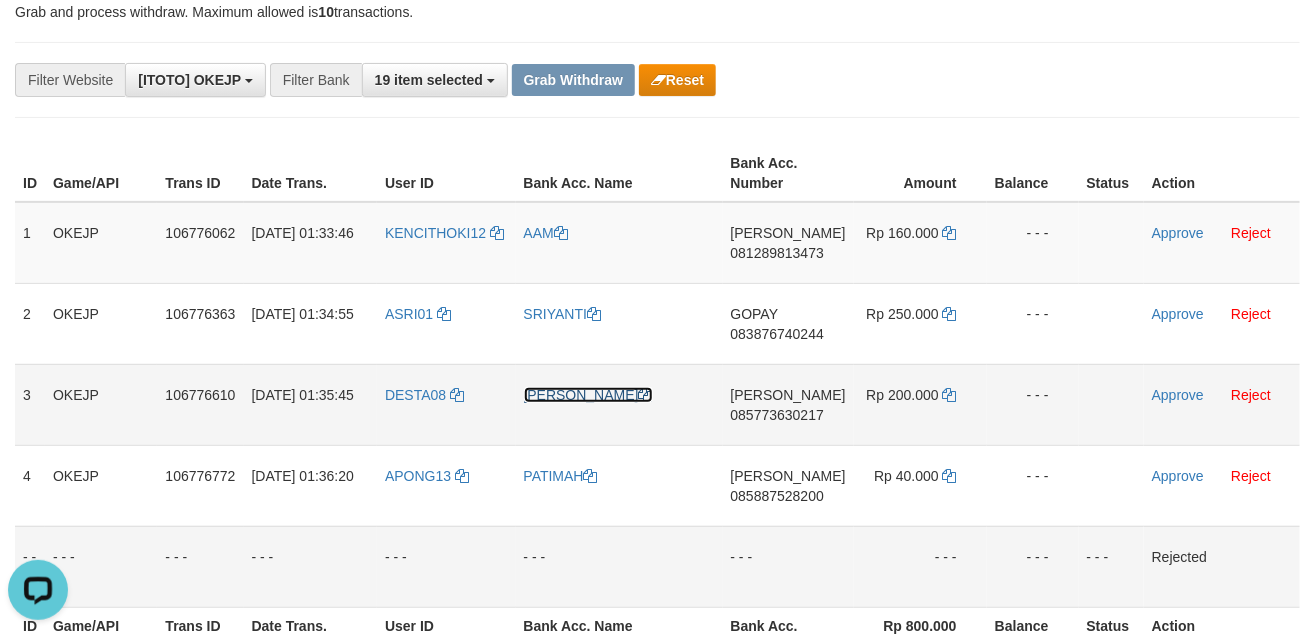click on "[PERSON_NAME]" at bounding box center [588, 395] 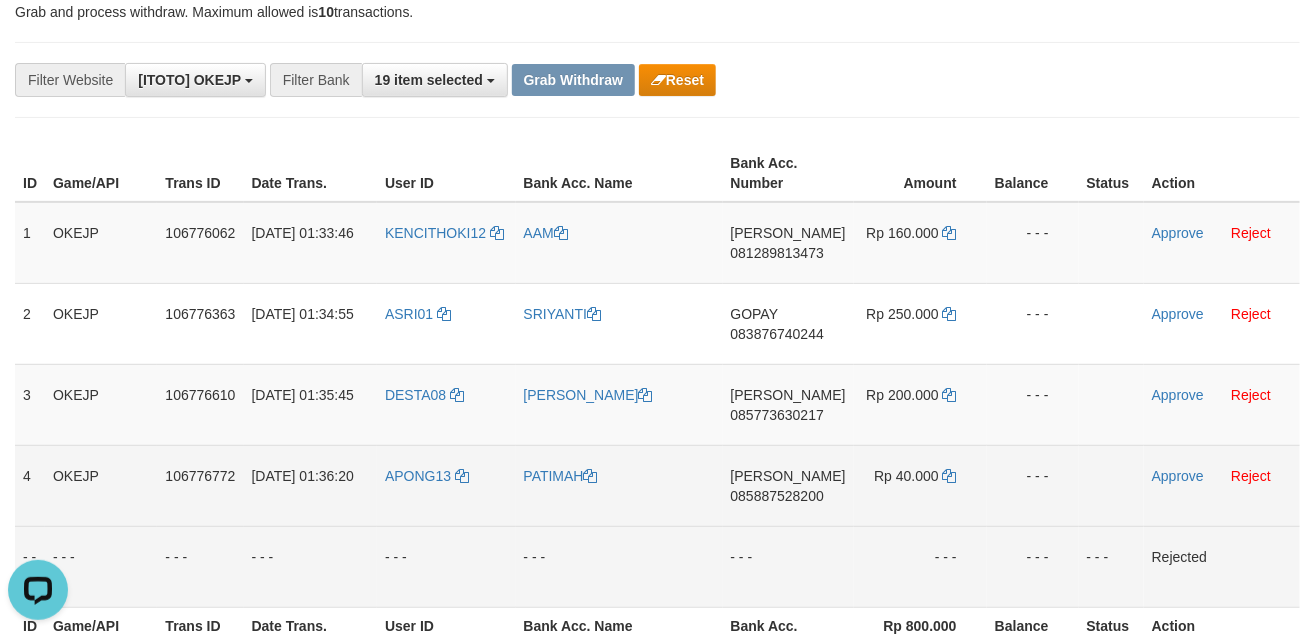 click on "DANA
085887528200" at bounding box center (788, 485) 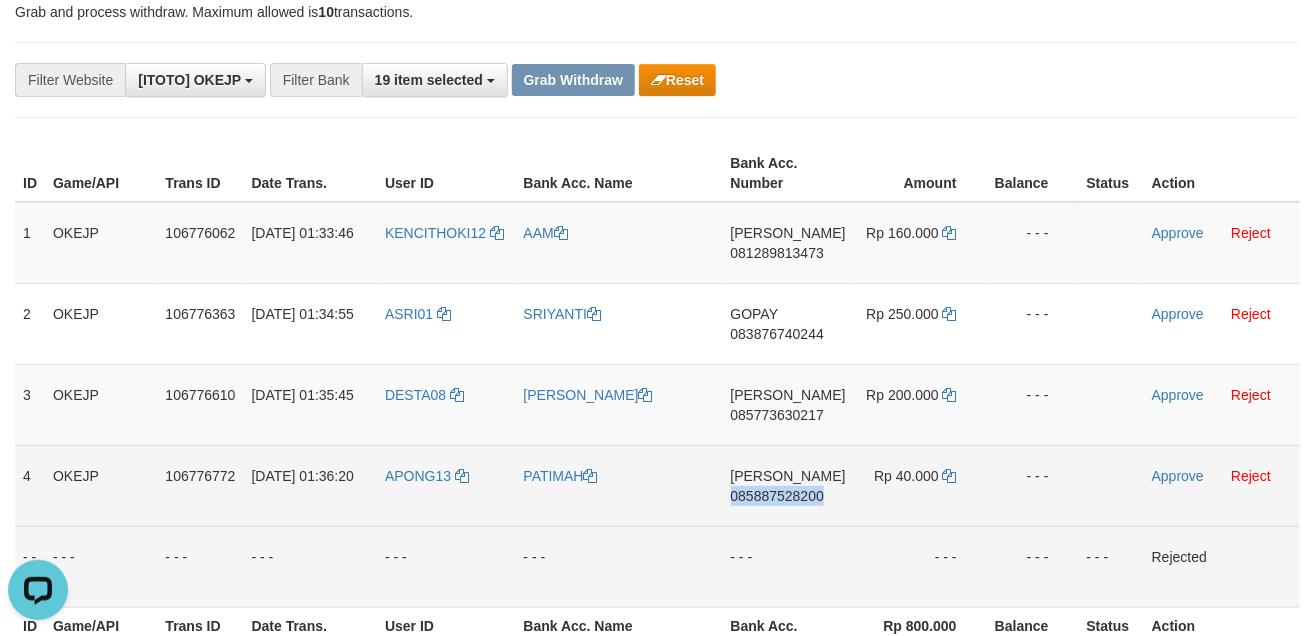 click on "DANA
085887528200" at bounding box center [788, 485] 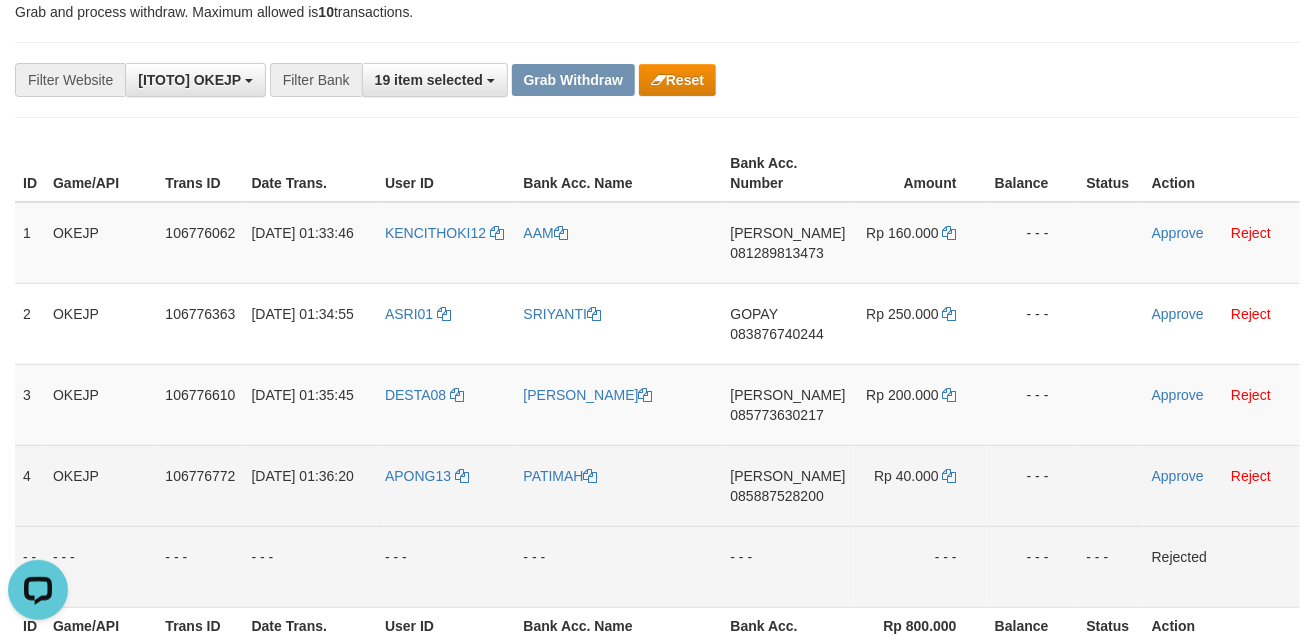 click on "Rp 40.000" at bounding box center (920, 485) 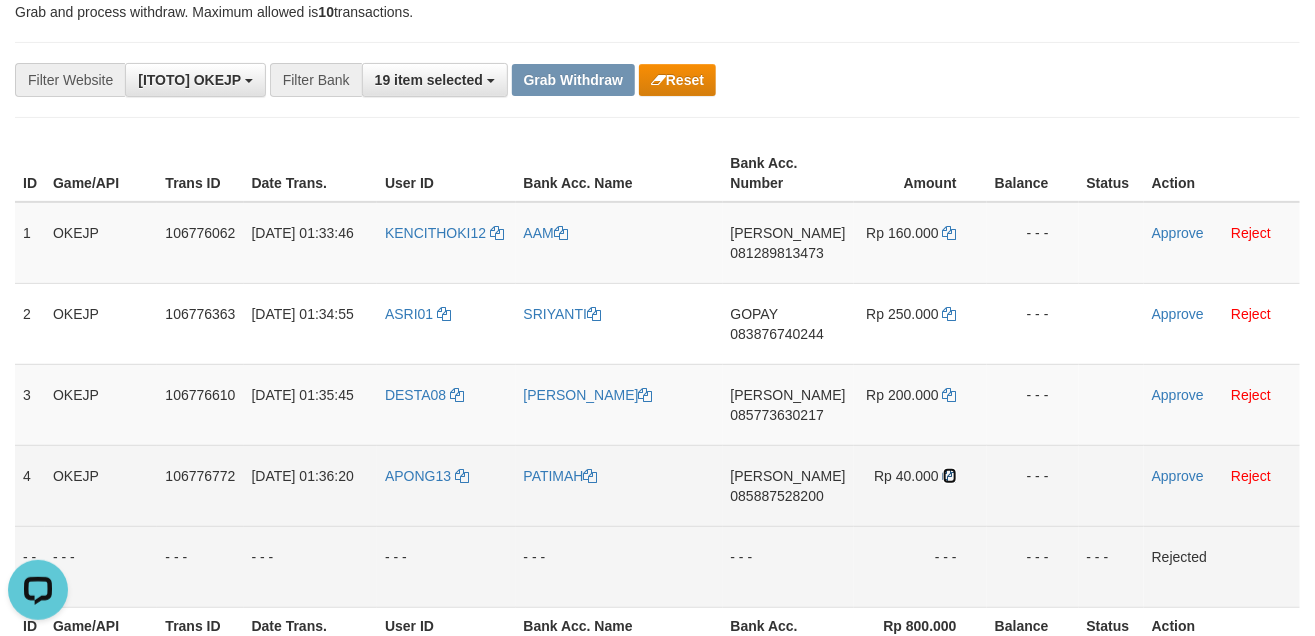 click at bounding box center (950, 476) 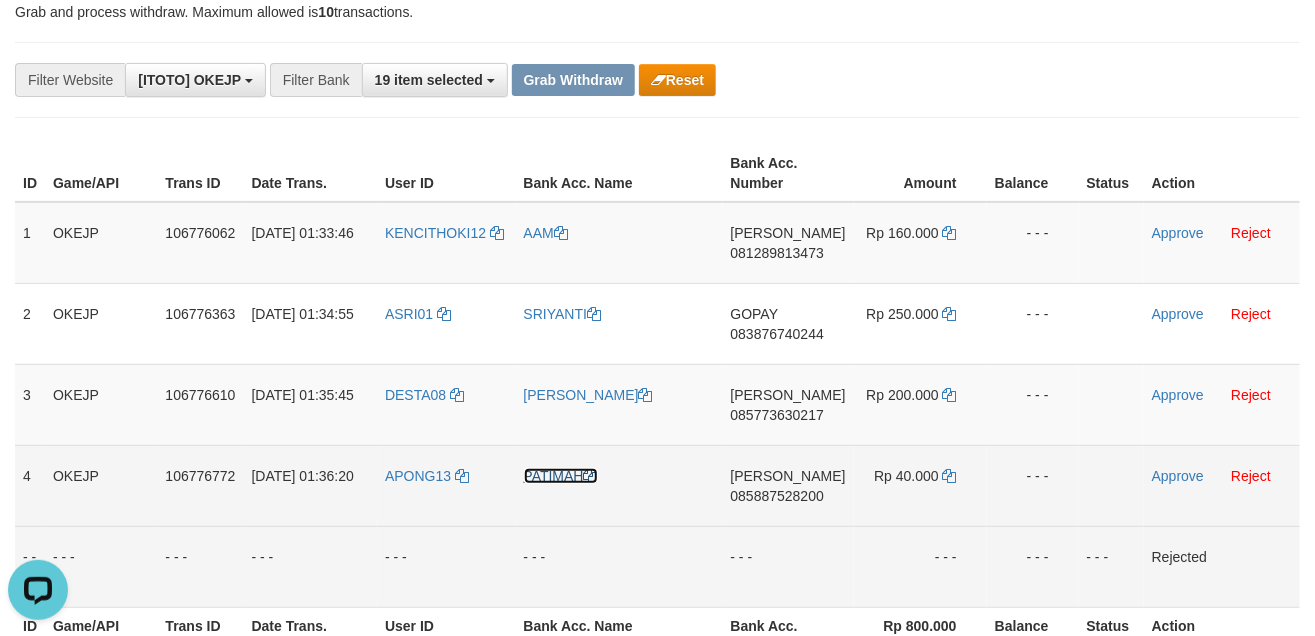 click on "PATIMAH" at bounding box center [561, 476] 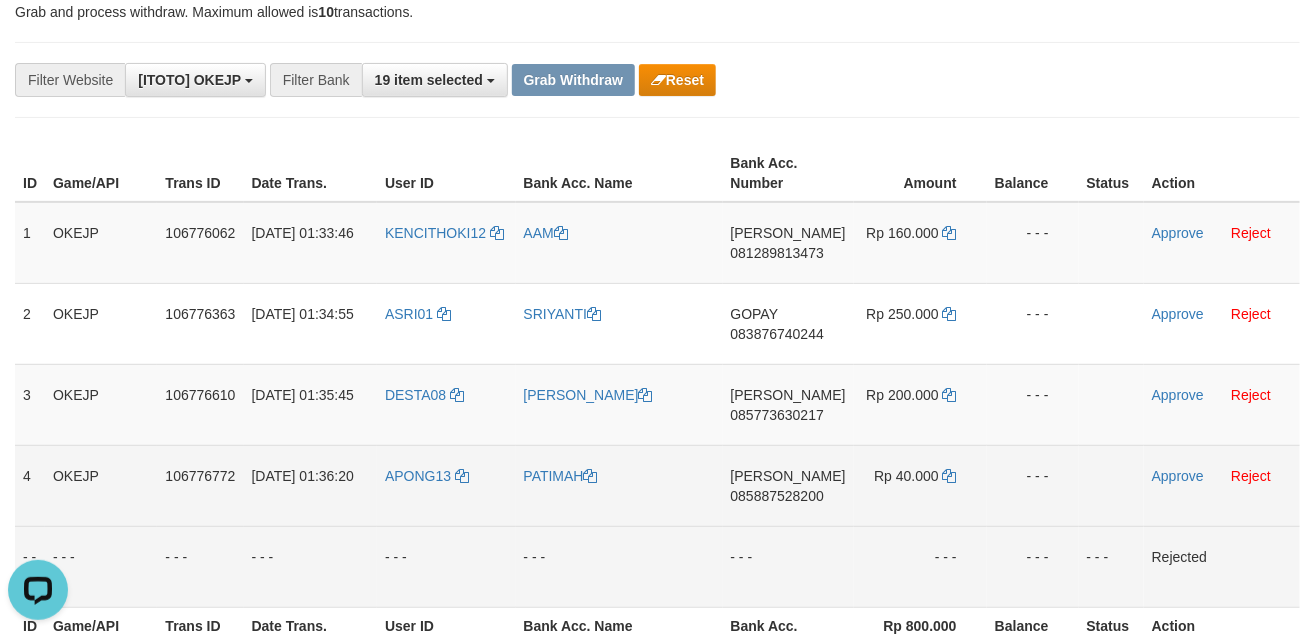 click on "PATIMAH" at bounding box center (619, 485) 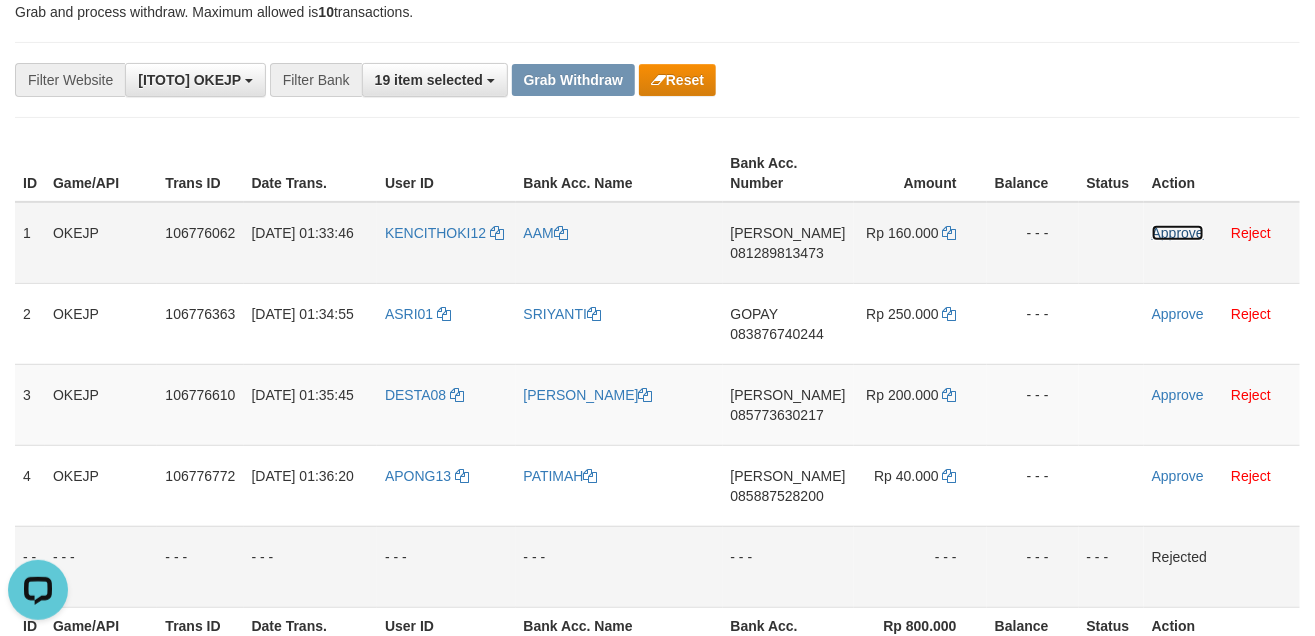 click on "Approve" at bounding box center (1178, 233) 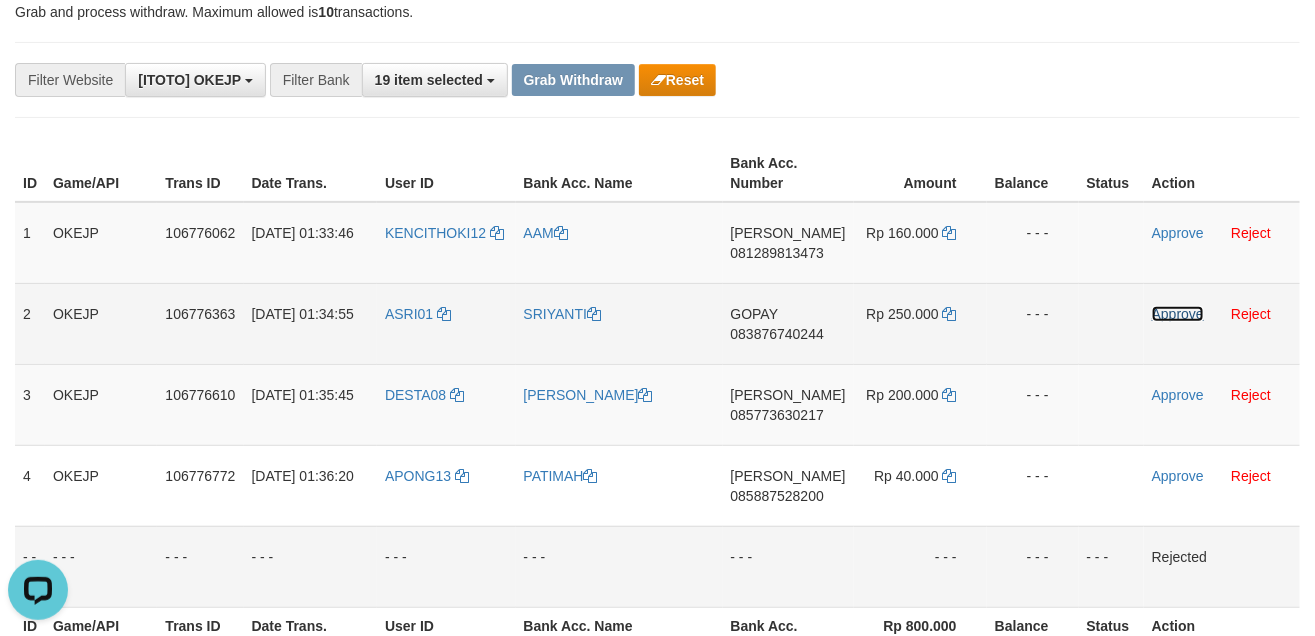 click on "Approve" at bounding box center [1178, 314] 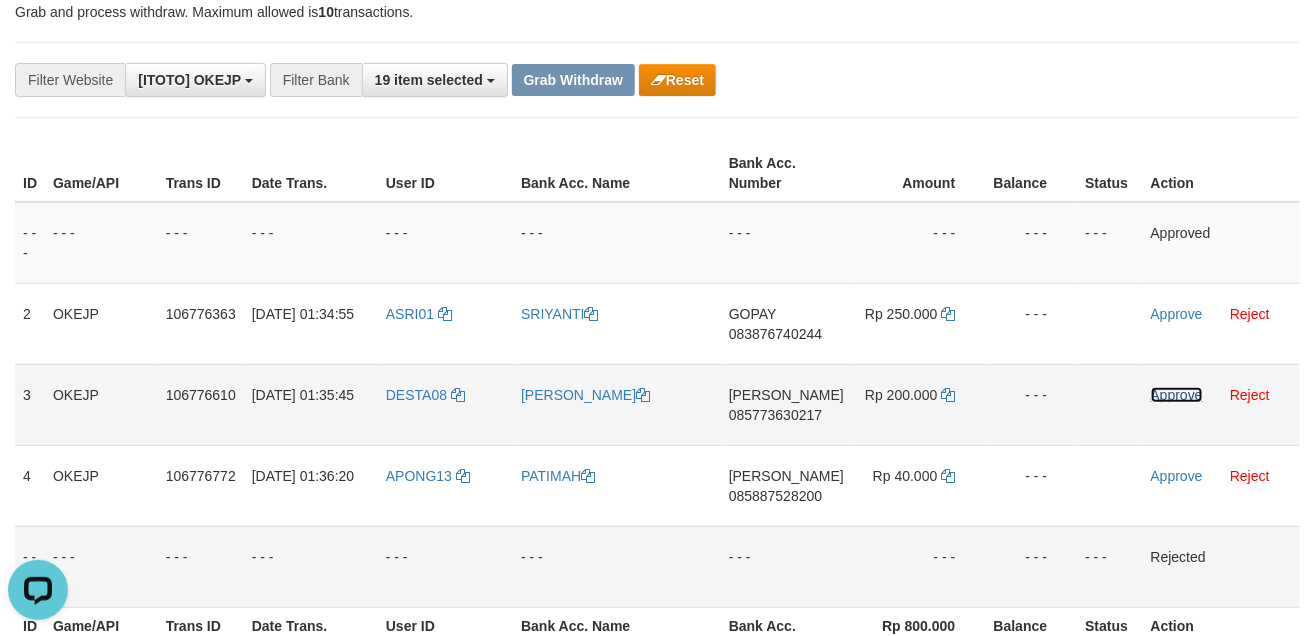 click on "Approve" at bounding box center [1177, 395] 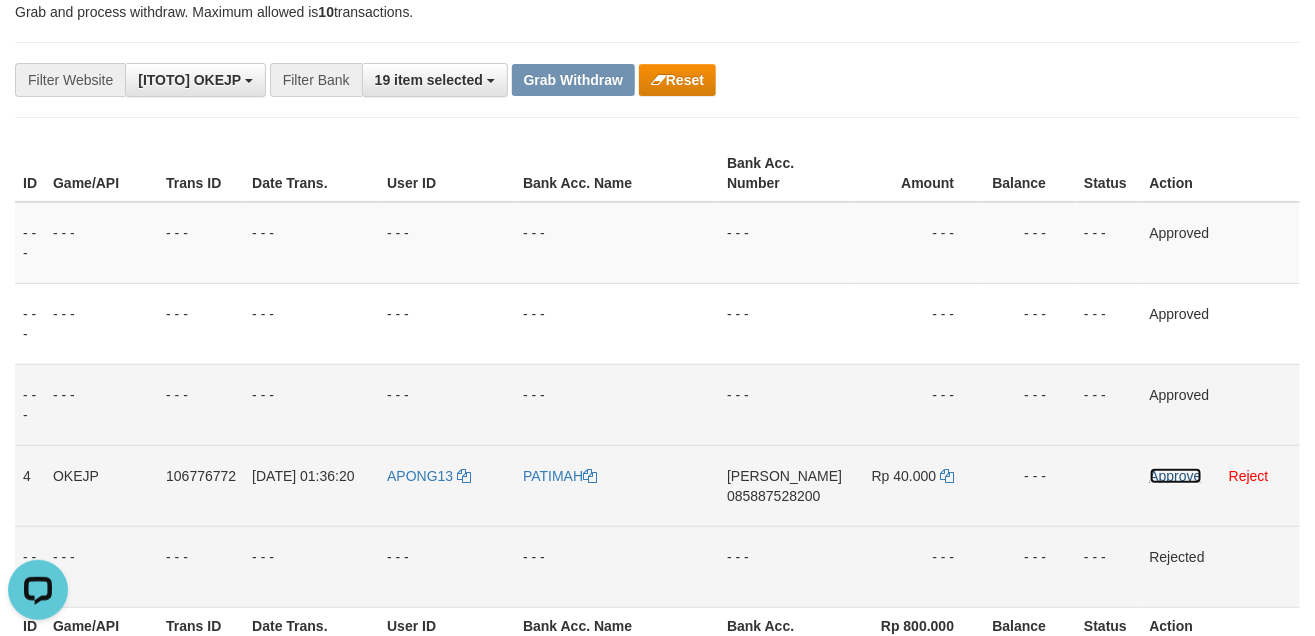 click on "Approve" at bounding box center [1176, 476] 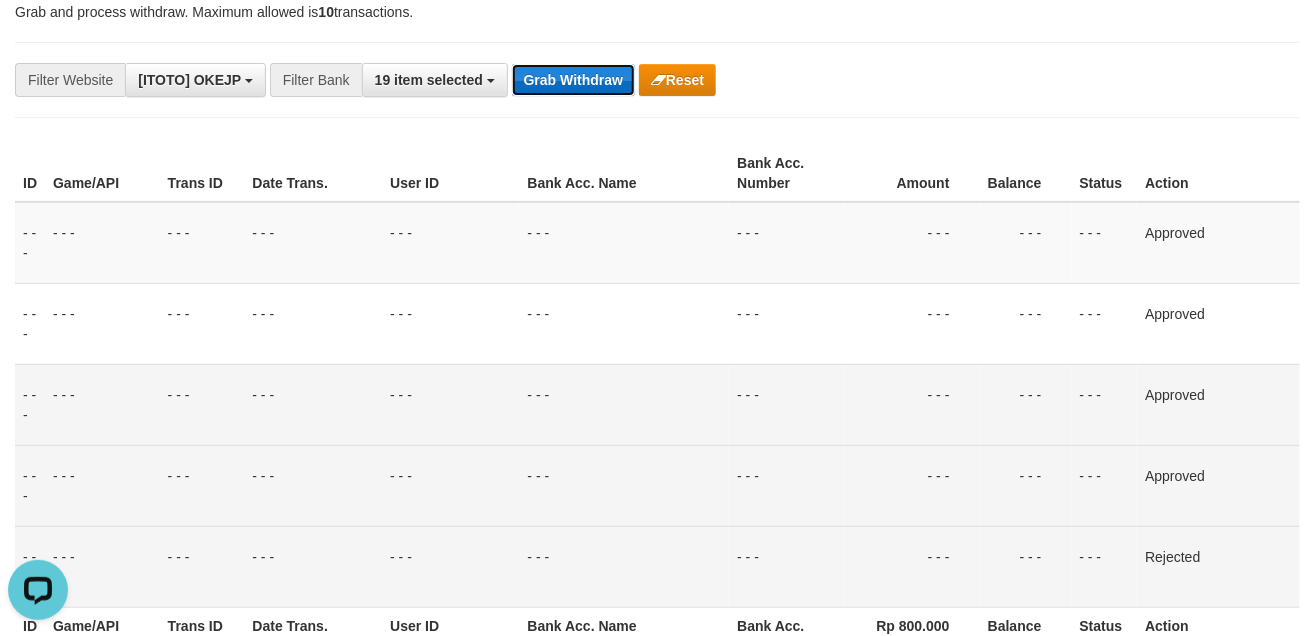 click on "Grab Withdraw" at bounding box center [573, 80] 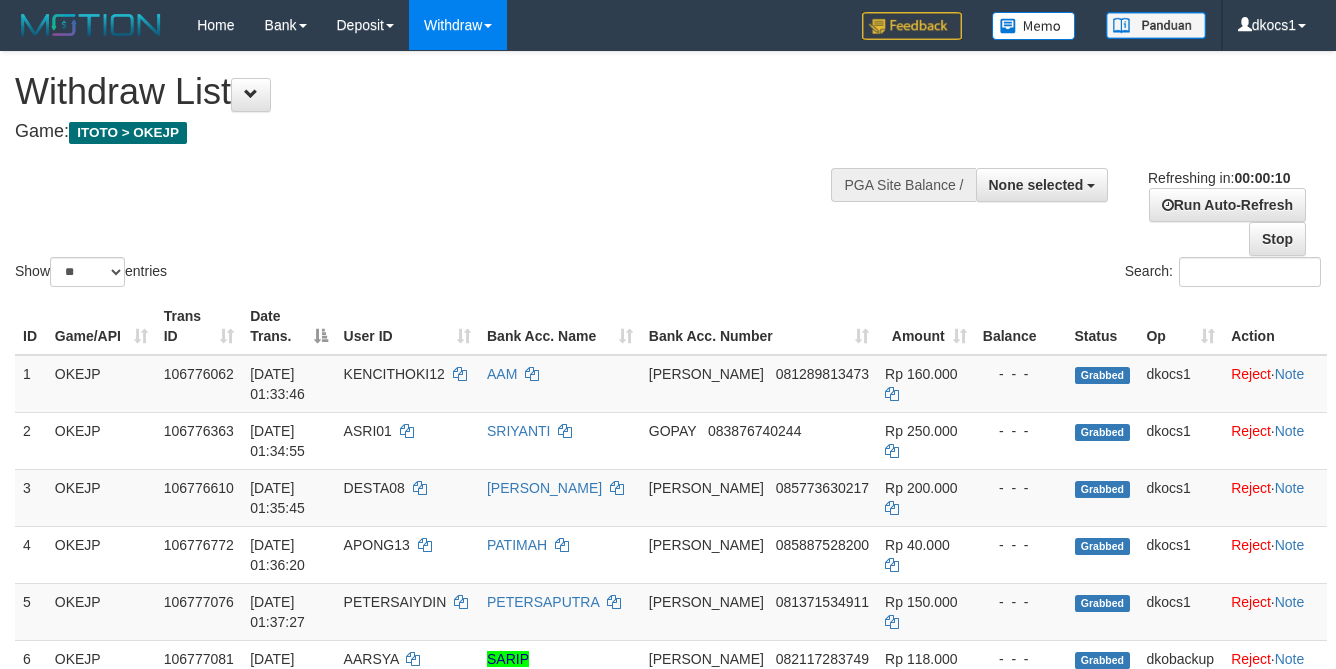 select 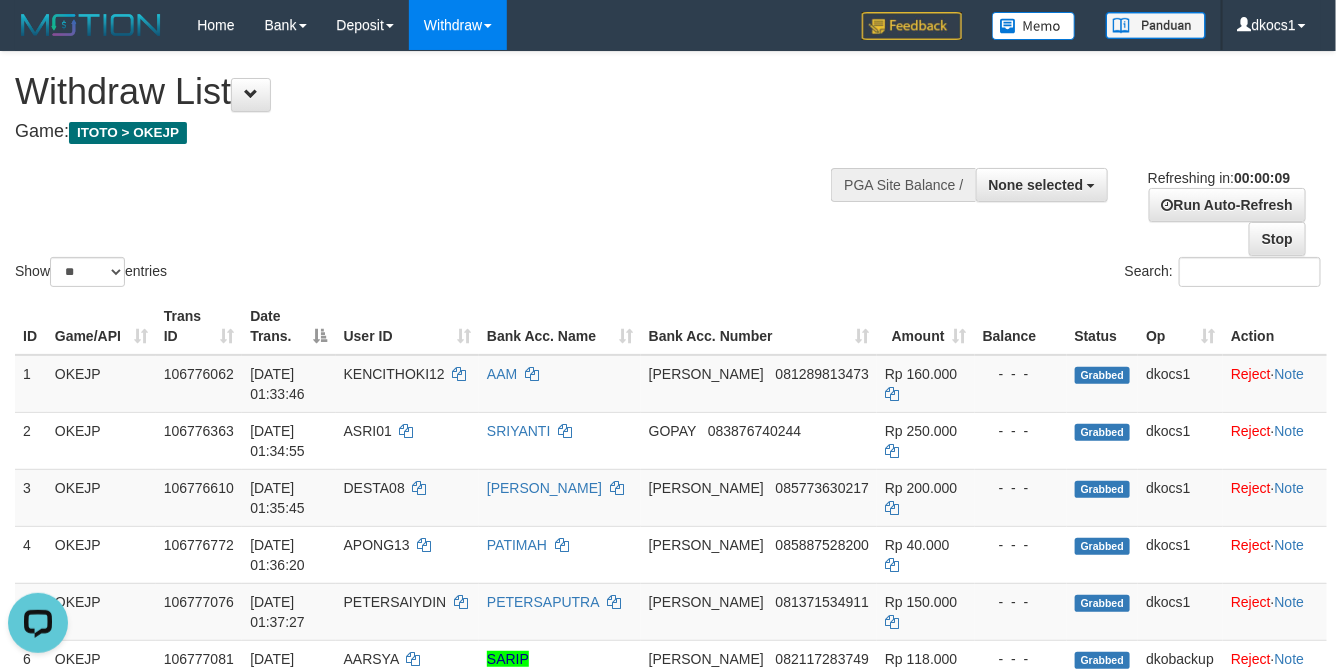 scroll, scrollTop: 0, scrollLeft: 0, axis: both 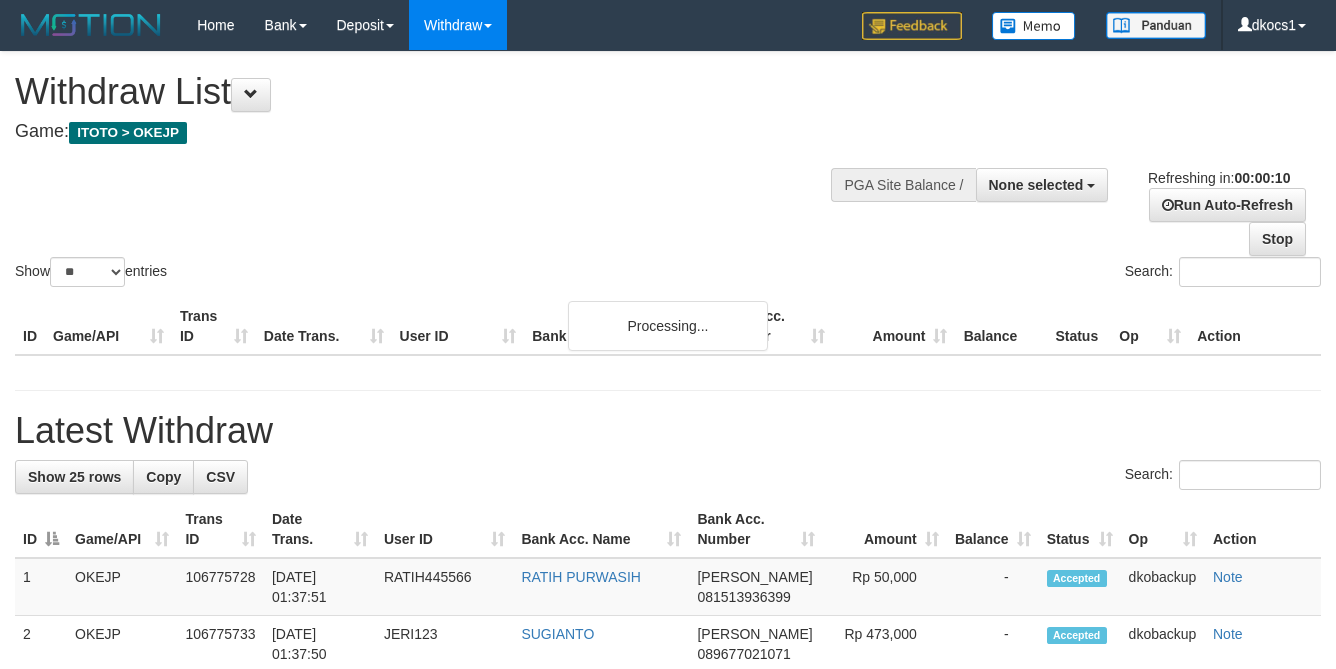 select 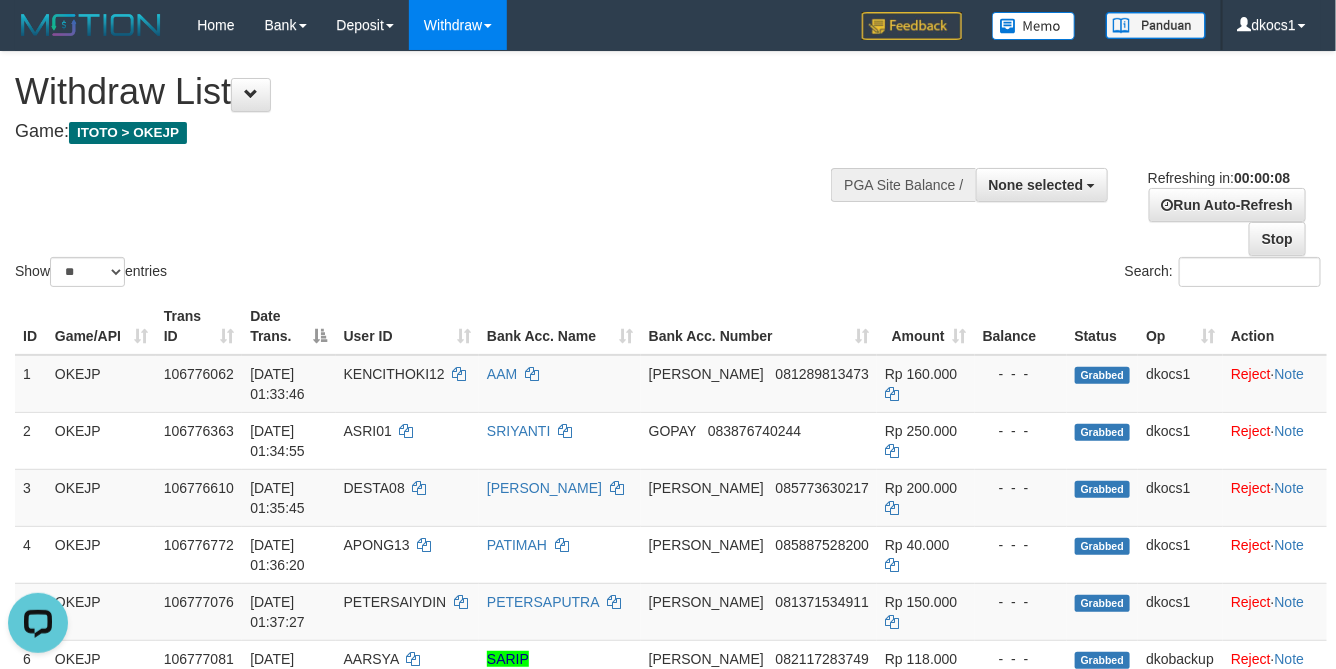 scroll, scrollTop: 0, scrollLeft: 0, axis: both 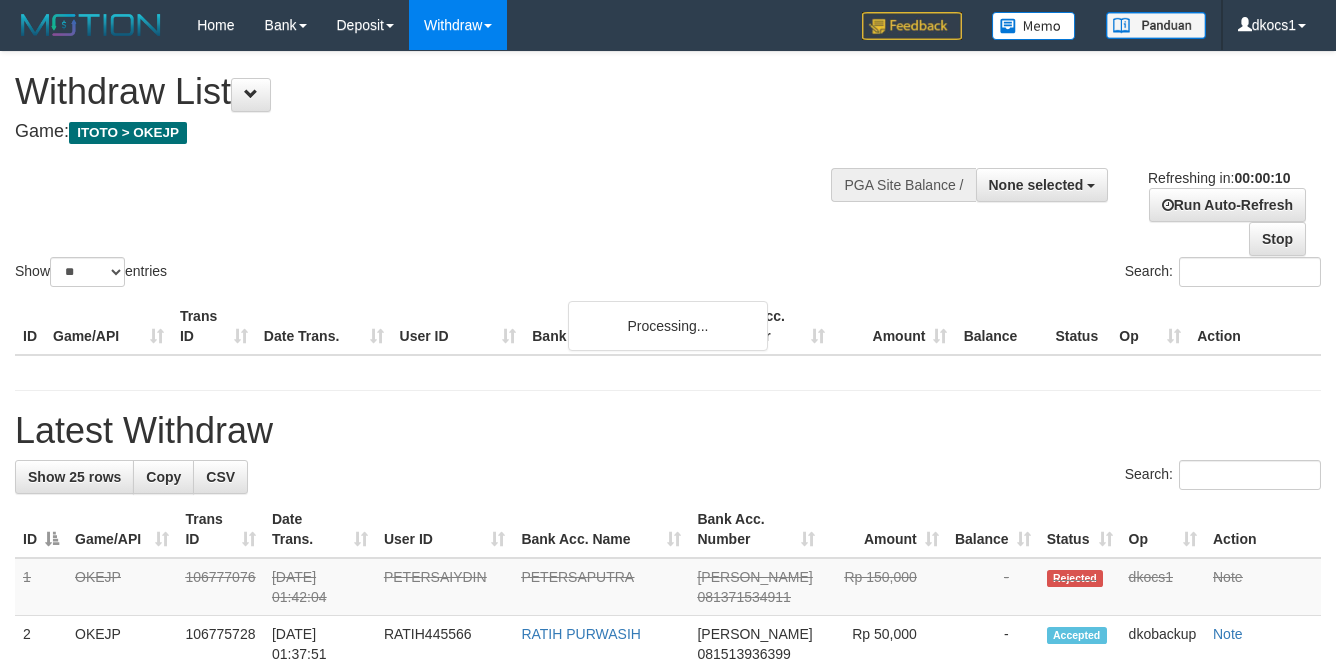 select 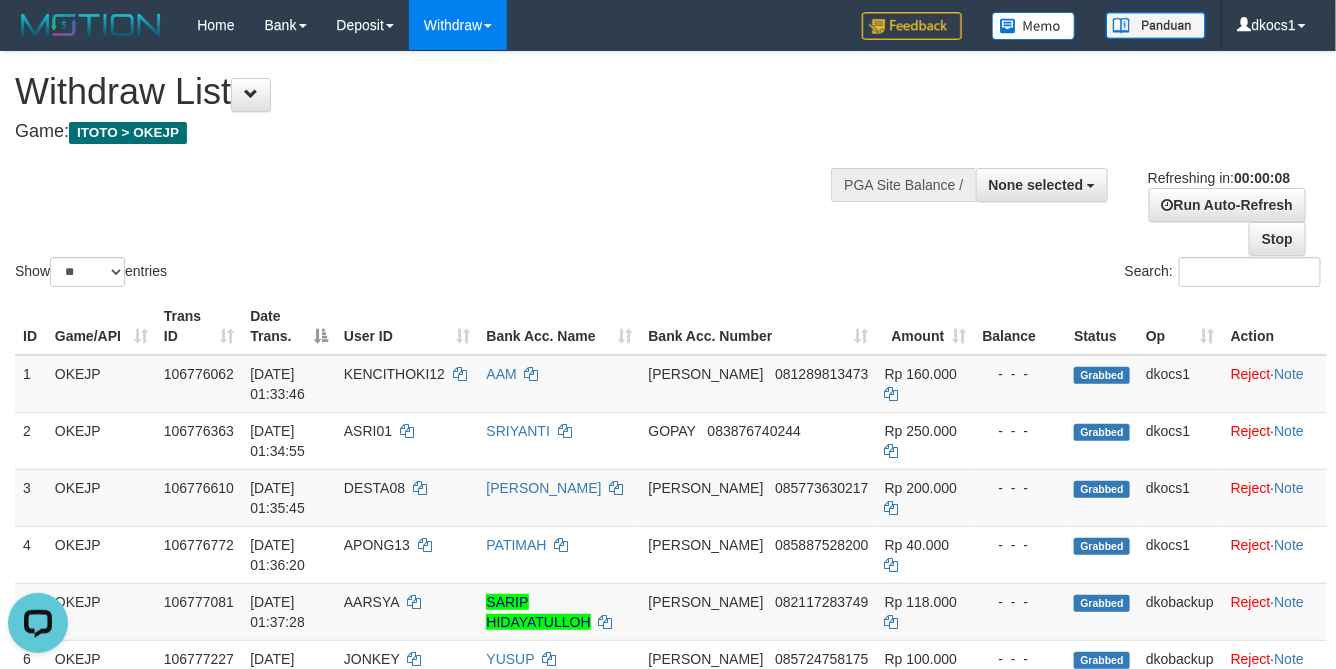 scroll, scrollTop: 0, scrollLeft: 0, axis: both 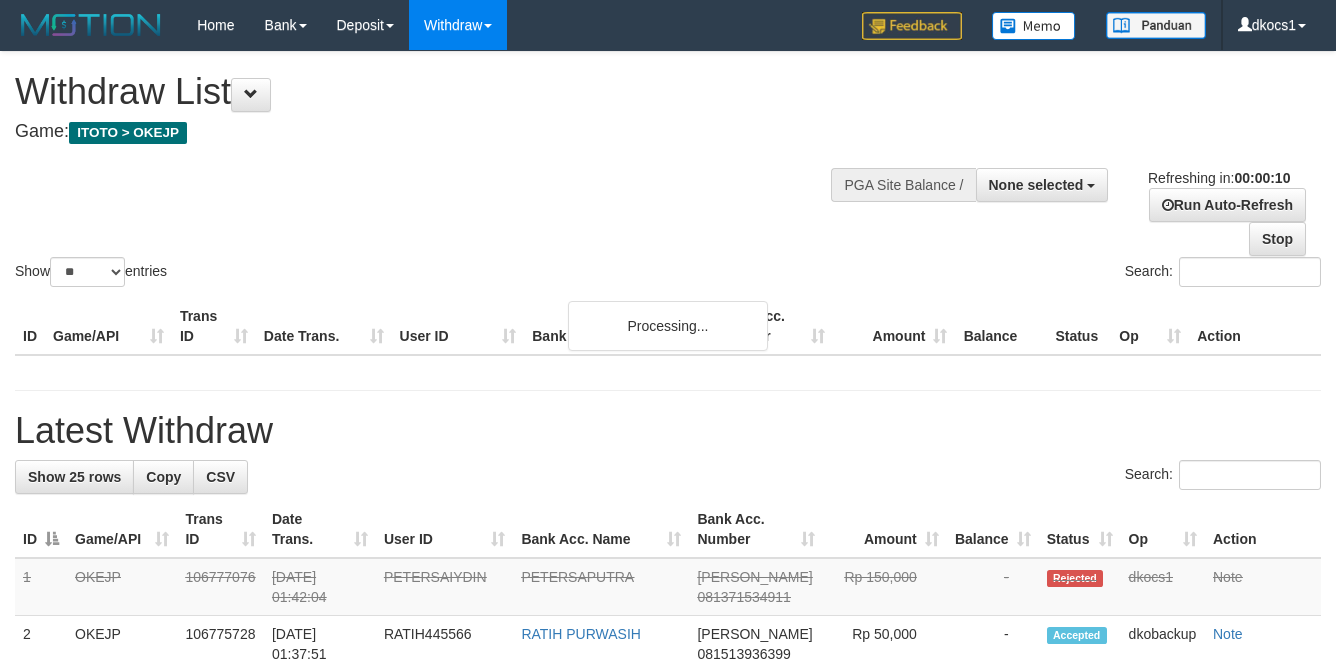 select 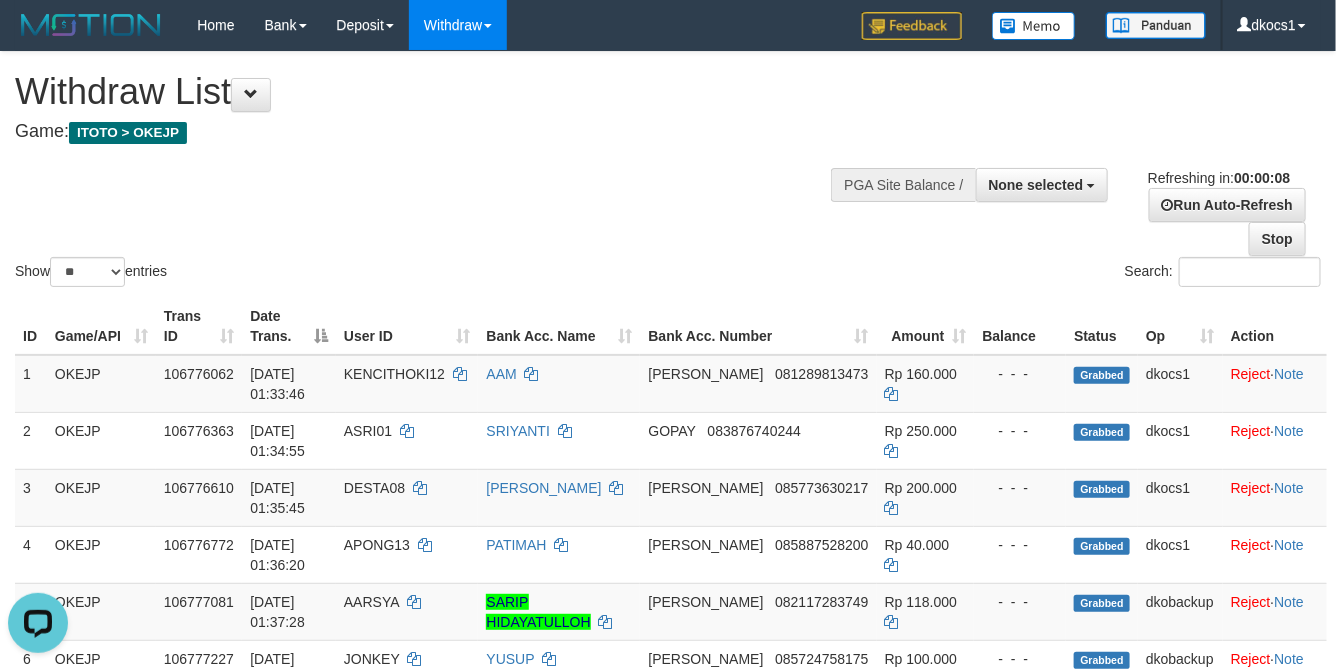 scroll, scrollTop: 0, scrollLeft: 0, axis: both 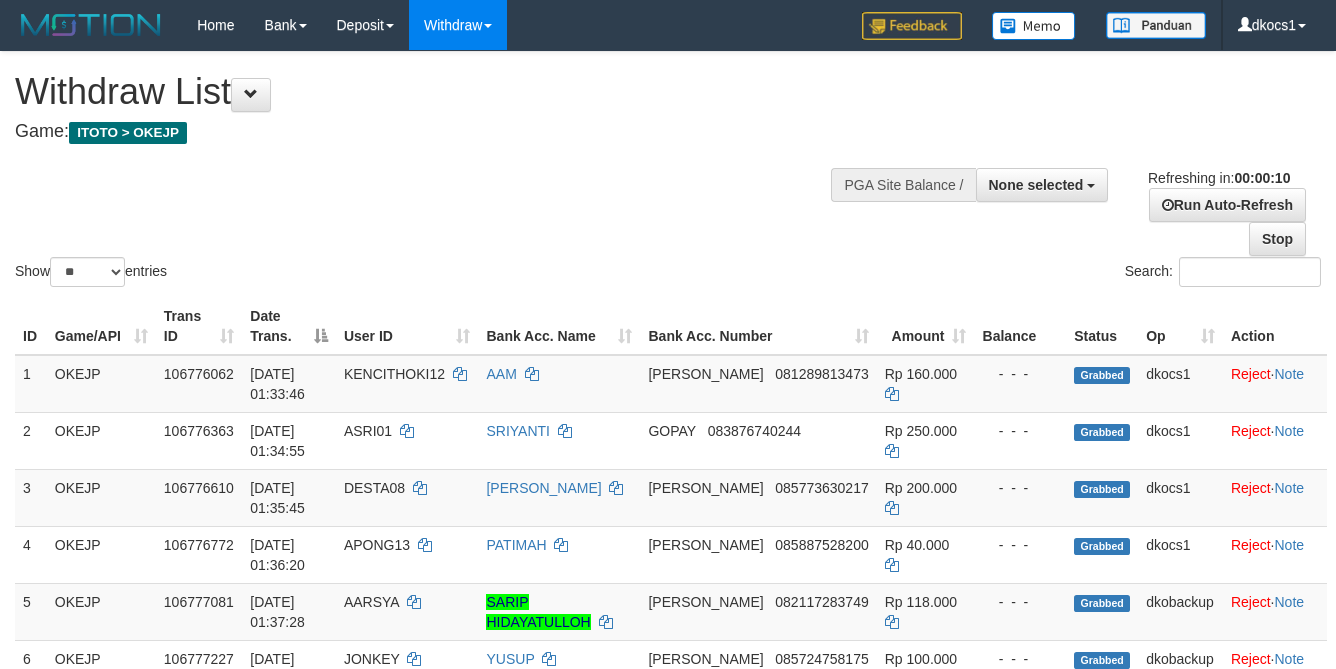 select 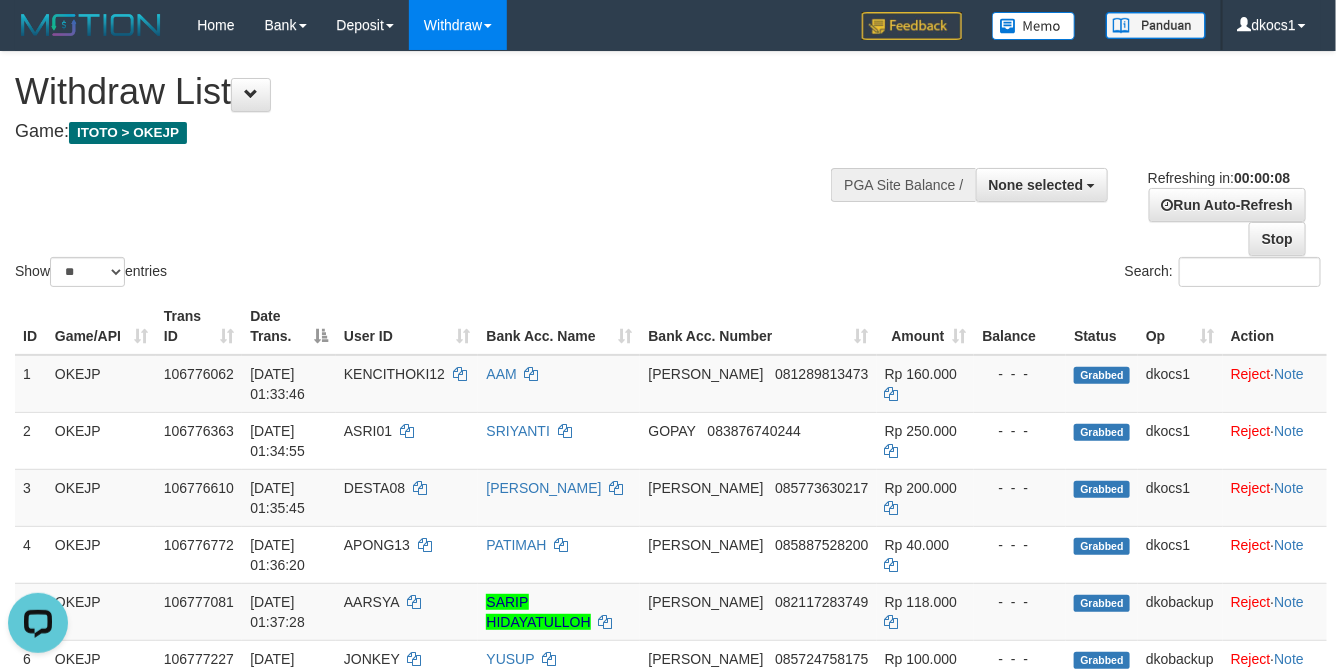 scroll, scrollTop: 0, scrollLeft: 0, axis: both 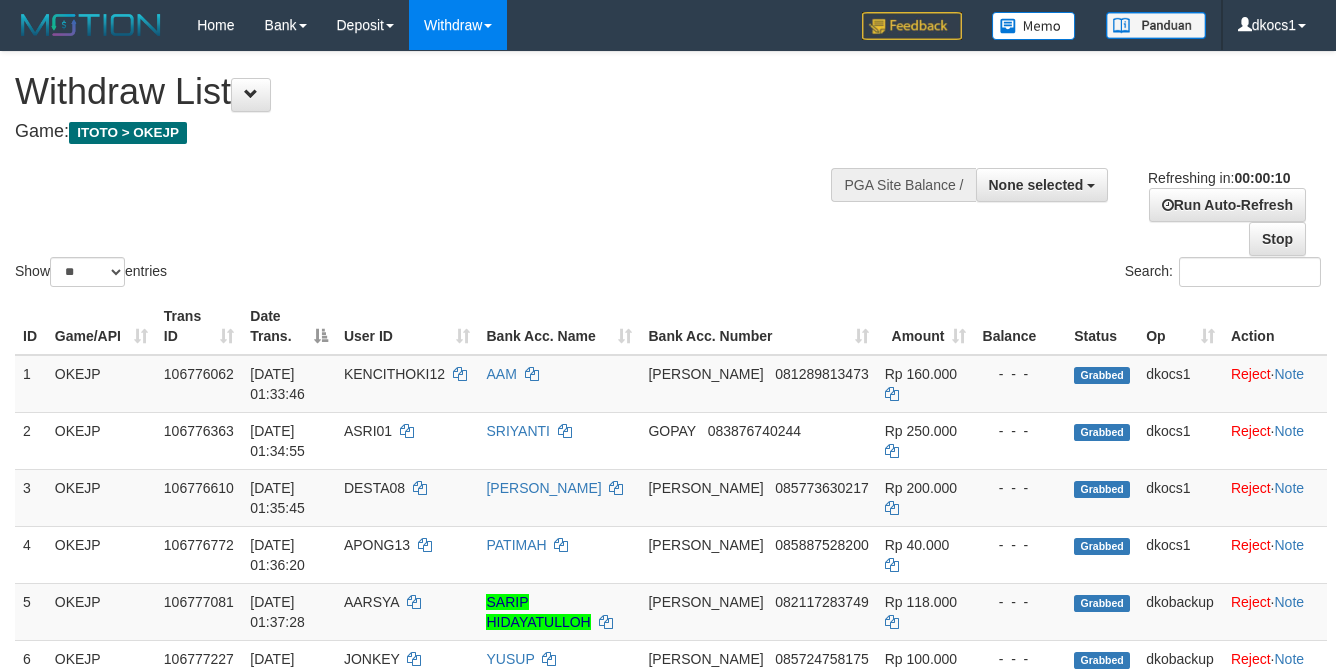 select 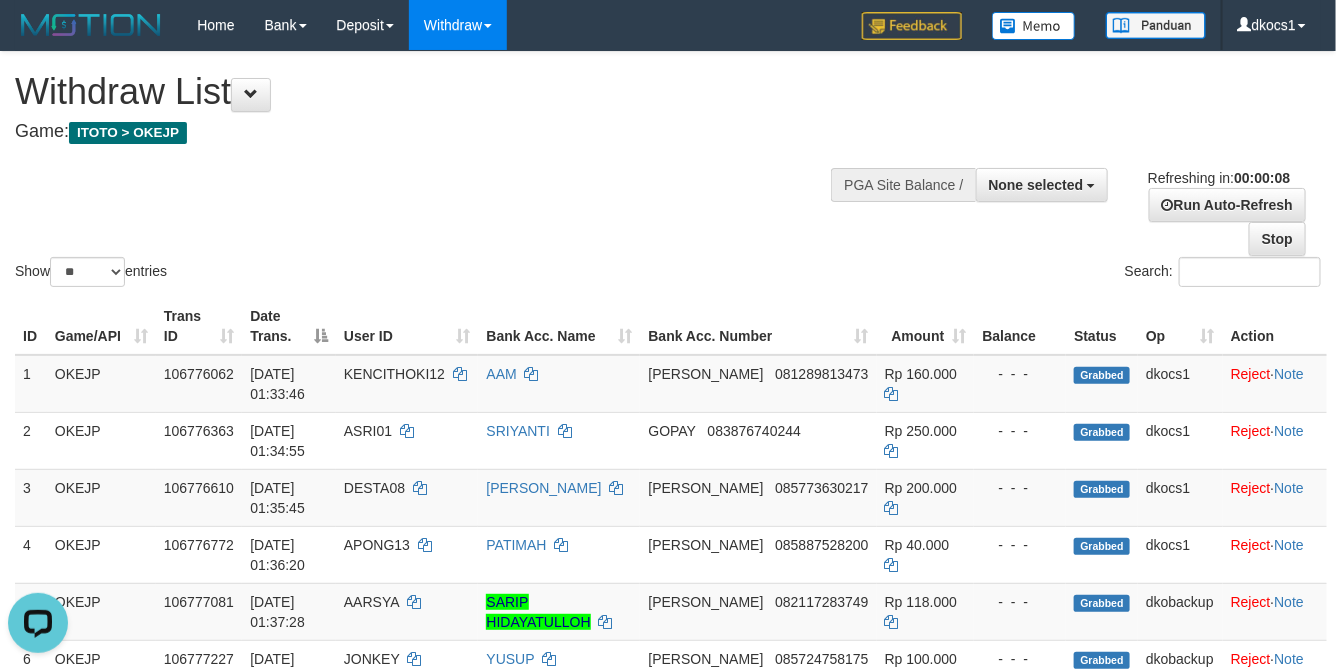 scroll, scrollTop: 0, scrollLeft: 0, axis: both 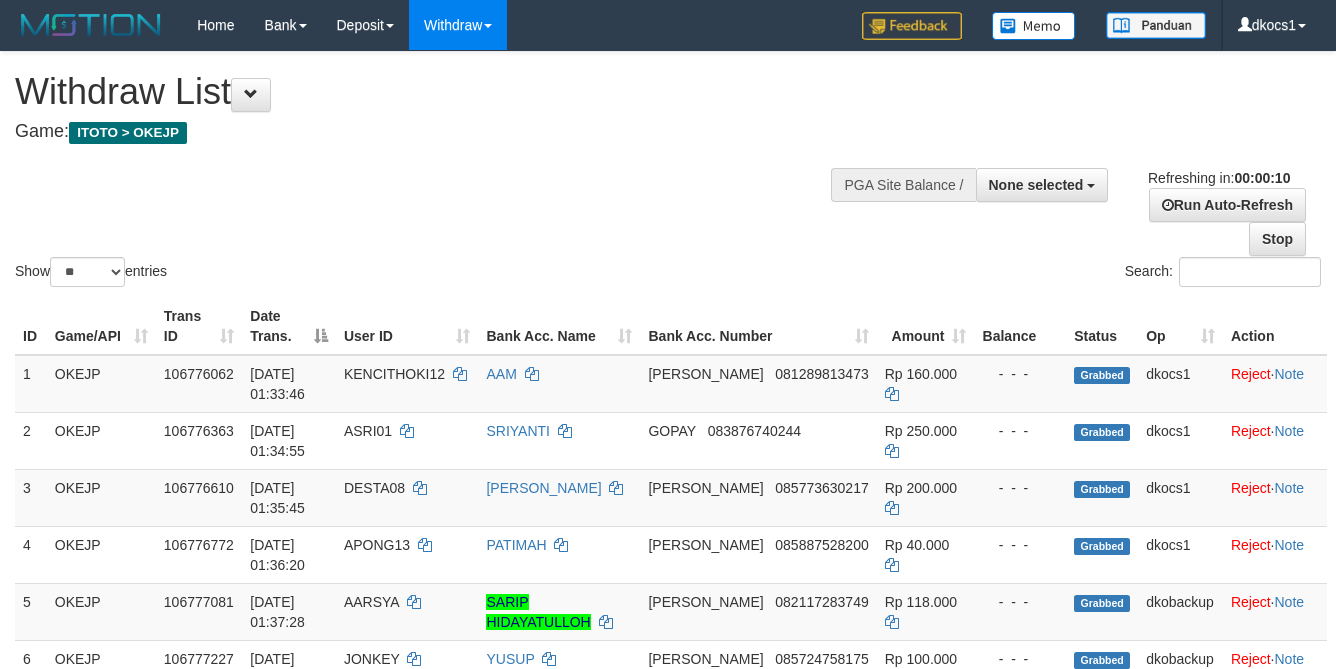 select 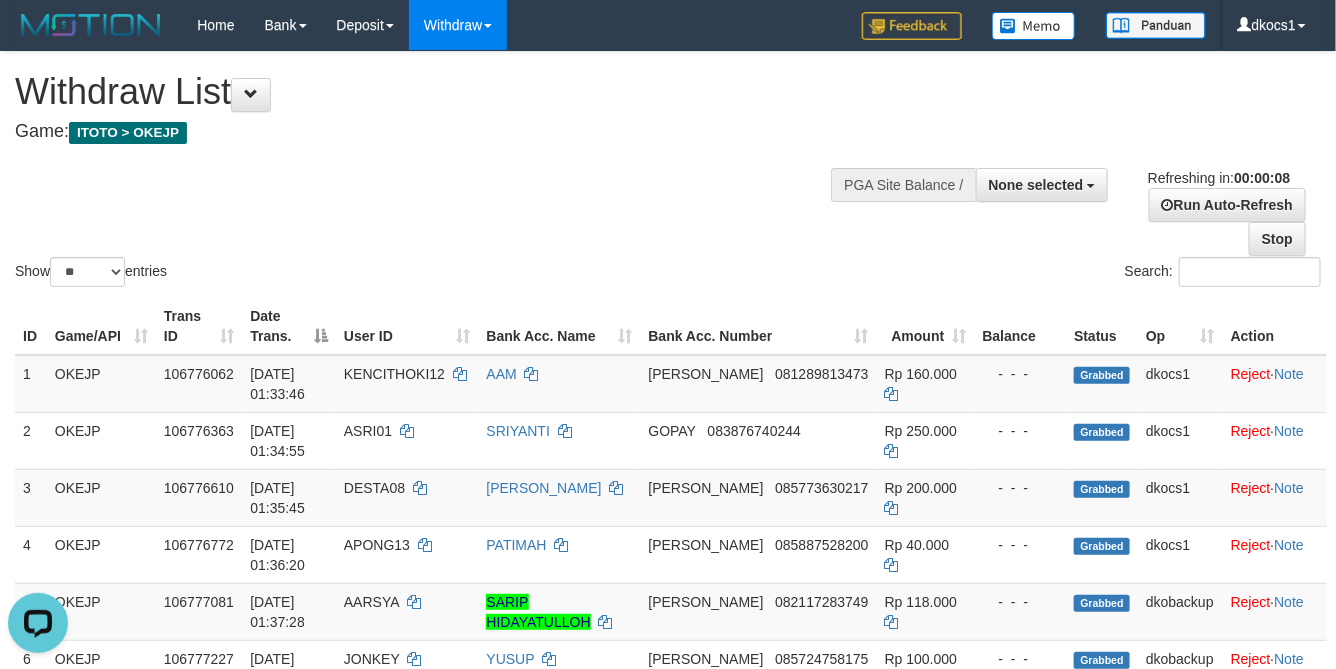scroll, scrollTop: 0, scrollLeft: 0, axis: both 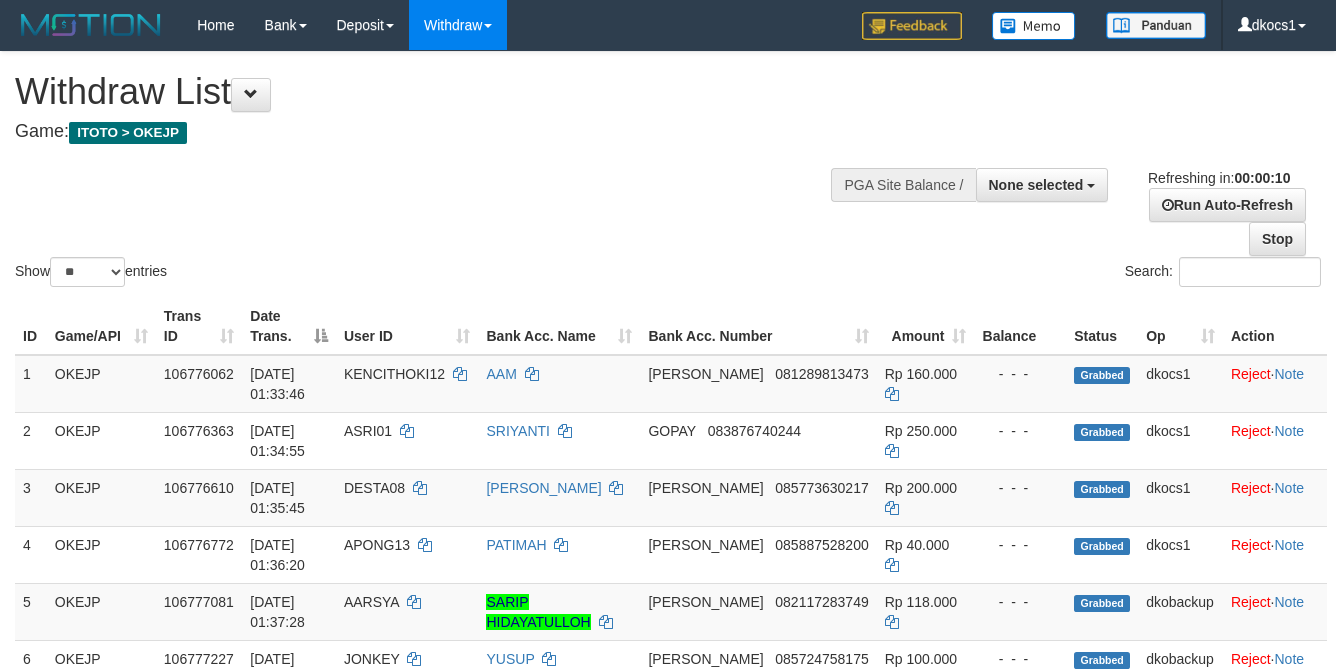 select 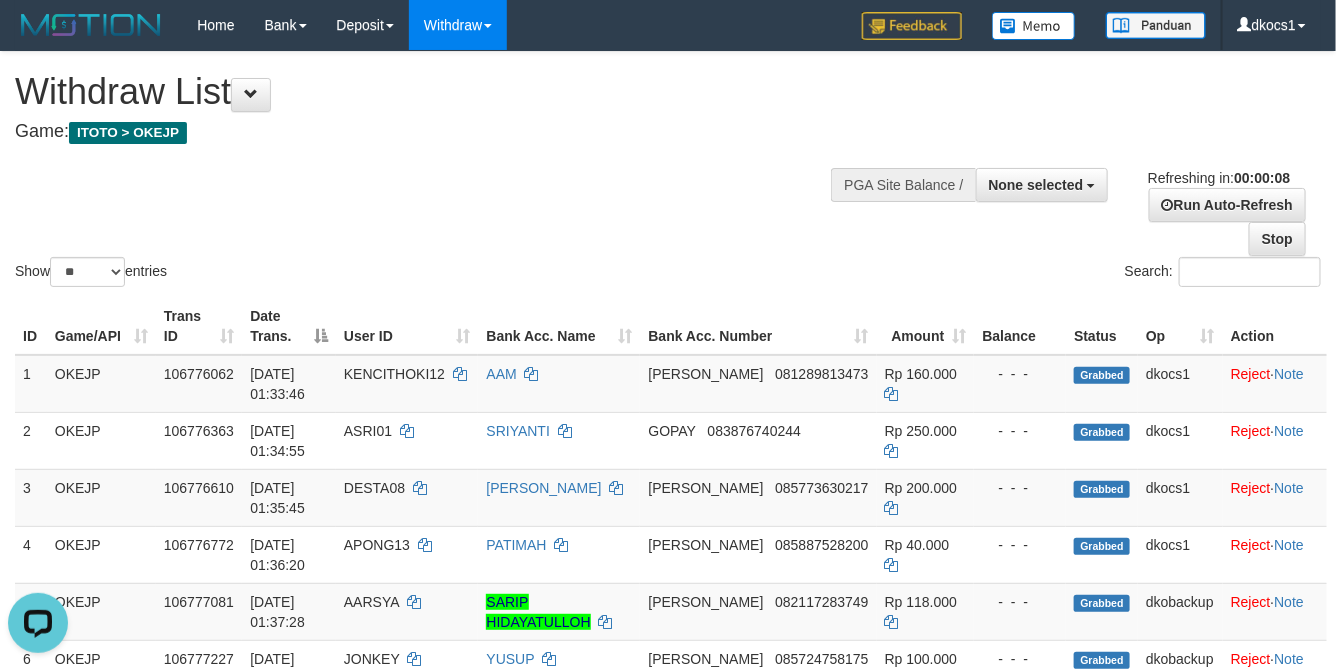scroll, scrollTop: 0, scrollLeft: 0, axis: both 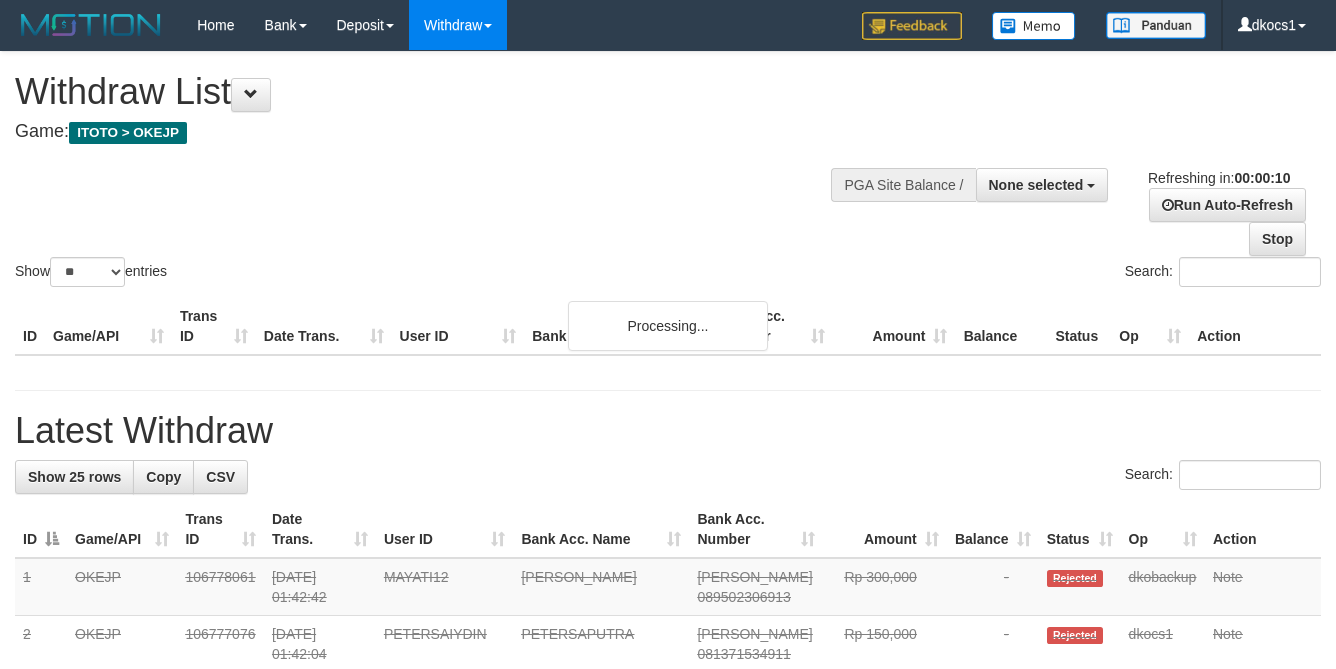 select 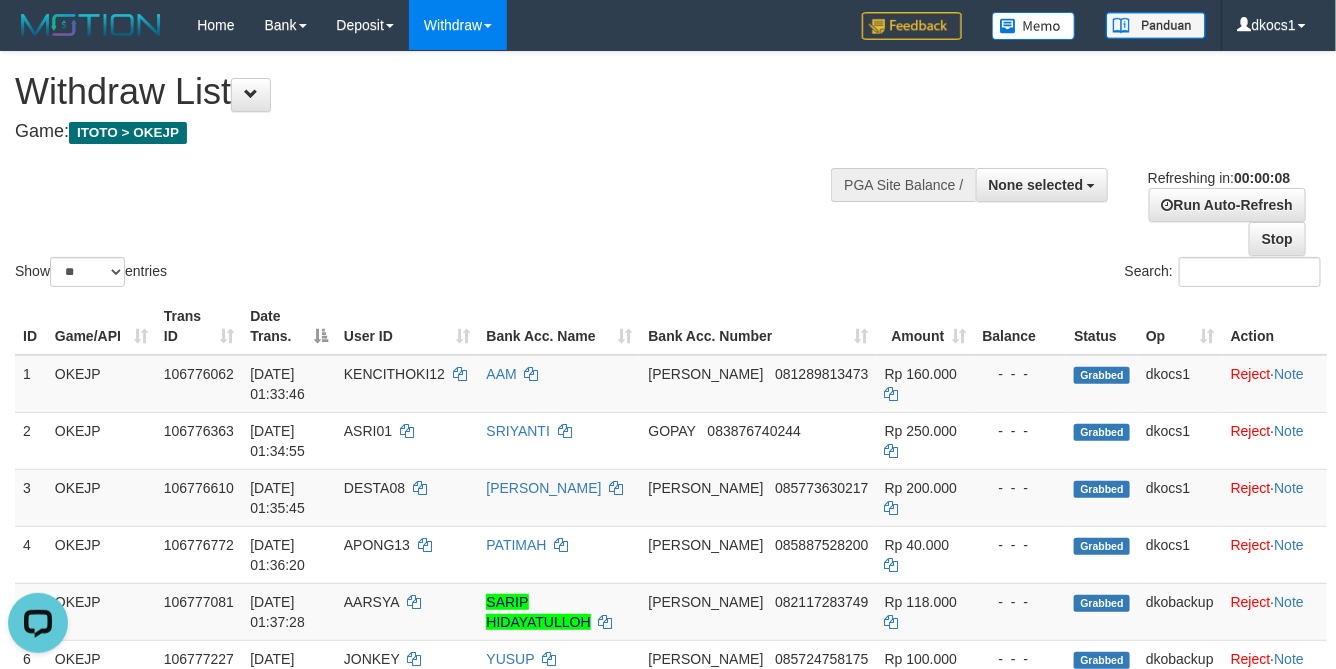 scroll, scrollTop: 0, scrollLeft: 0, axis: both 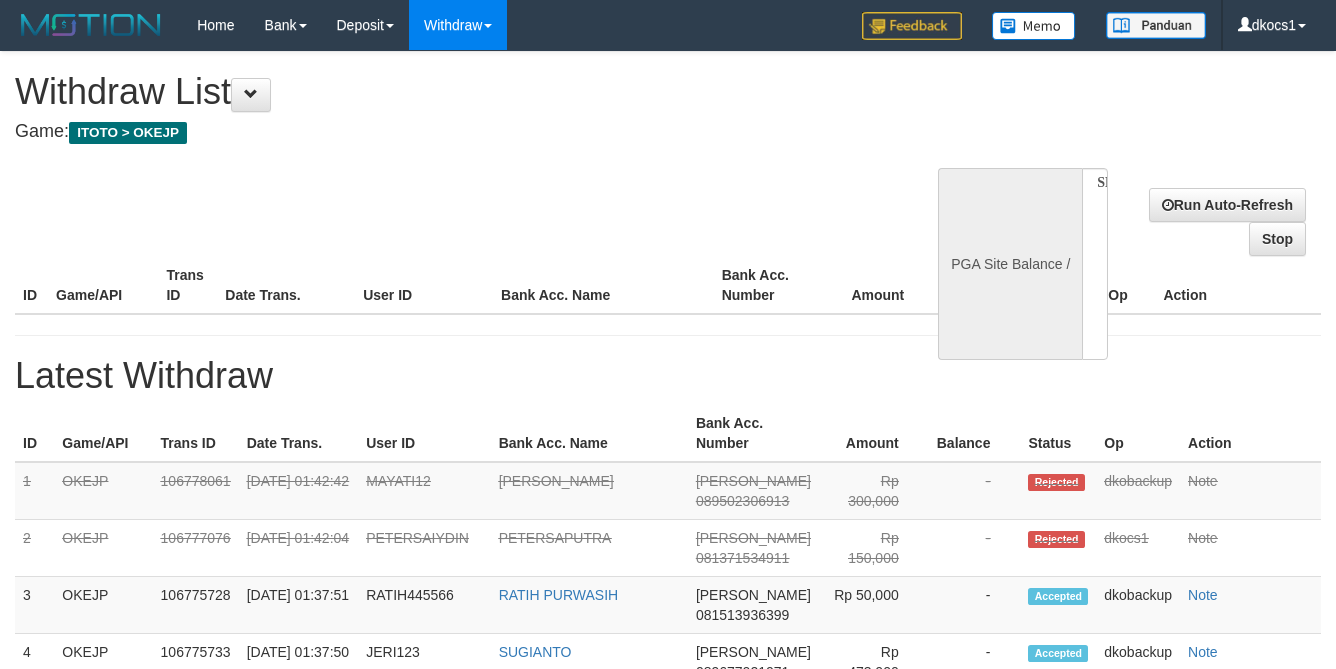 select 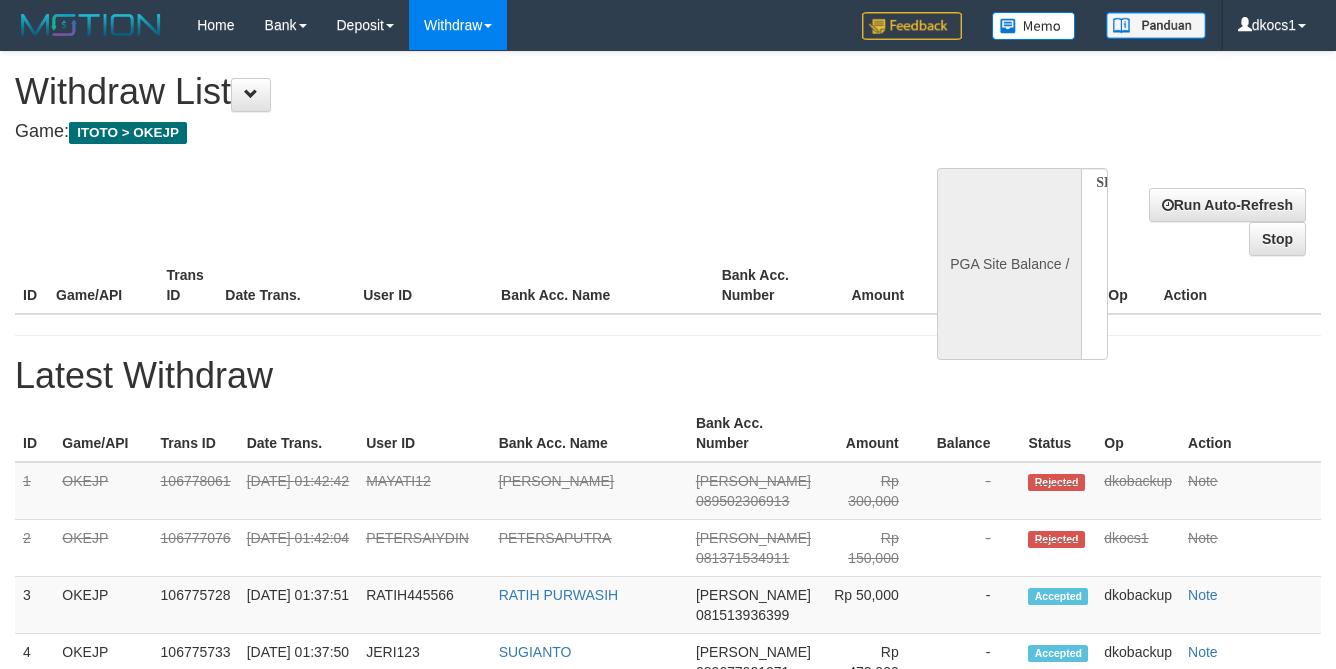scroll, scrollTop: 0, scrollLeft: 0, axis: both 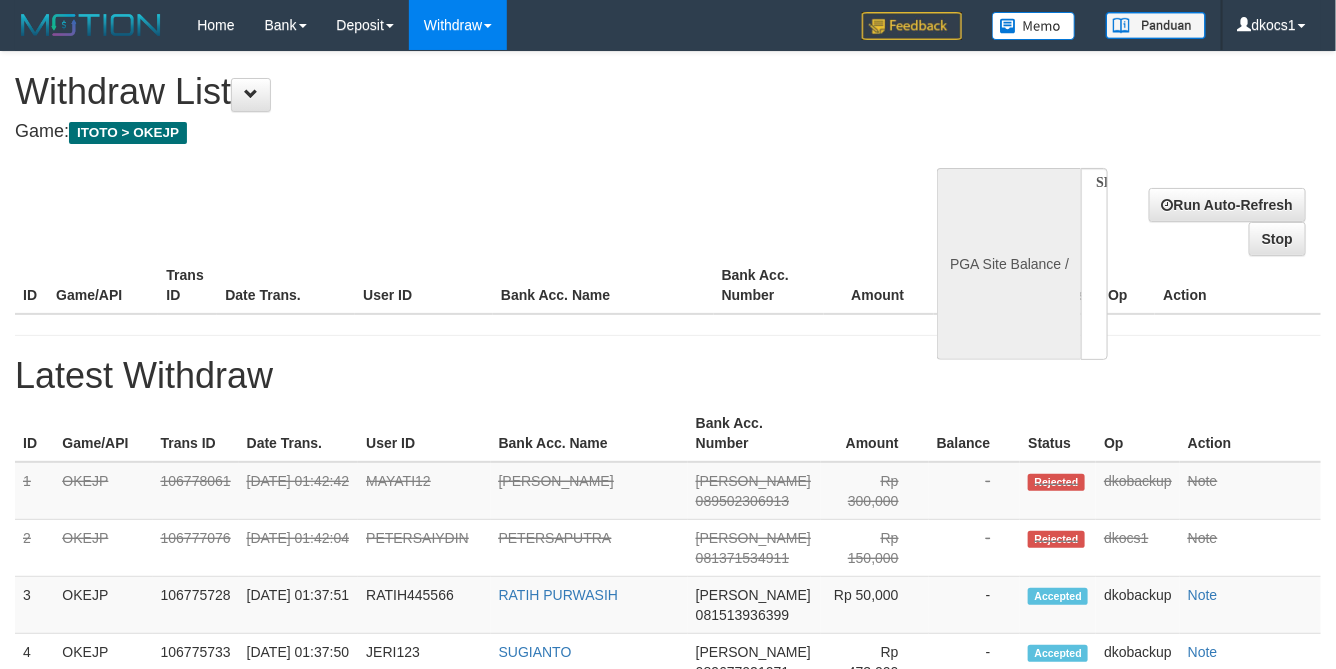 select on "**" 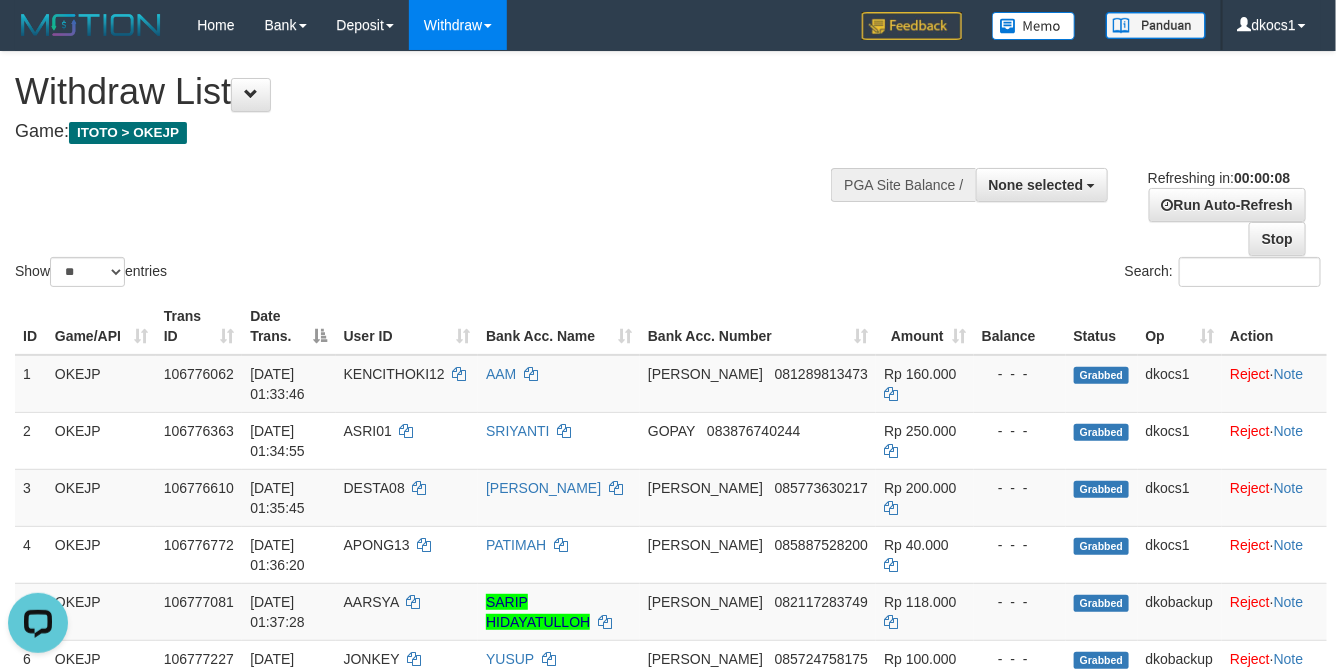 scroll, scrollTop: 0, scrollLeft: 0, axis: both 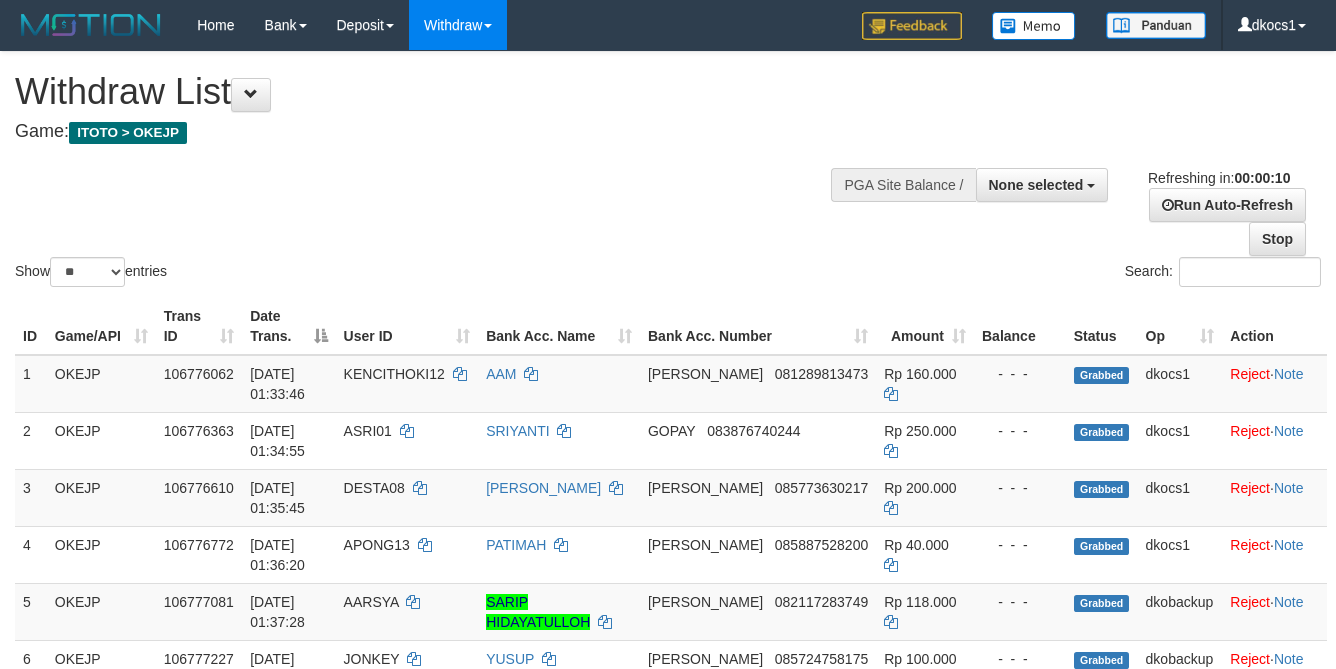 select 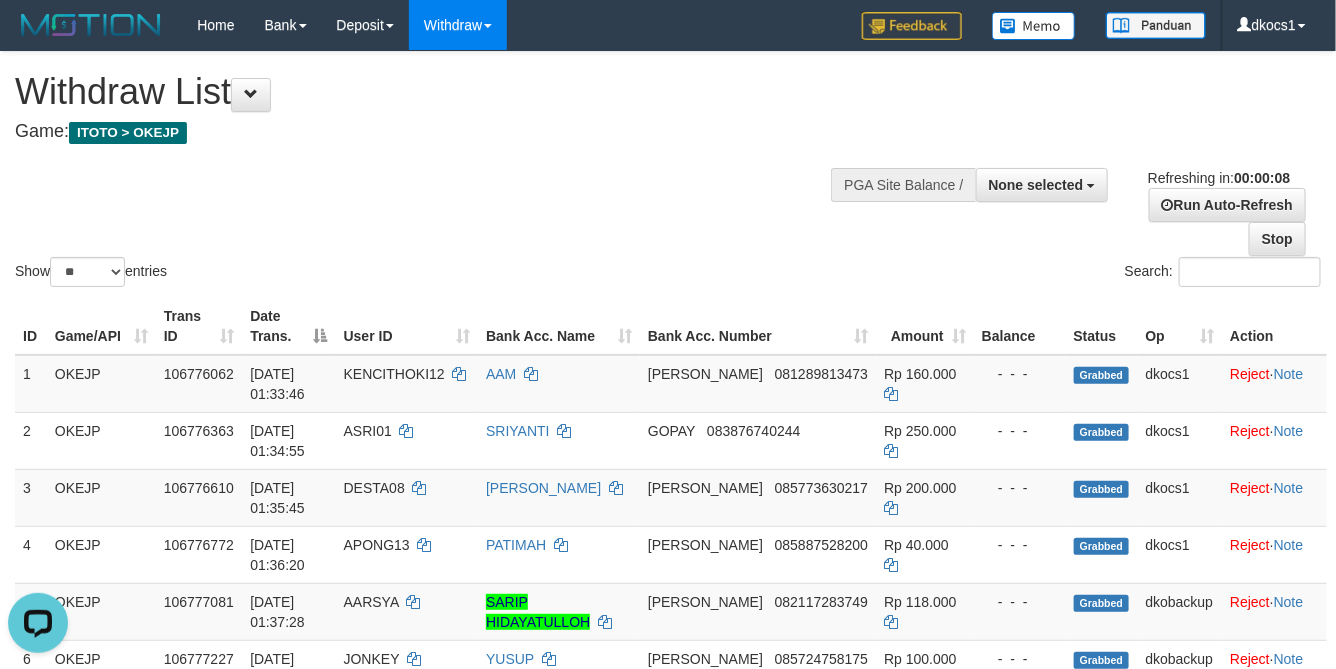 scroll, scrollTop: 0, scrollLeft: 0, axis: both 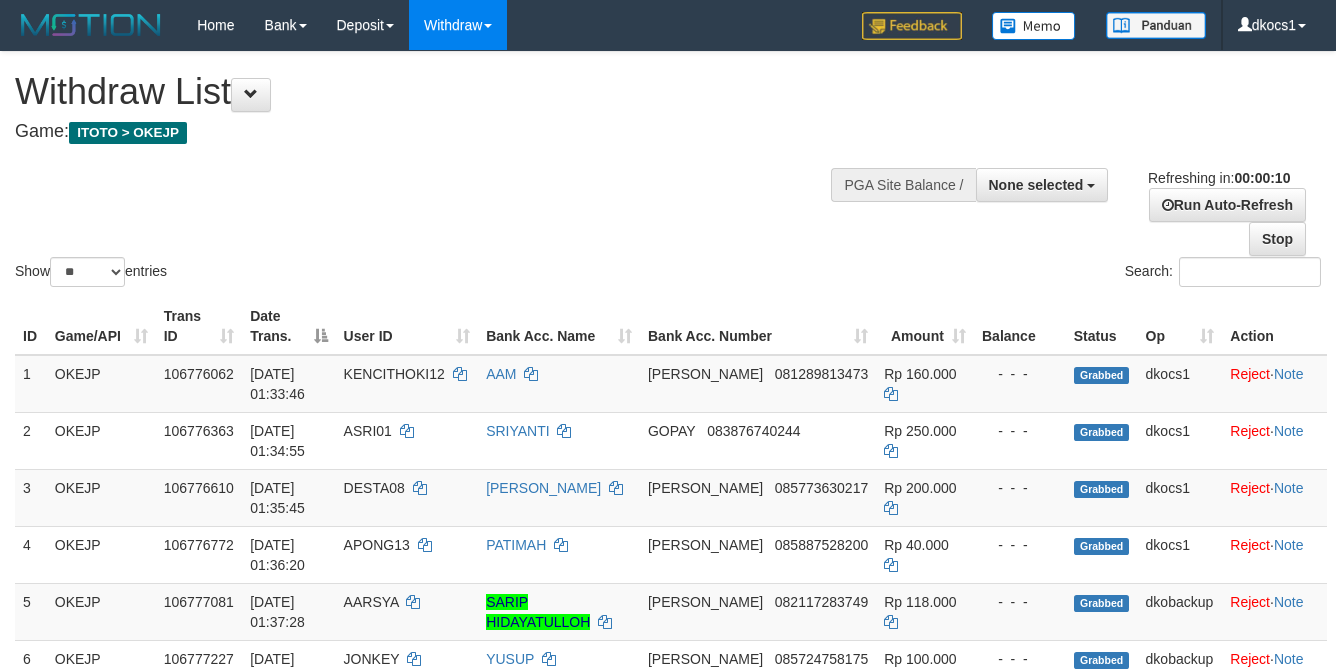 select 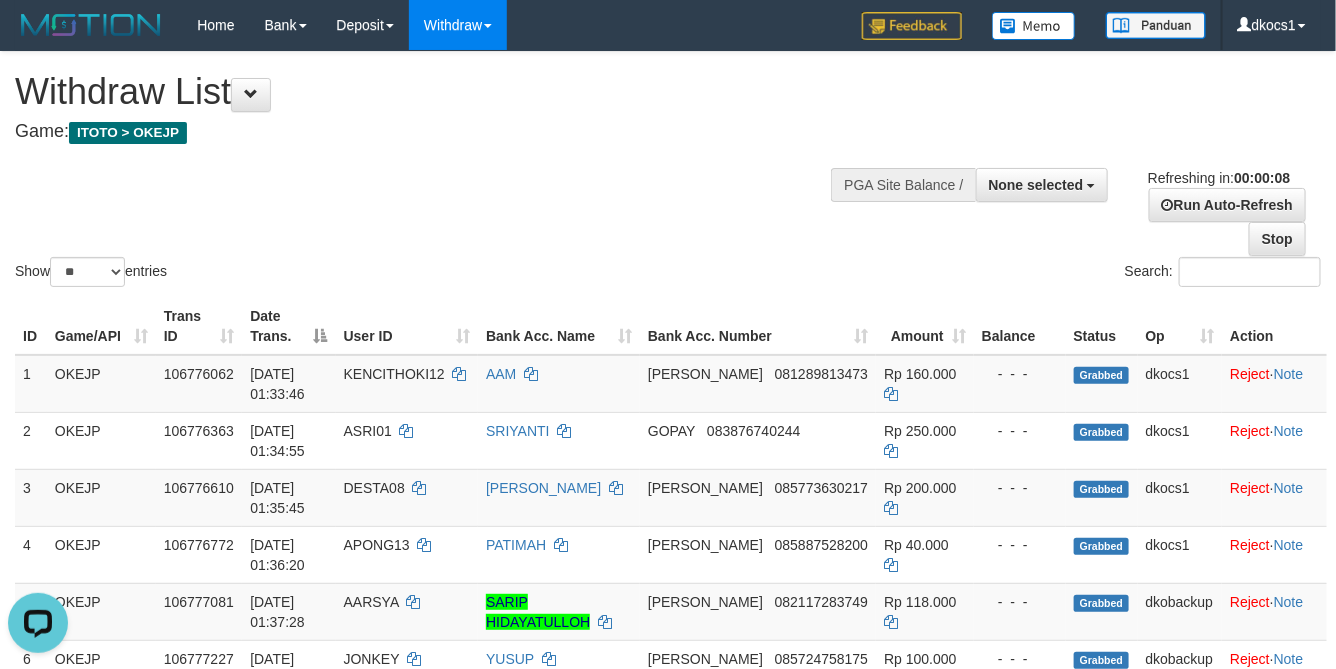 scroll, scrollTop: 0, scrollLeft: 0, axis: both 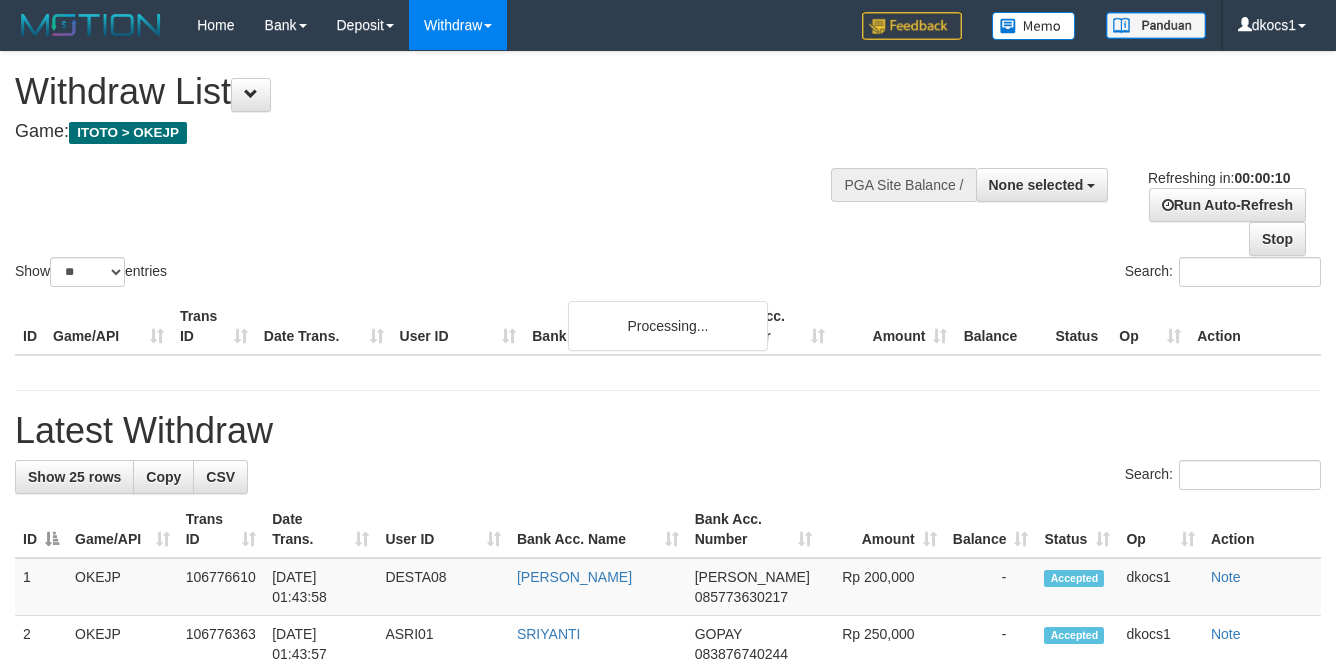 select 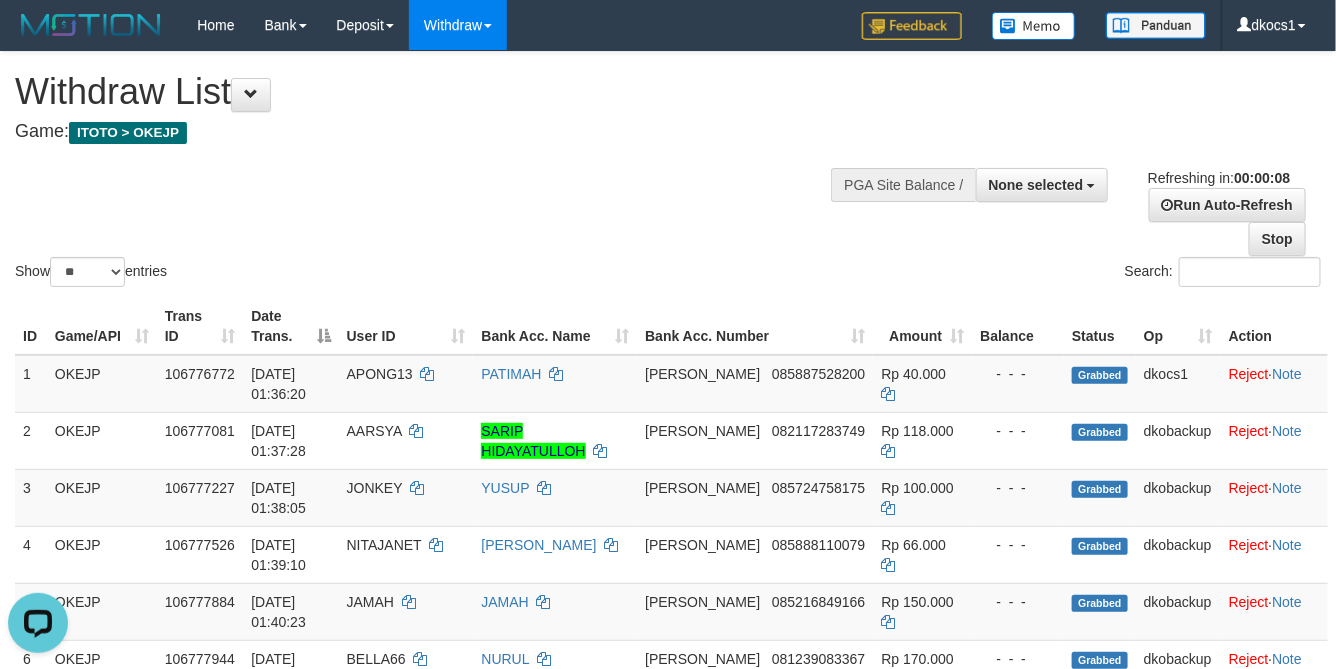 scroll, scrollTop: 0, scrollLeft: 0, axis: both 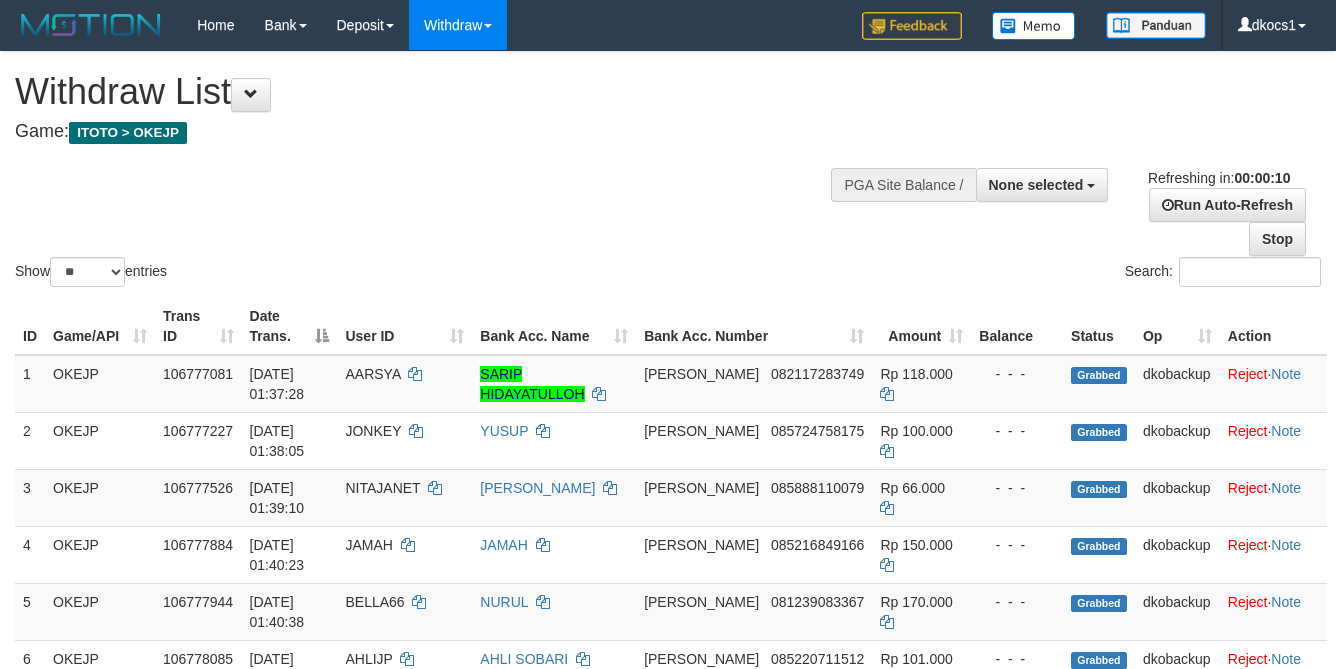 select 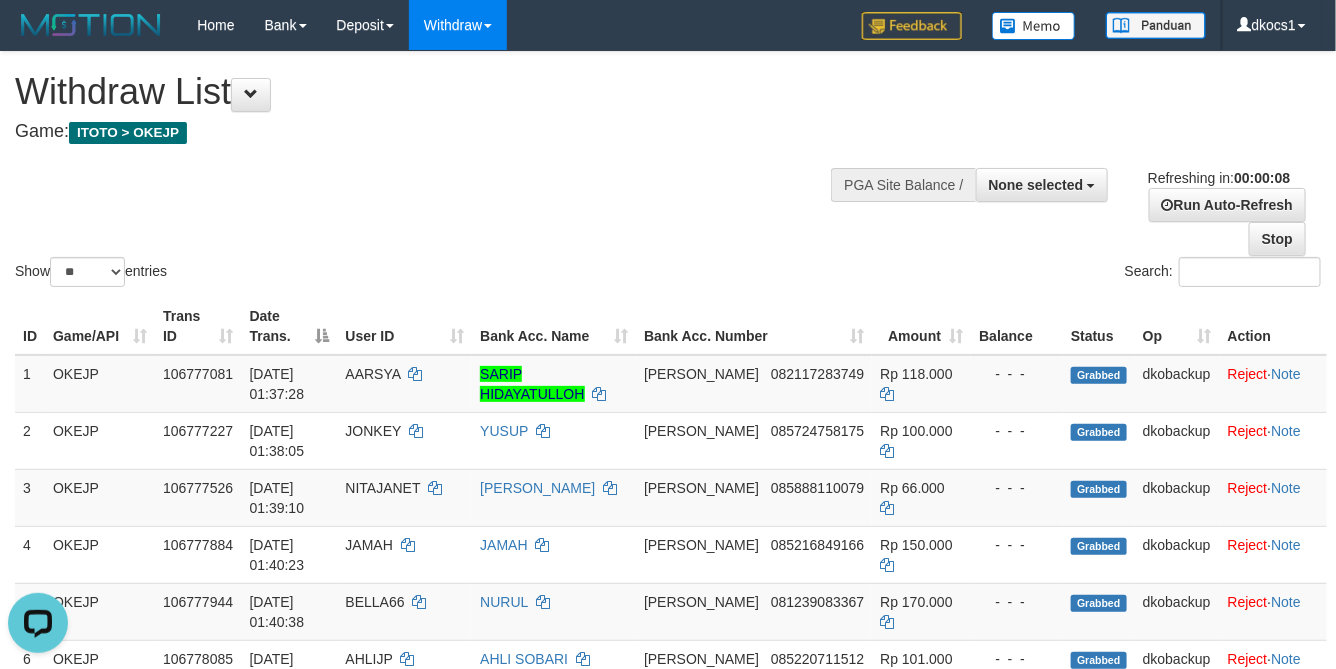 scroll, scrollTop: 0, scrollLeft: 0, axis: both 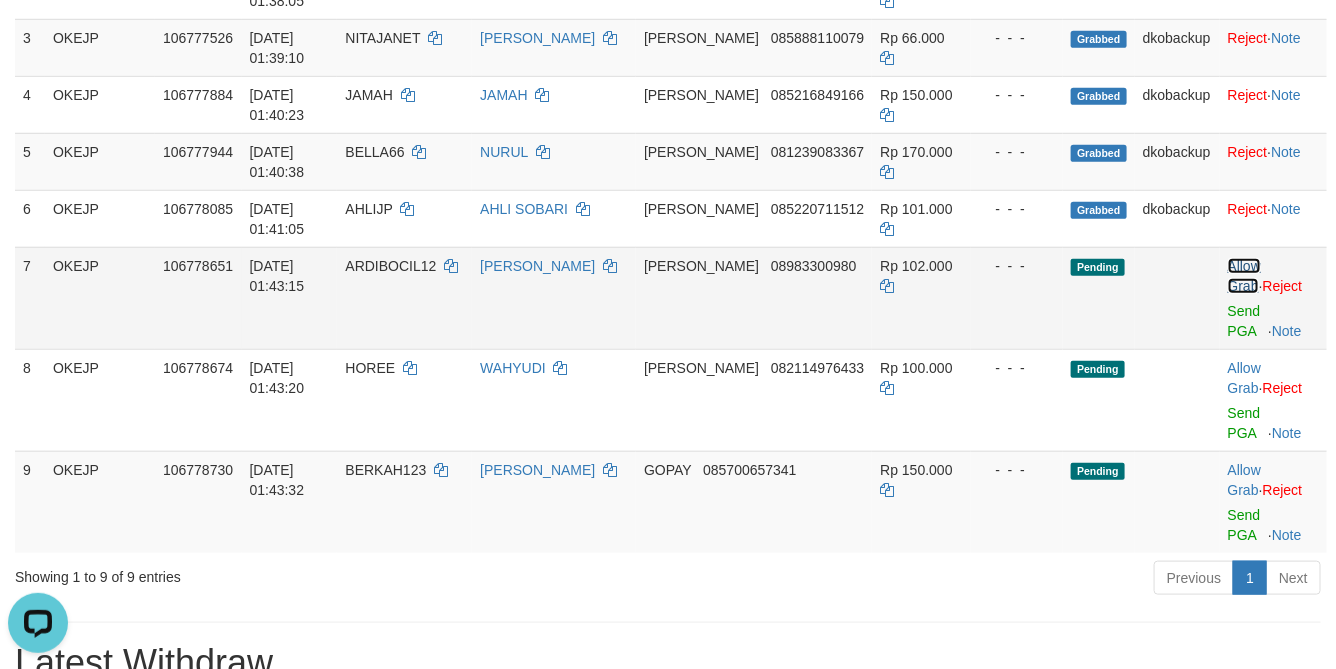 click on "Allow Grab" at bounding box center [1244, 276] 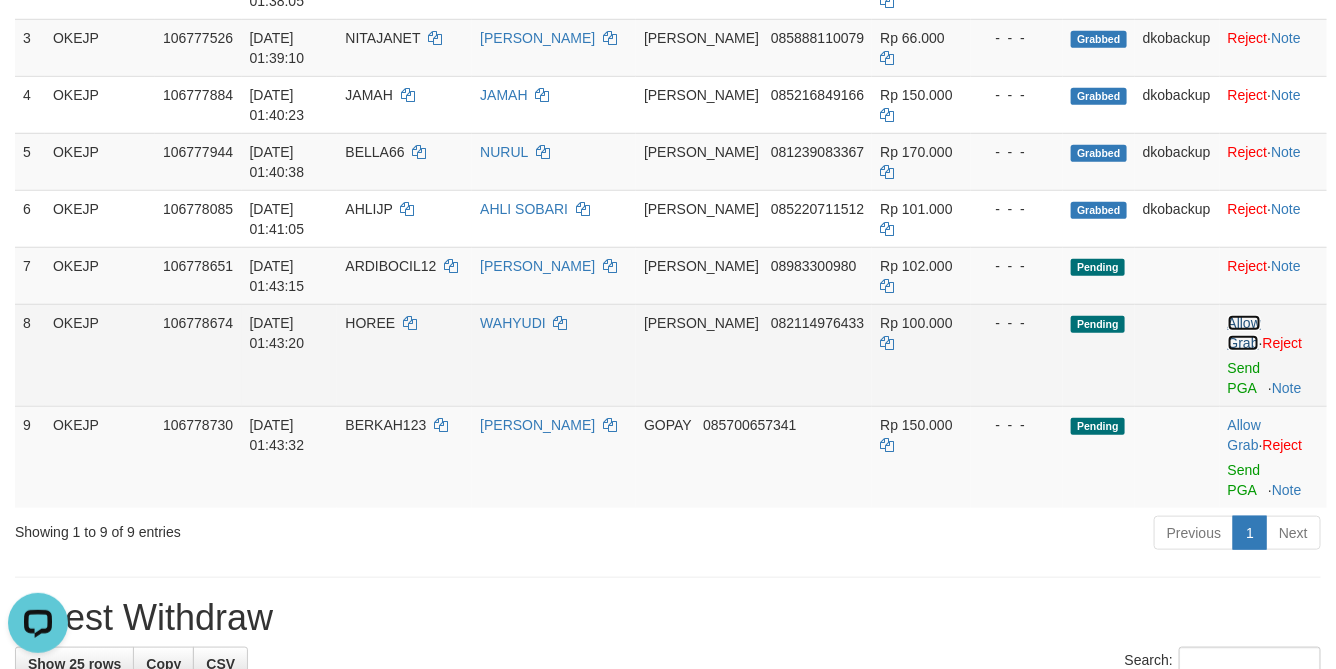 click on "Allow Grab" at bounding box center (1244, 333) 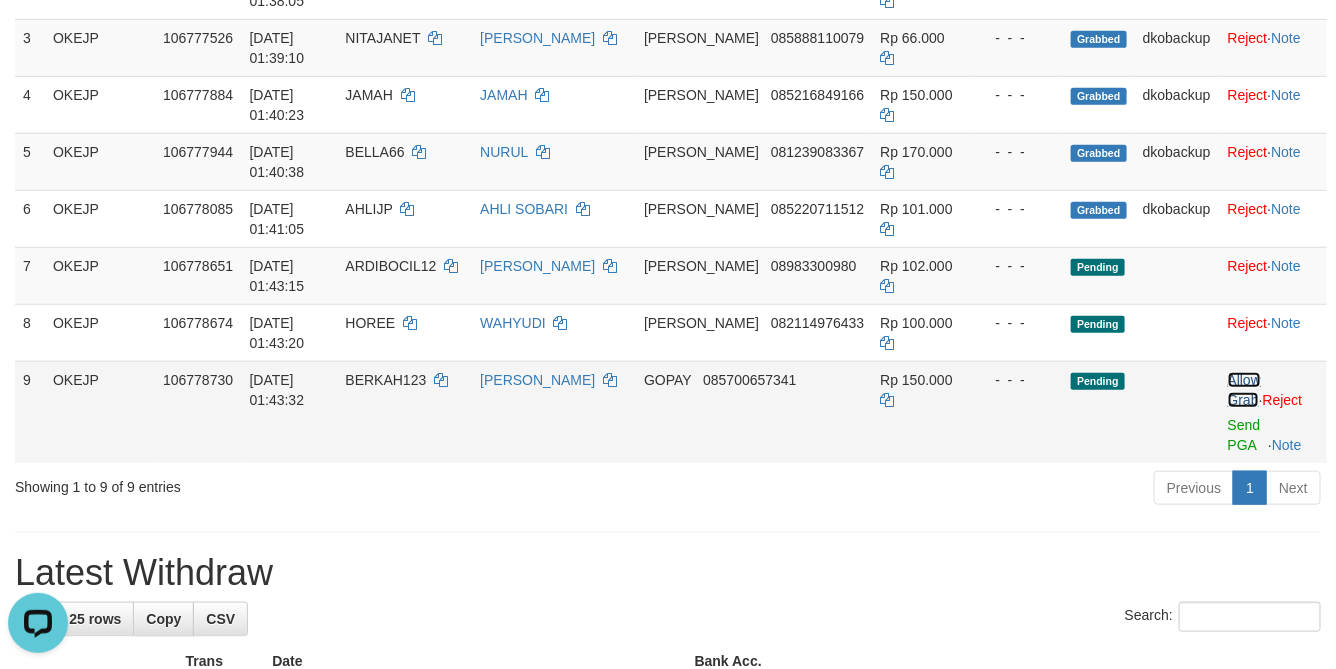 click on "Allow Grab" at bounding box center (1244, 390) 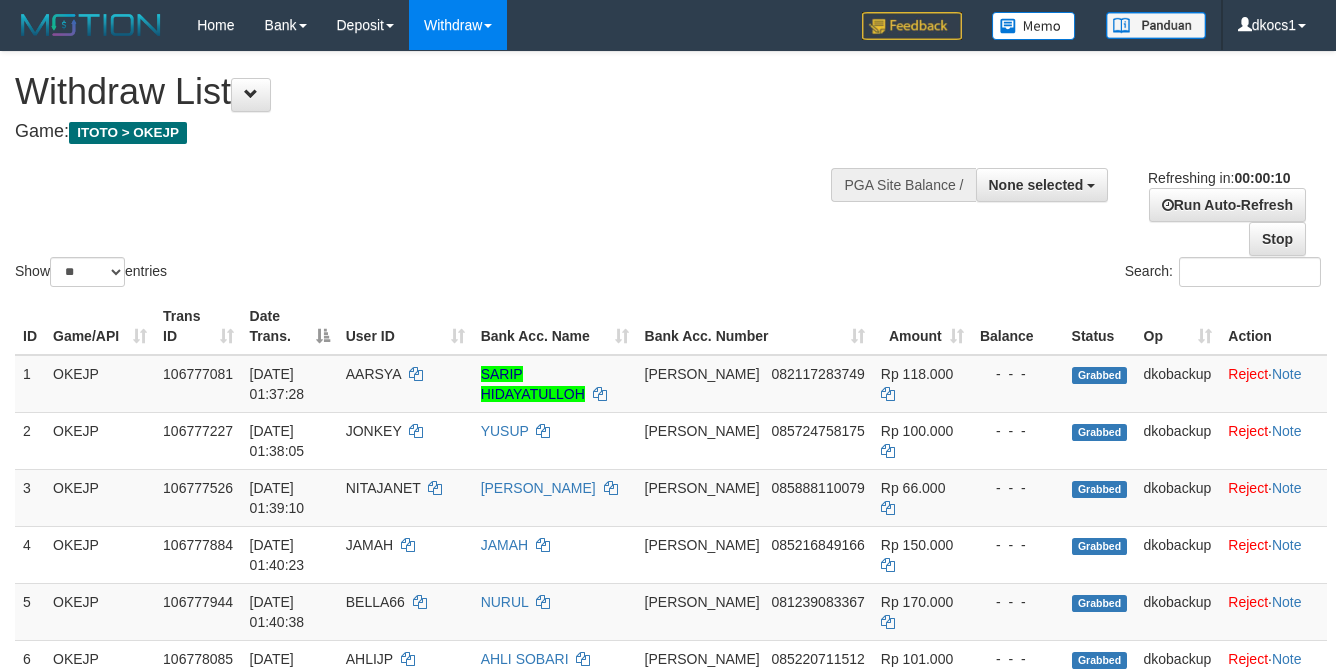 select 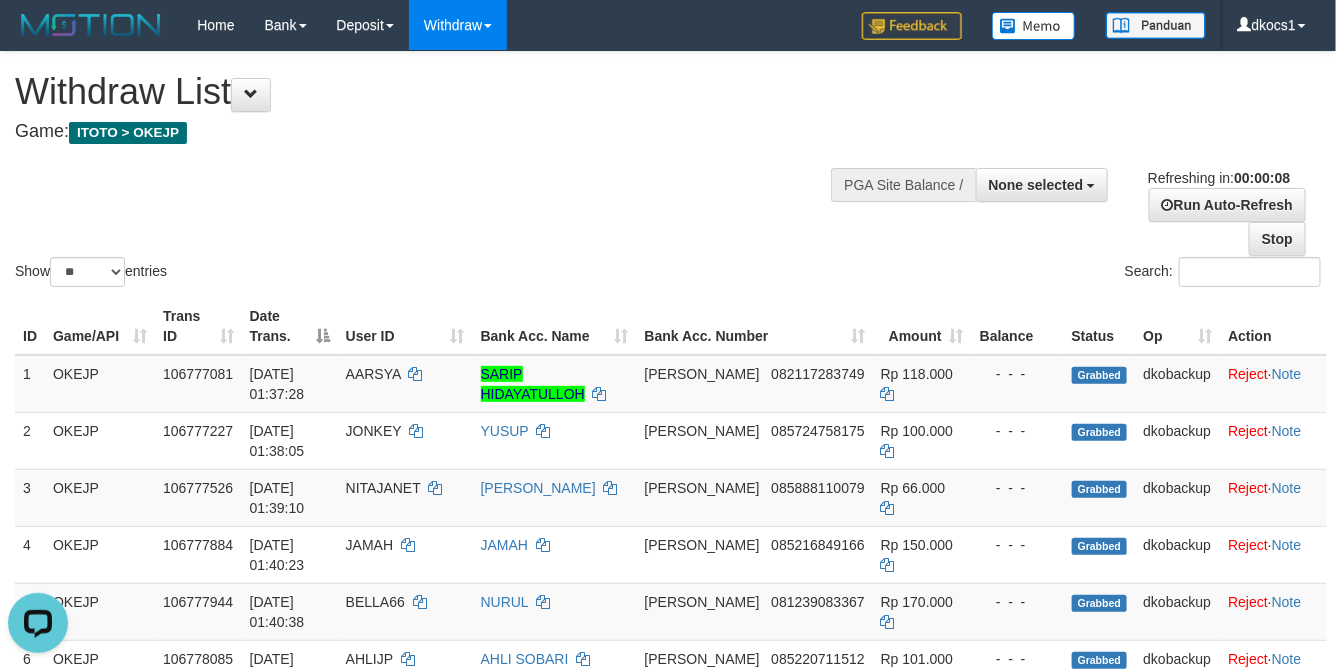 scroll, scrollTop: 0, scrollLeft: 0, axis: both 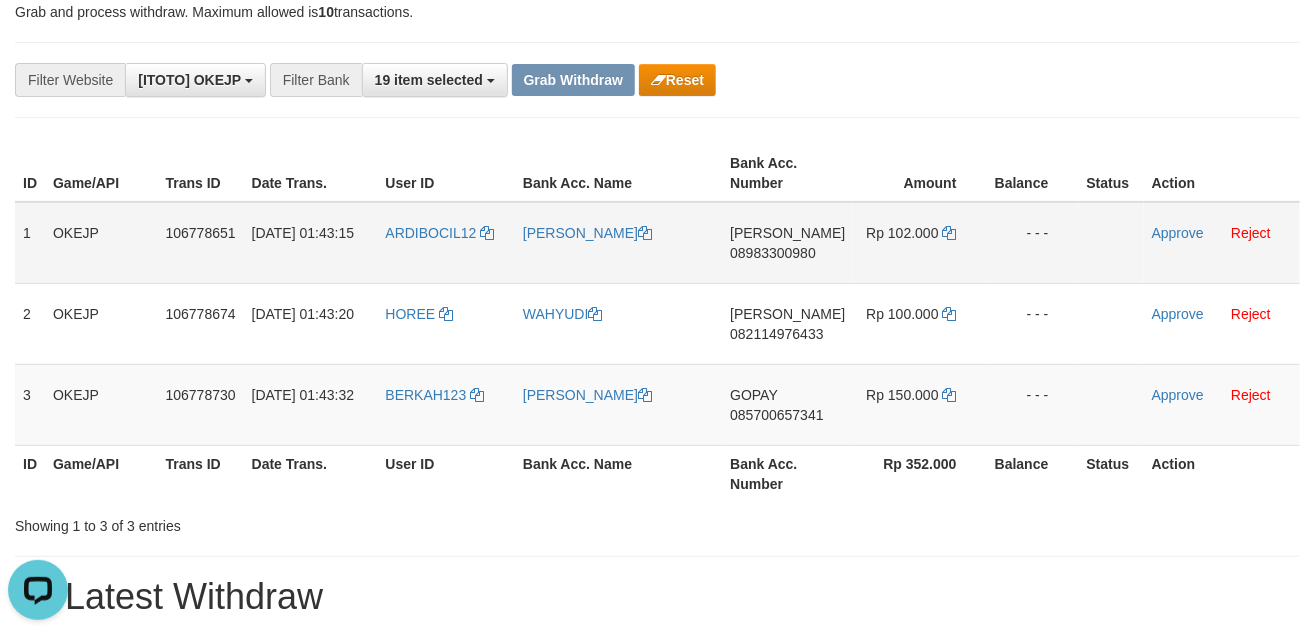 click on "ARDIBOCIL12" at bounding box center [446, 243] 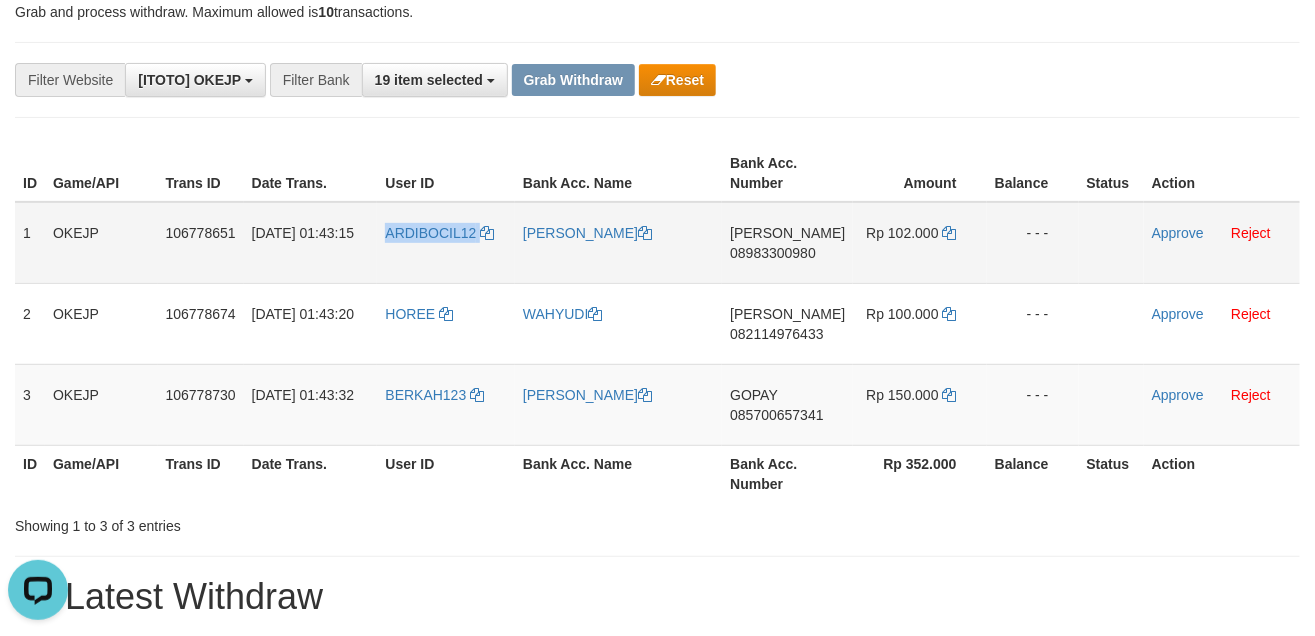 click on "ARDIBOCIL12" at bounding box center (446, 243) 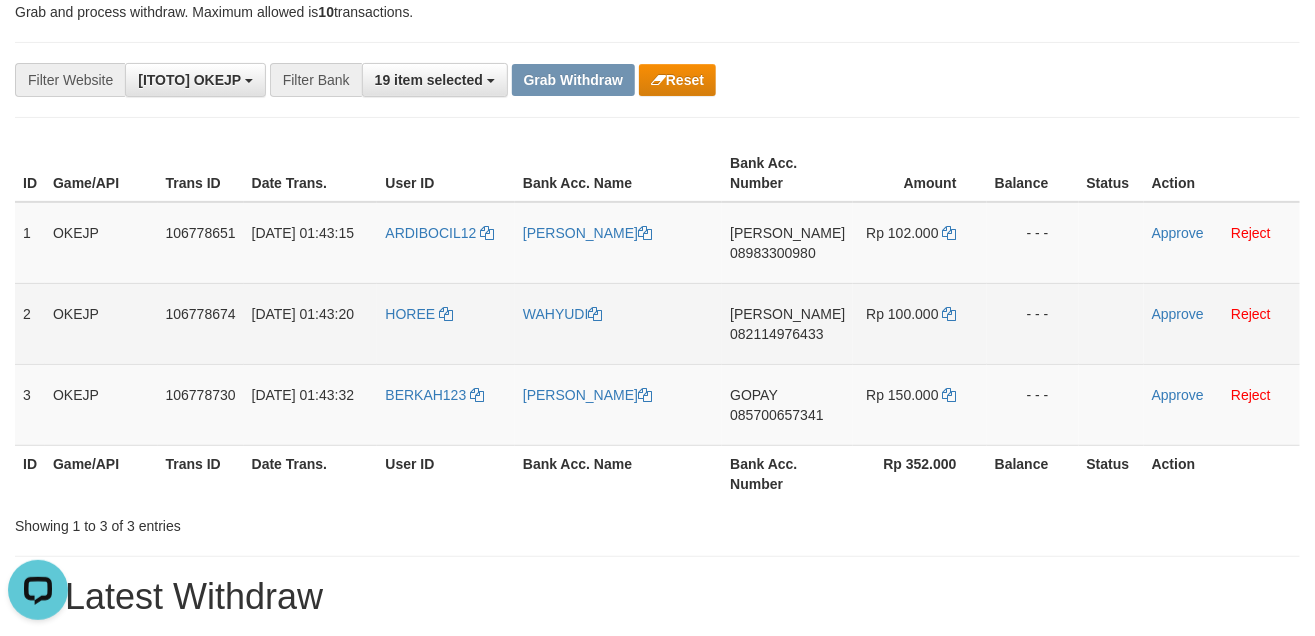 click on "HOREE" at bounding box center (446, 323) 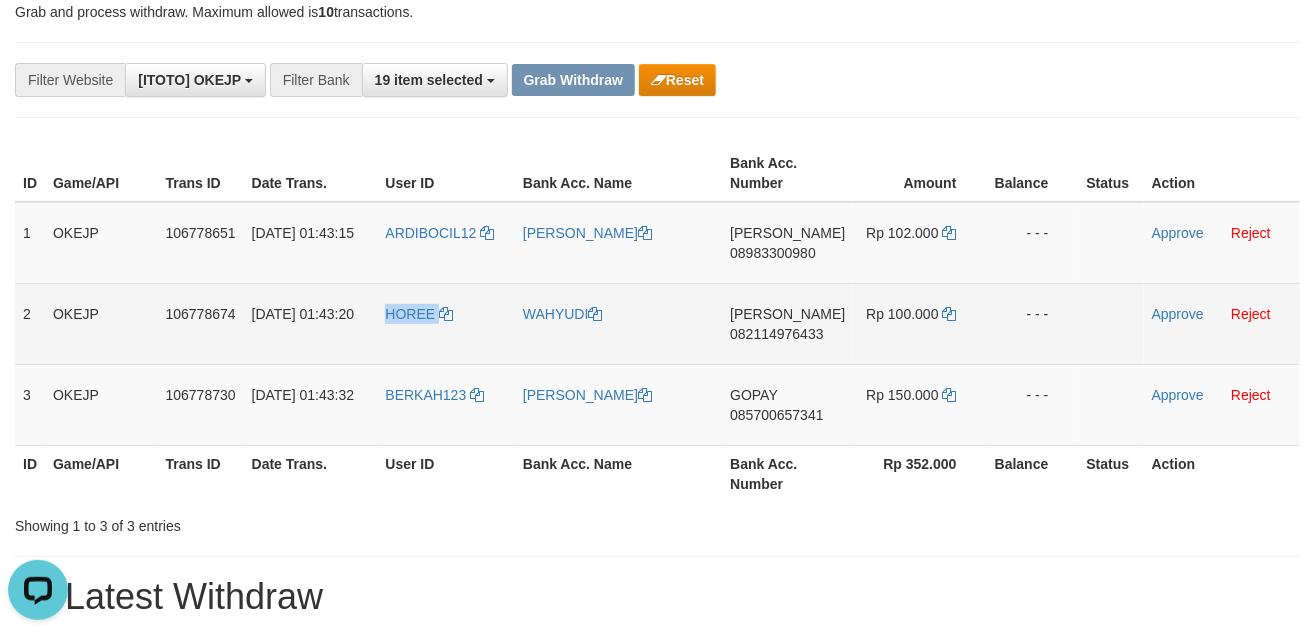 click on "HOREE" at bounding box center [446, 323] 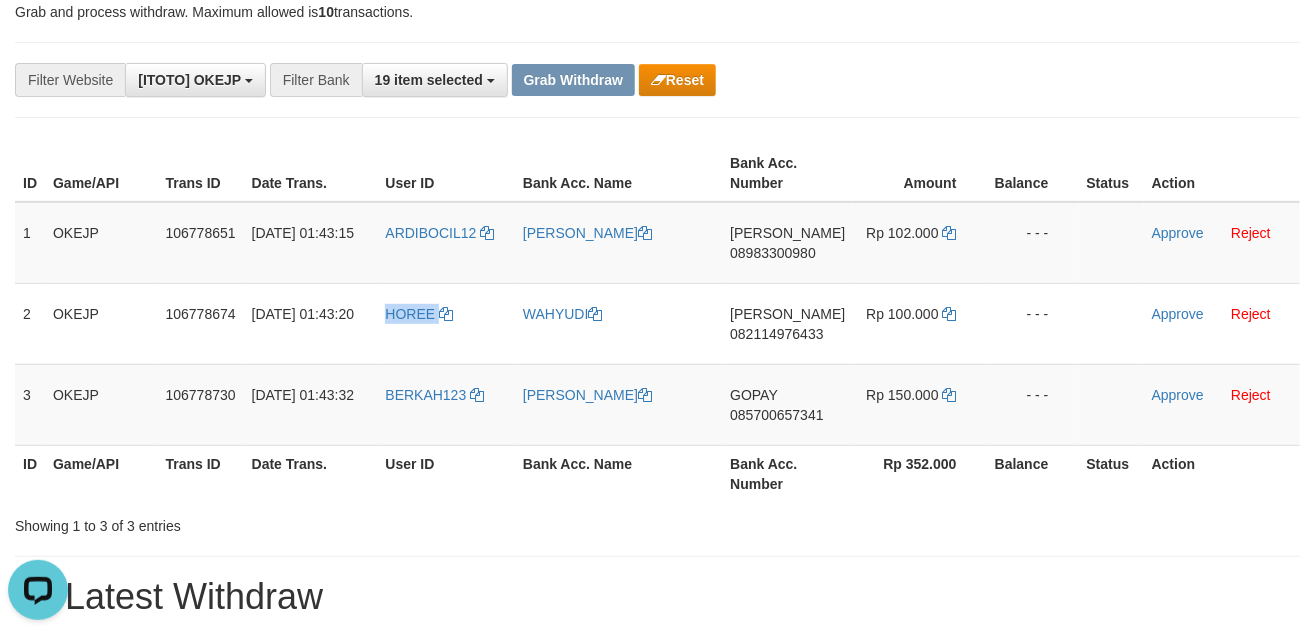 copy on "HOREE" 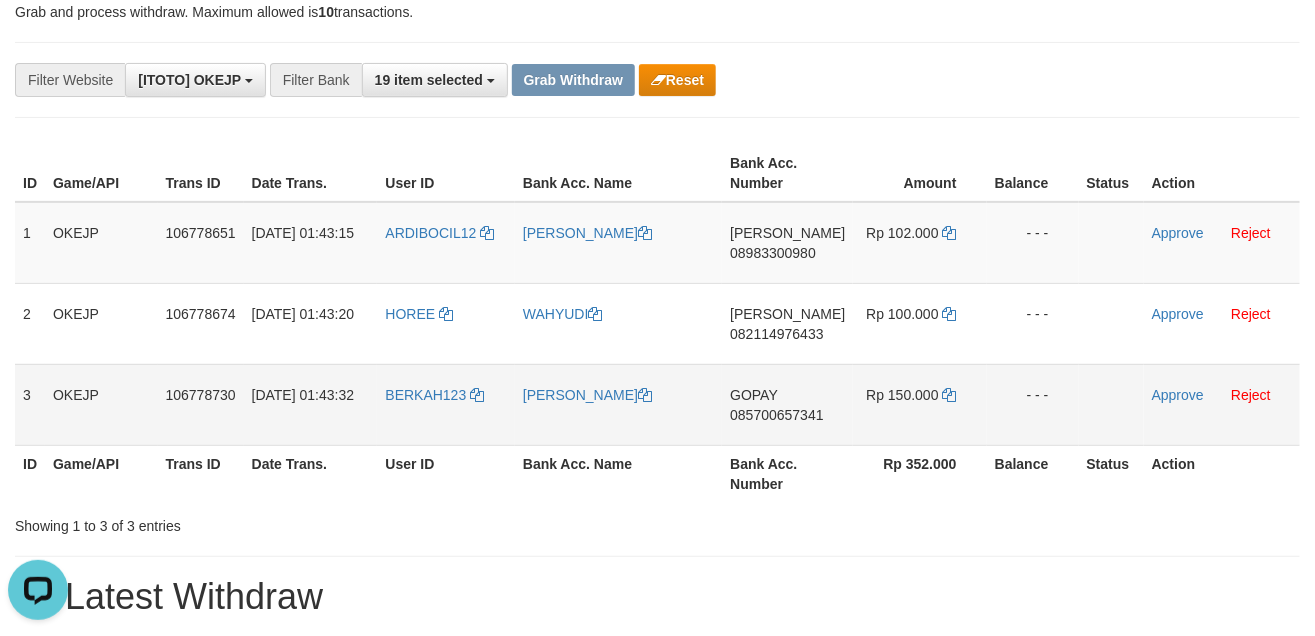 click on "BERKAH123" at bounding box center (446, 404) 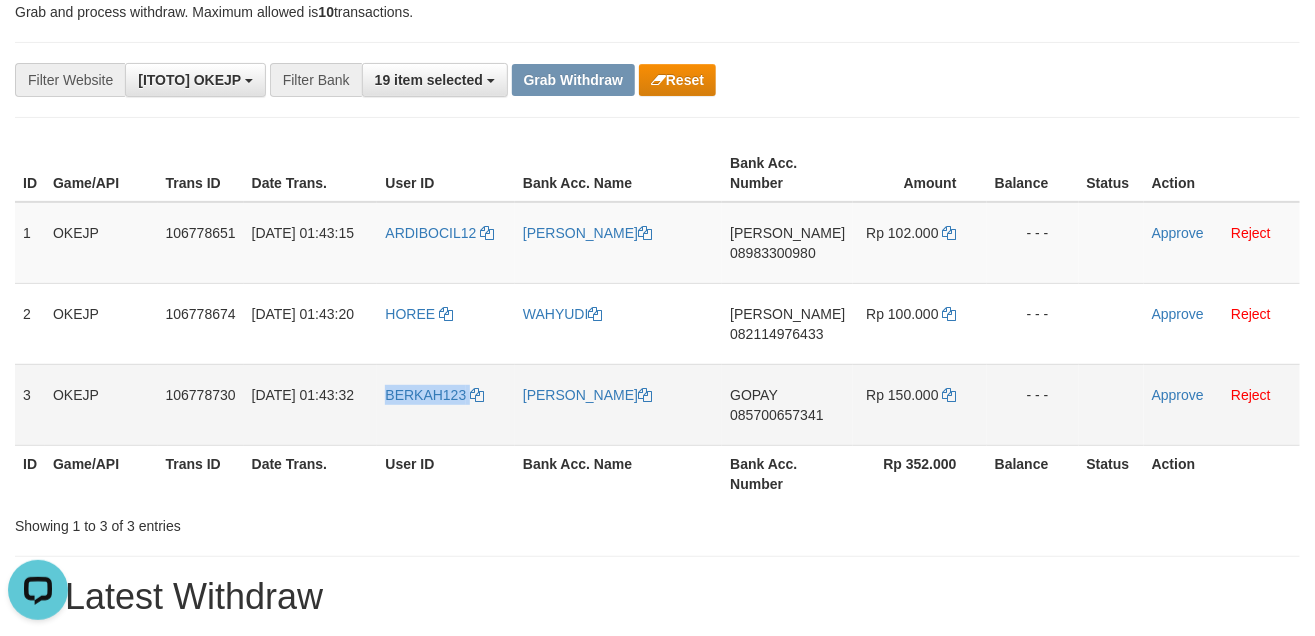 click on "BERKAH123" at bounding box center (446, 404) 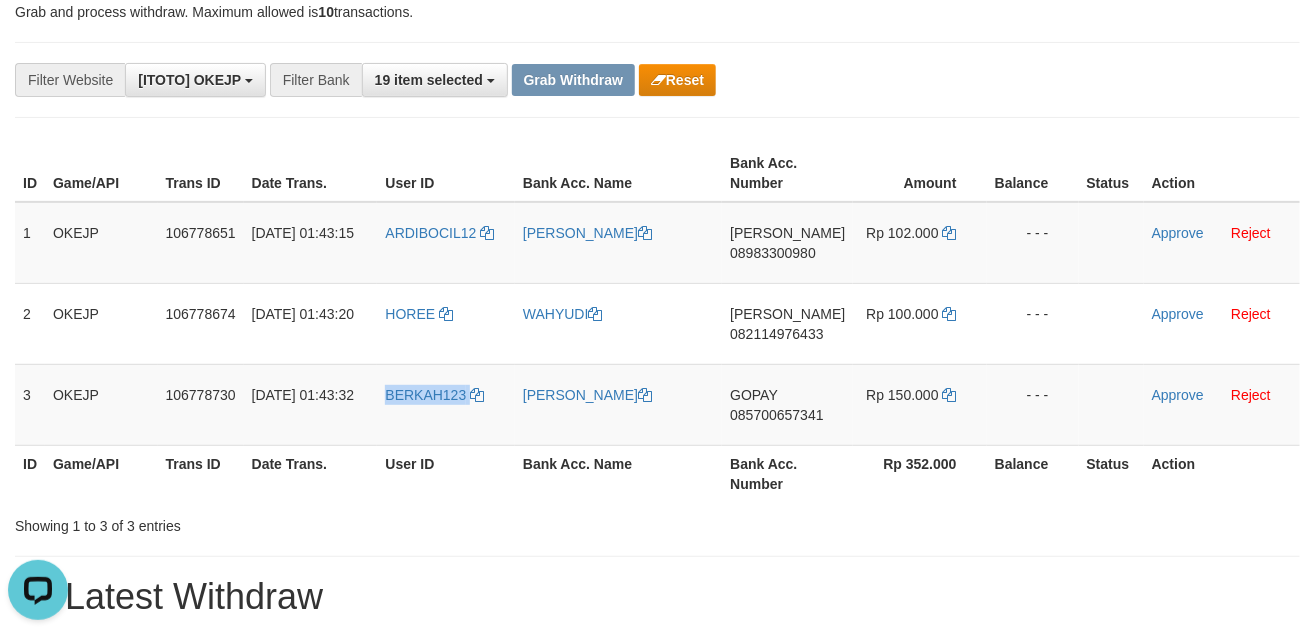 copy on "BERKAH123" 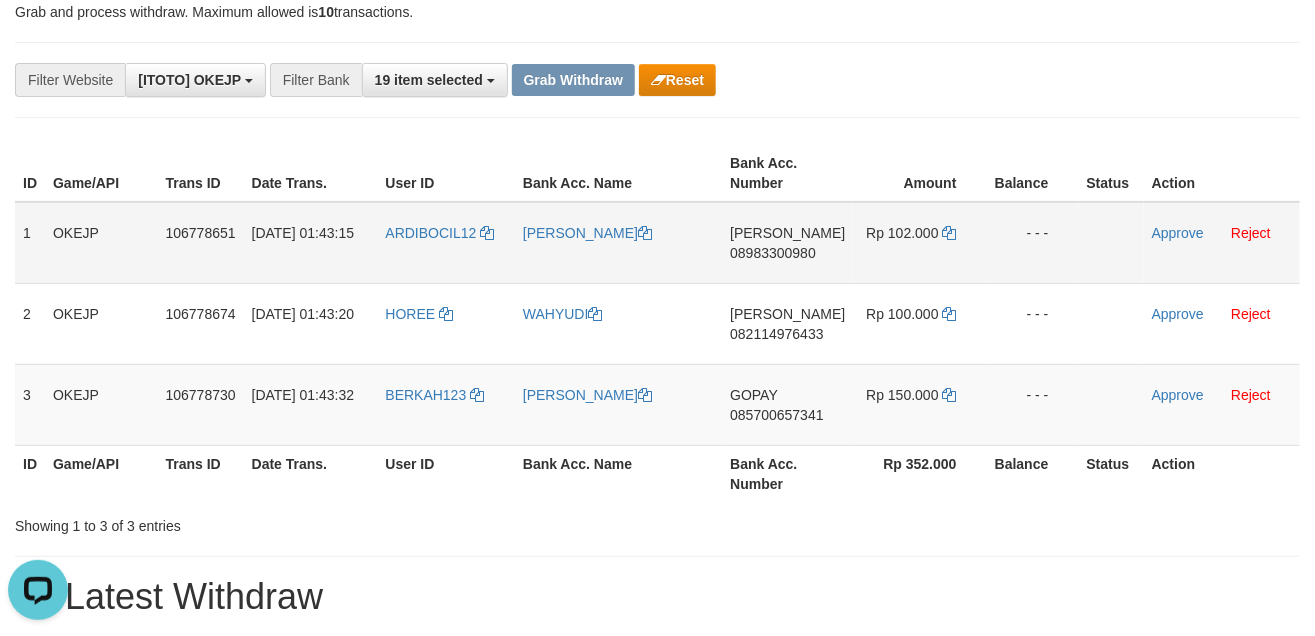 click on "ARDIBOCIL12" at bounding box center (446, 243) 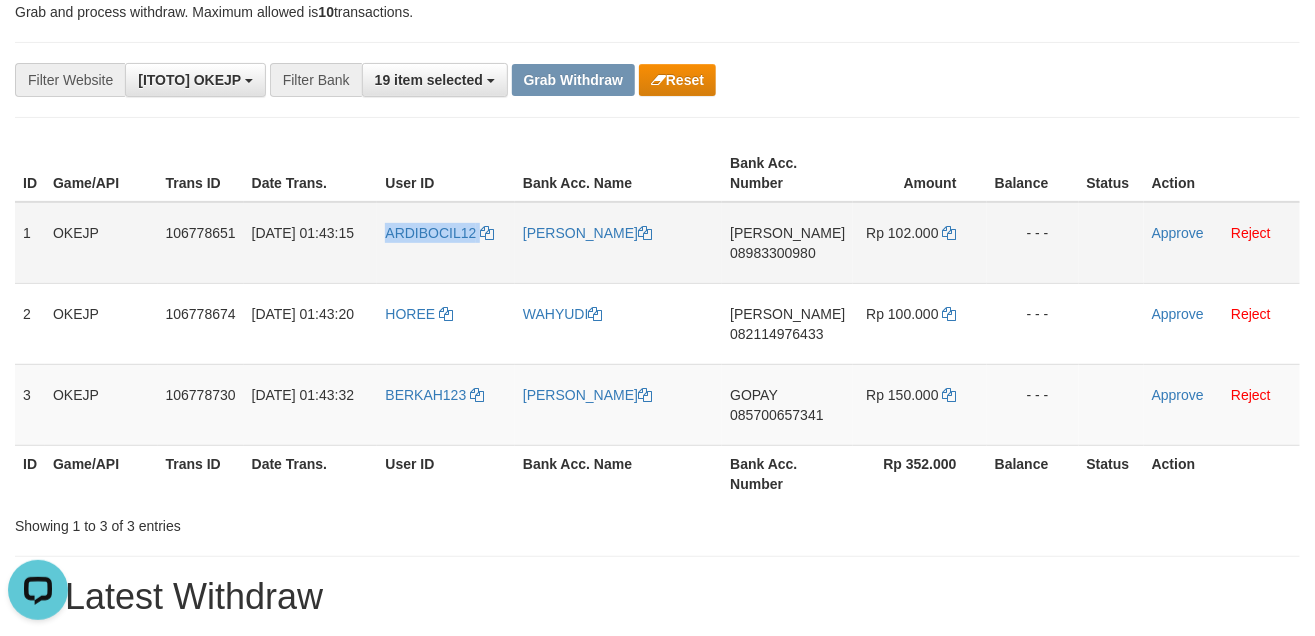 click on "ARDIBOCIL12" at bounding box center (446, 243) 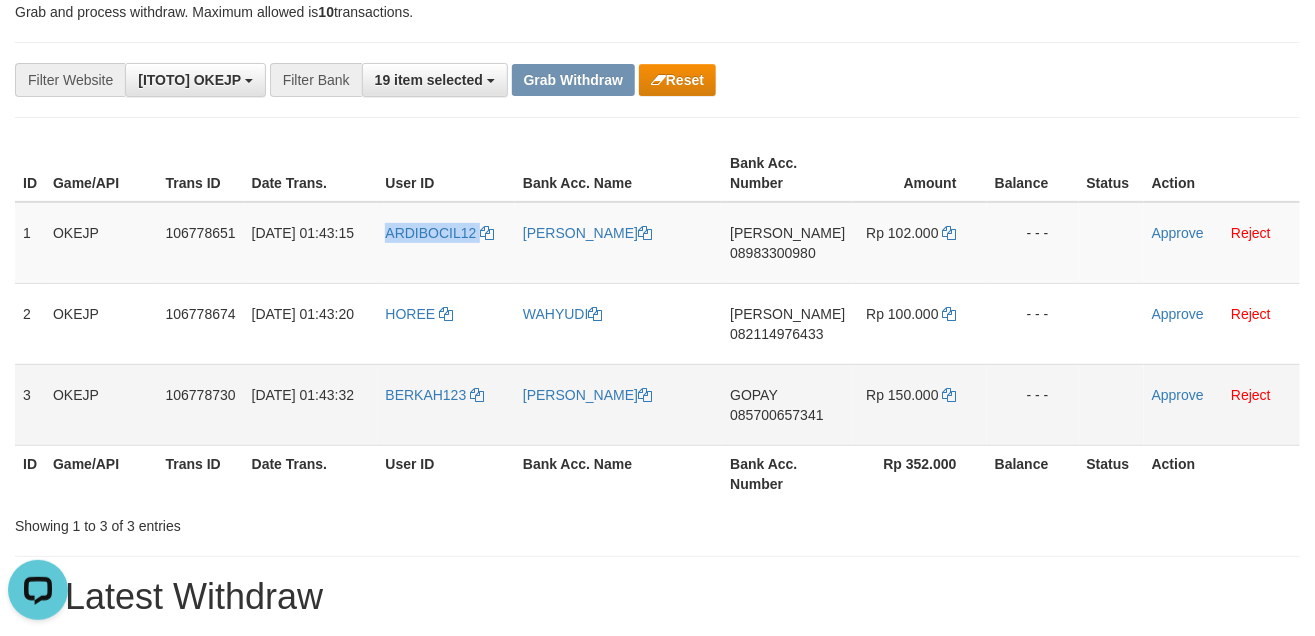 copy on "ARDIBOCIL12" 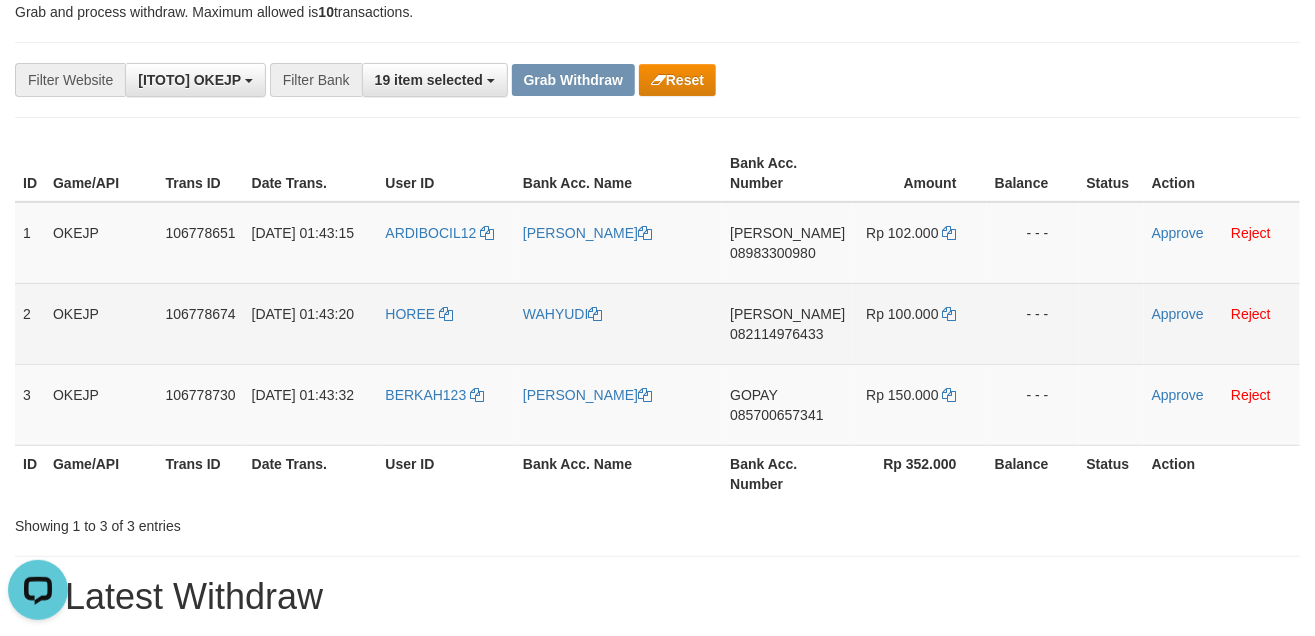 click on "HOREE" at bounding box center [446, 323] 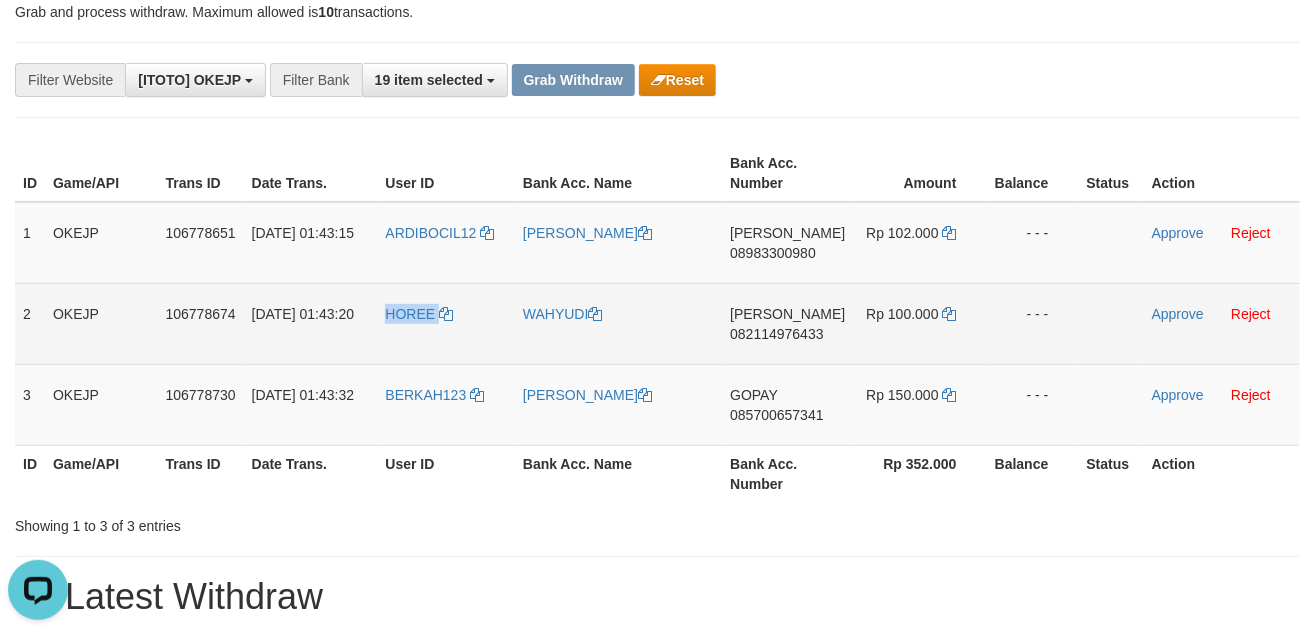 click on "HOREE" at bounding box center (446, 323) 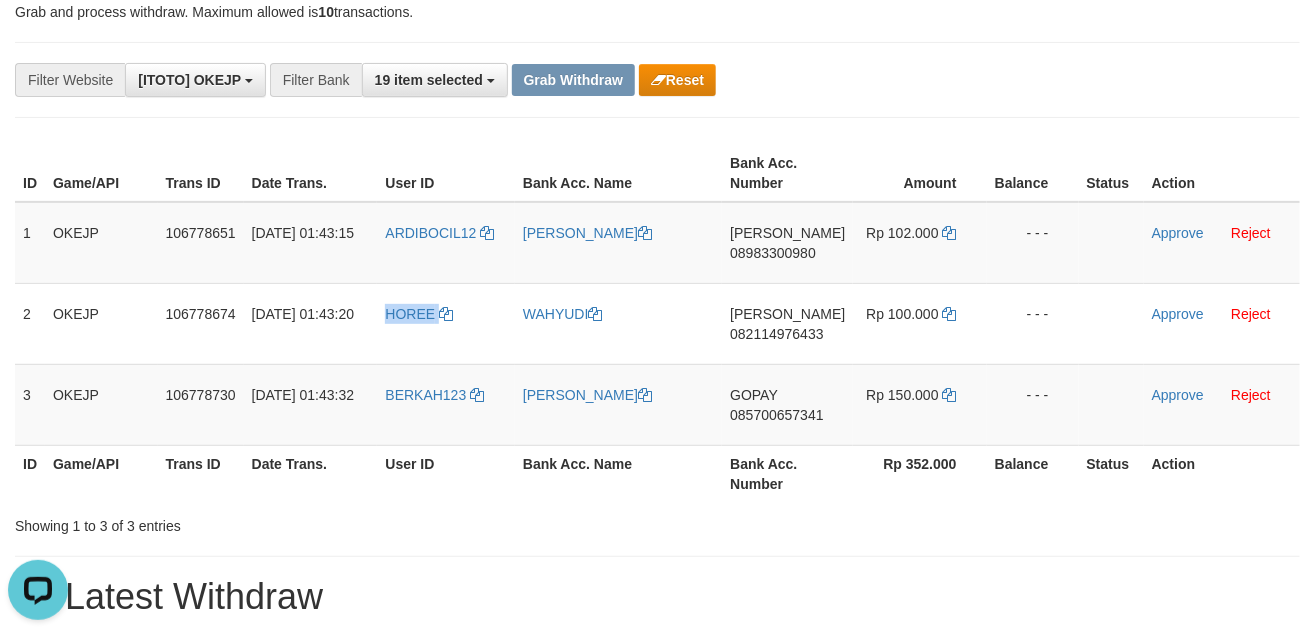 copy on "HOREE" 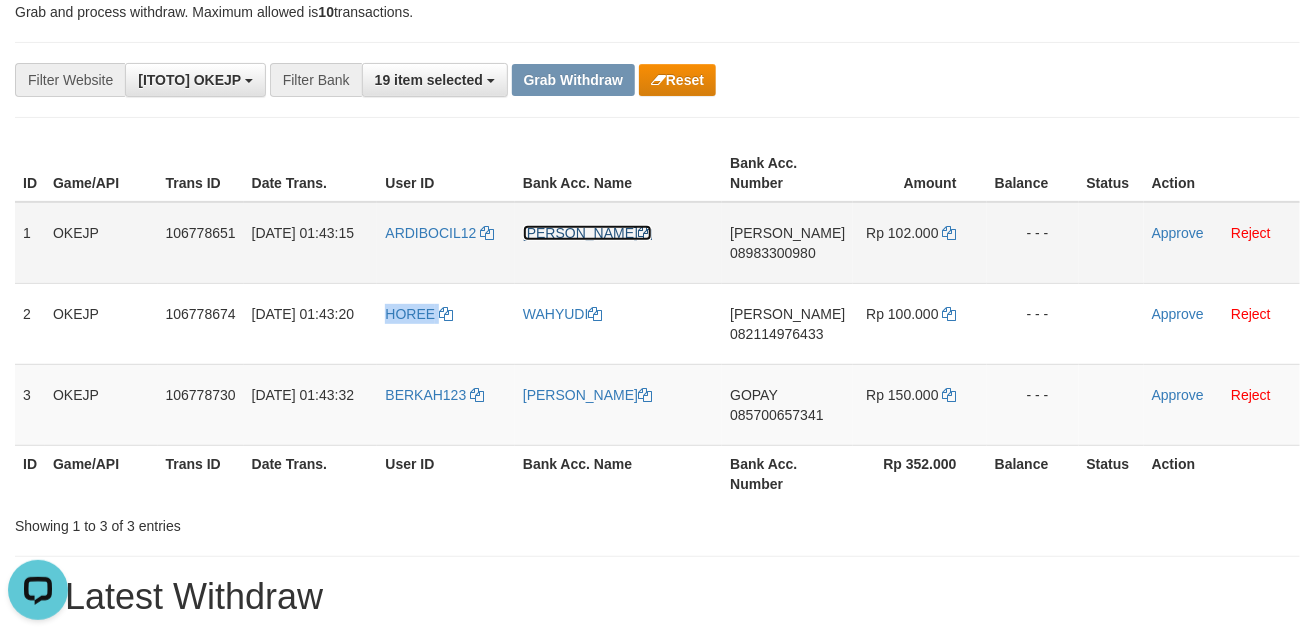 drag, startPoint x: 616, startPoint y: 234, endPoint x: 547, endPoint y: 265, distance: 75.643906 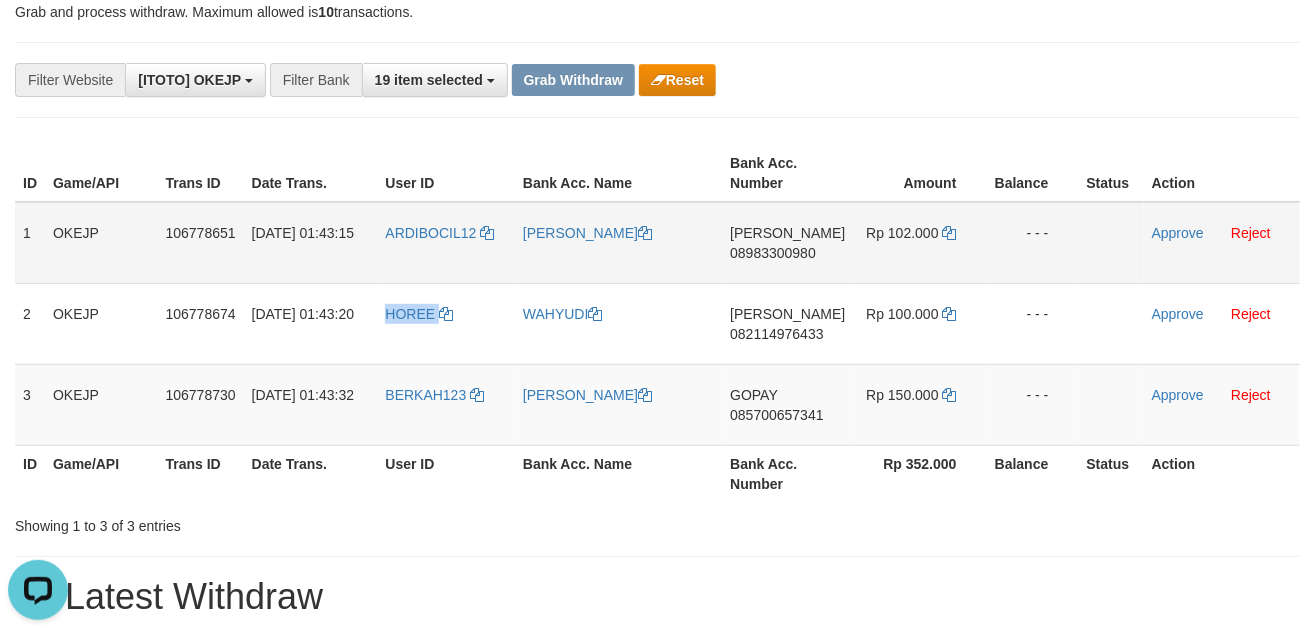copy on "HOREE" 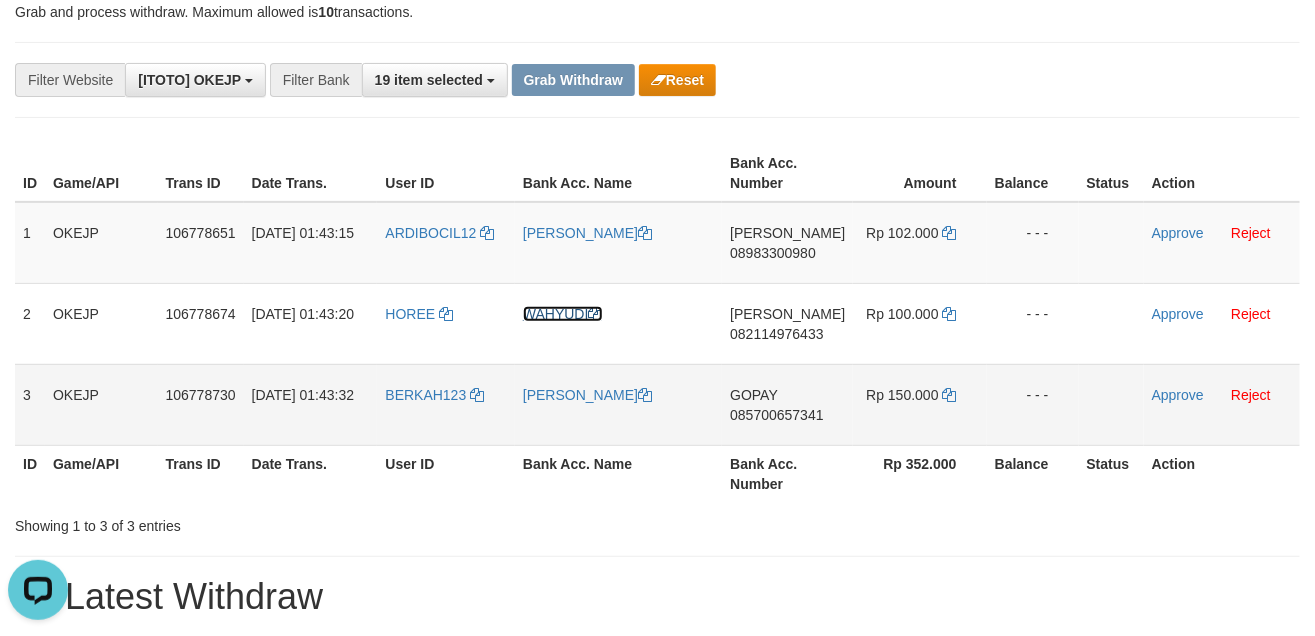 drag, startPoint x: 580, startPoint y: 309, endPoint x: 115, endPoint y: 441, distance: 483.37253 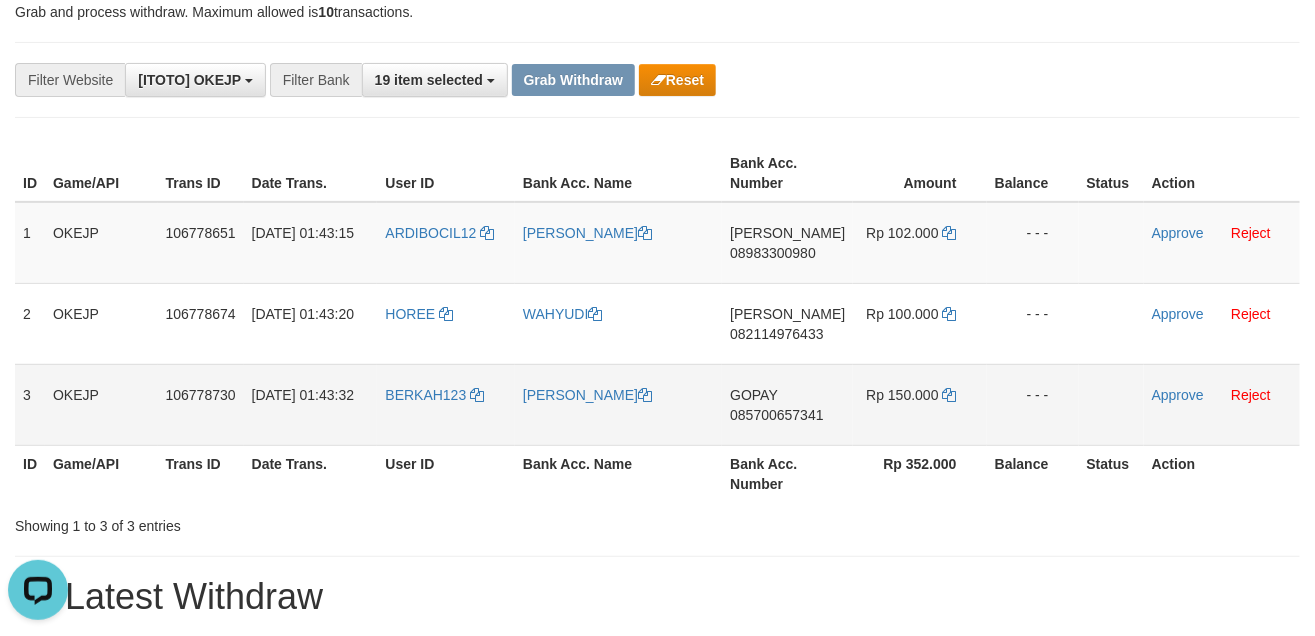 click on "[PERSON_NAME]" at bounding box center [618, 404] 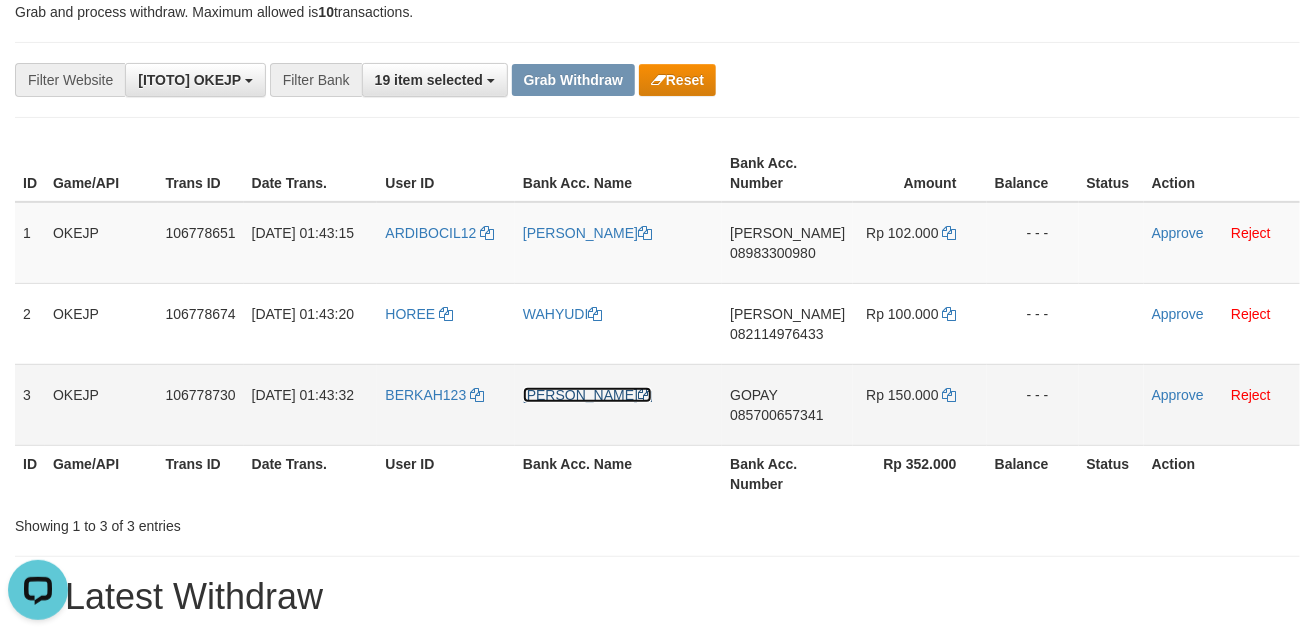 click on "[PERSON_NAME]" at bounding box center [587, 395] 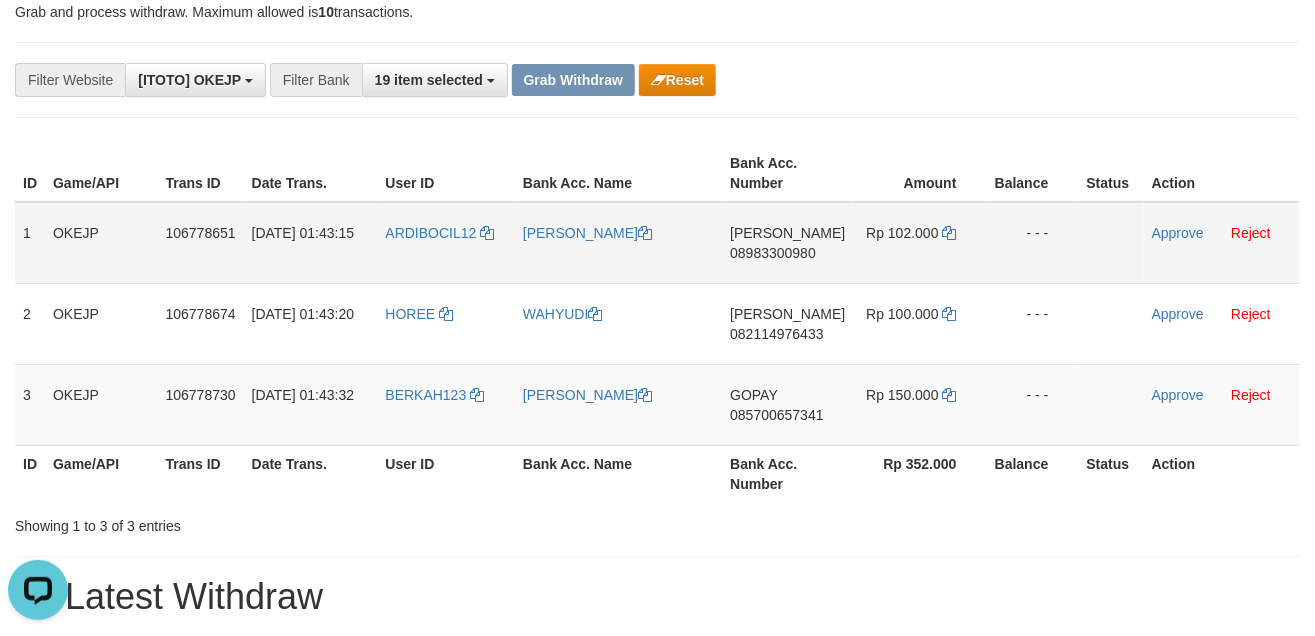 drag, startPoint x: 768, startPoint y: 244, endPoint x: 781, endPoint y: 256, distance: 17.691807 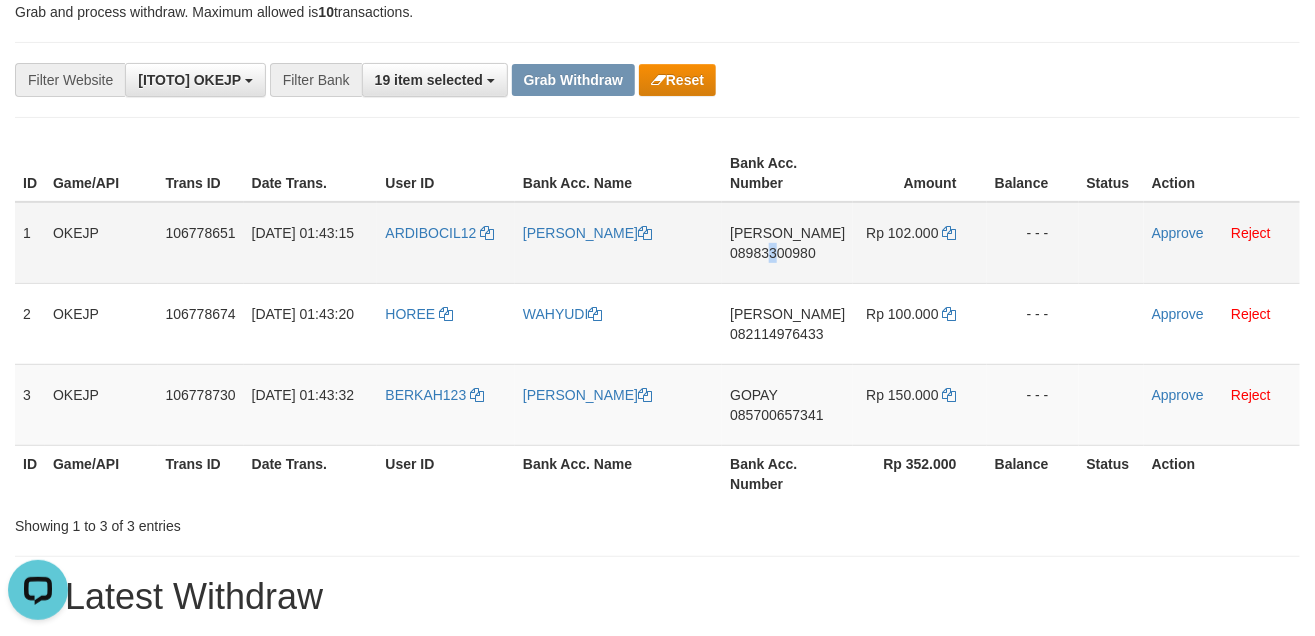 click on "08983300980" at bounding box center (773, 253) 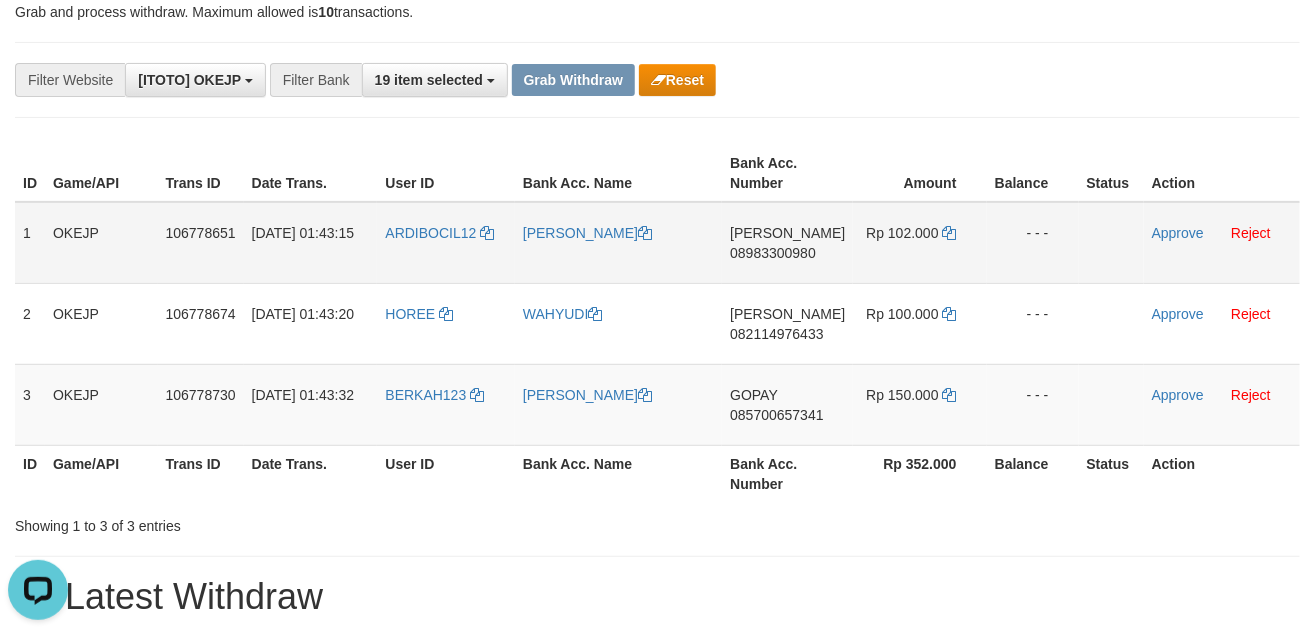 click on "08983300980" at bounding box center [773, 253] 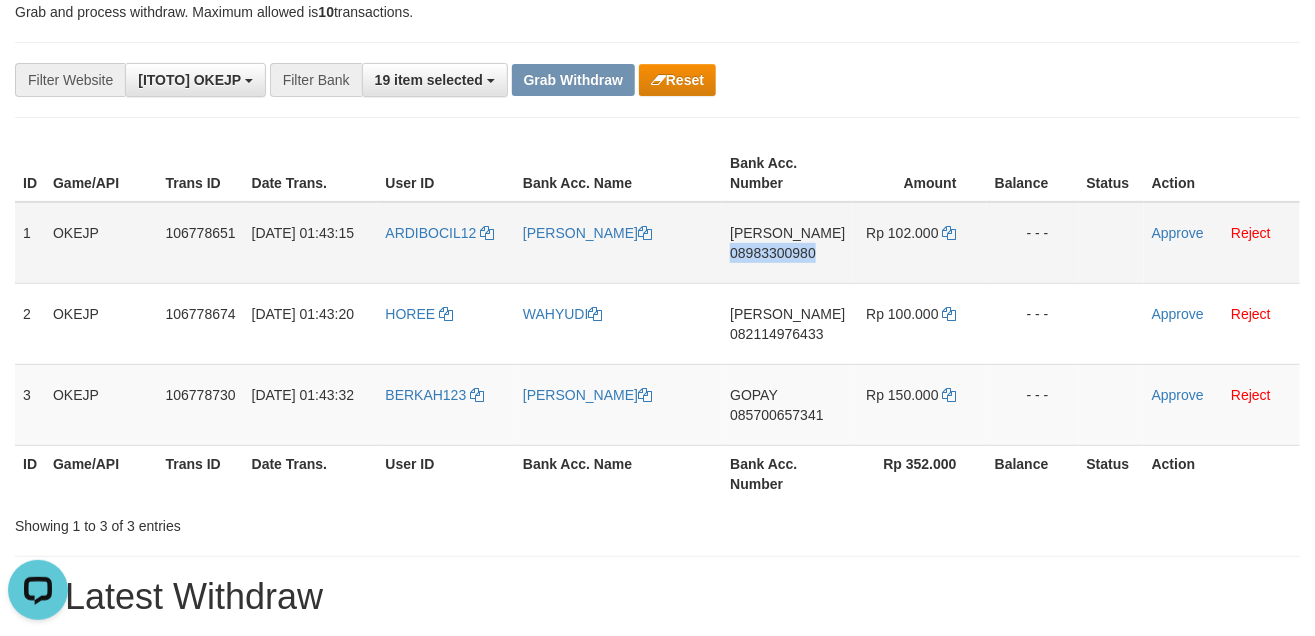 click on "DANA
08983300980" at bounding box center [787, 243] 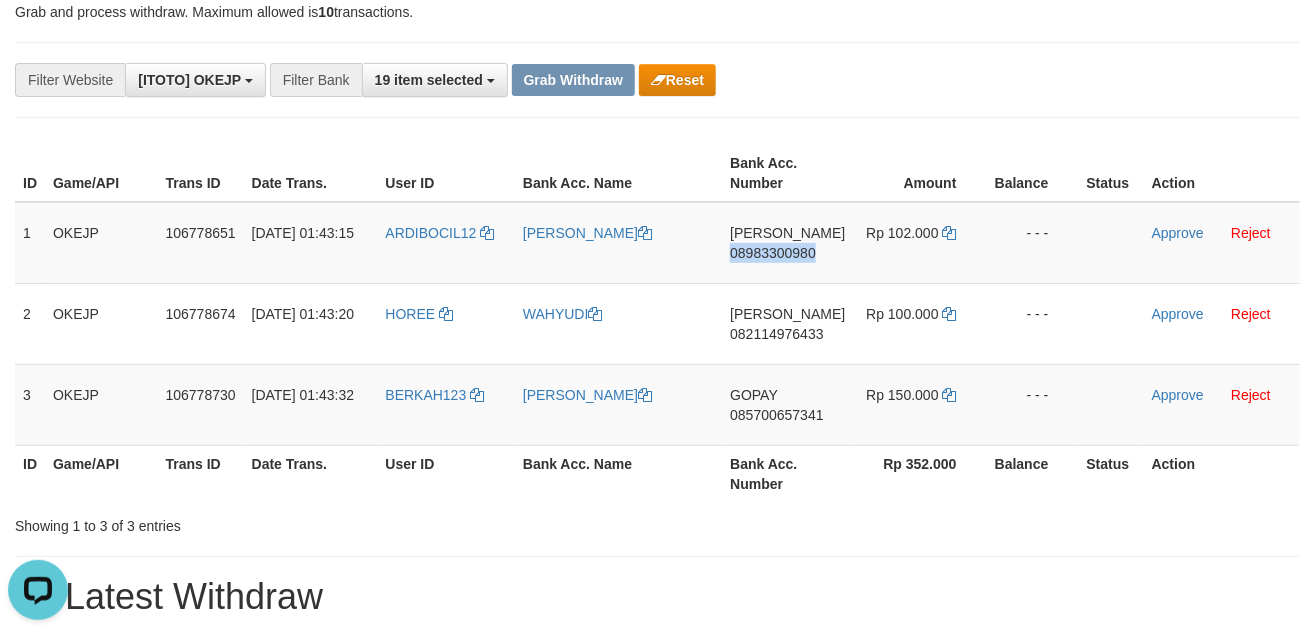copy on "08983300980" 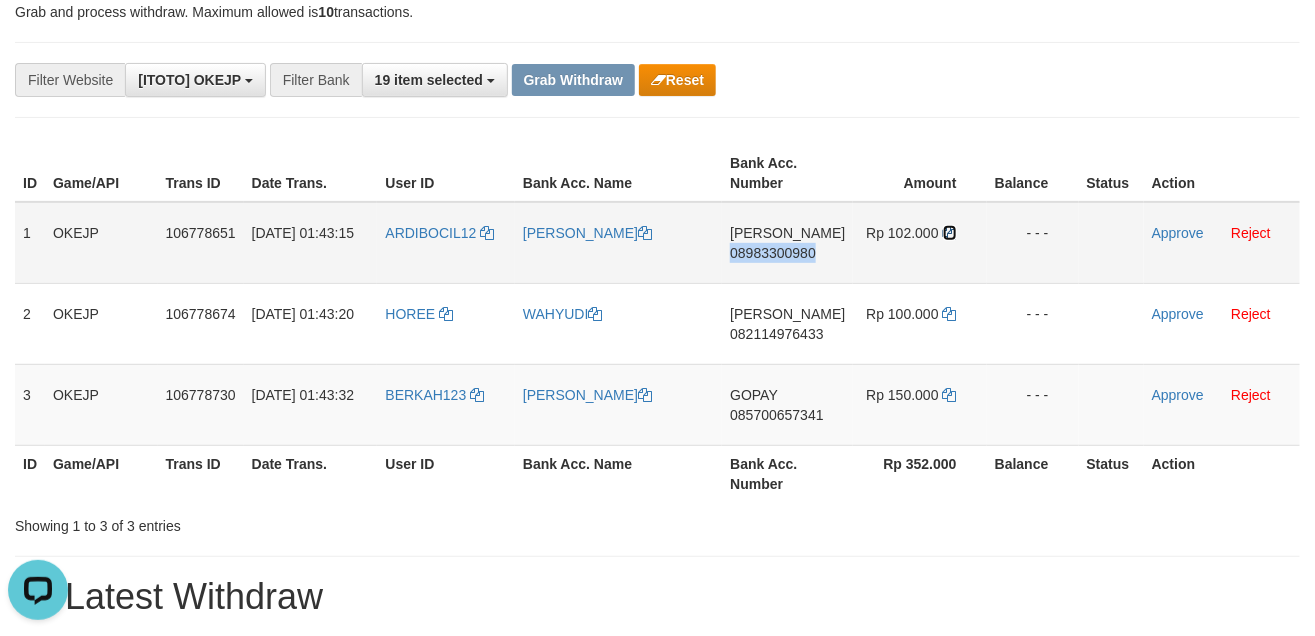 click at bounding box center (950, 233) 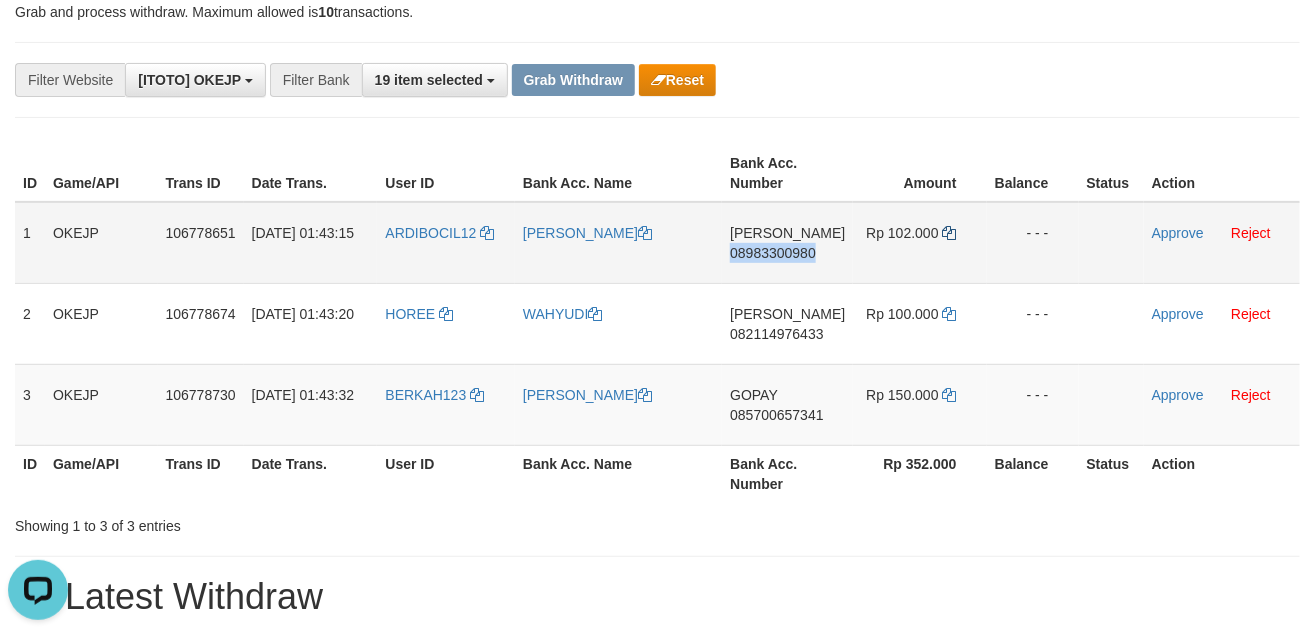 copy on "08983300980" 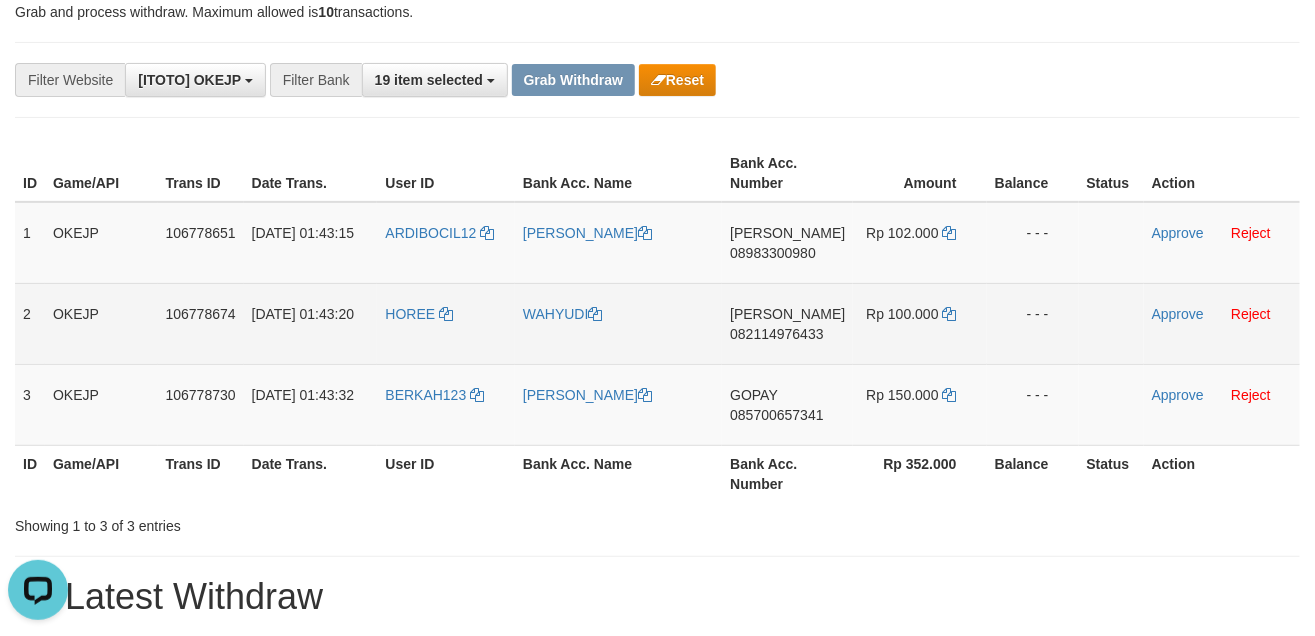 click on "DANA
082114976433" at bounding box center [787, 323] 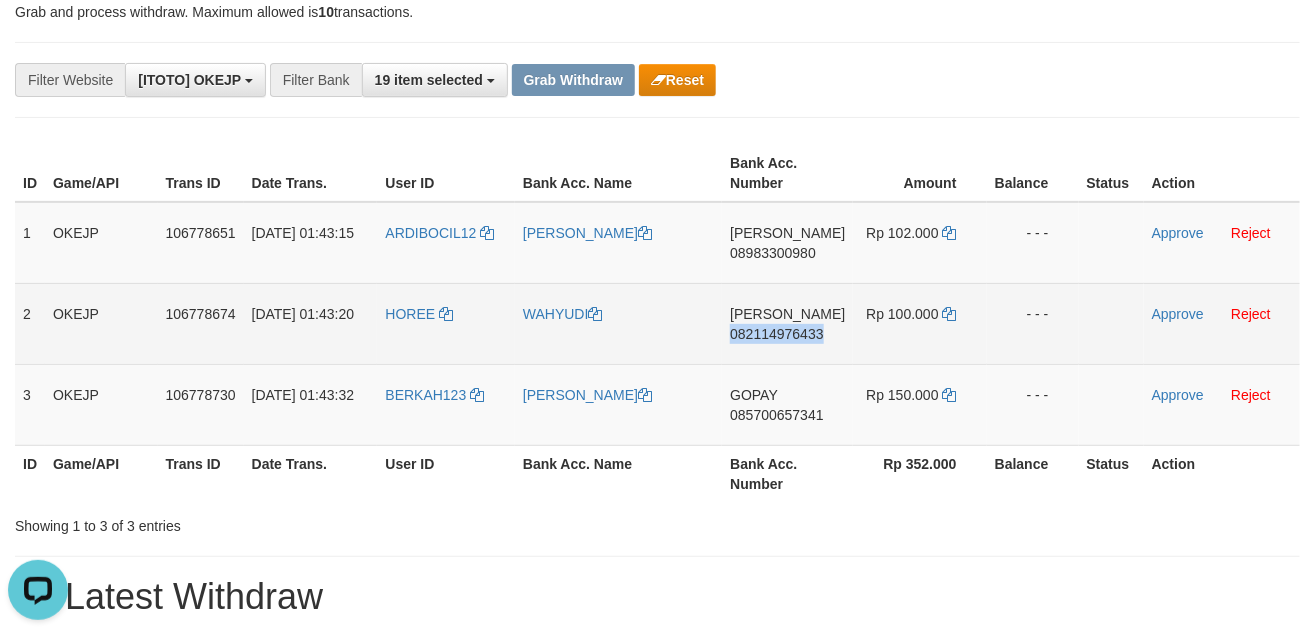click on "DANA
082114976433" at bounding box center [787, 323] 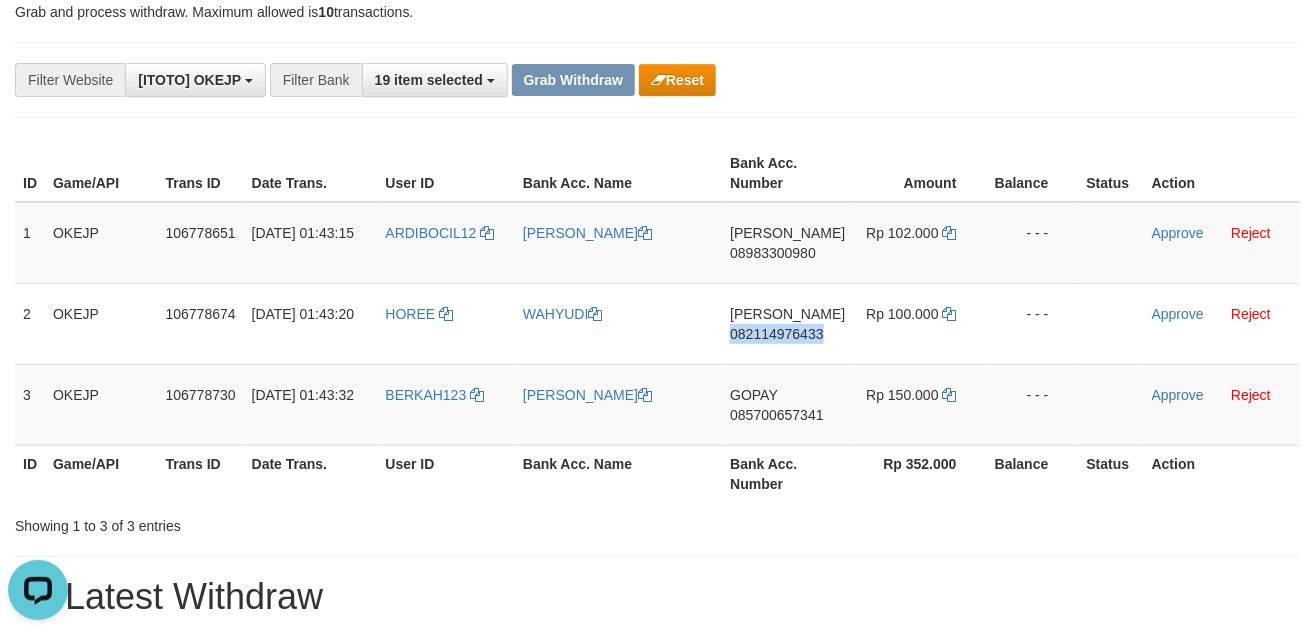 copy on "082114976433" 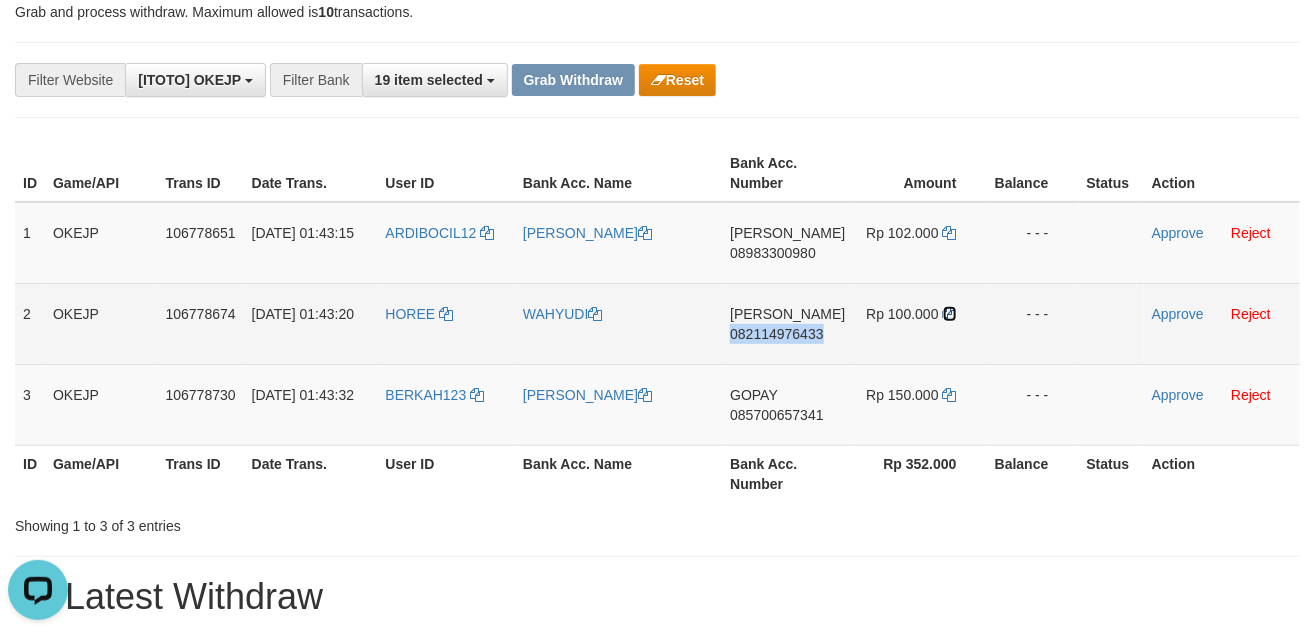 click at bounding box center (950, 314) 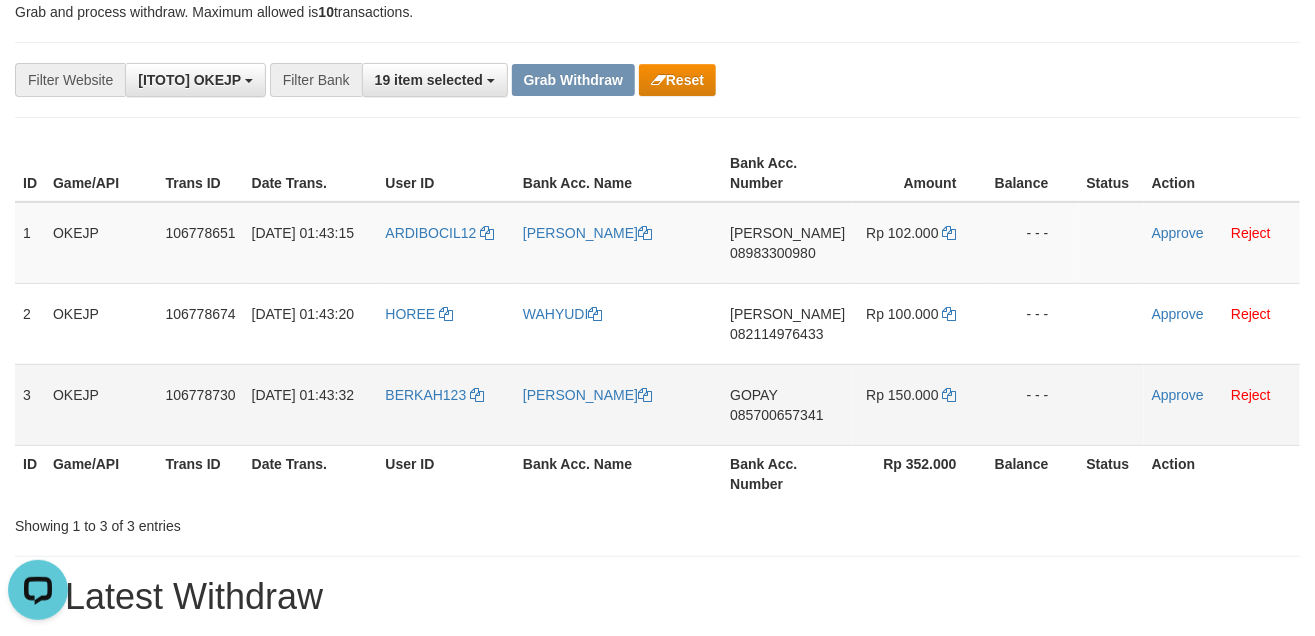 click on "GOPAY
085700657341" at bounding box center [787, 404] 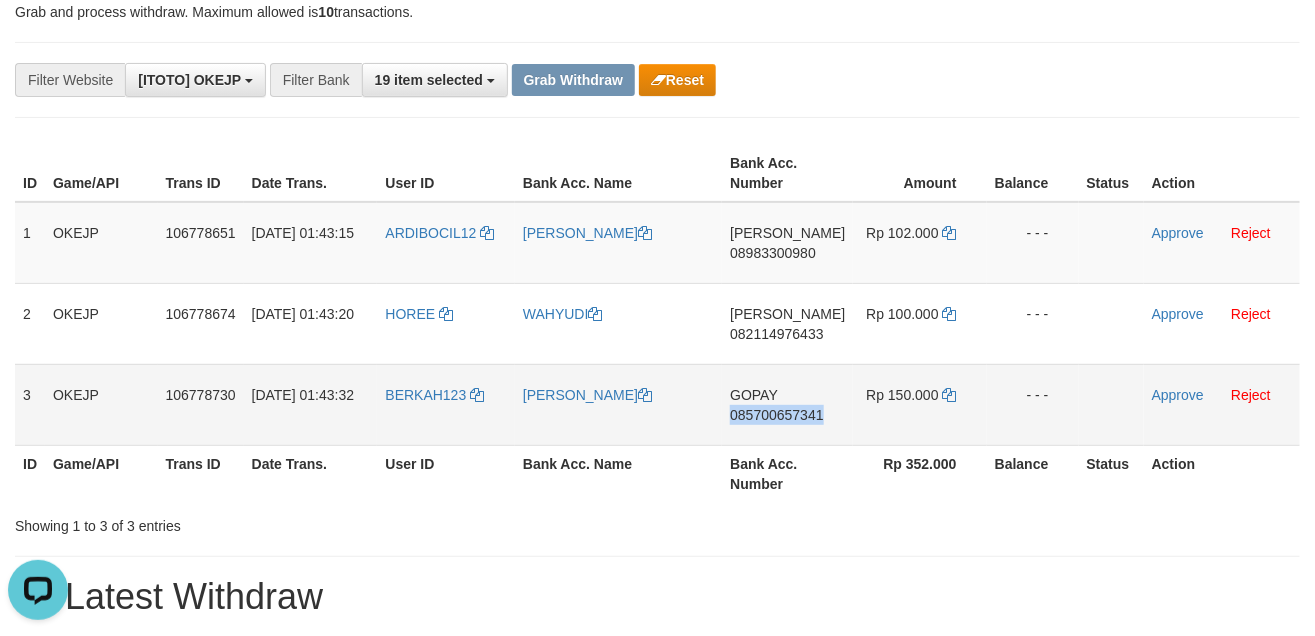 click on "GOPAY
085700657341" at bounding box center (787, 404) 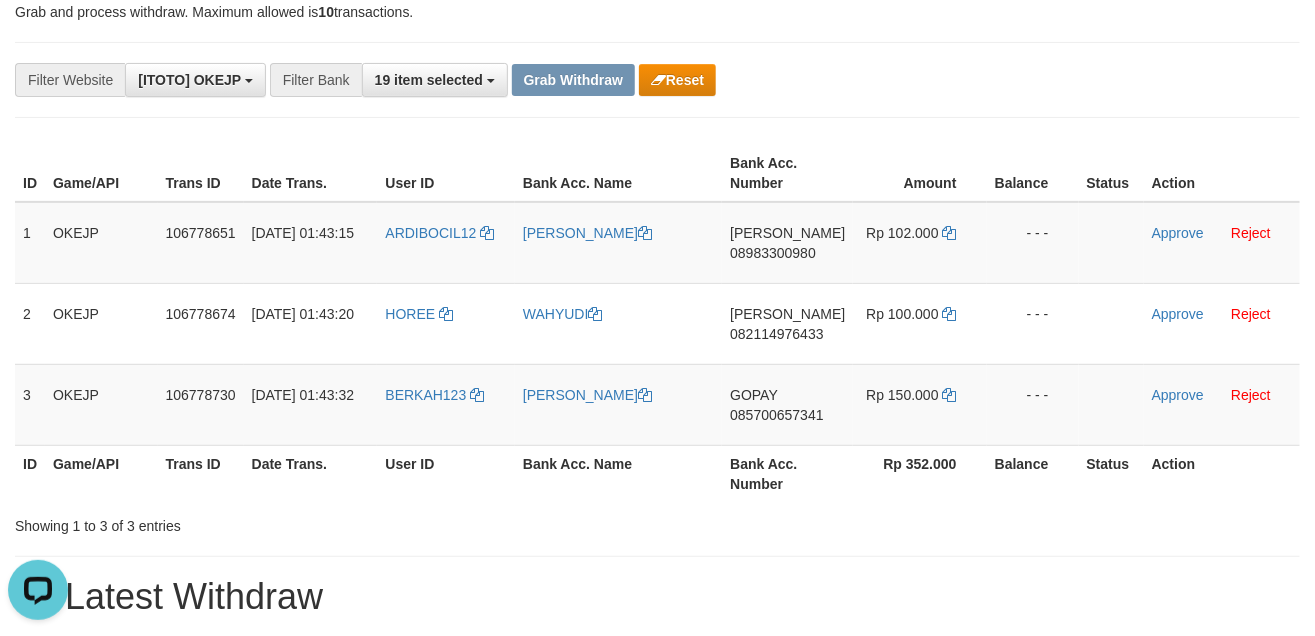 drag, startPoint x: 822, startPoint y: 534, endPoint x: 931, endPoint y: 445, distance: 140.71957 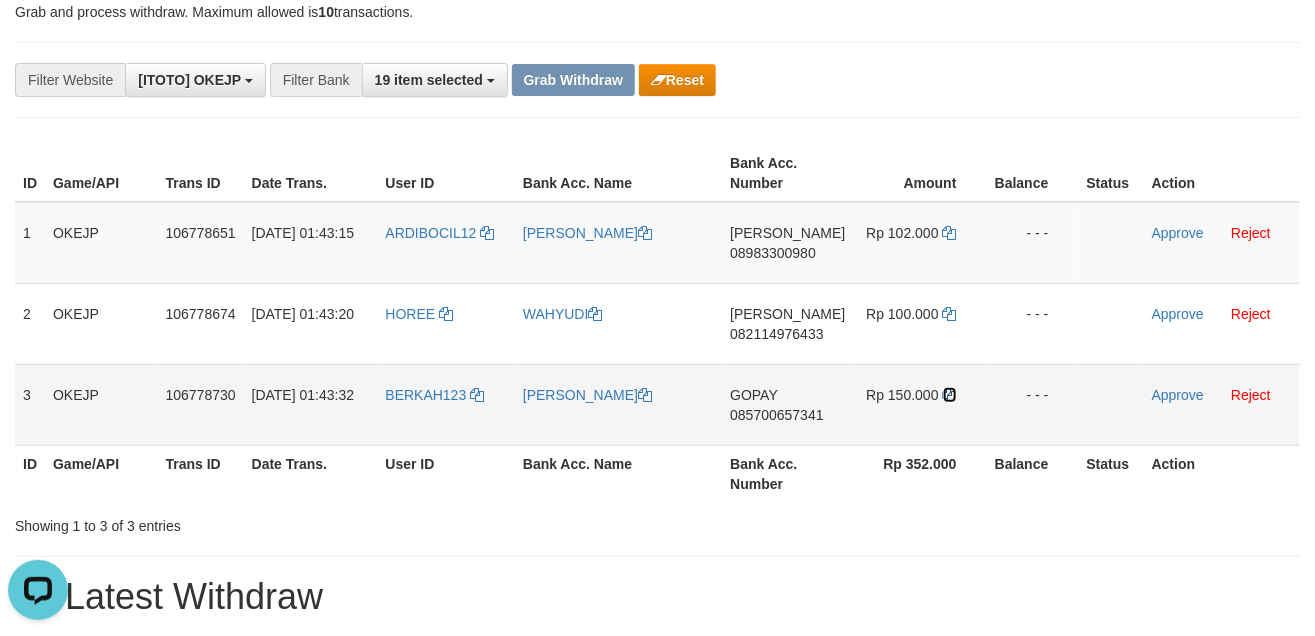 click at bounding box center (950, 395) 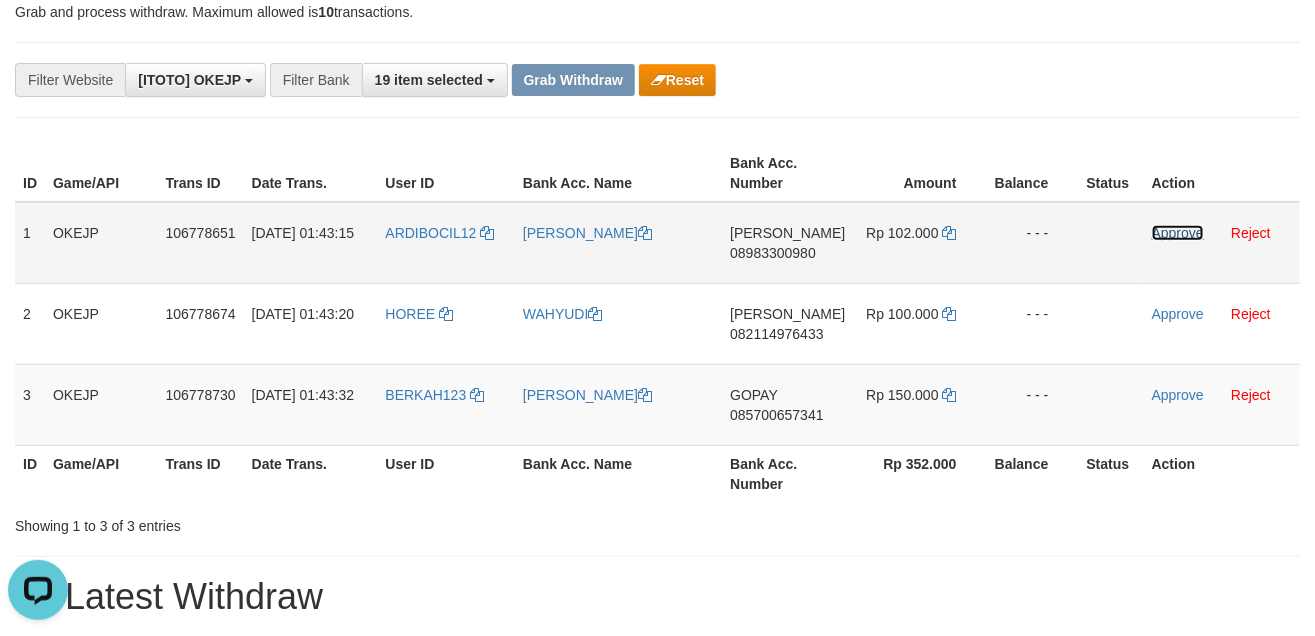 click on "Approve" at bounding box center (1178, 233) 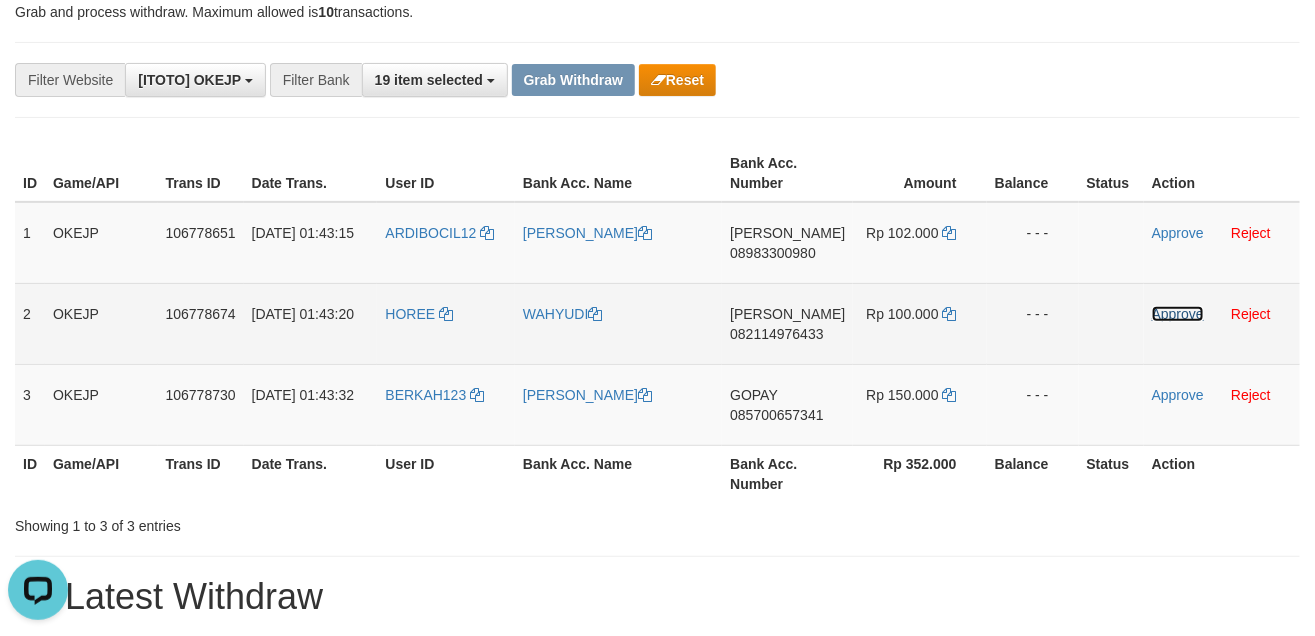 click on "Approve" at bounding box center (1178, 314) 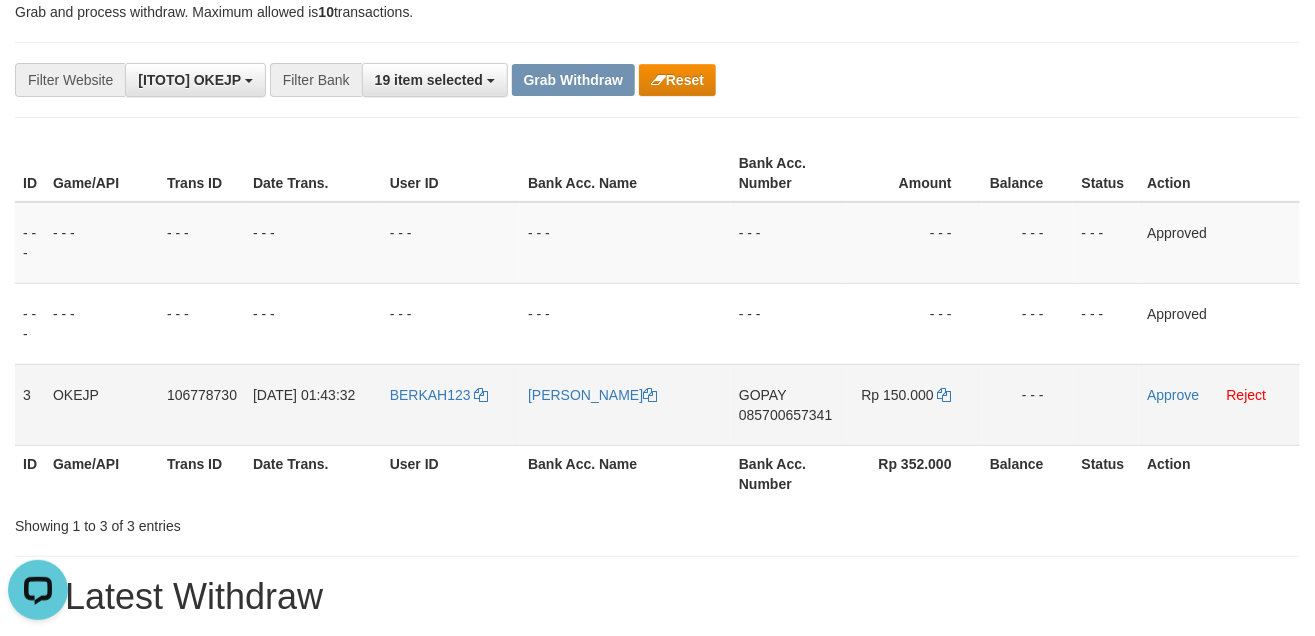 click on "Approve
Reject" at bounding box center [1219, 404] 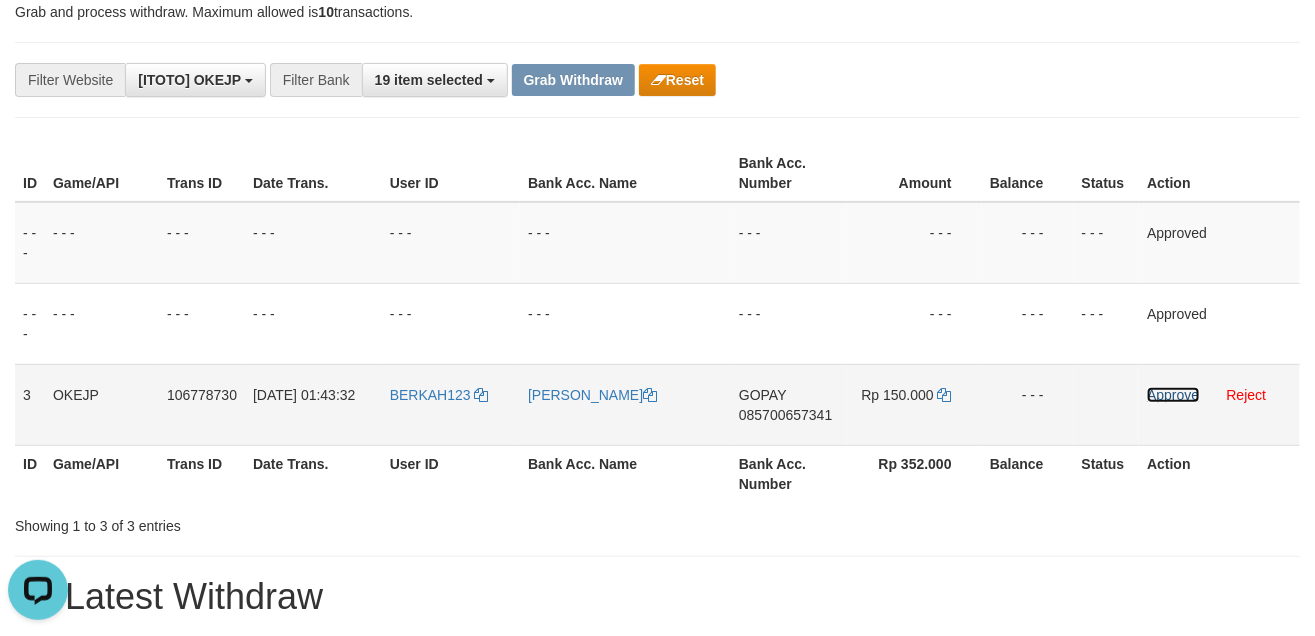 click on "Approve" at bounding box center (1173, 395) 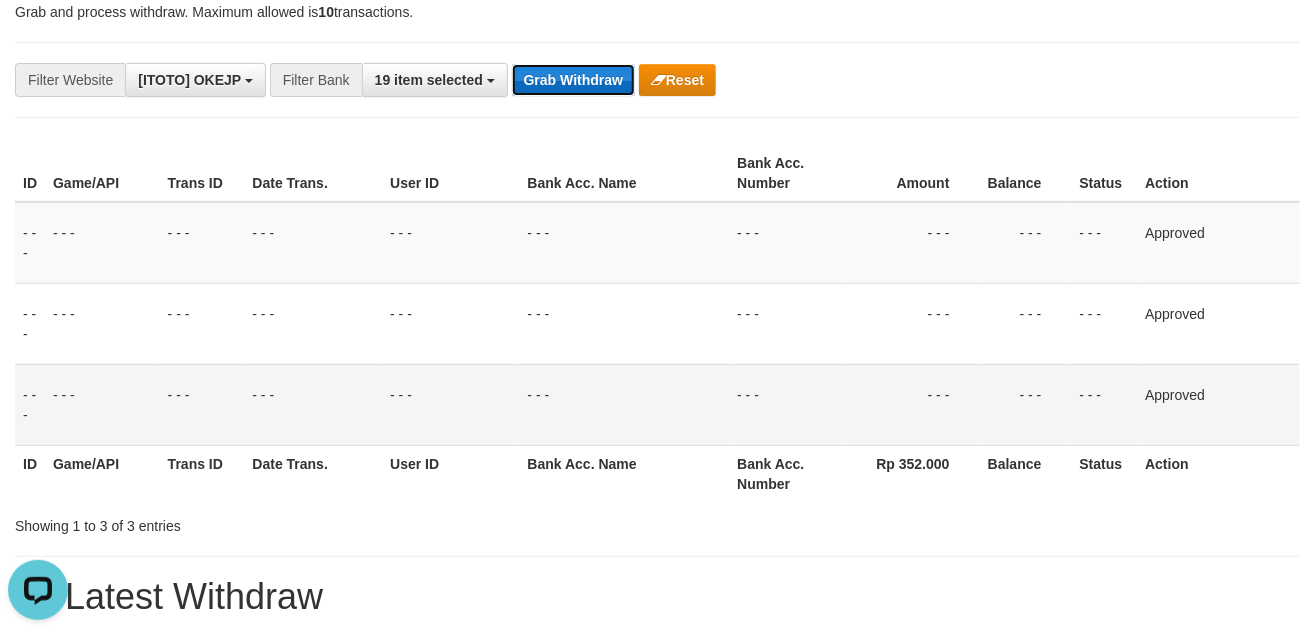 click on "Grab Withdraw" at bounding box center [573, 80] 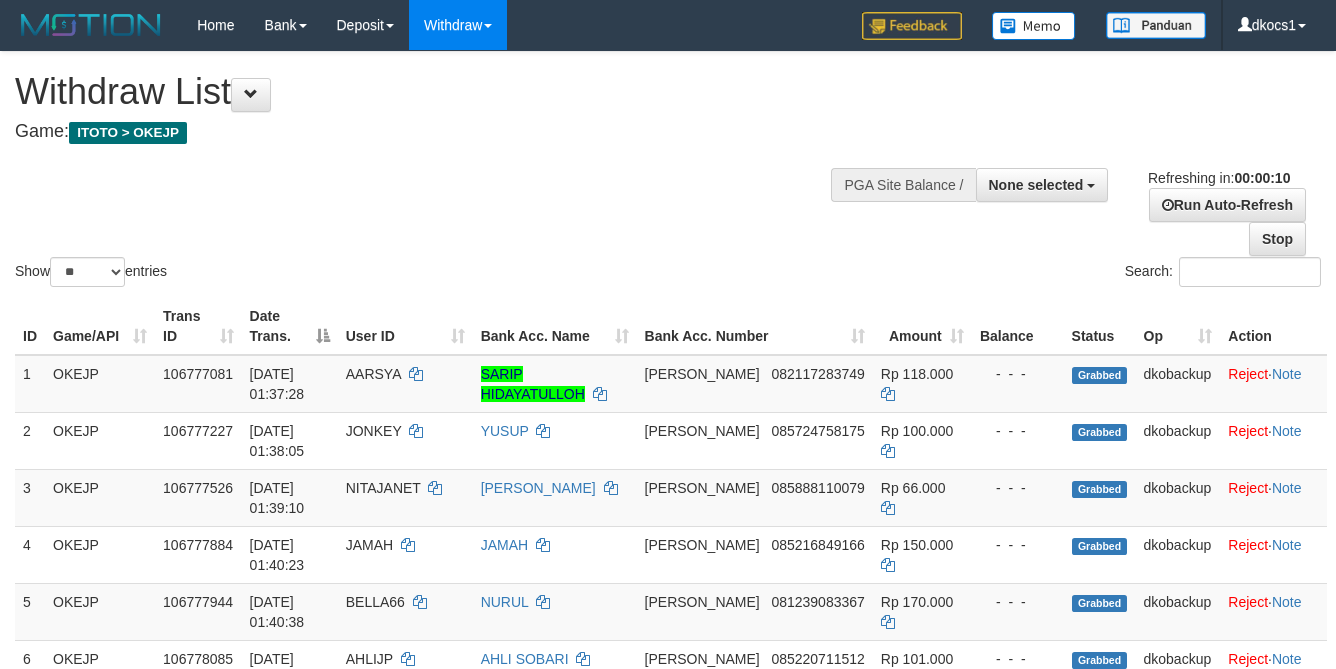 select 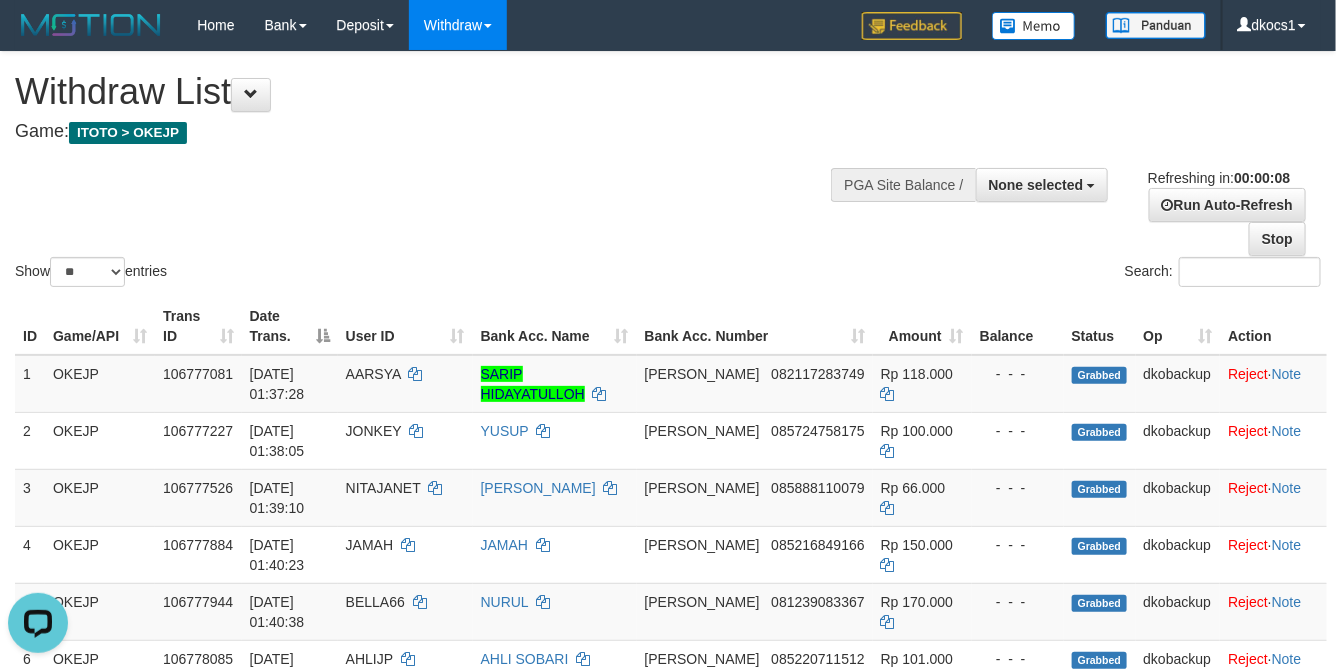 scroll, scrollTop: 0, scrollLeft: 0, axis: both 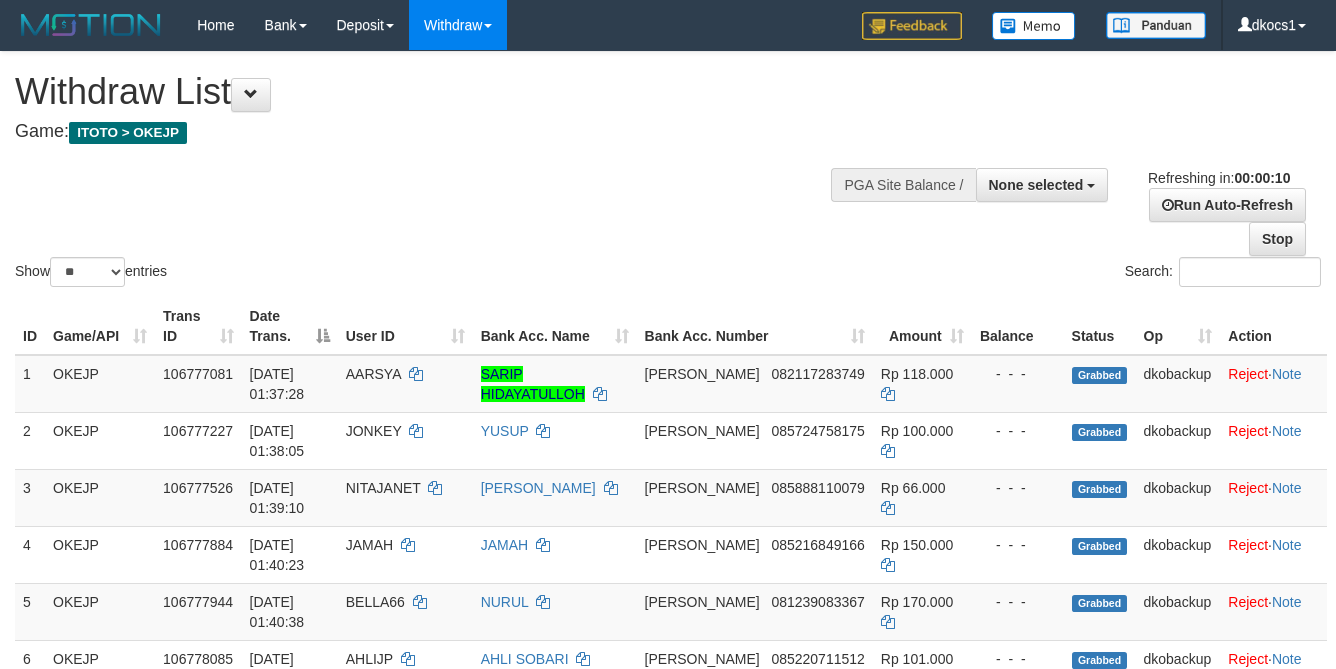 select 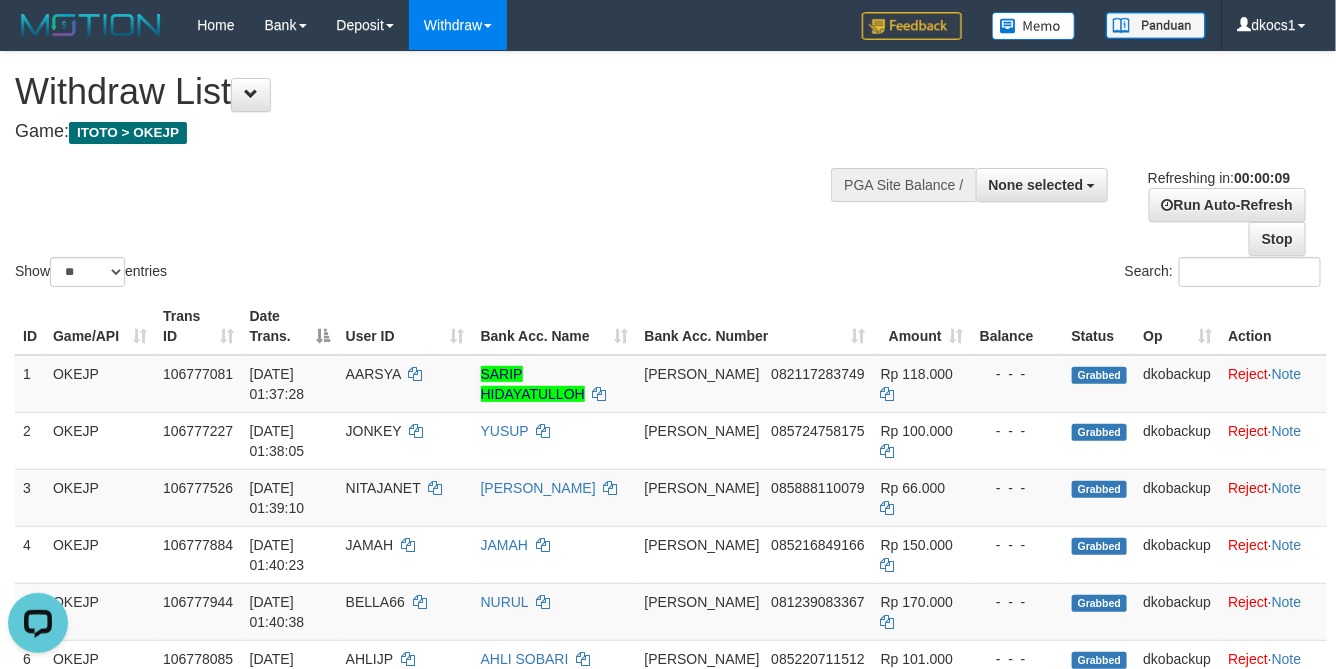scroll, scrollTop: 0, scrollLeft: 0, axis: both 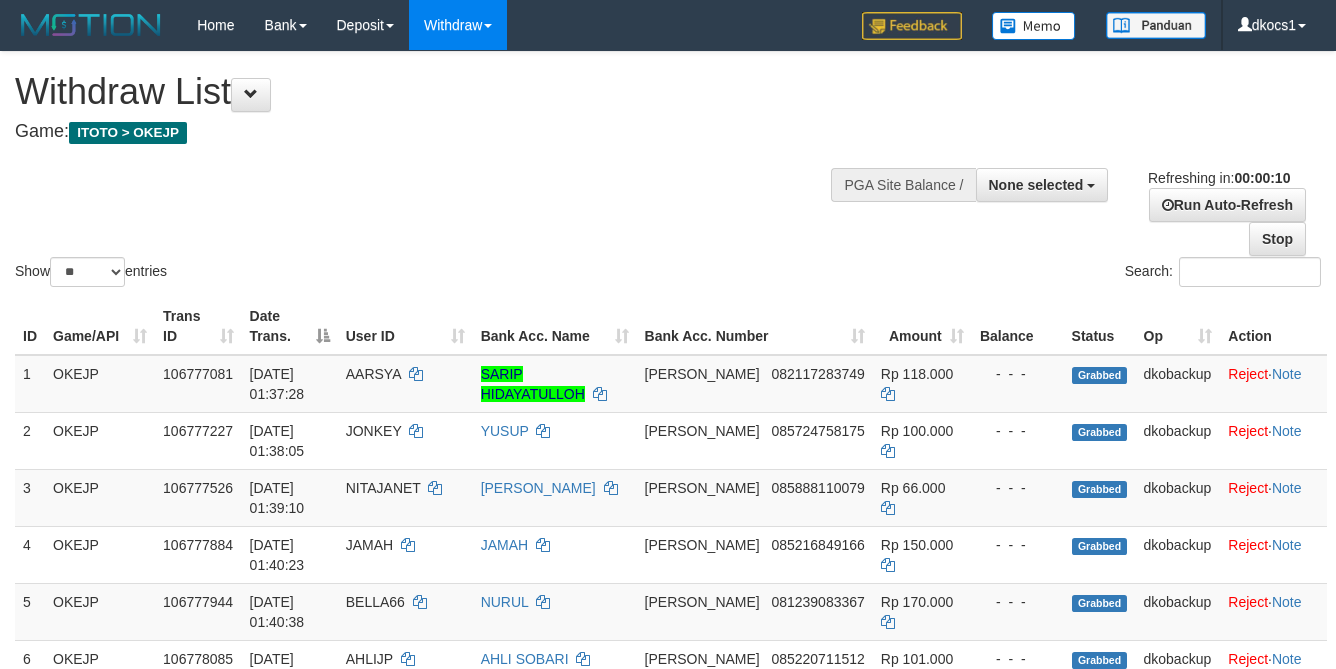 select 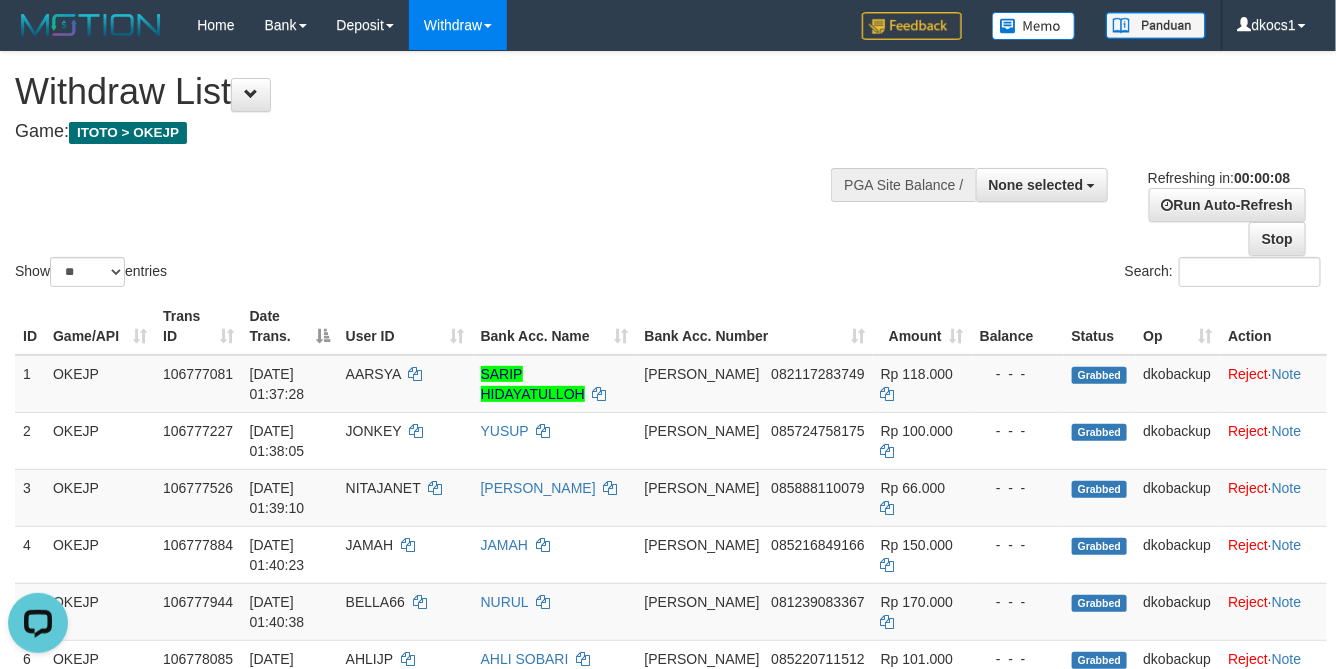 scroll, scrollTop: 0, scrollLeft: 0, axis: both 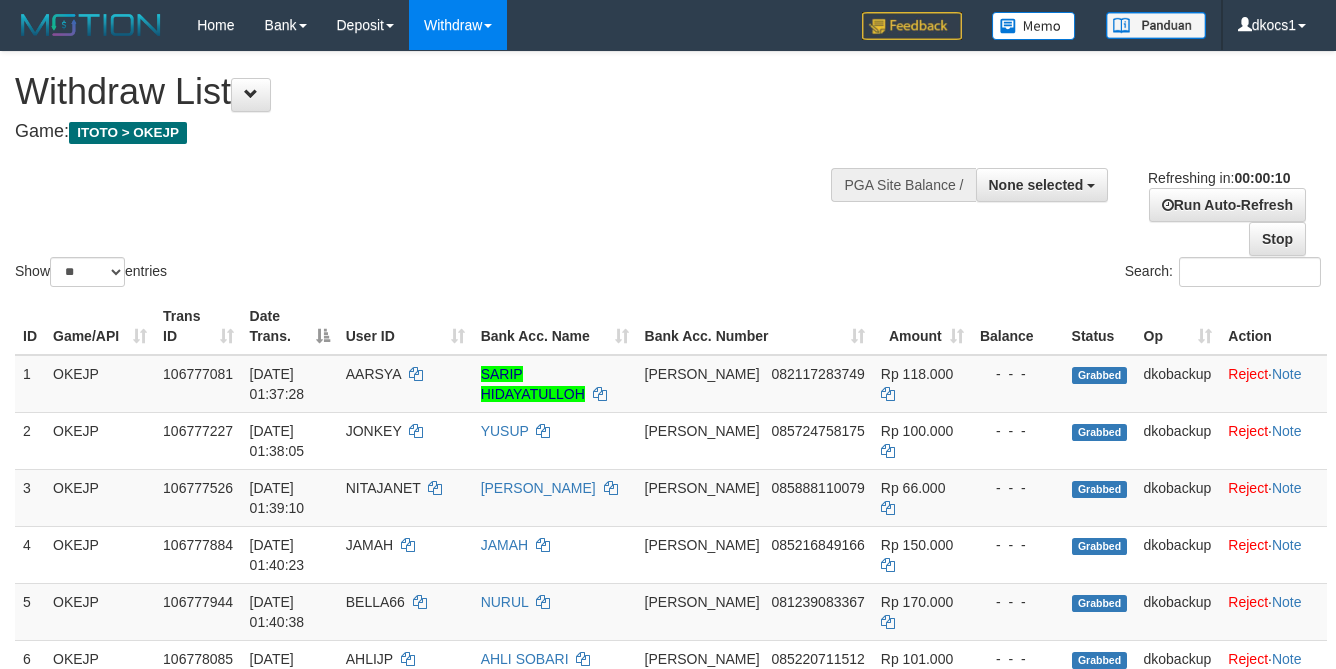 select 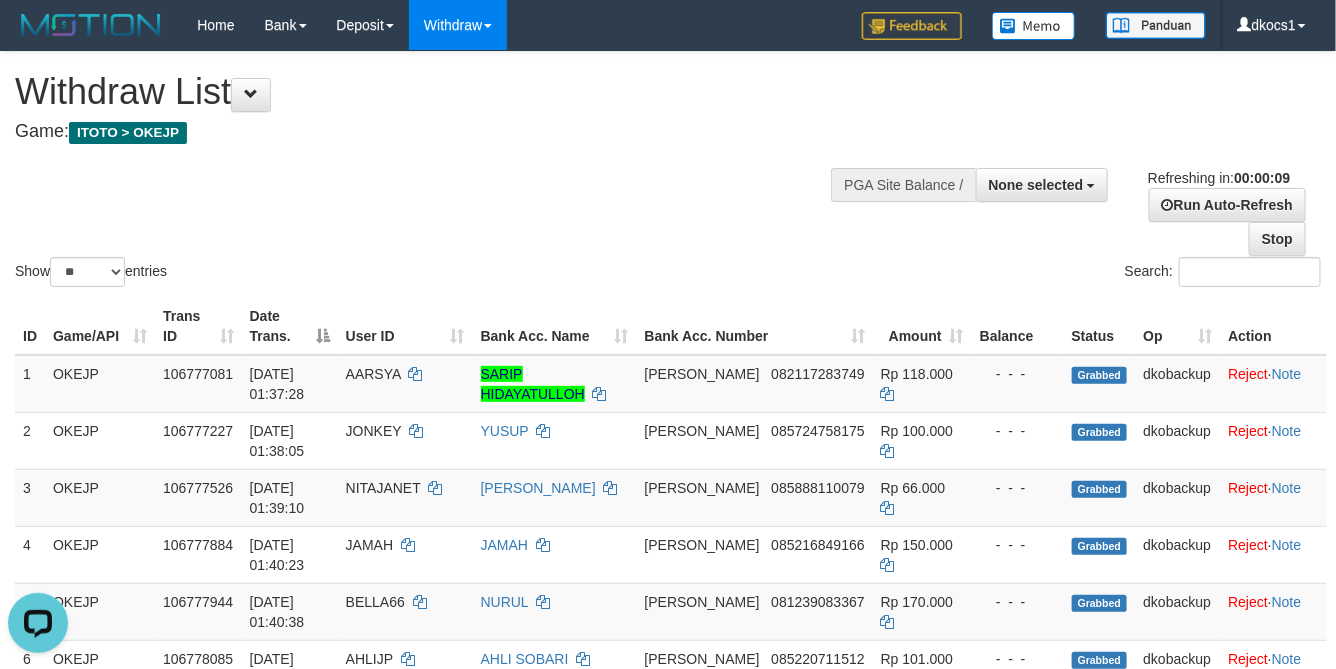 scroll, scrollTop: 0, scrollLeft: 0, axis: both 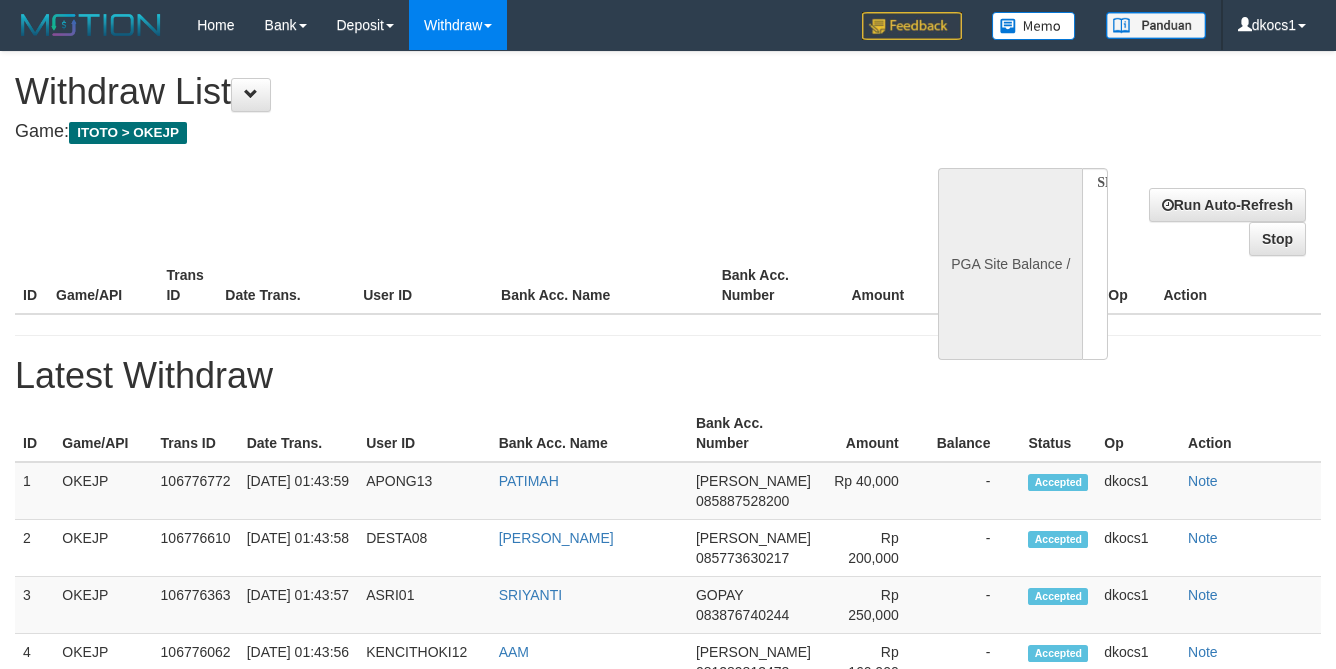select 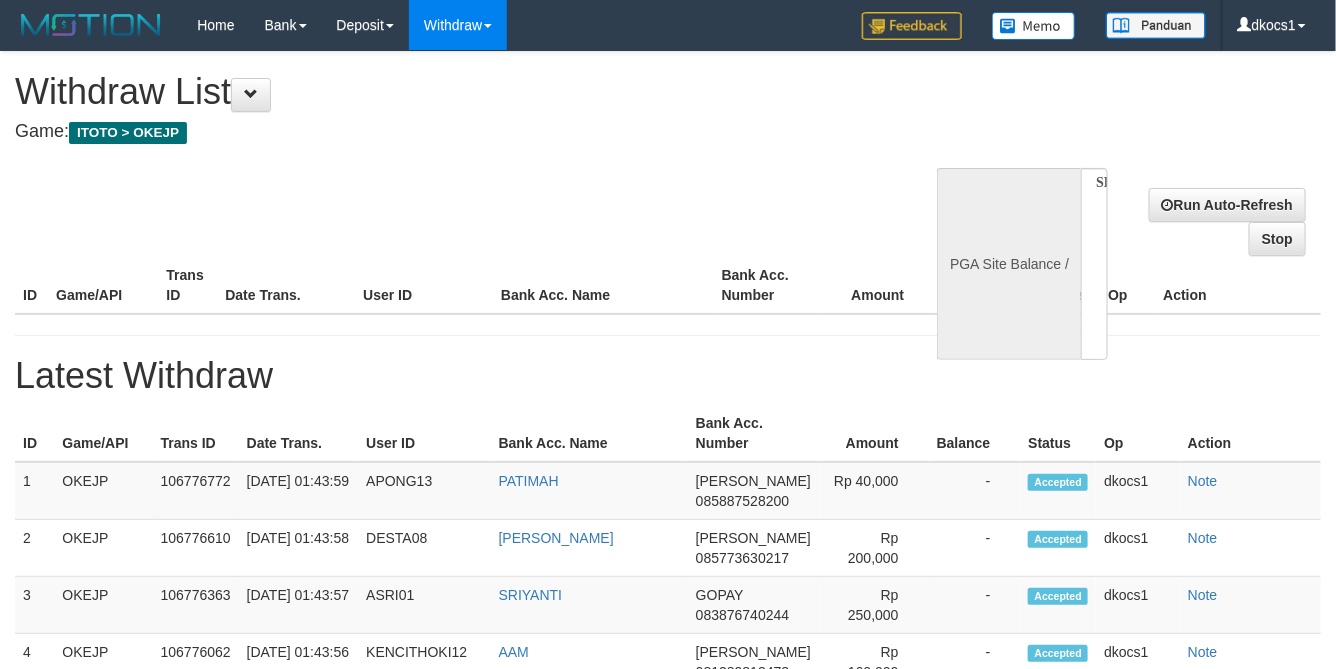 select on "**" 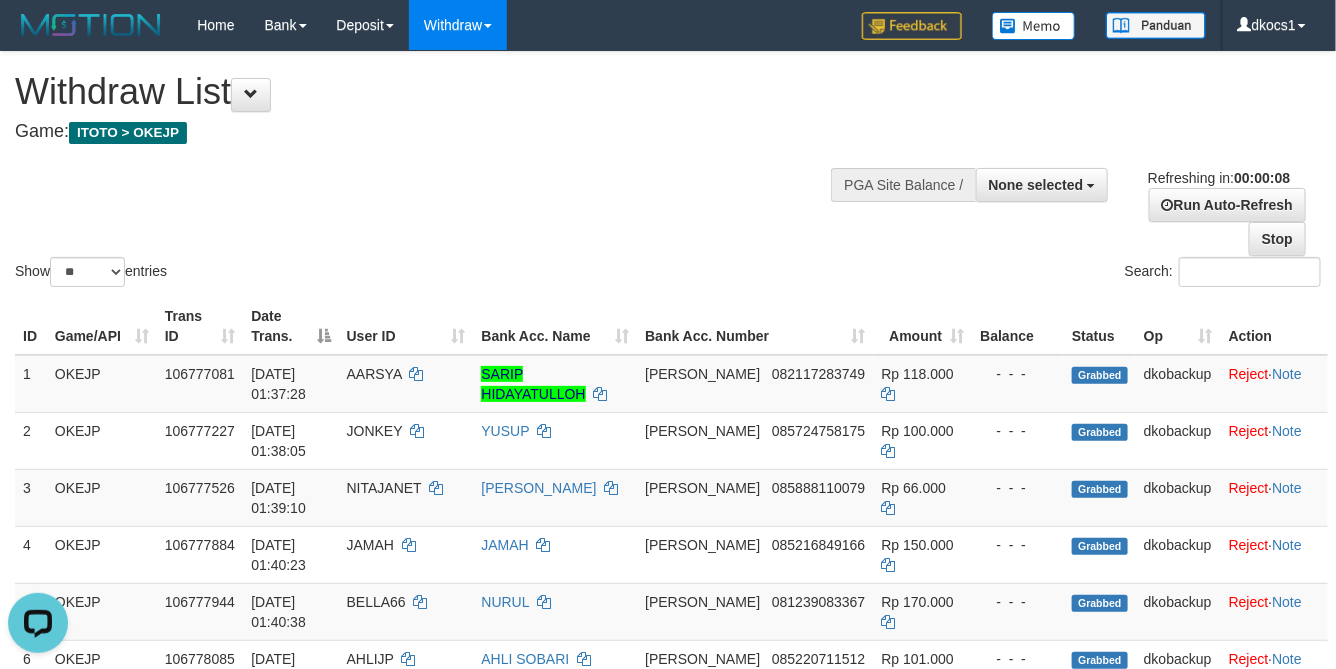 scroll, scrollTop: 0, scrollLeft: 0, axis: both 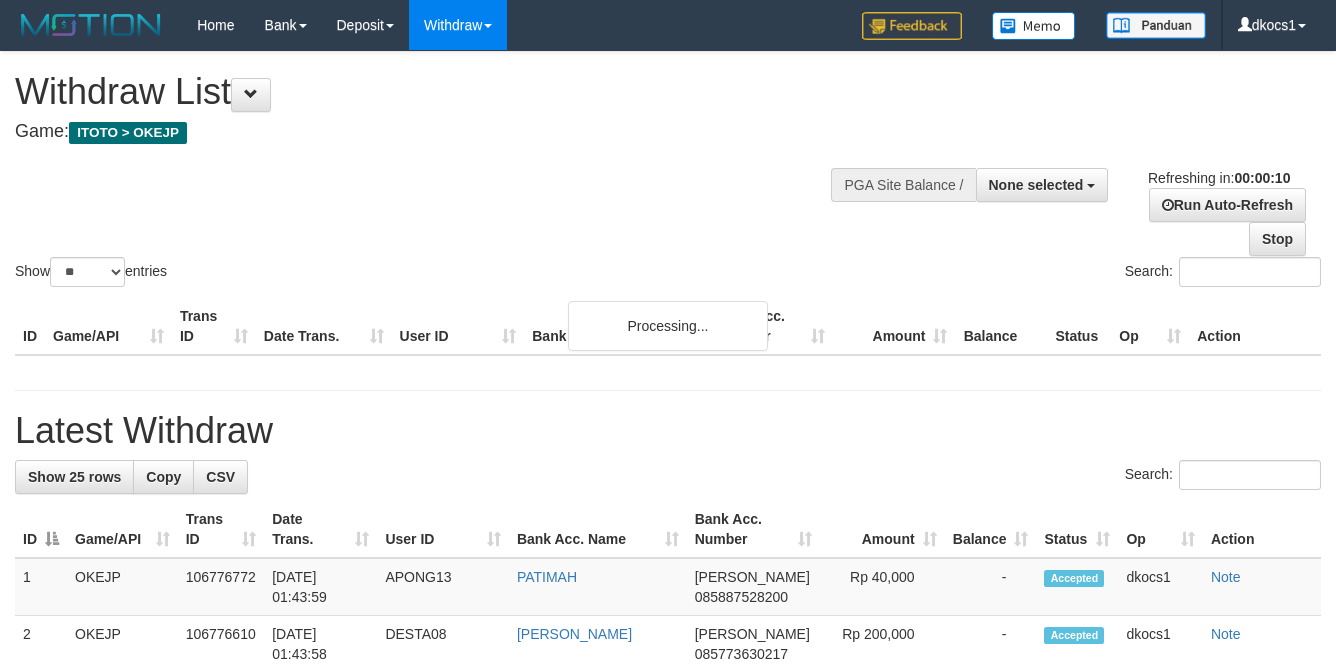 select 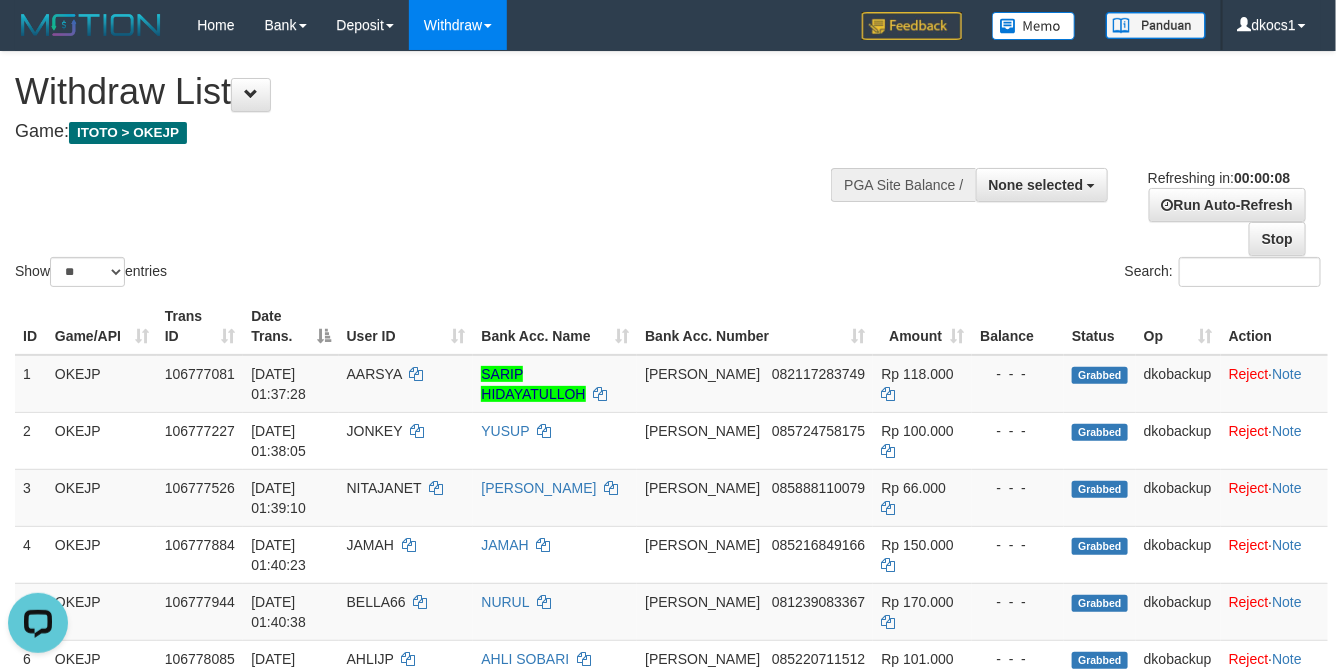 scroll, scrollTop: 0, scrollLeft: 0, axis: both 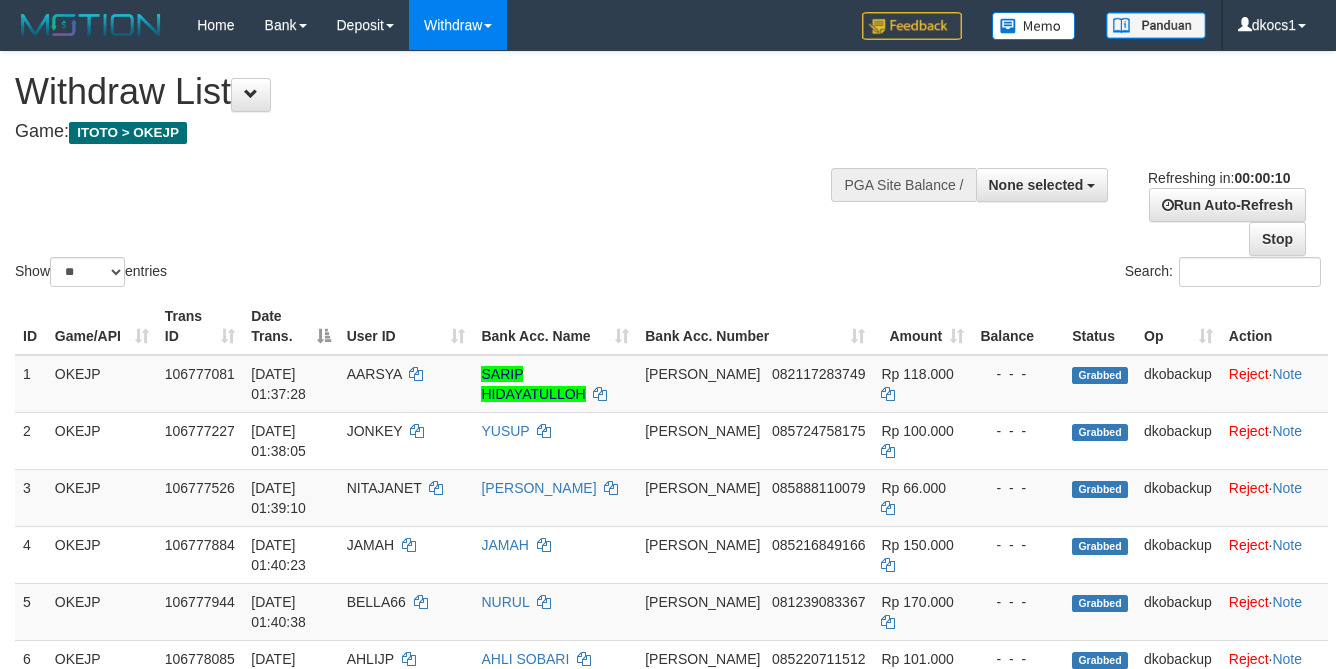select 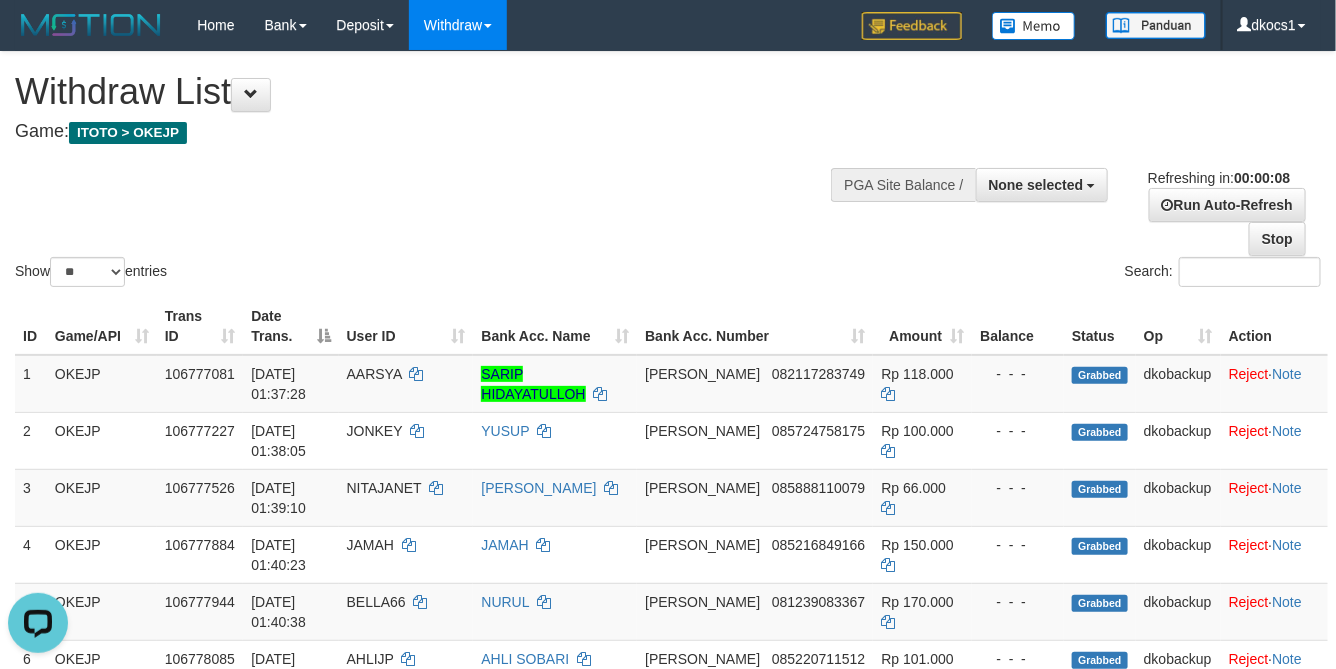 scroll, scrollTop: 0, scrollLeft: 0, axis: both 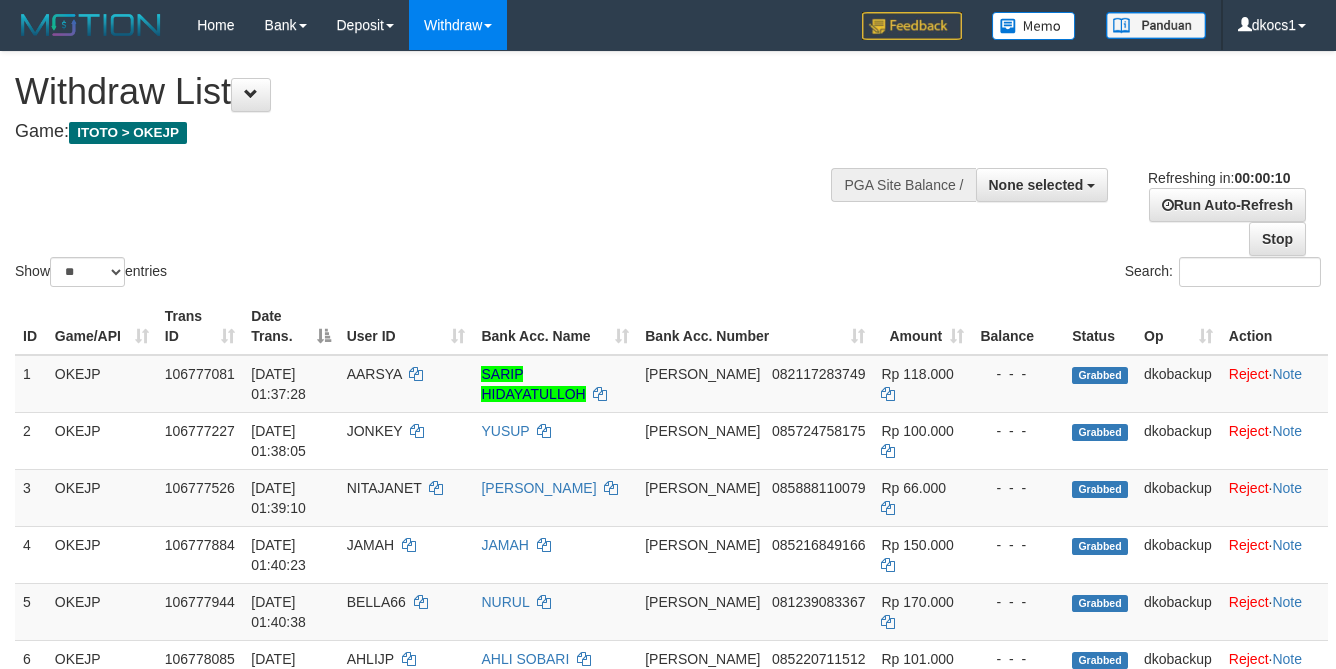 select 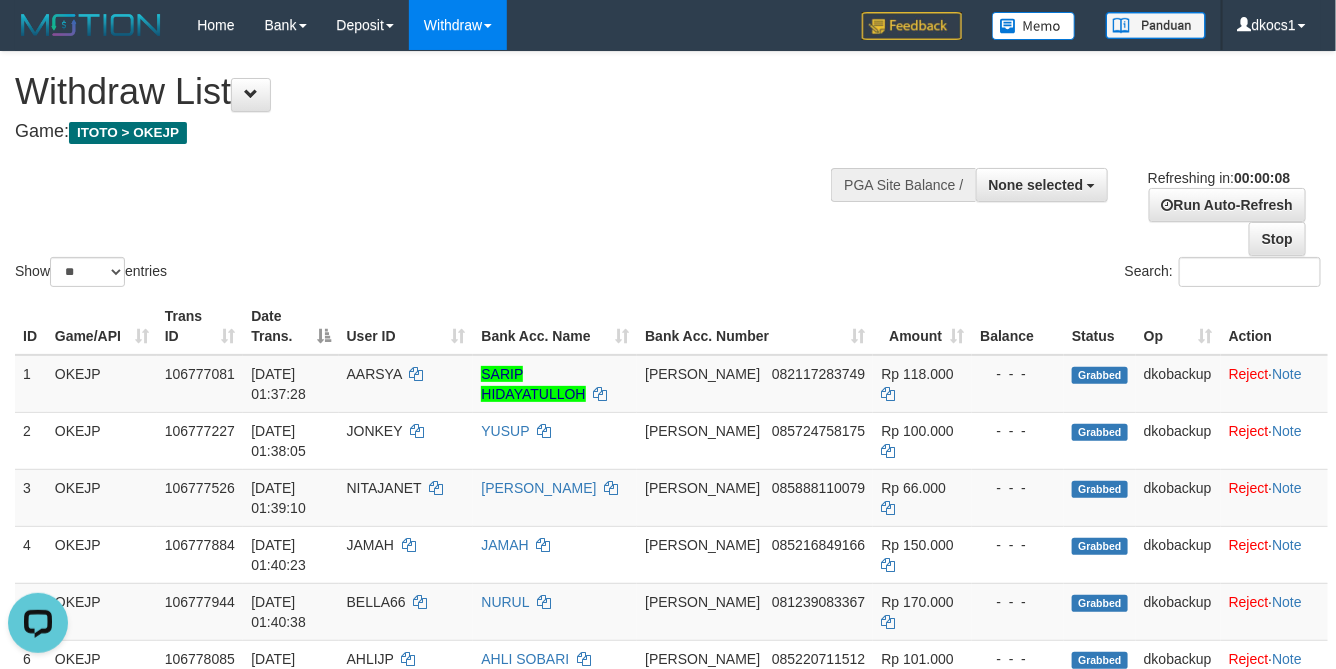 scroll, scrollTop: 0, scrollLeft: 0, axis: both 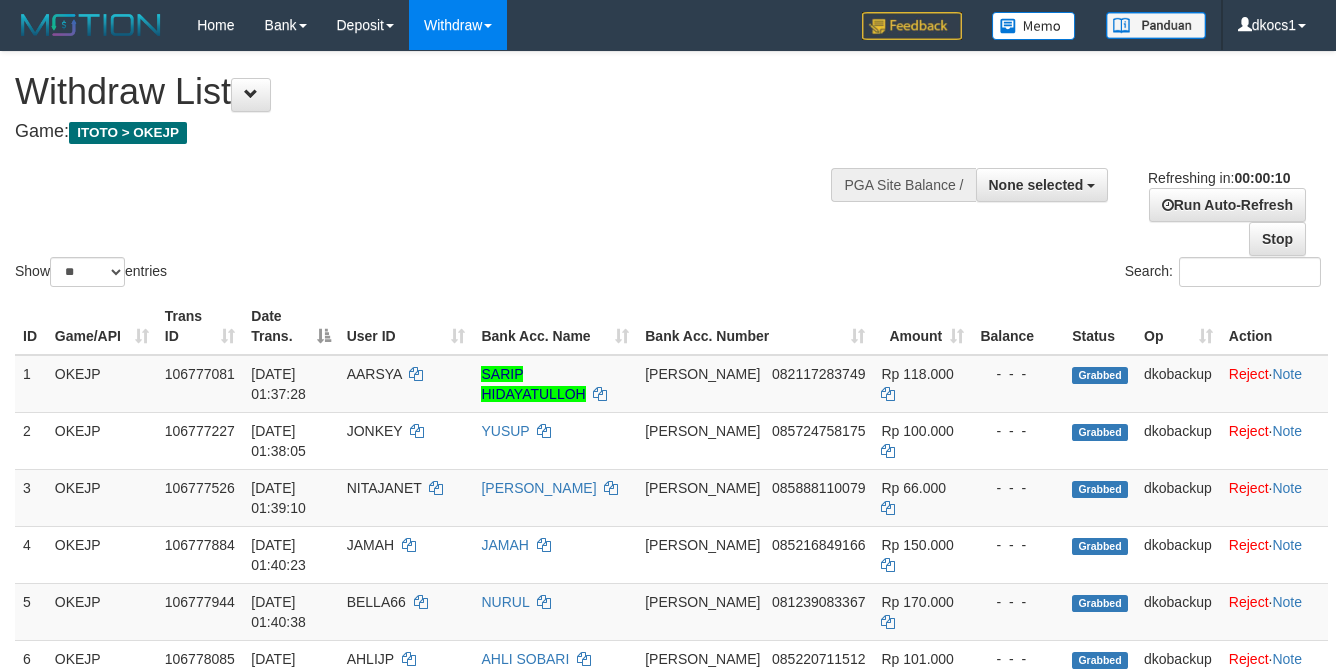 select 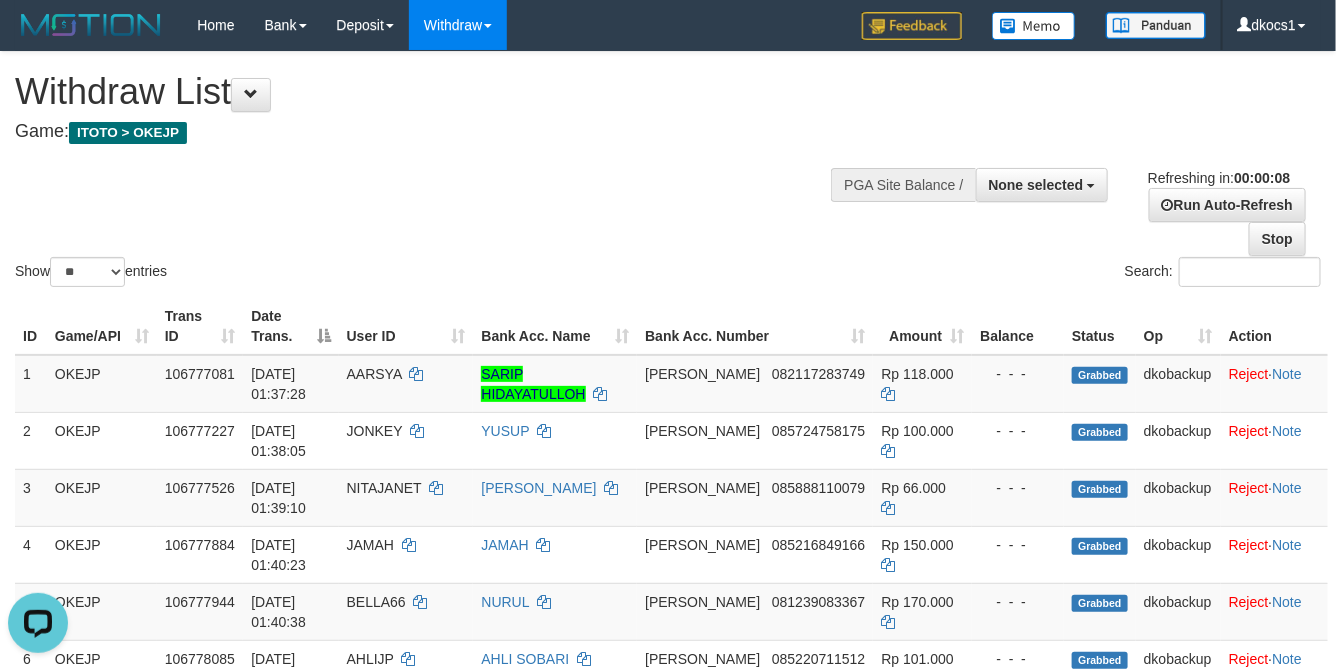 scroll, scrollTop: 0, scrollLeft: 0, axis: both 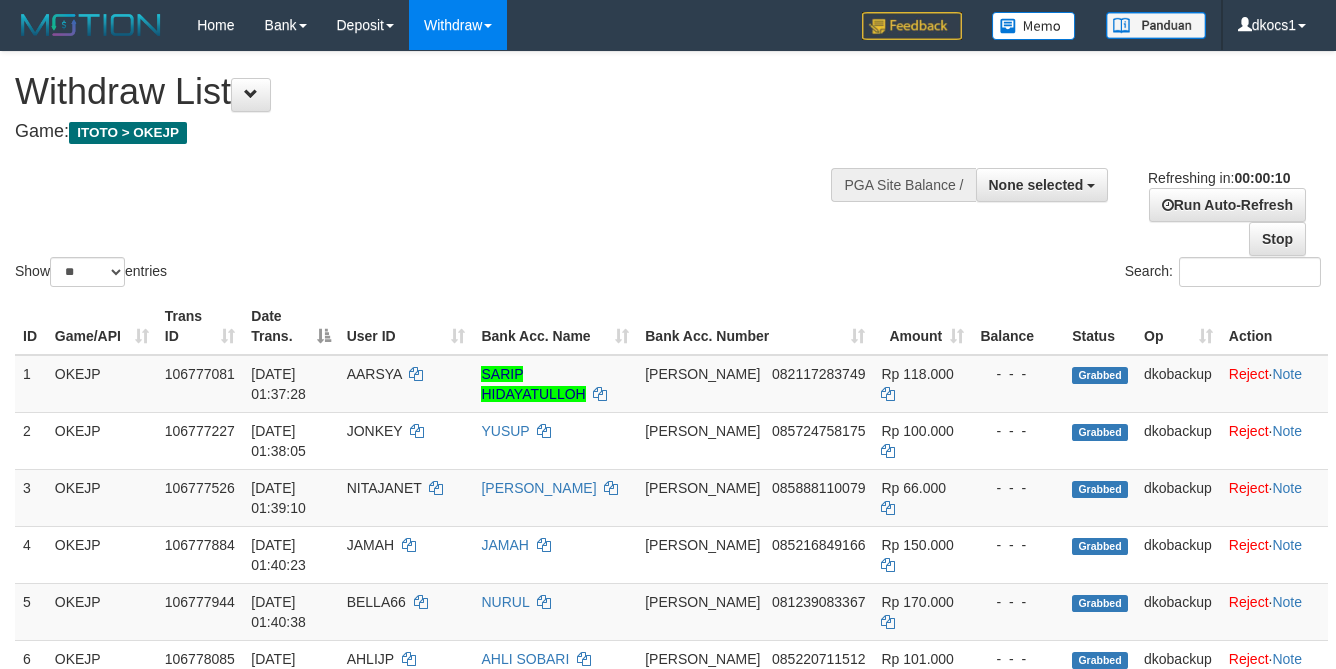 select 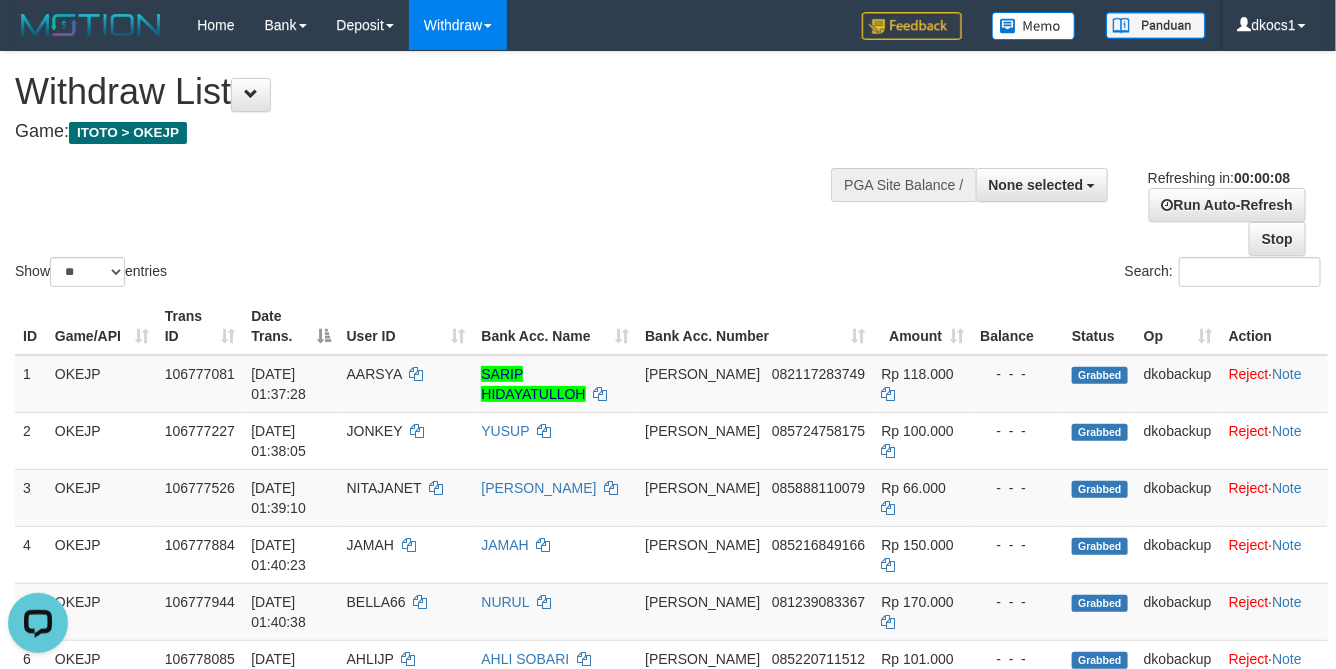 scroll, scrollTop: 0, scrollLeft: 0, axis: both 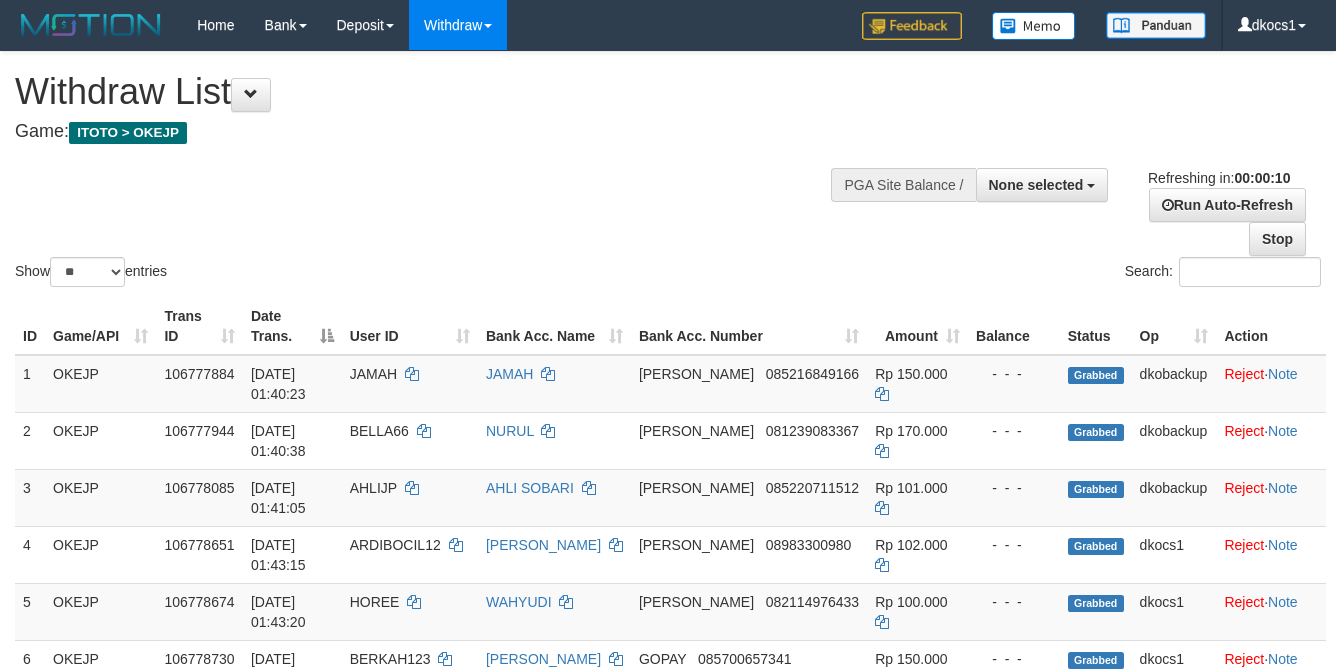 select 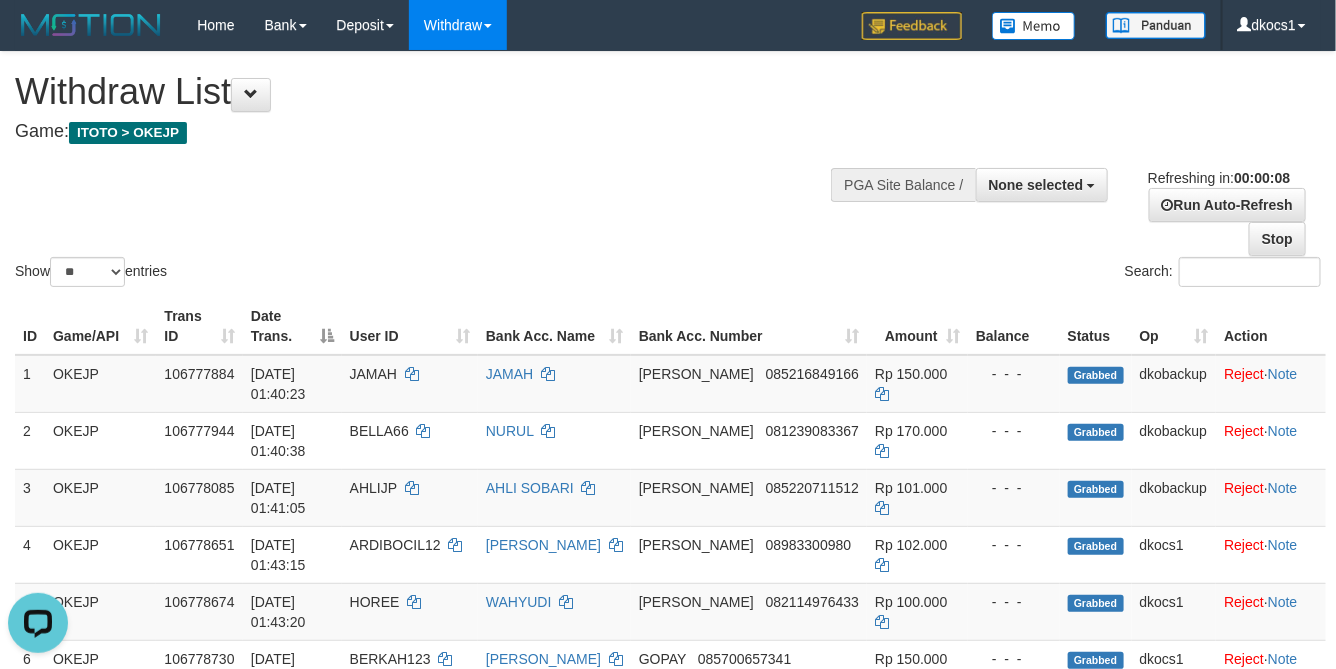 scroll, scrollTop: 0, scrollLeft: 0, axis: both 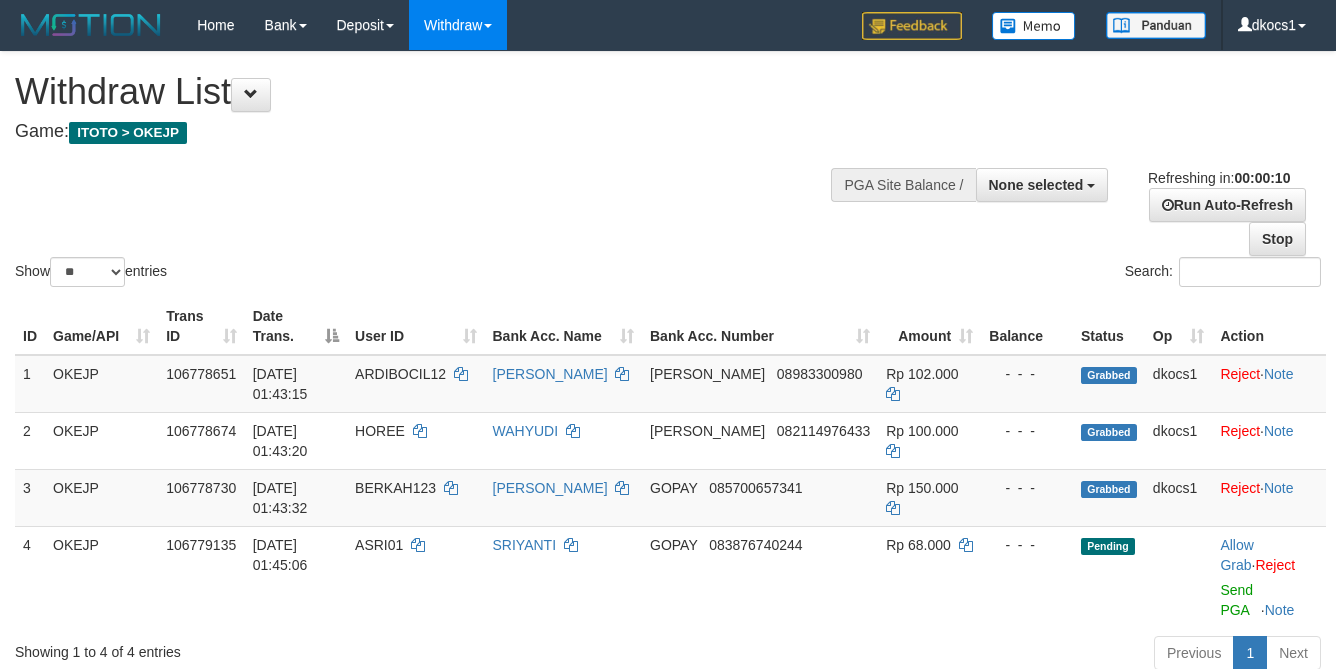 select 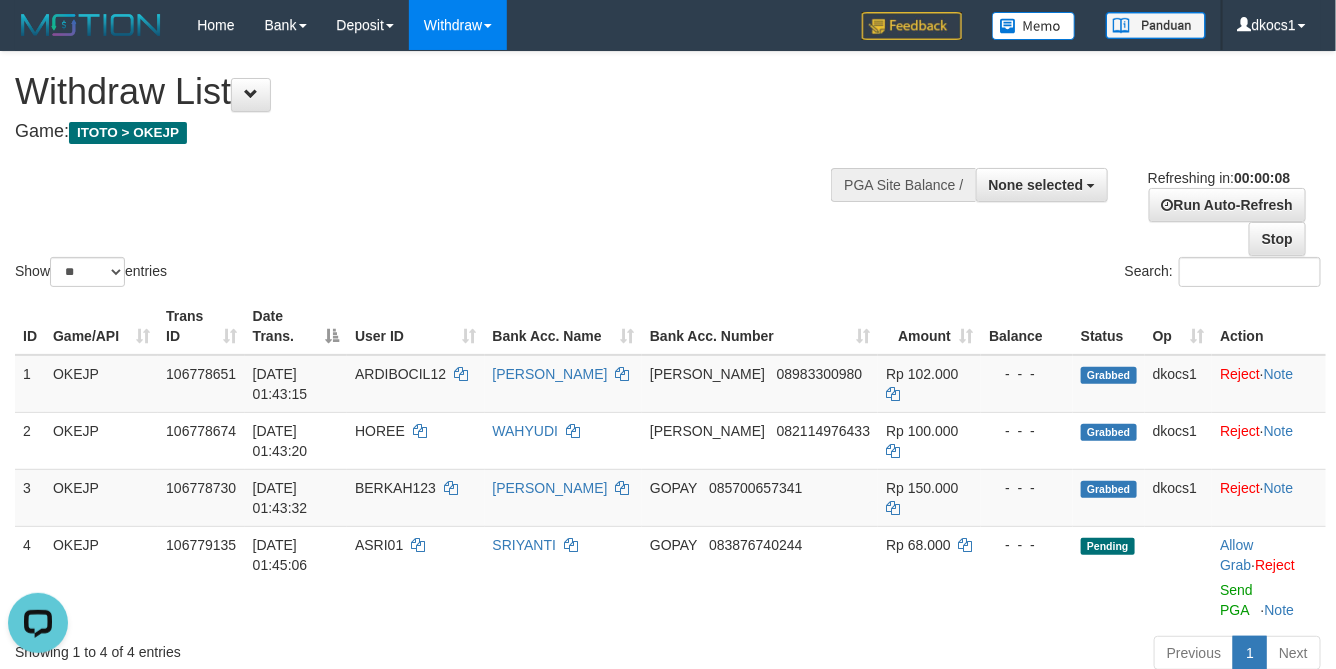 scroll, scrollTop: 0, scrollLeft: 0, axis: both 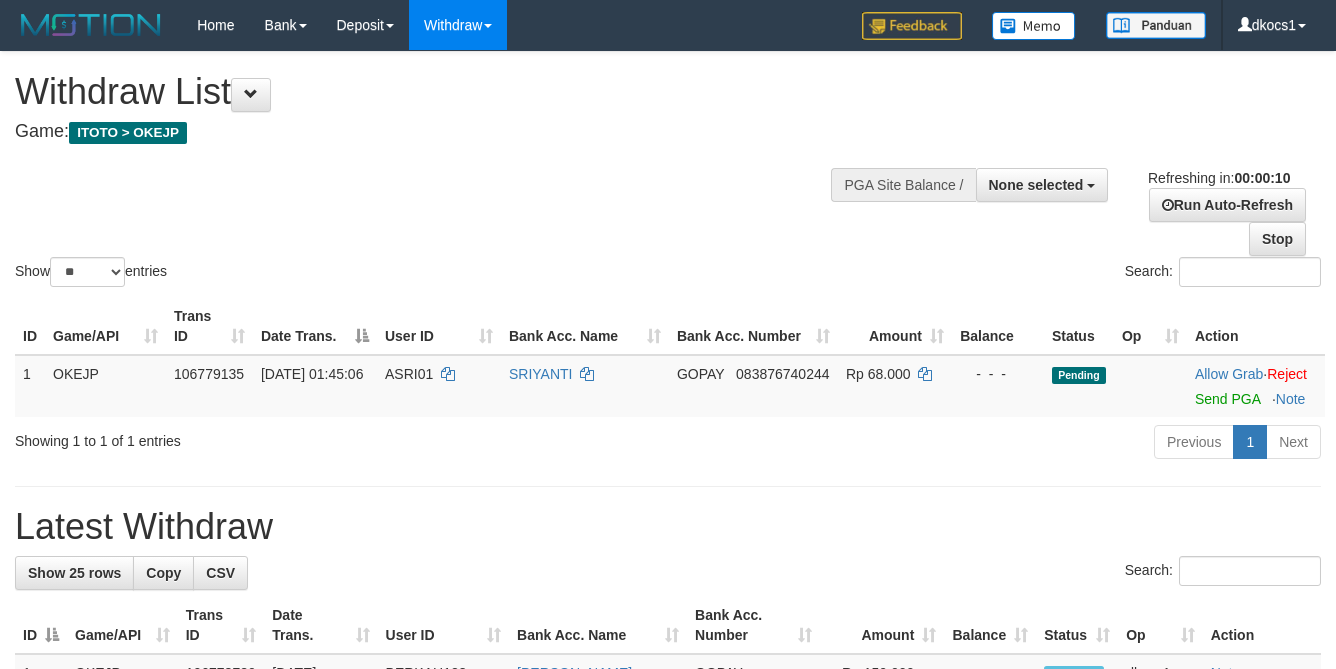 select 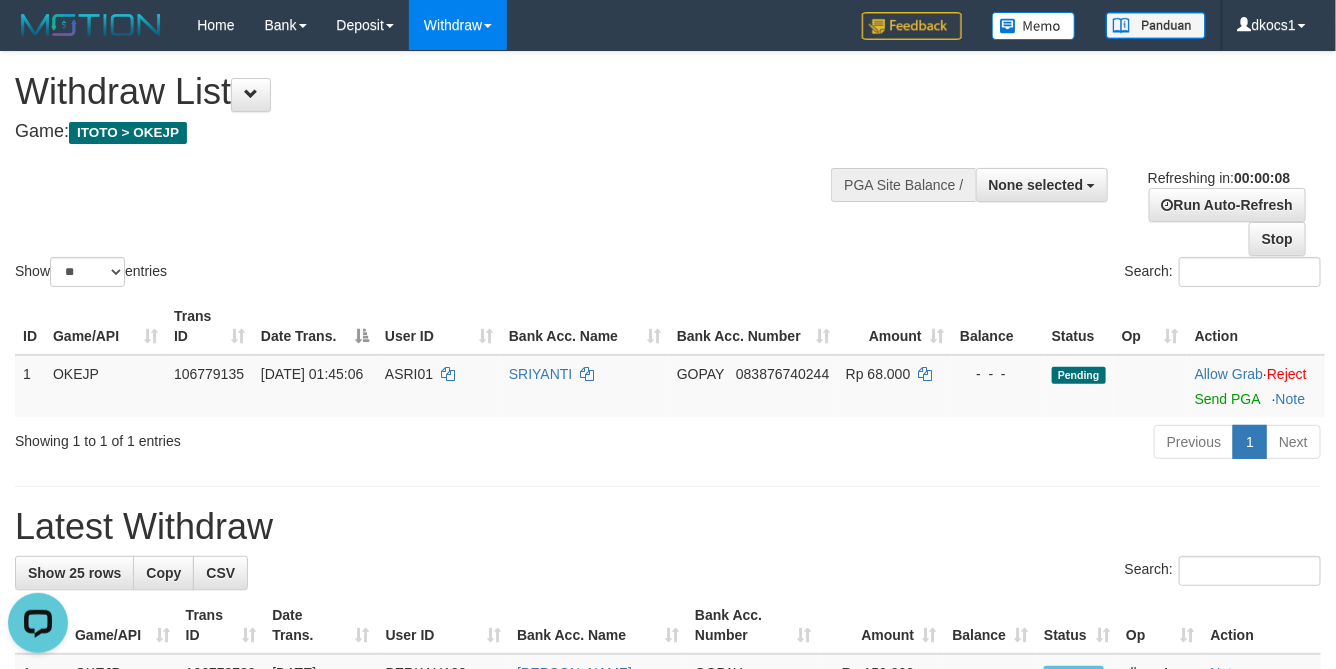 scroll, scrollTop: 0, scrollLeft: 0, axis: both 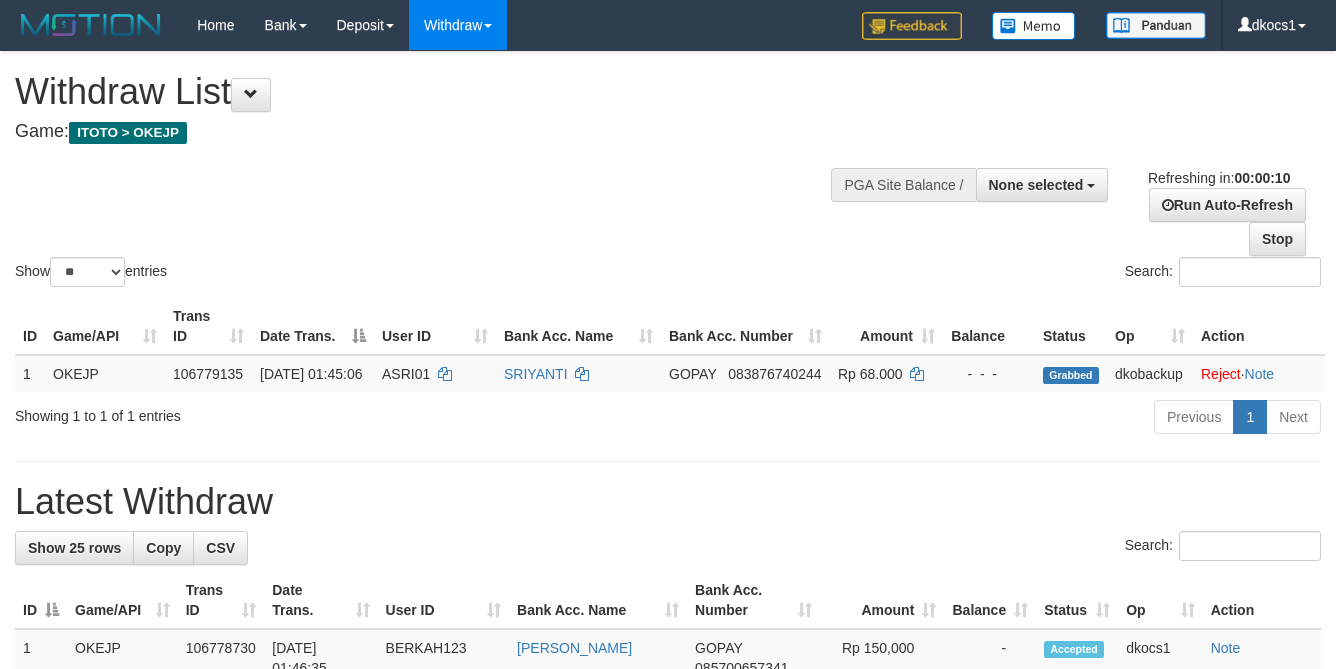 select 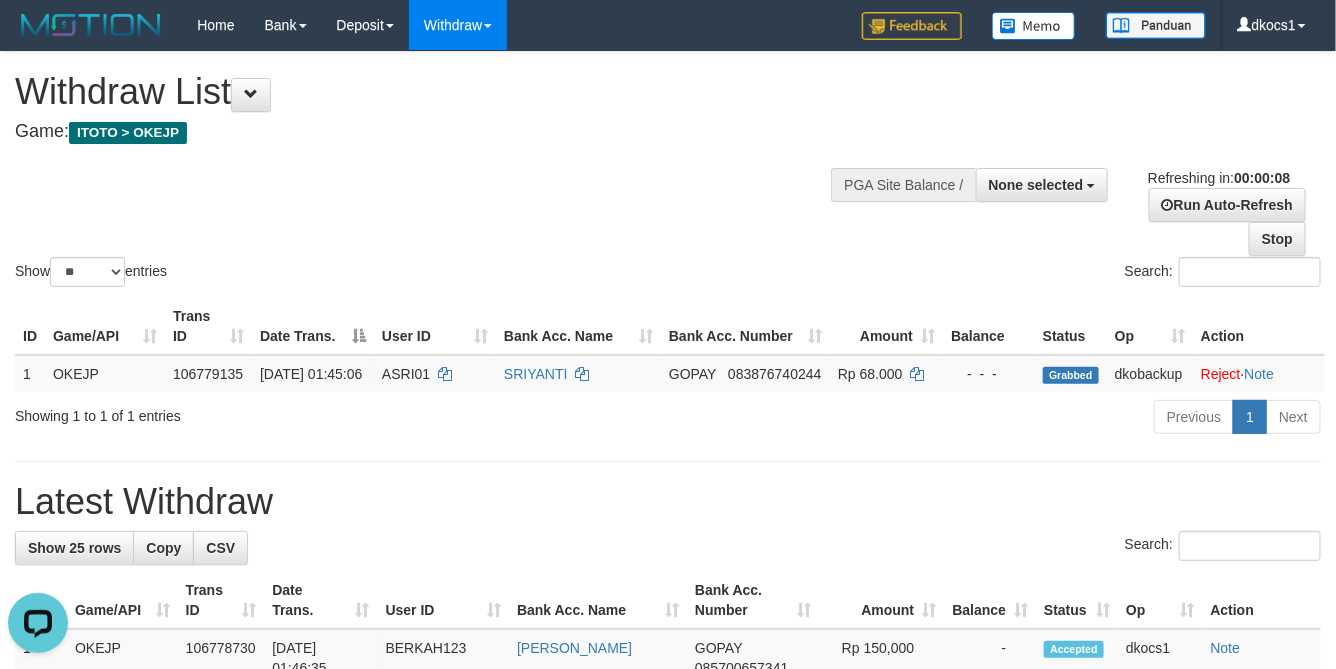 scroll, scrollTop: 0, scrollLeft: 0, axis: both 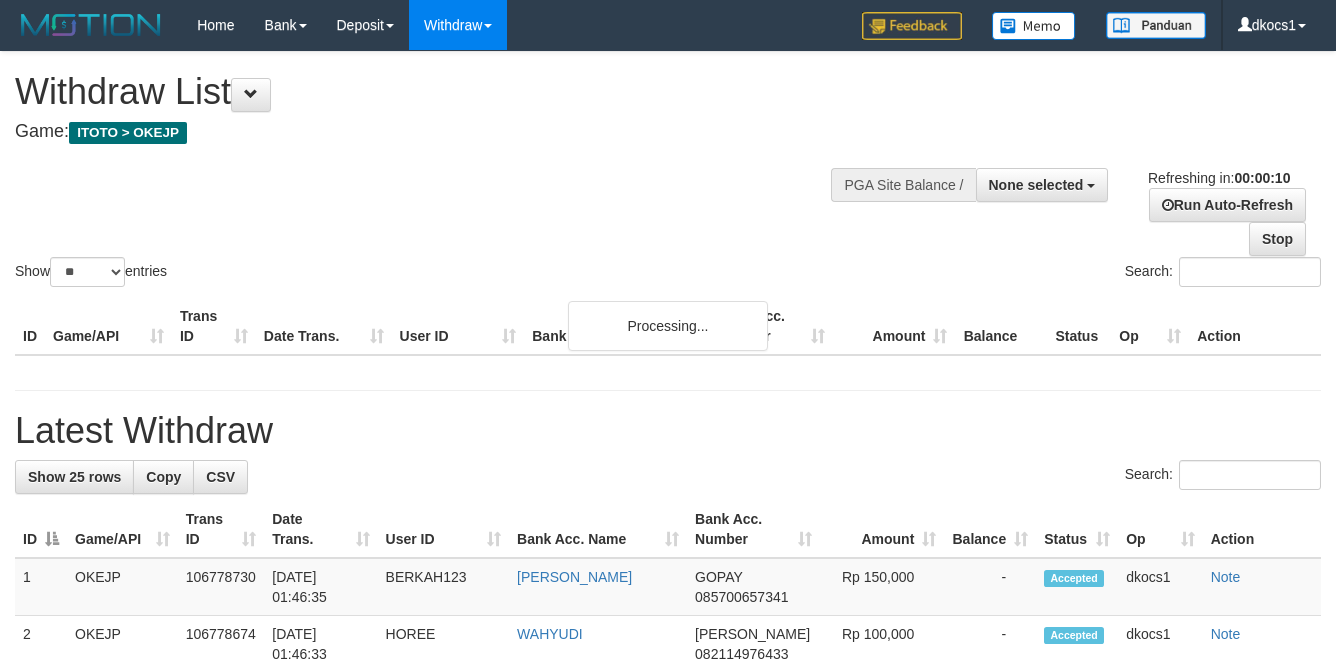 select 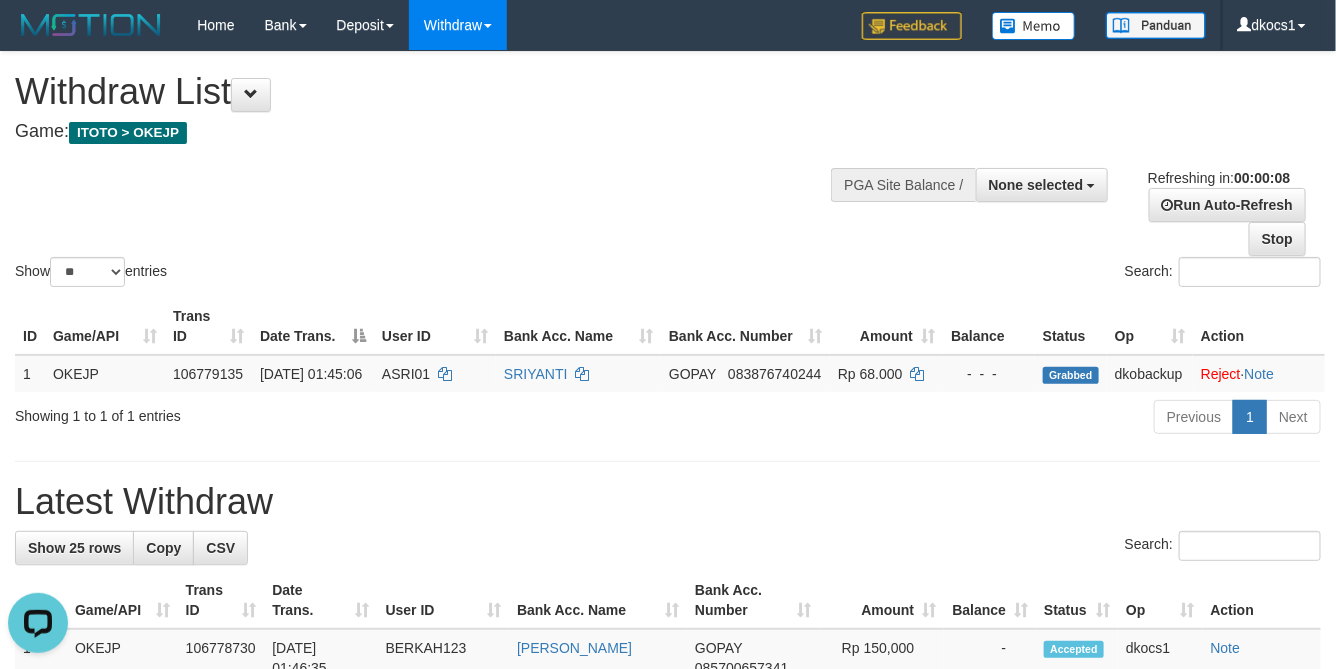 scroll, scrollTop: 0, scrollLeft: 0, axis: both 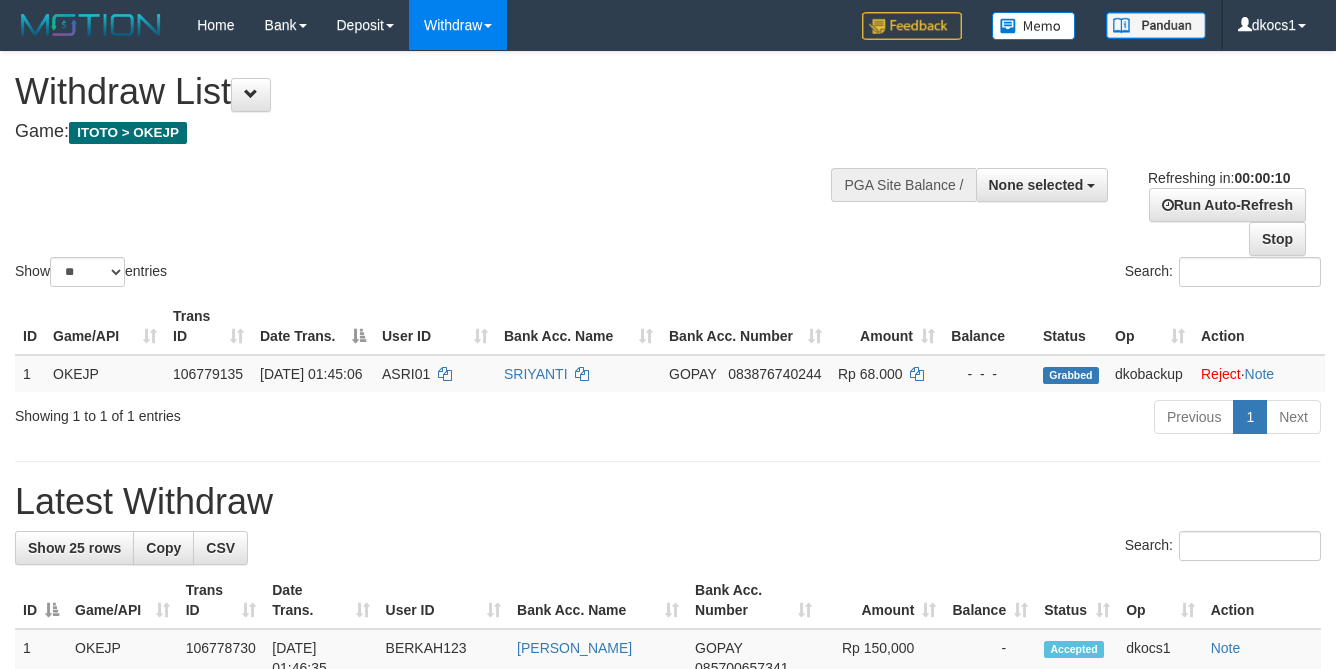 select 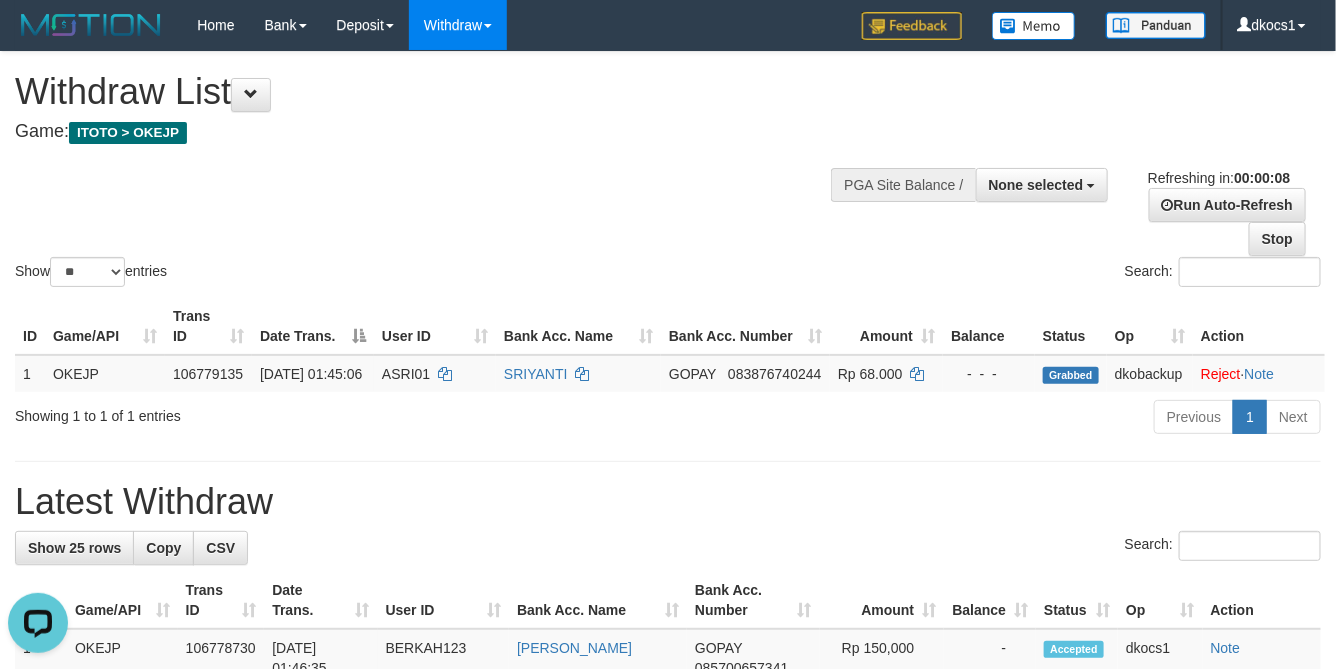 scroll, scrollTop: 0, scrollLeft: 0, axis: both 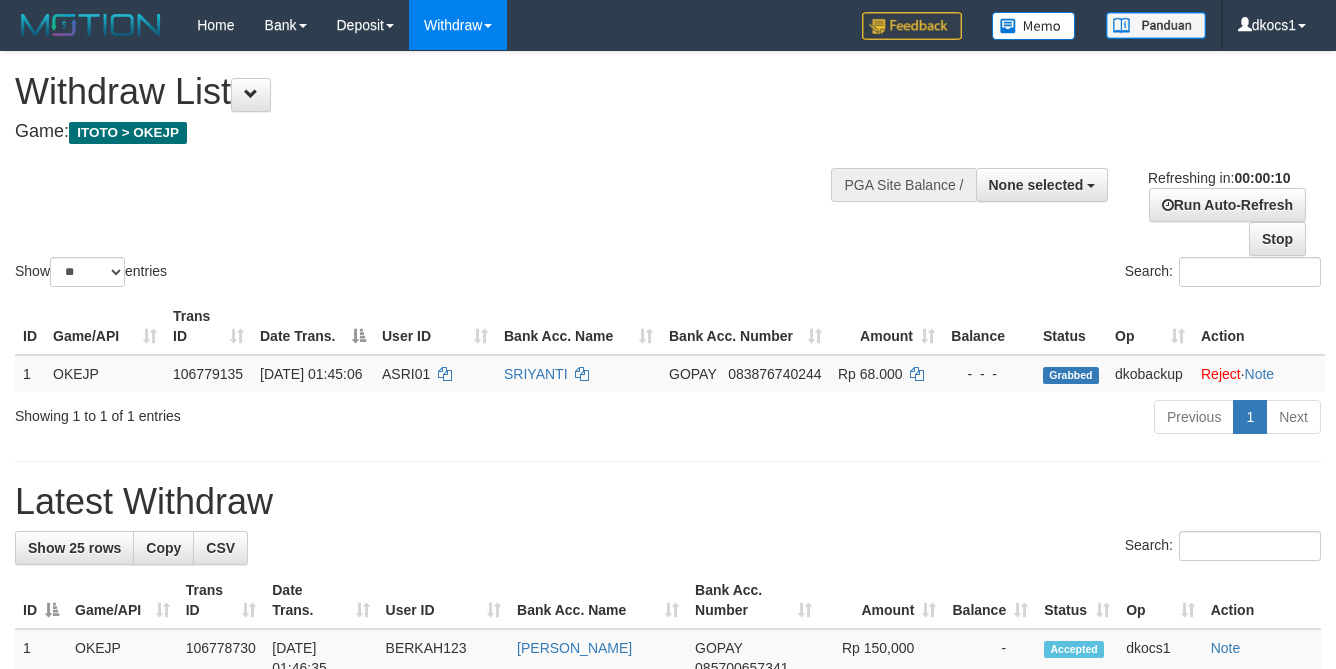 select 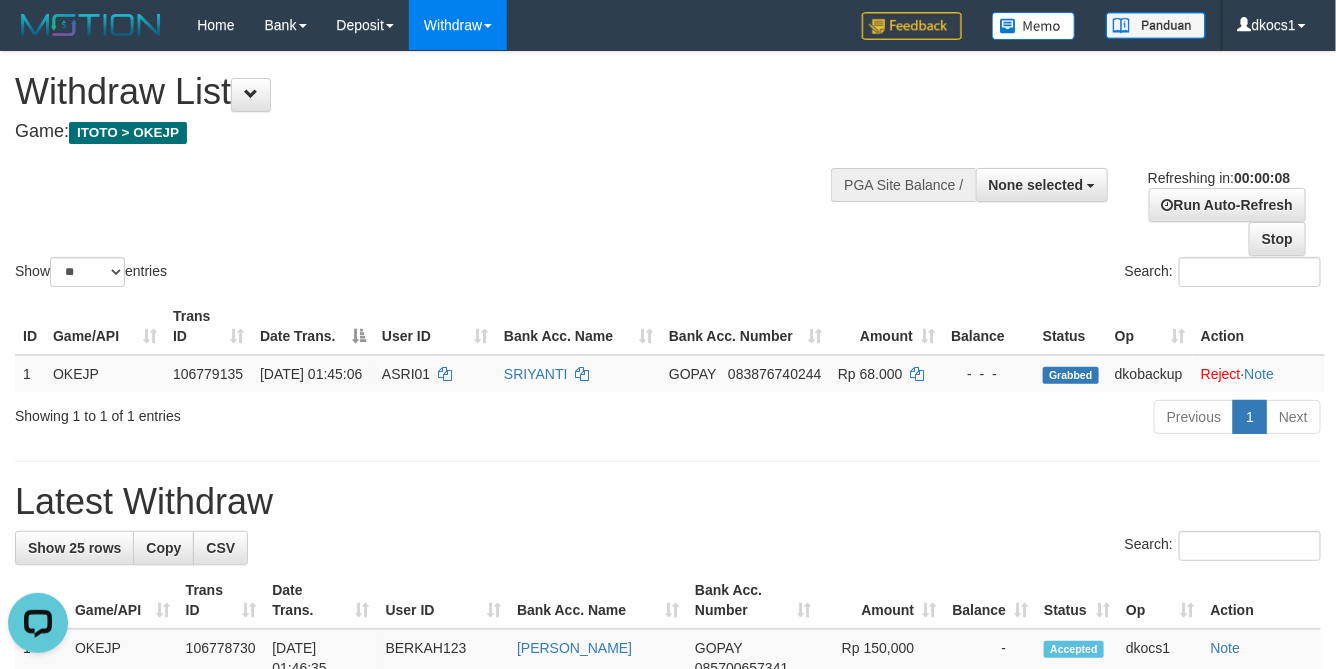 scroll, scrollTop: 0, scrollLeft: 0, axis: both 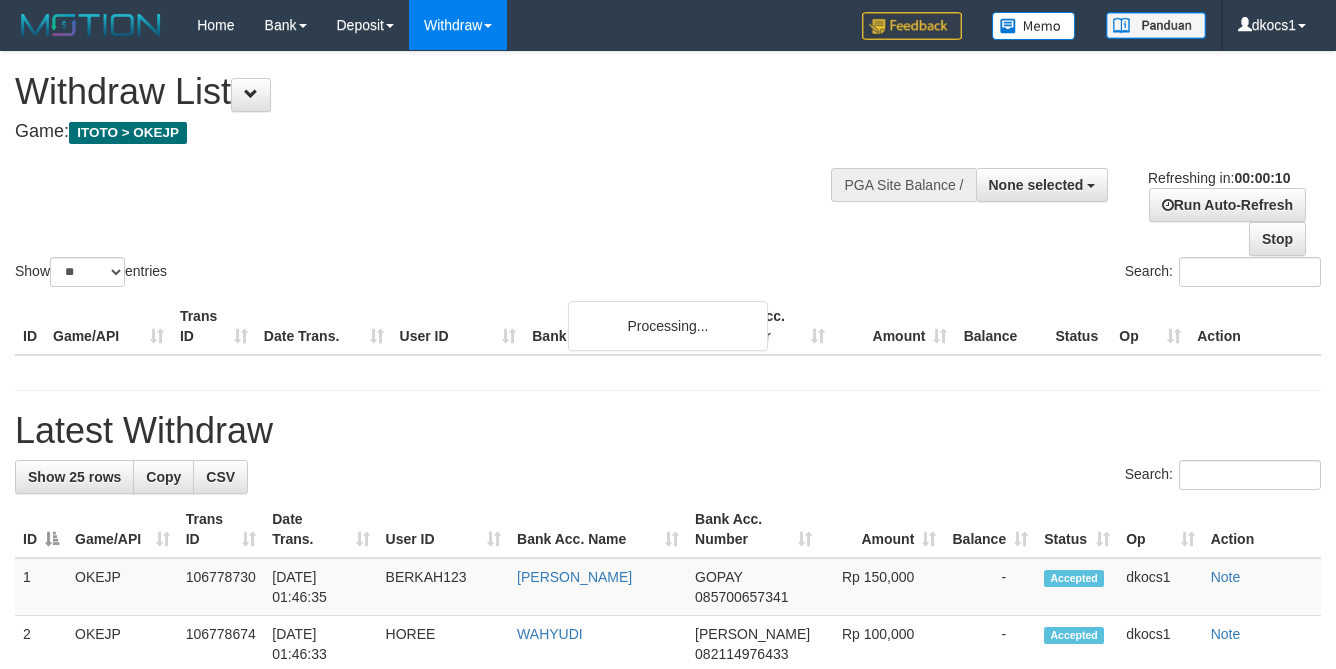 select 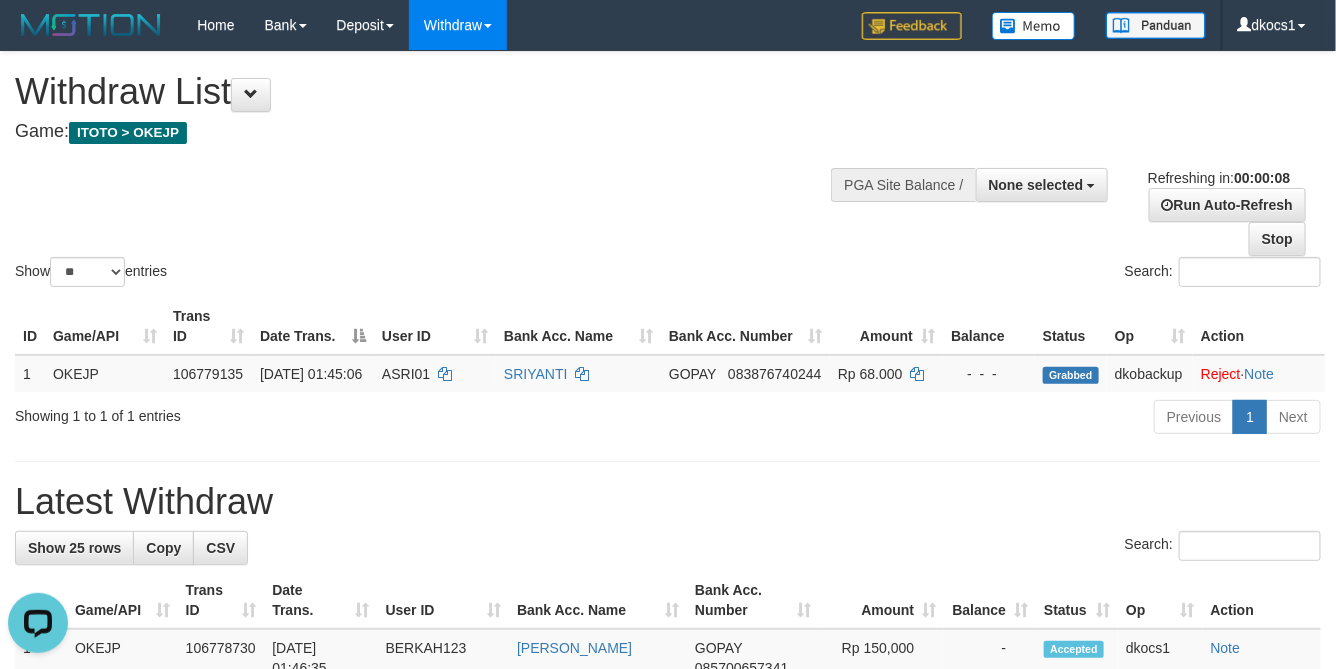 scroll, scrollTop: 0, scrollLeft: 0, axis: both 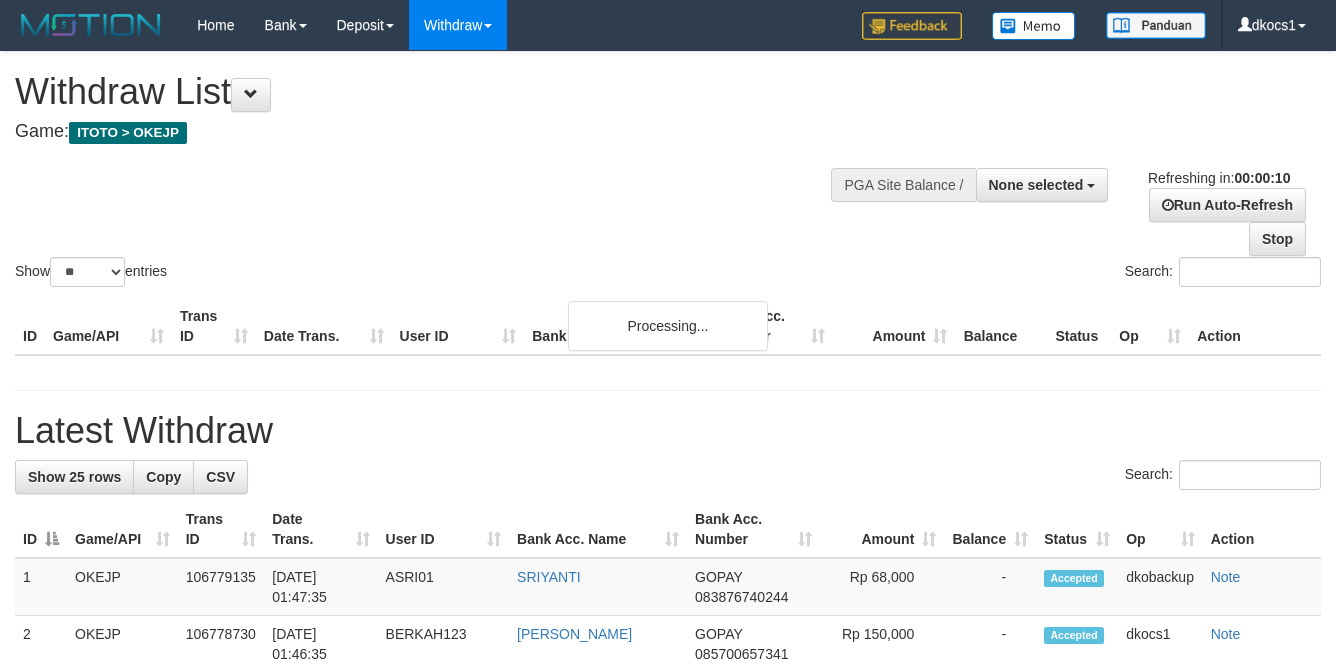 select 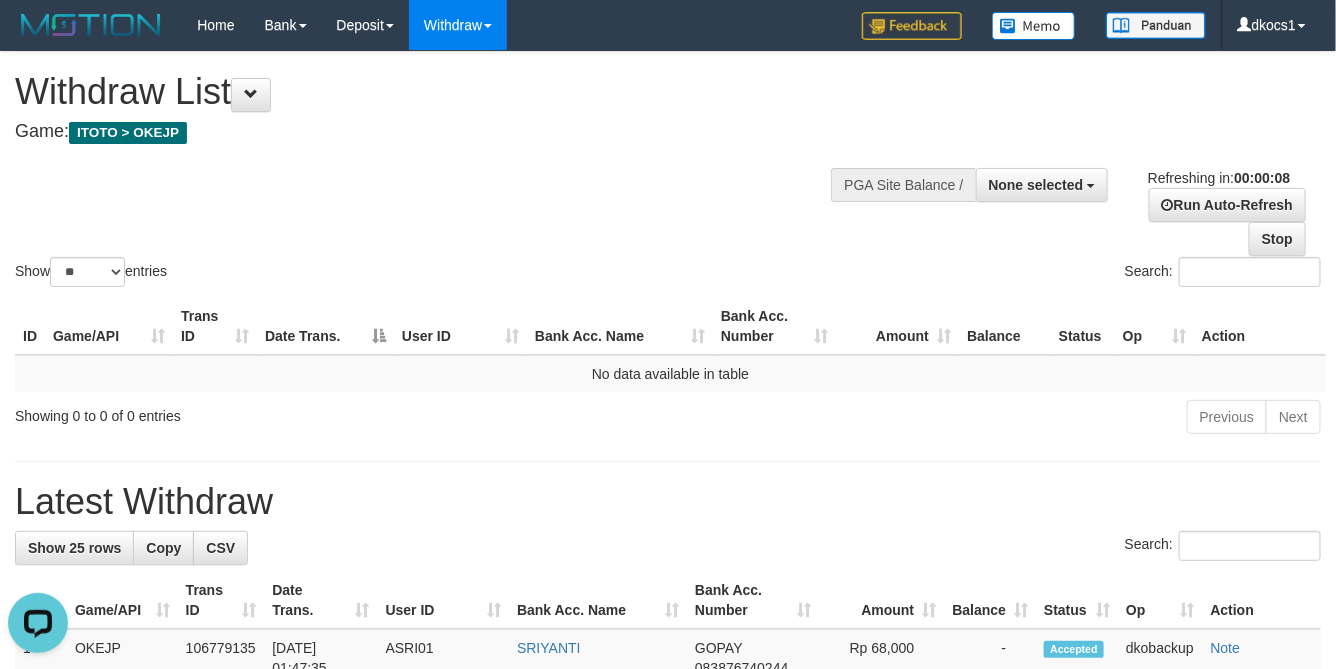 scroll, scrollTop: 0, scrollLeft: 0, axis: both 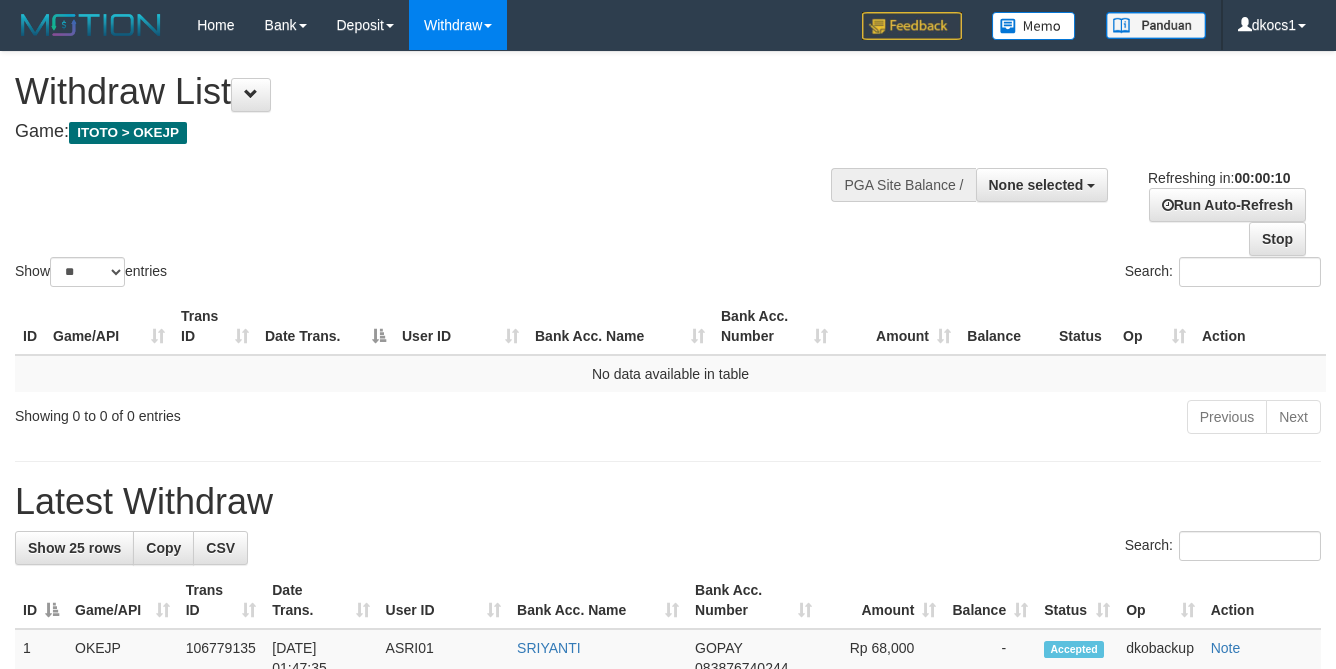 select 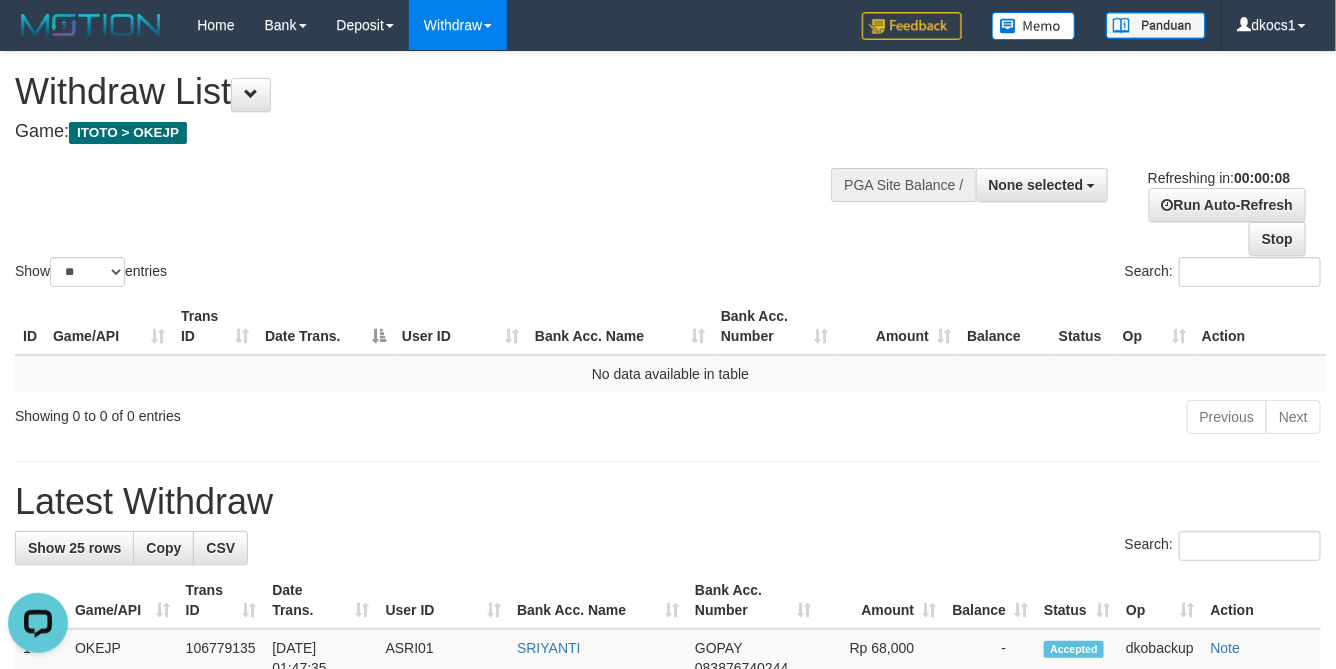 scroll, scrollTop: 0, scrollLeft: 0, axis: both 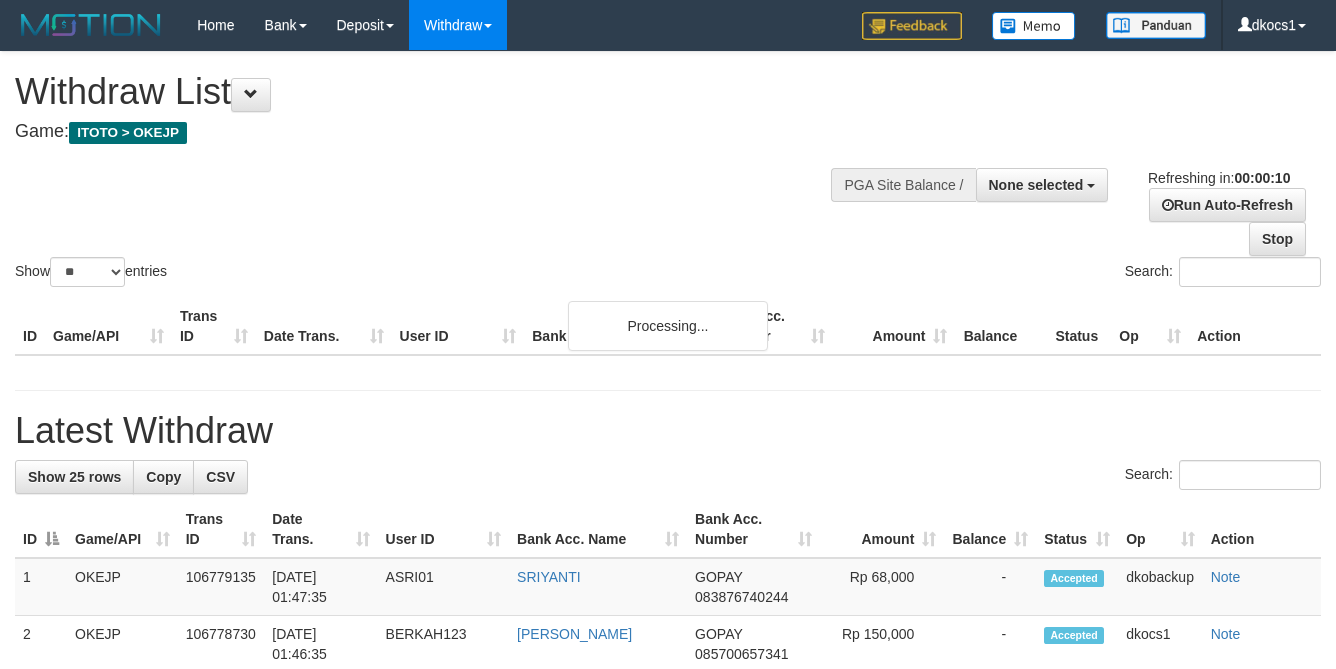 select 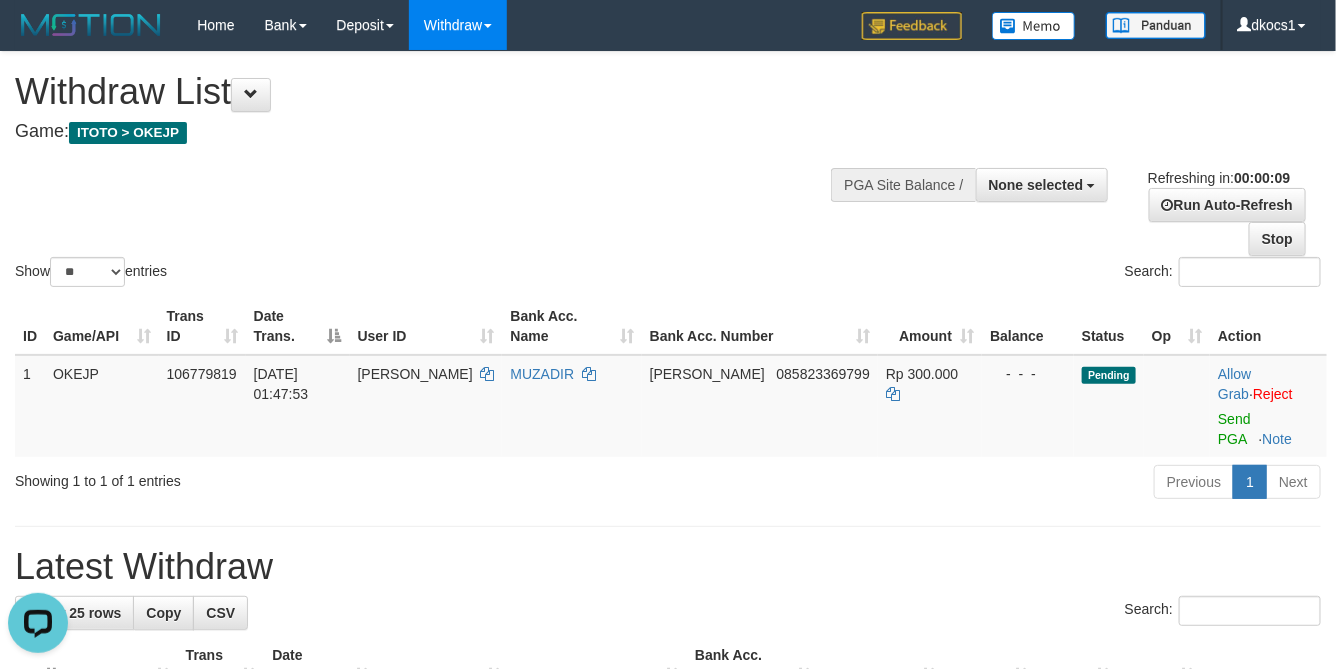 scroll, scrollTop: 0, scrollLeft: 0, axis: both 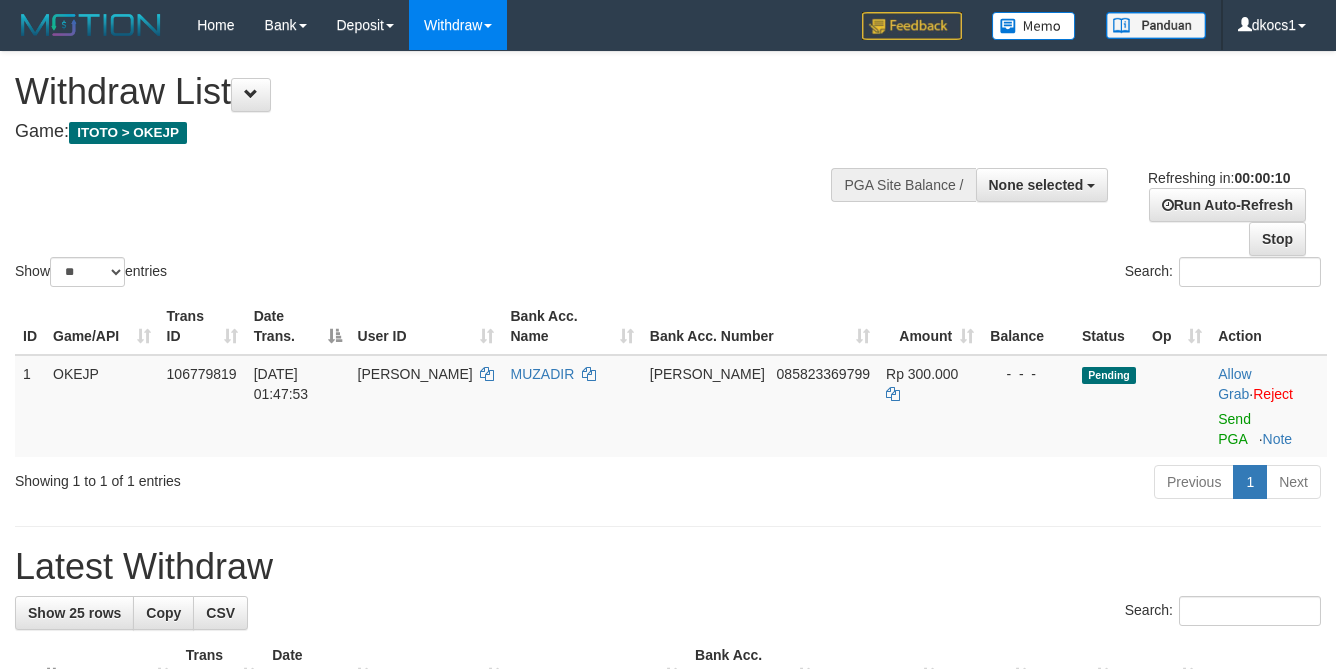 select 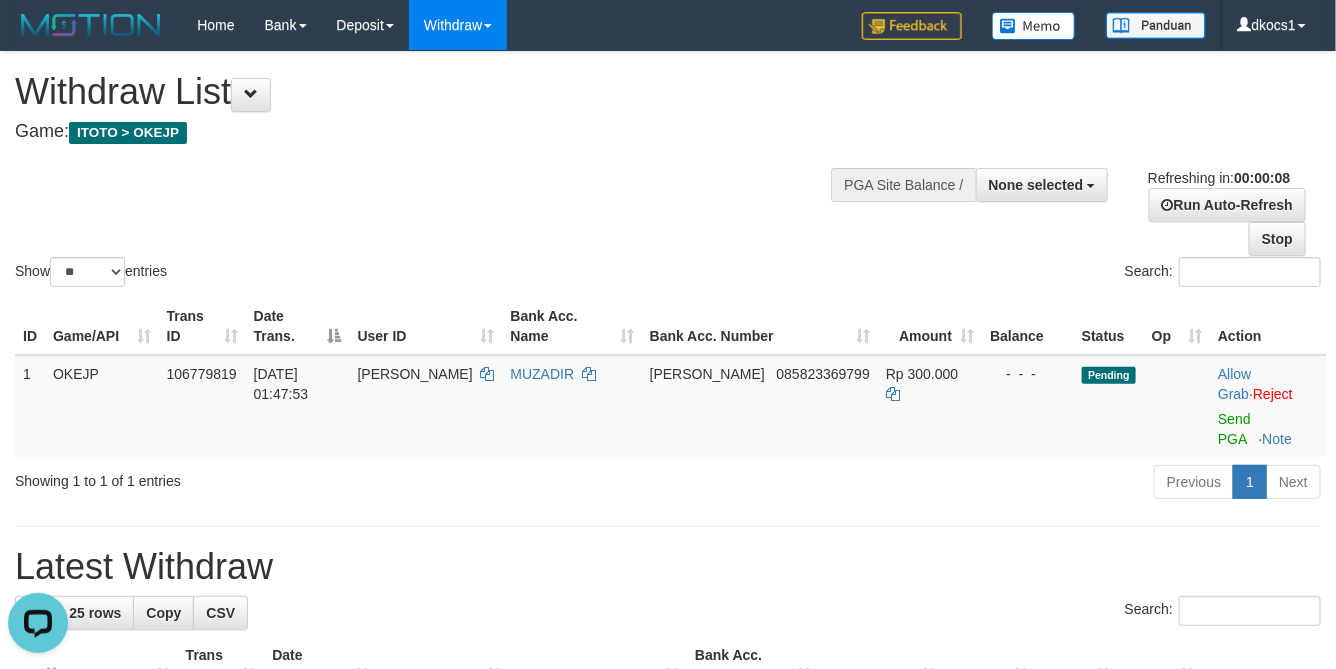 scroll, scrollTop: 0, scrollLeft: 0, axis: both 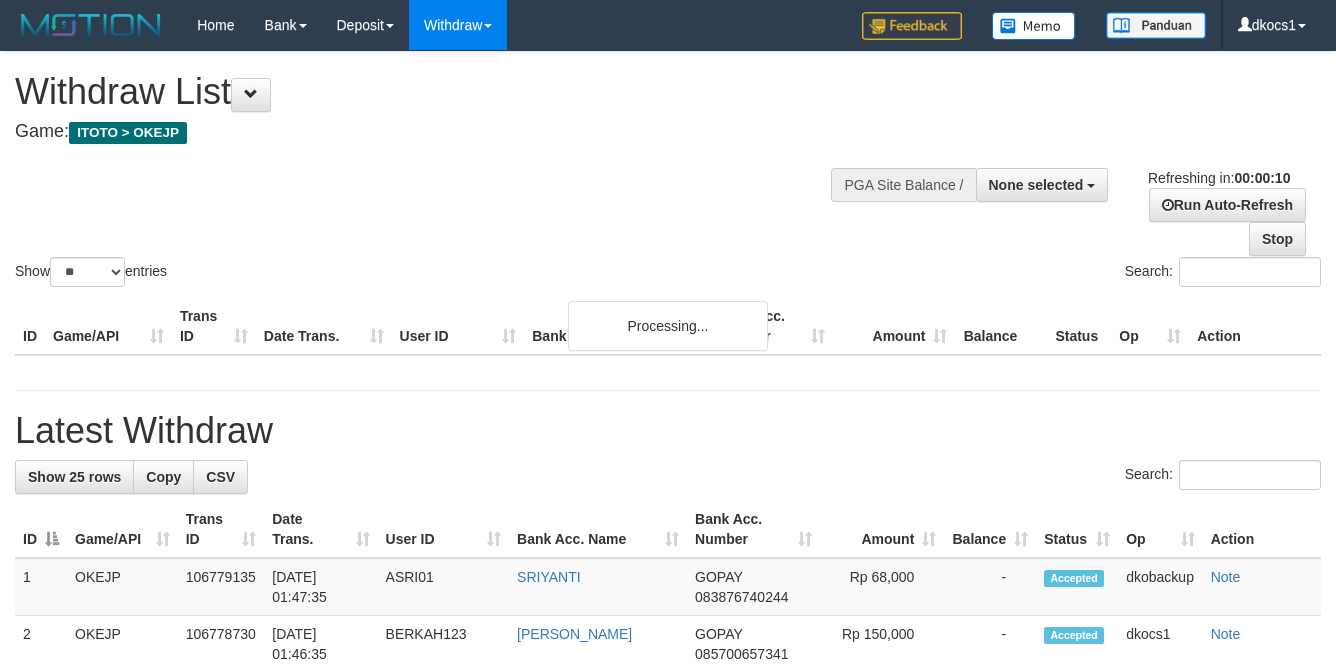 select 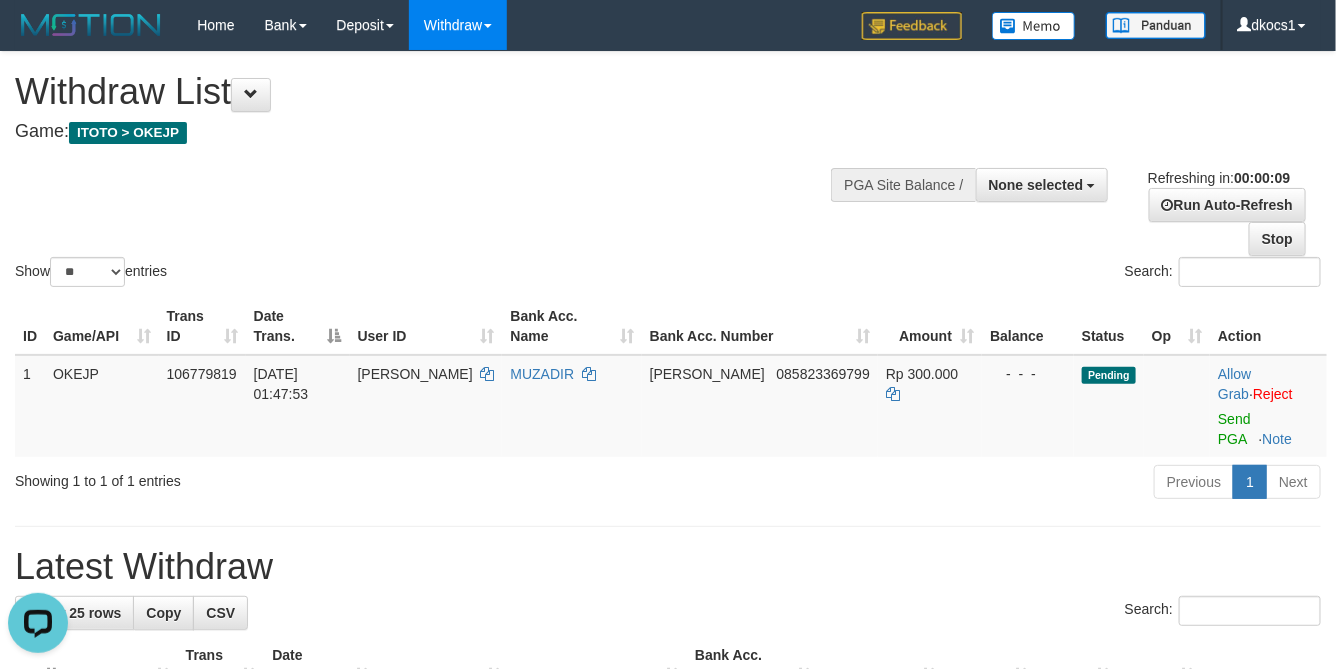 scroll, scrollTop: 0, scrollLeft: 0, axis: both 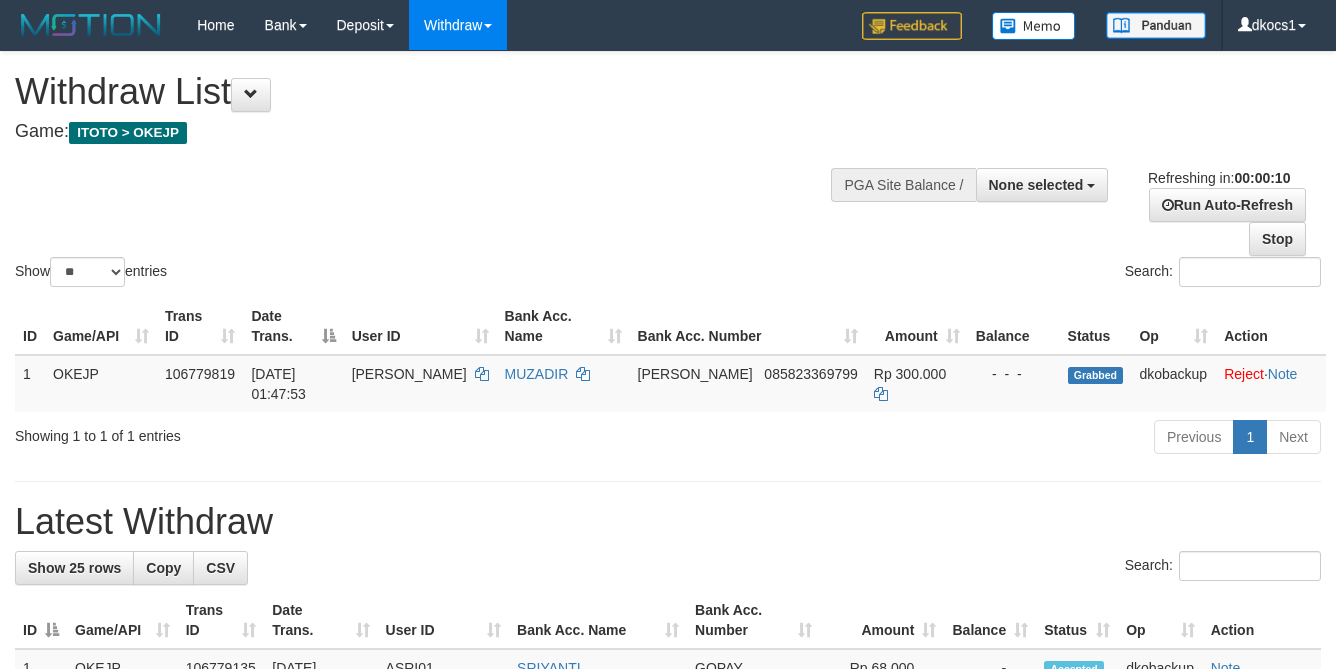 select 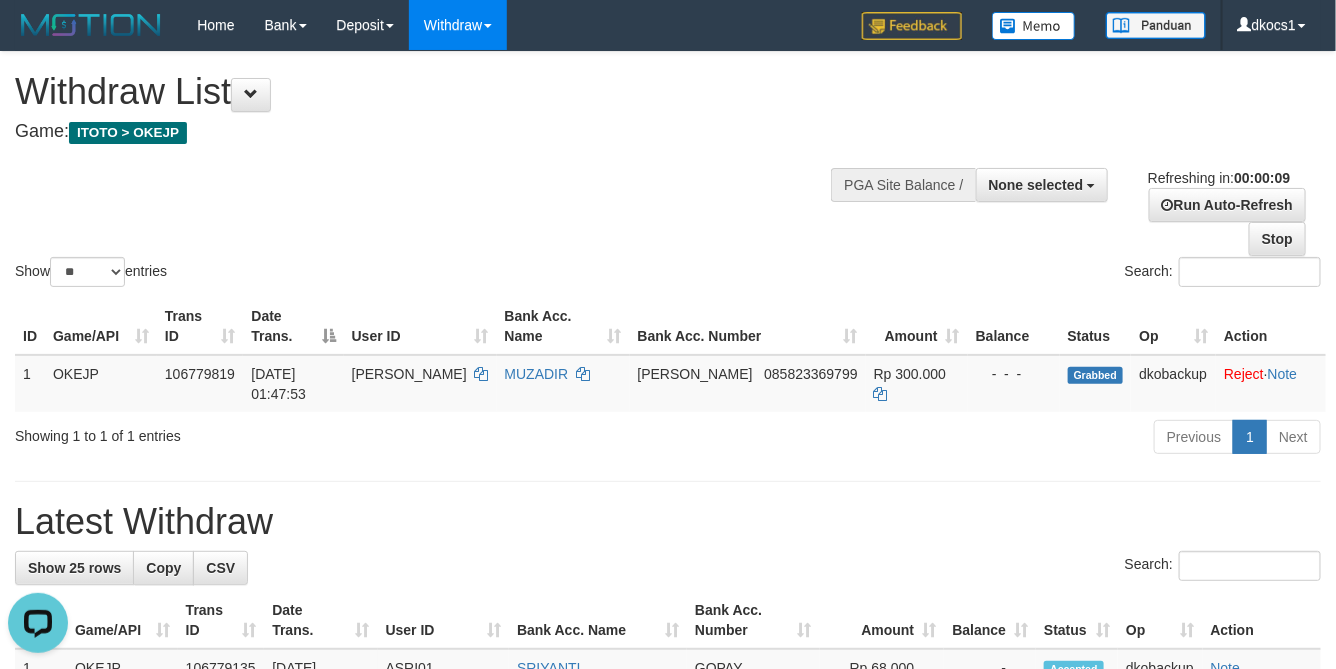scroll, scrollTop: 0, scrollLeft: 0, axis: both 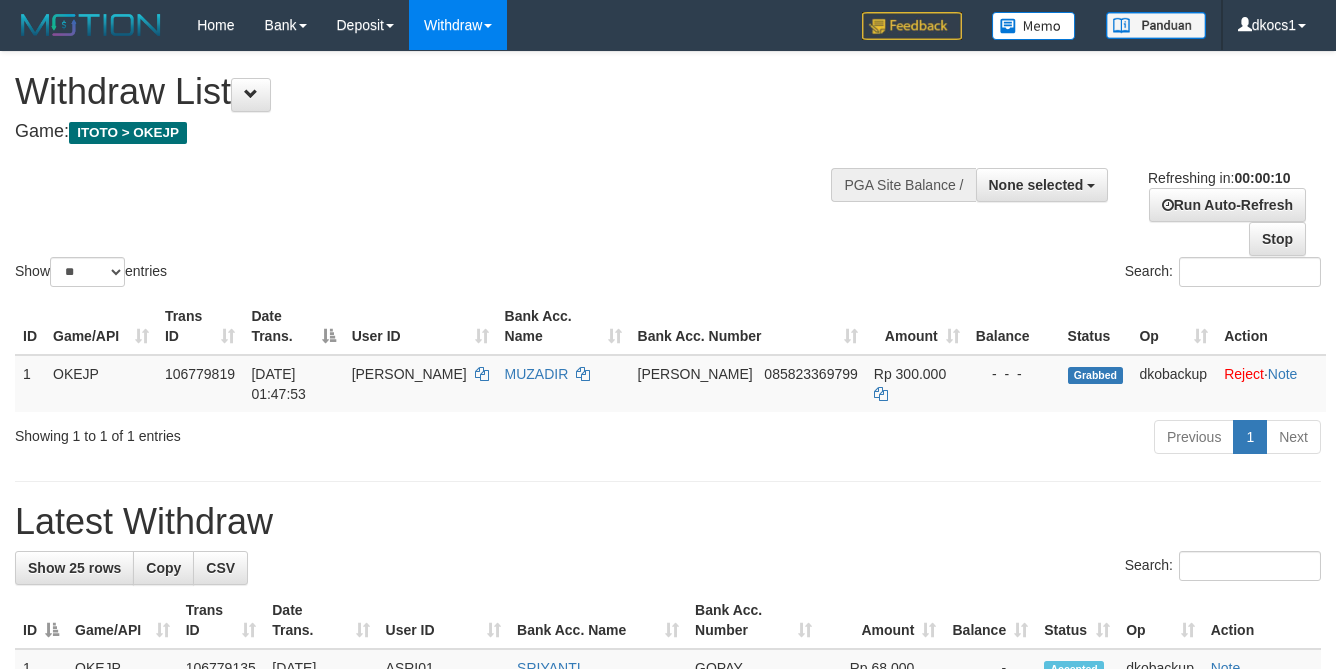 select 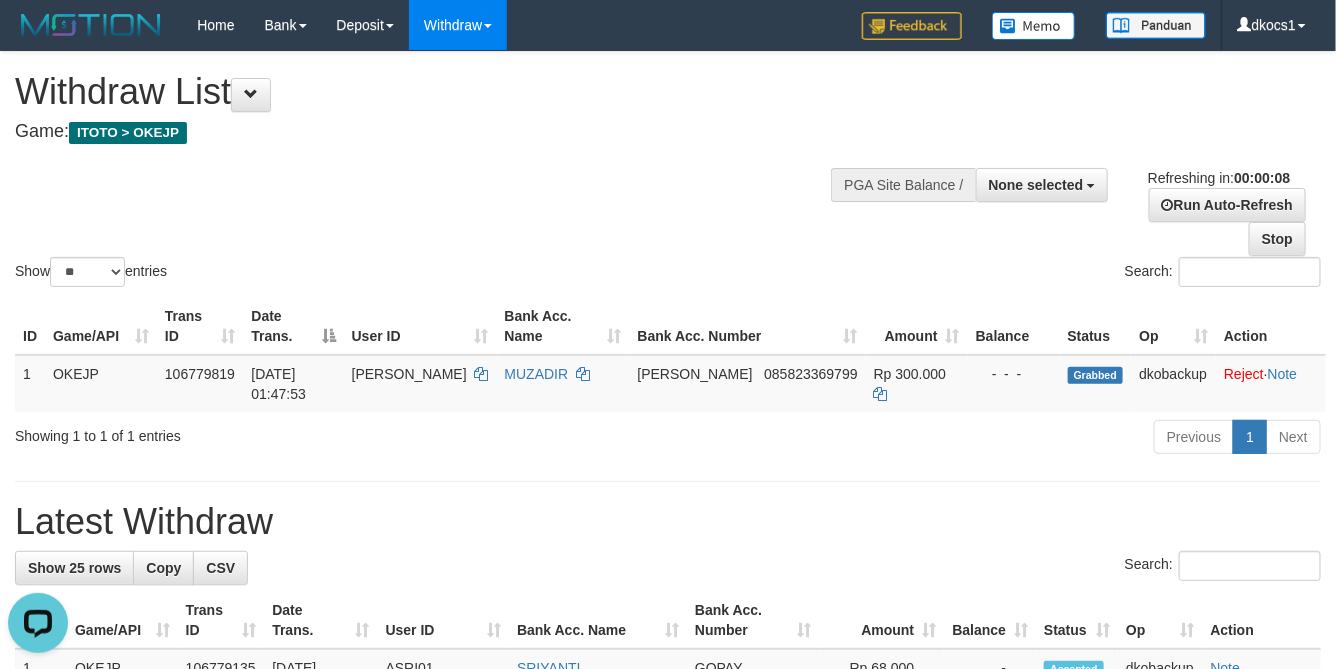 scroll, scrollTop: 0, scrollLeft: 0, axis: both 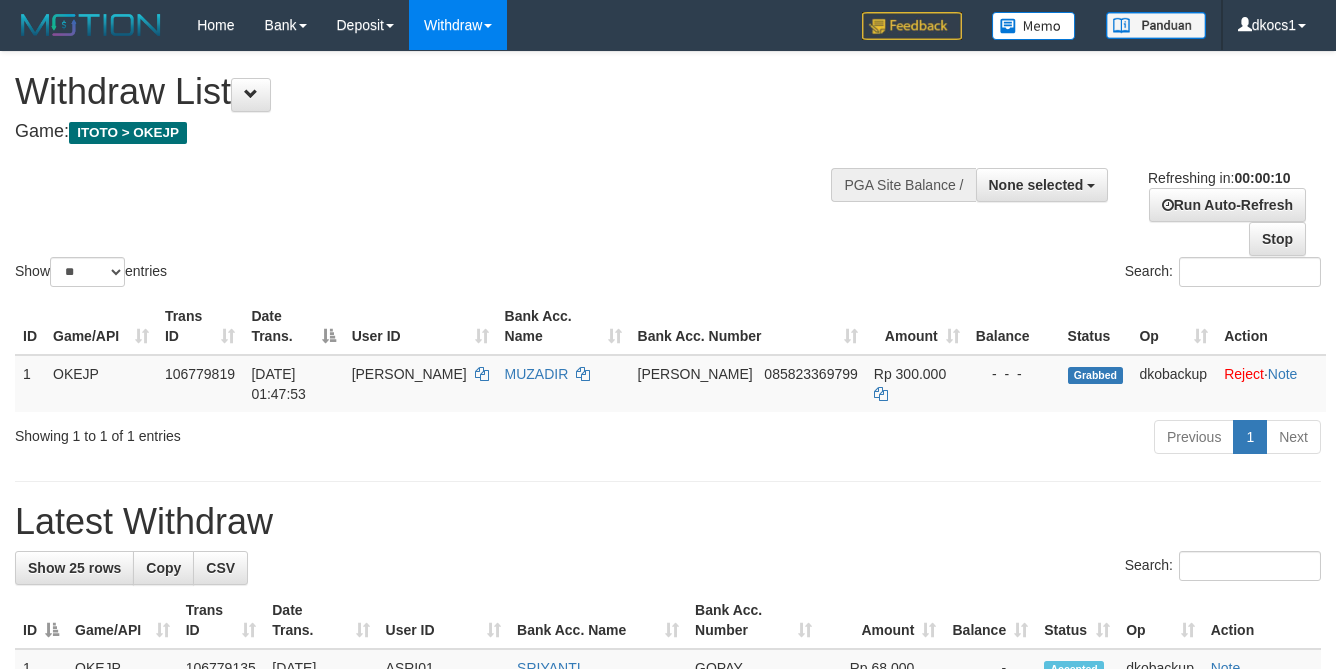 select 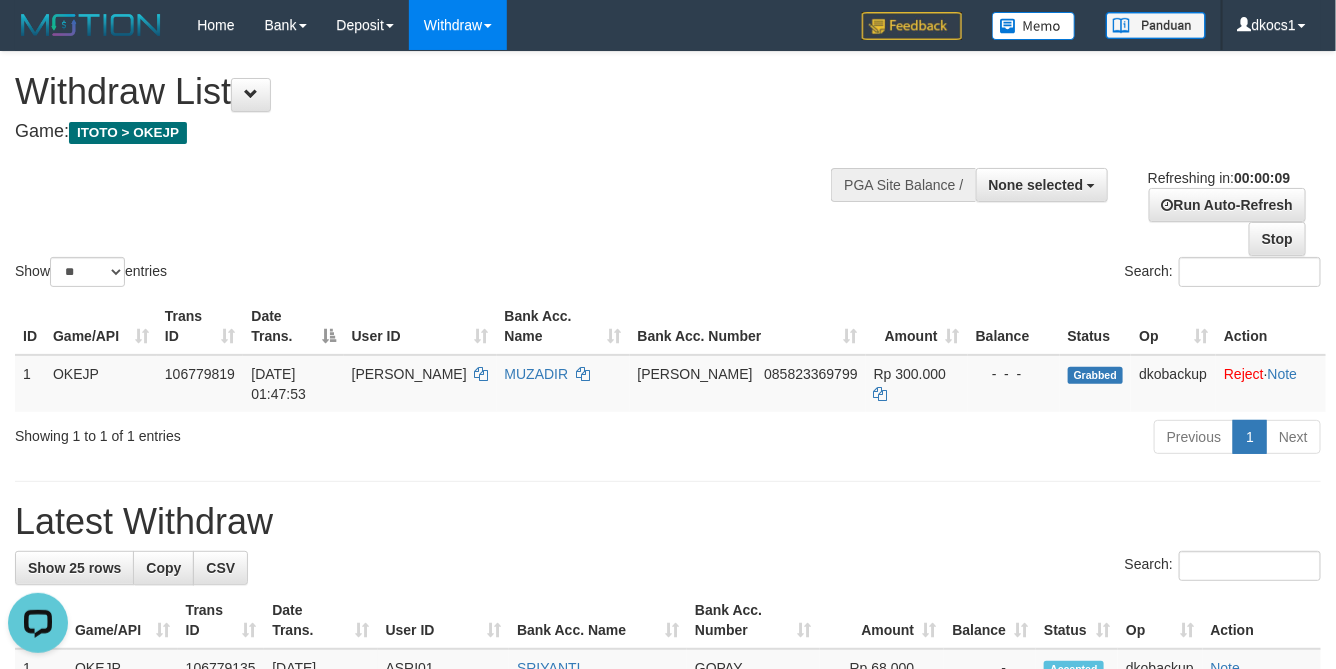 scroll, scrollTop: 0, scrollLeft: 0, axis: both 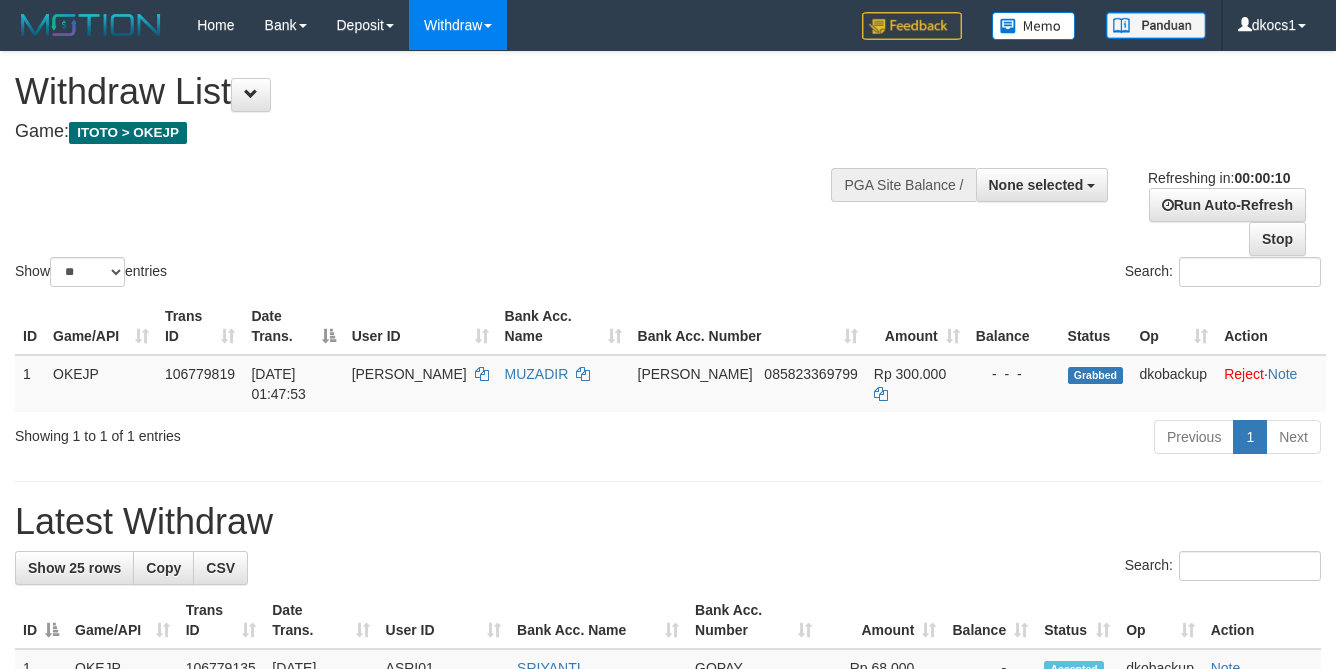 select 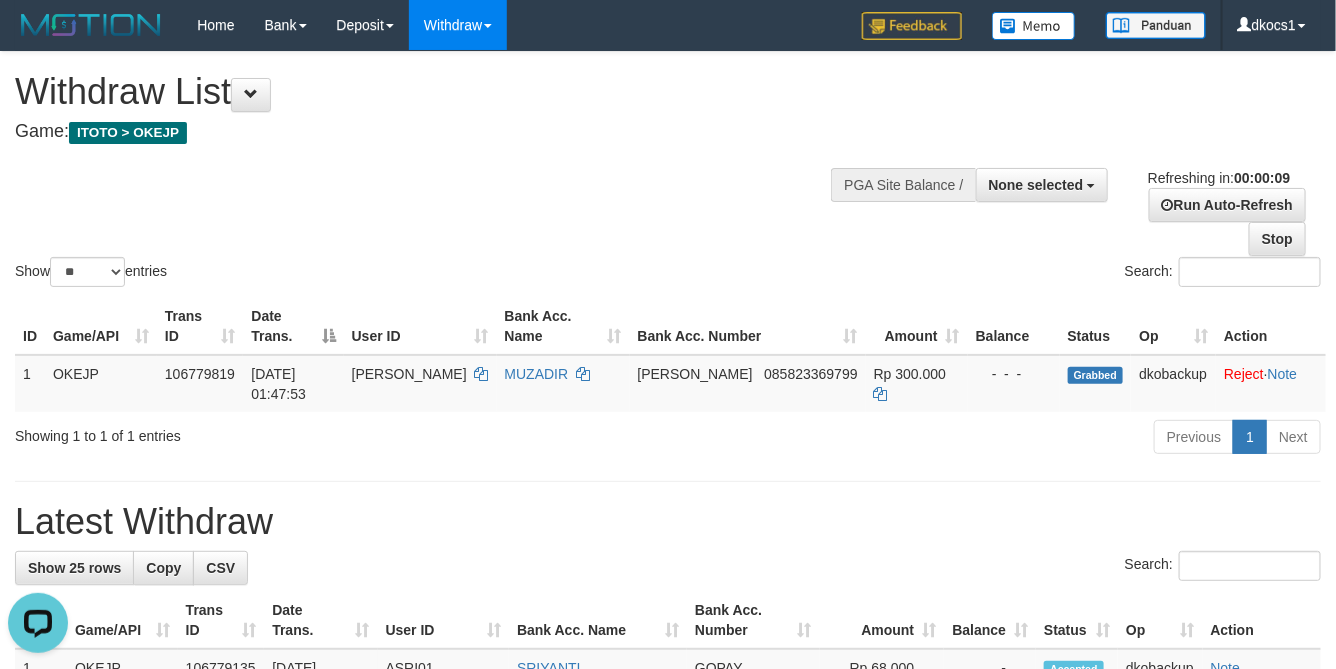 scroll, scrollTop: 0, scrollLeft: 0, axis: both 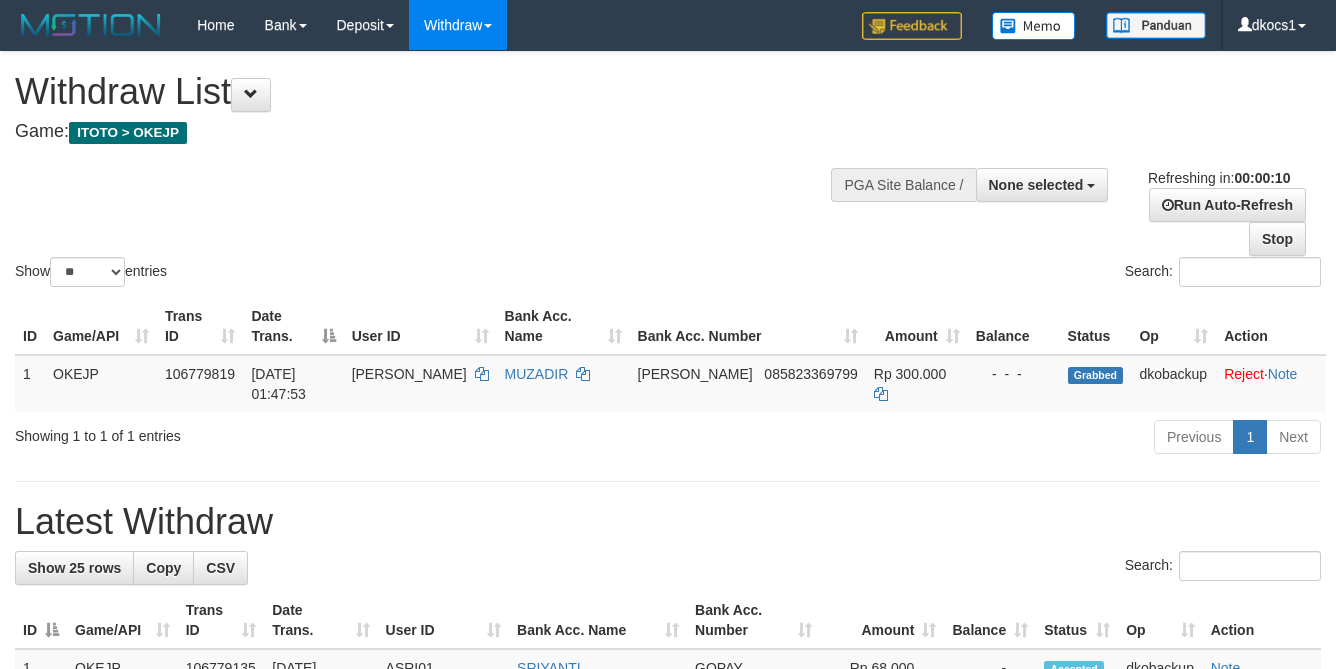 select 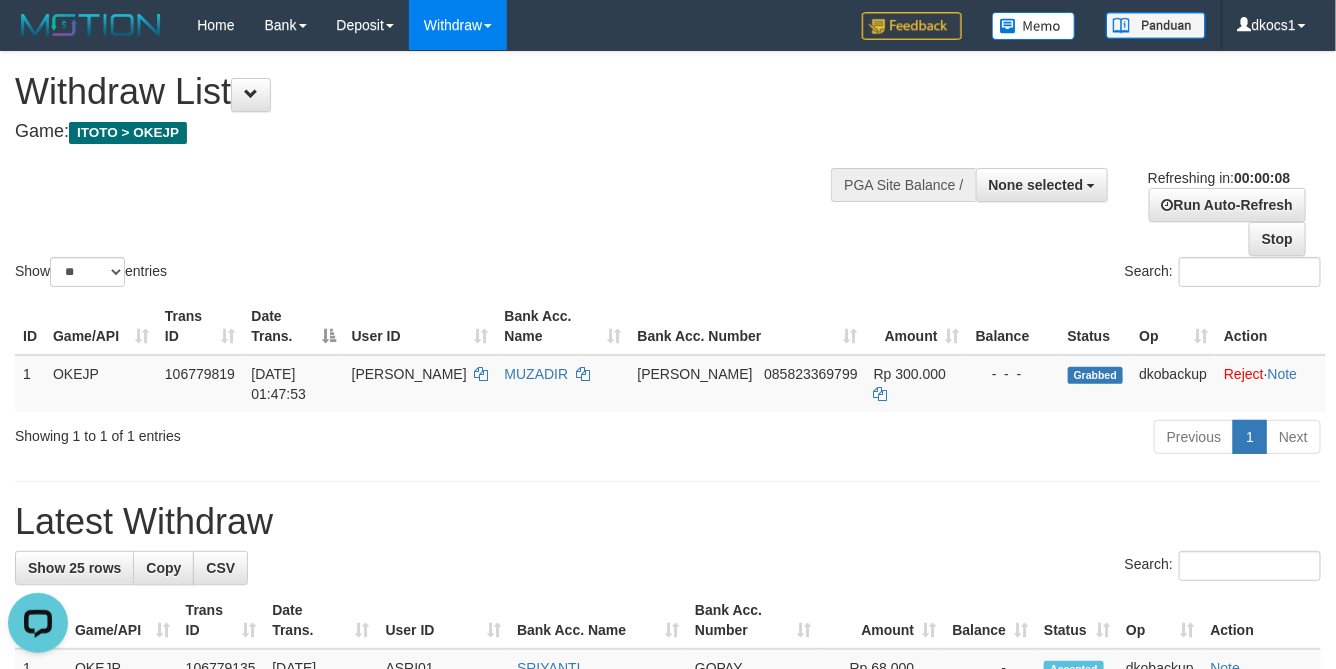 scroll, scrollTop: 0, scrollLeft: 0, axis: both 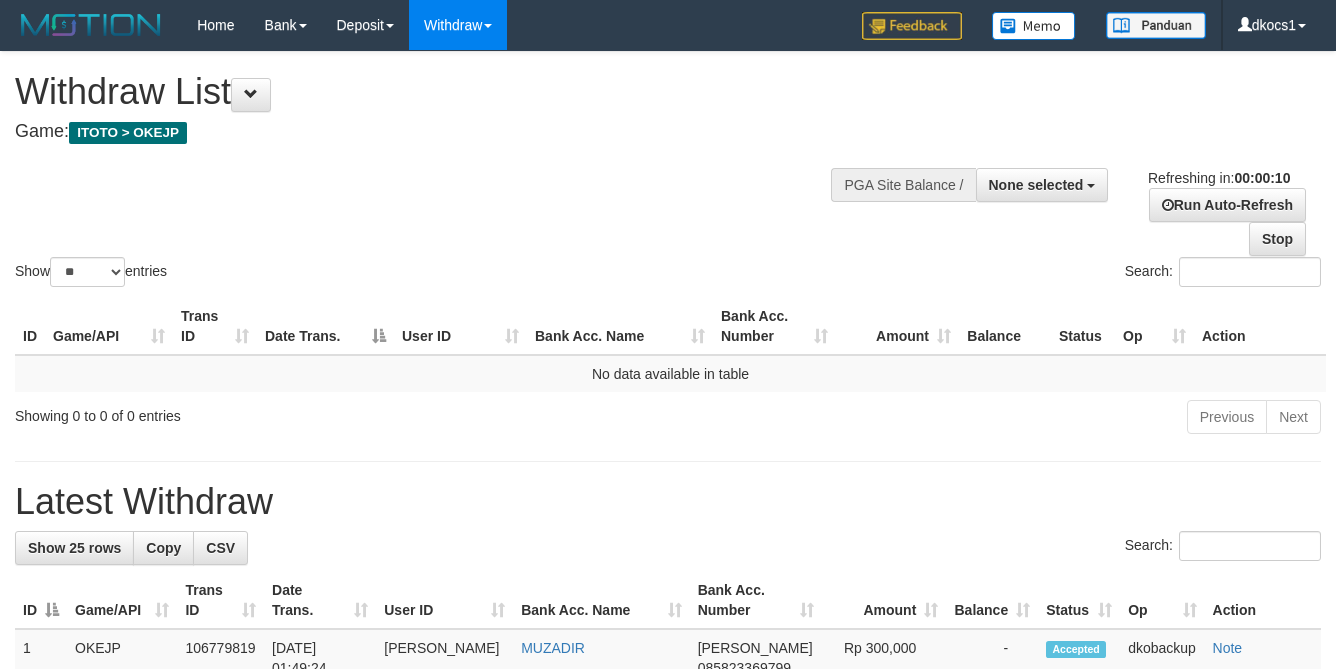 select 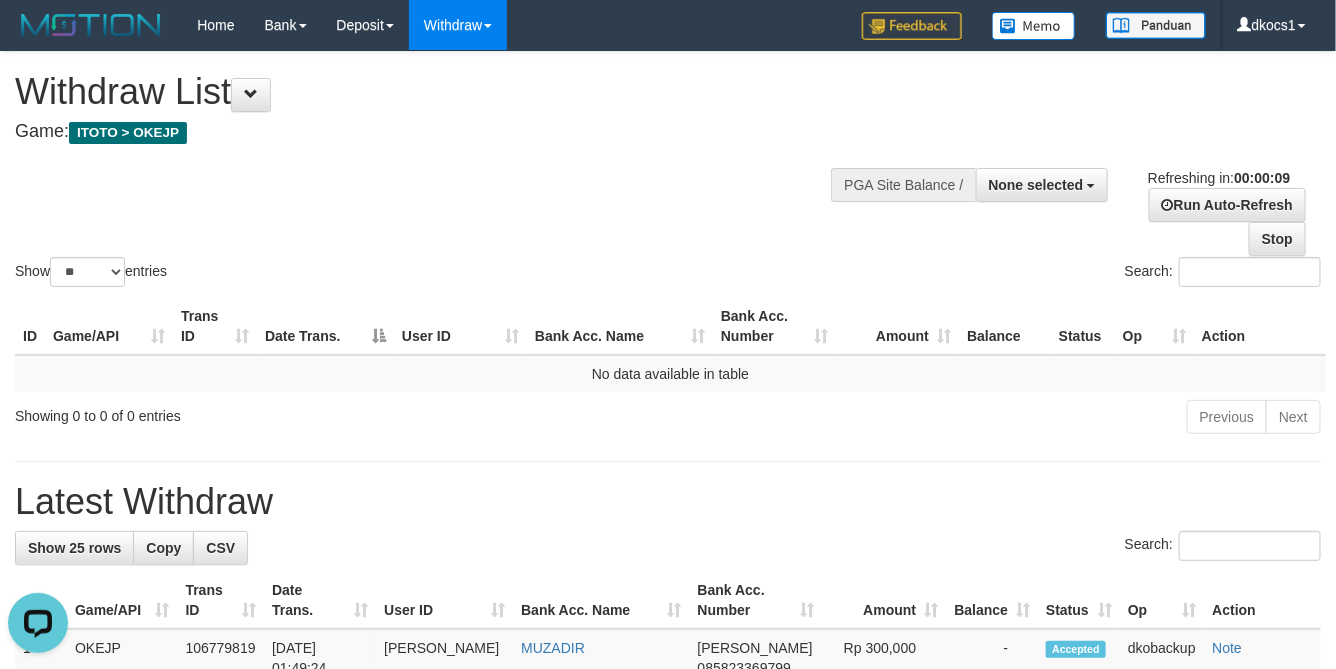 scroll, scrollTop: 0, scrollLeft: 0, axis: both 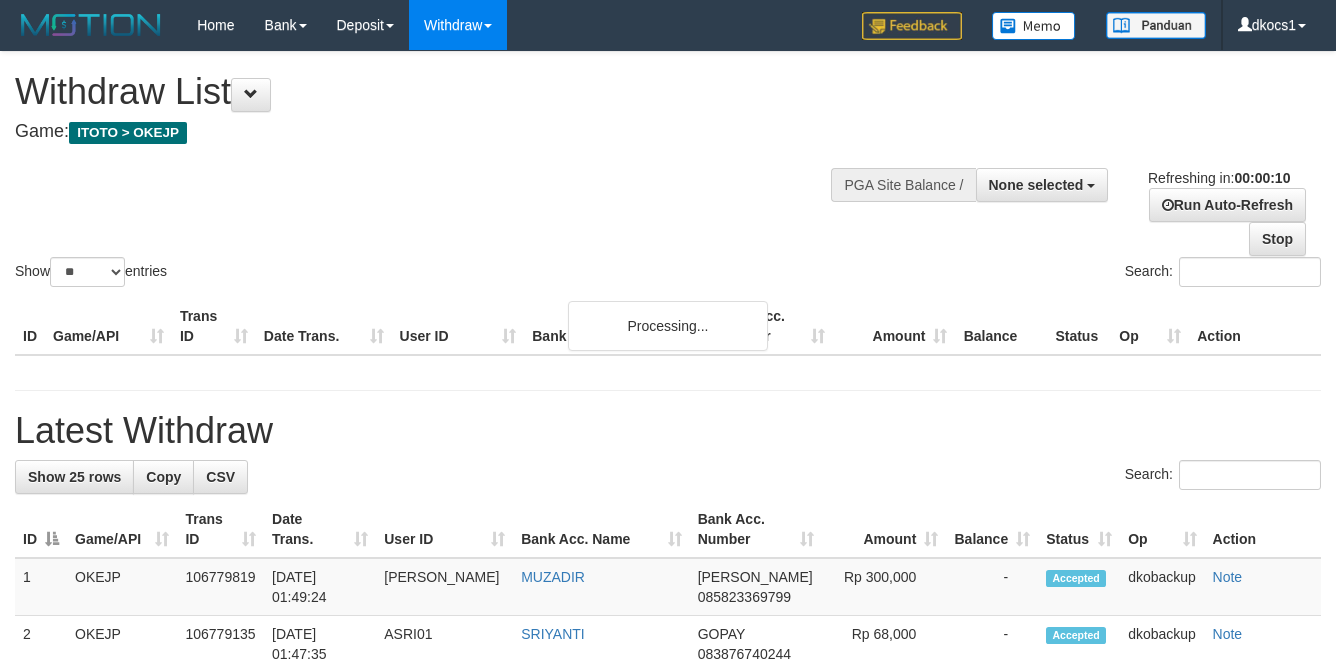 select 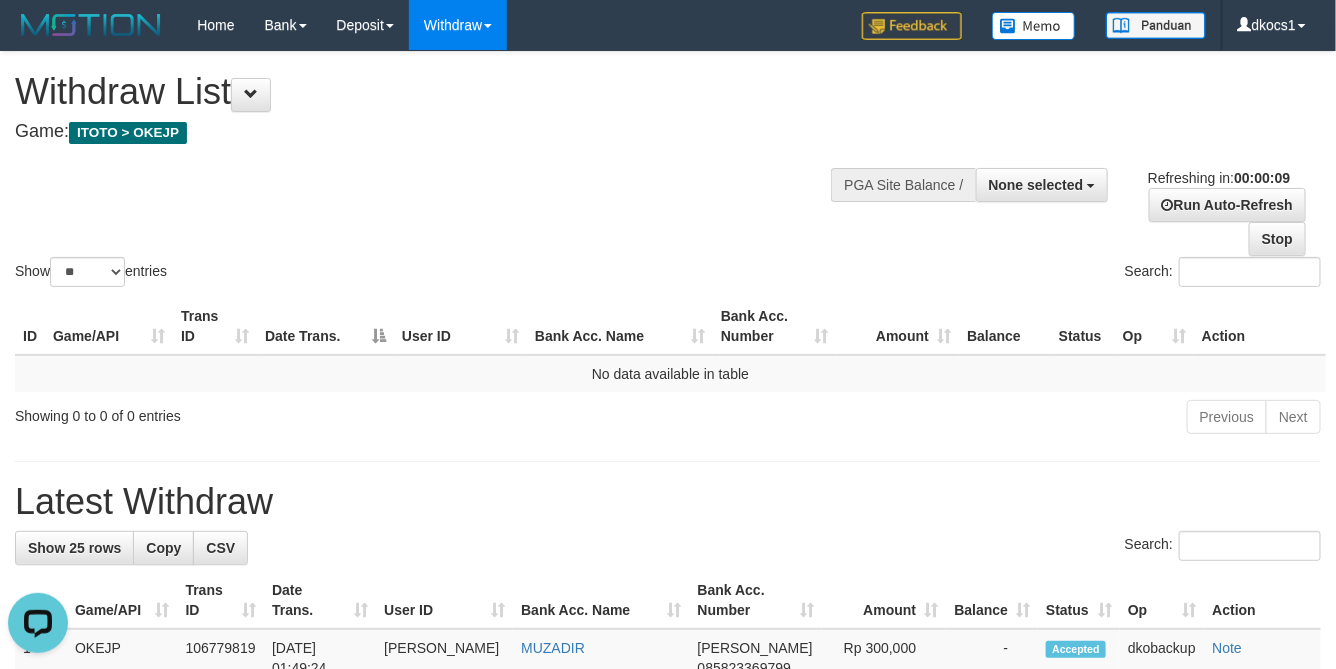 scroll, scrollTop: 0, scrollLeft: 0, axis: both 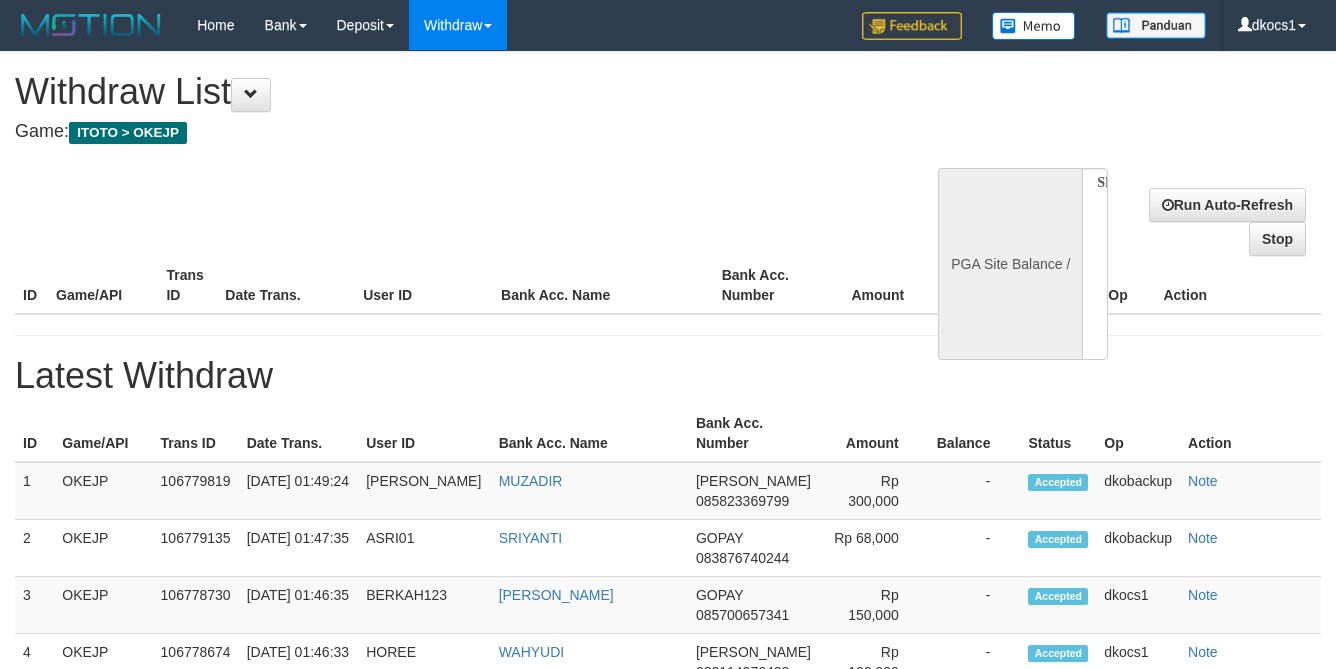 select 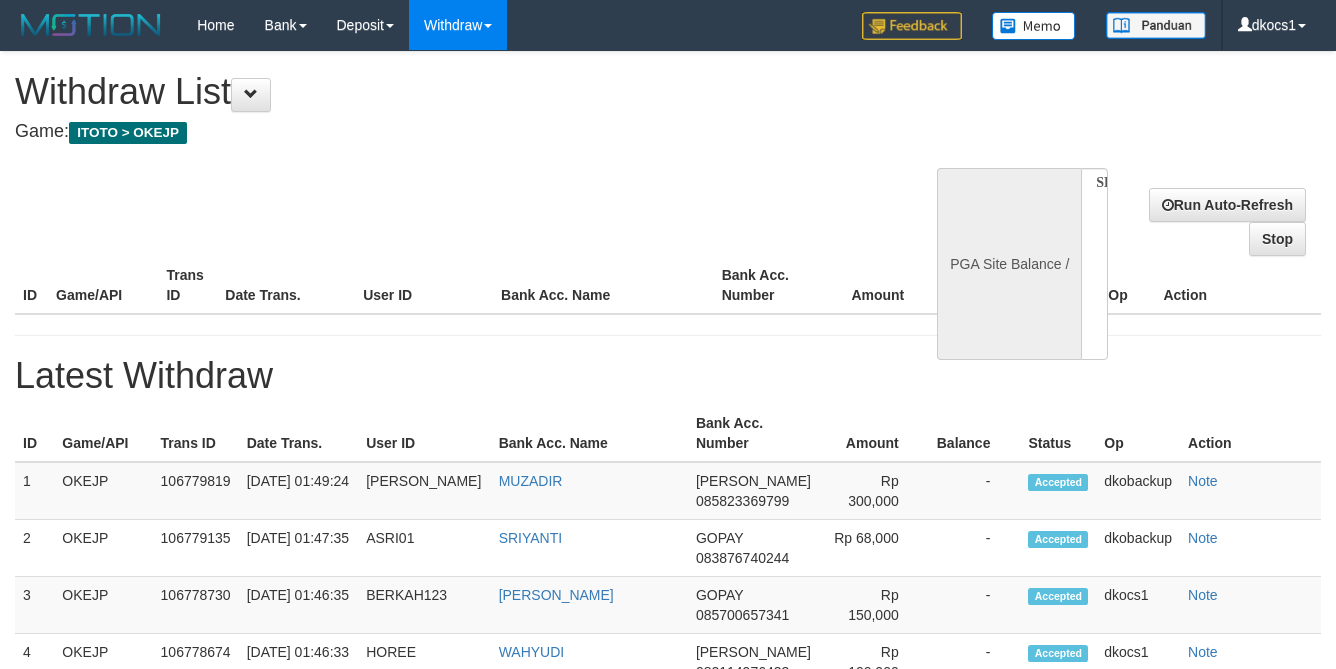 scroll, scrollTop: 0, scrollLeft: 0, axis: both 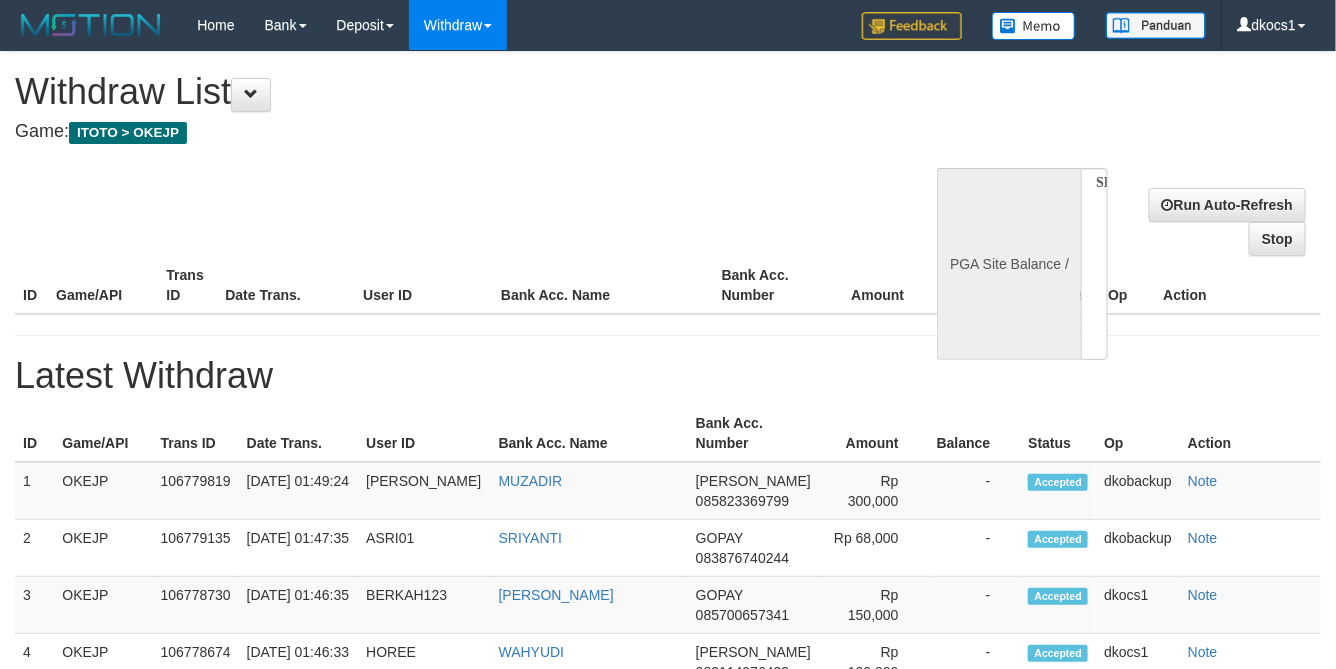 select on "**" 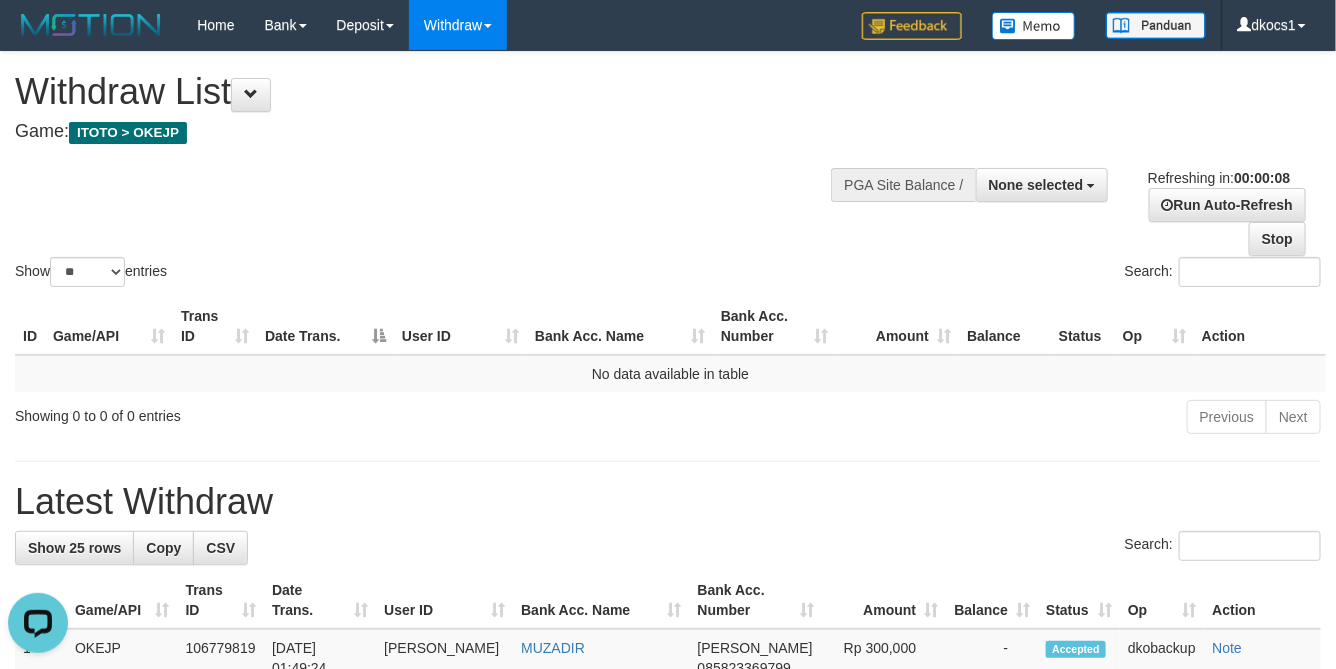 scroll, scrollTop: 0, scrollLeft: 0, axis: both 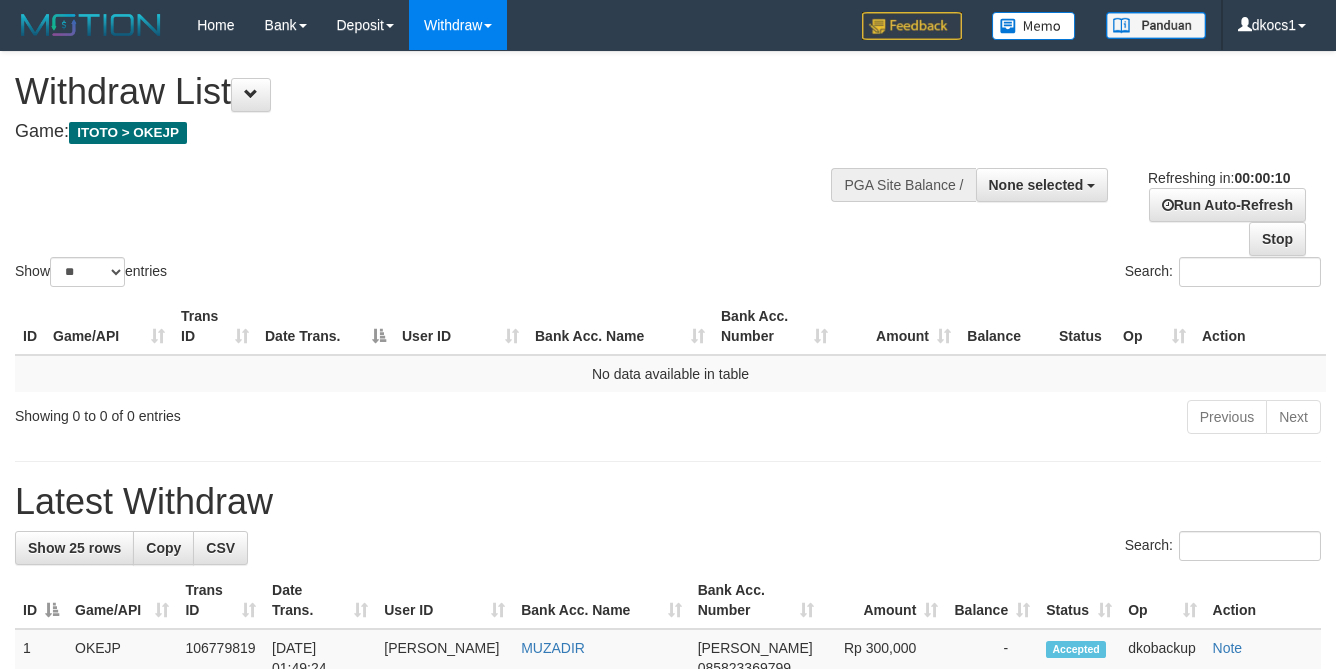 select 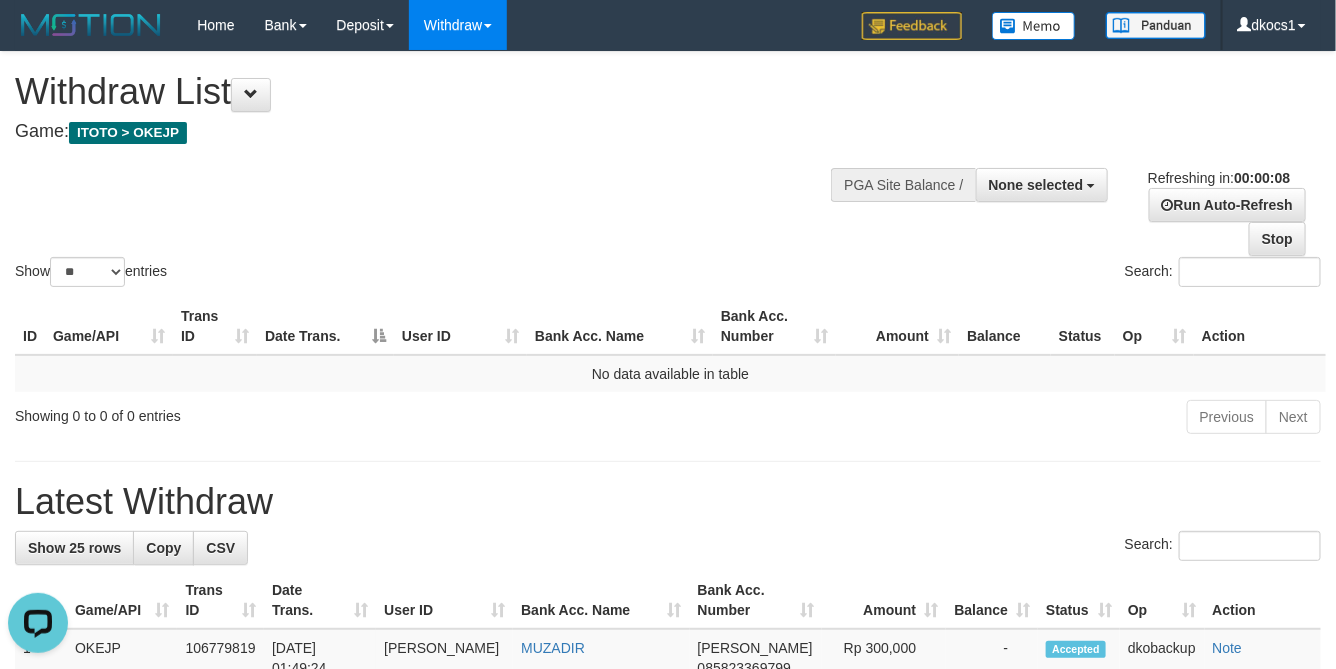 scroll, scrollTop: 0, scrollLeft: 0, axis: both 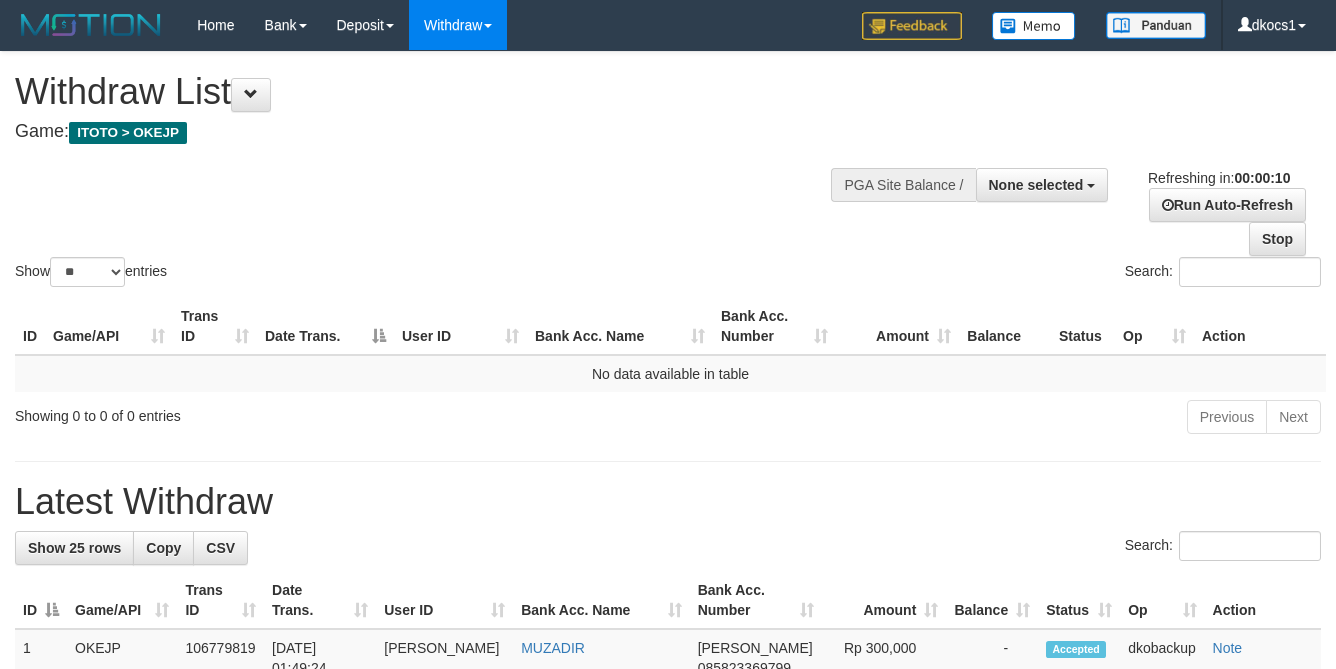 select 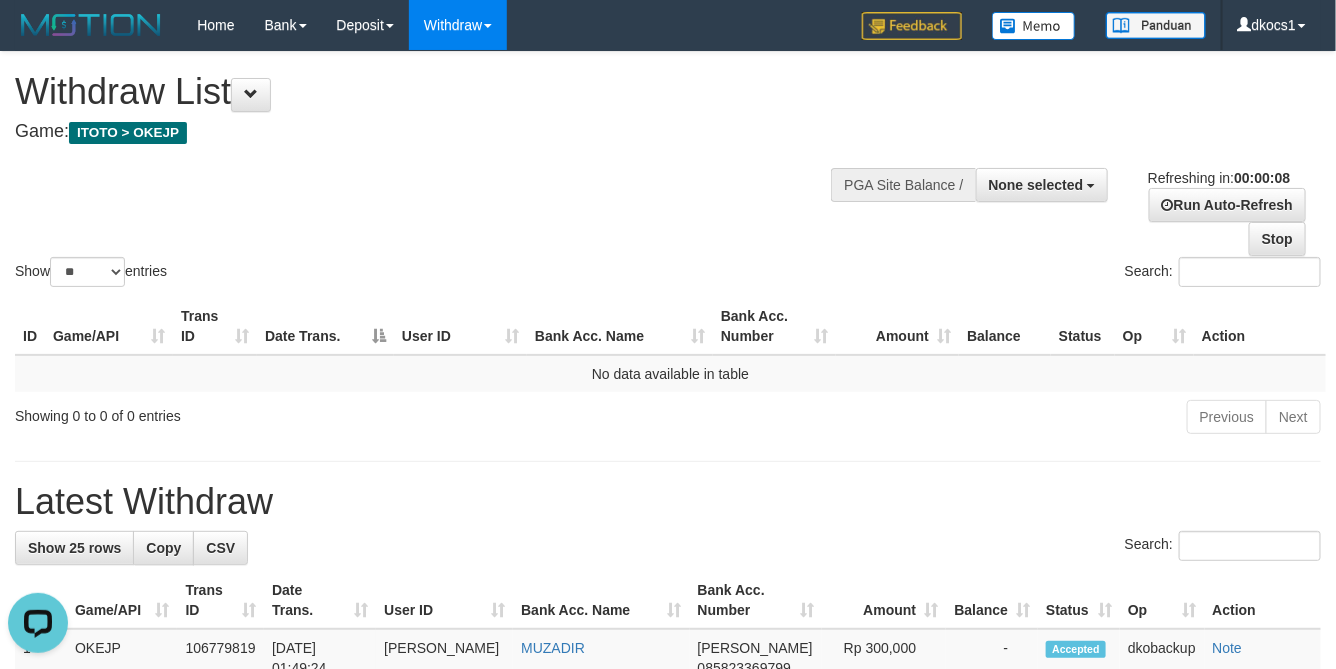 scroll, scrollTop: 0, scrollLeft: 0, axis: both 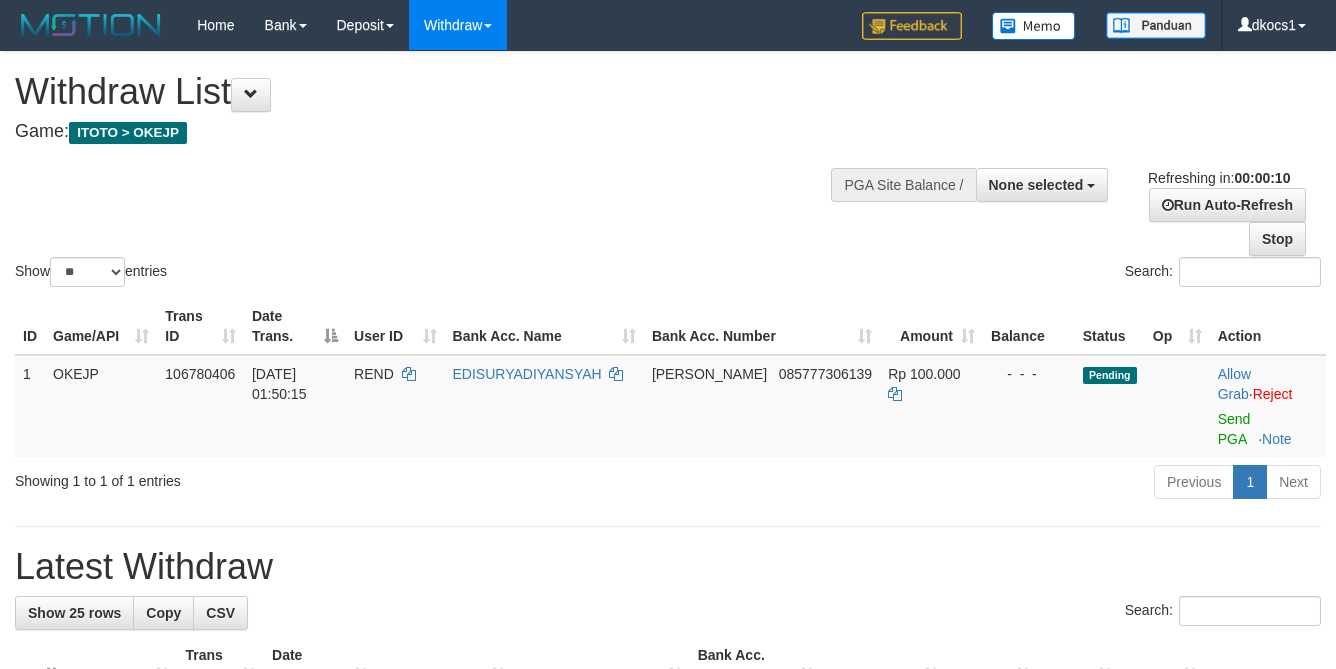 select 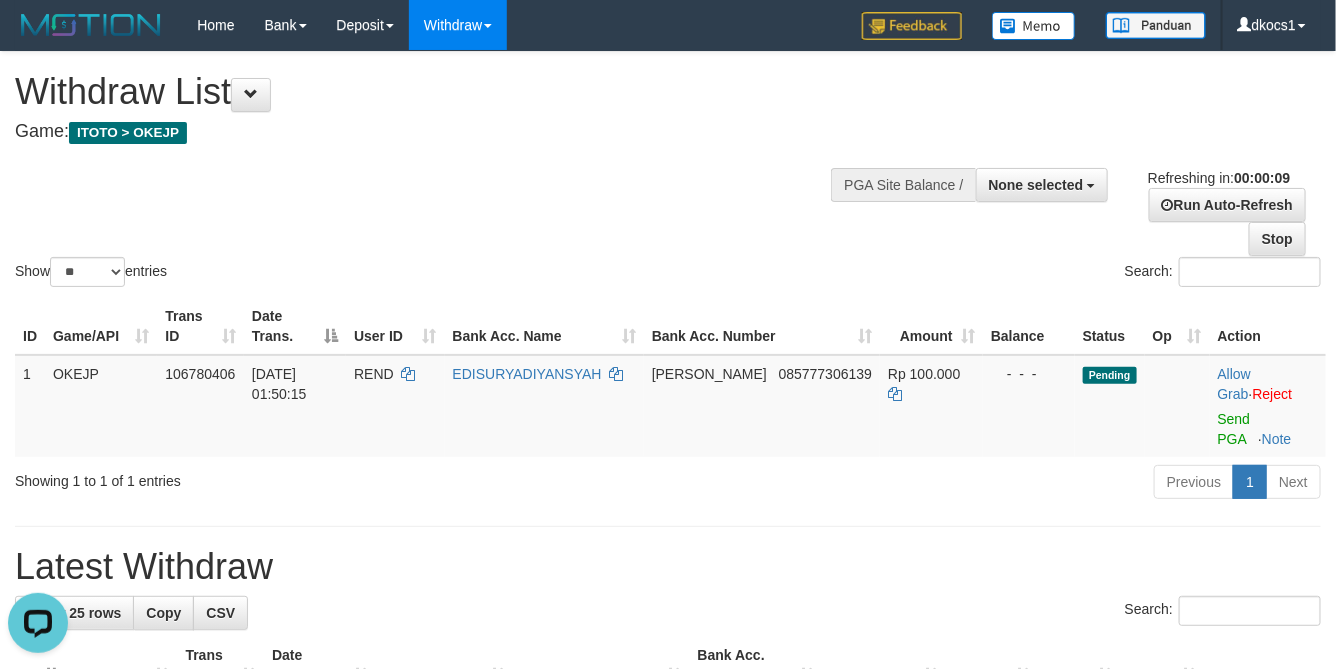 scroll, scrollTop: 0, scrollLeft: 0, axis: both 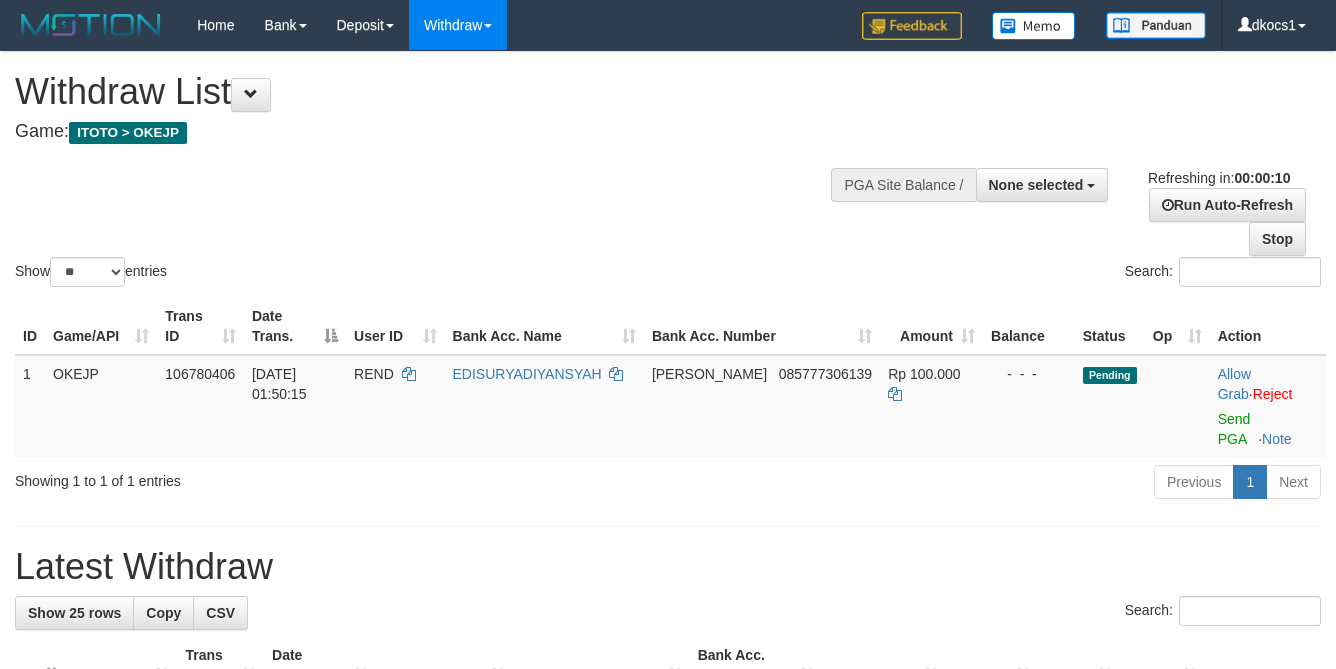 select 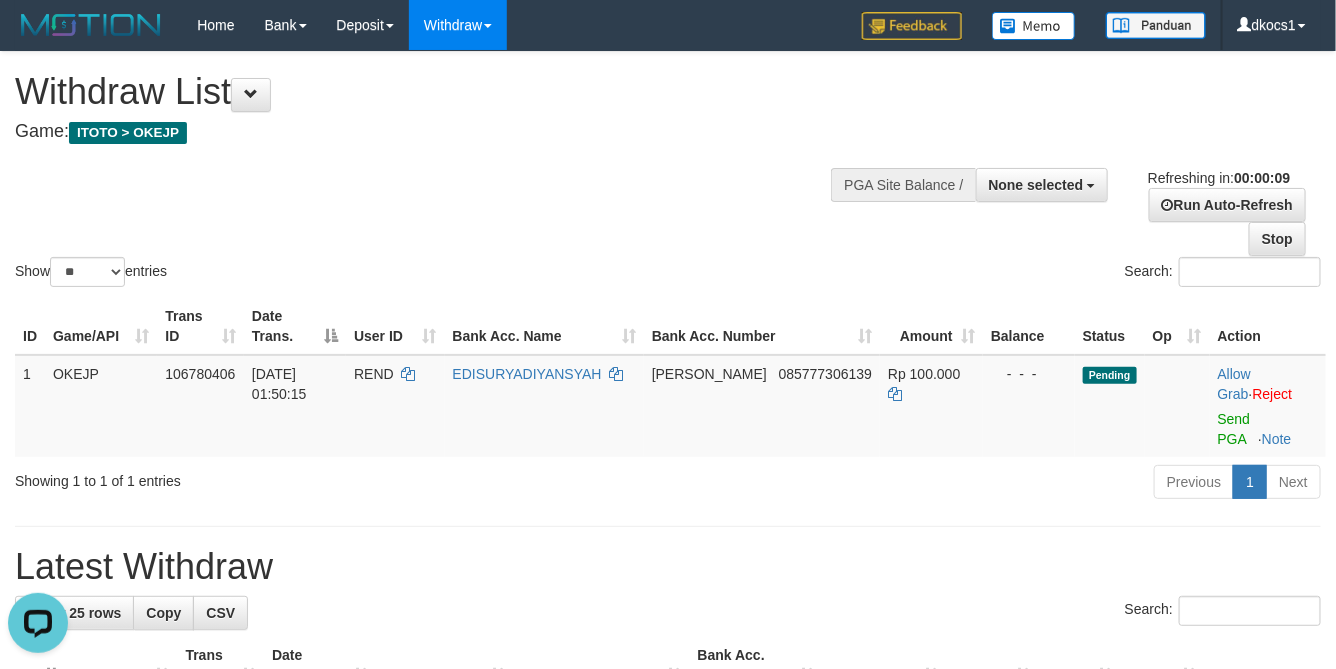 scroll, scrollTop: 0, scrollLeft: 0, axis: both 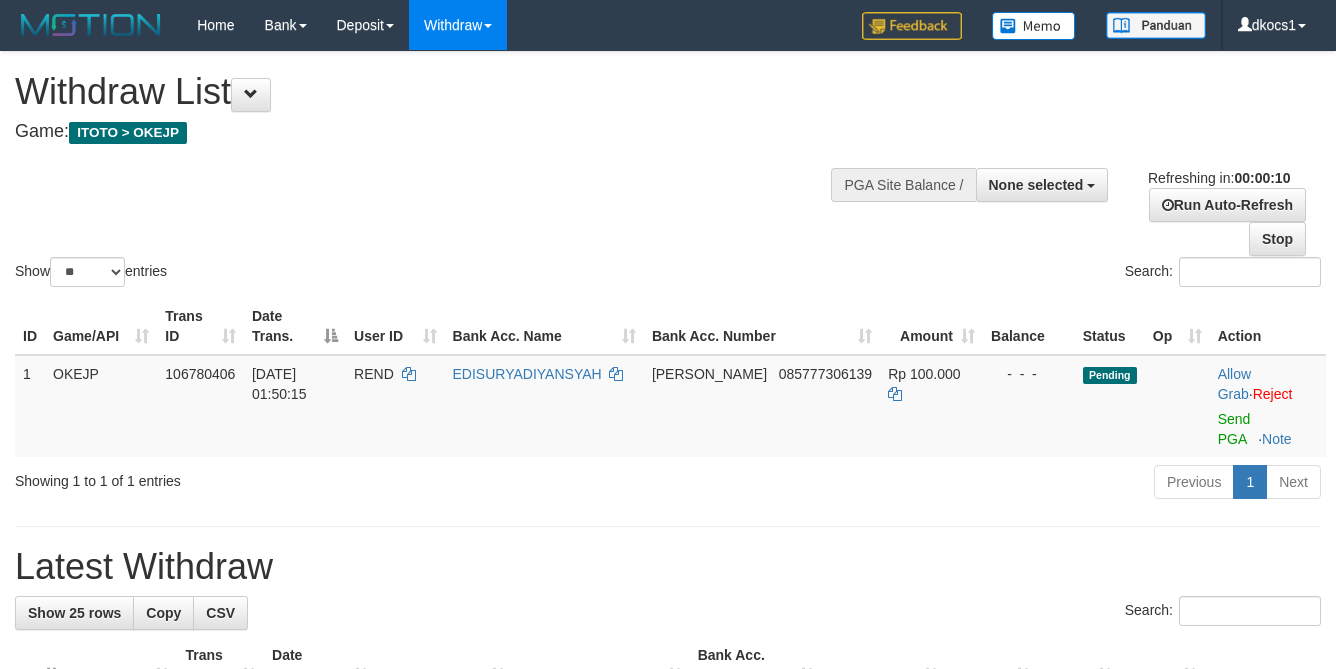 select 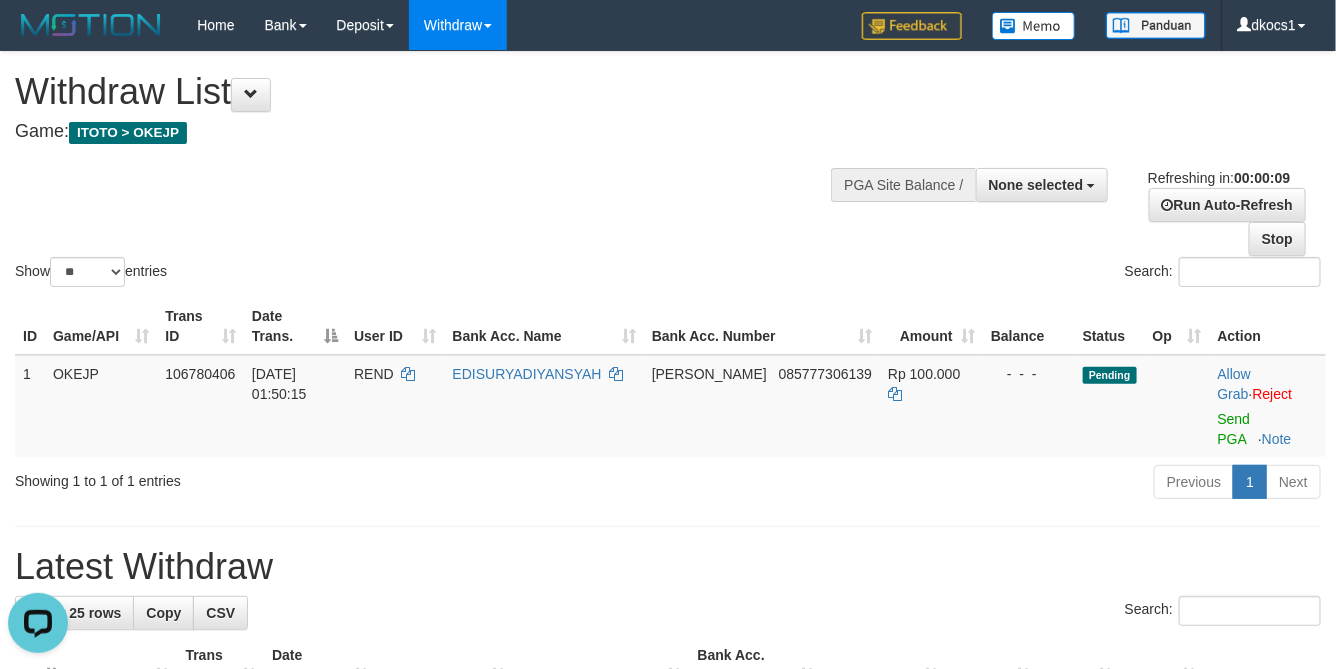 scroll, scrollTop: 0, scrollLeft: 0, axis: both 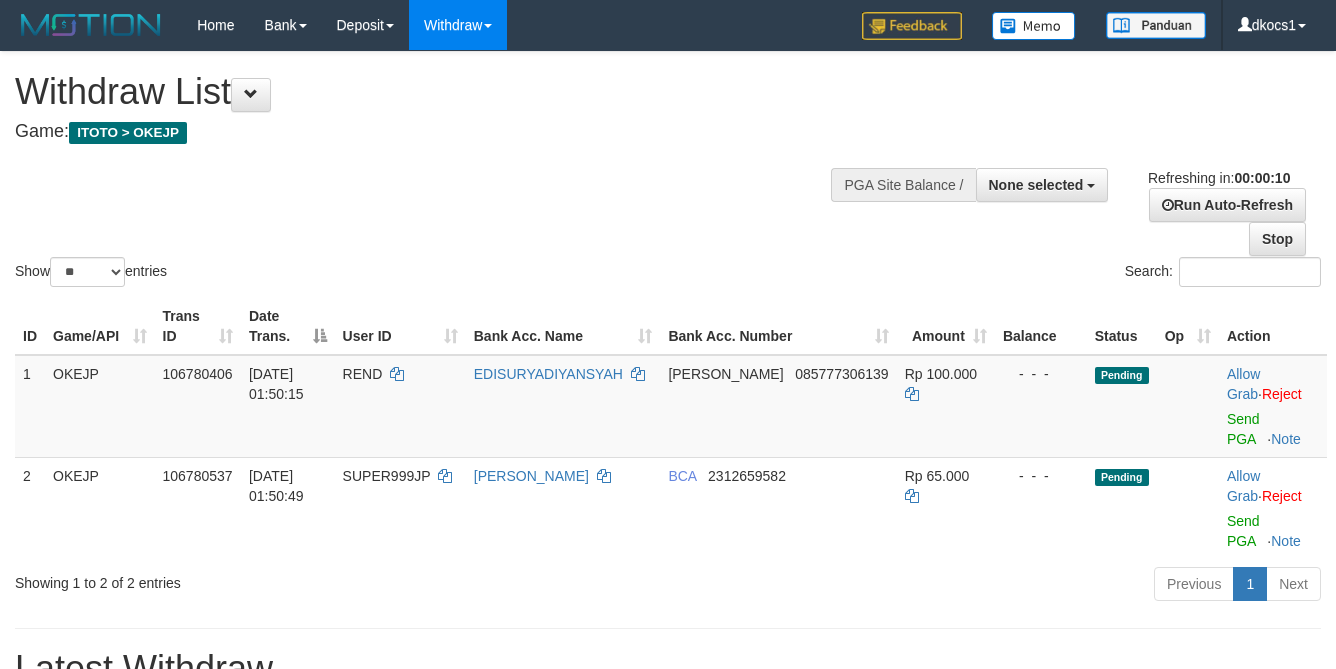 select 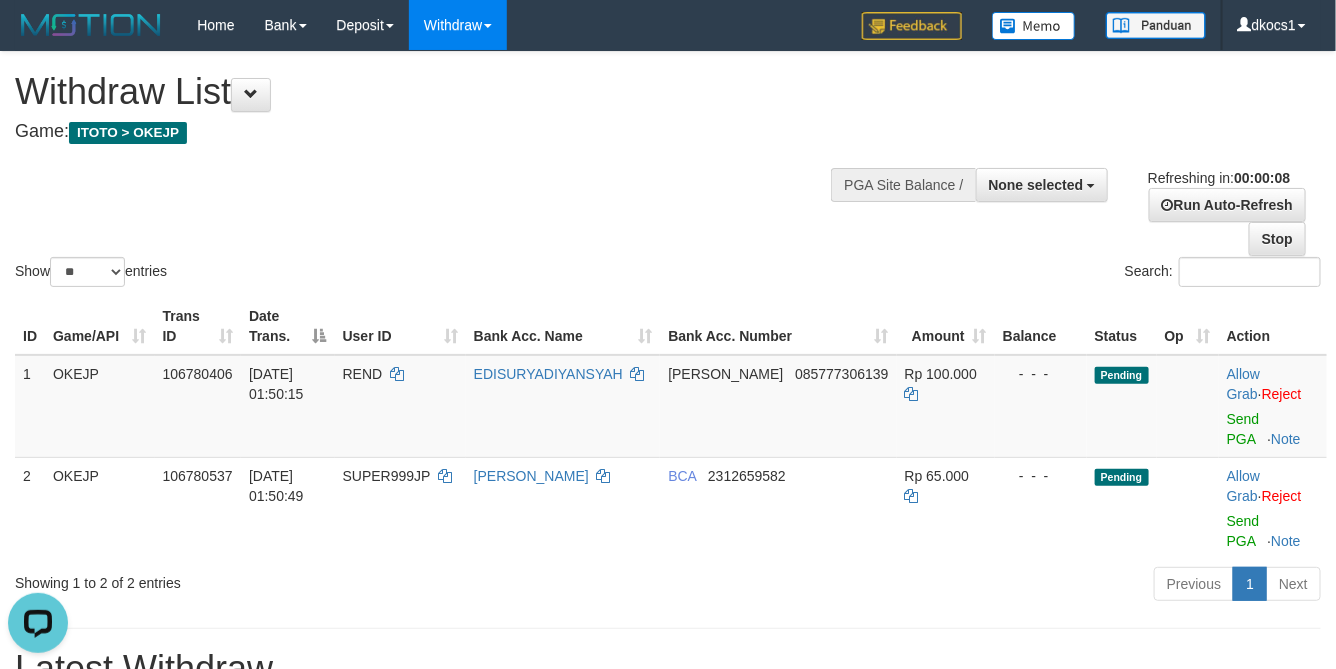 scroll, scrollTop: 0, scrollLeft: 0, axis: both 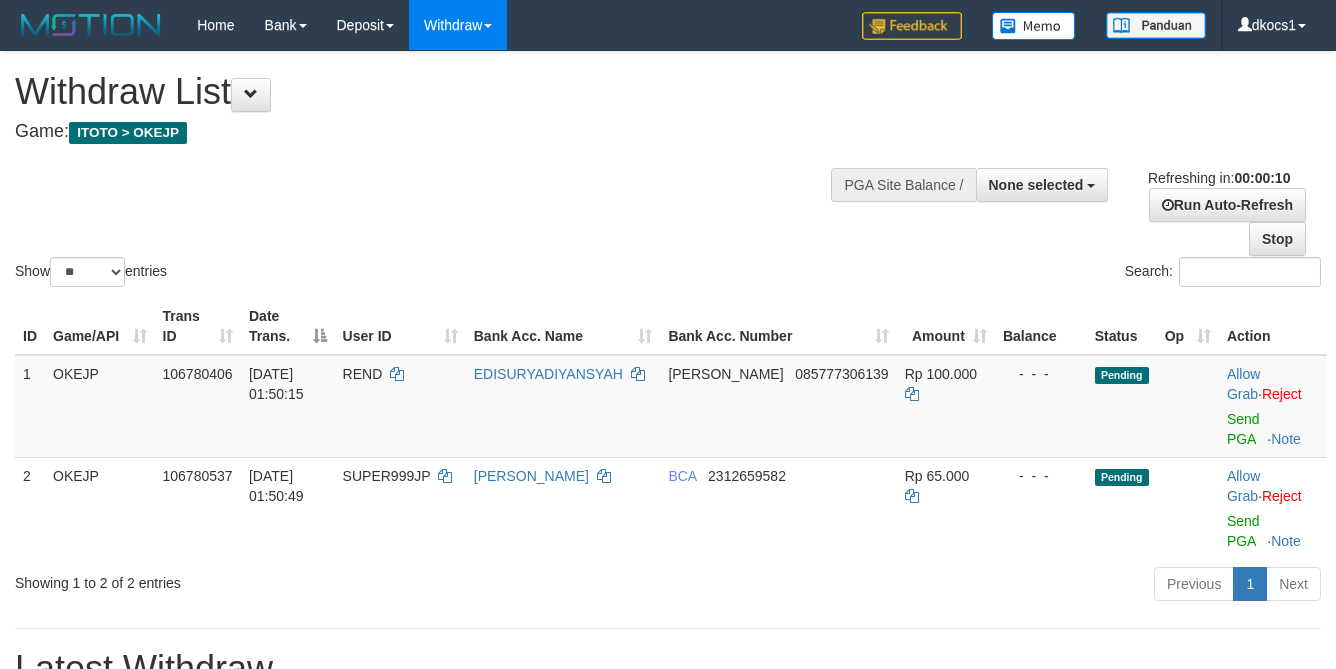 select 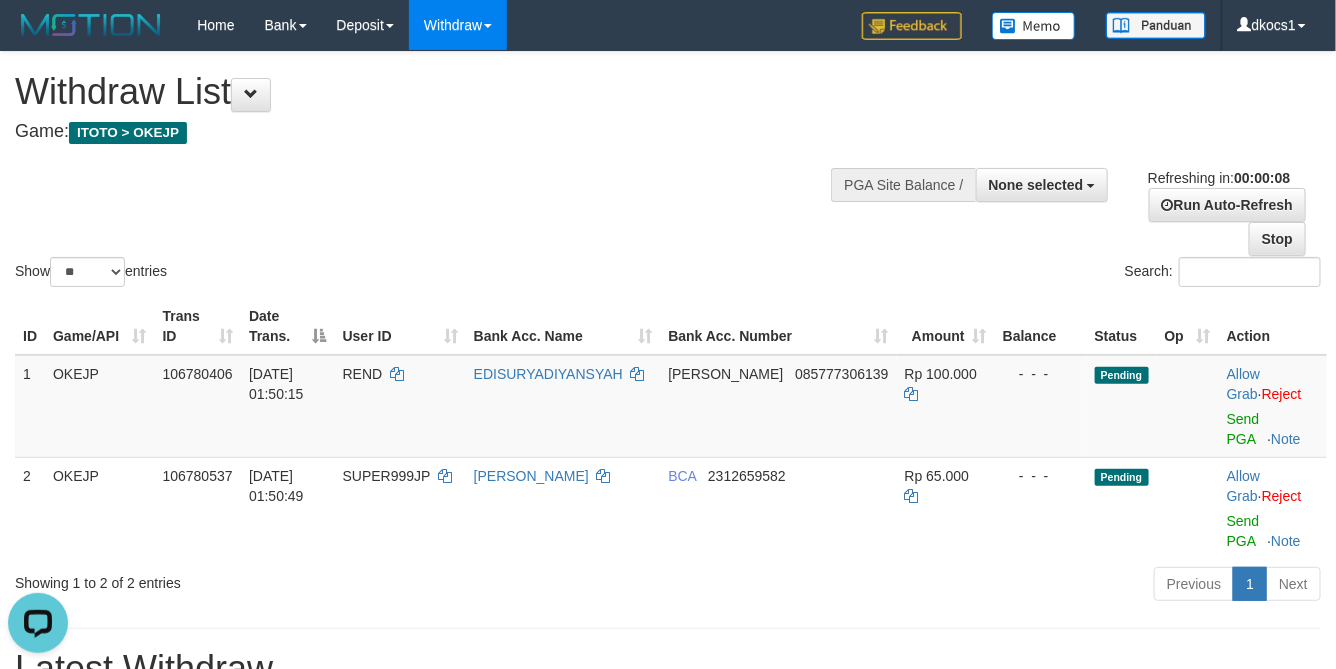 scroll, scrollTop: 0, scrollLeft: 0, axis: both 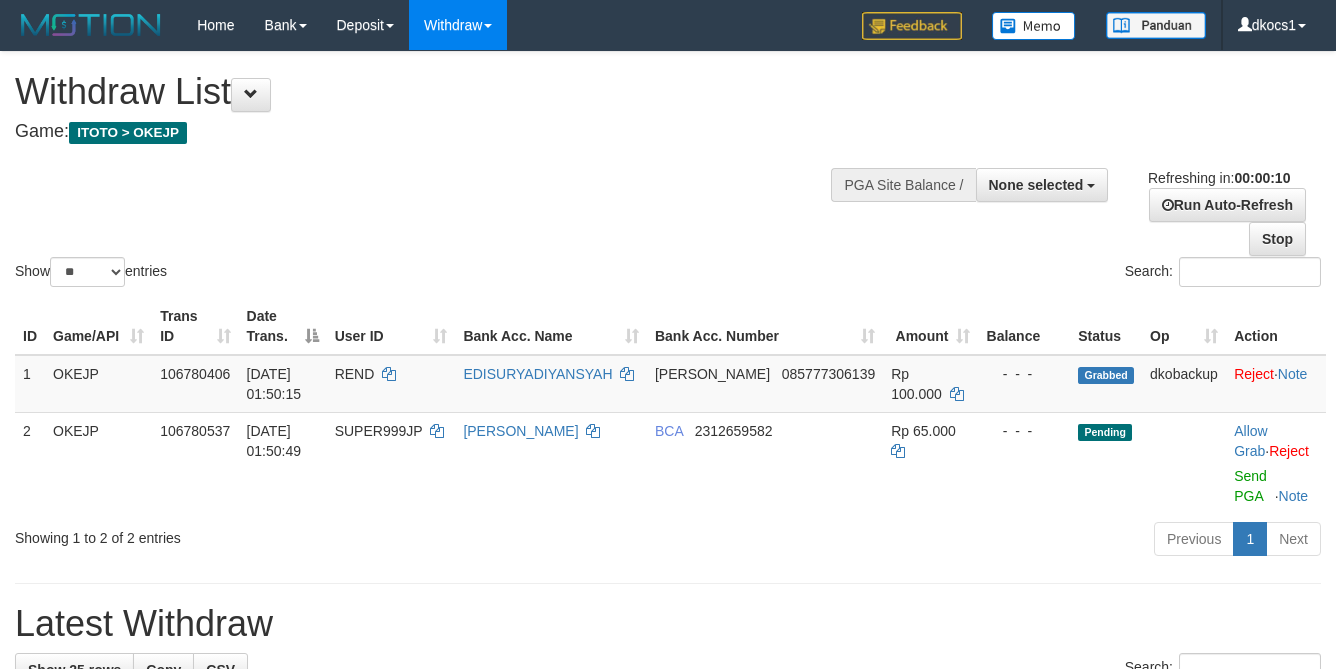select 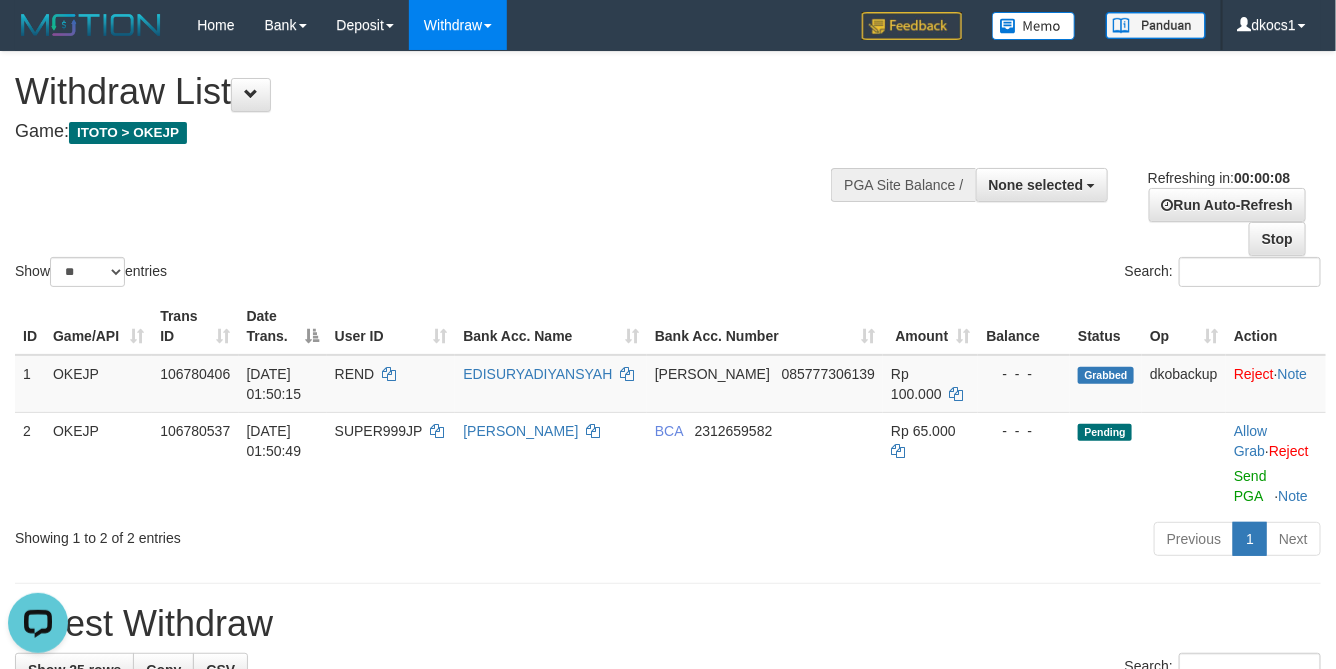 scroll, scrollTop: 0, scrollLeft: 0, axis: both 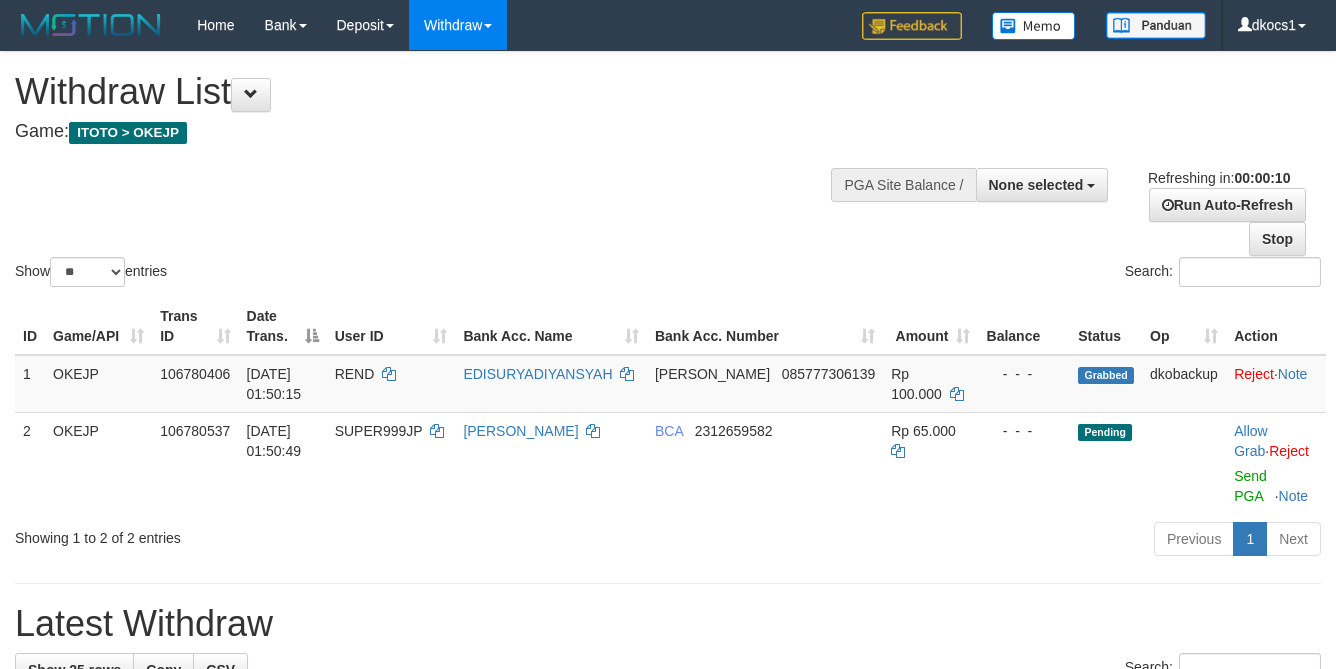 select 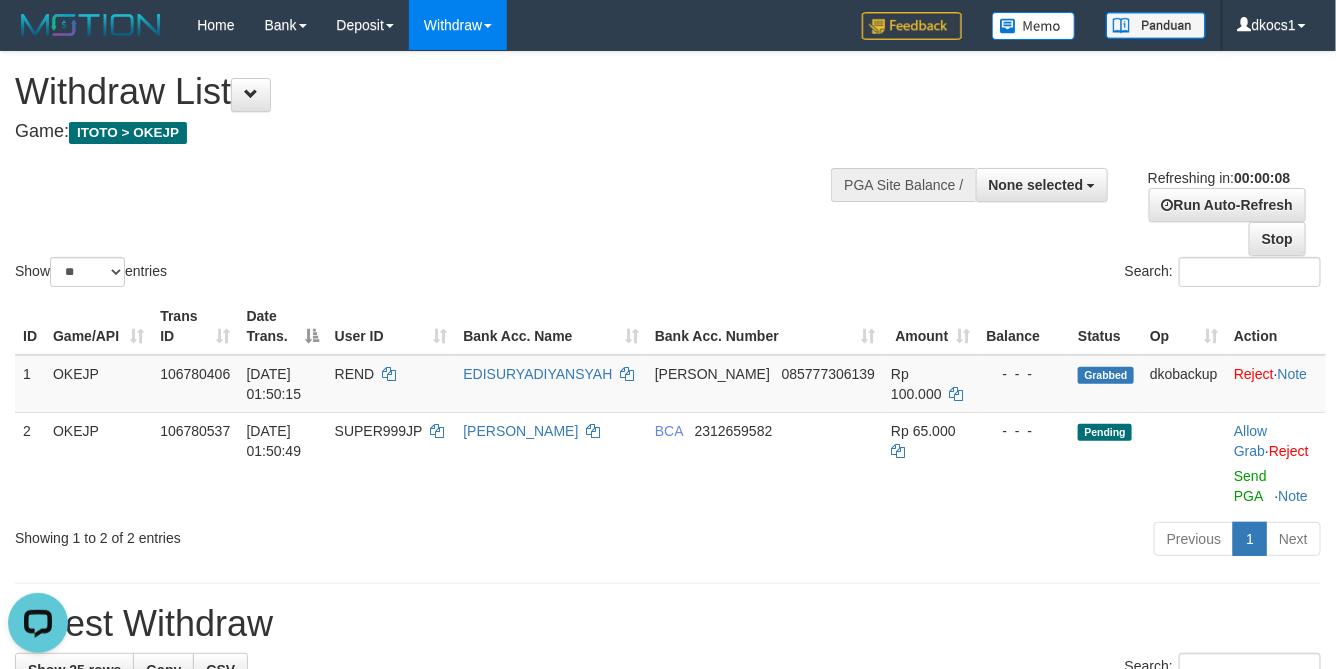 scroll, scrollTop: 0, scrollLeft: 0, axis: both 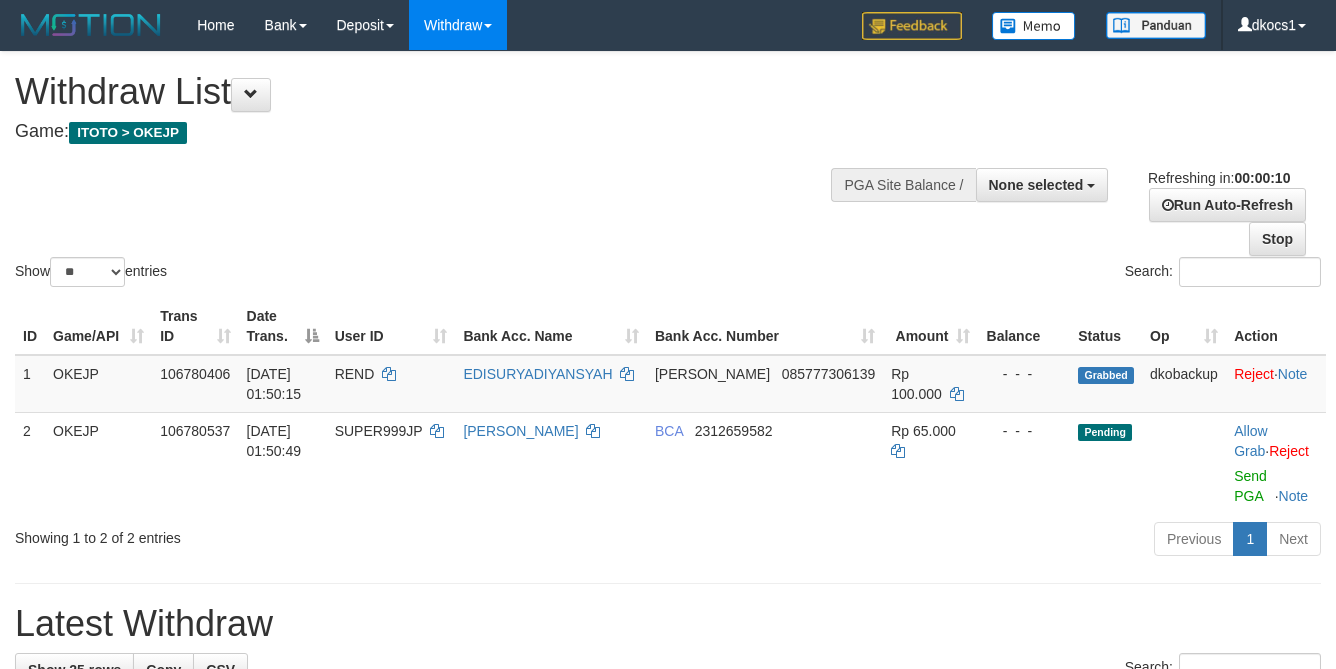 select 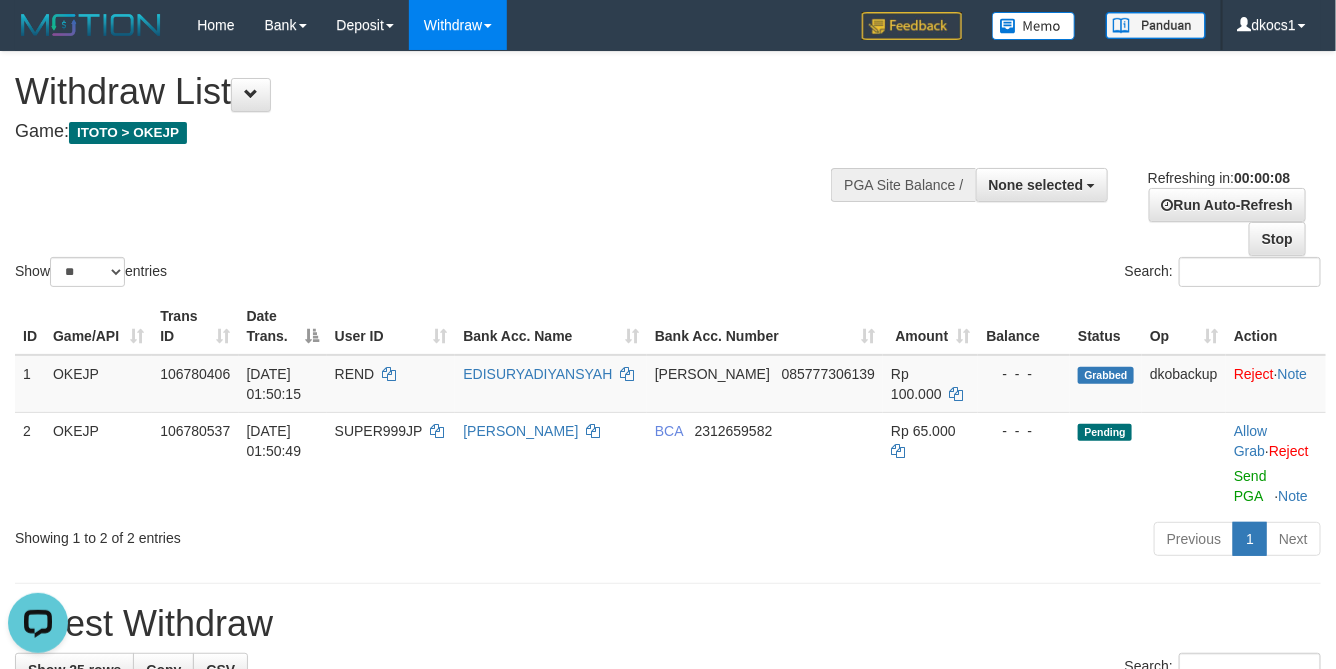 scroll, scrollTop: 0, scrollLeft: 0, axis: both 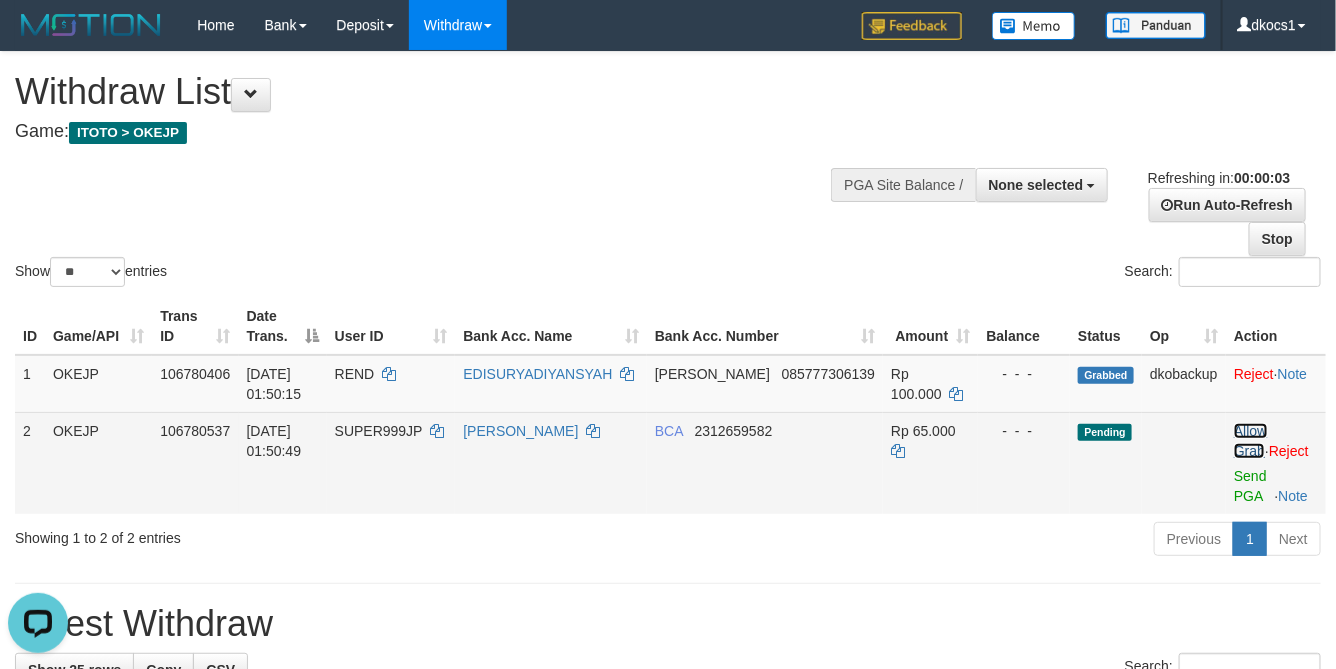 click on "Allow Grab" at bounding box center (1250, 441) 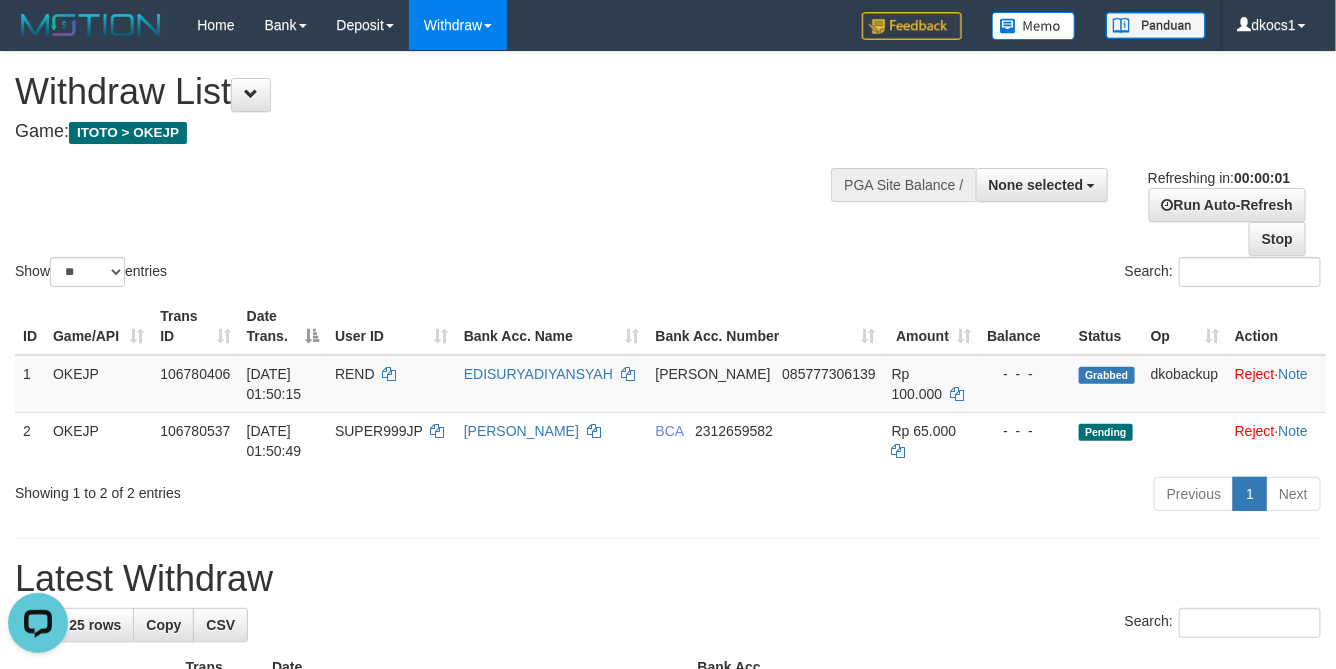 drag, startPoint x: 616, startPoint y: 193, endPoint x: 628, endPoint y: 198, distance: 13 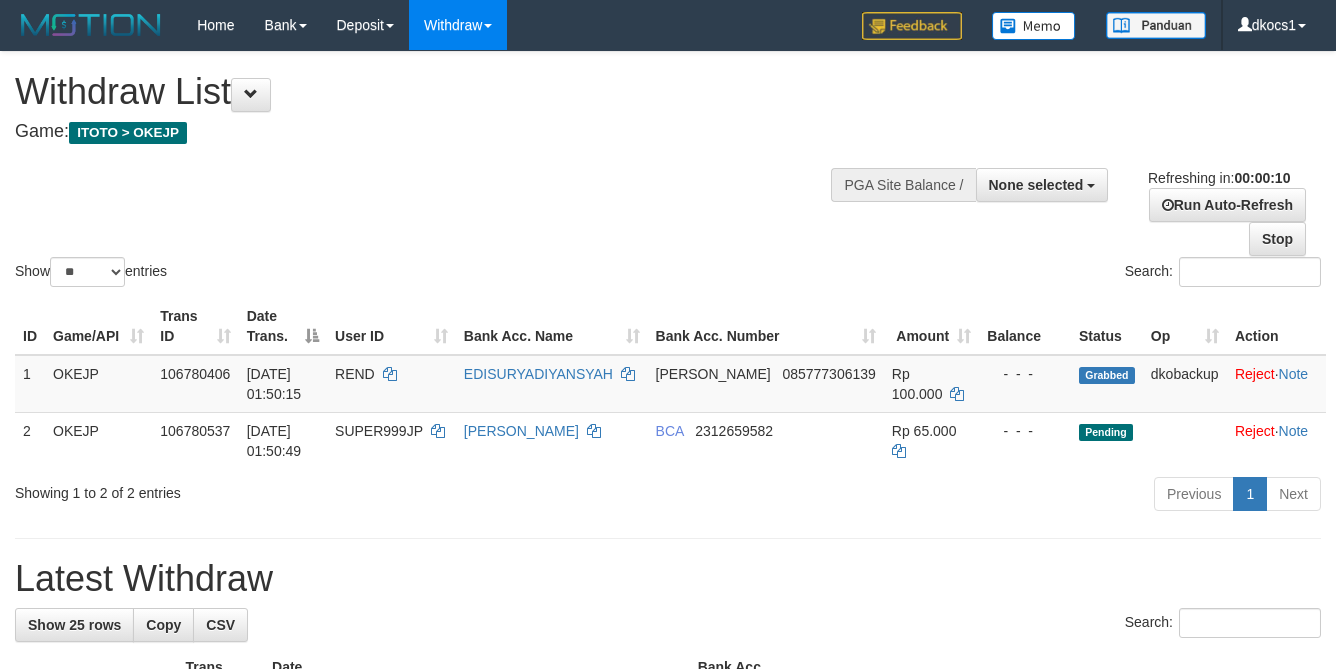 select 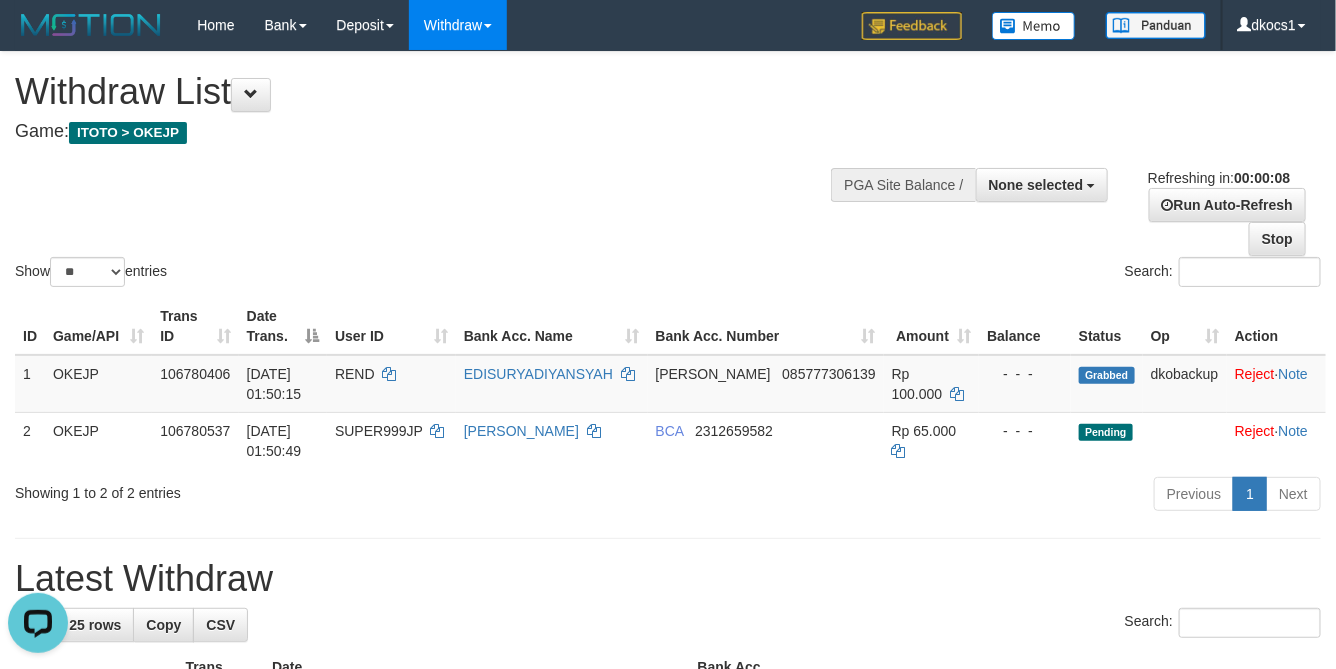 scroll, scrollTop: 0, scrollLeft: 0, axis: both 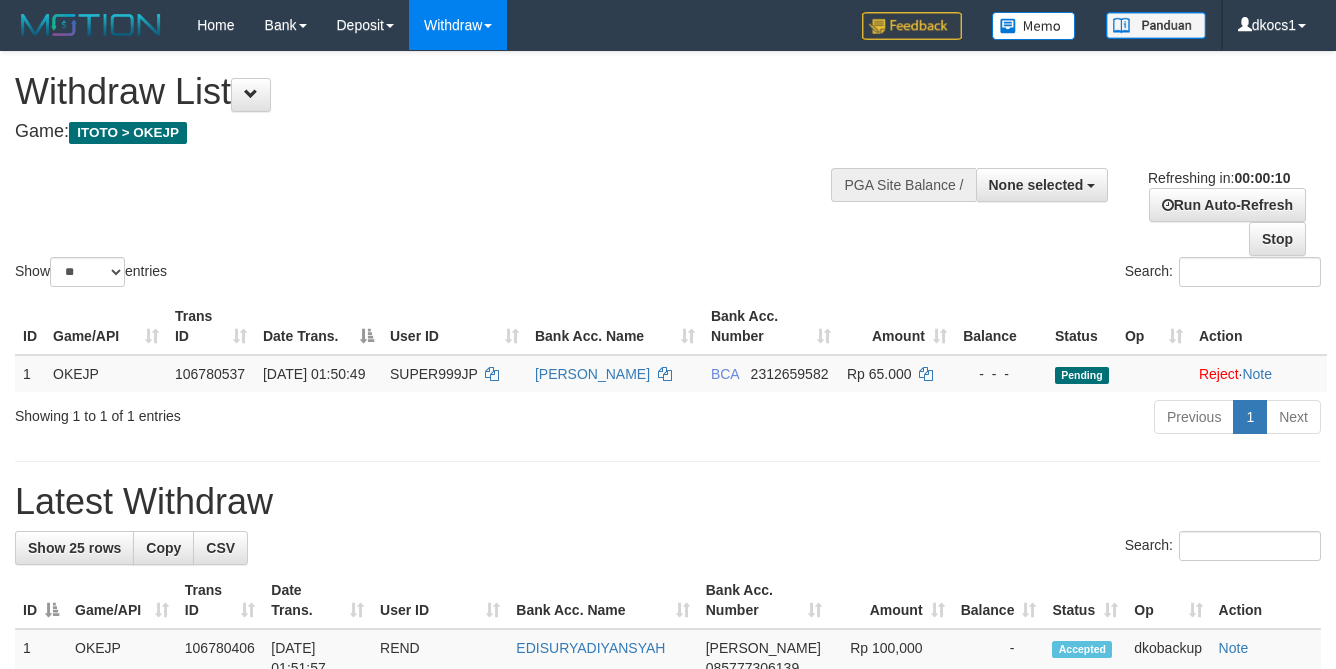 select 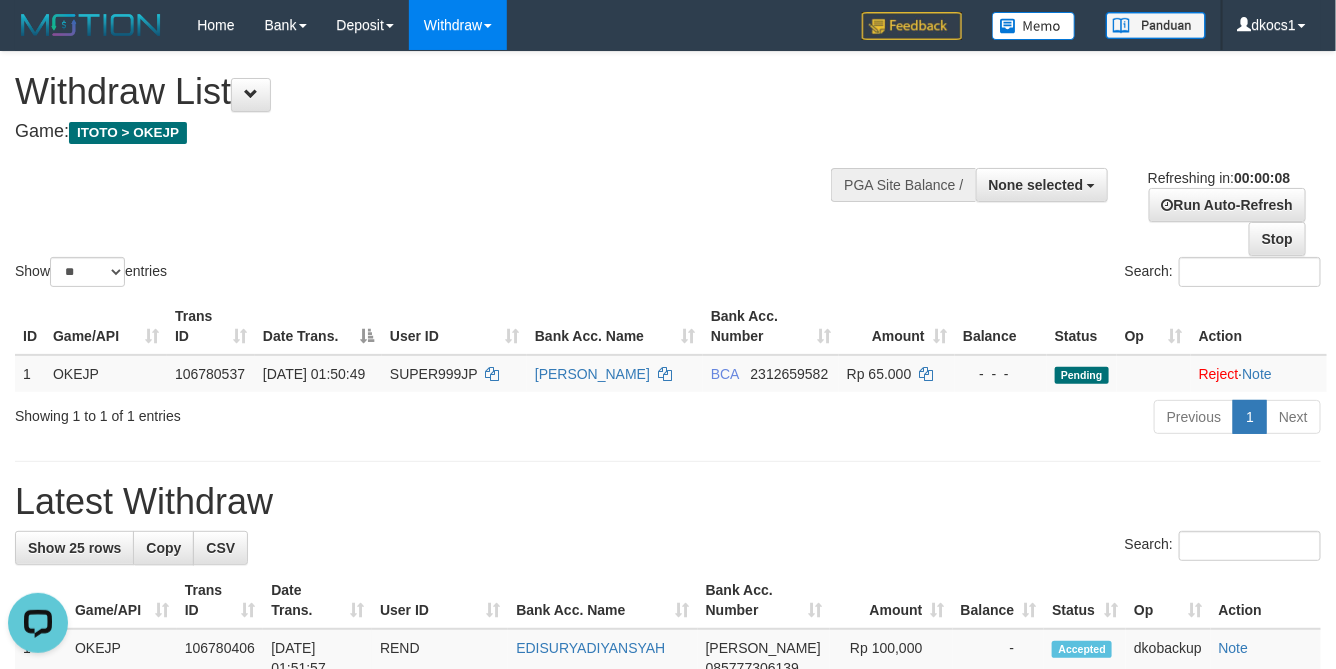 scroll, scrollTop: 0, scrollLeft: 0, axis: both 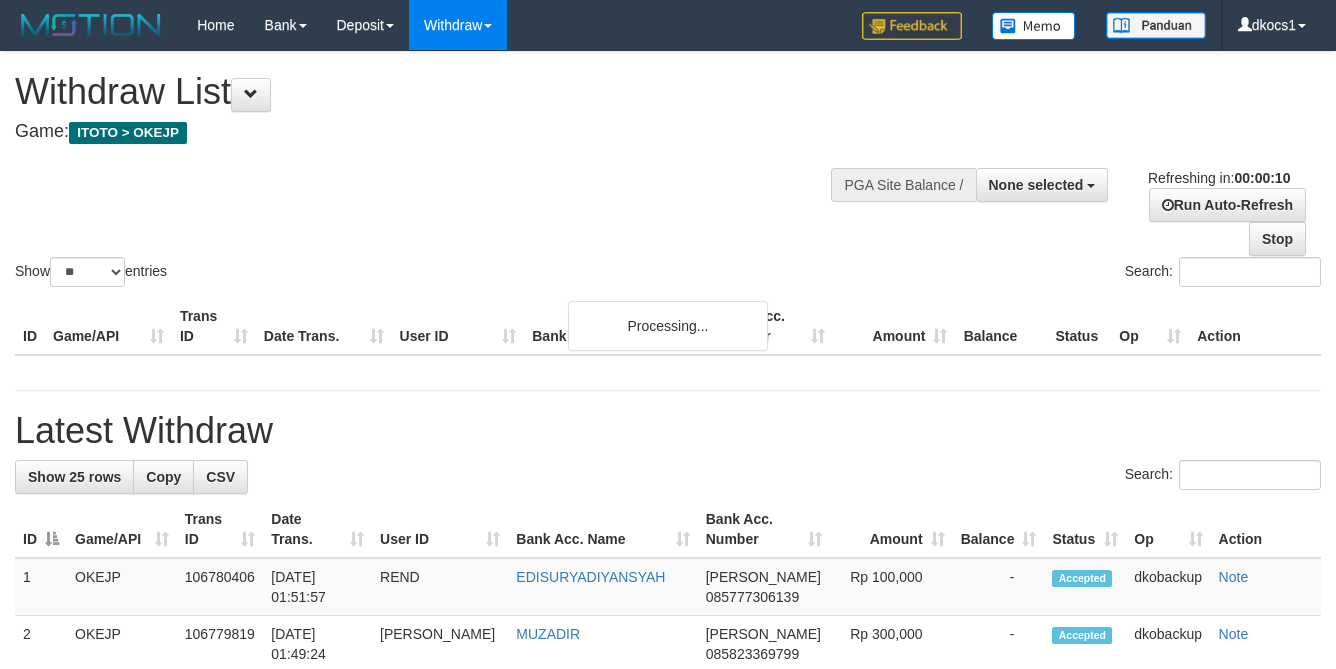 select 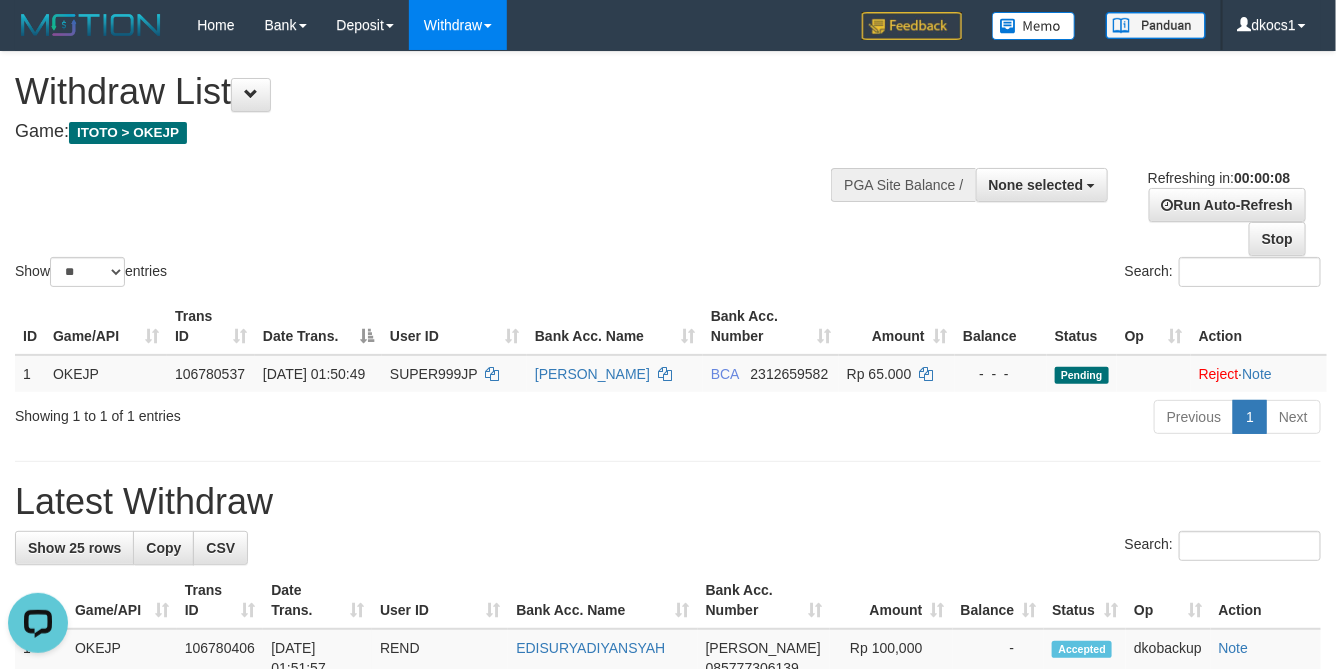 scroll, scrollTop: 0, scrollLeft: 0, axis: both 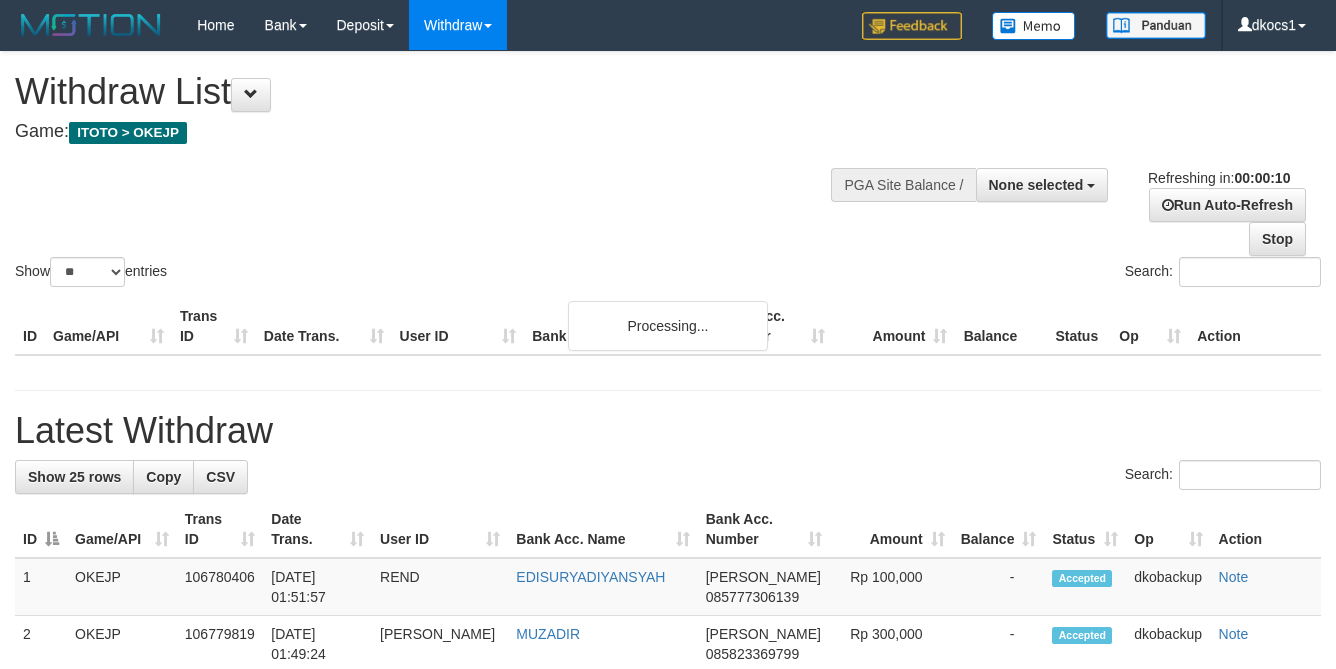 select 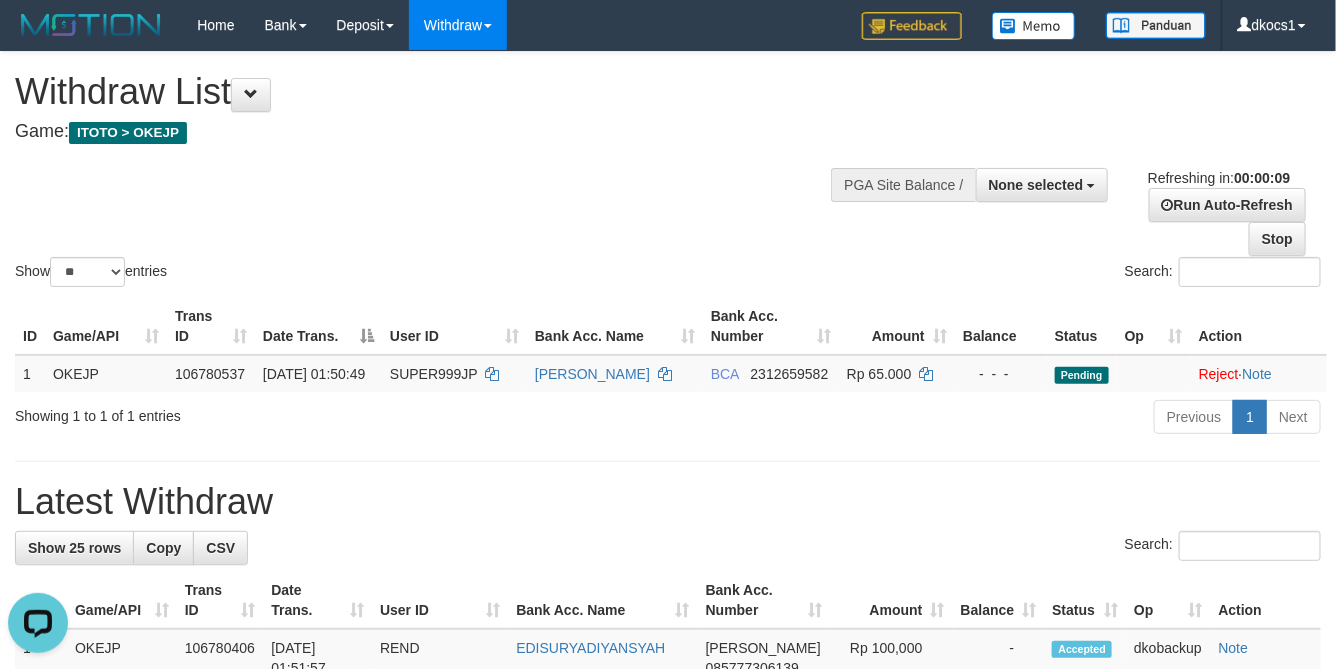 scroll, scrollTop: 0, scrollLeft: 0, axis: both 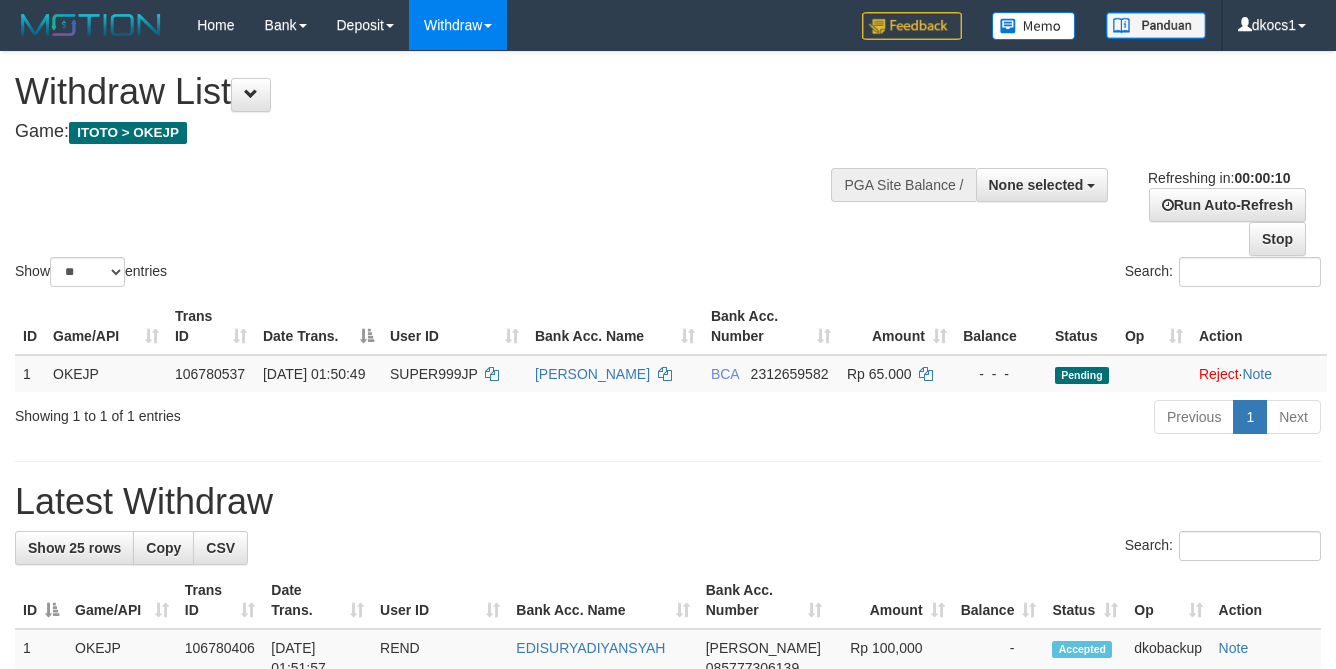 select 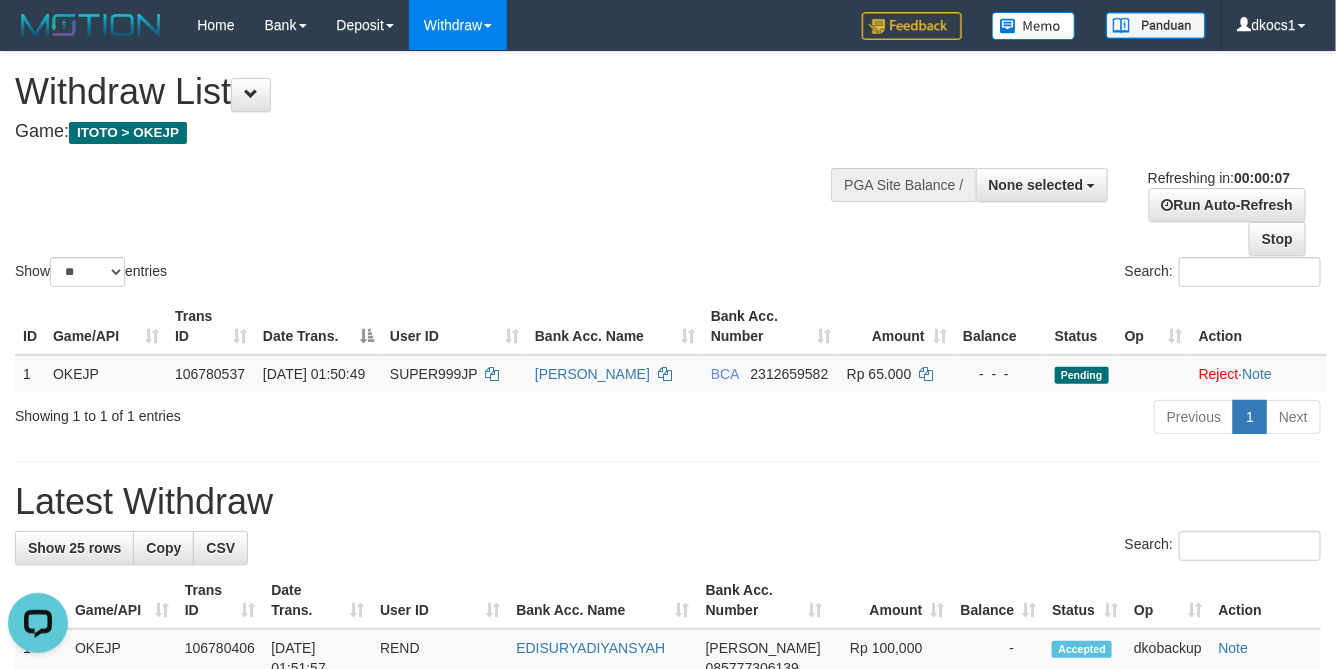 scroll, scrollTop: 0, scrollLeft: 0, axis: both 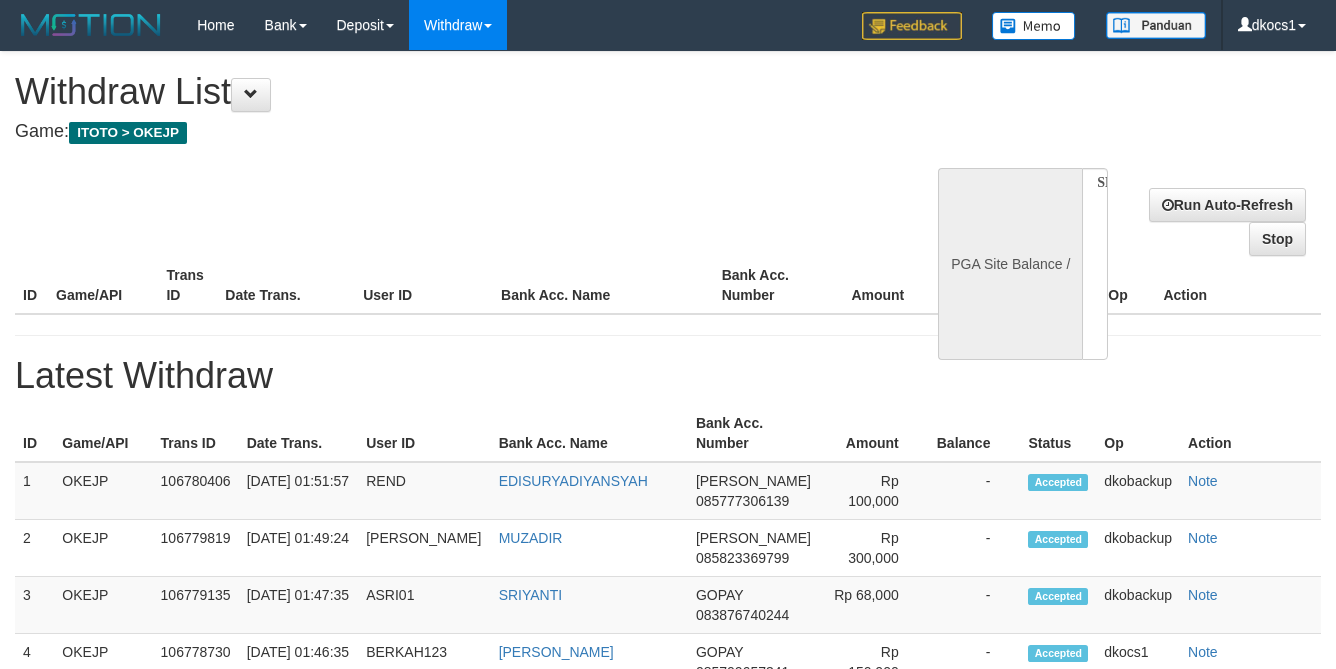 select 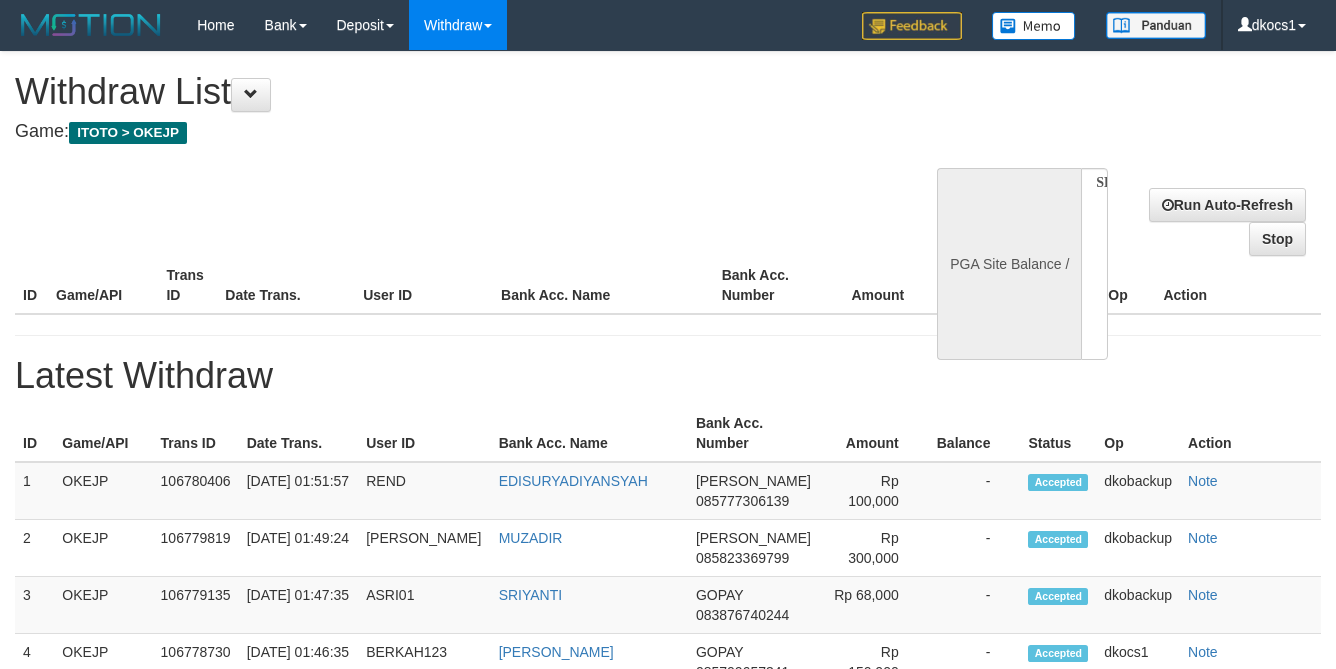 scroll, scrollTop: 0, scrollLeft: 0, axis: both 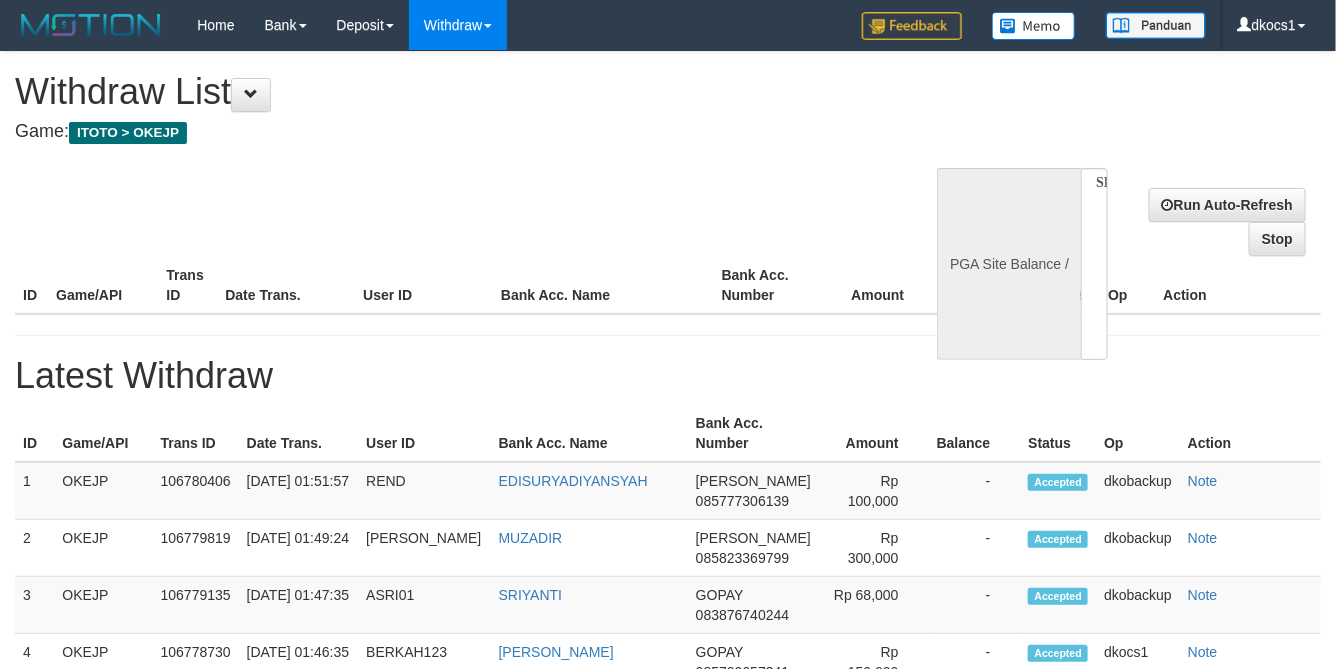 select on "**" 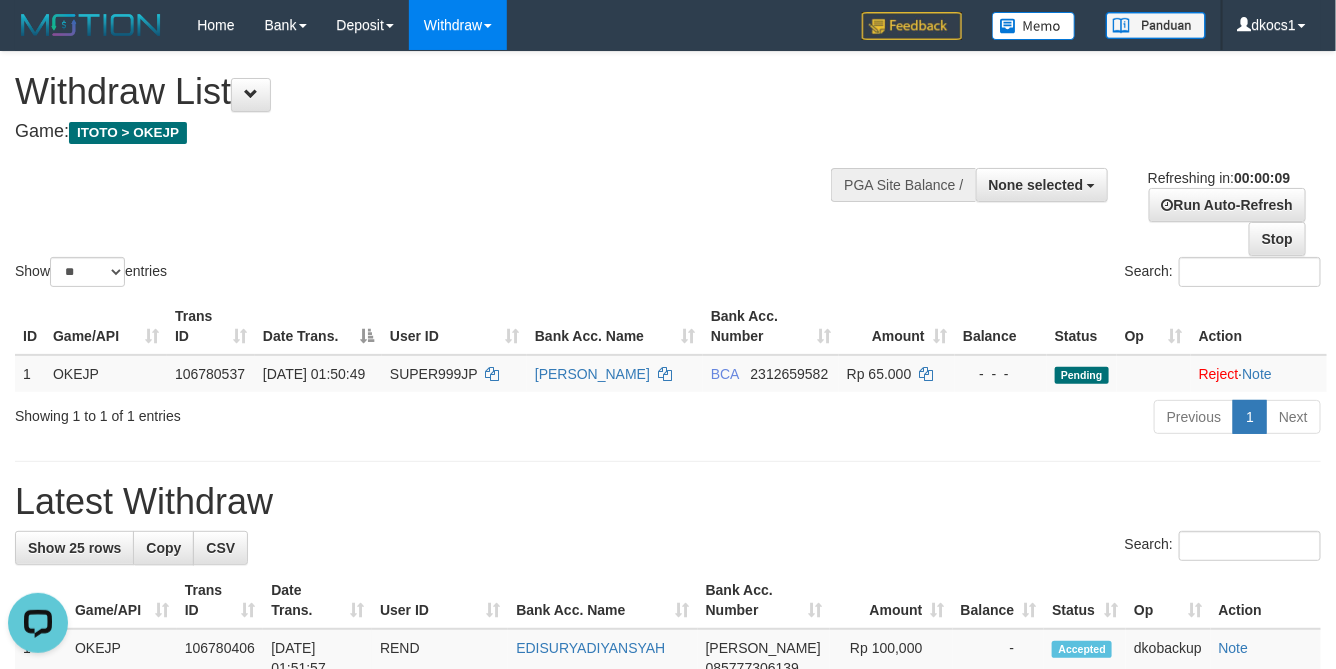 scroll, scrollTop: 0, scrollLeft: 0, axis: both 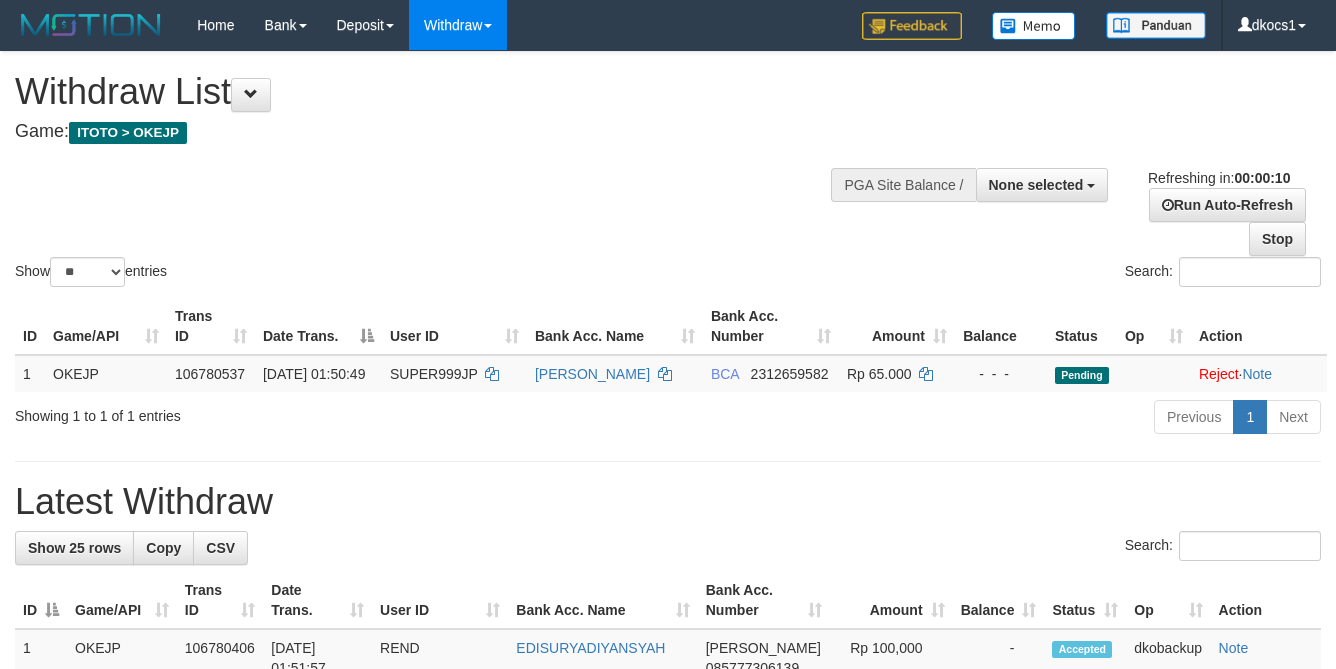 select 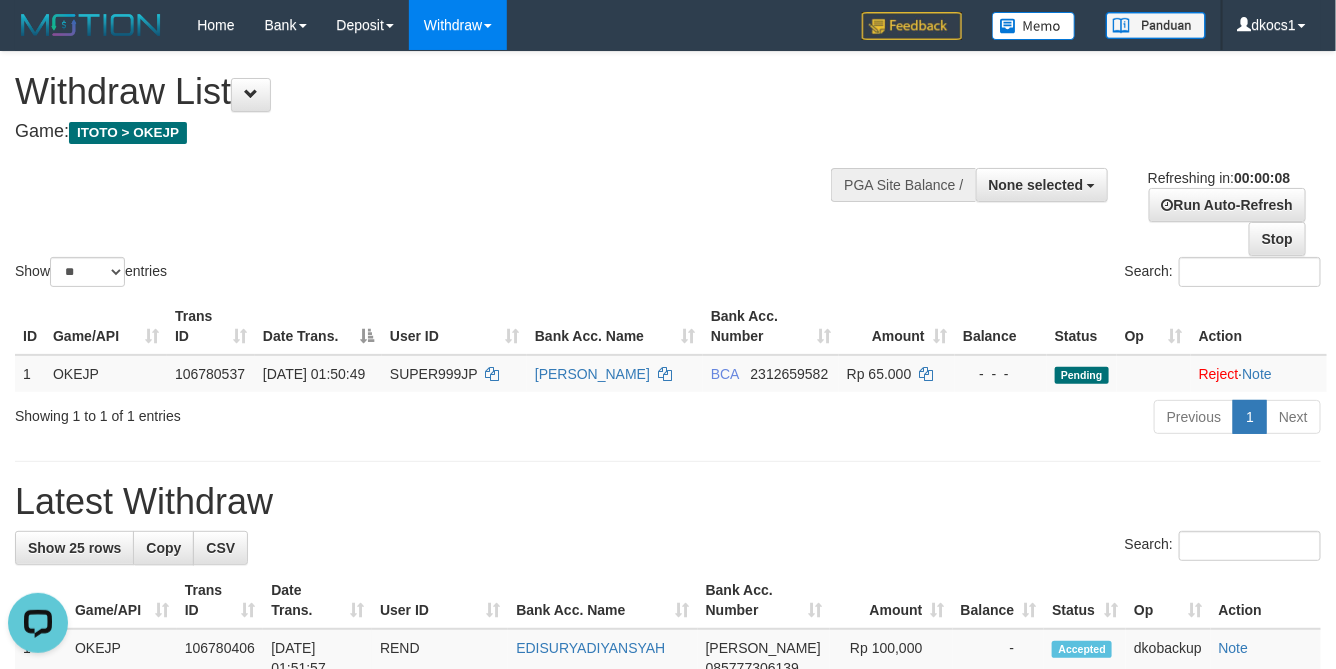 scroll, scrollTop: 0, scrollLeft: 0, axis: both 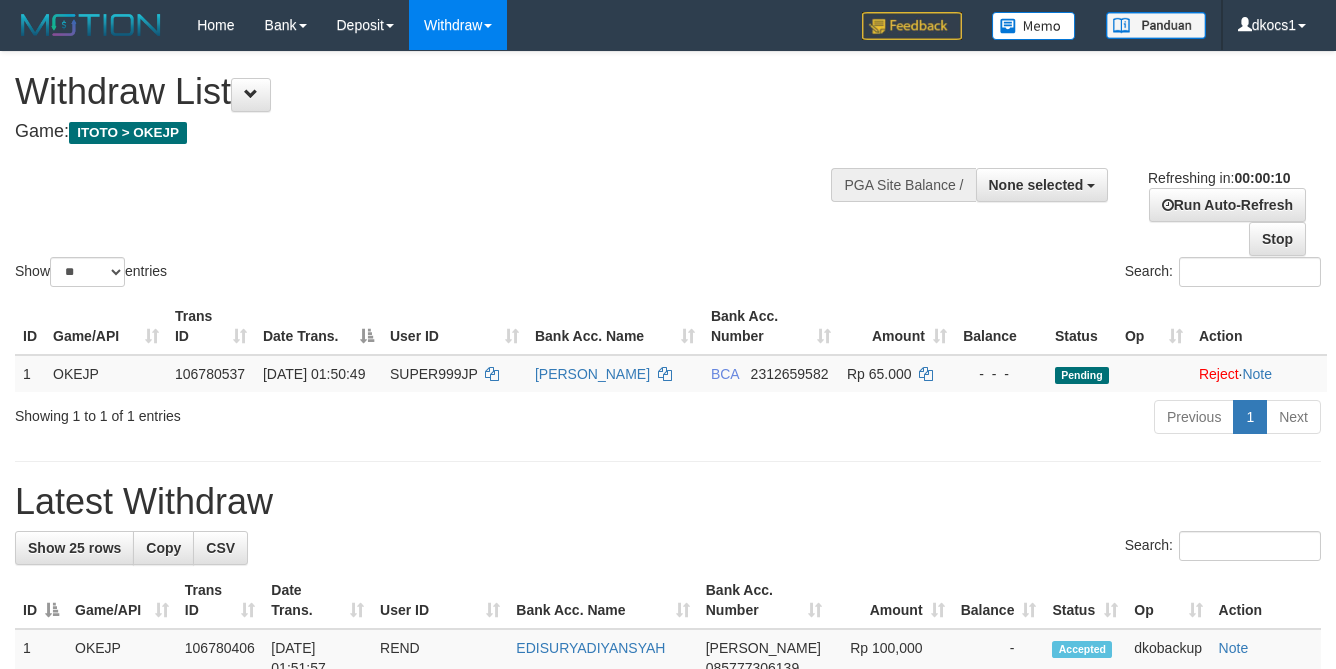 select 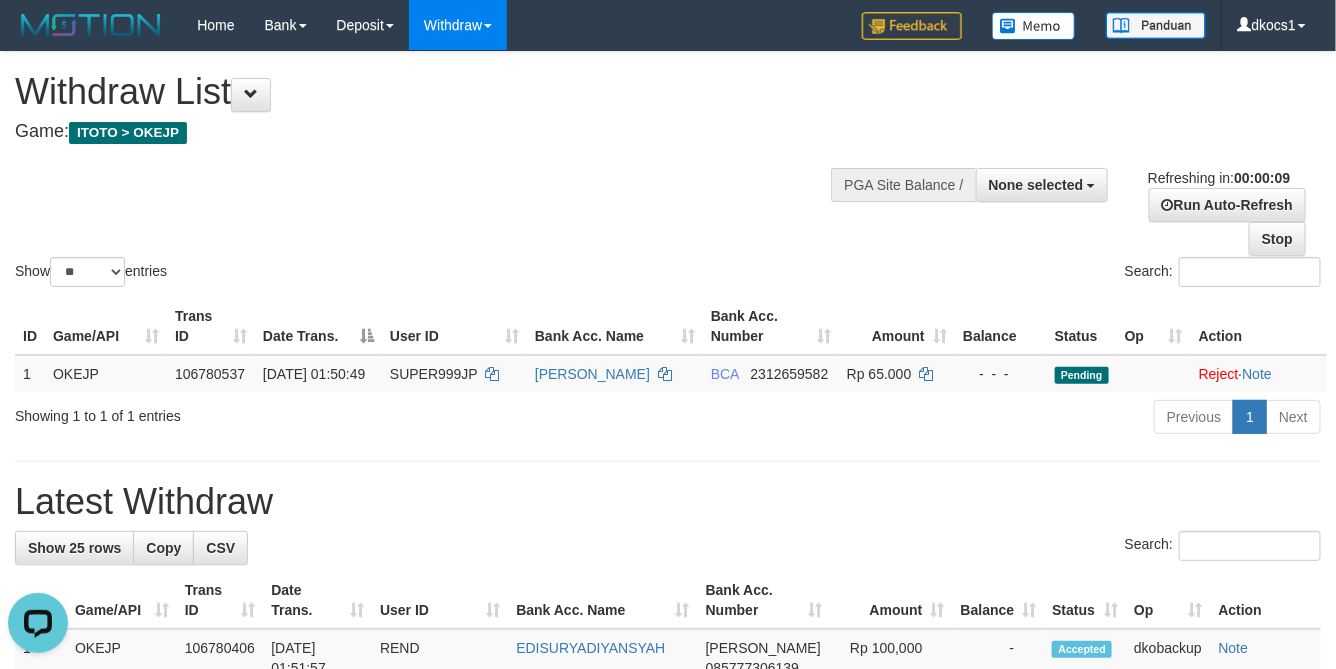 scroll, scrollTop: 0, scrollLeft: 0, axis: both 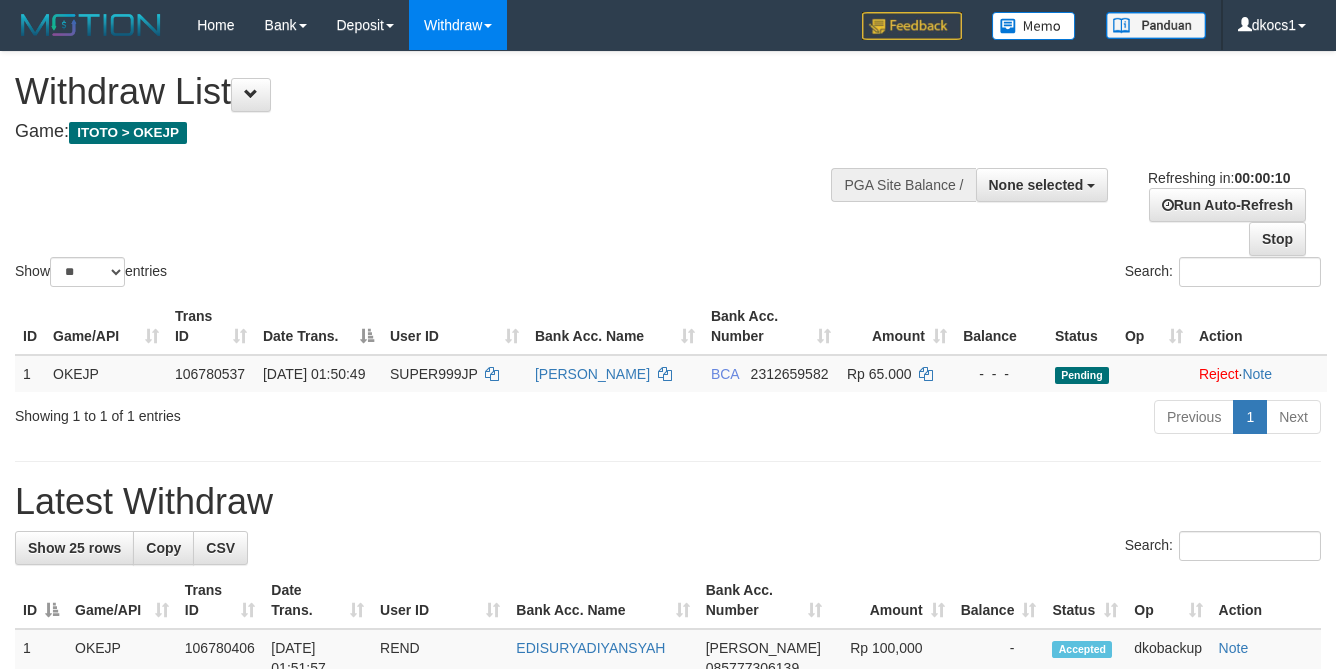 select 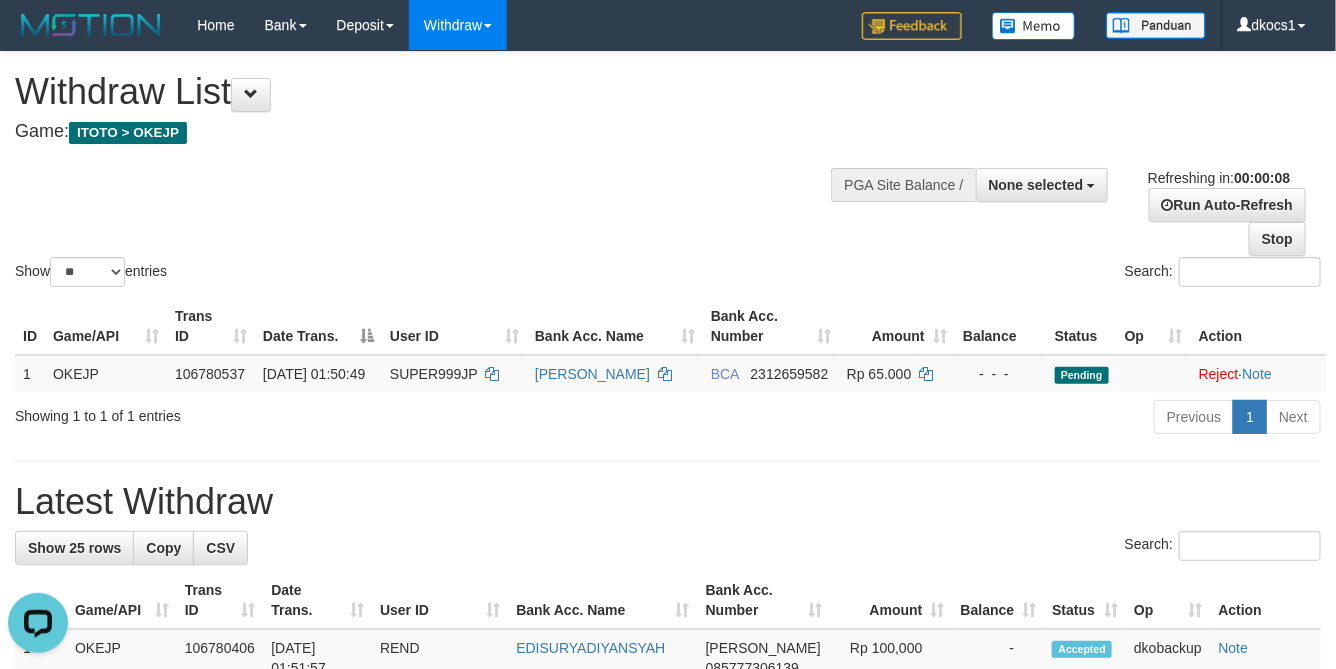 scroll, scrollTop: 0, scrollLeft: 0, axis: both 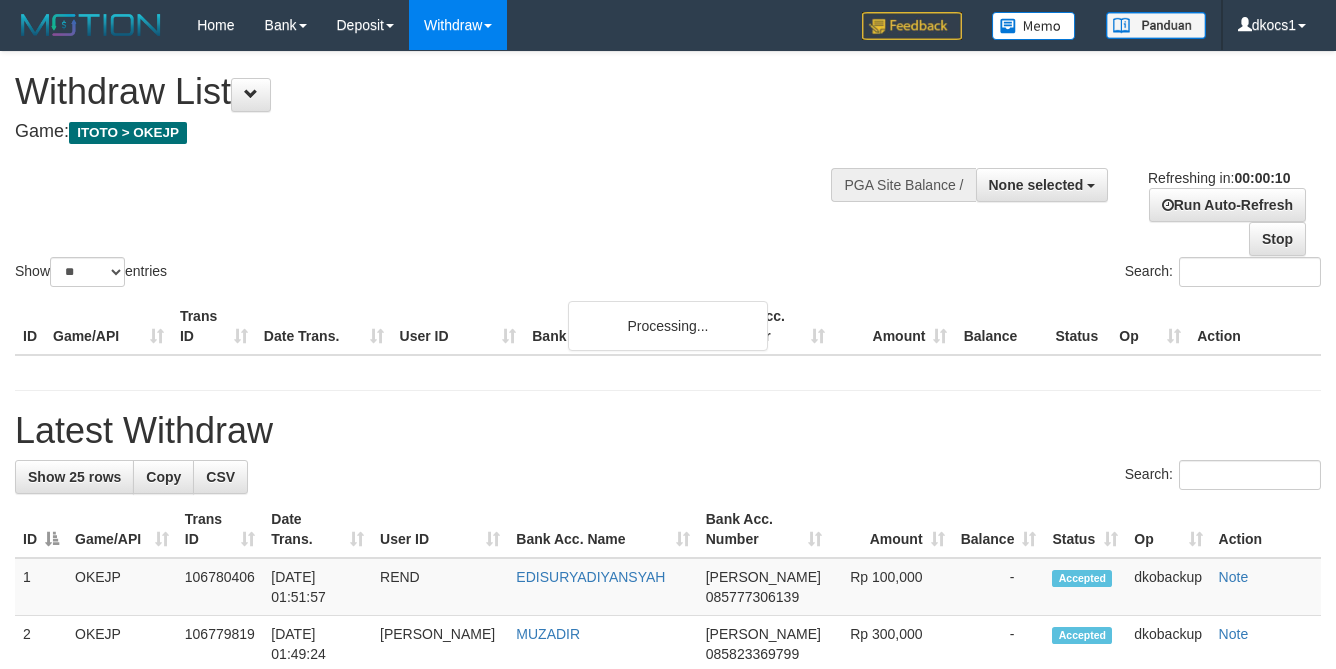 select 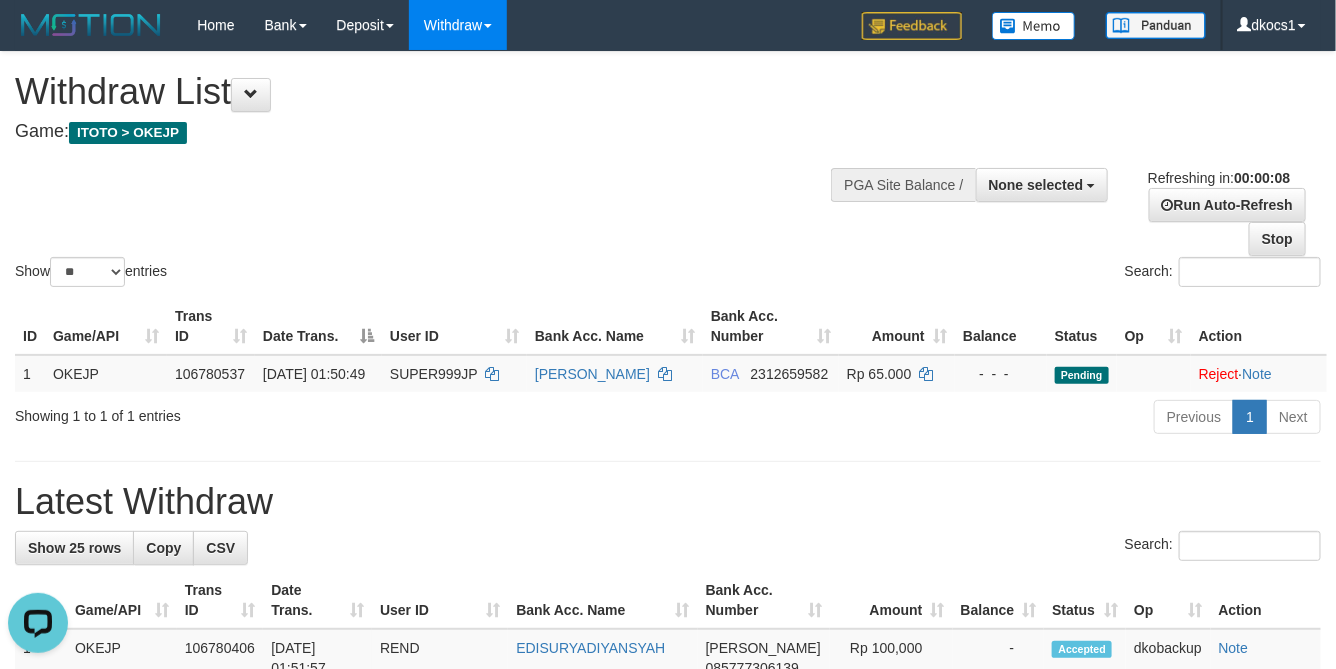 scroll, scrollTop: 0, scrollLeft: 0, axis: both 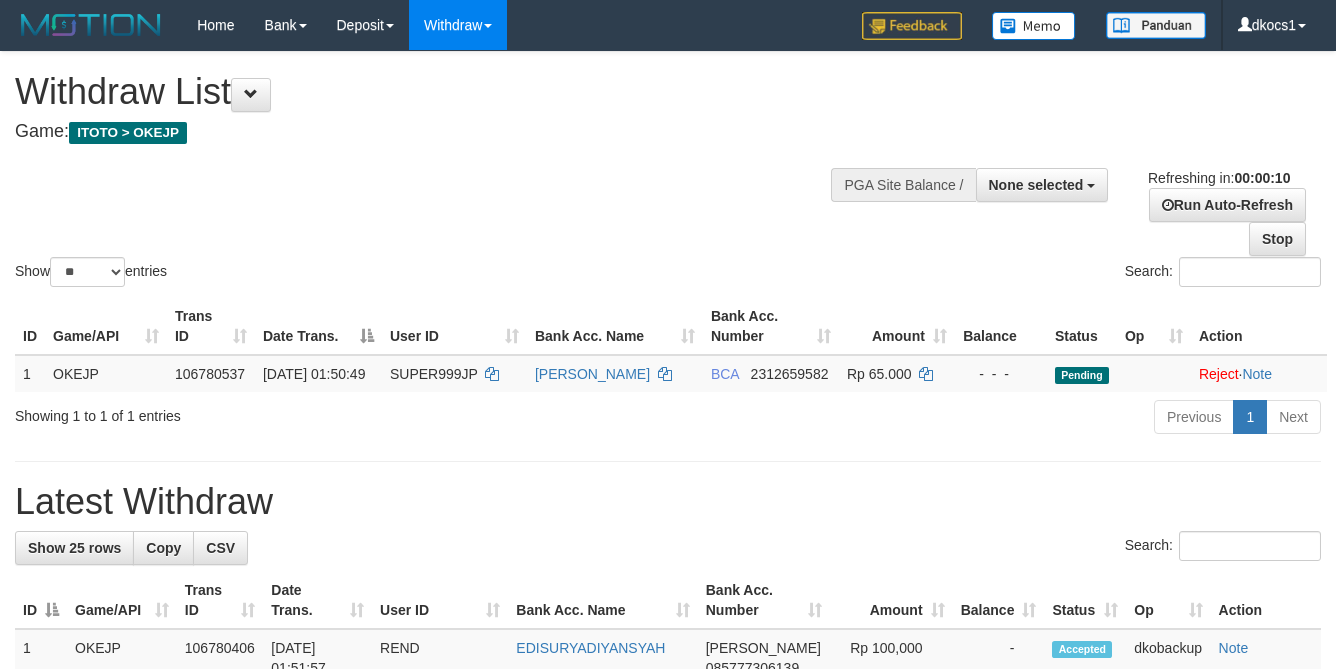 select 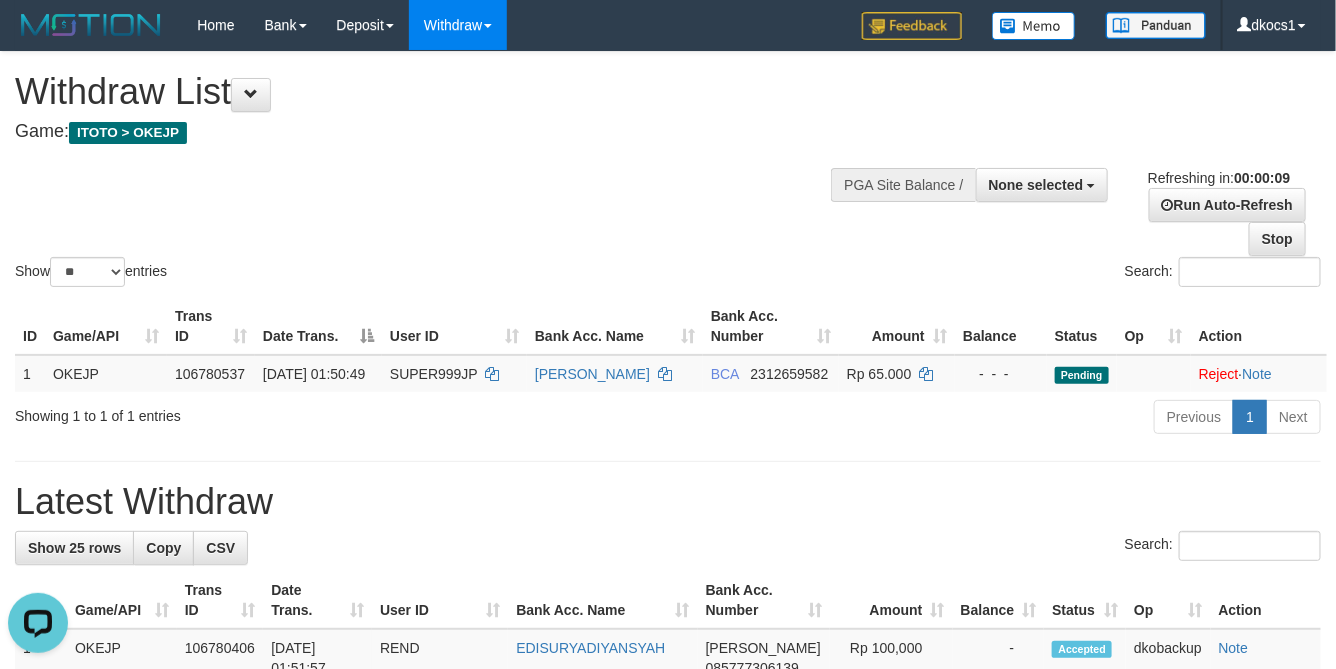 scroll, scrollTop: 0, scrollLeft: 0, axis: both 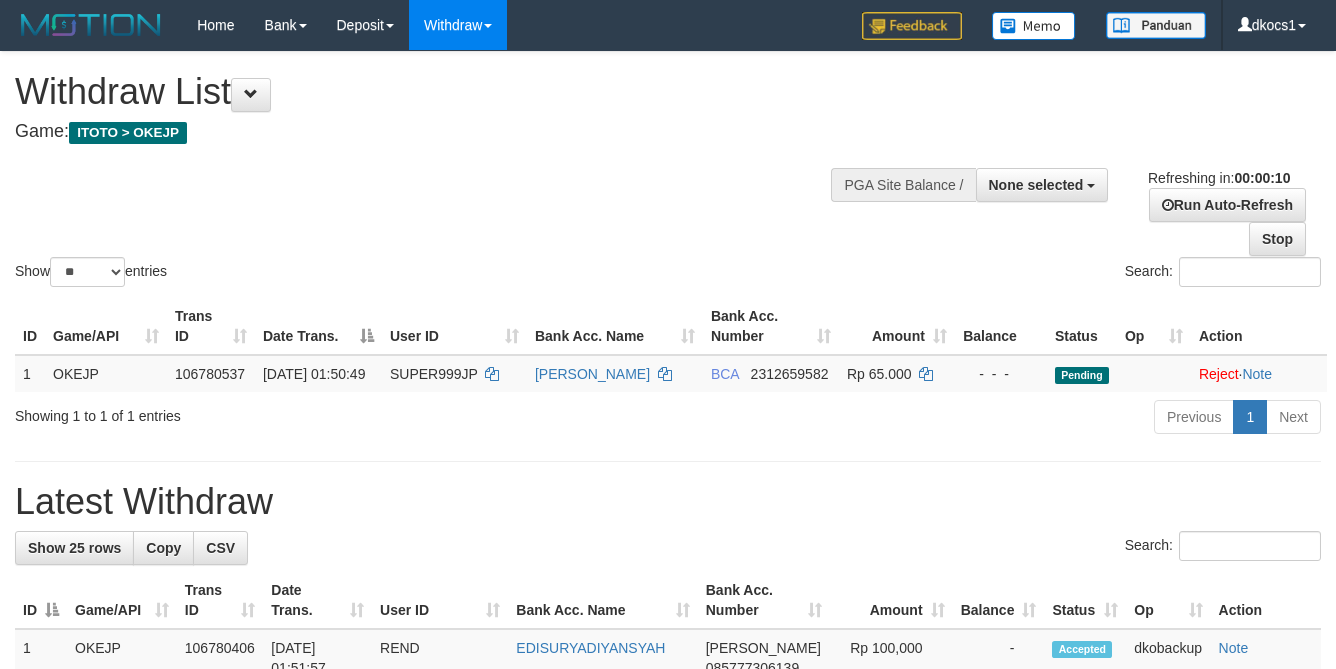 select 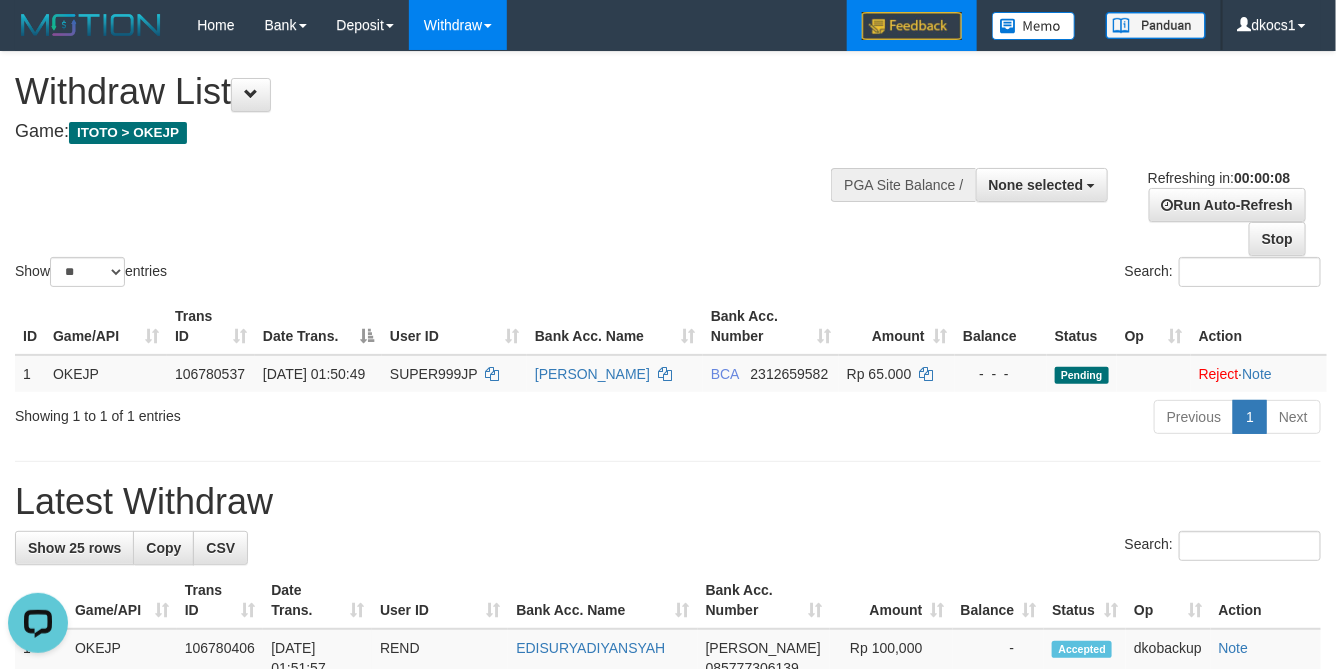 scroll, scrollTop: 0, scrollLeft: 0, axis: both 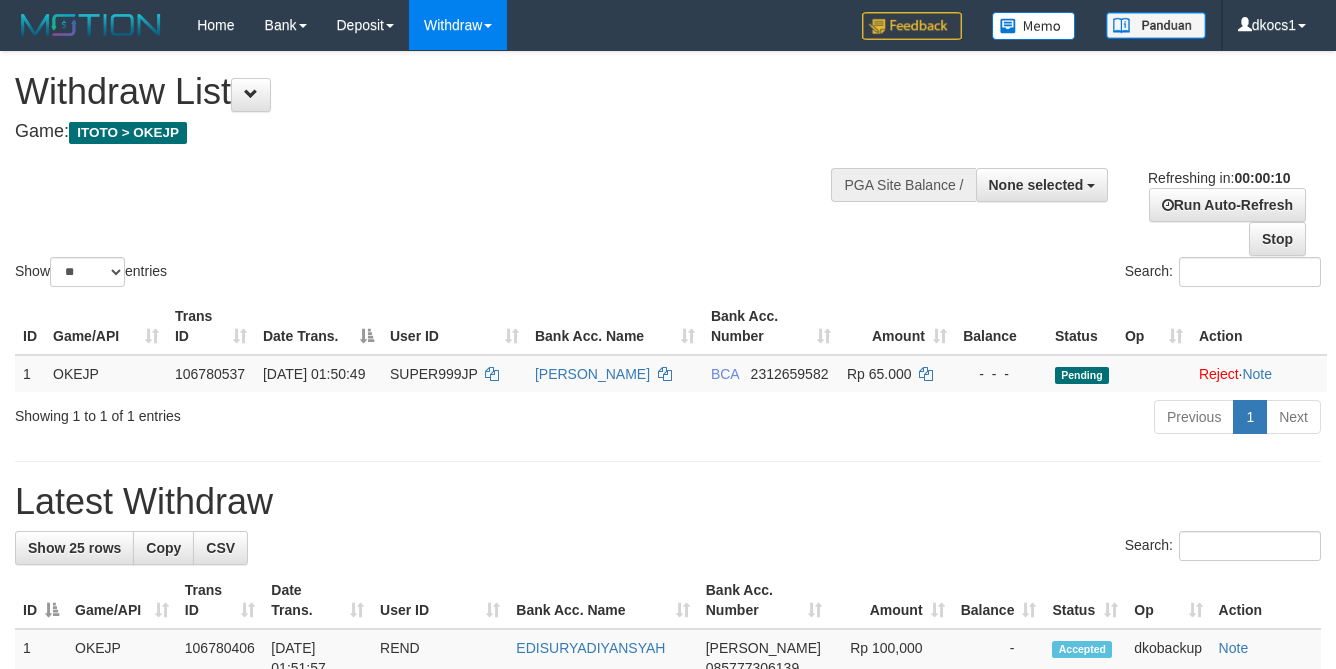 select 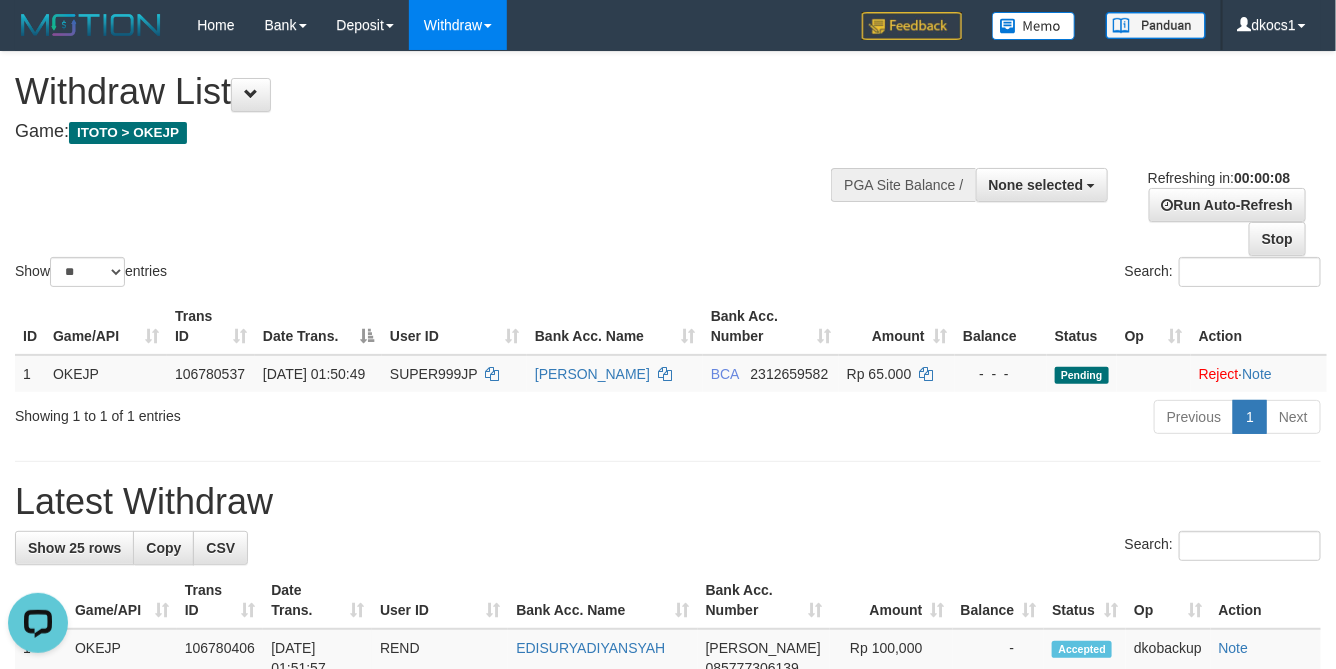 scroll, scrollTop: 0, scrollLeft: 0, axis: both 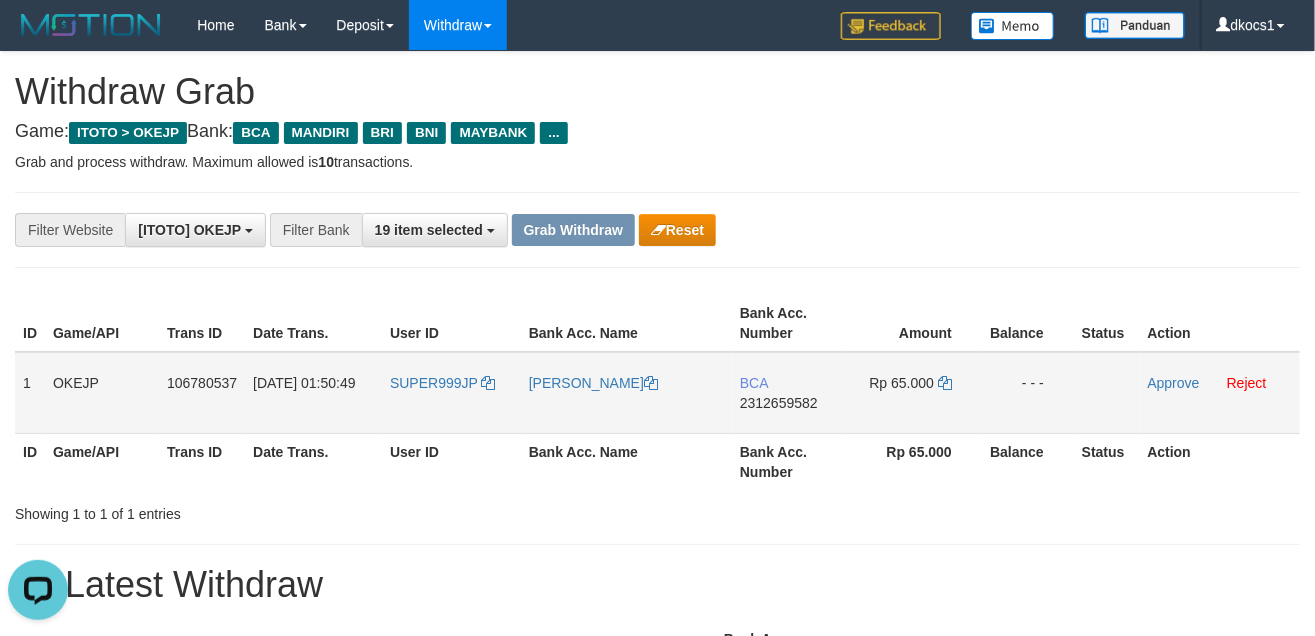 click on "BCA
2312659582" at bounding box center (789, 393) 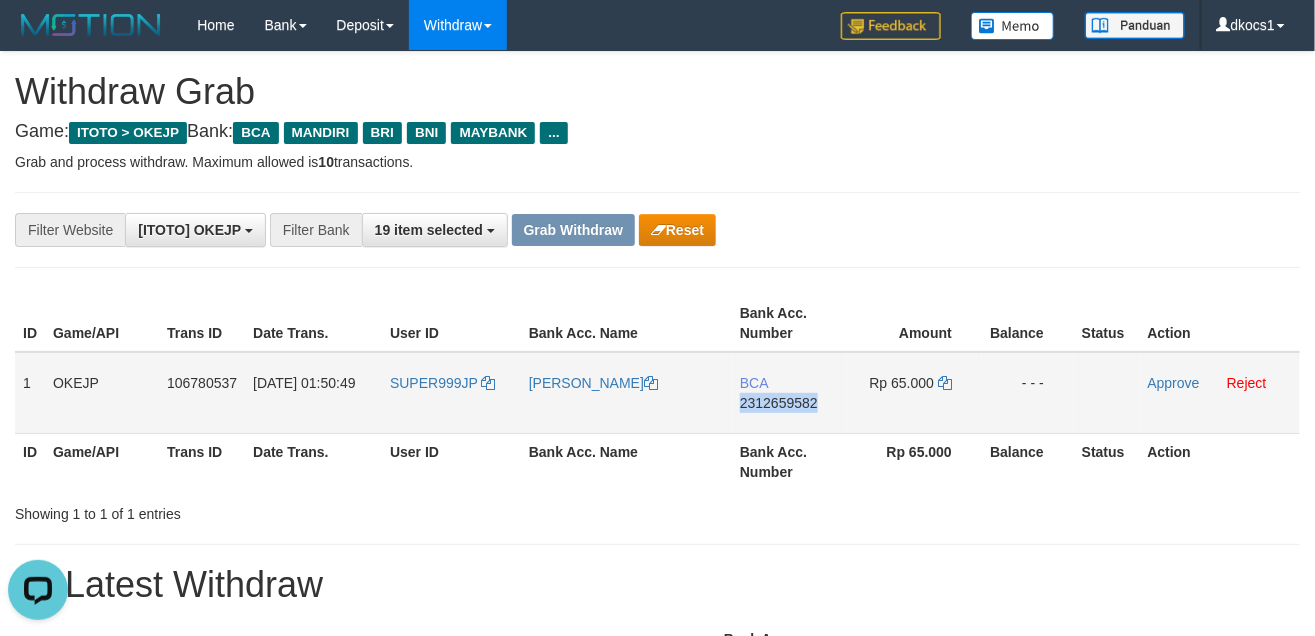 click on "BCA
2312659582" at bounding box center (789, 393) 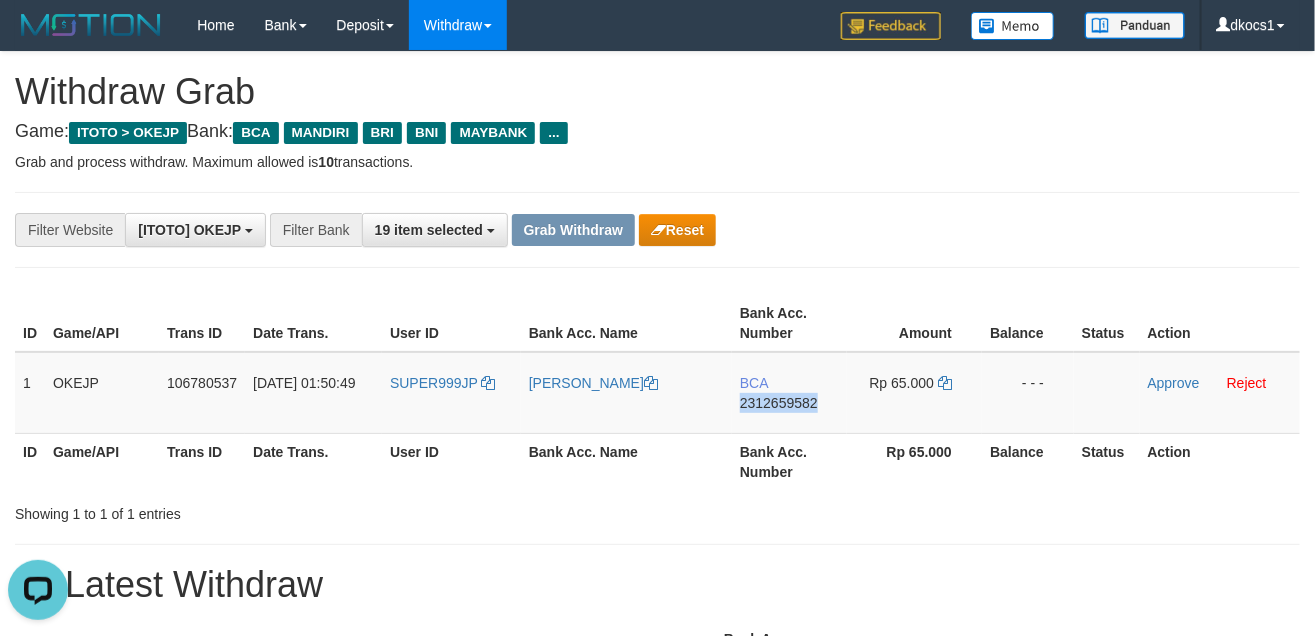 copy on "2312659582" 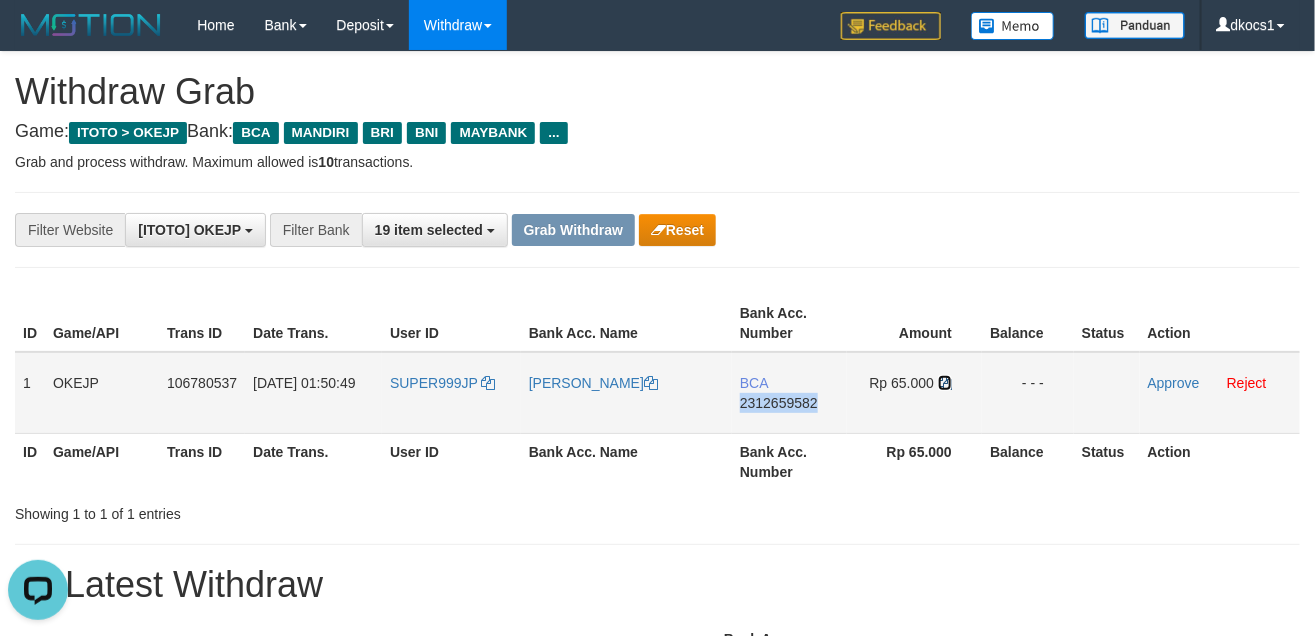 click at bounding box center [945, 383] 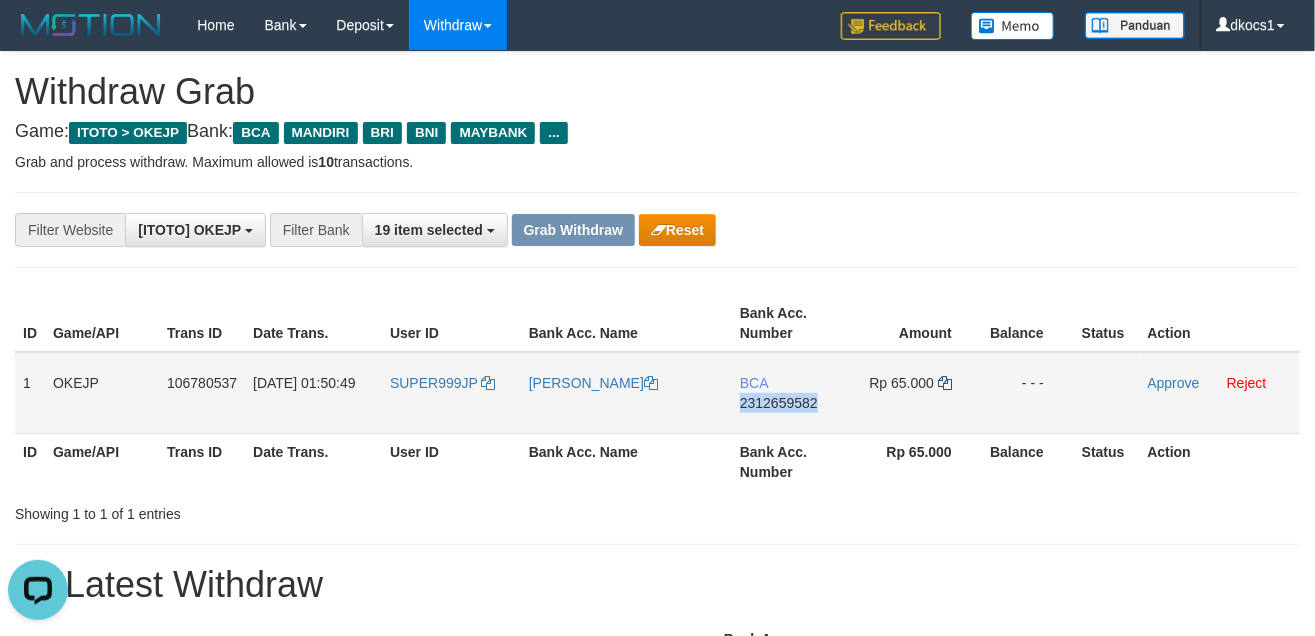 copy on "2312659582" 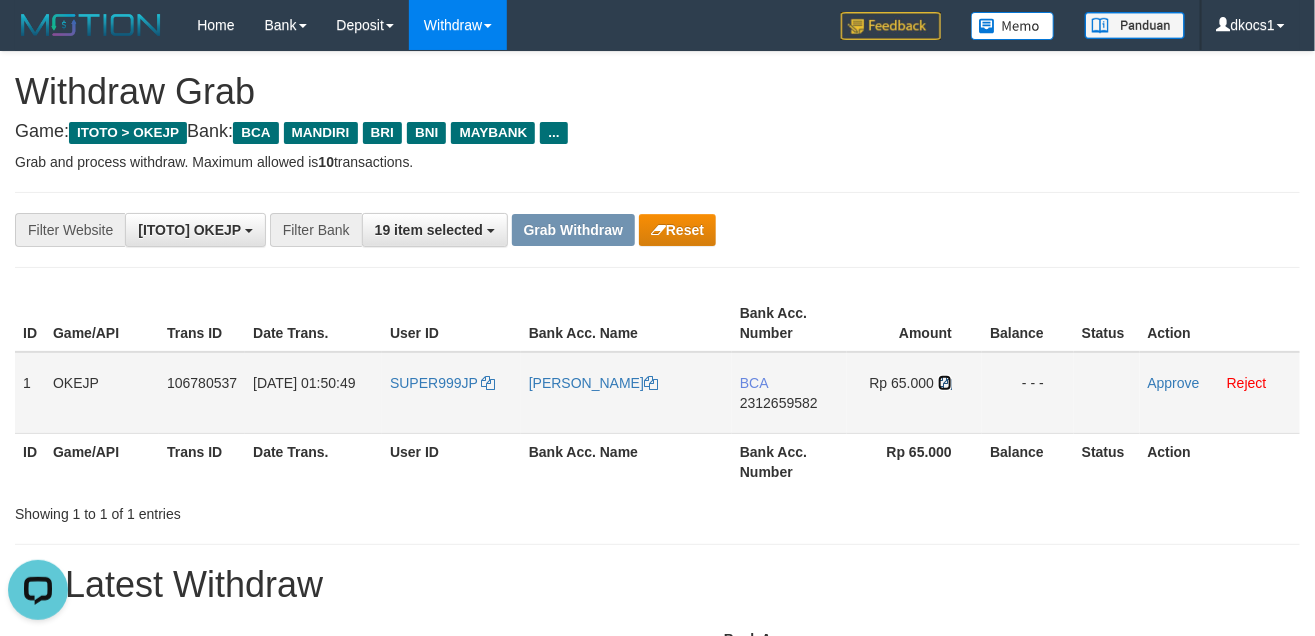 click at bounding box center [945, 383] 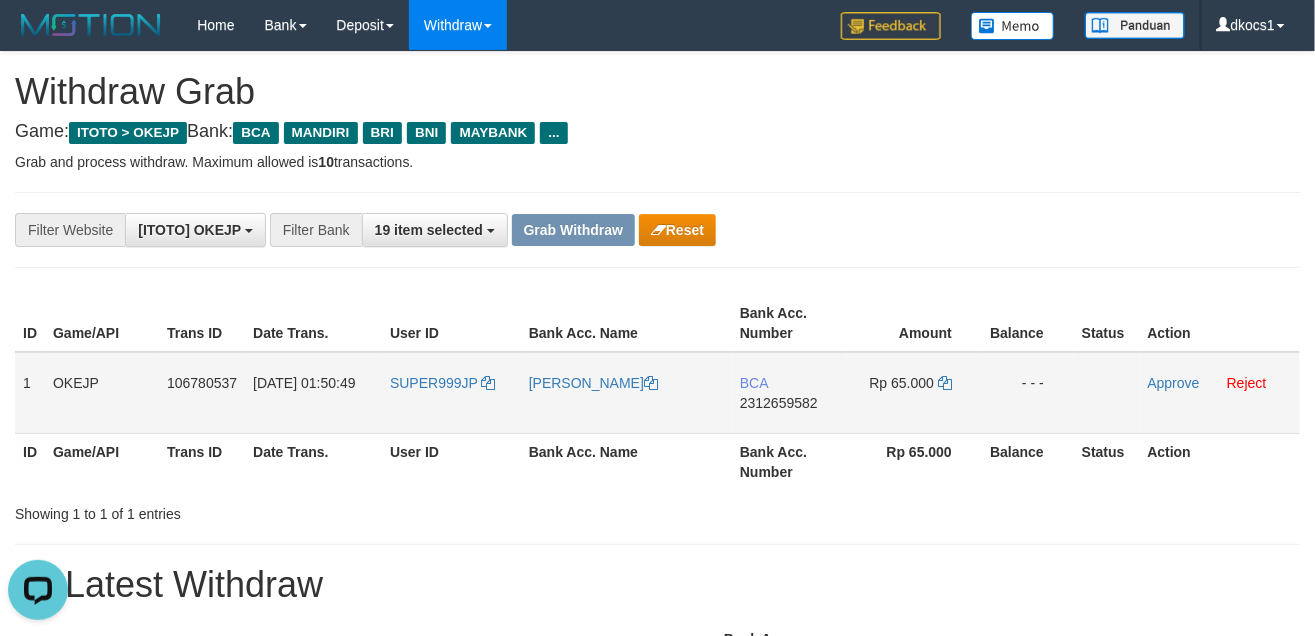 click on "SUPER999JP" at bounding box center (451, 393) 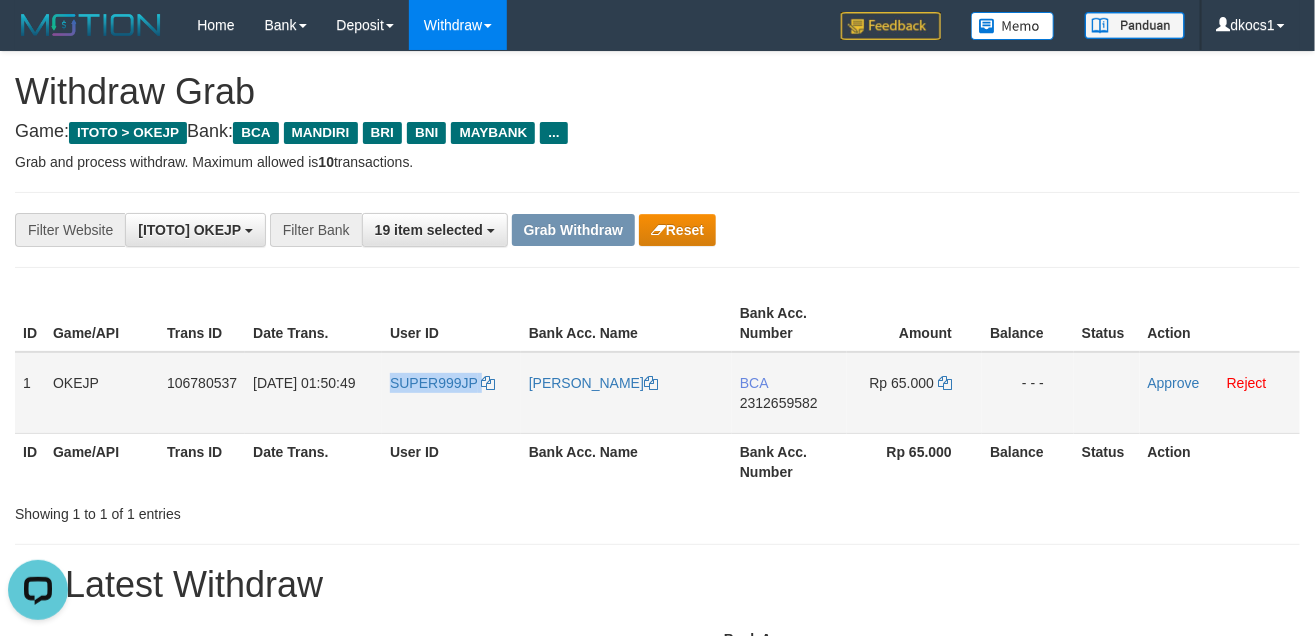 click on "SUPER999JP" at bounding box center (451, 393) 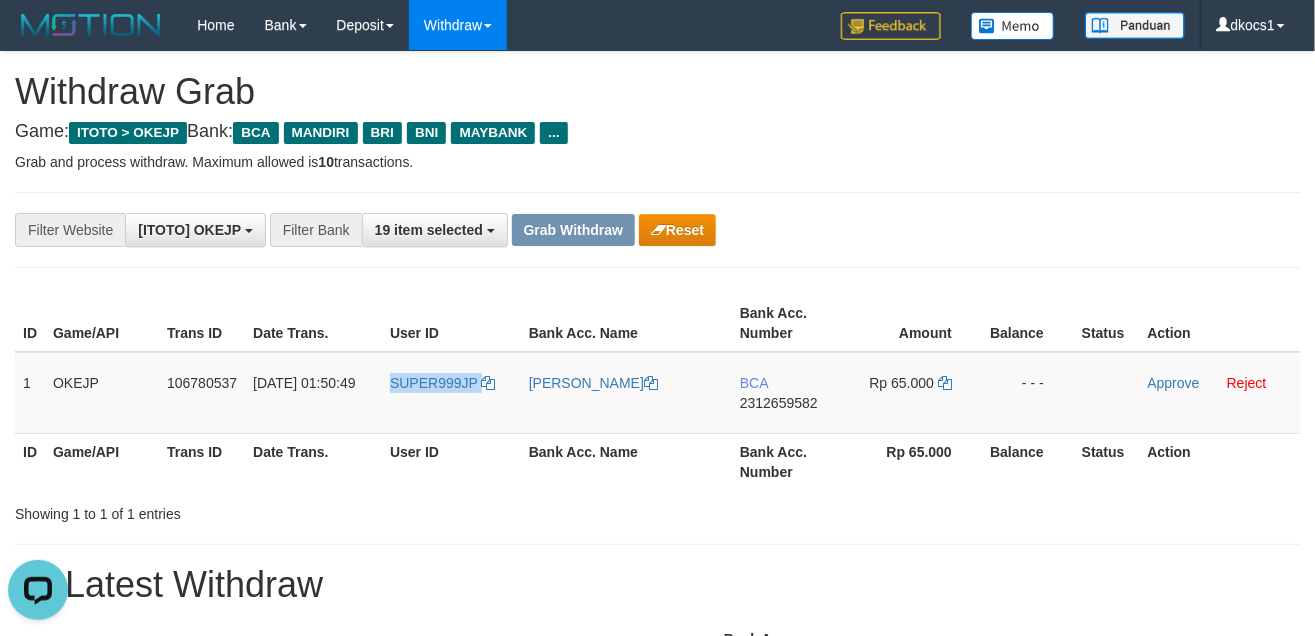 copy on "SUPER999JP" 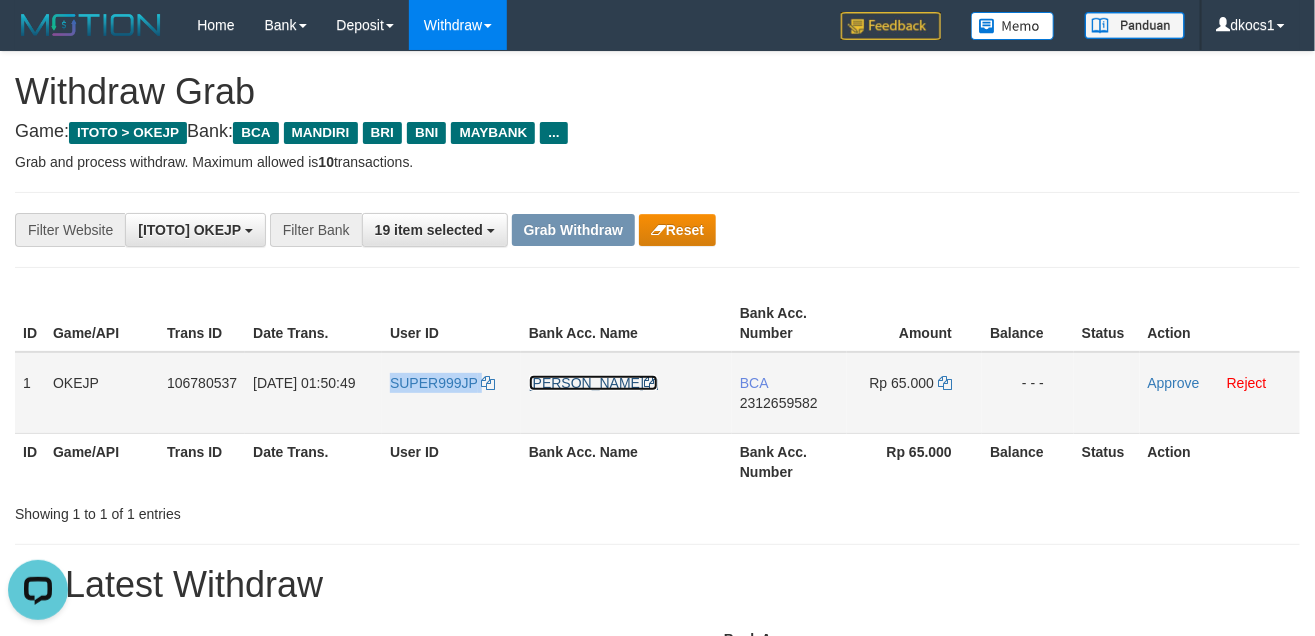 click on "[PERSON_NAME]" at bounding box center [593, 383] 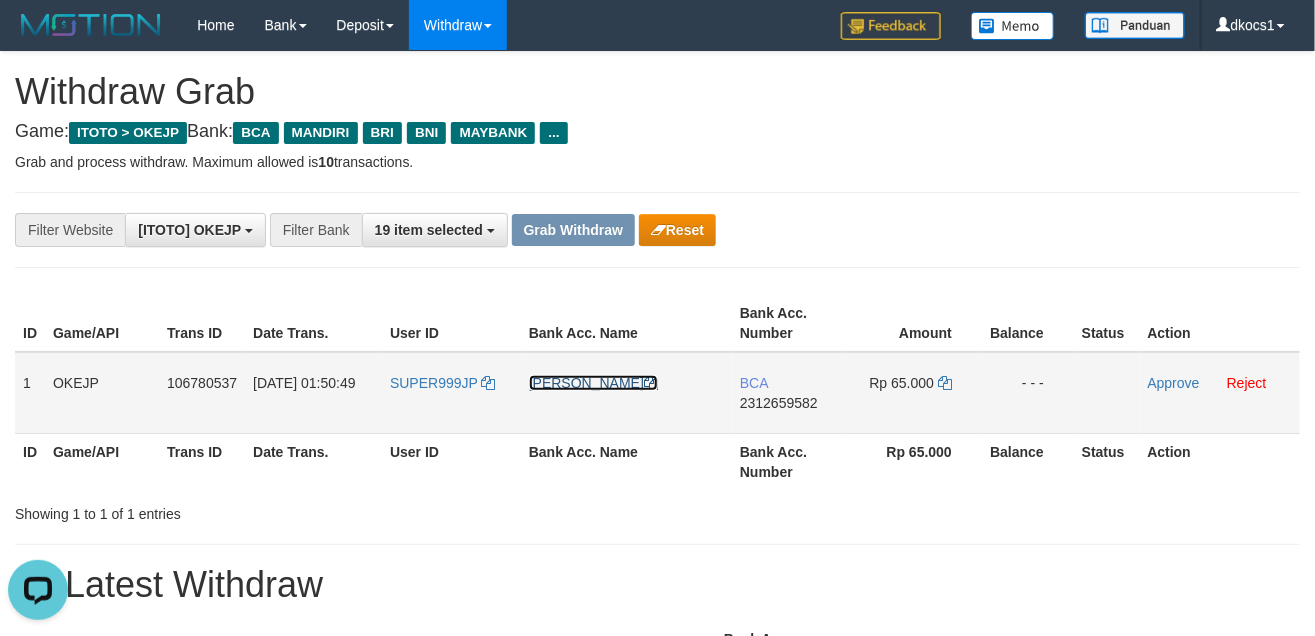 click on "[PERSON_NAME]" at bounding box center (593, 383) 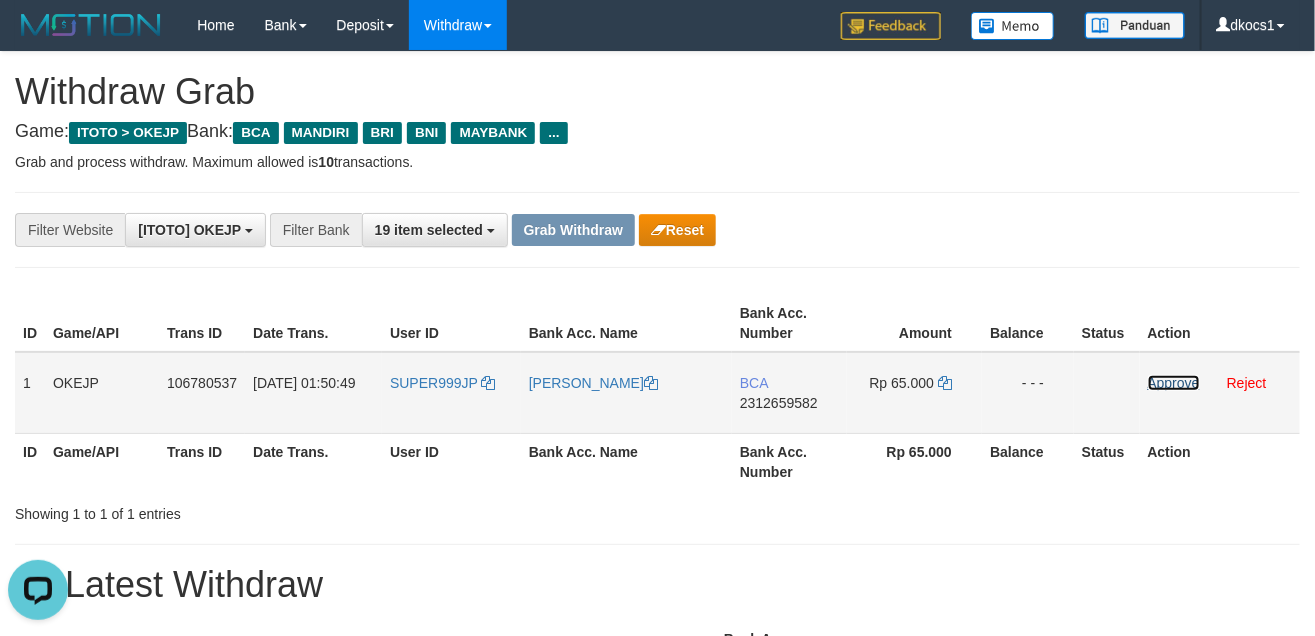 click on "Approve" at bounding box center (1174, 383) 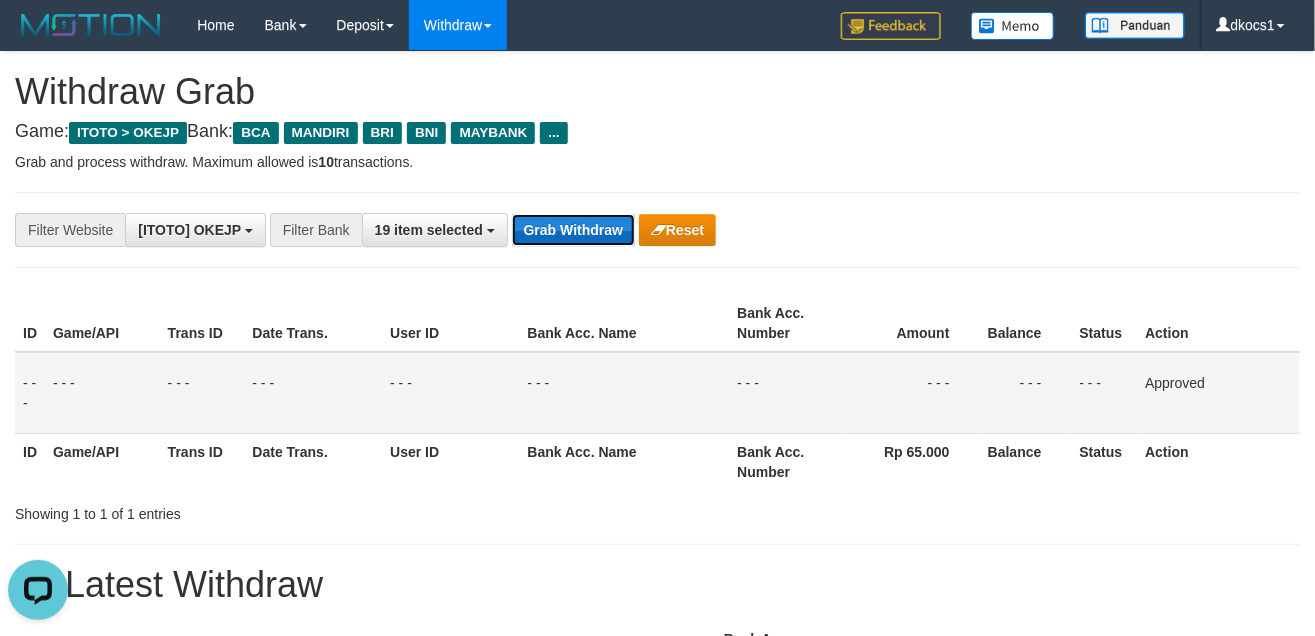 click on "Grab Withdraw" at bounding box center (573, 230) 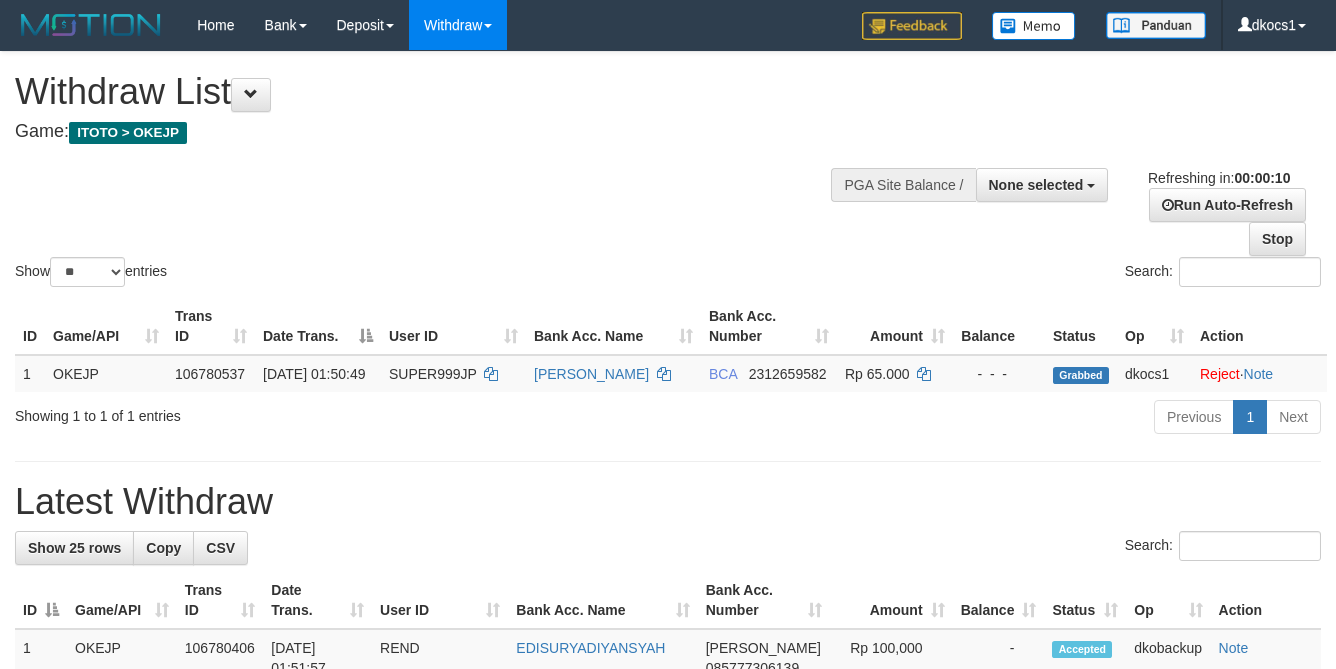 select 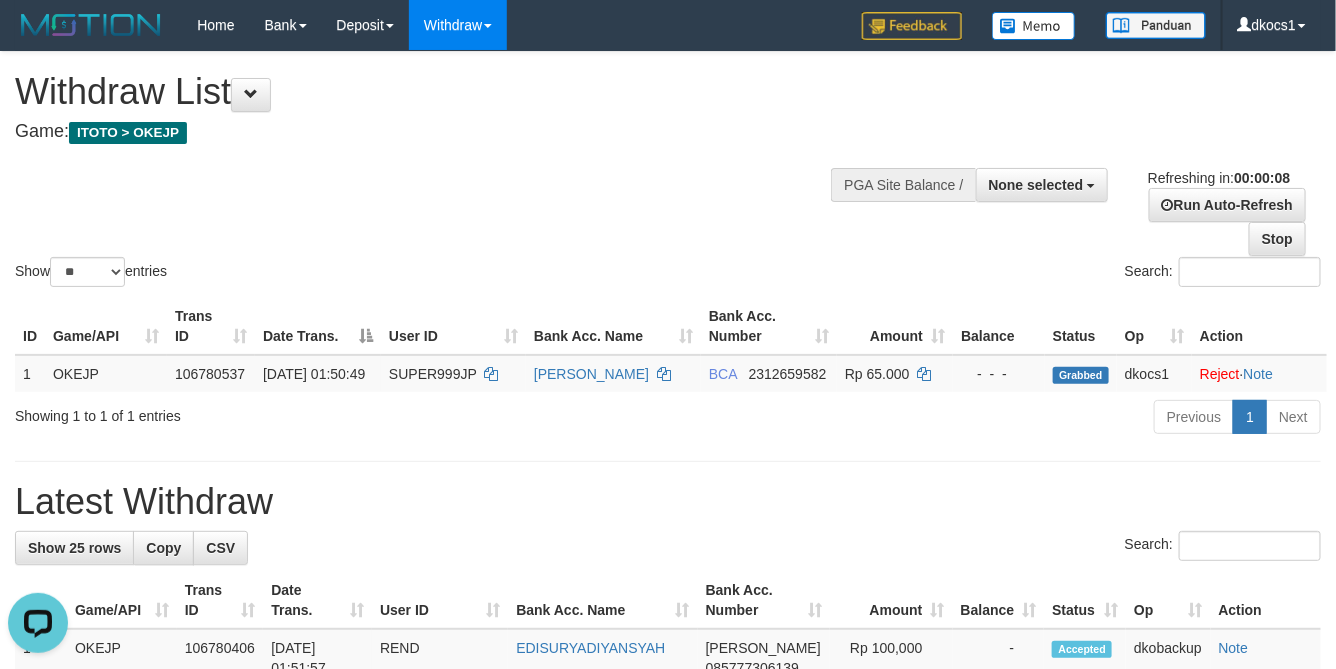 scroll, scrollTop: 0, scrollLeft: 0, axis: both 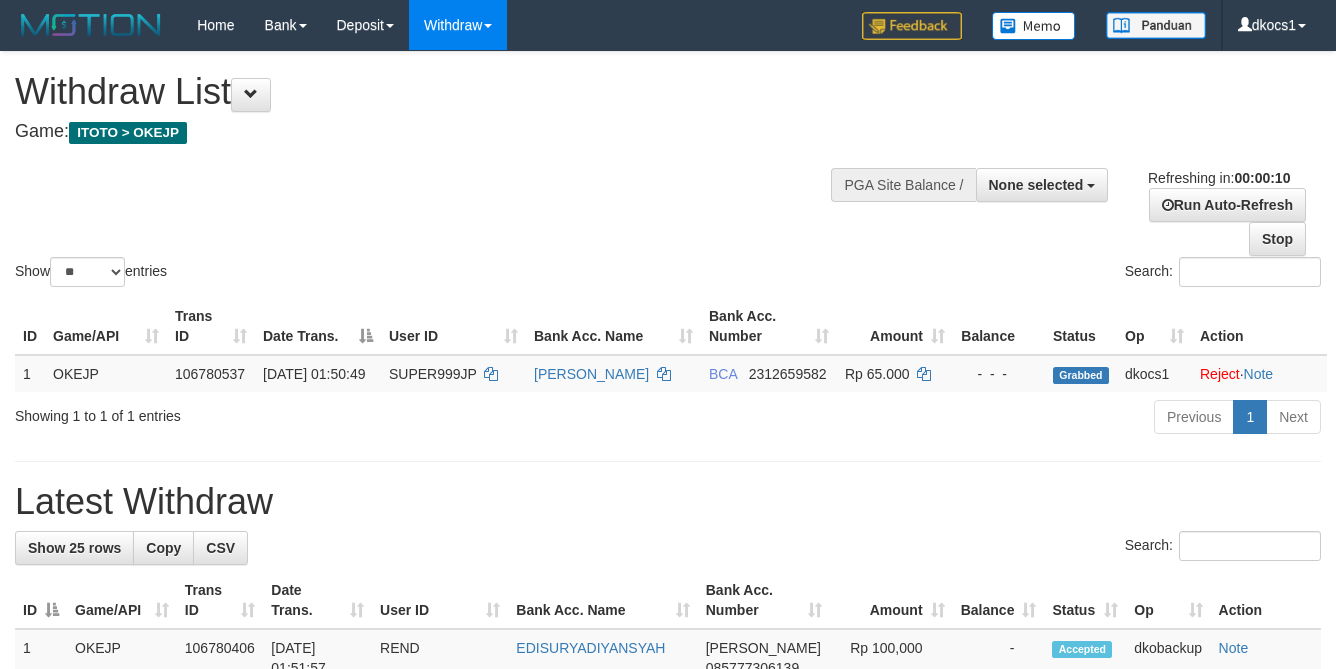 select 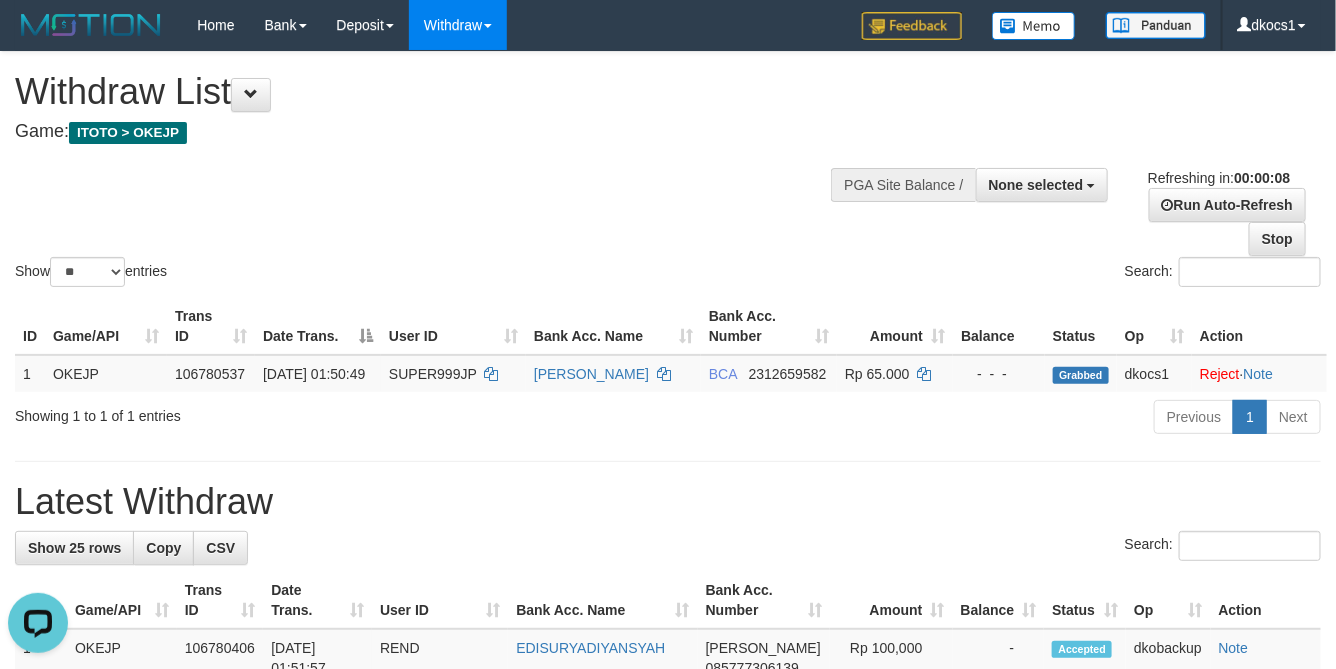 scroll, scrollTop: 0, scrollLeft: 0, axis: both 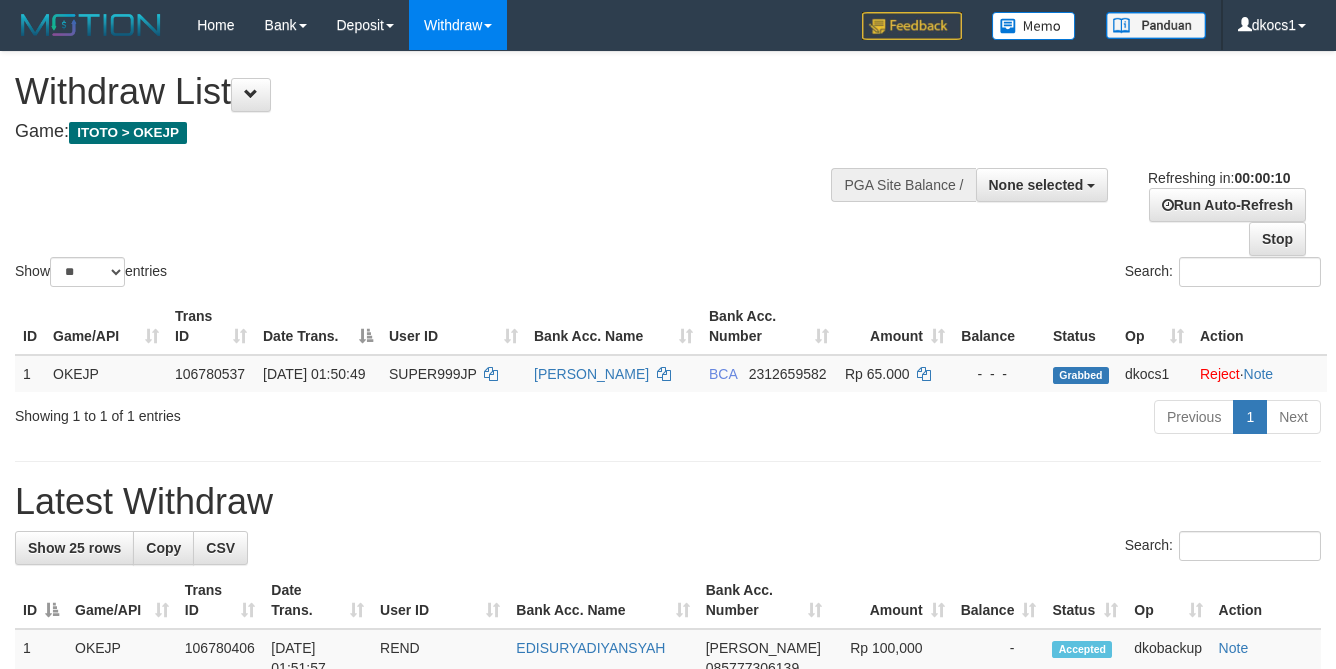 select 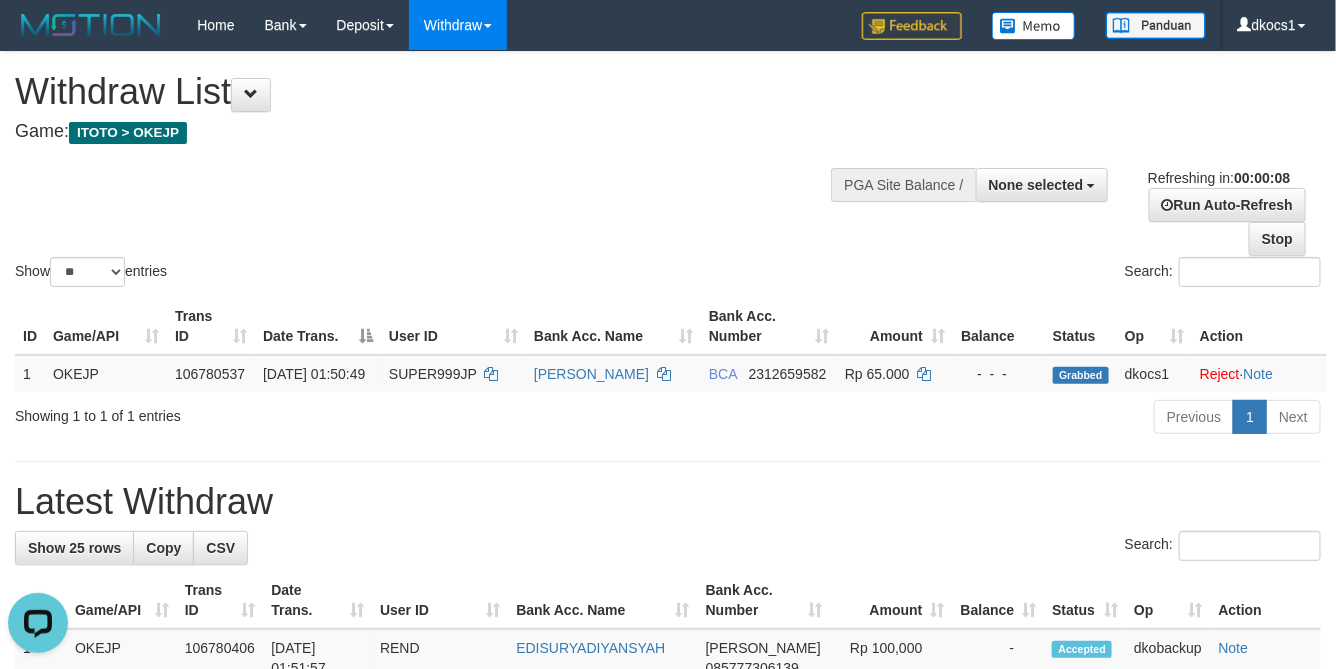 scroll, scrollTop: 0, scrollLeft: 0, axis: both 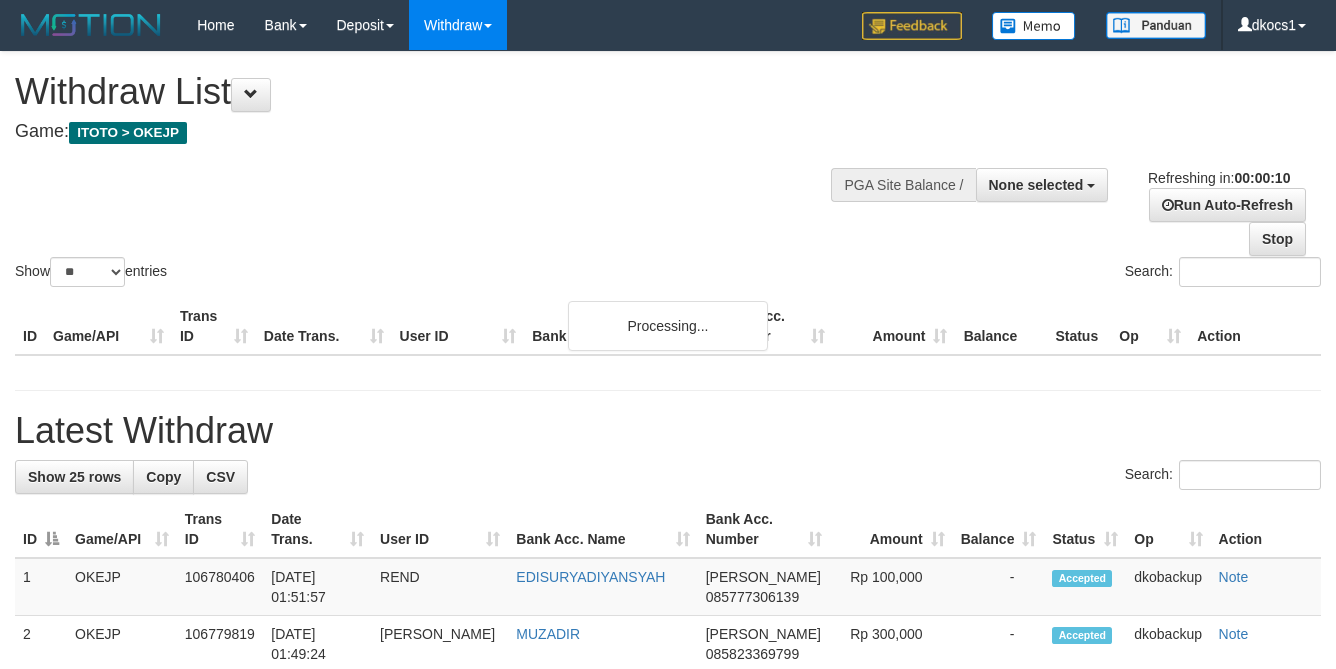 select 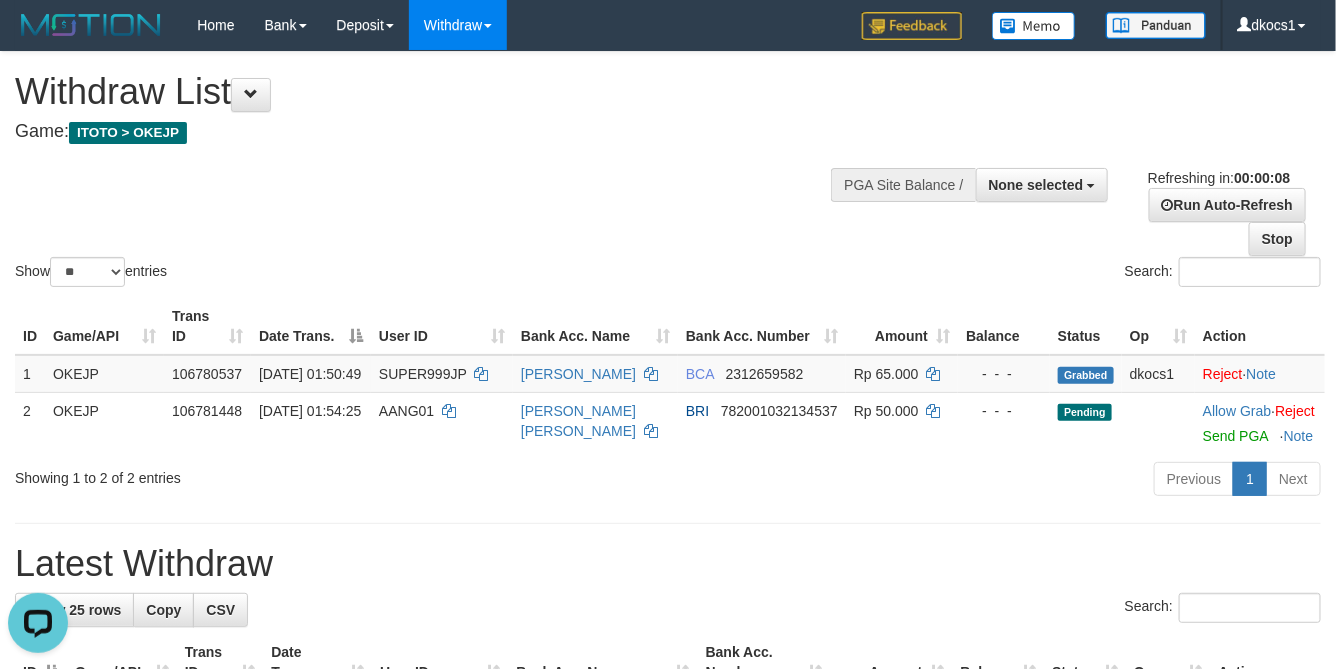 scroll, scrollTop: 0, scrollLeft: 0, axis: both 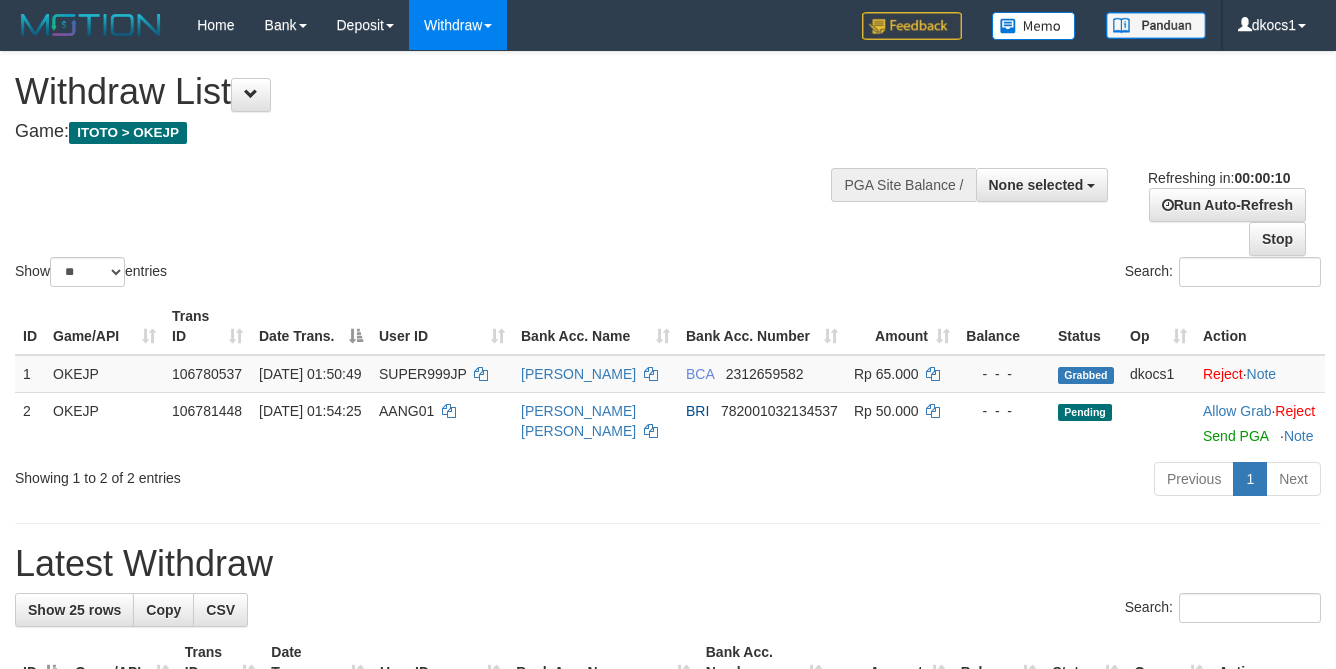 select 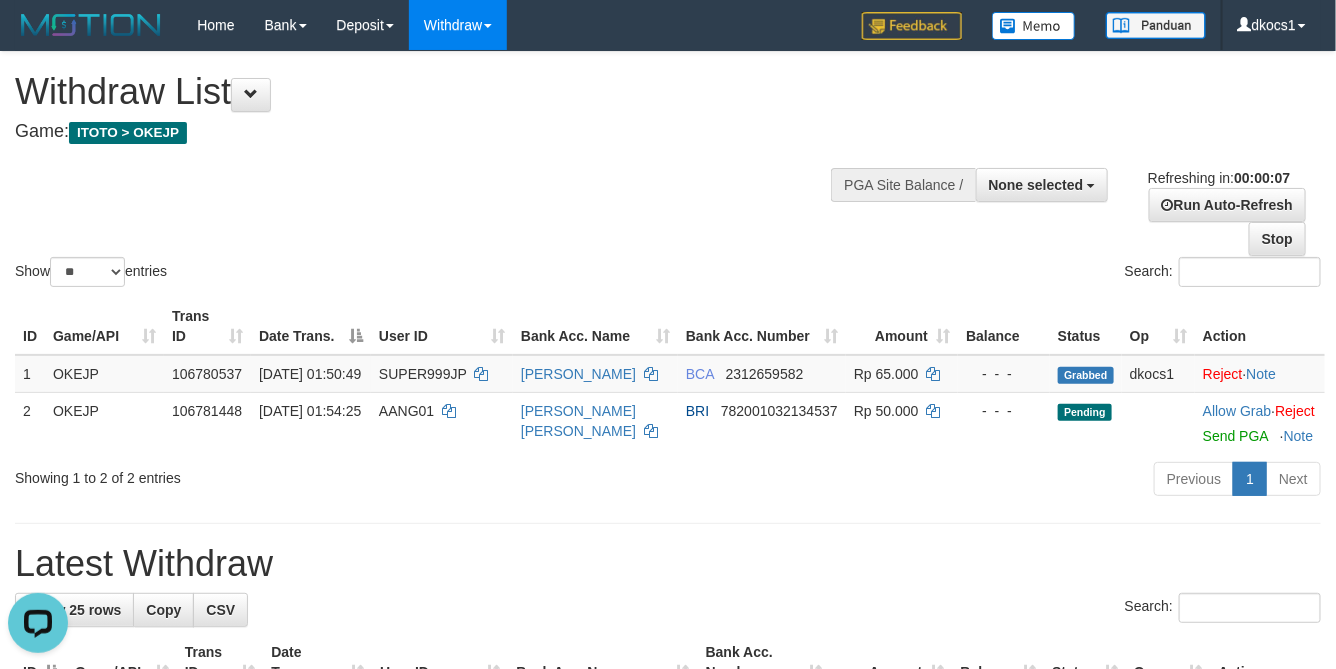 scroll, scrollTop: 0, scrollLeft: 0, axis: both 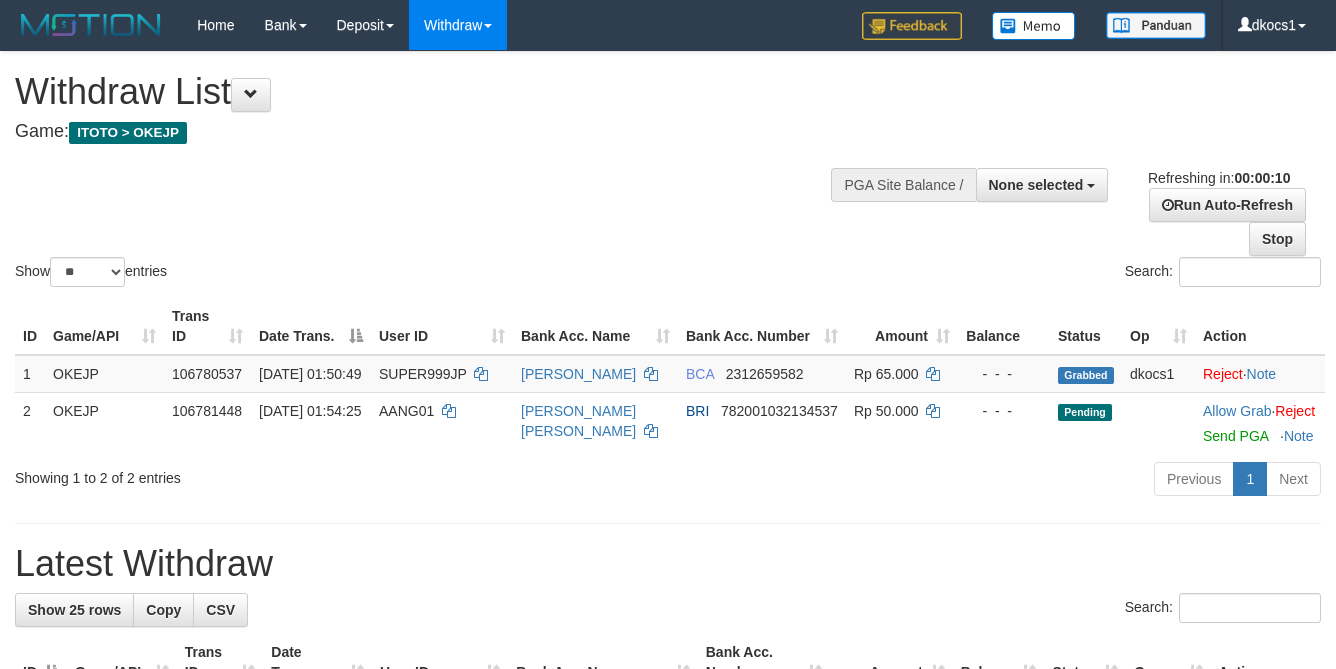 select 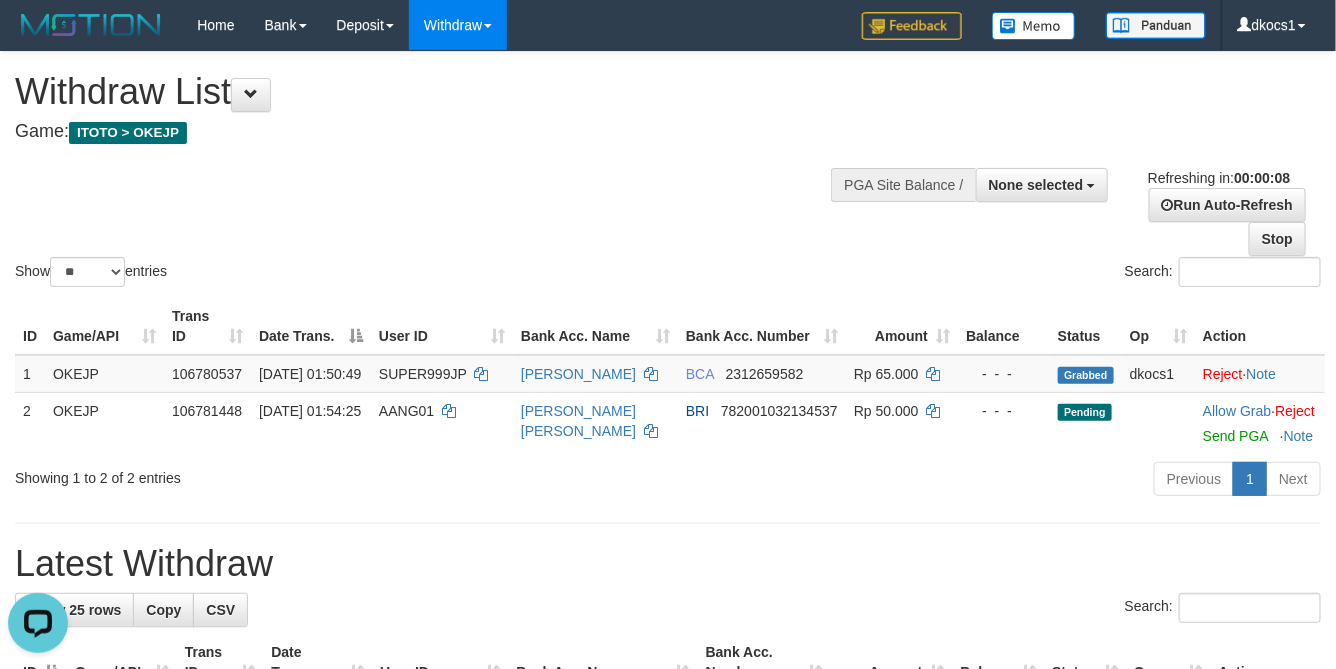 scroll, scrollTop: 0, scrollLeft: 0, axis: both 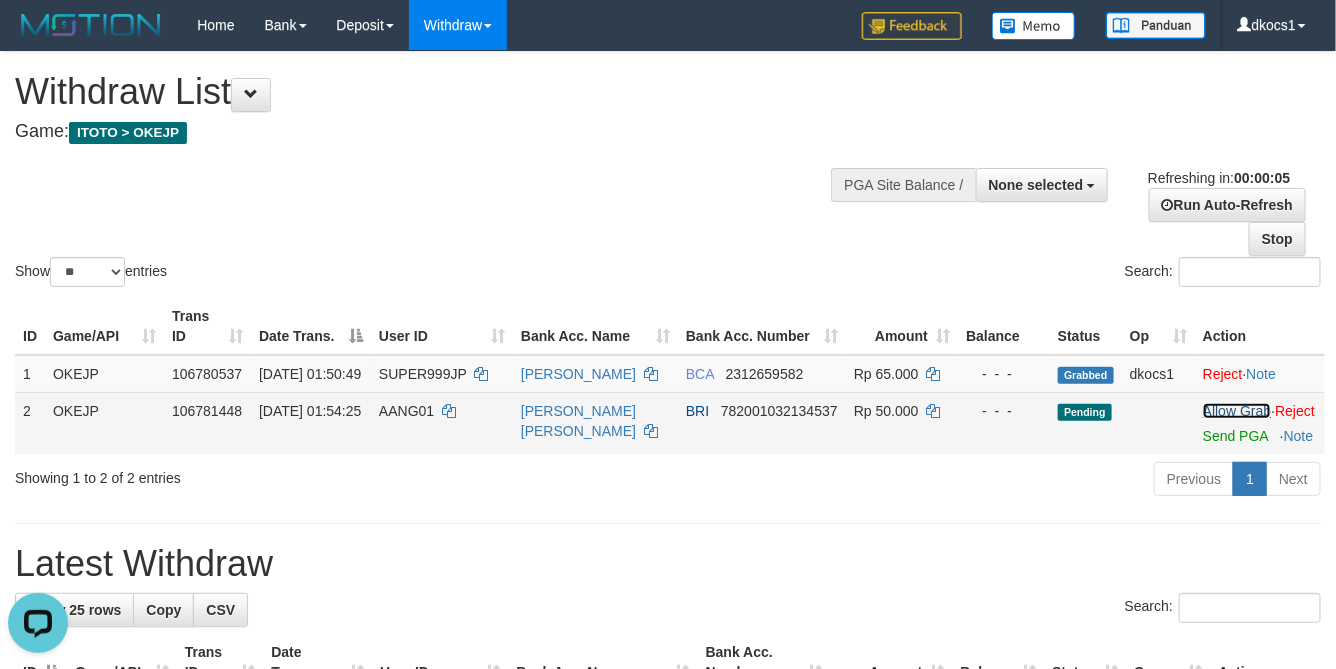 click on "Allow Grab" at bounding box center [1237, 411] 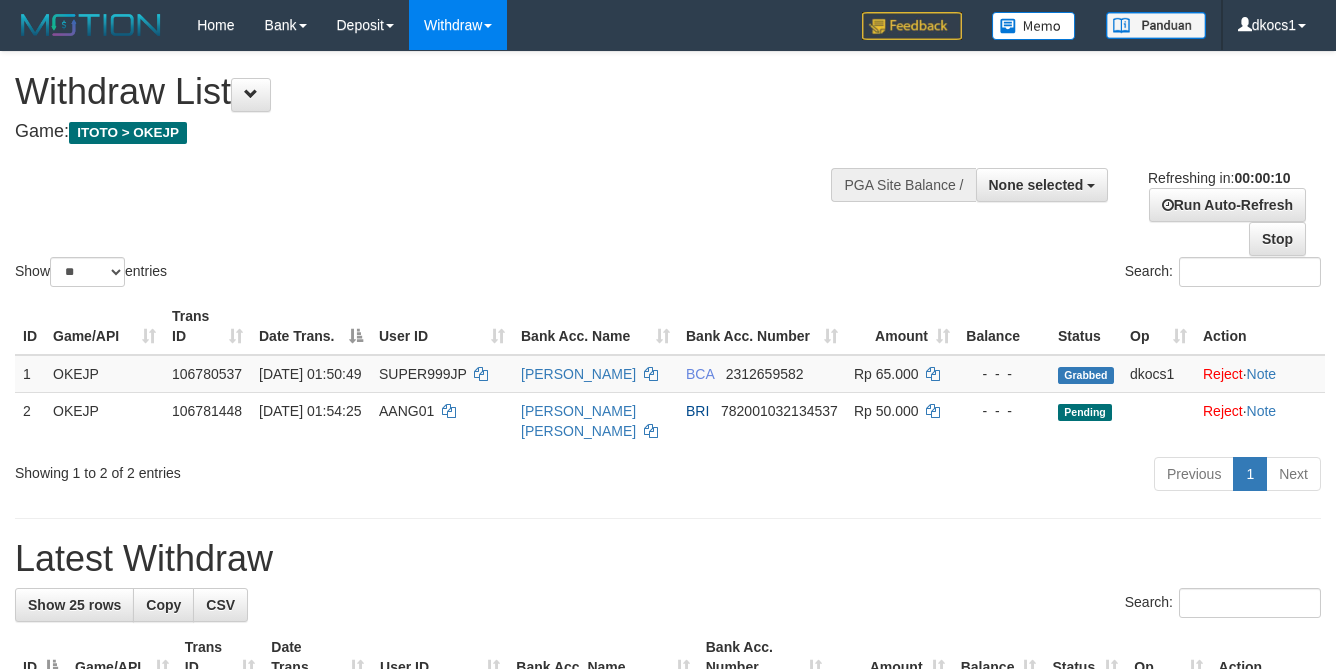 select 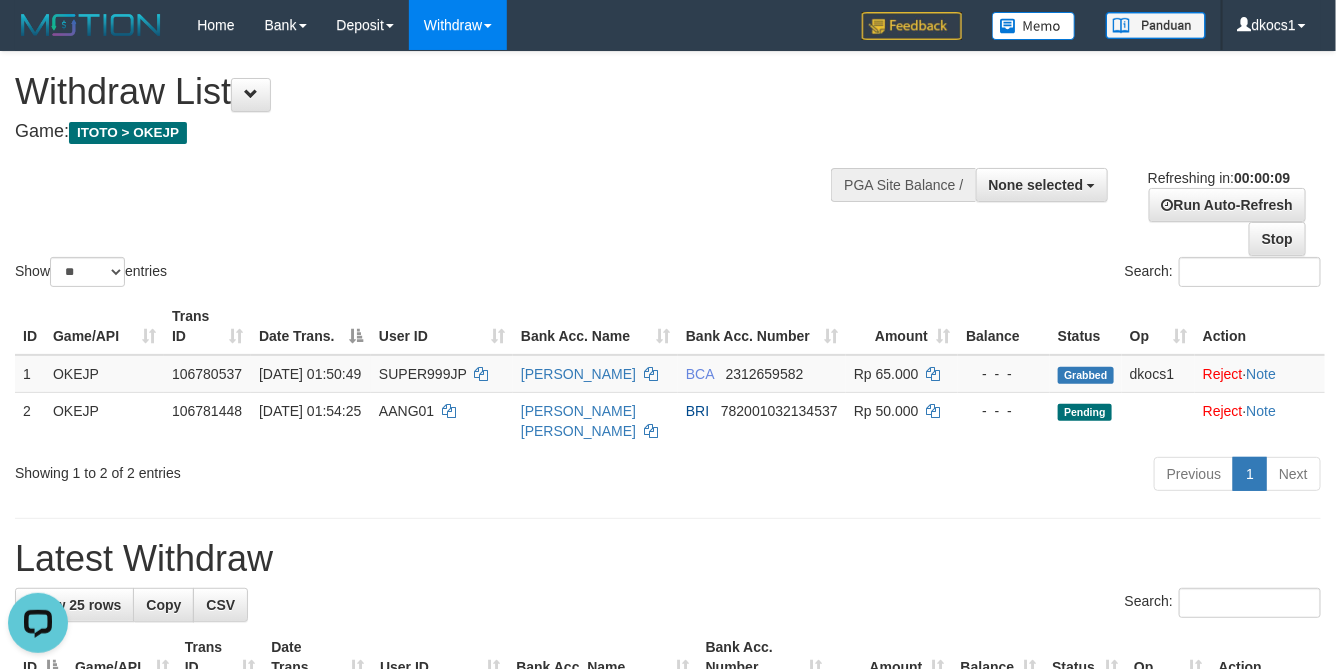 scroll, scrollTop: 0, scrollLeft: 0, axis: both 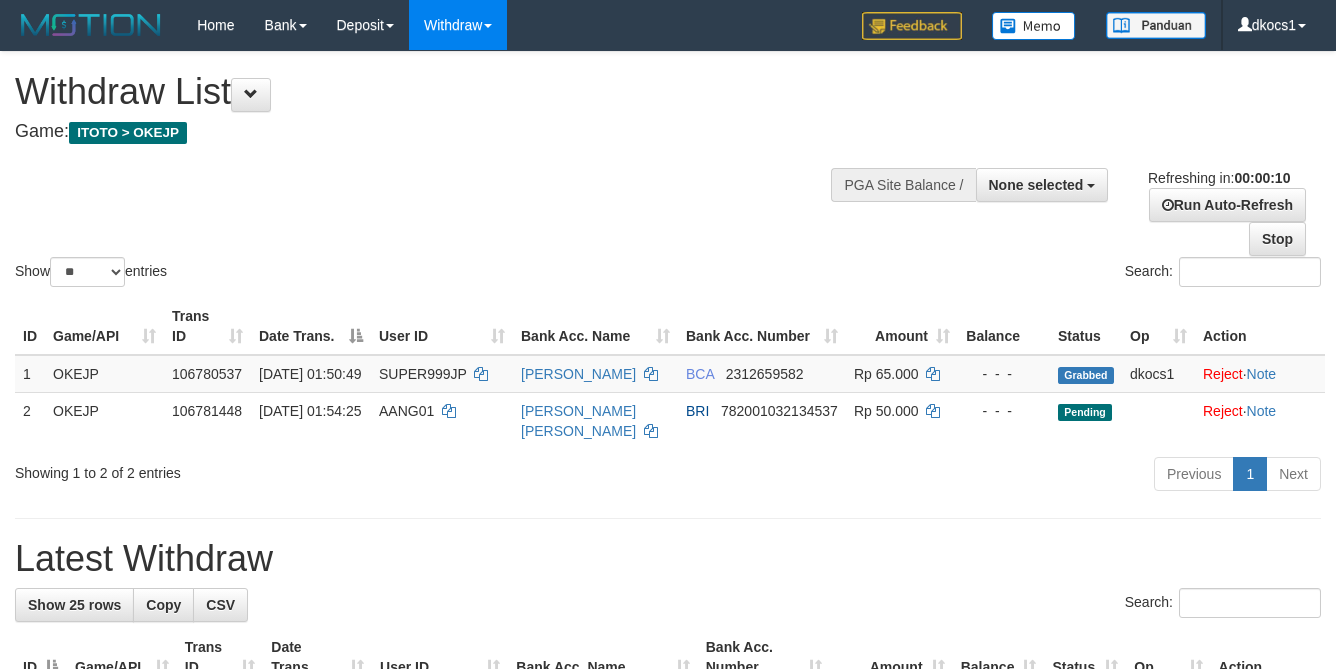select 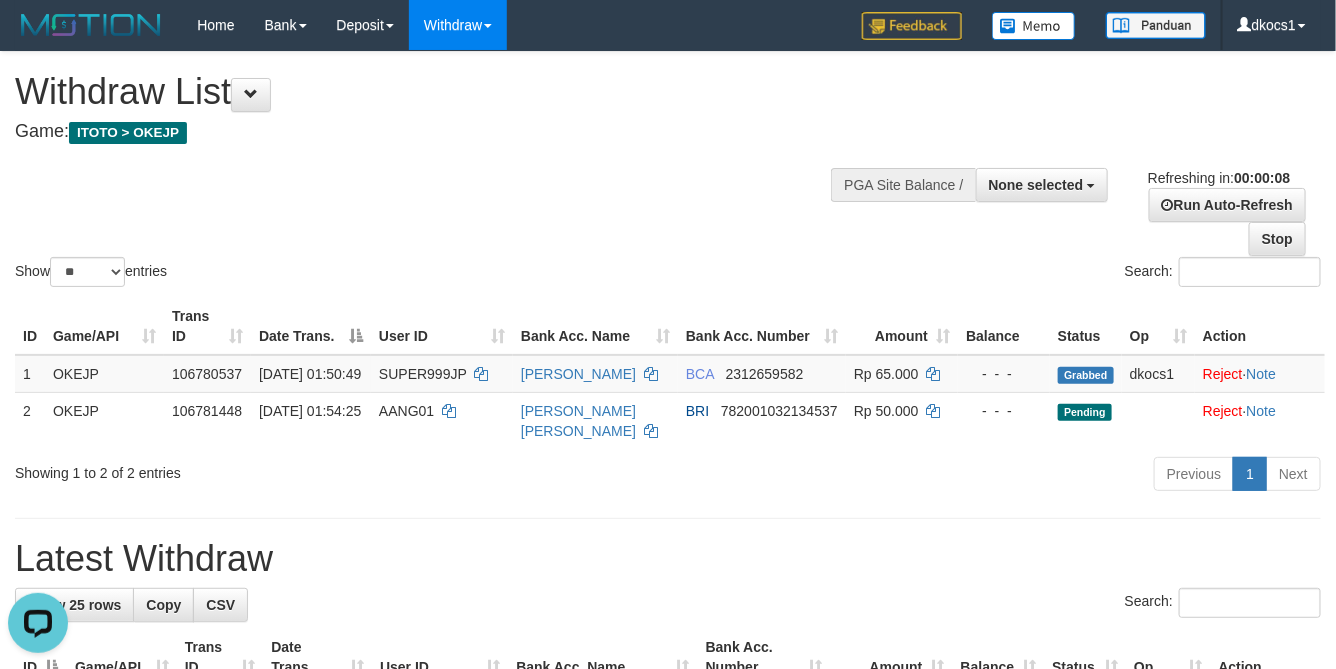 scroll, scrollTop: 0, scrollLeft: 0, axis: both 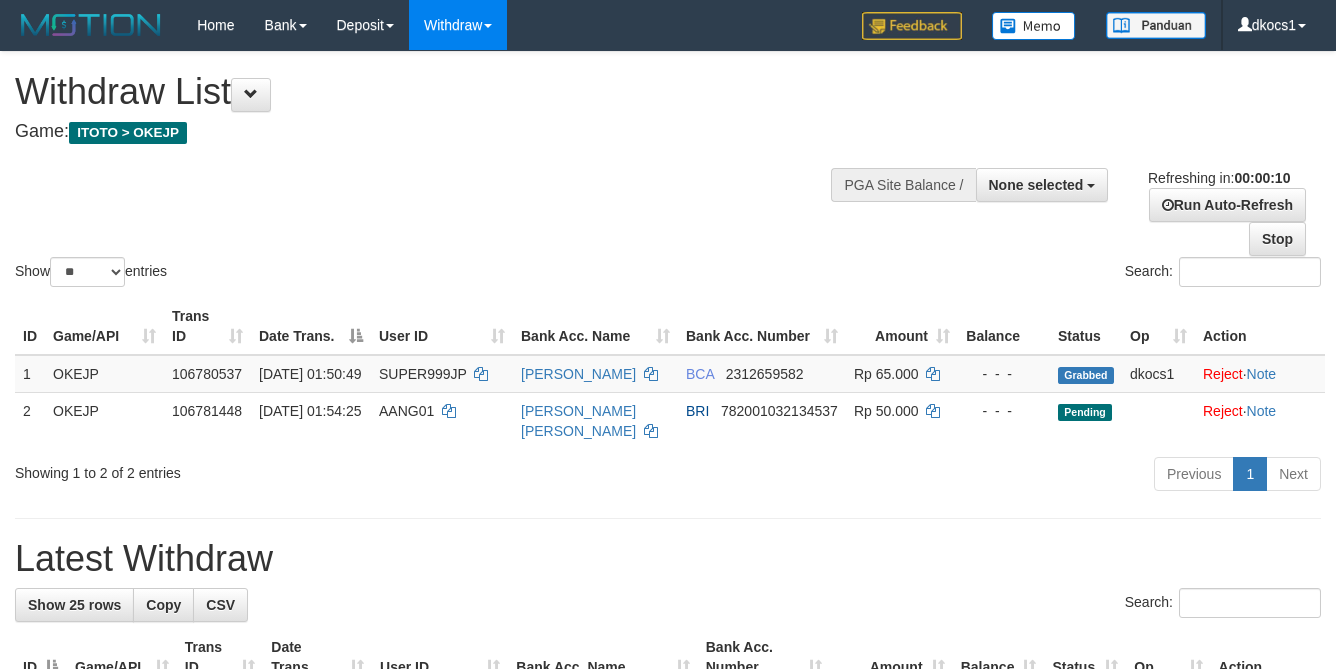select 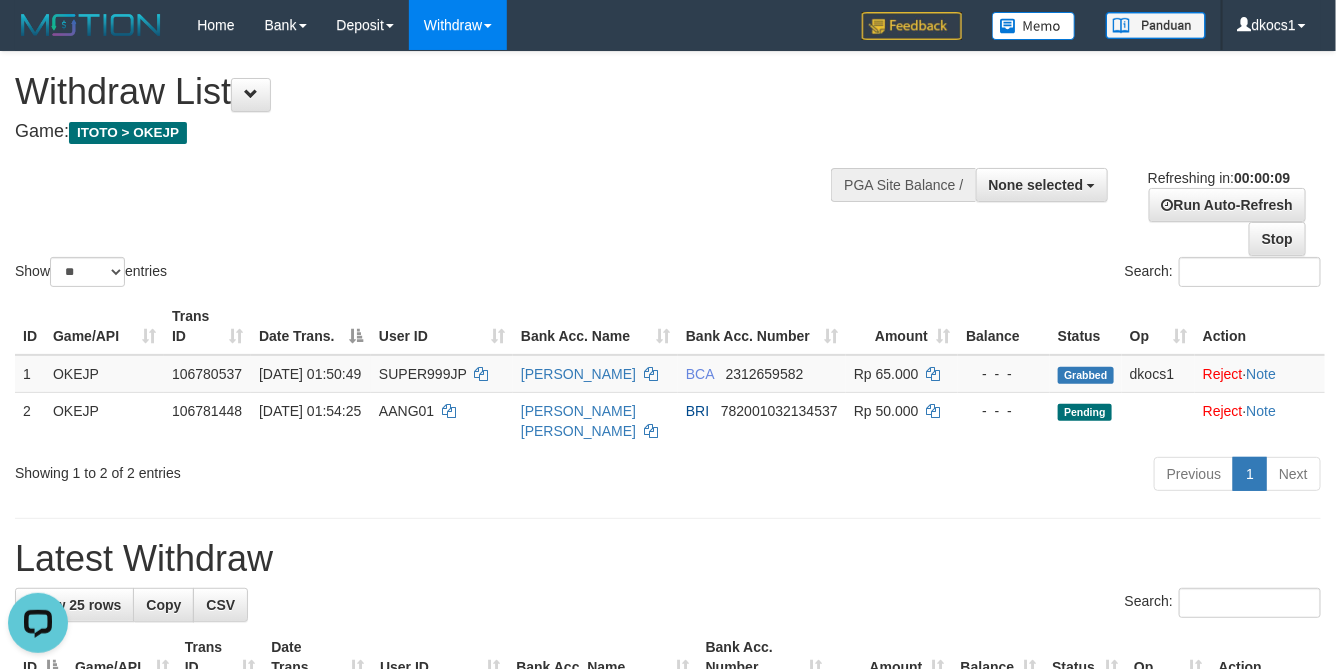 scroll, scrollTop: 0, scrollLeft: 0, axis: both 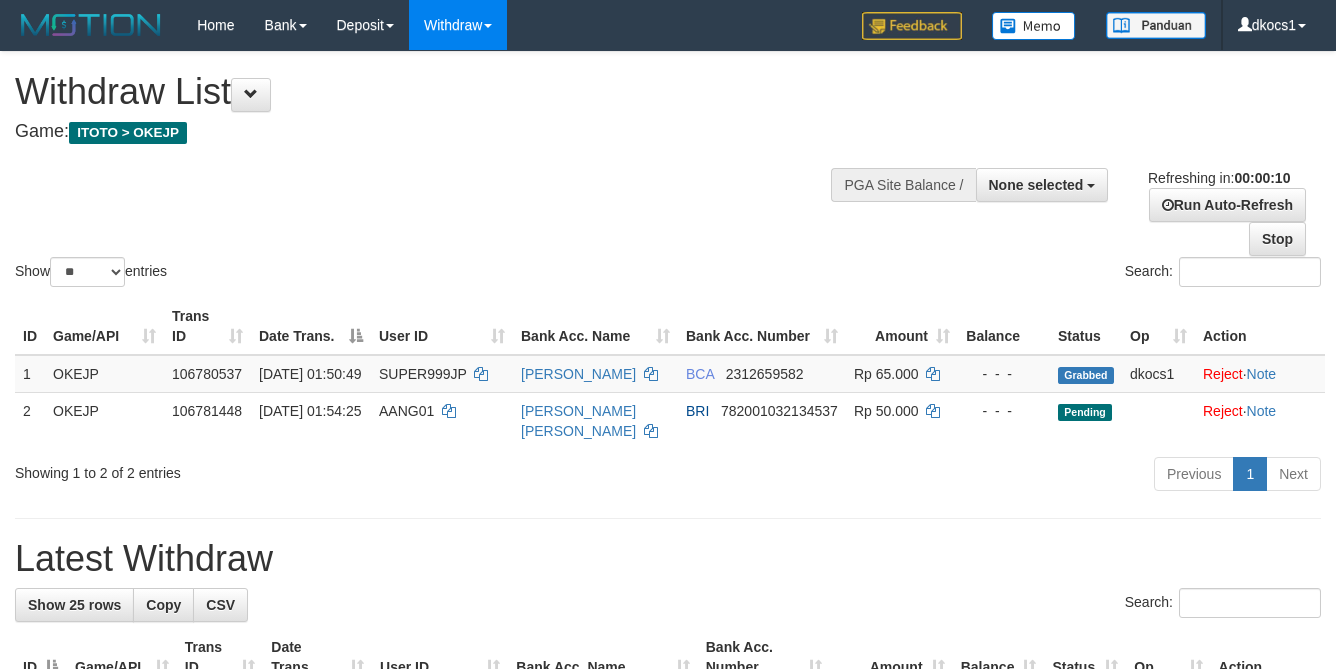 select 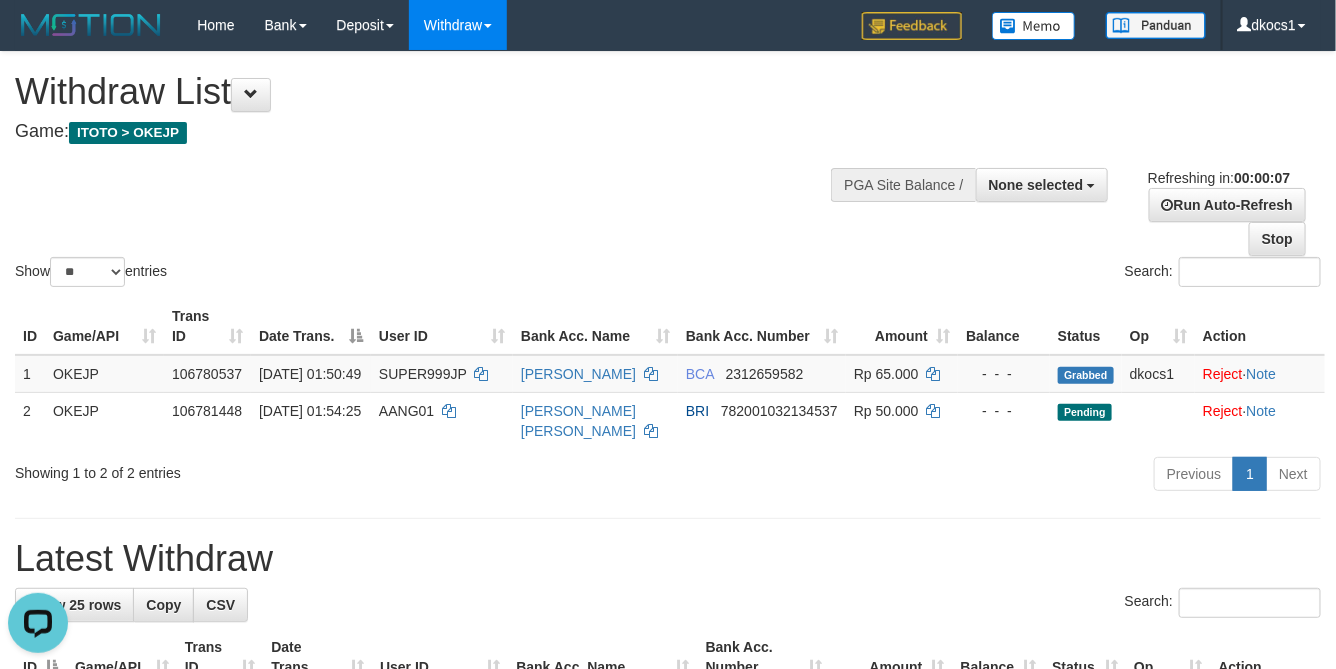 scroll, scrollTop: 0, scrollLeft: 0, axis: both 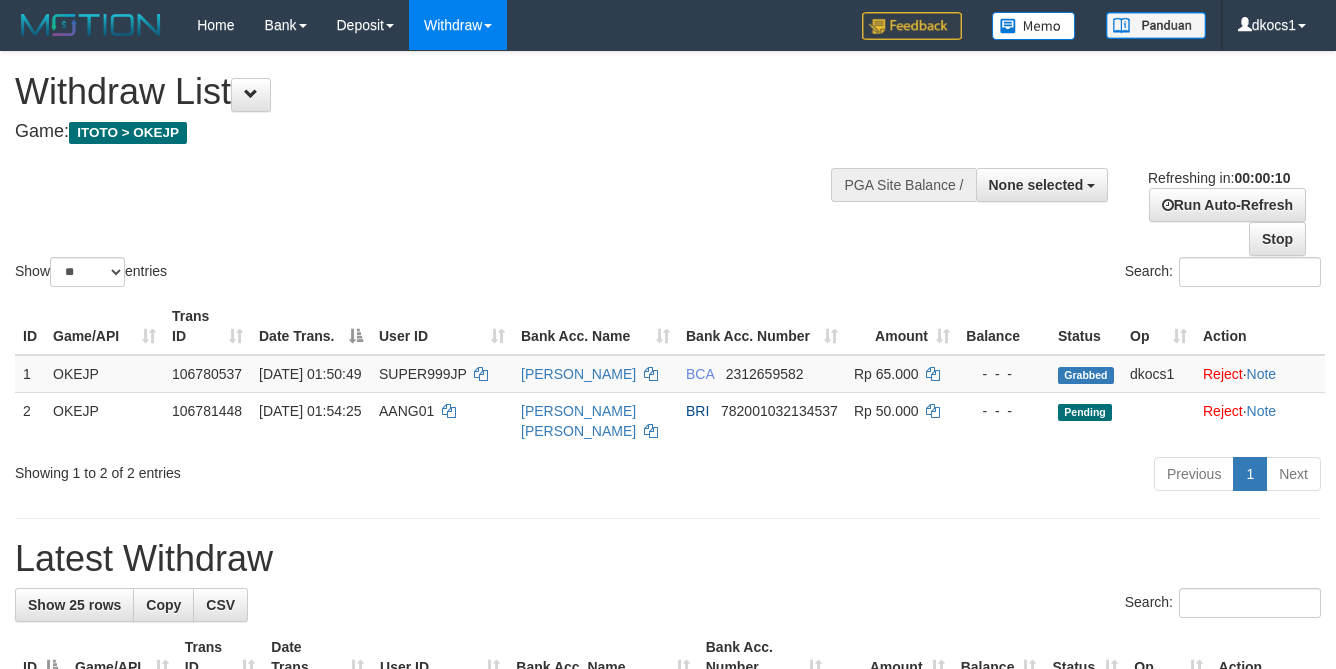 select 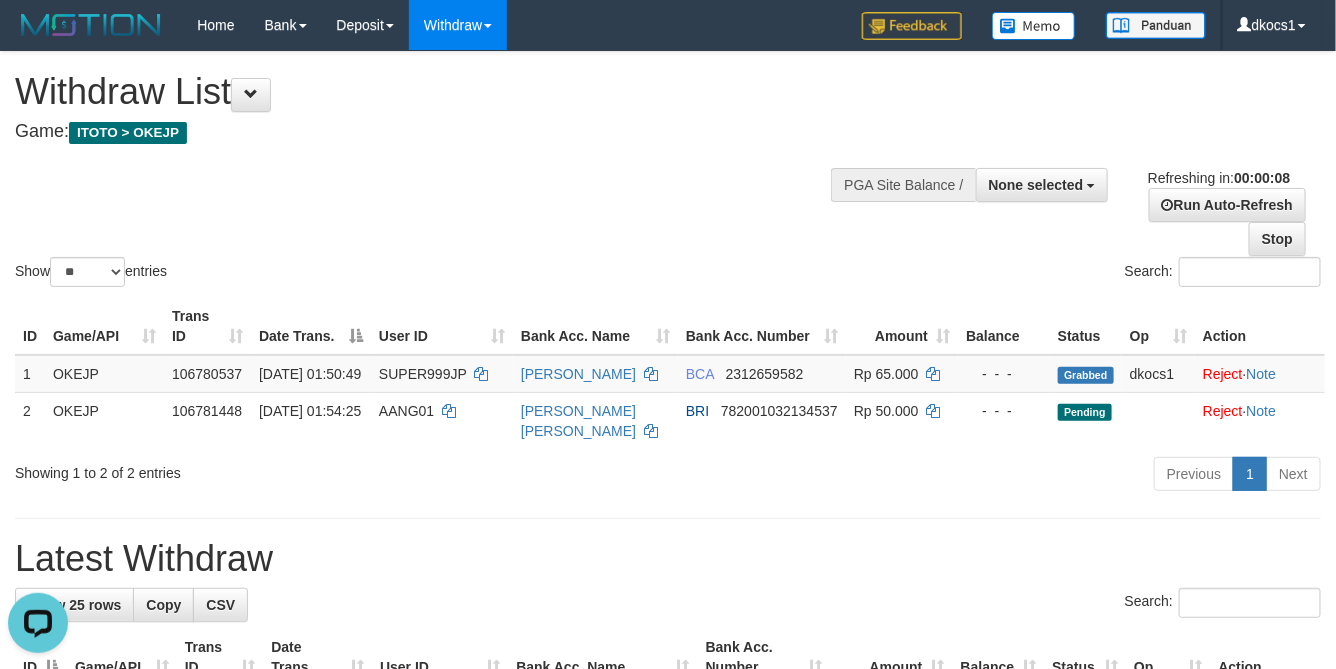 scroll, scrollTop: 0, scrollLeft: 0, axis: both 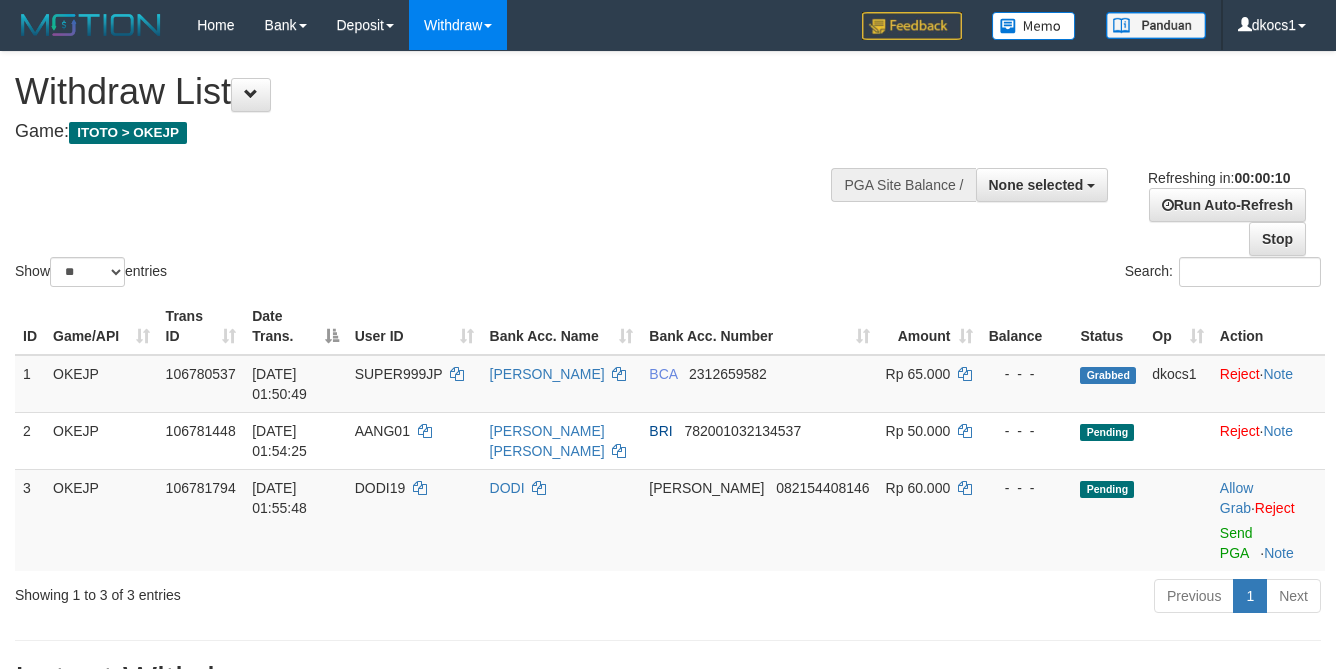 select 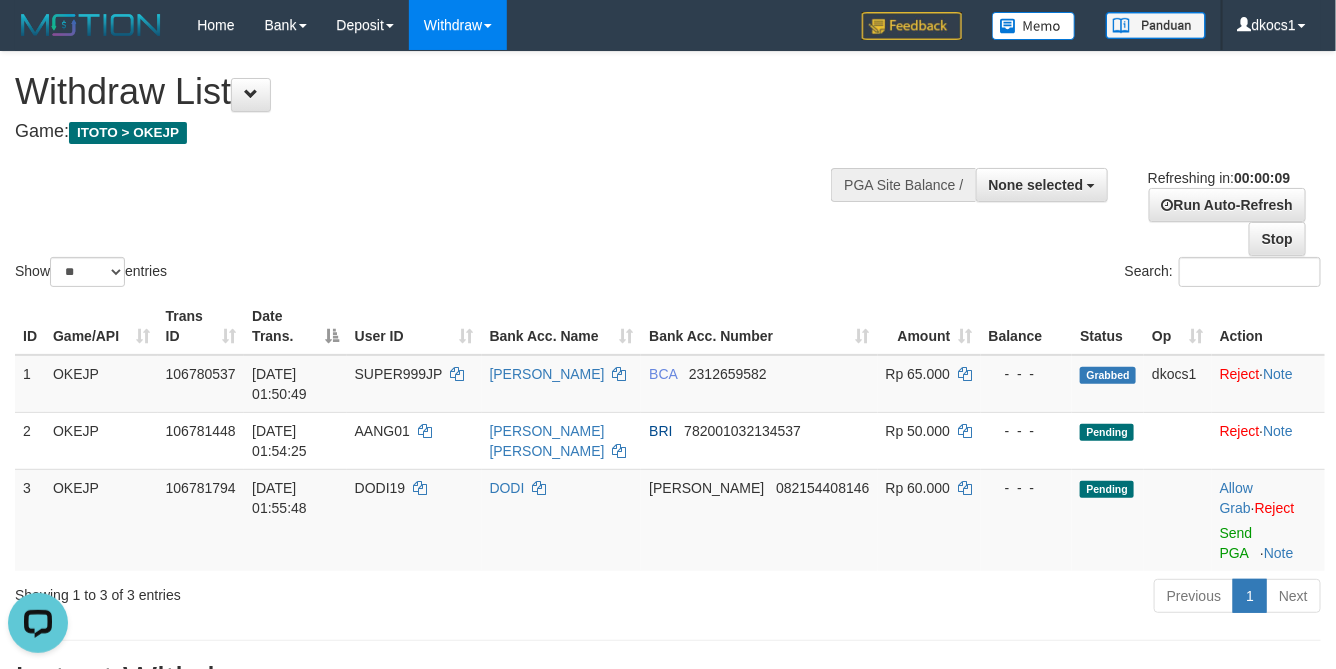 scroll, scrollTop: 0, scrollLeft: 0, axis: both 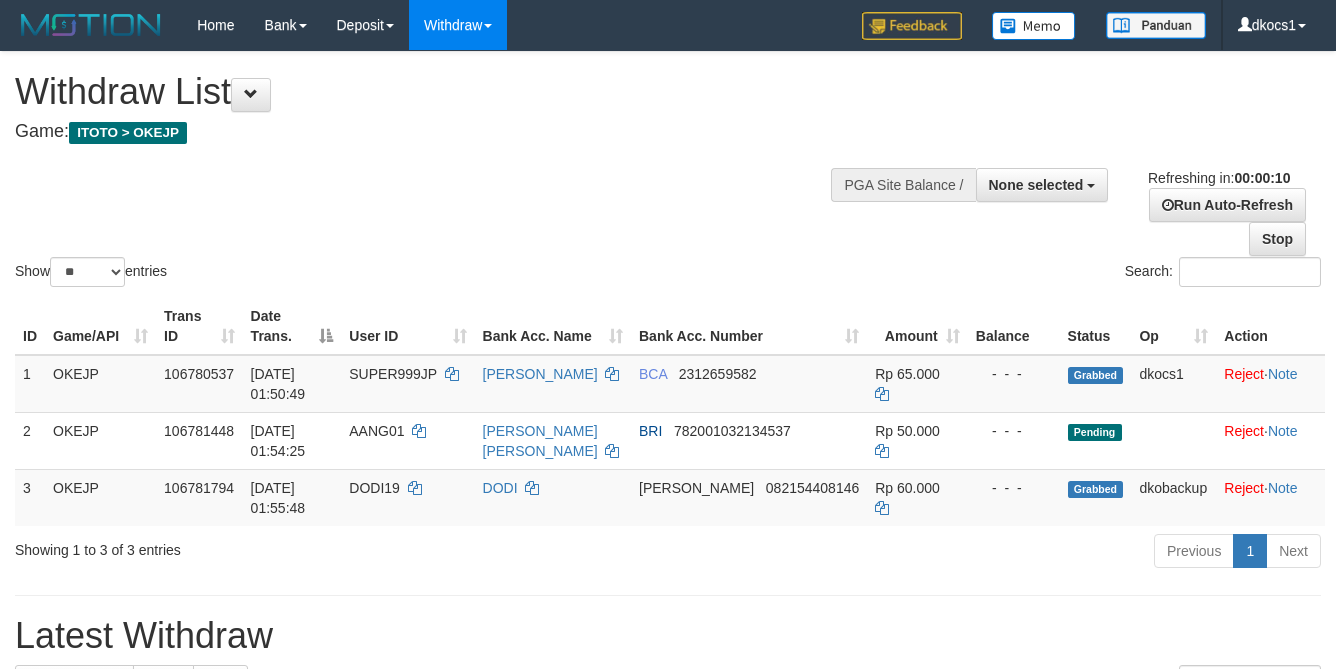 select 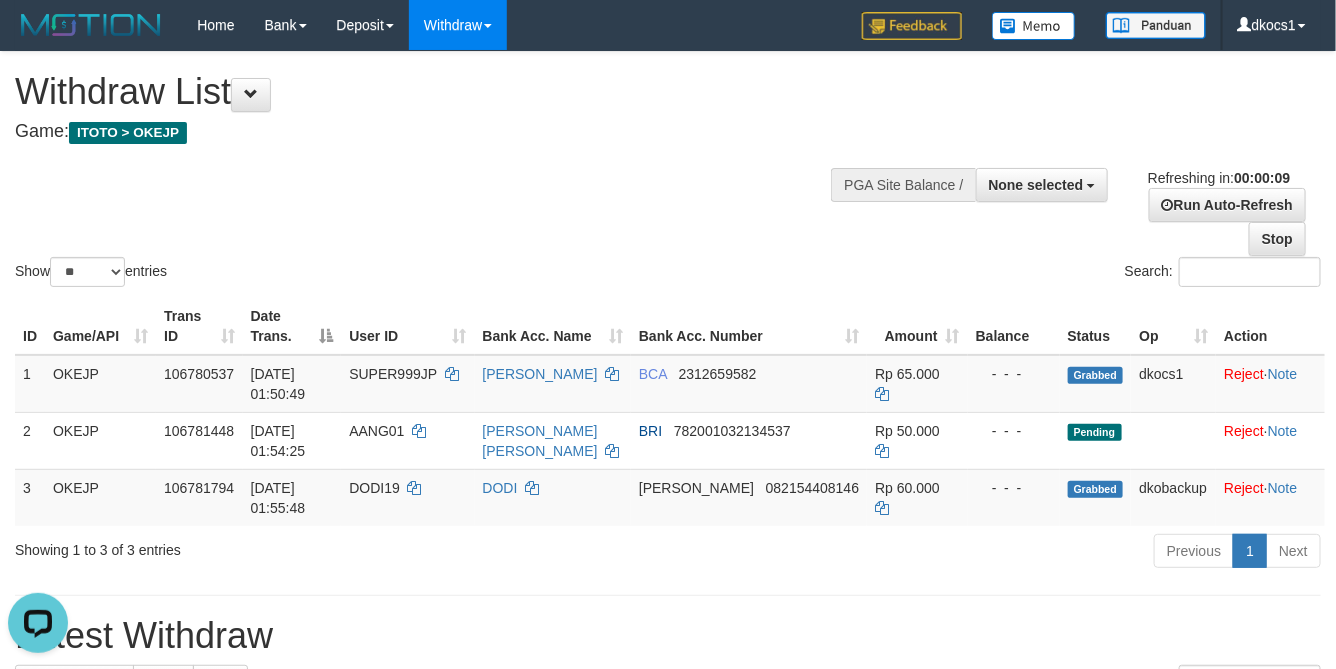 scroll, scrollTop: 0, scrollLeft: 0, axis: both 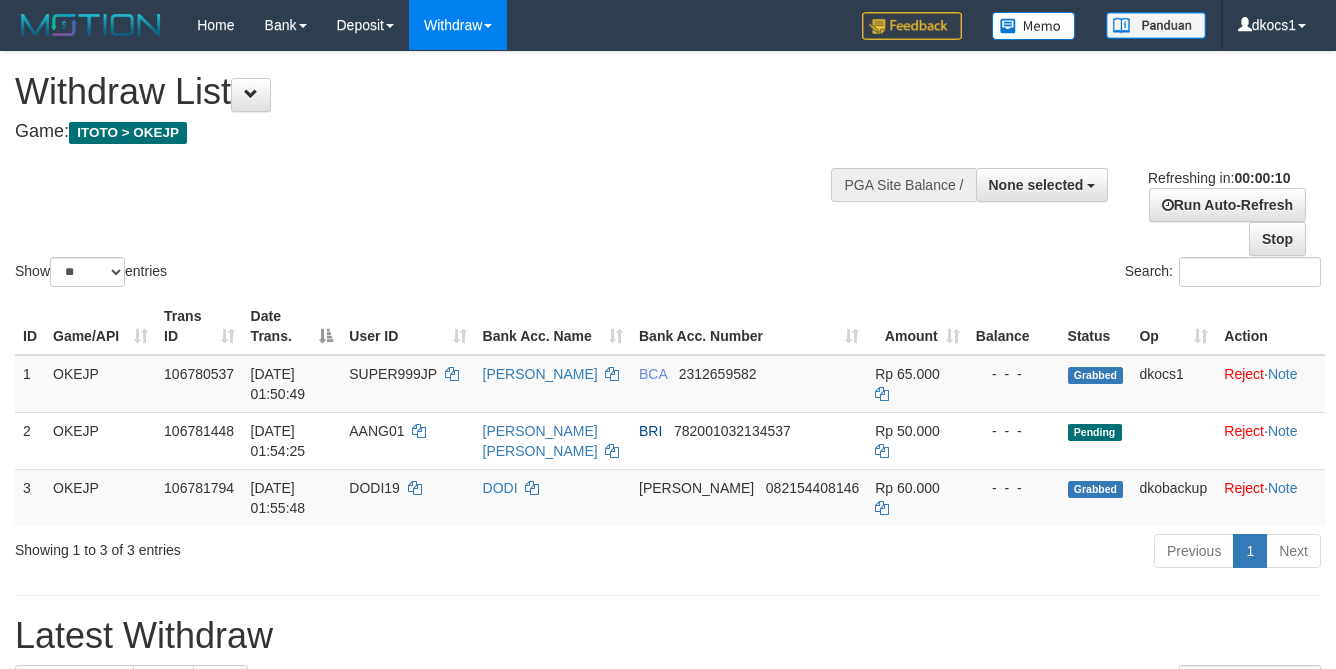 select 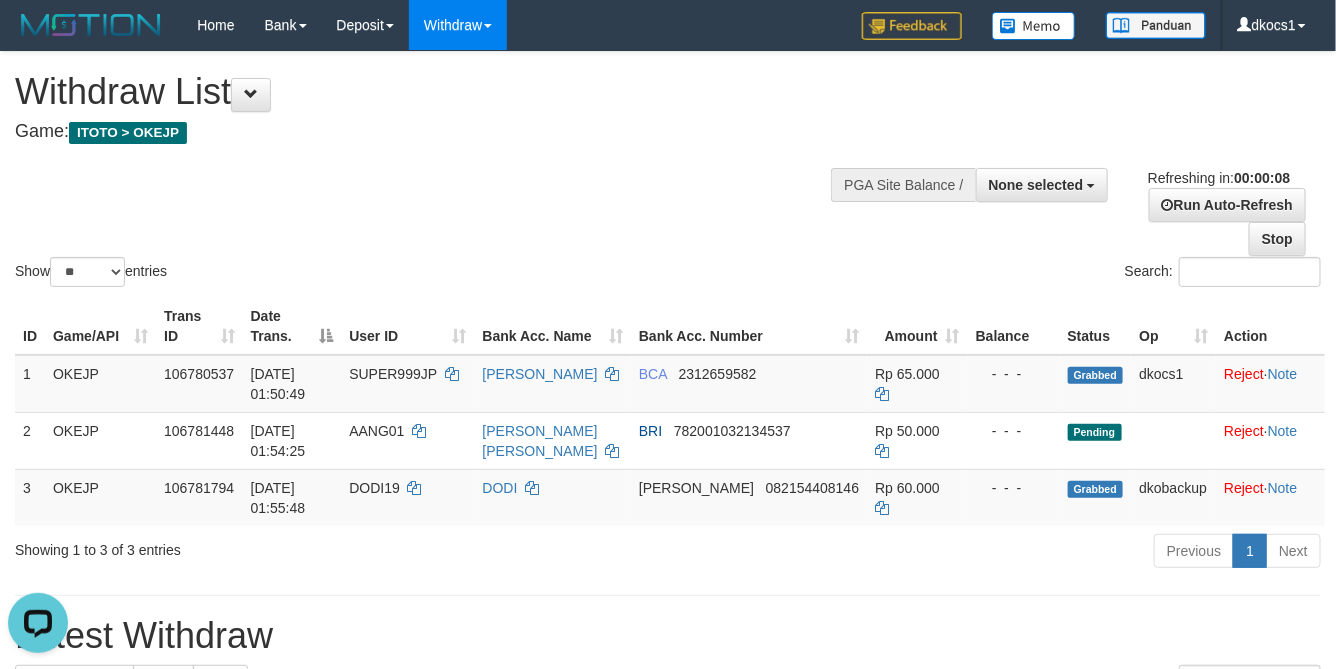 scroll, scrollTop: 0, scrollLeft: 0, axis: both 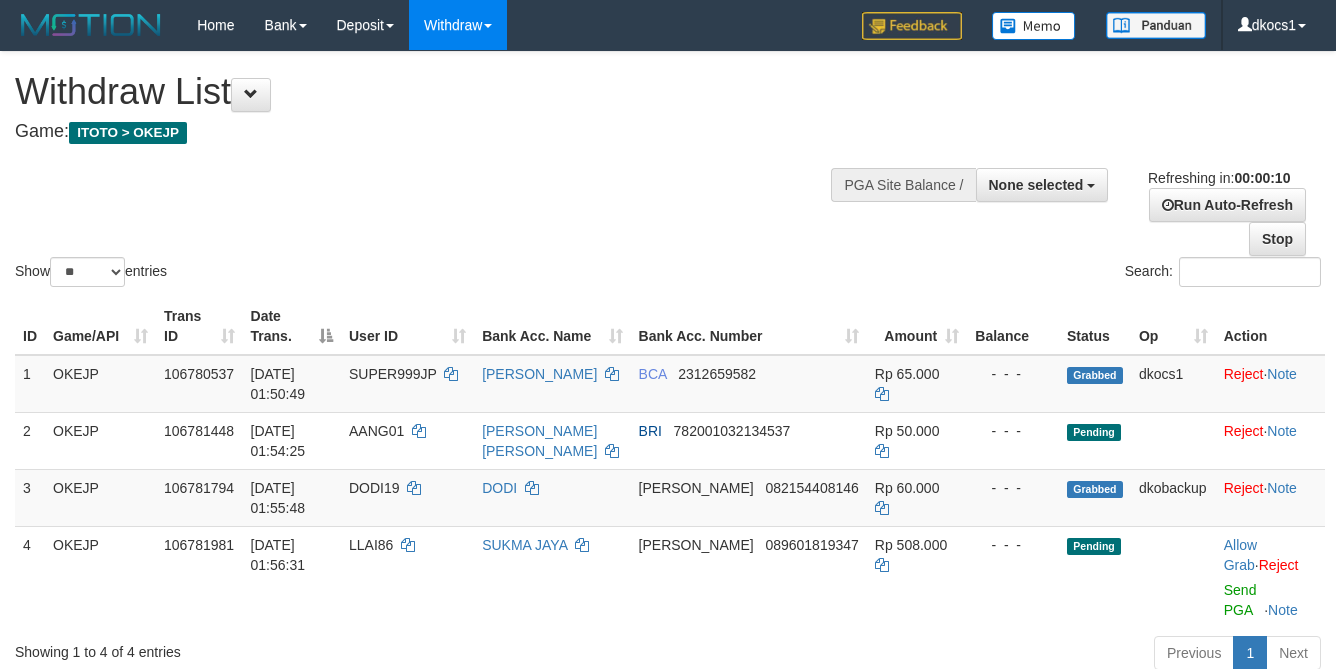 select 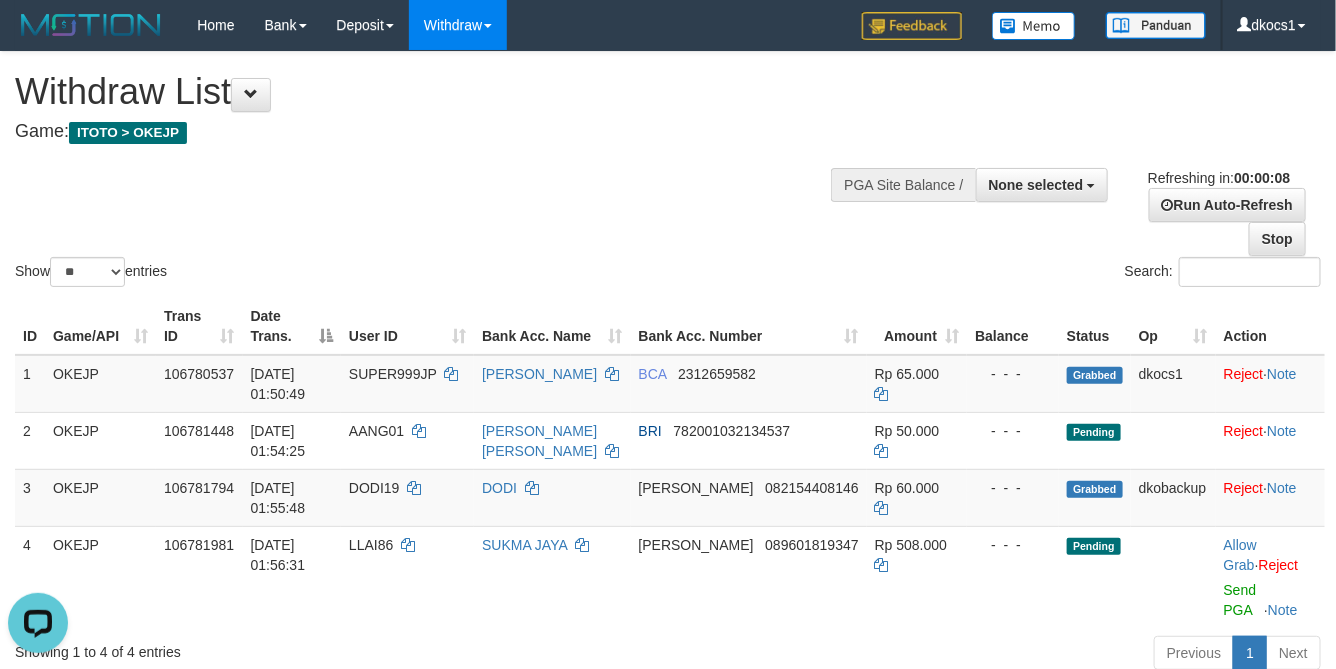 scroll, scrollTop: 0, scrollLeft: 0, axis: both 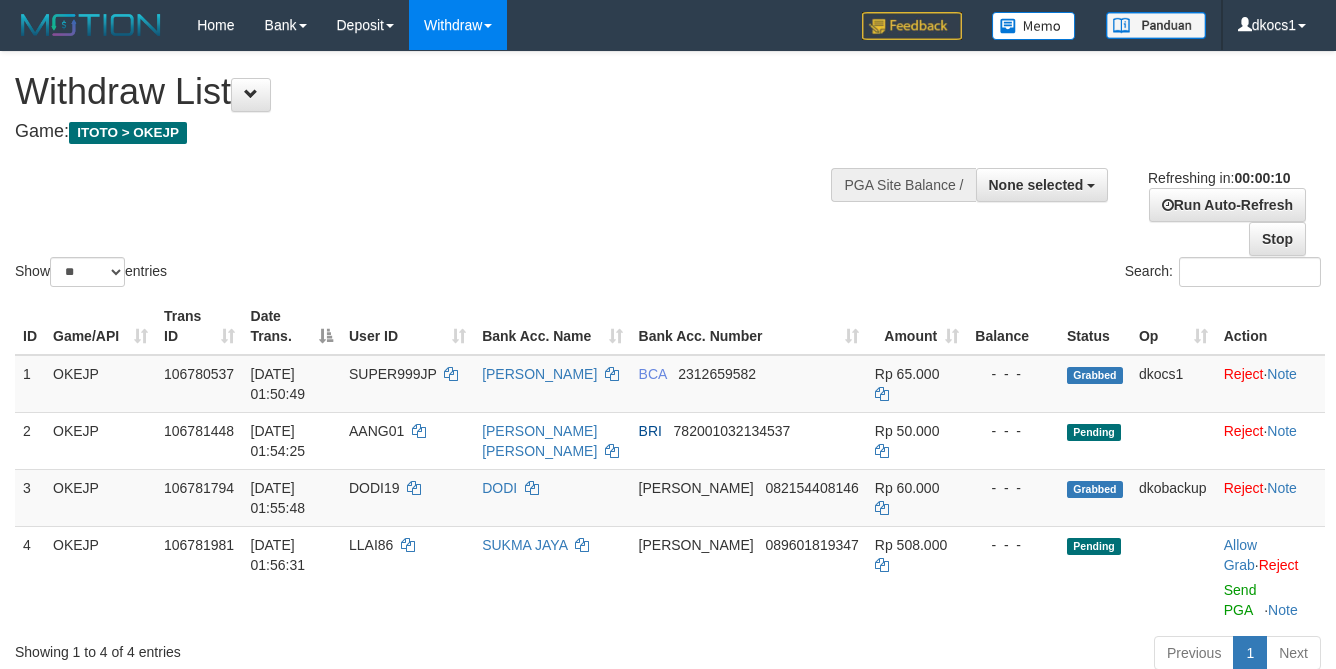 select 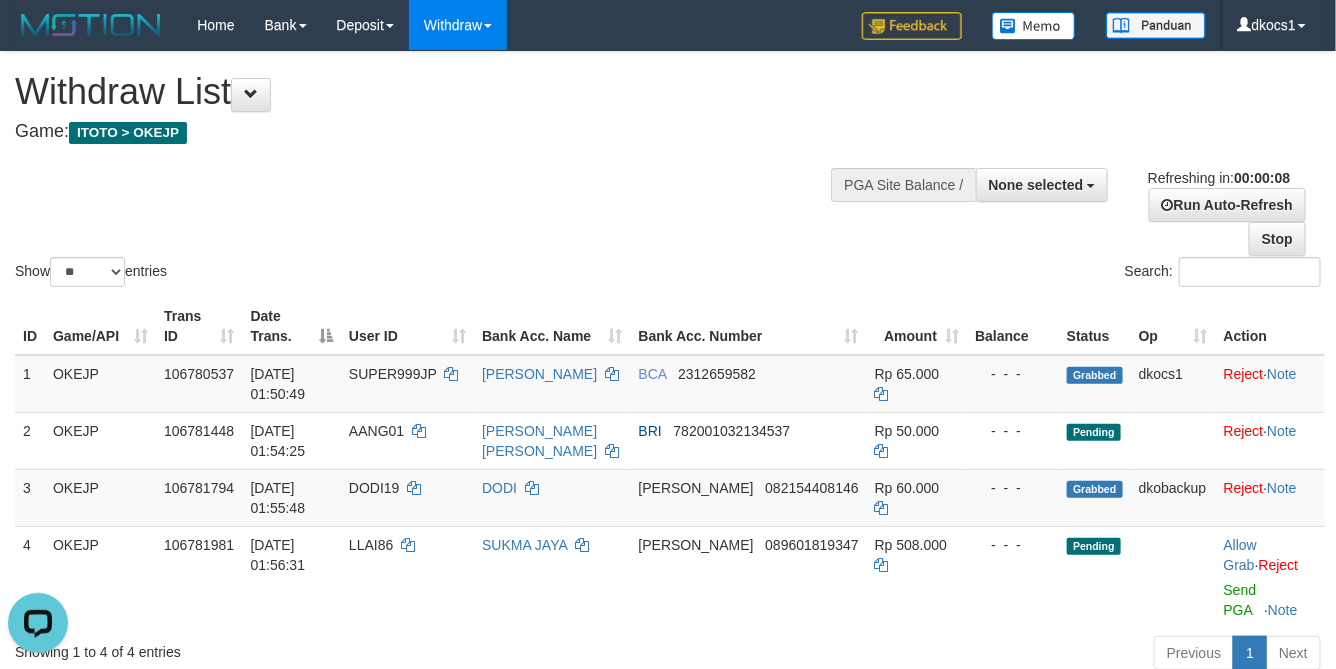 scroll, scrollTop: 0, scrollLeft: 0, axis: both 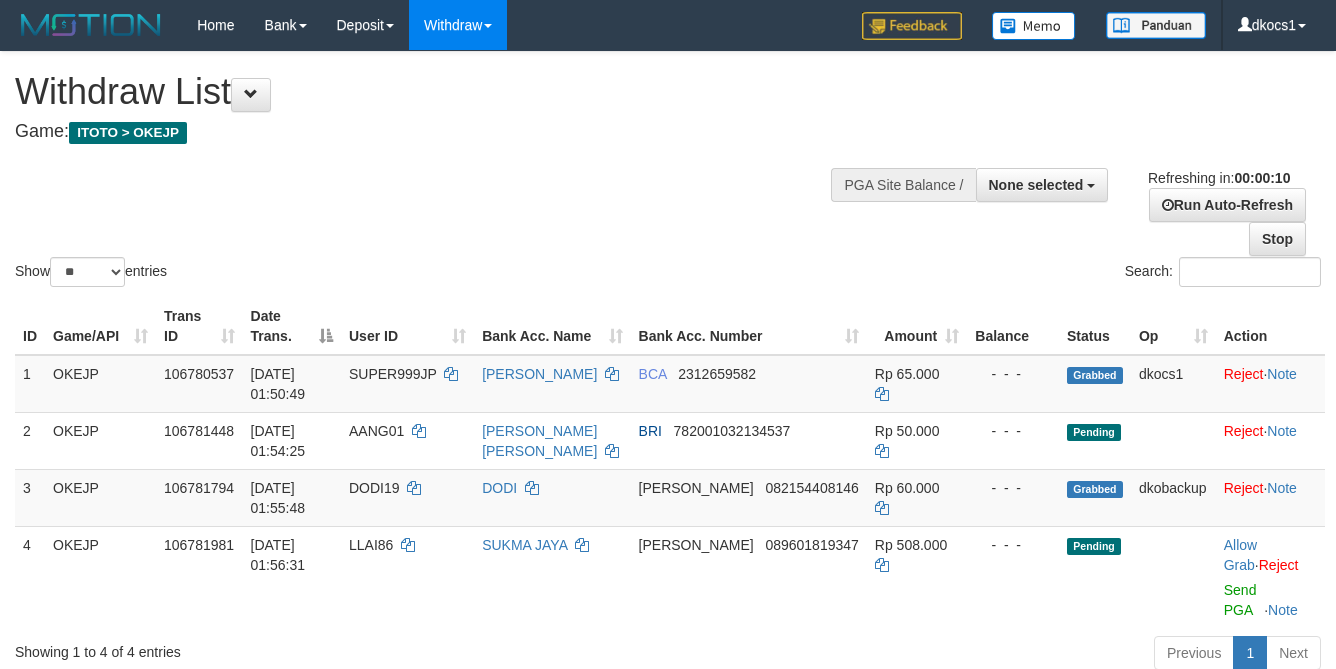 select 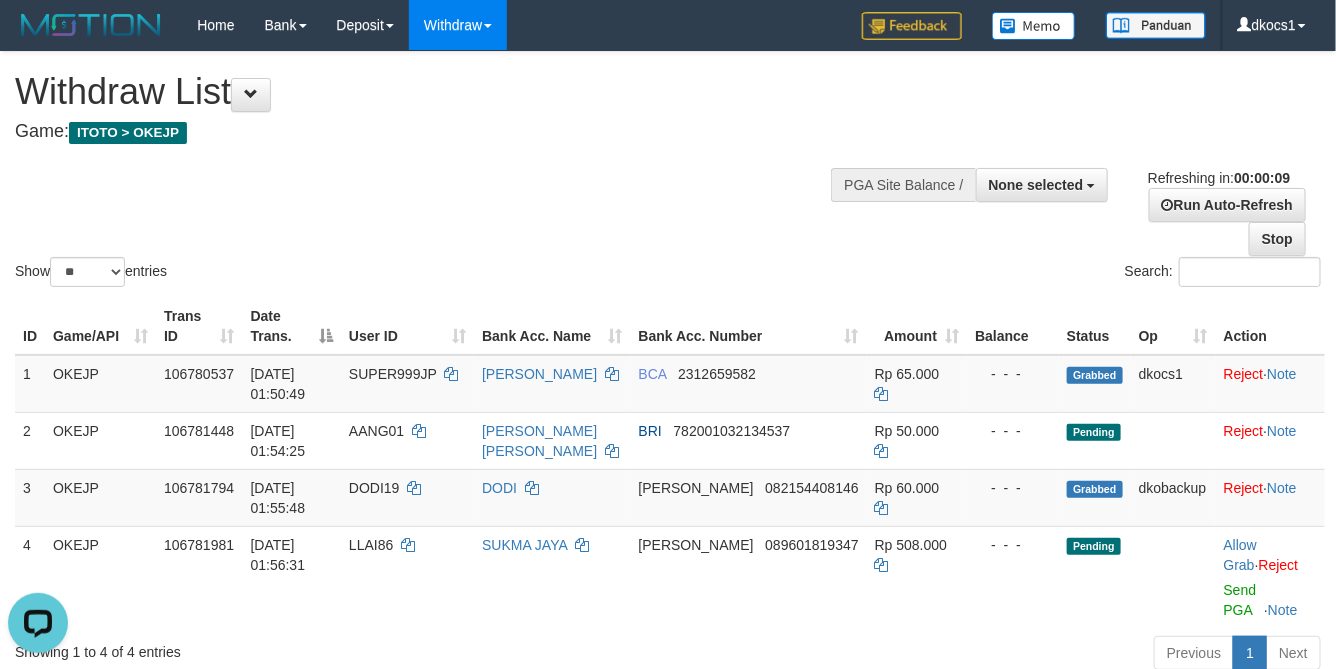 scroll, scrollTop: 0, scrollLeft: 0, axis: both 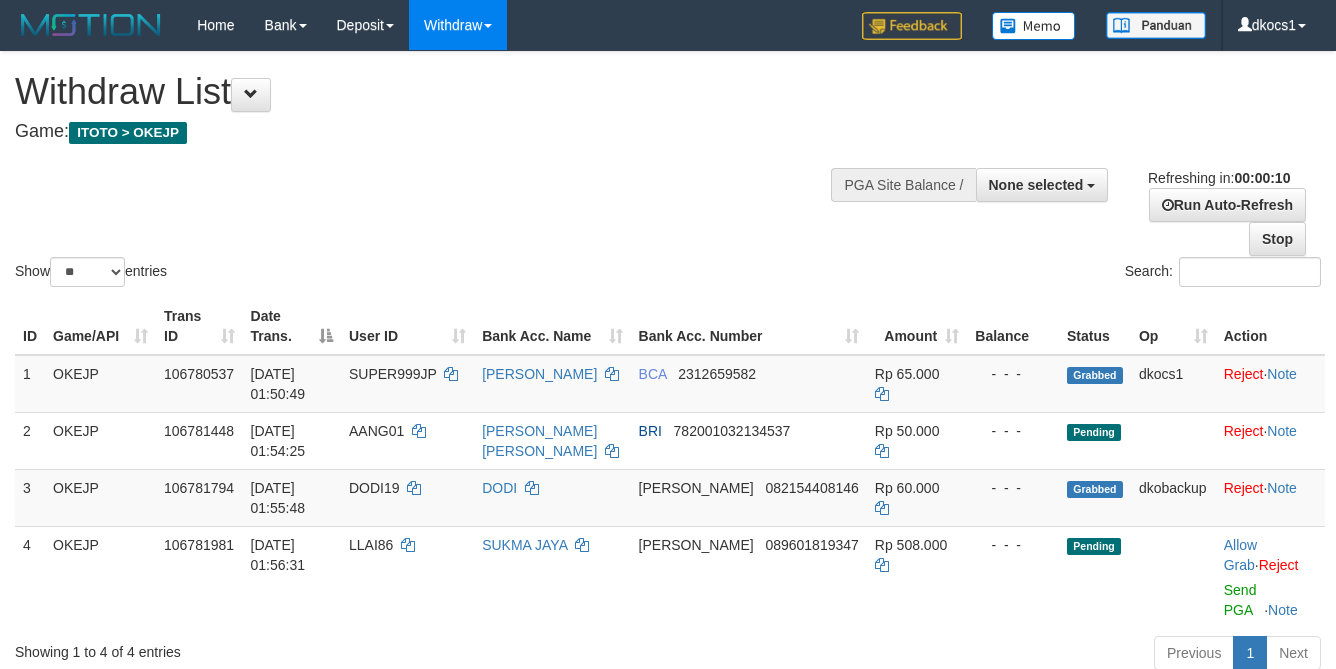 select 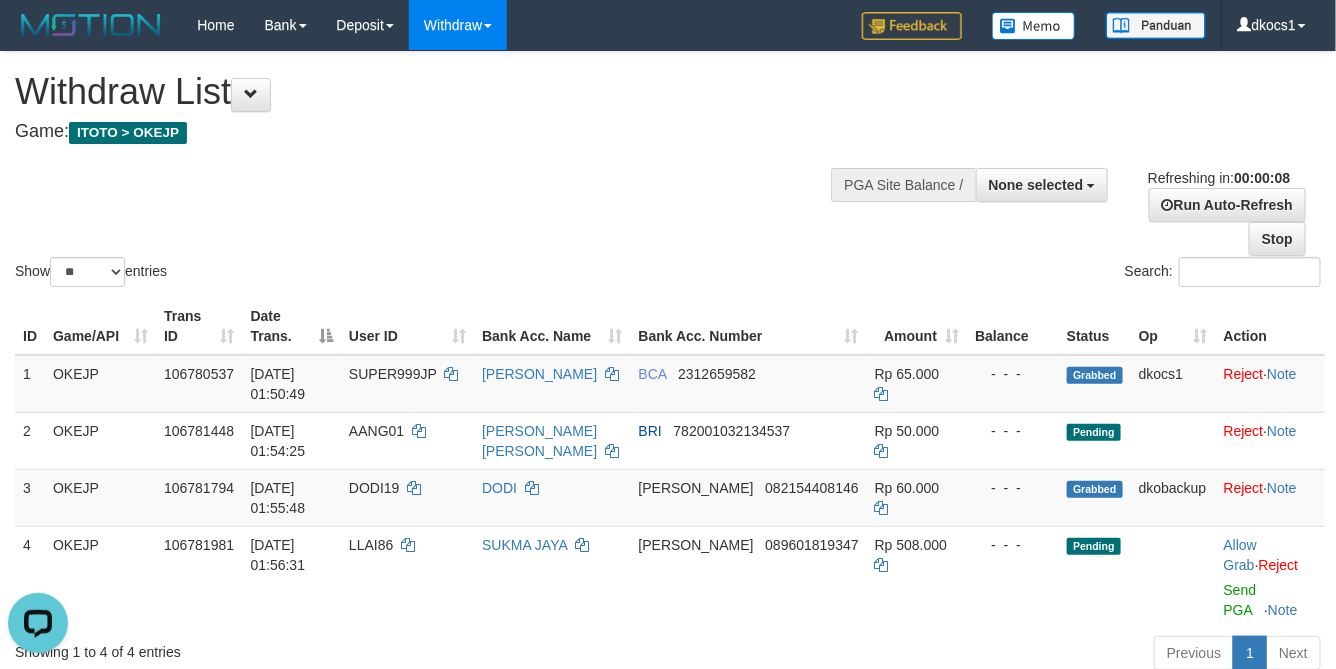 scroll, scrollTop: 0, scrollLeft: 0, axis: both 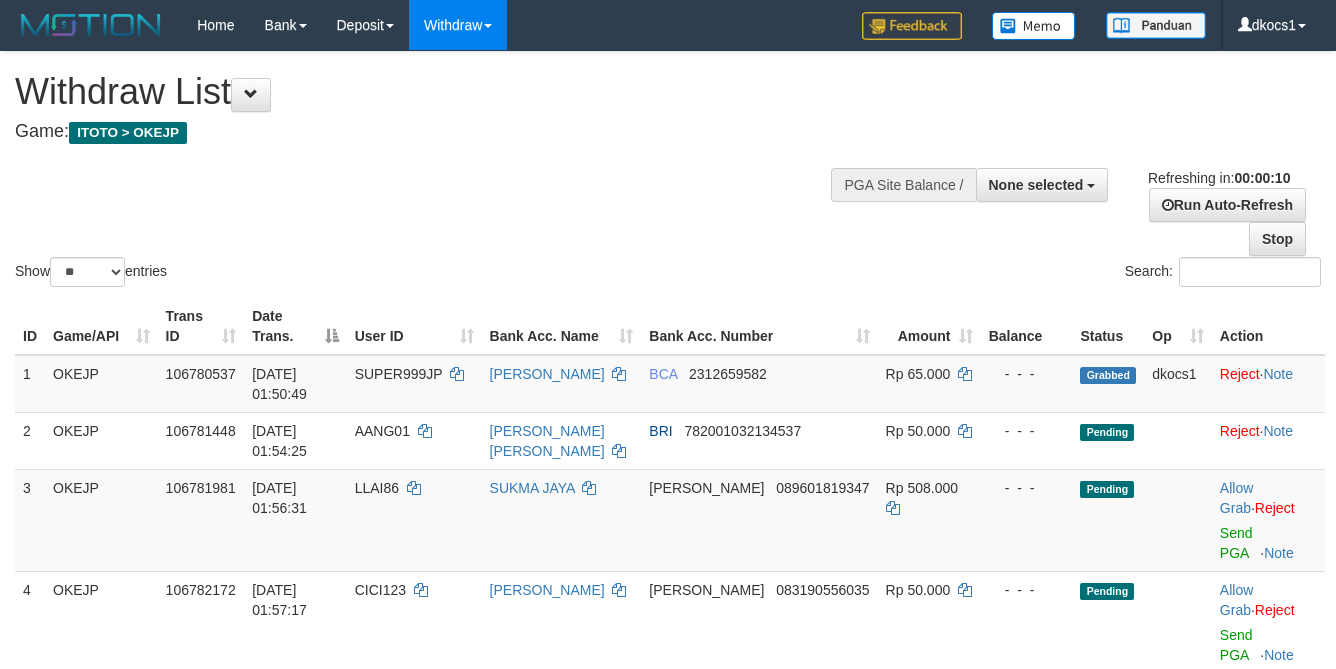 select 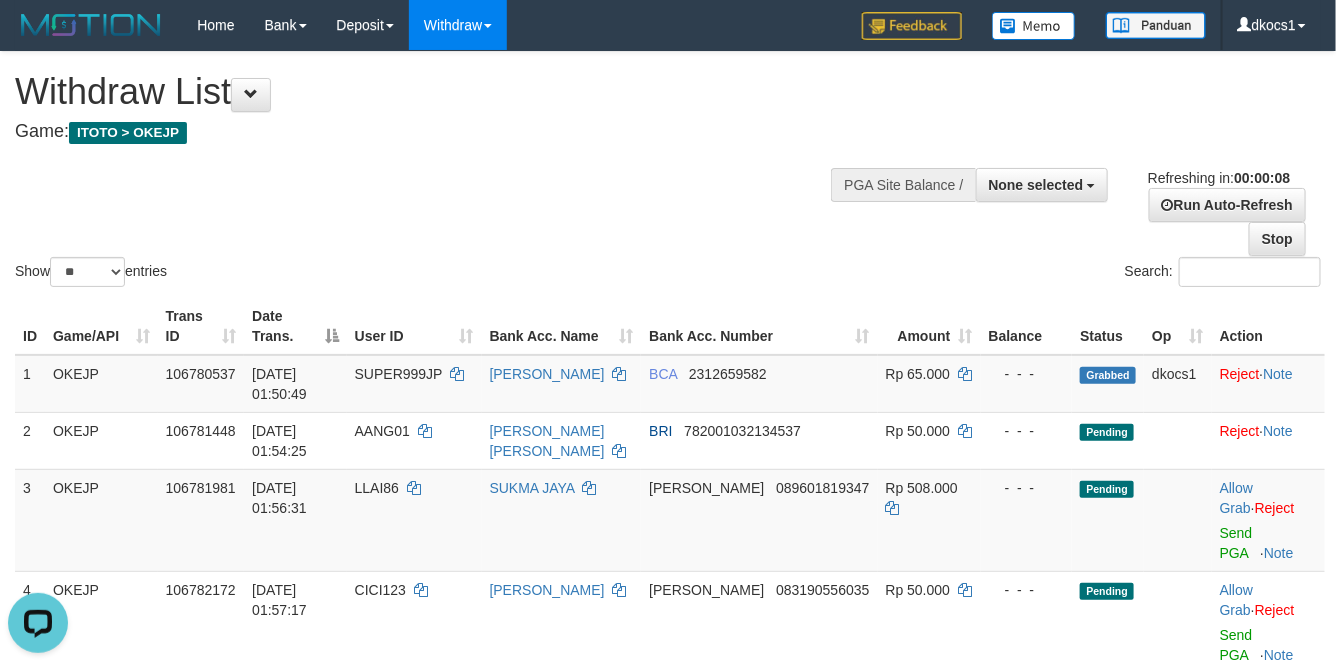 scroll, scrollTop: 0, scrollLeft: 0, axis: both 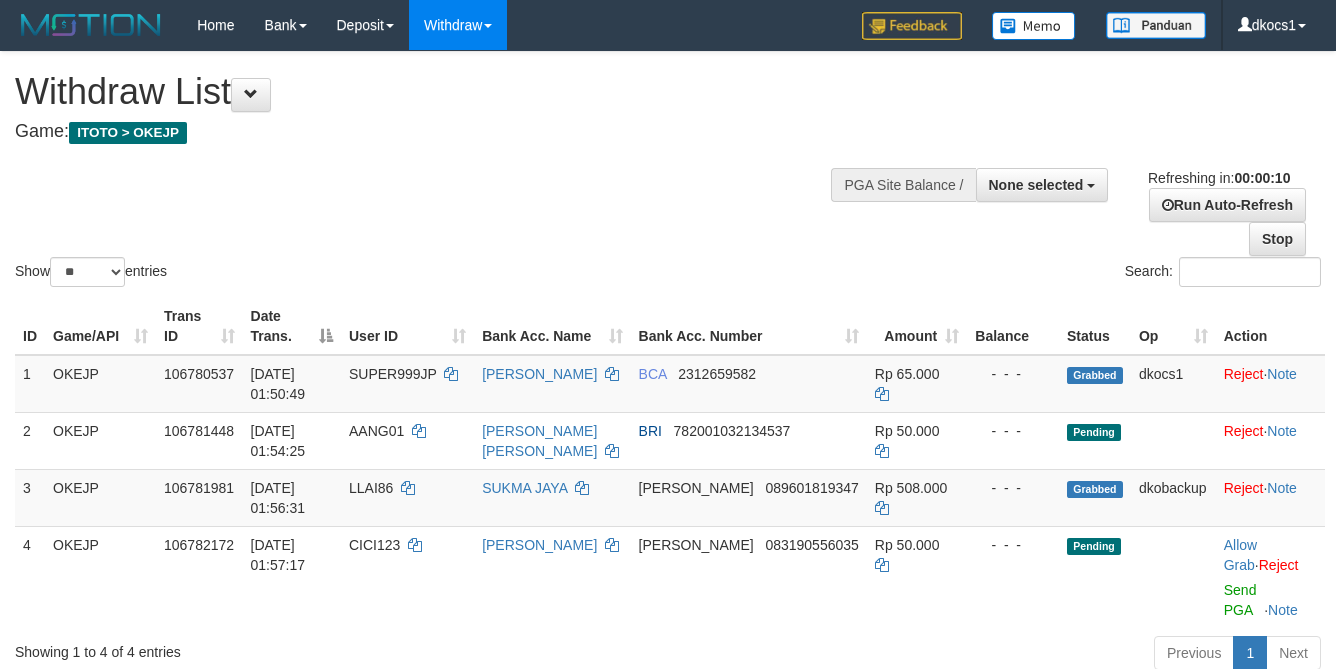 select 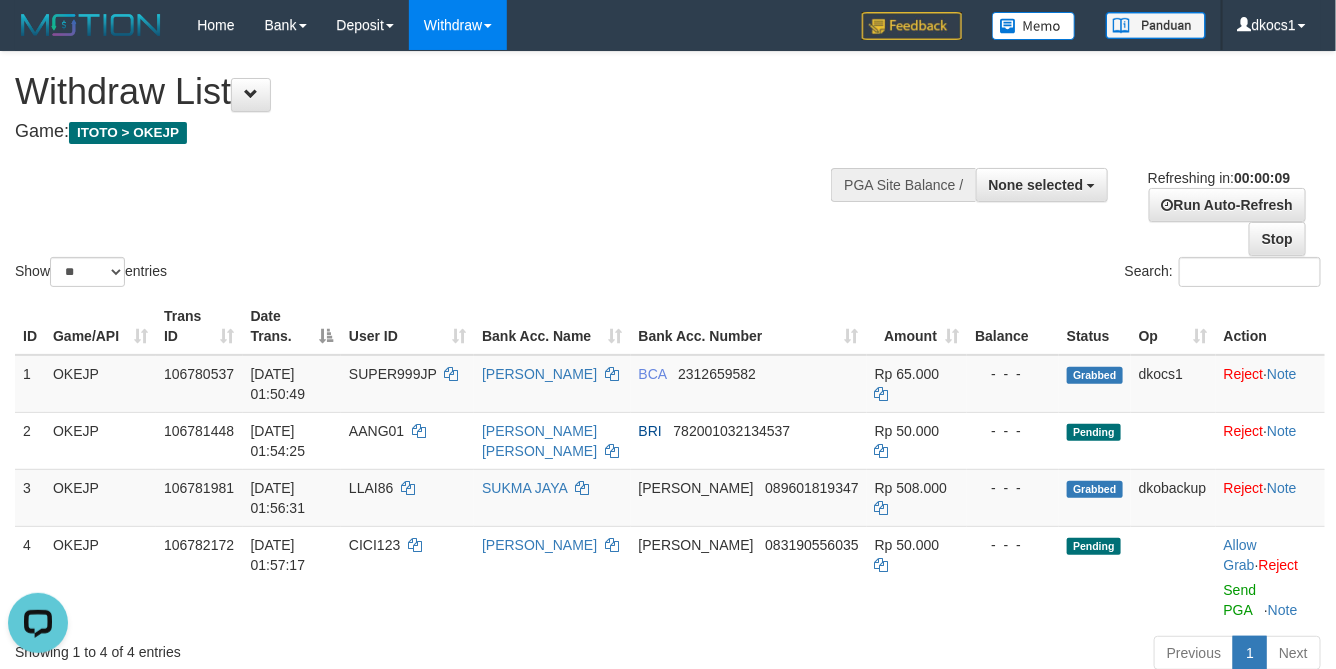 scroll, scrollTop: 0, scrollLeft: 0, axis: both 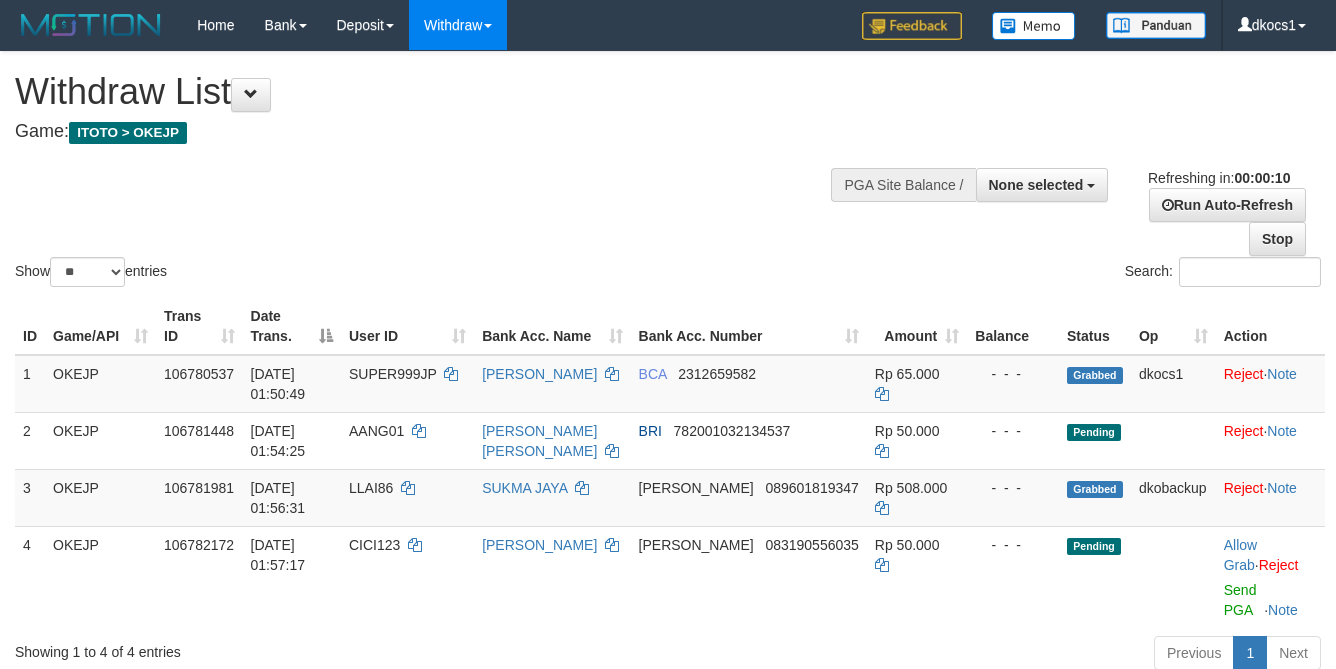 select 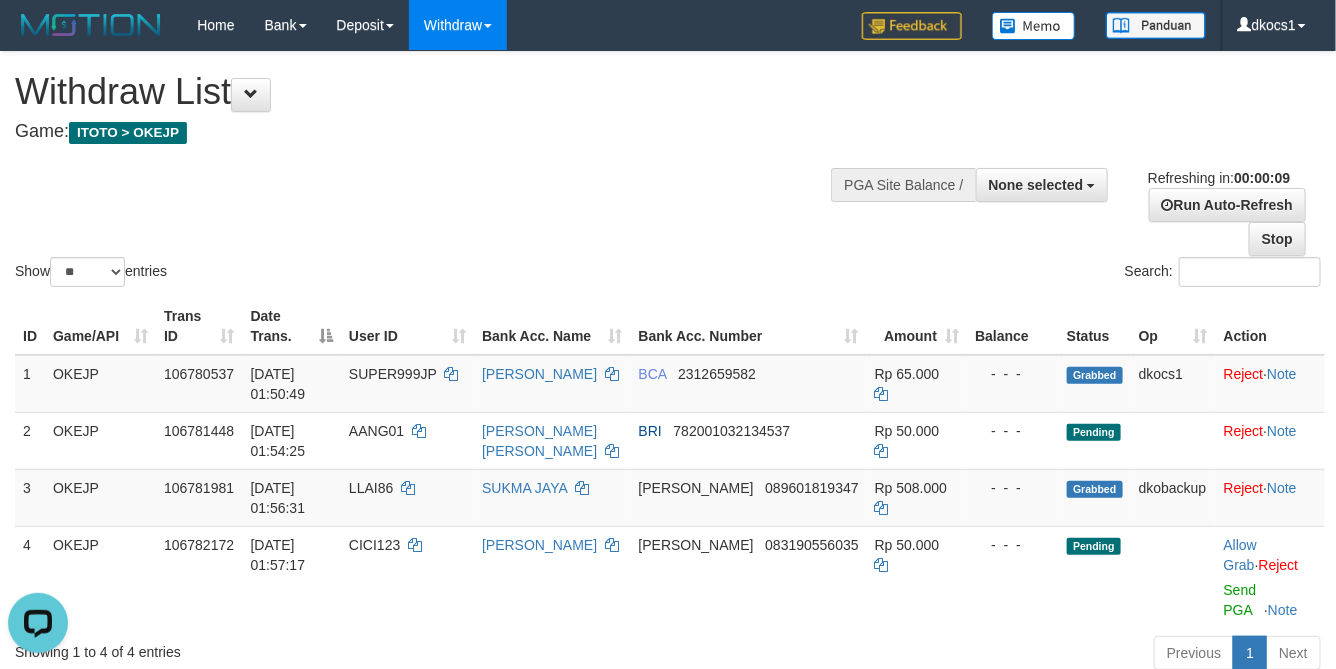 scroll, scrollTop: 0, scrollLeft: 0, axis: both 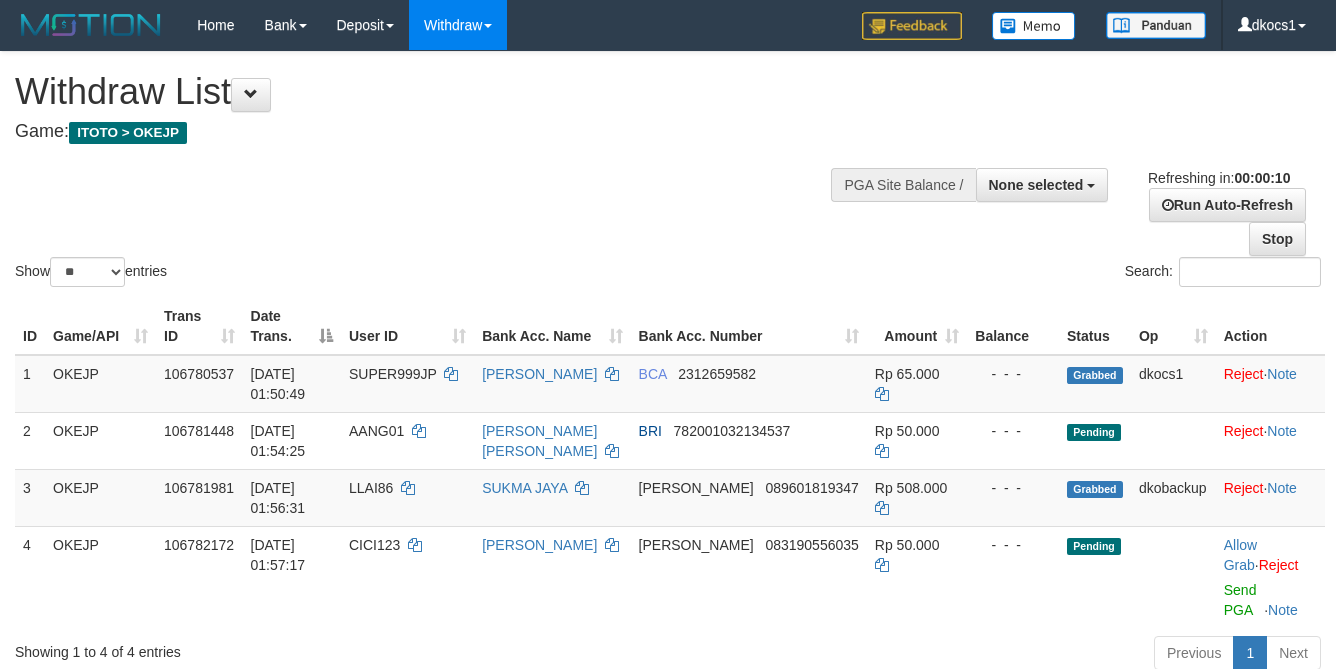 select 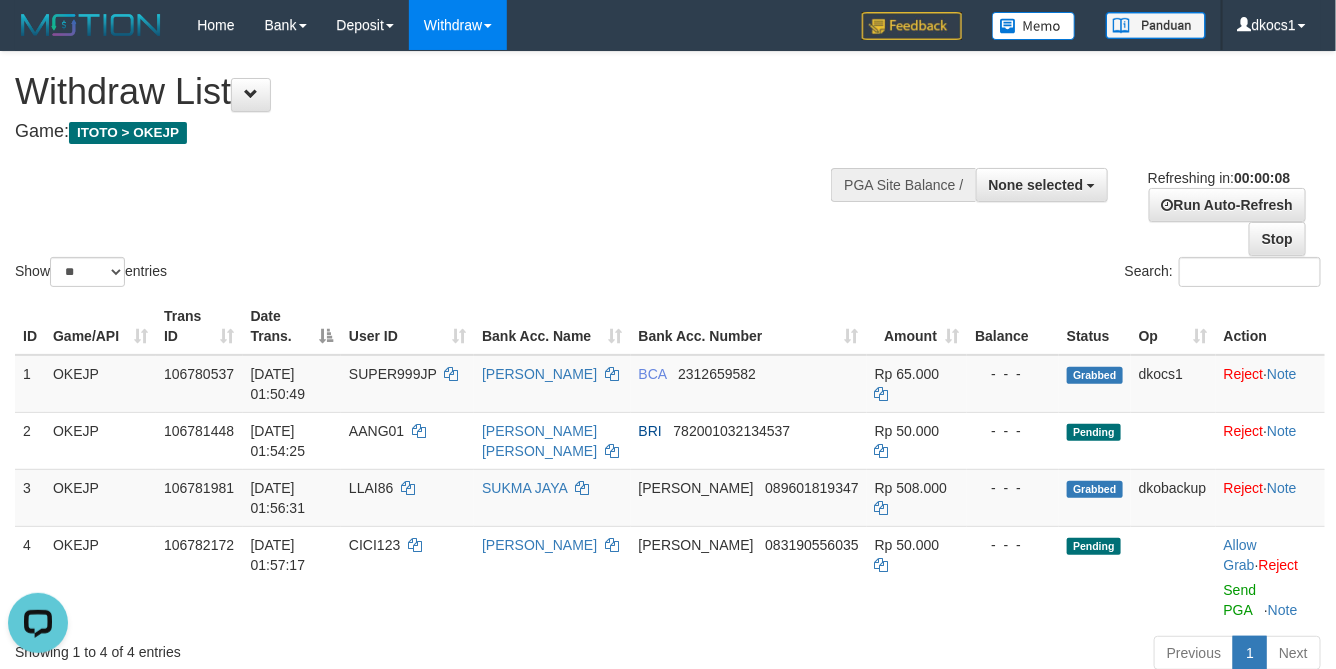 scroll, scrollTop: 0, scrollLeft: 0, axis: both 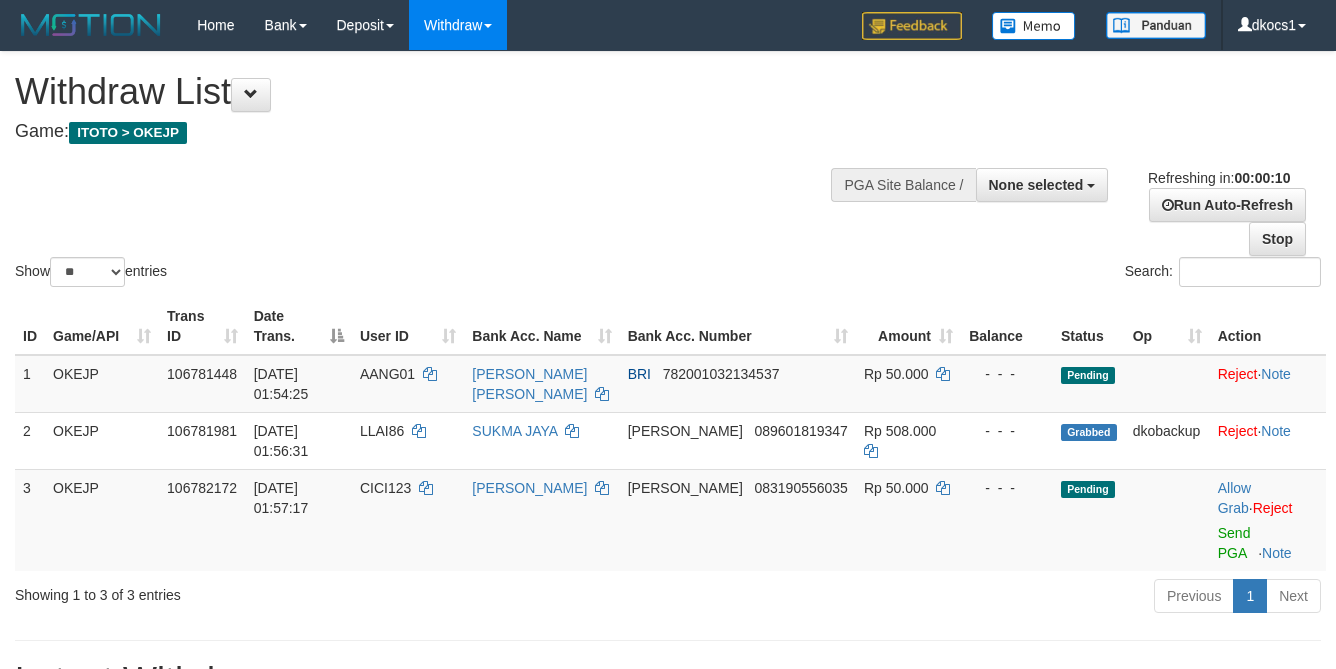 select 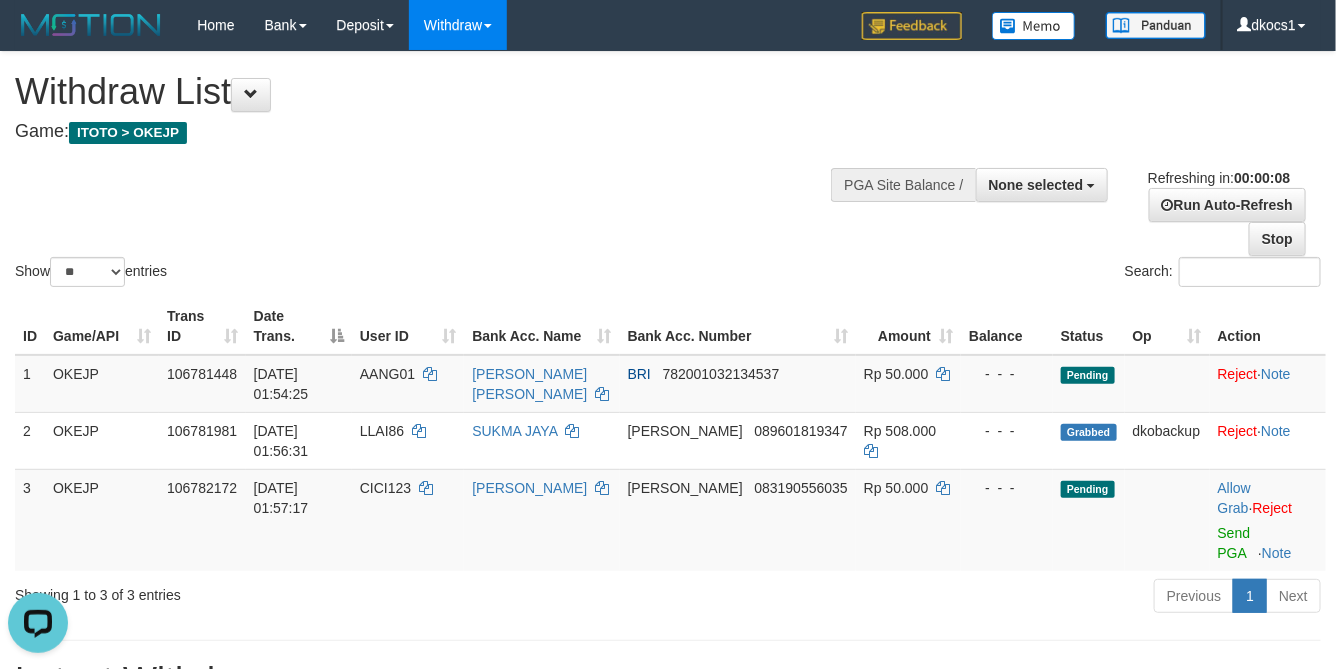 scroll, scrollTop: 0, scrollLeft: 0, axis: both 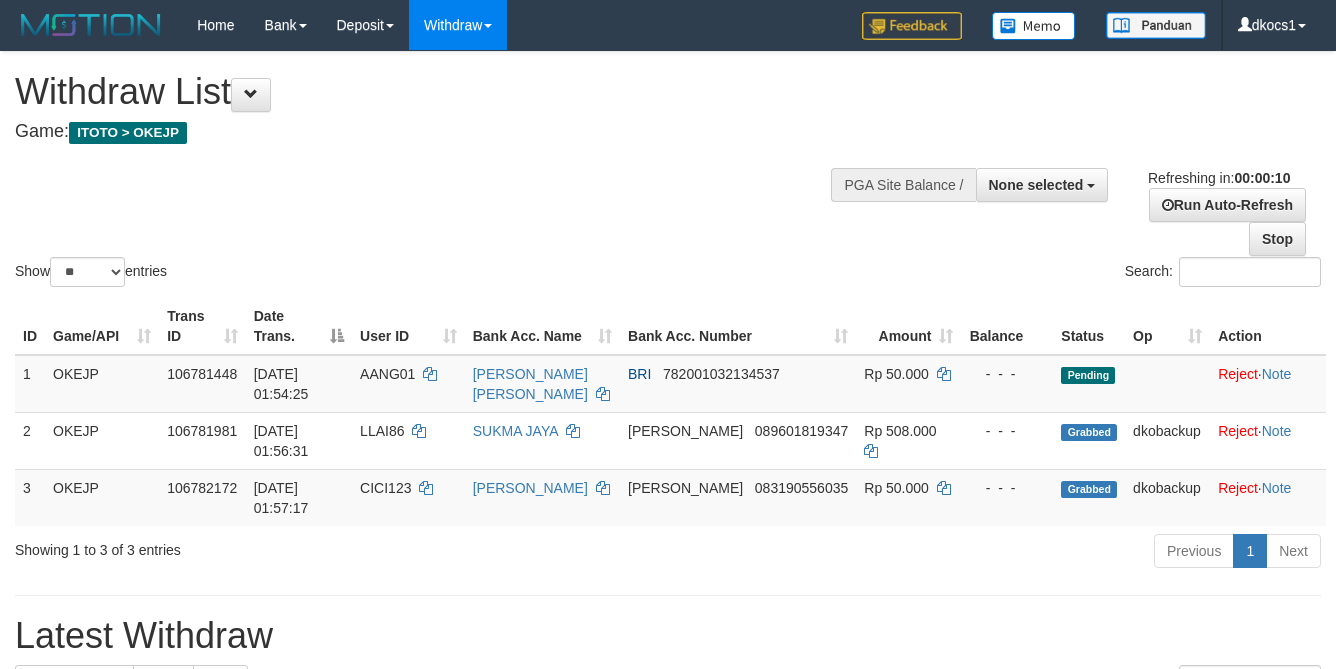select 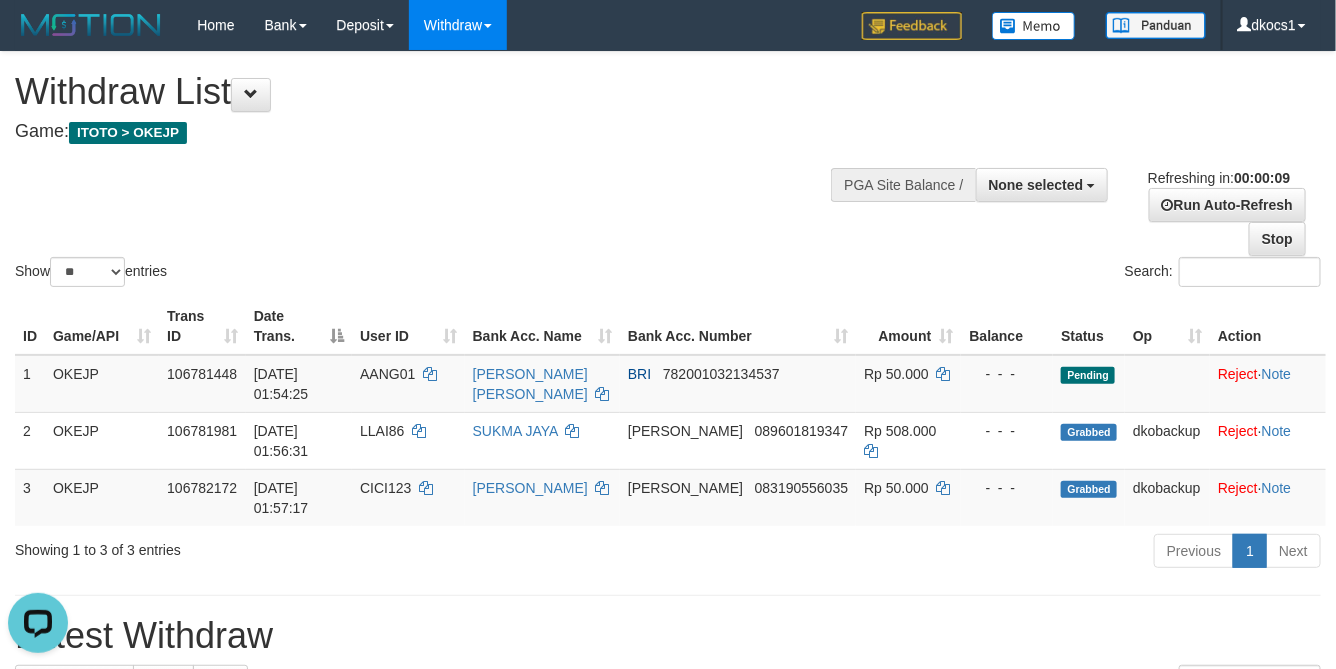 scroll, scrollTop: 0, scrollLeft: 0, axis: both 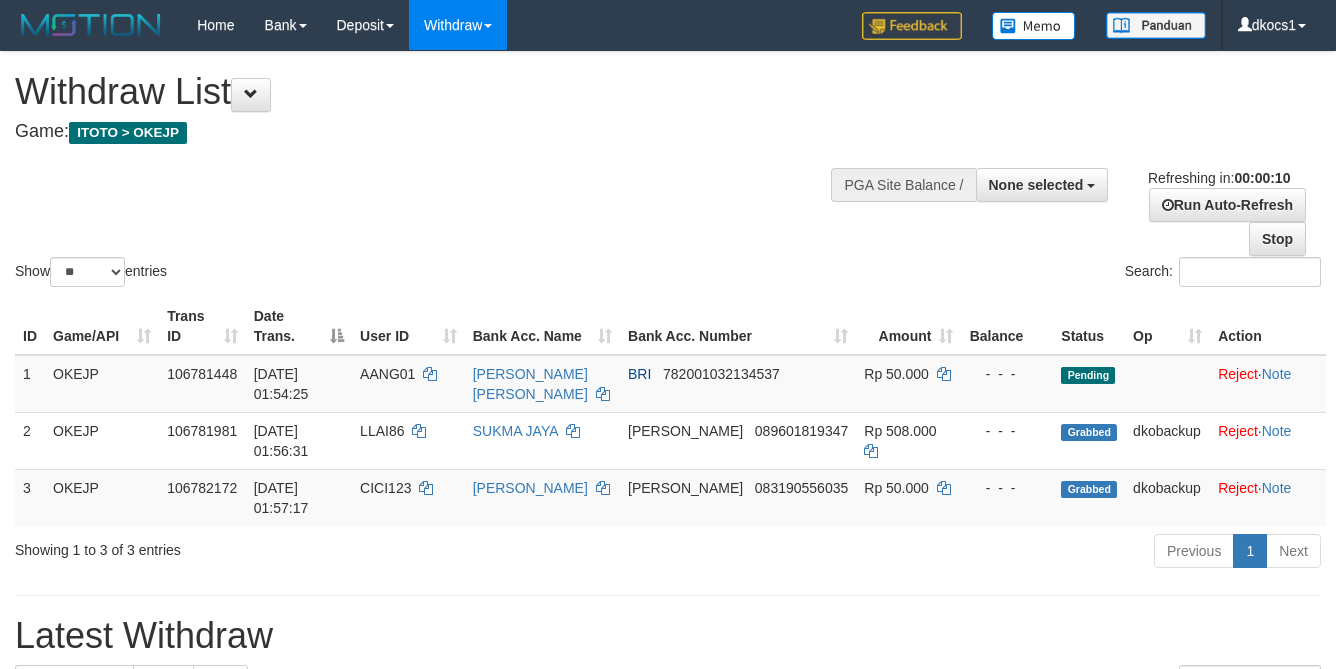 select 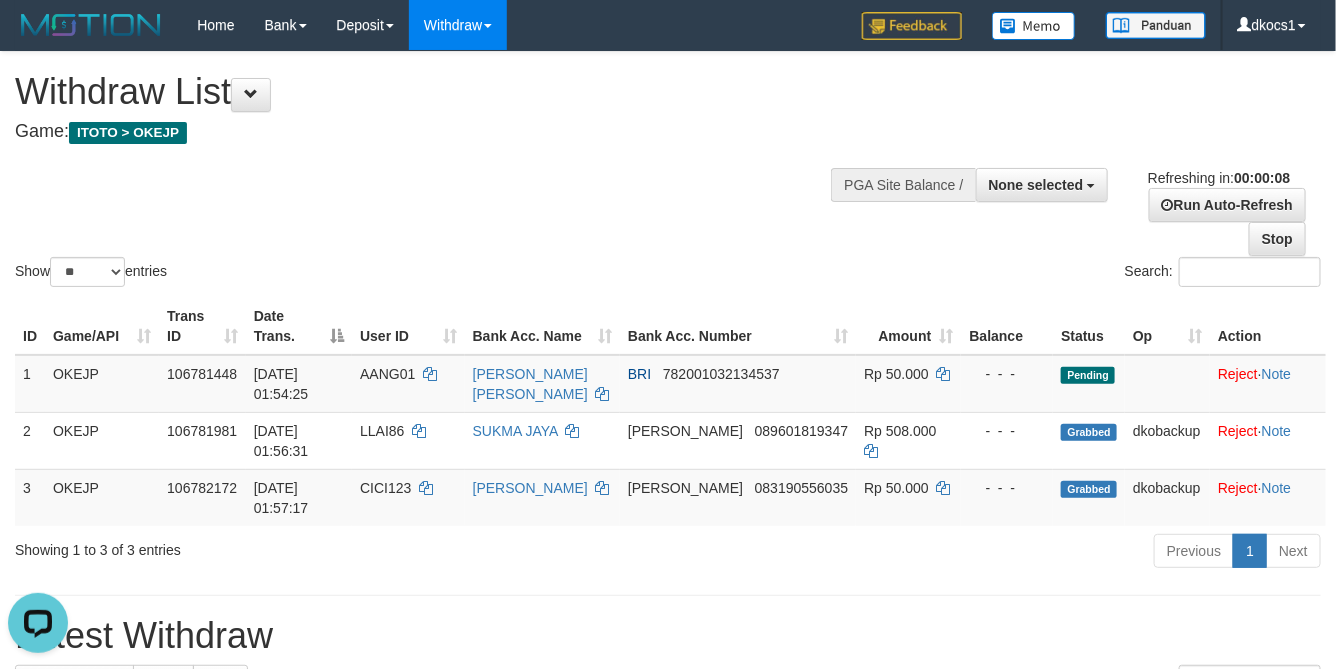 scroll, scrollTop: 0, scrollLeft: 0, axis: both 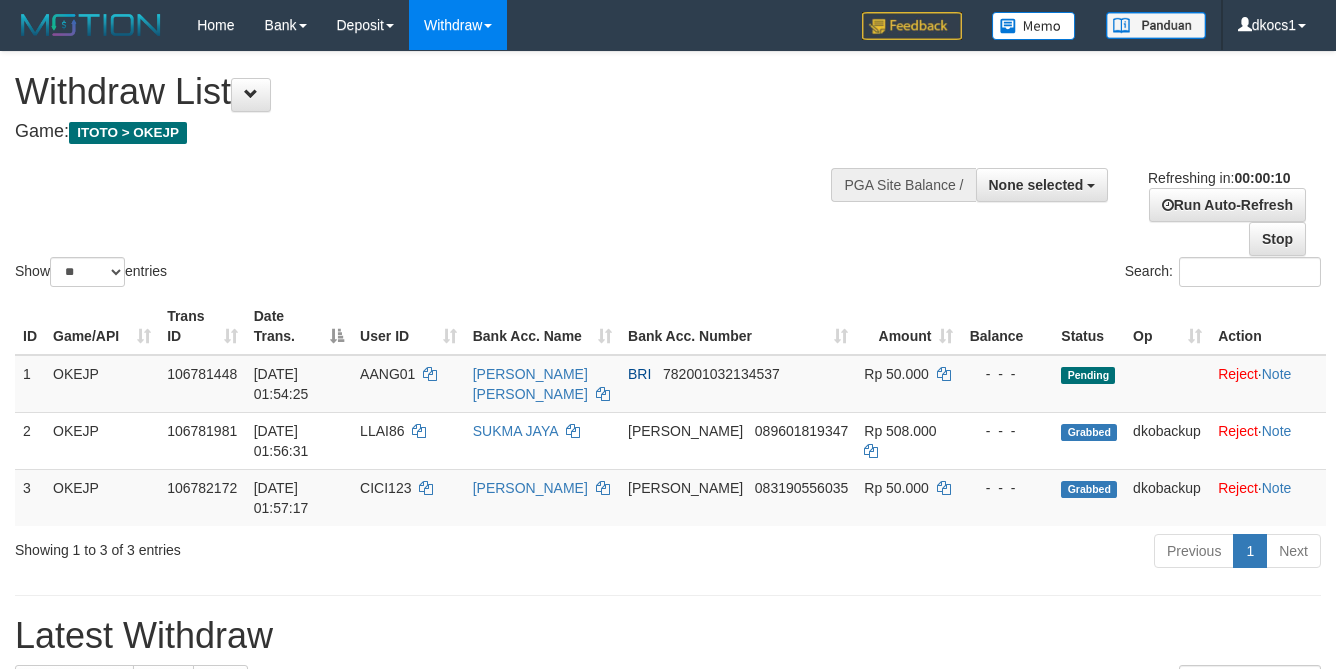 select 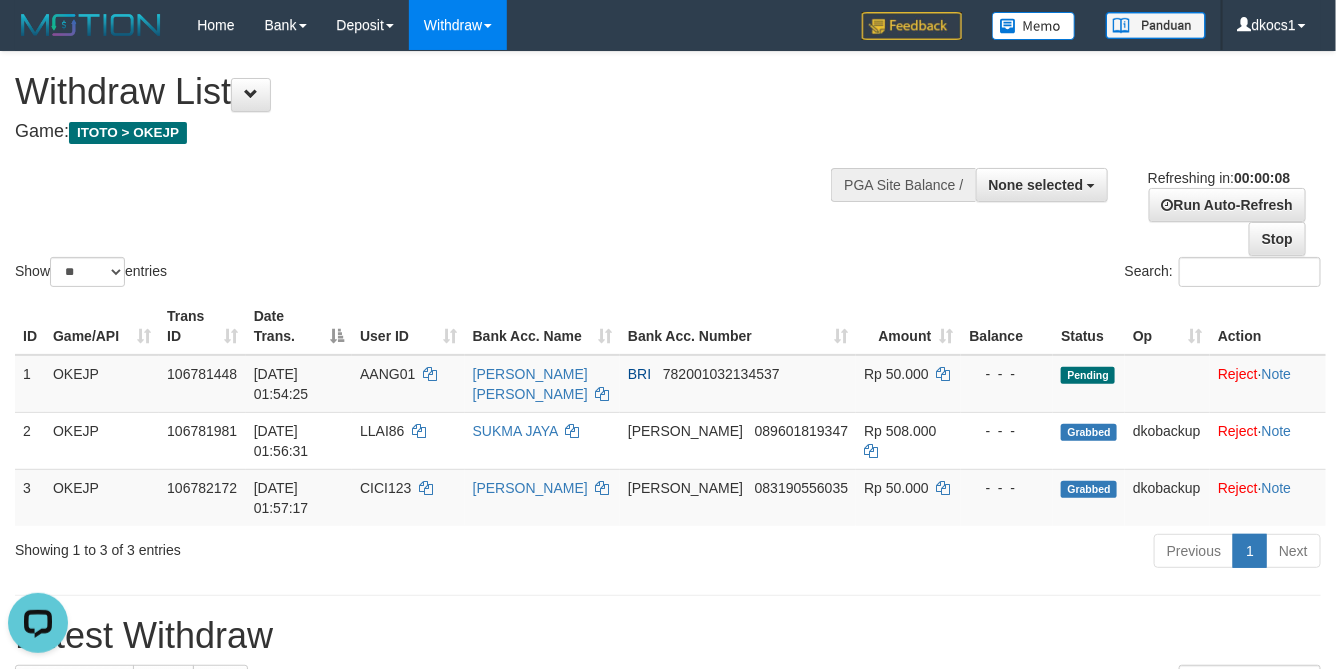 scroll, scrollTop: 0, scrollLeft: 0, axis: both 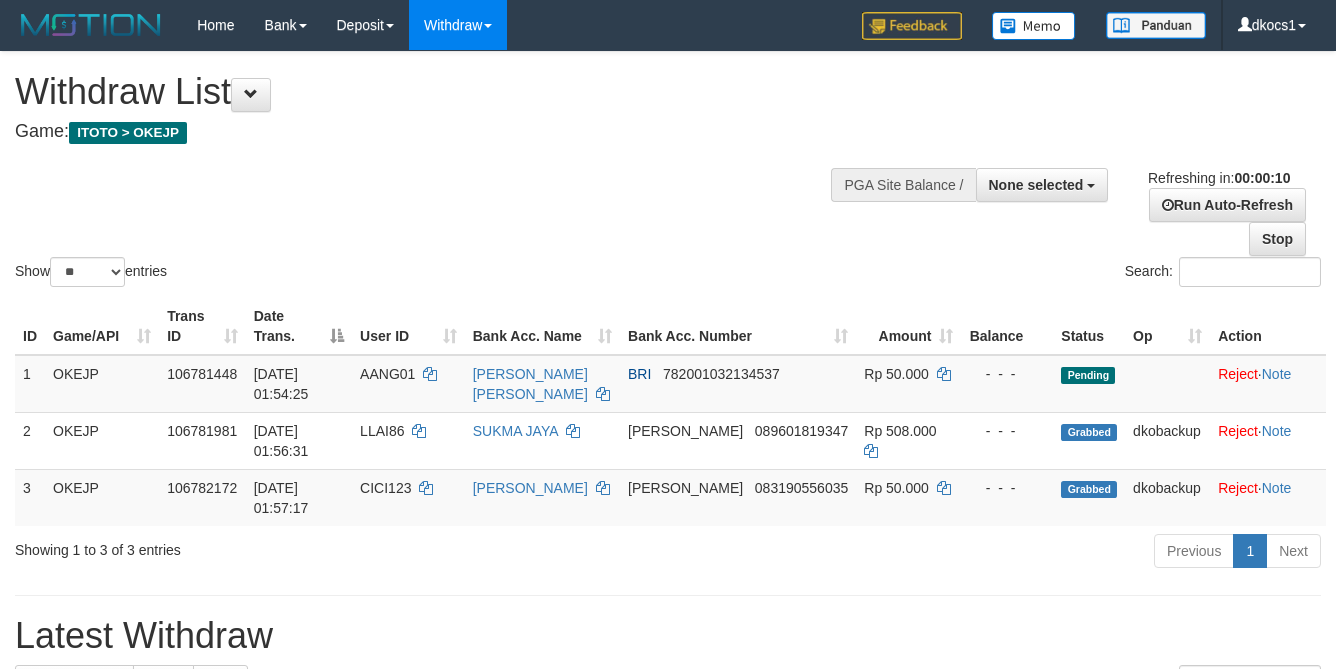 select 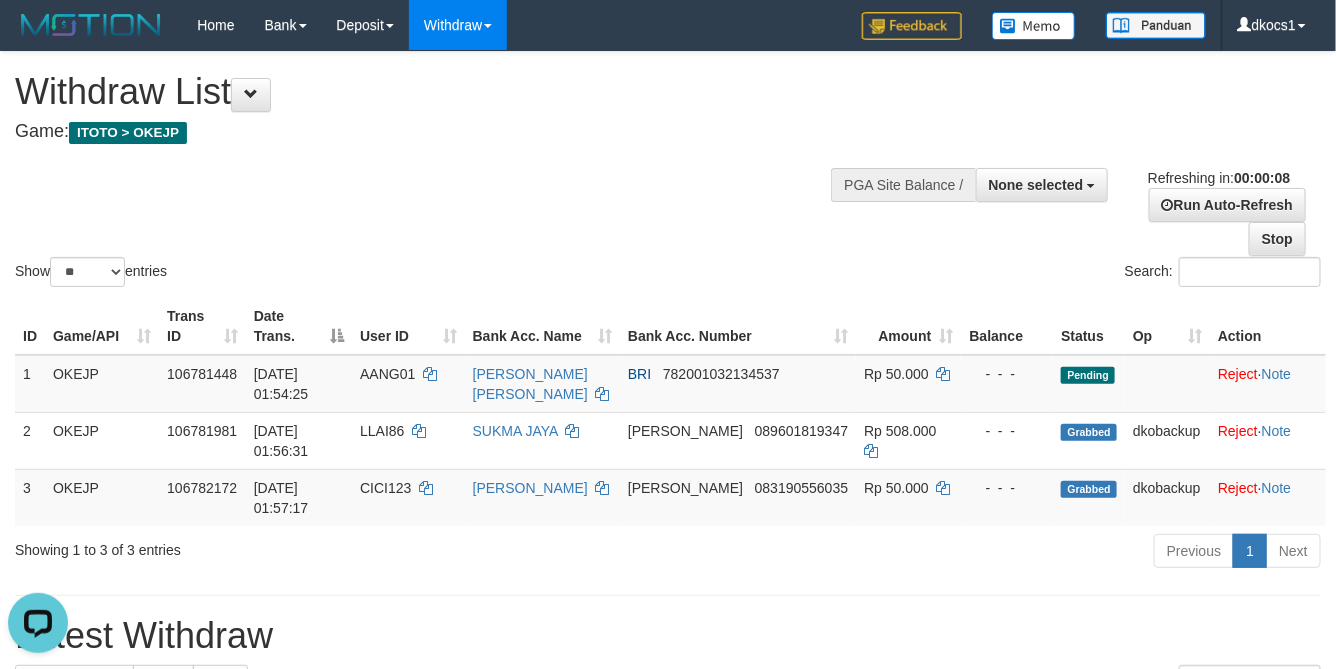 scroll, scrollTop: 0, scrollLeft: 0, axis: both 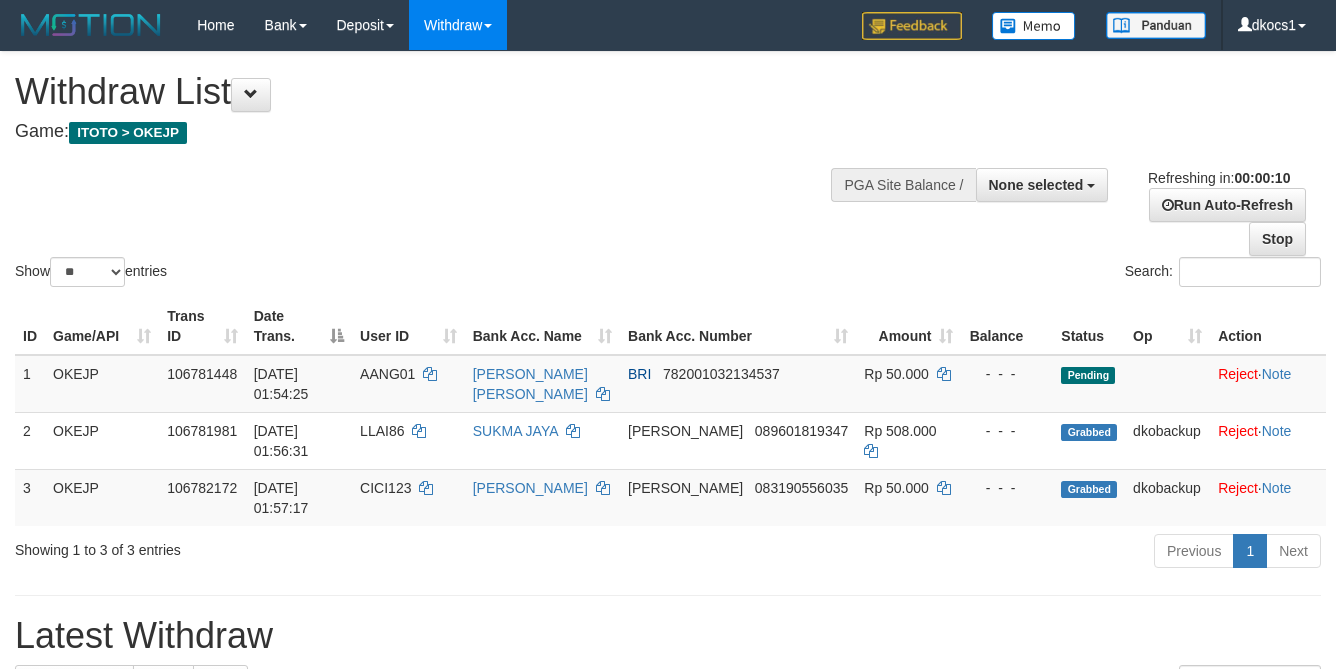 select 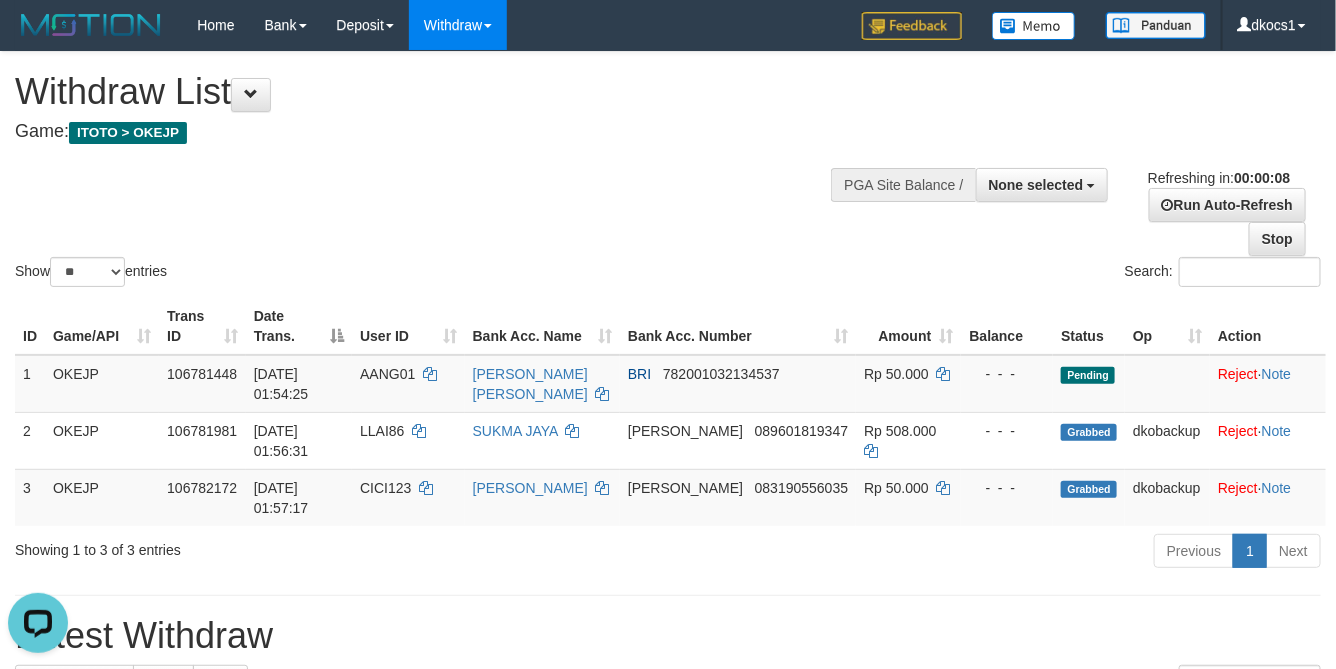 scroll, scrollTop: 0, scrollLeft: 0, axis: both 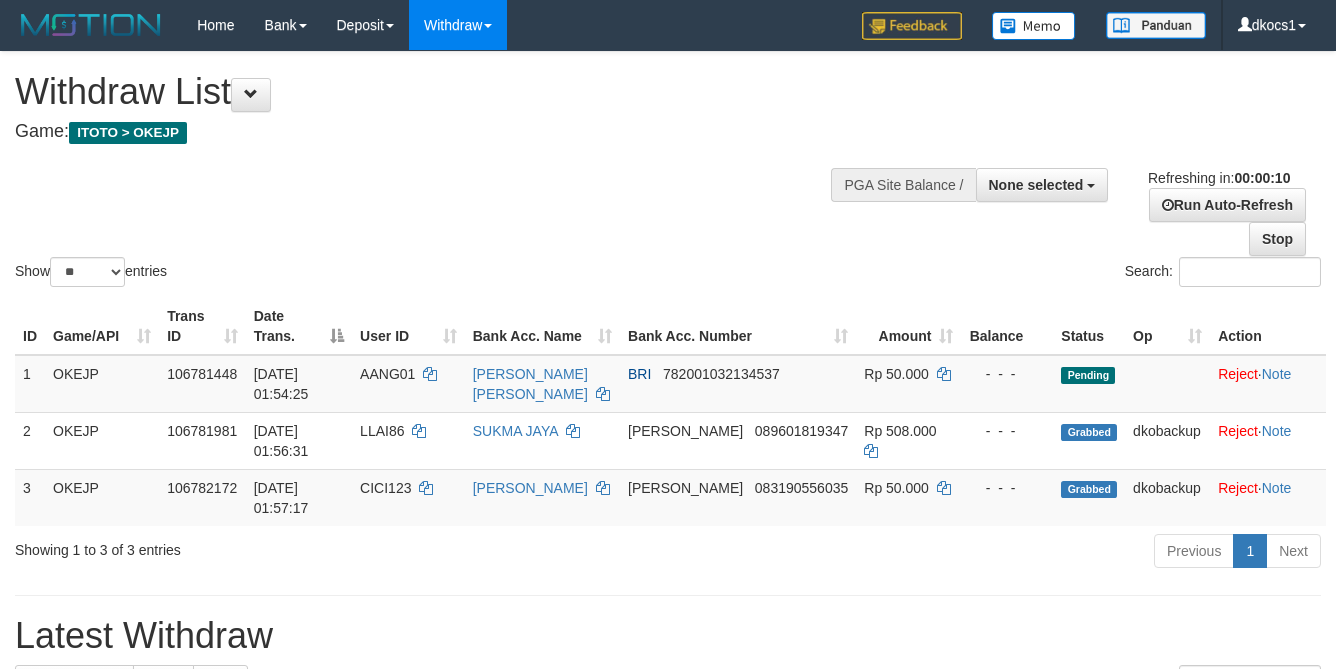 select 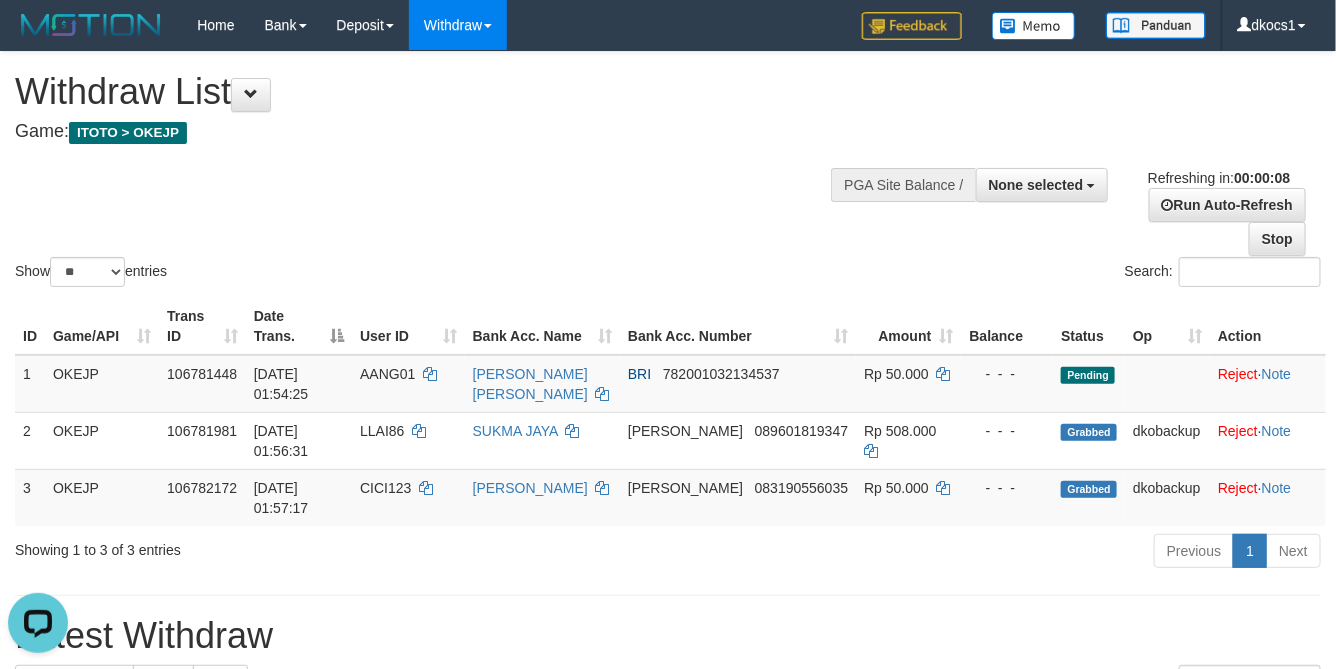 scroll, scrollTop: 0, scrollLeft: 0, axis: both 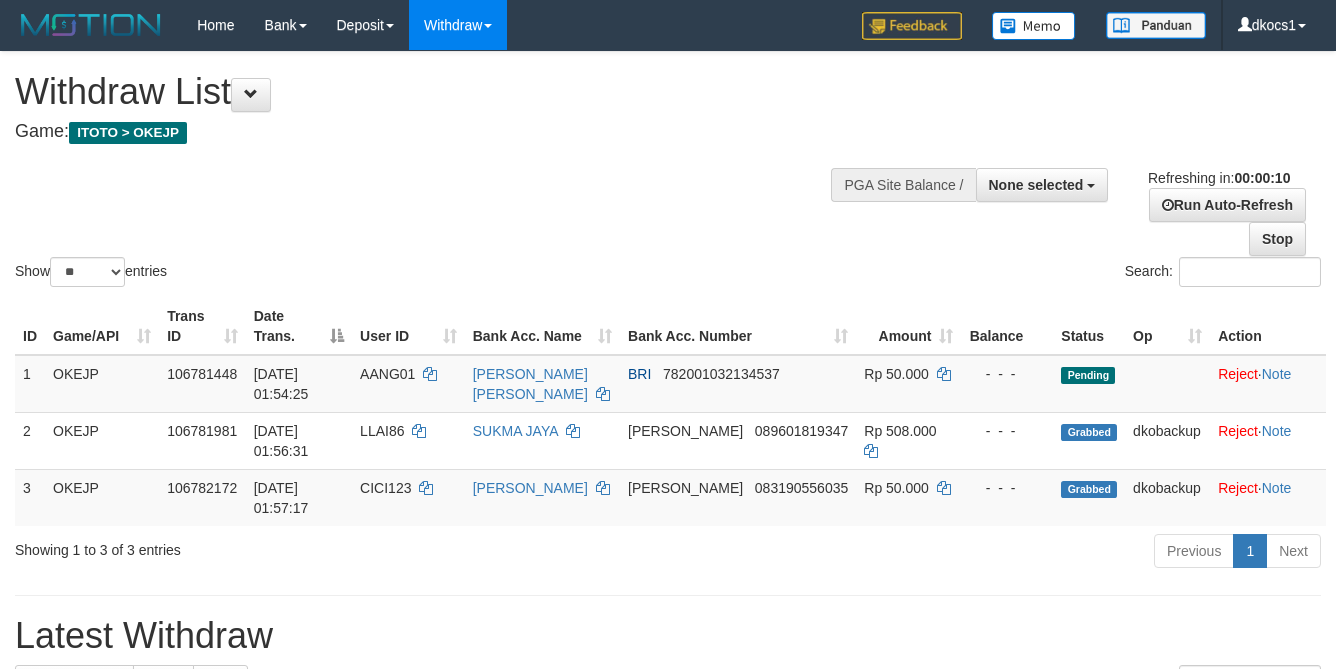 select 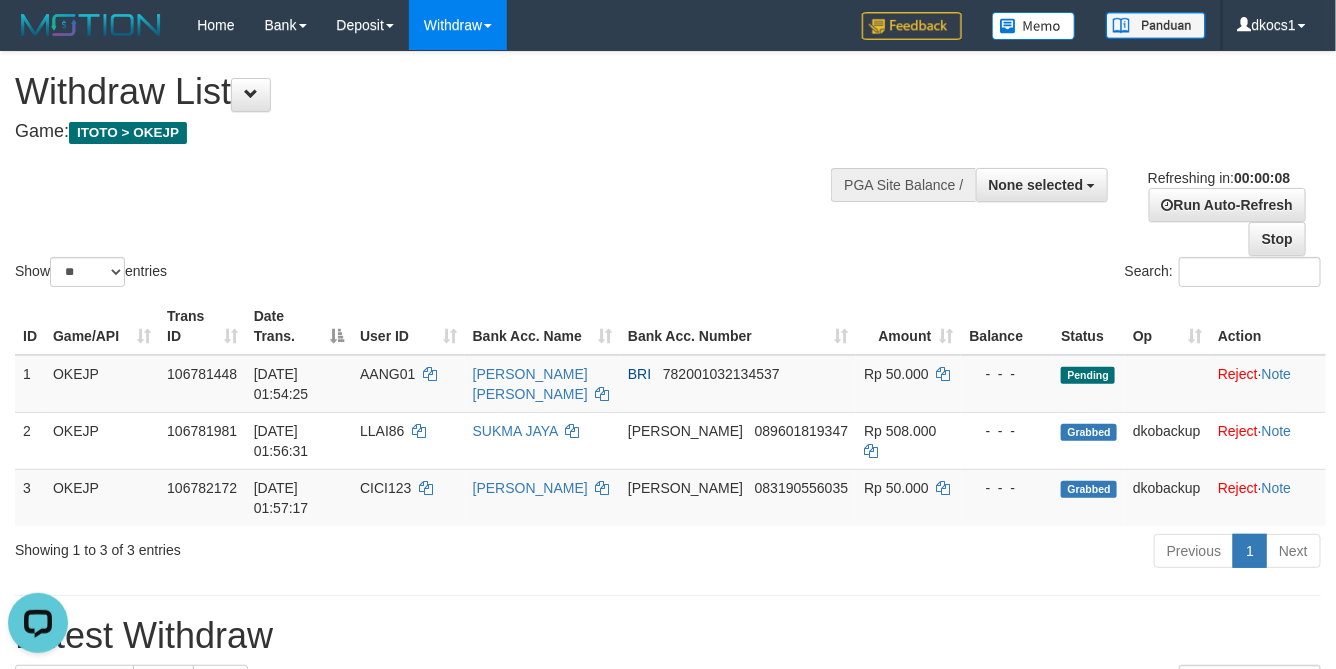 scroll, scrollTop: 0, scrollLeft: 0, axis: both 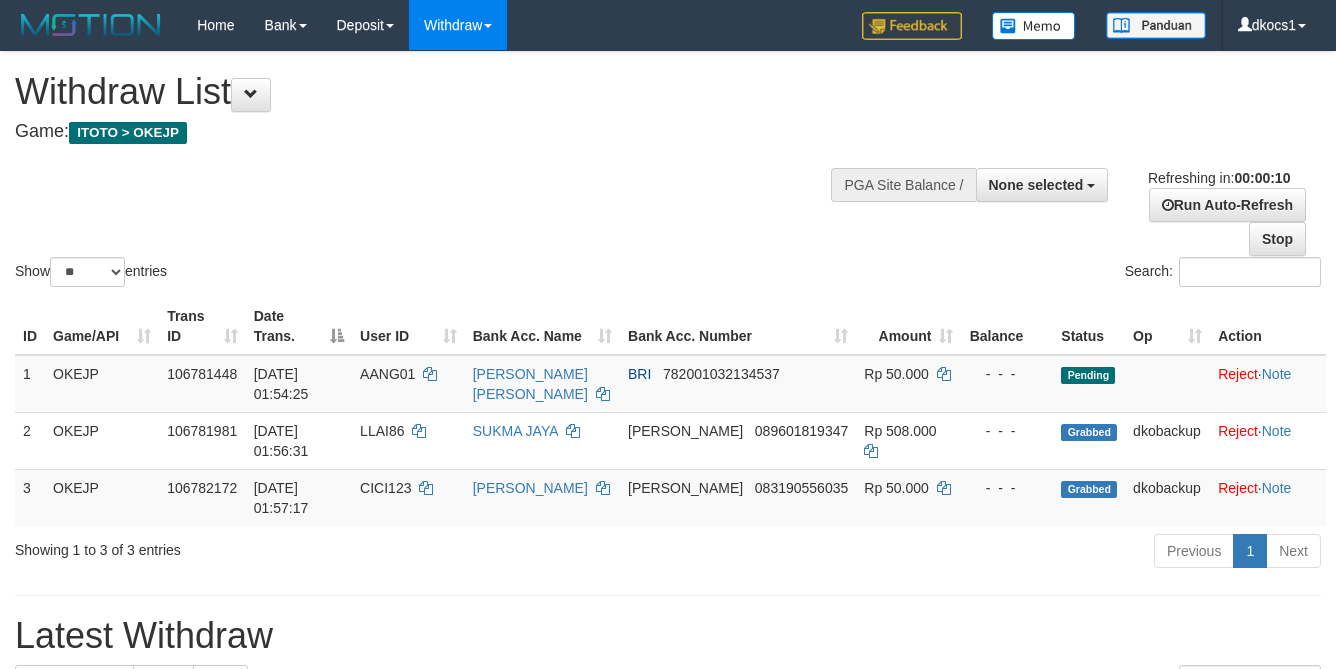 select 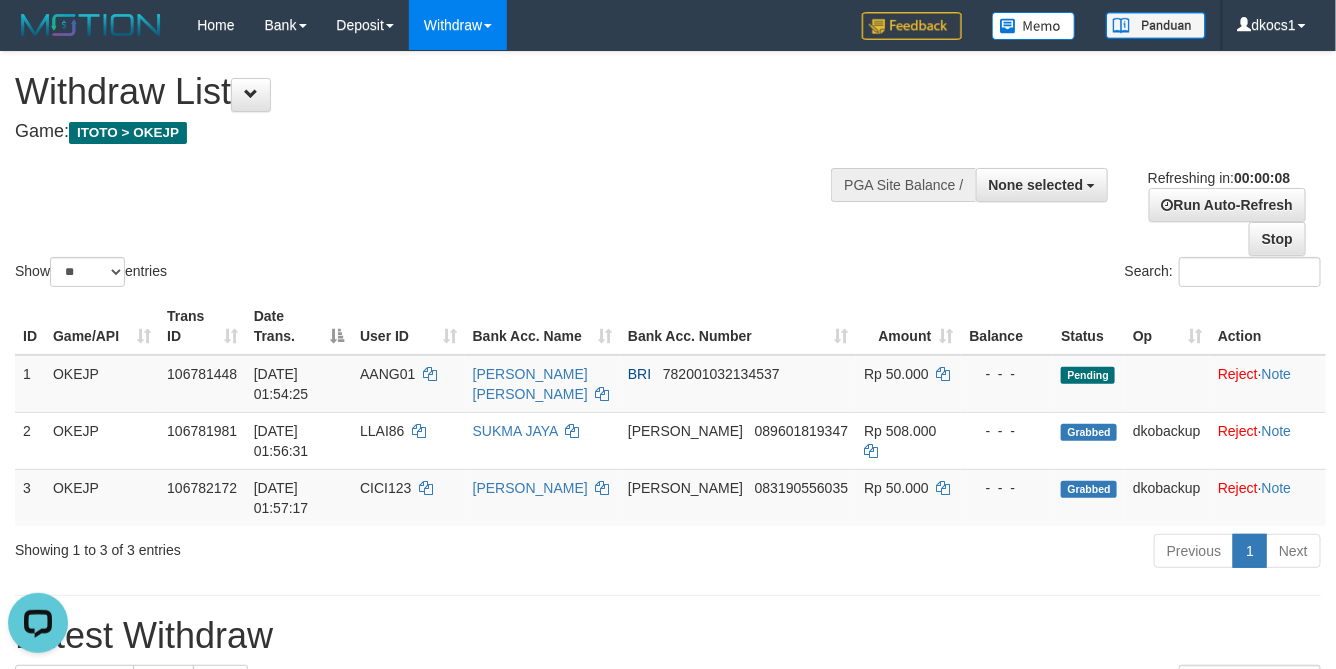 scroll, scrollTop: 0, scrollLeft: 0, axis: both 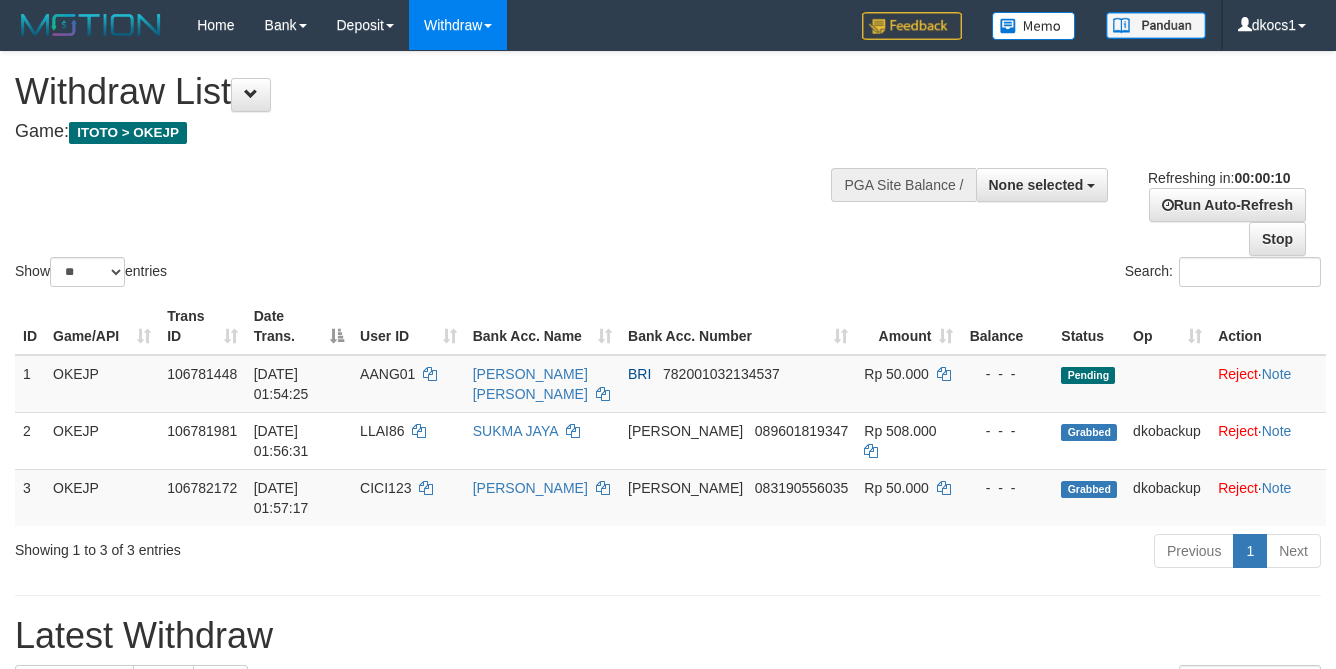 select 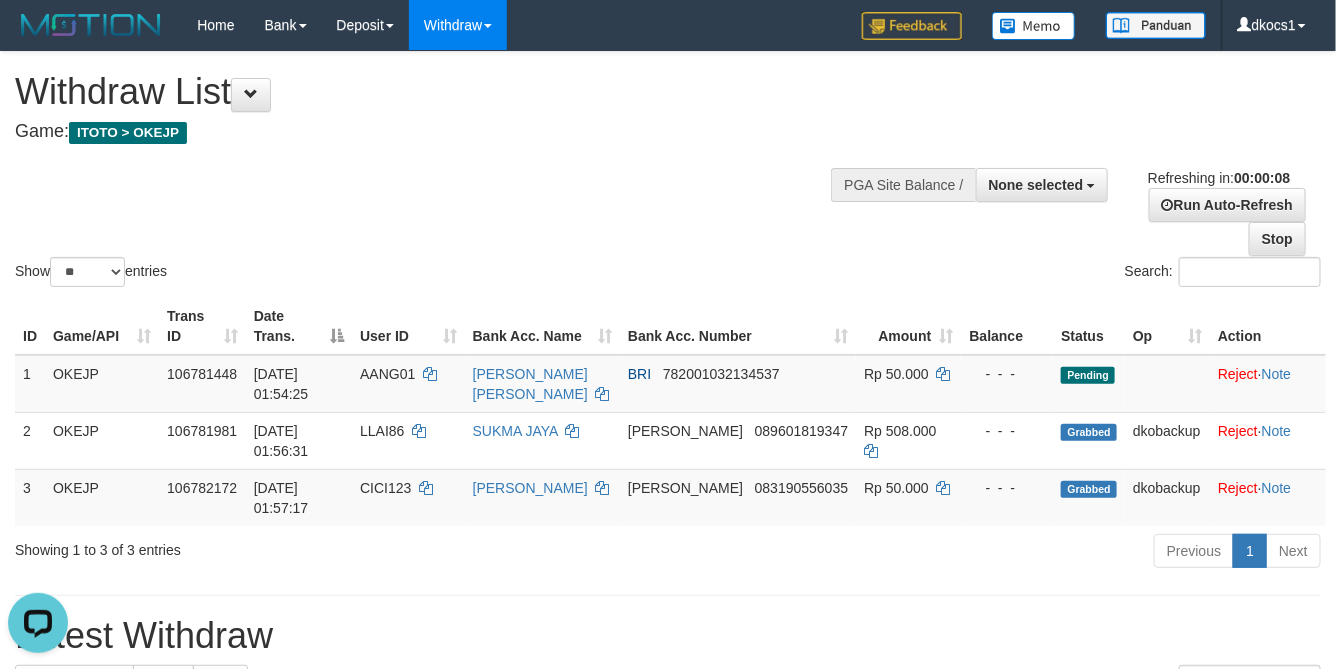 scroll, scrollTop: 0, scrollLeft: 0, axis: both 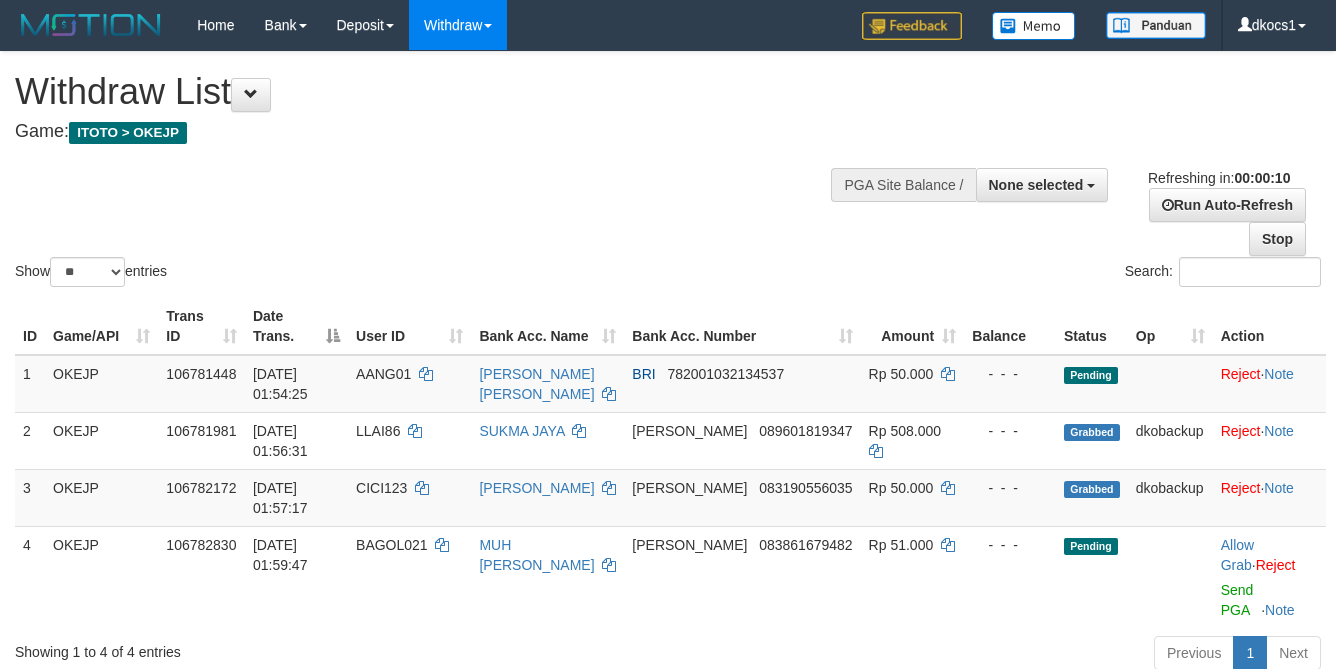 select 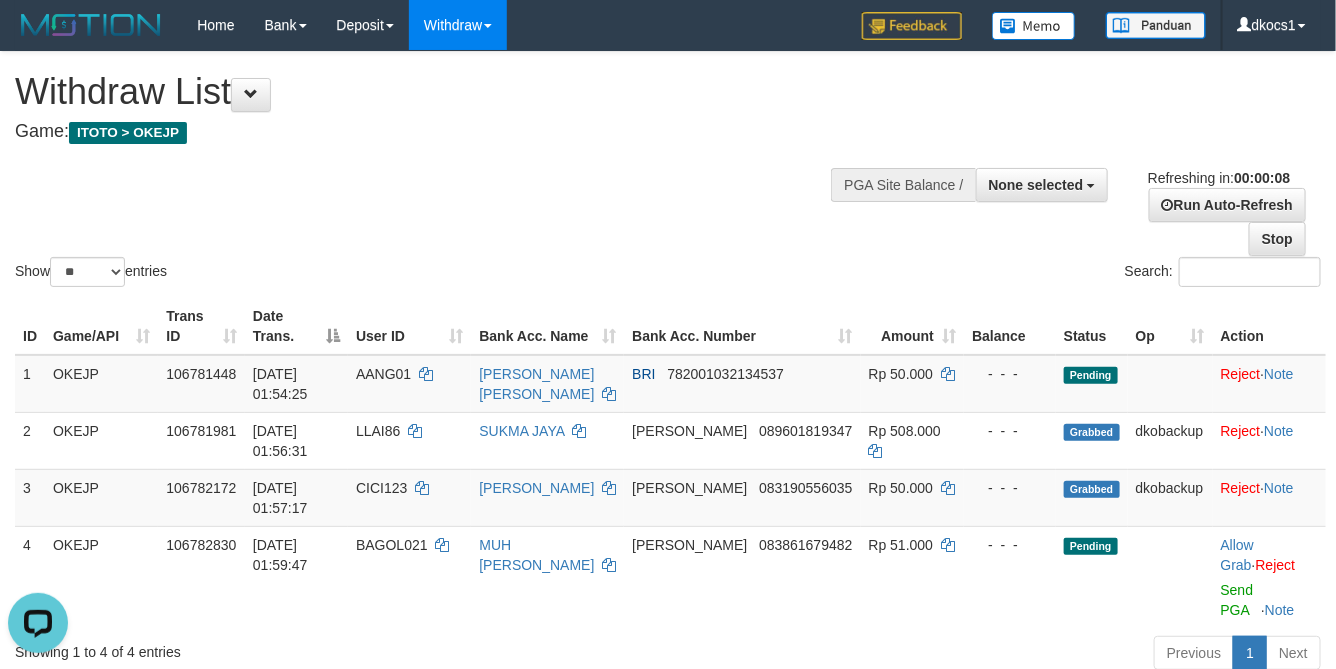 scroll, scrollTop: 0, scrollLeft: 0, axis: both 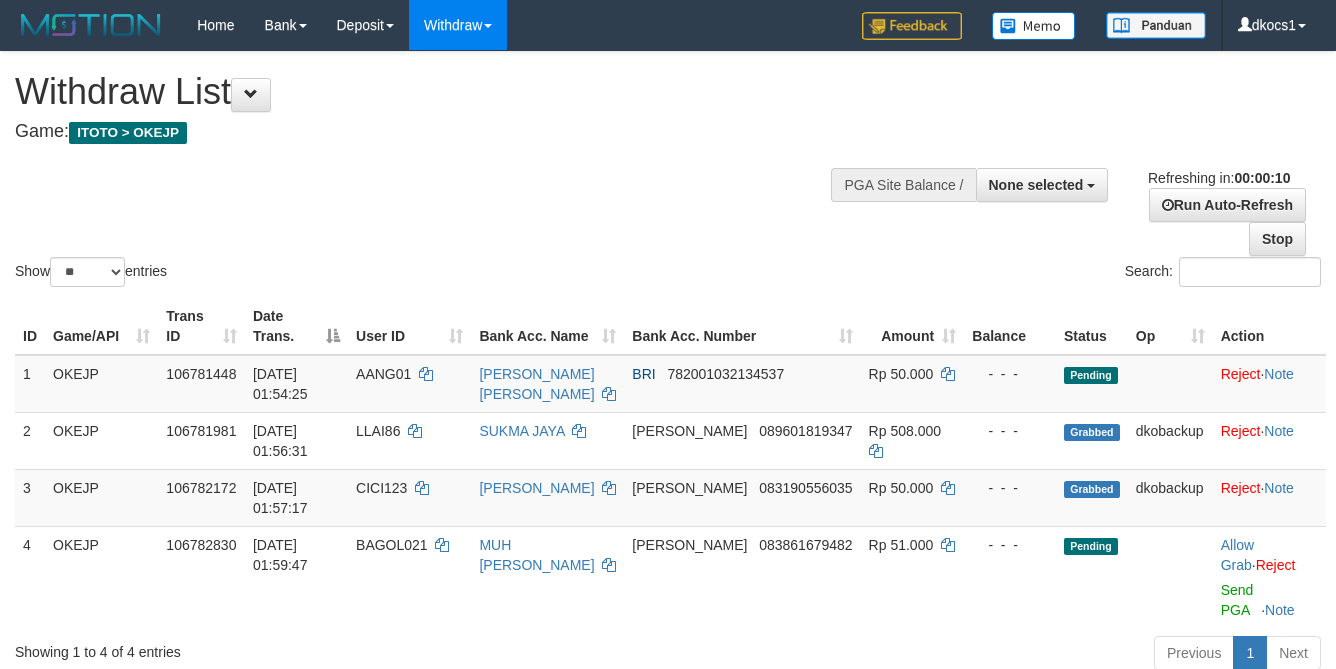 select 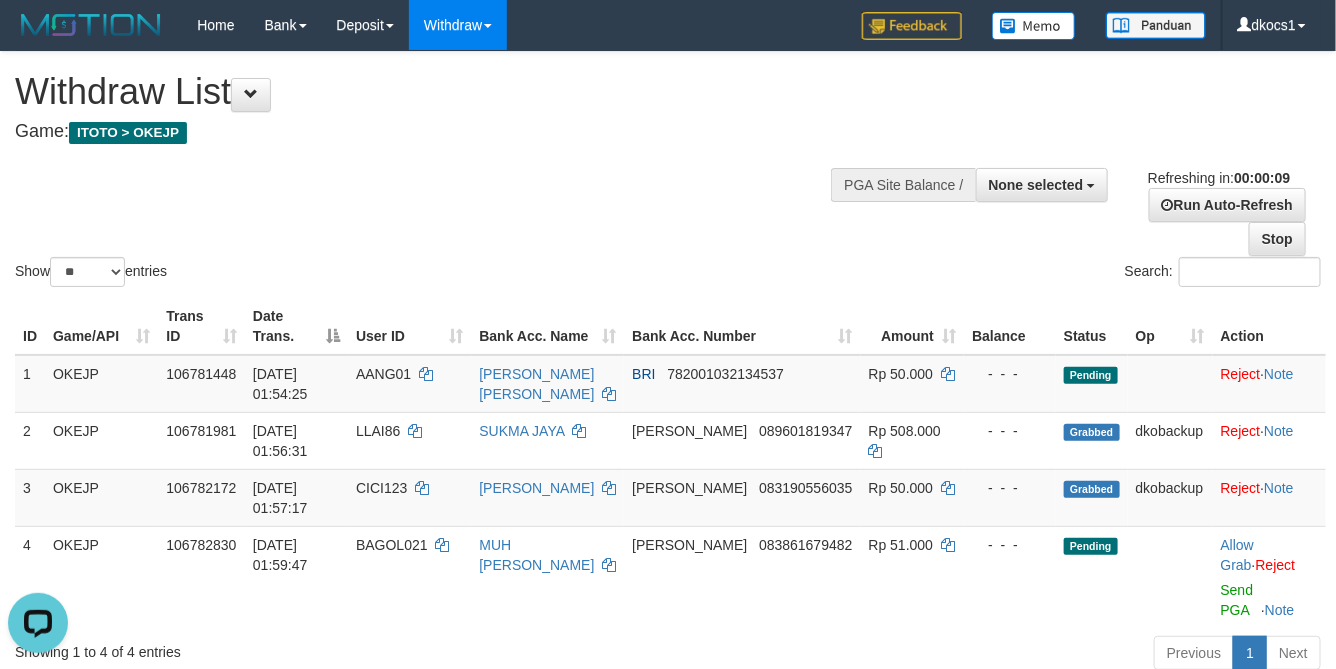 scroll, scrollTop: 0, scrollLeft: 0, axis: both 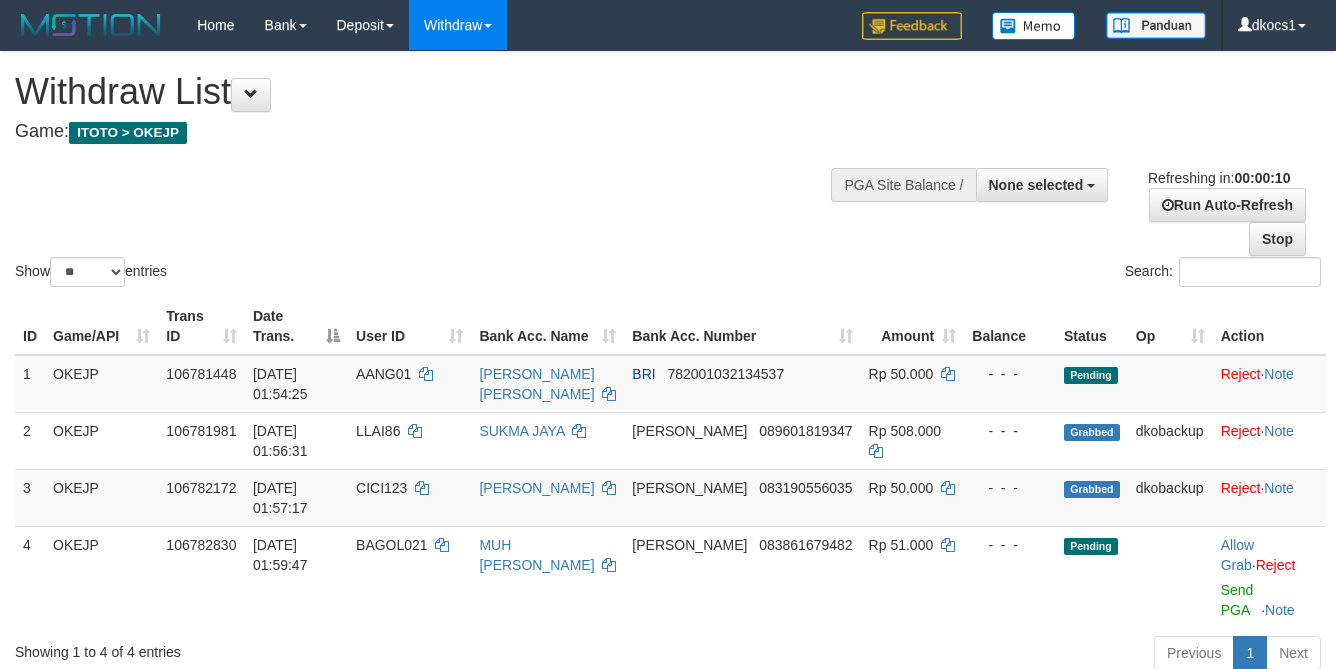 select 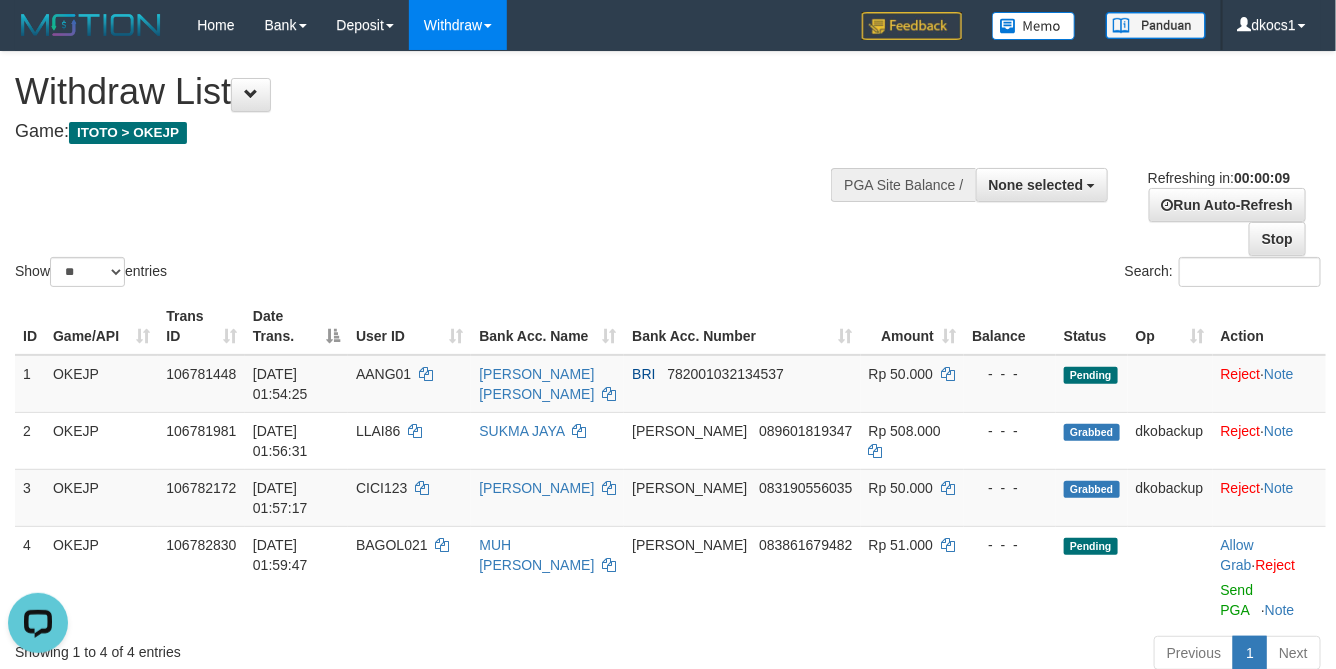 scroll, scrollTop: 0, scrollLeft: 0, axis: both 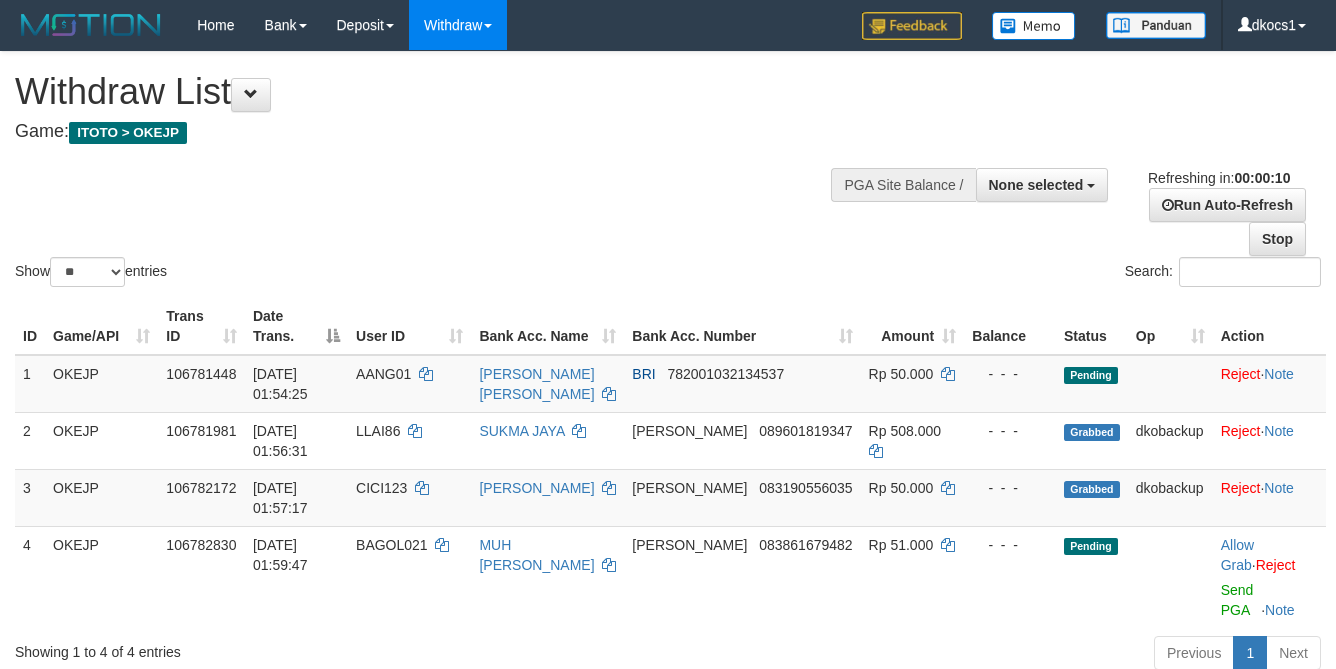 select 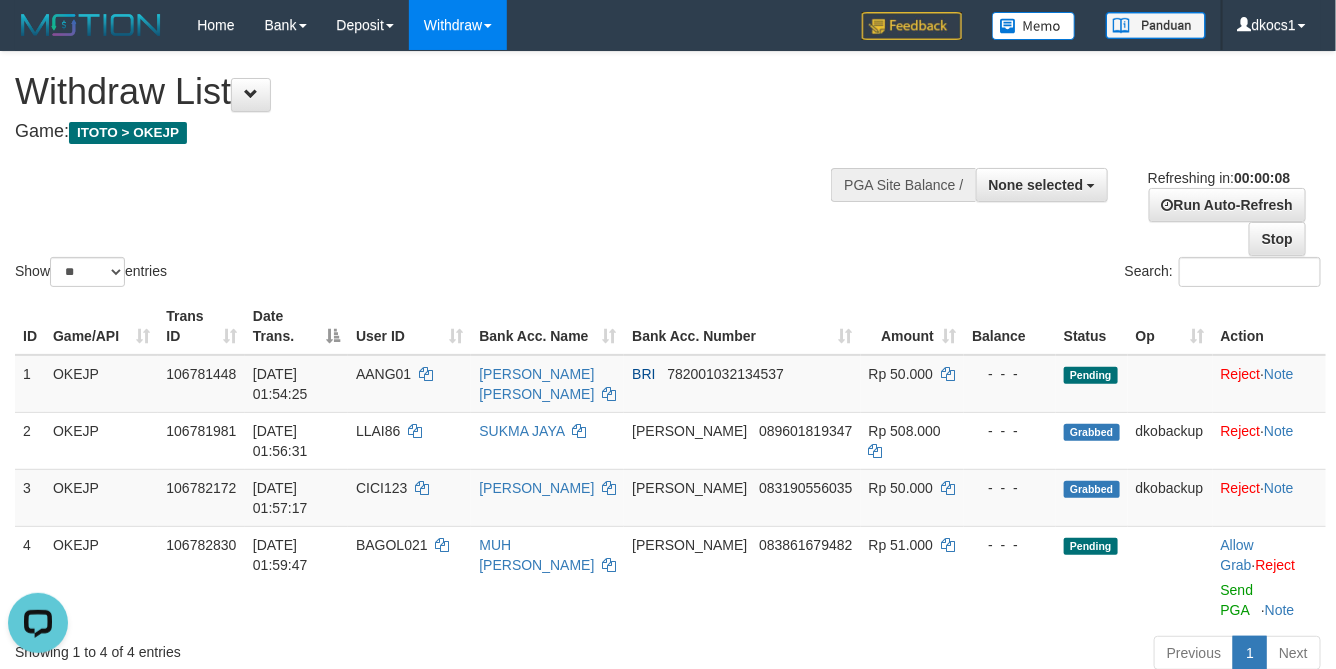 scroll, scrollTop: 0, scrollLeft: 0, axis: both 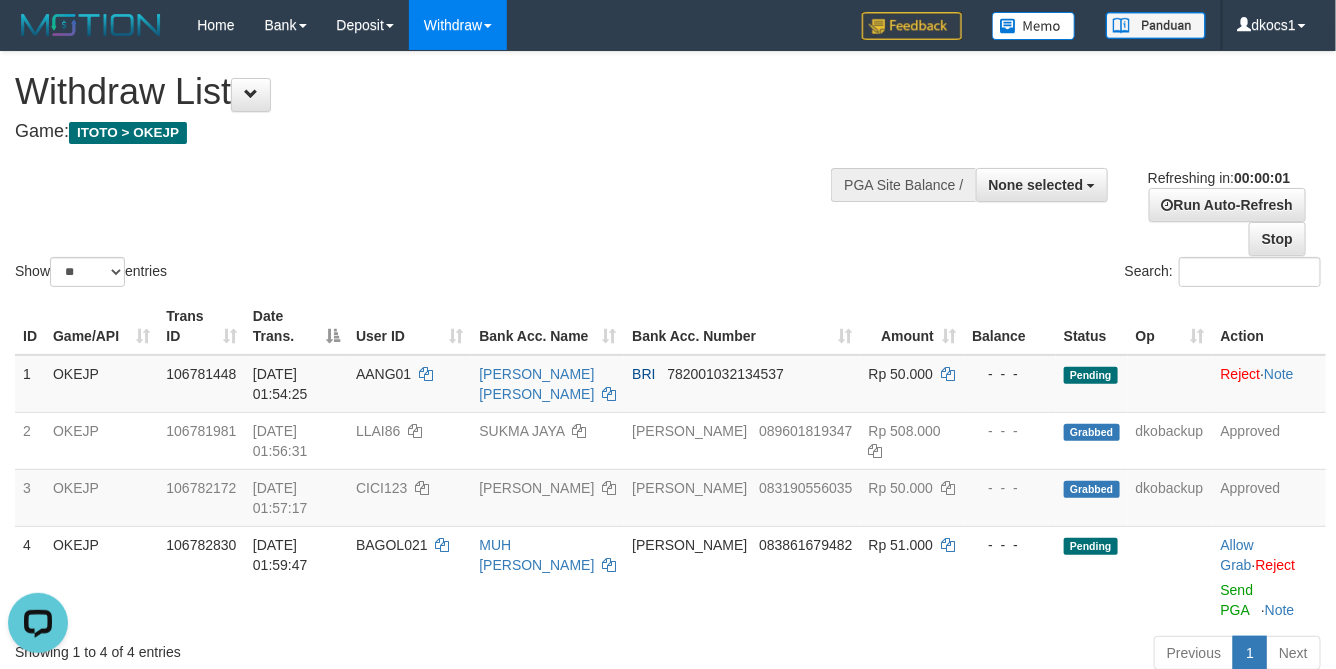 click on "Show  ** ** ** ***  entries Search:" at bounding box center (668, 171) 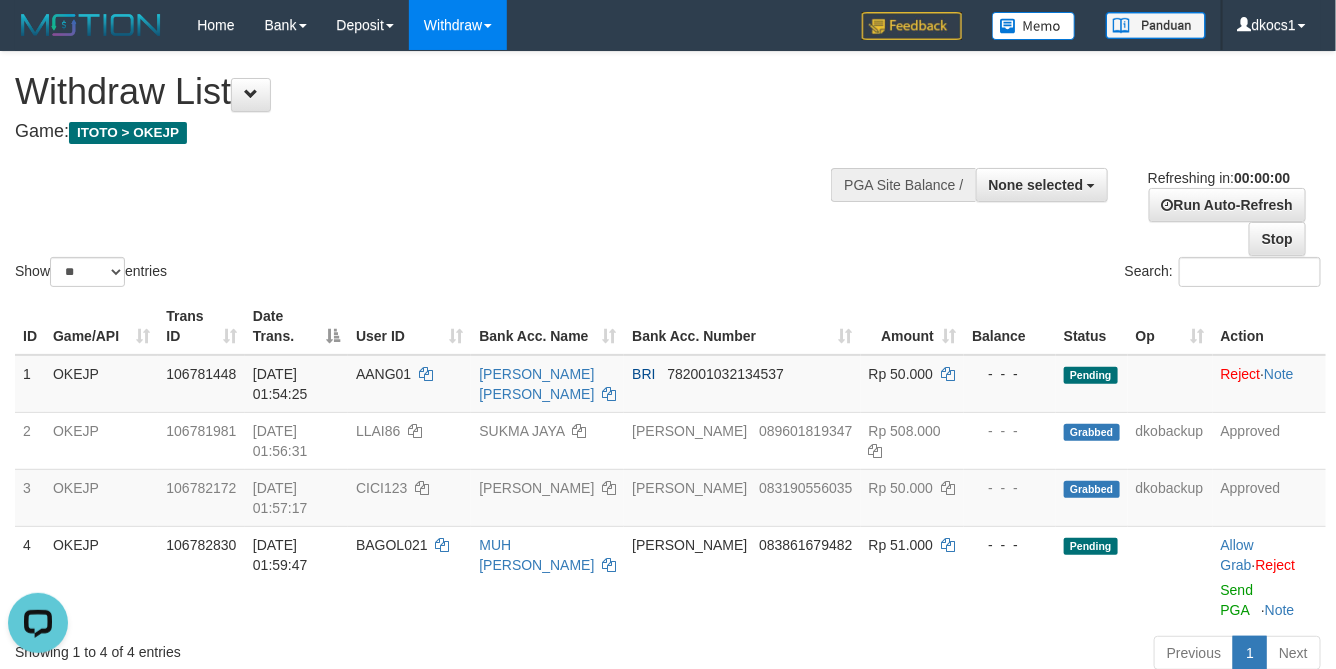 click on "Show  ** ** ** ***  entries Search:" at bounding box center [668, 171] 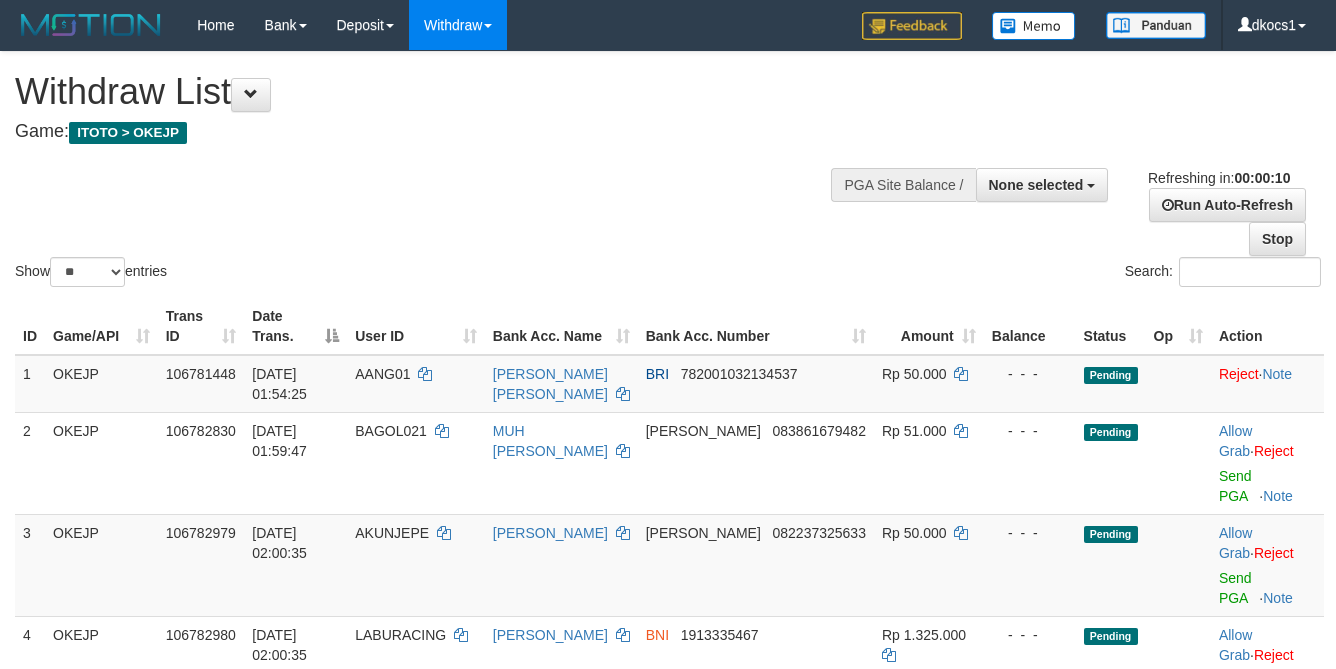 select 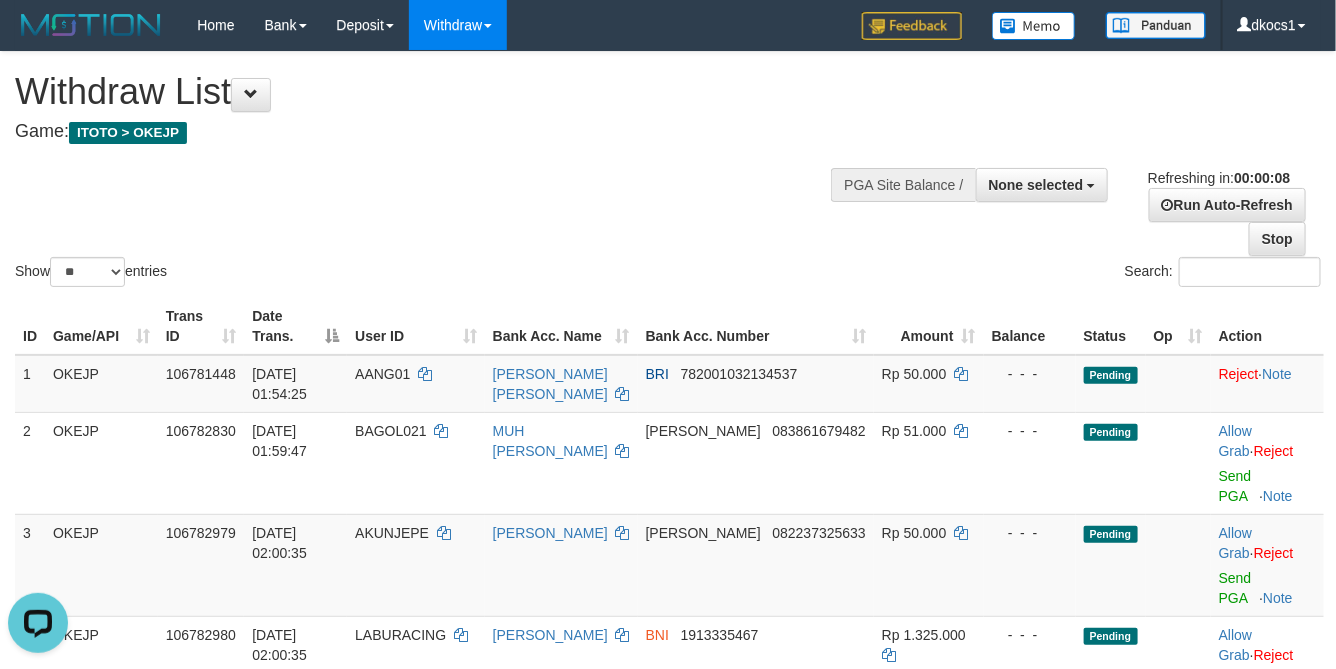 scroll, scrollTop: 0, scrollLeft: 0, axis: both 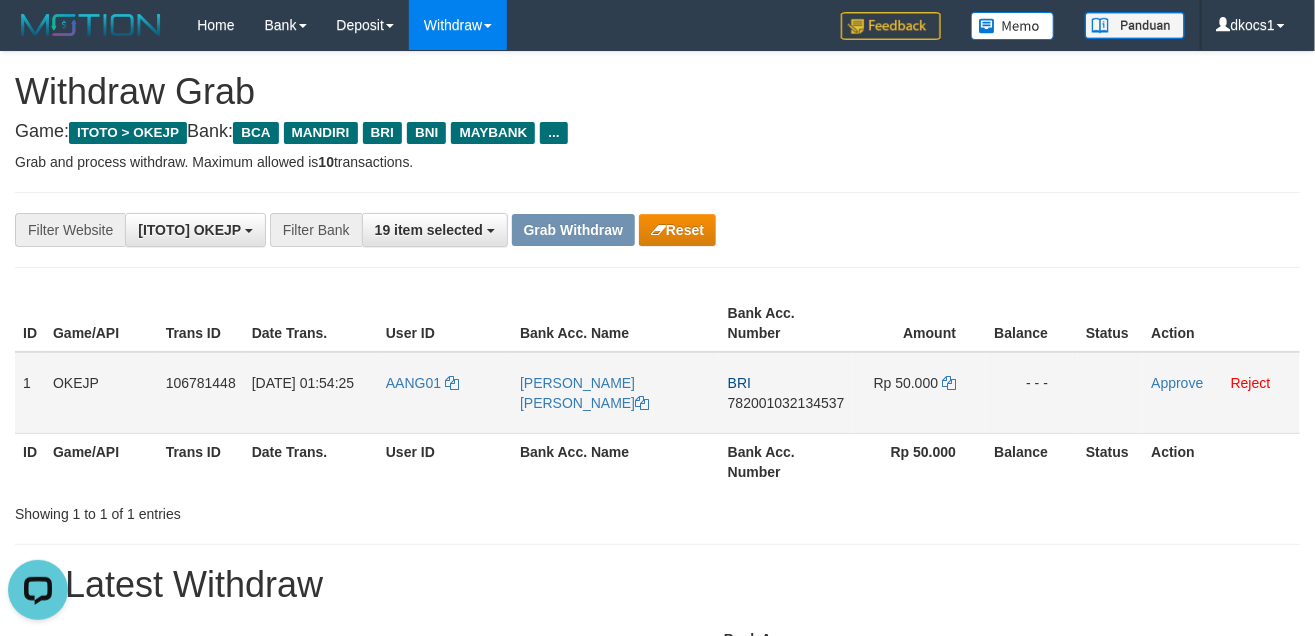 click on "BRI
782001032134537" at bounding box center (786, 393) 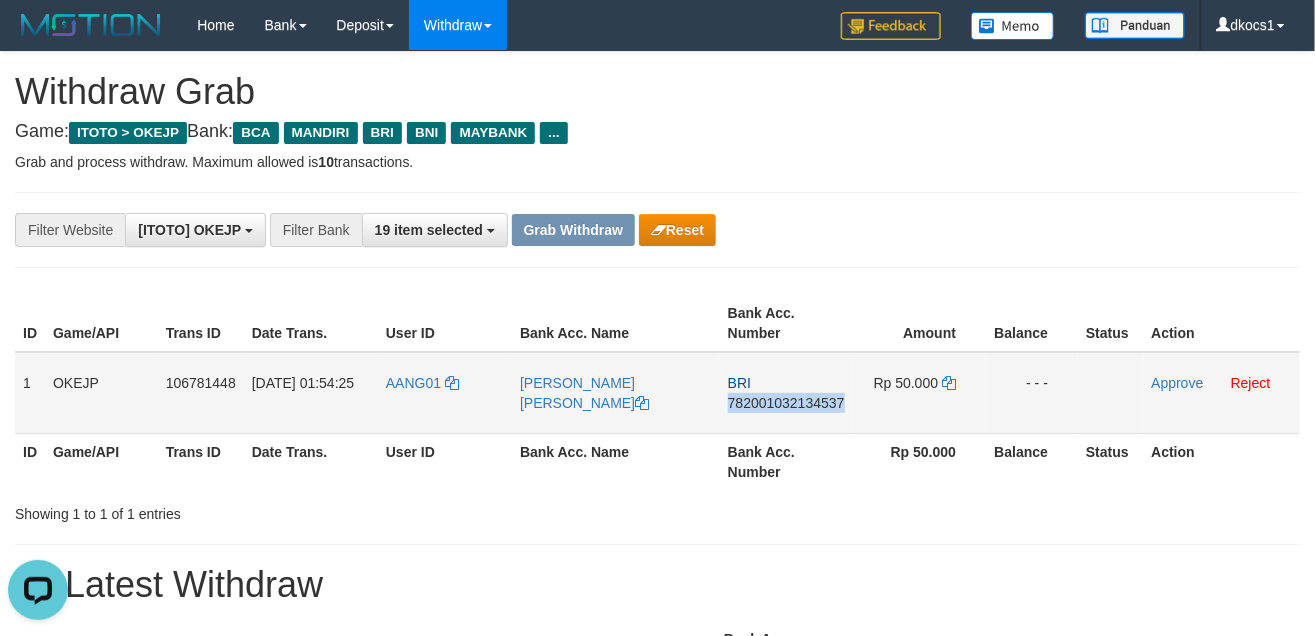 click on "BRI
782001032134537" at bounding box center (786, 393) 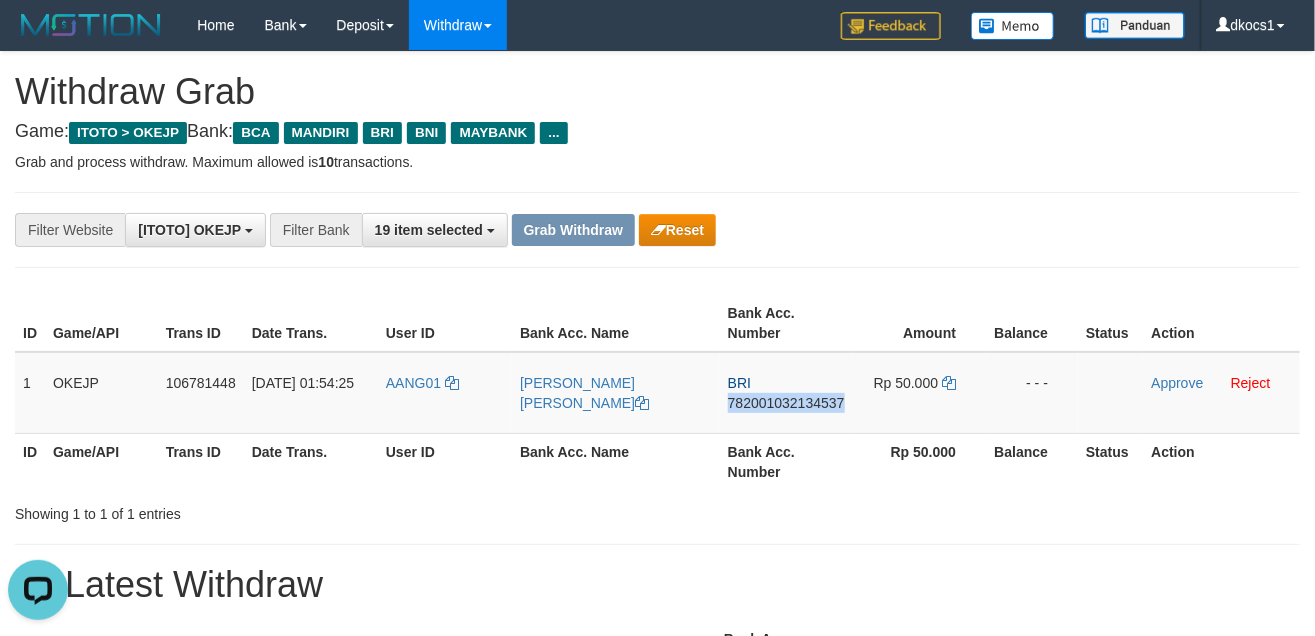 copy on "782001032134537" 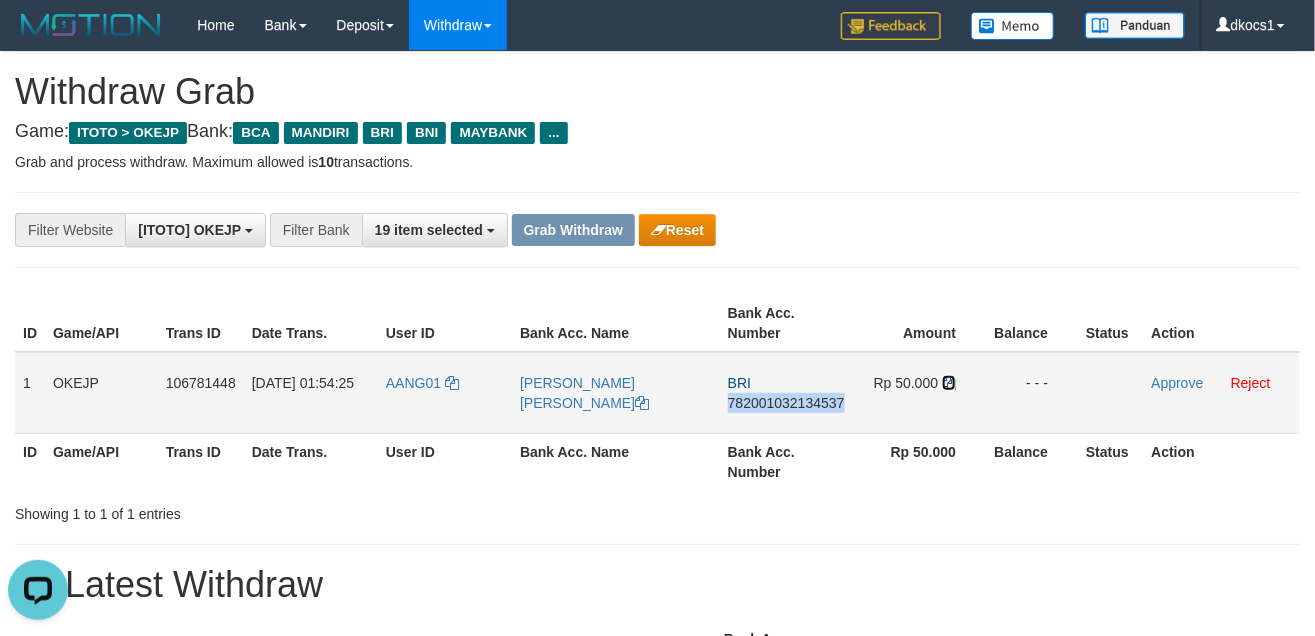 click at bounding box center (949, 383) 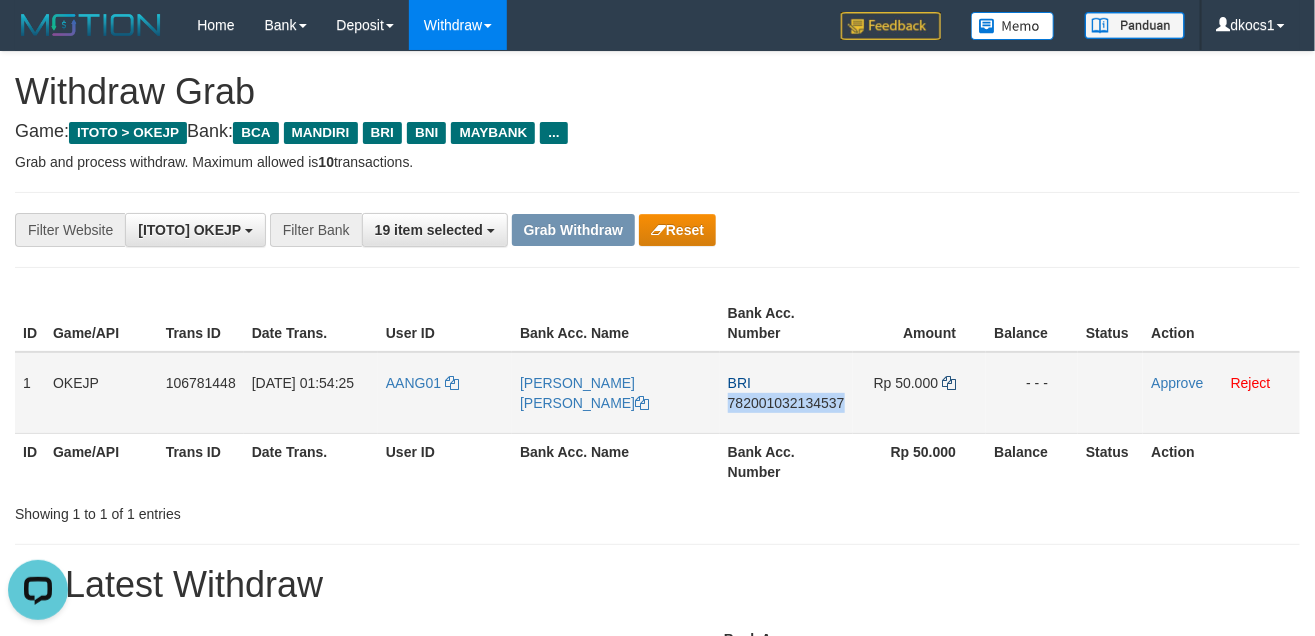 copy on "782001032134537" 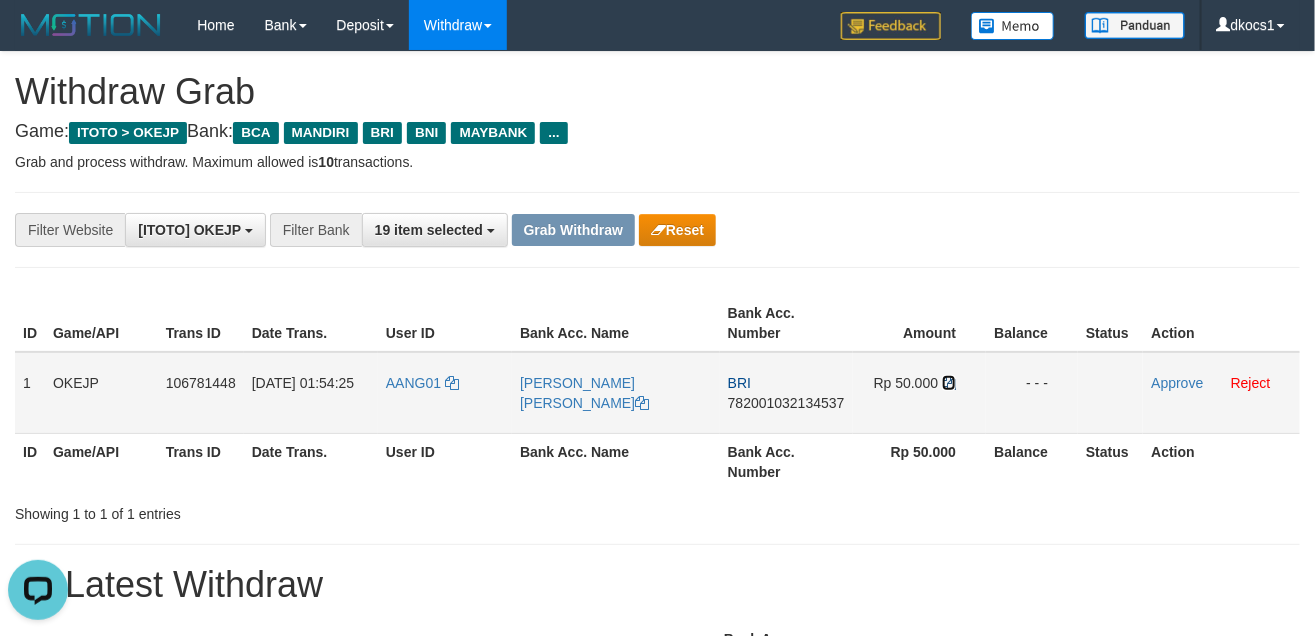 click at bounding box center [949, 383] 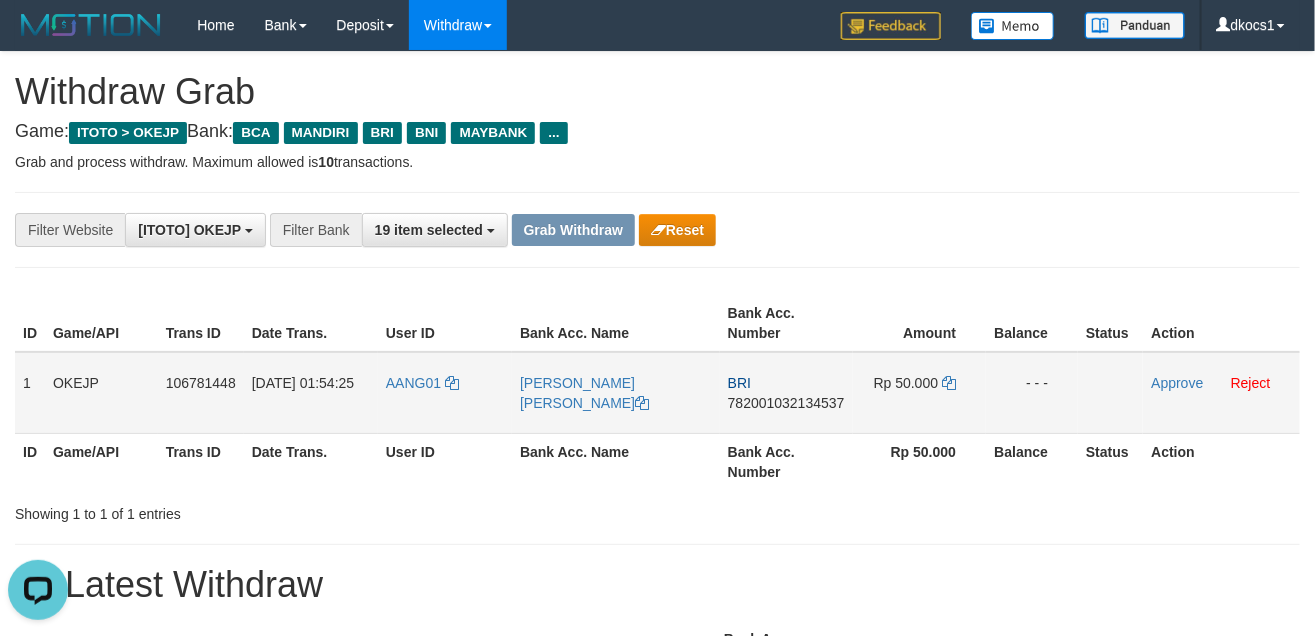 click on "AANG01" at bounding box center (445, 393) 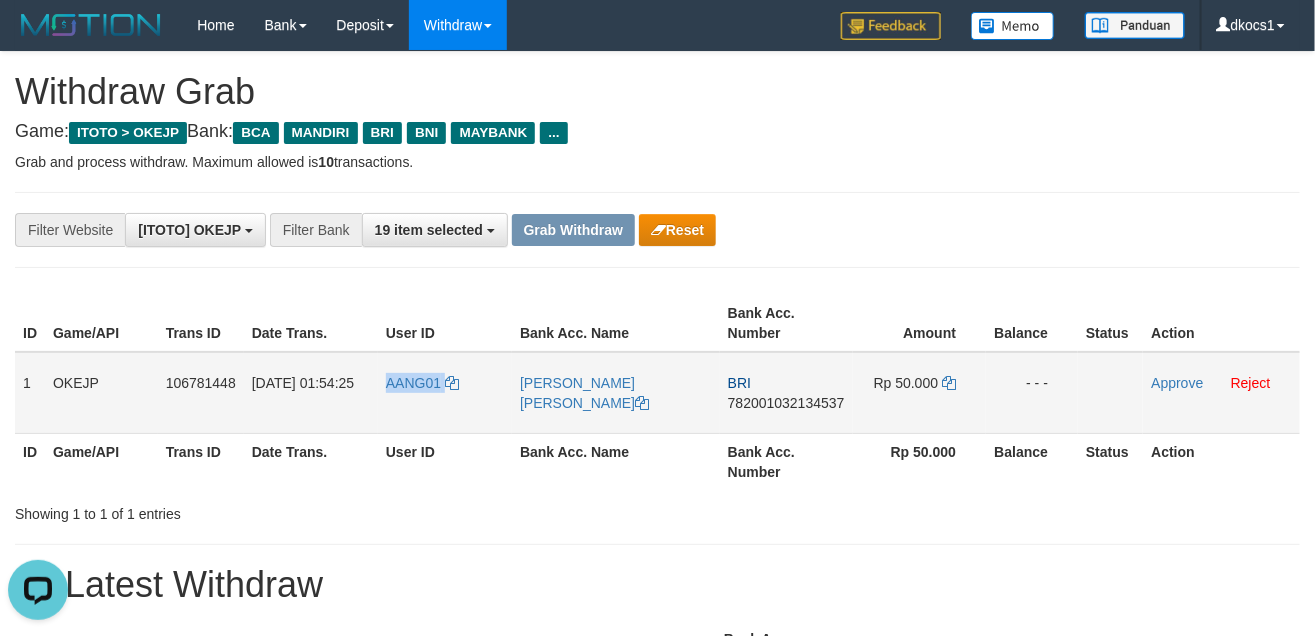 click on "AANG01" at bounding box center (445, 393) 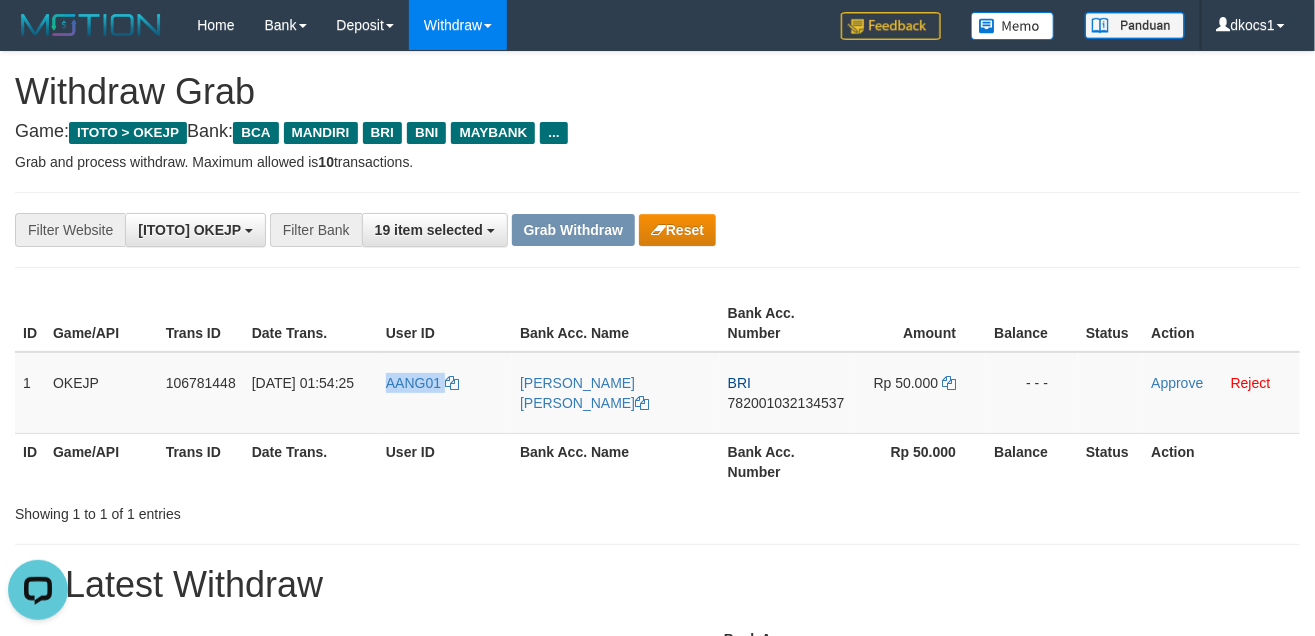 copy on "AANG01" 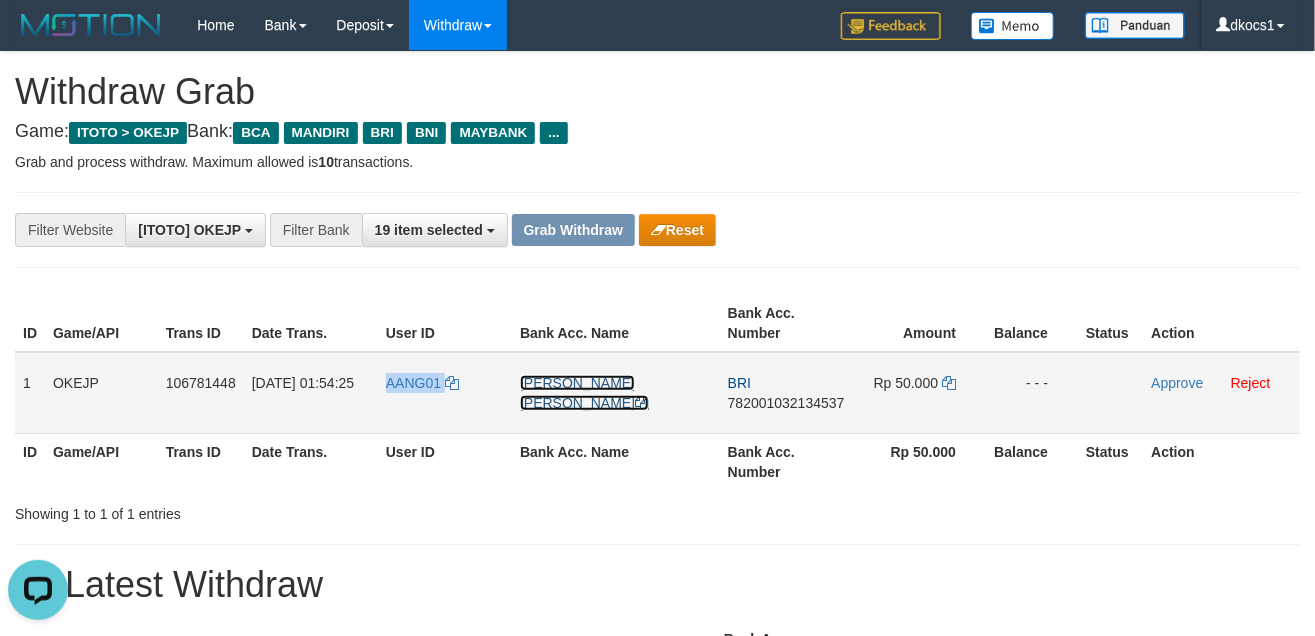 click on "[PERSON_NAME] [PERSON_NAME]" at bounding box center (584, 393) 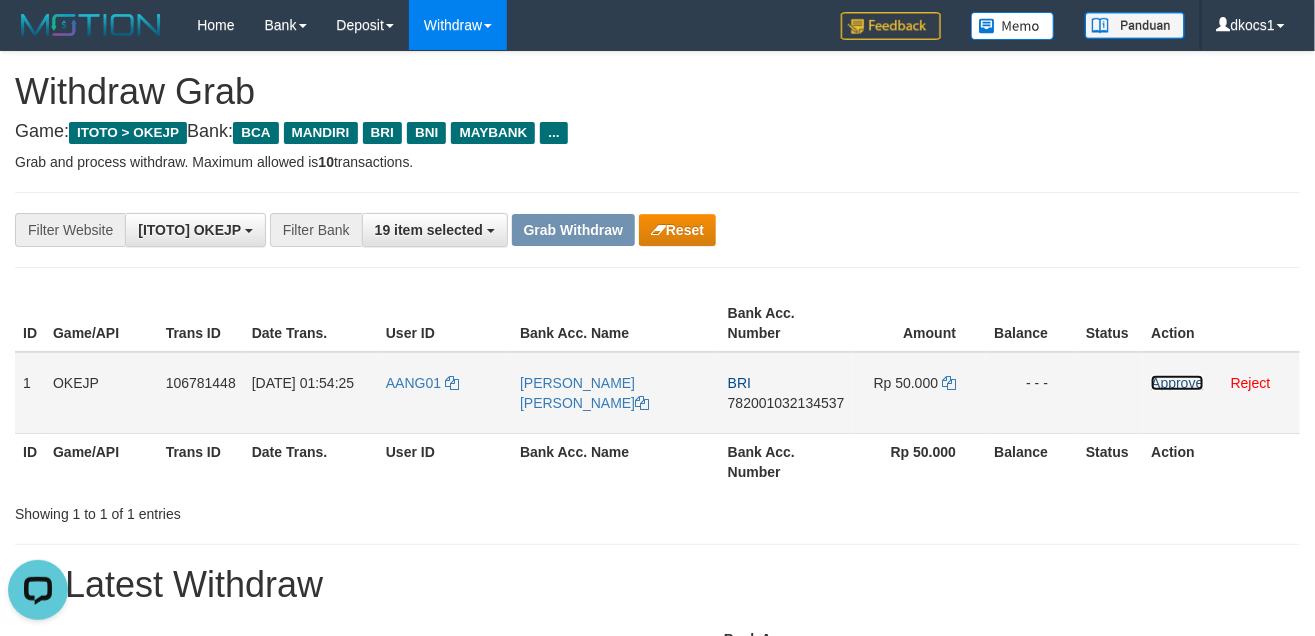 click on "Approve" at bounding box center [1177, 383] 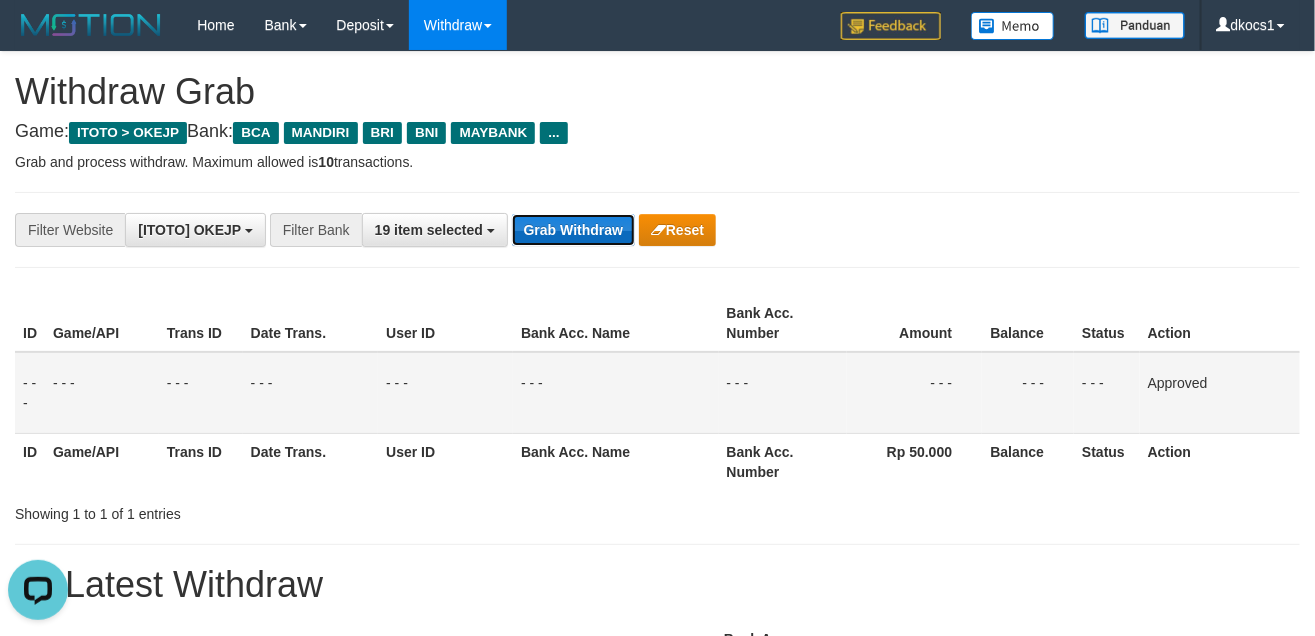 click on "Grab Withdraw" at bounding box center [573, 230] 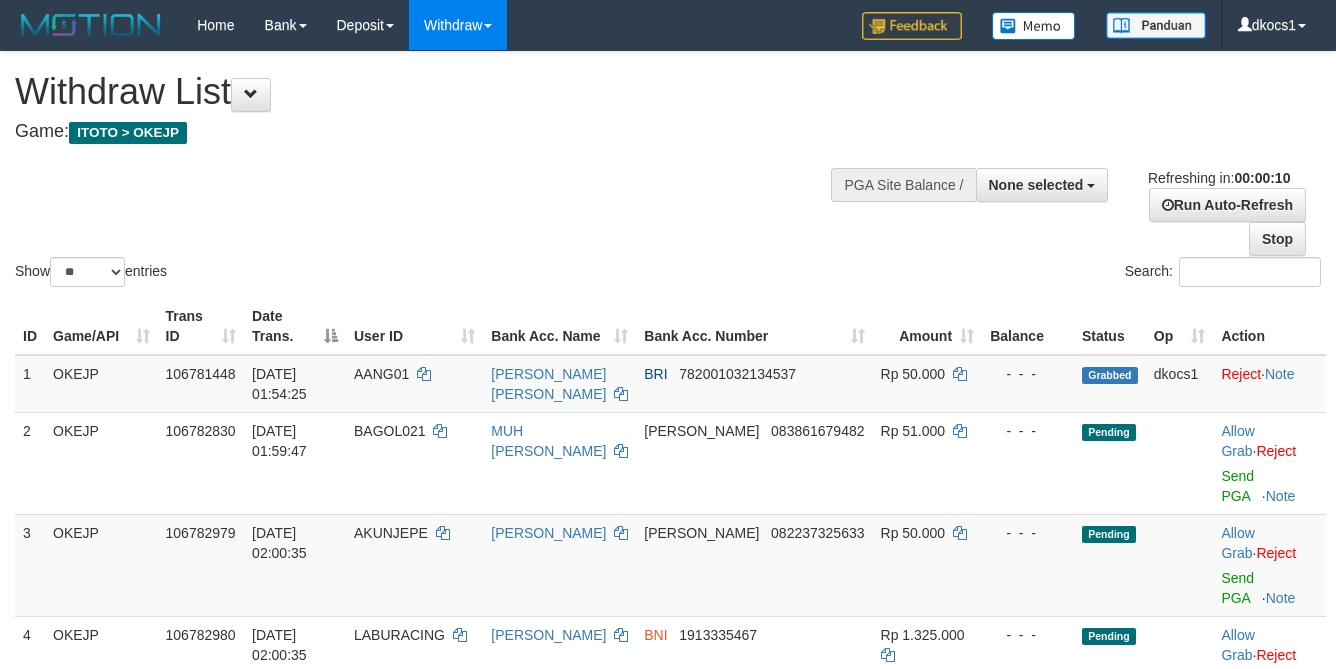 select 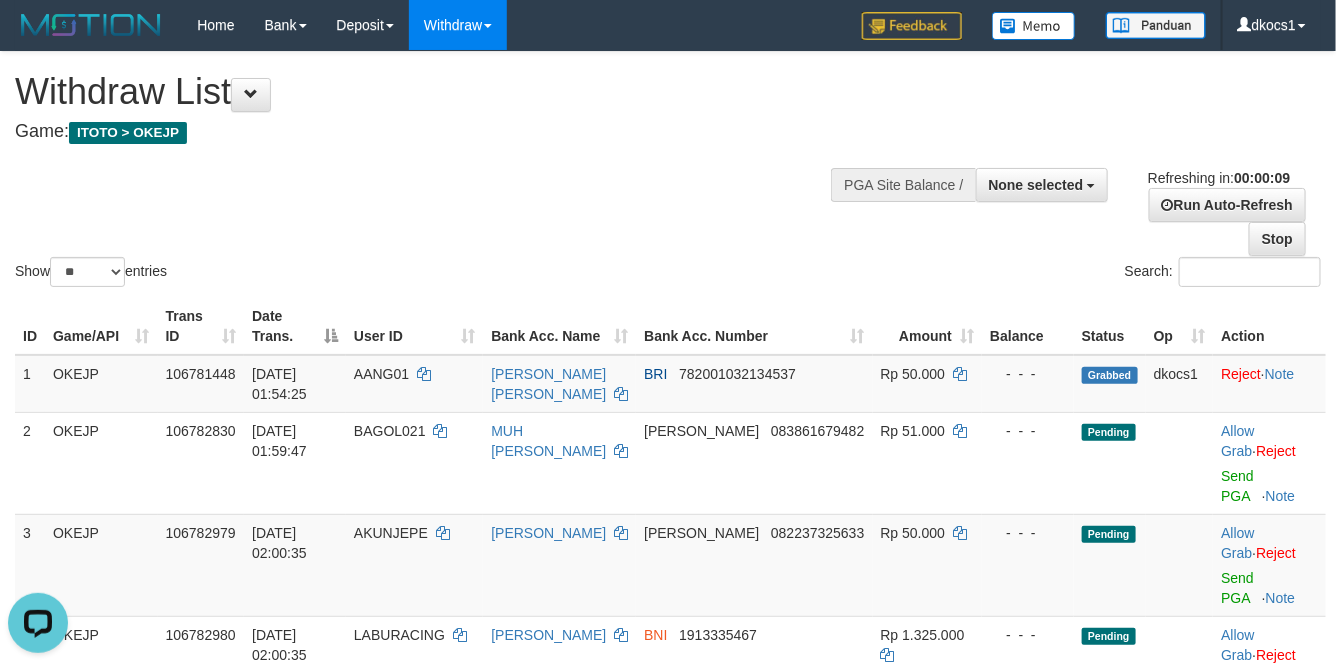 scroll, scrollTop: 0, scrollLeft: 0, axis: both 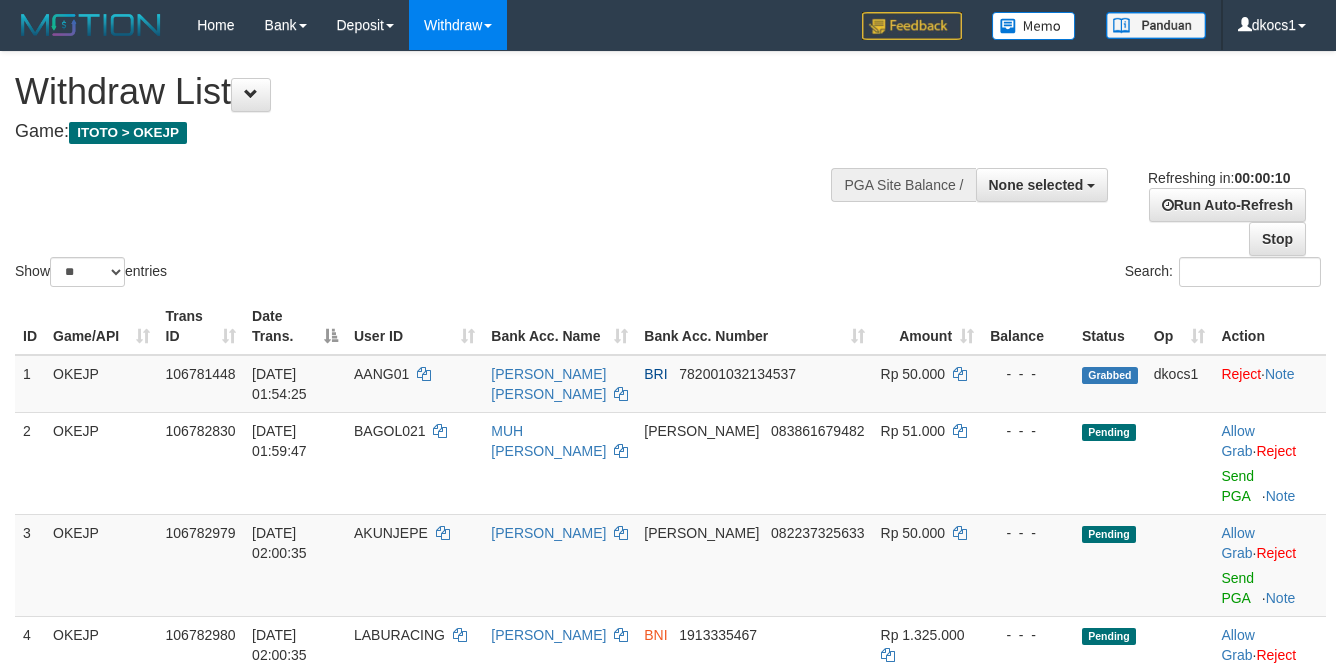 select 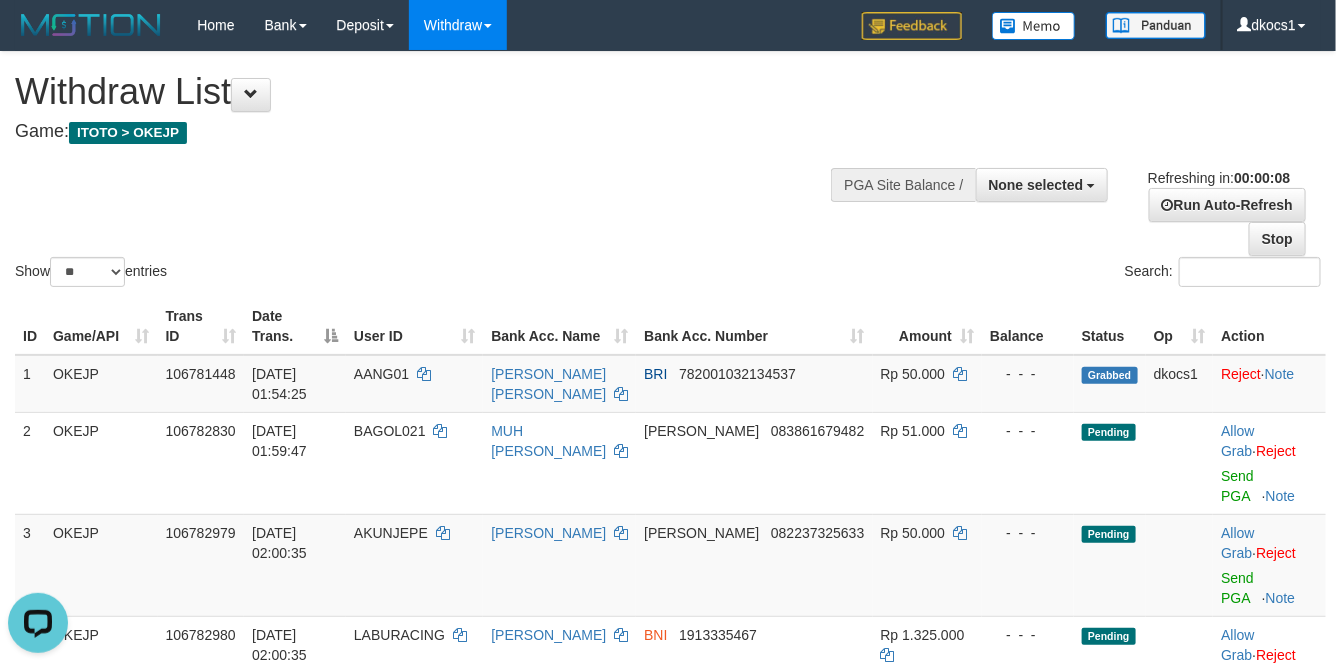 scroll, scrollTop: 0, scrollLeft: 0, axis: both 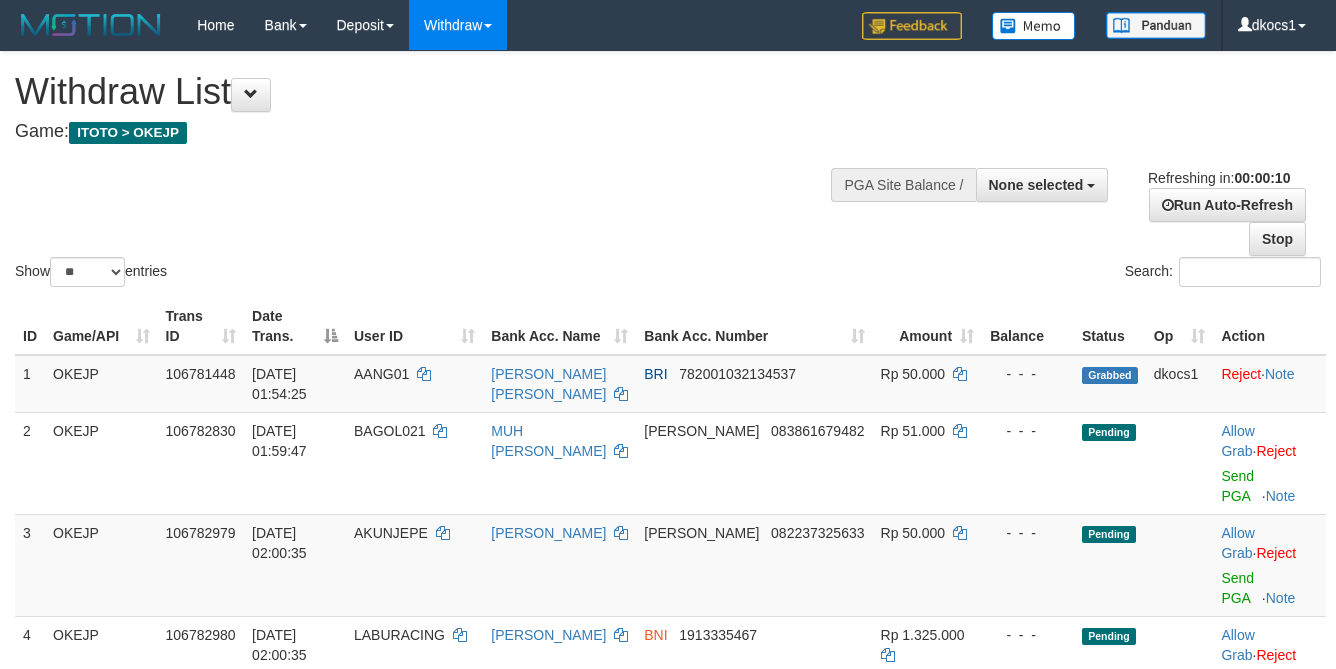 select 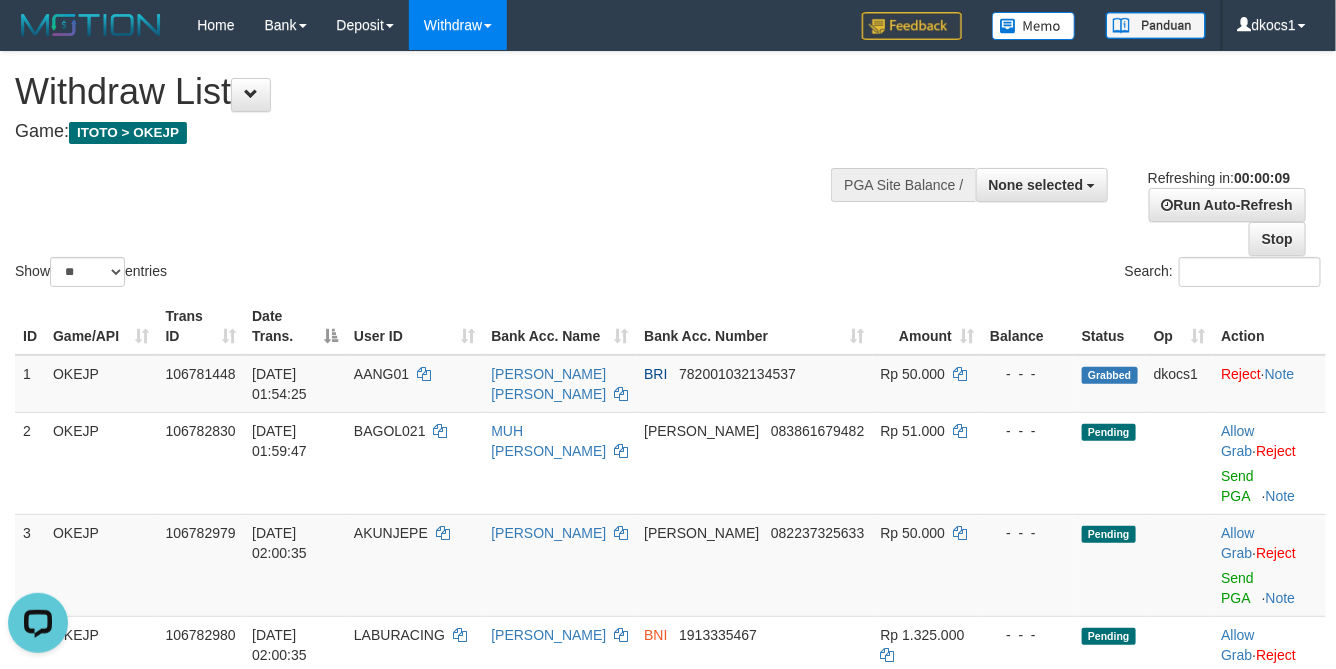 scroll, scrollTop: 0, scrollLeft: 0, axis: both 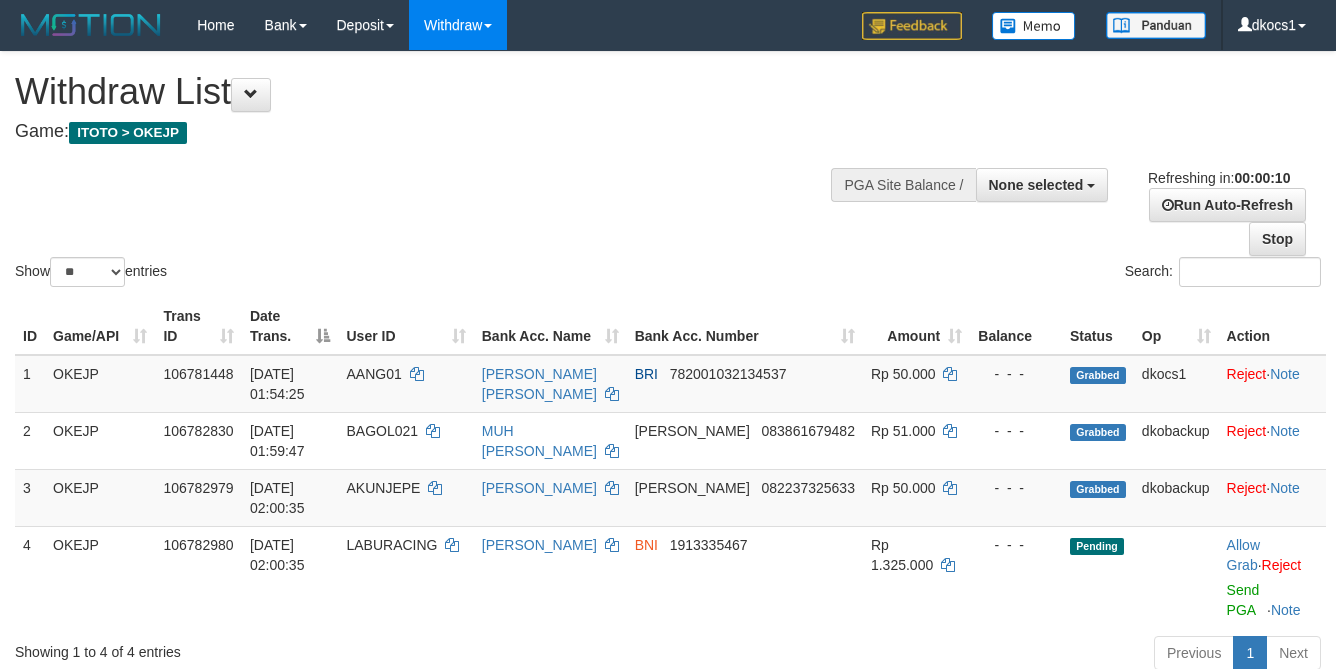select 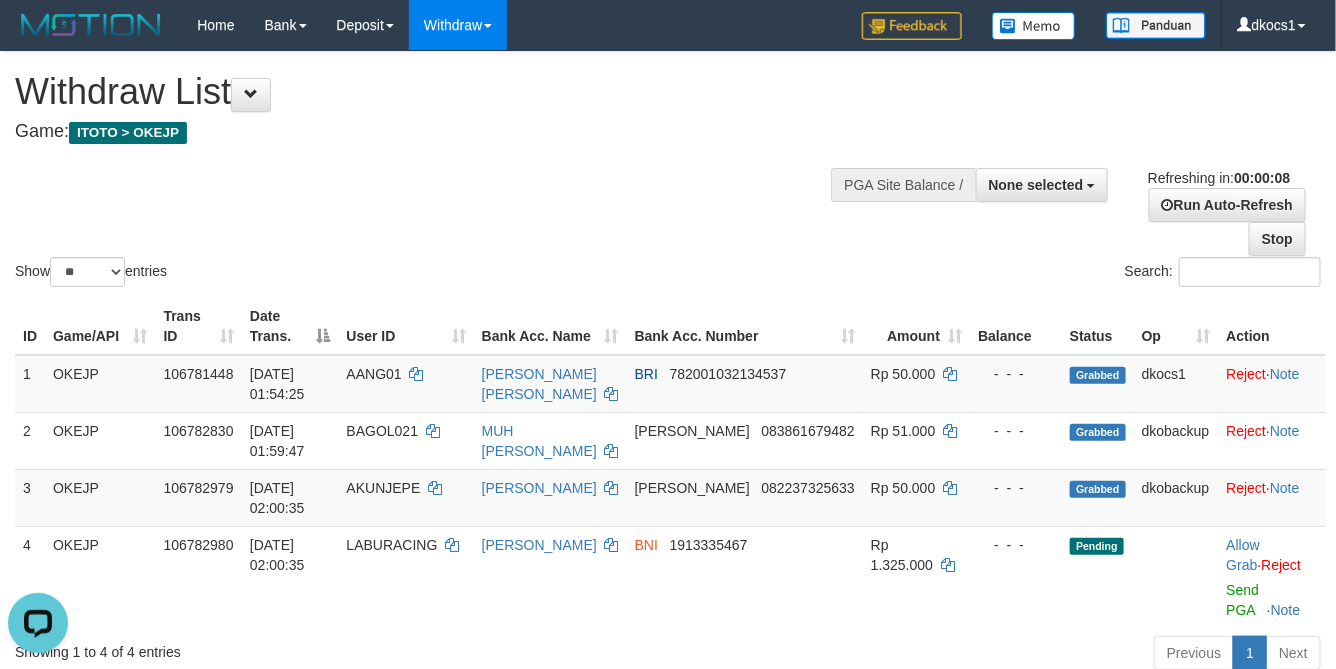 scroll, scrollTop: 0, scrollLeft: 0, axis: both 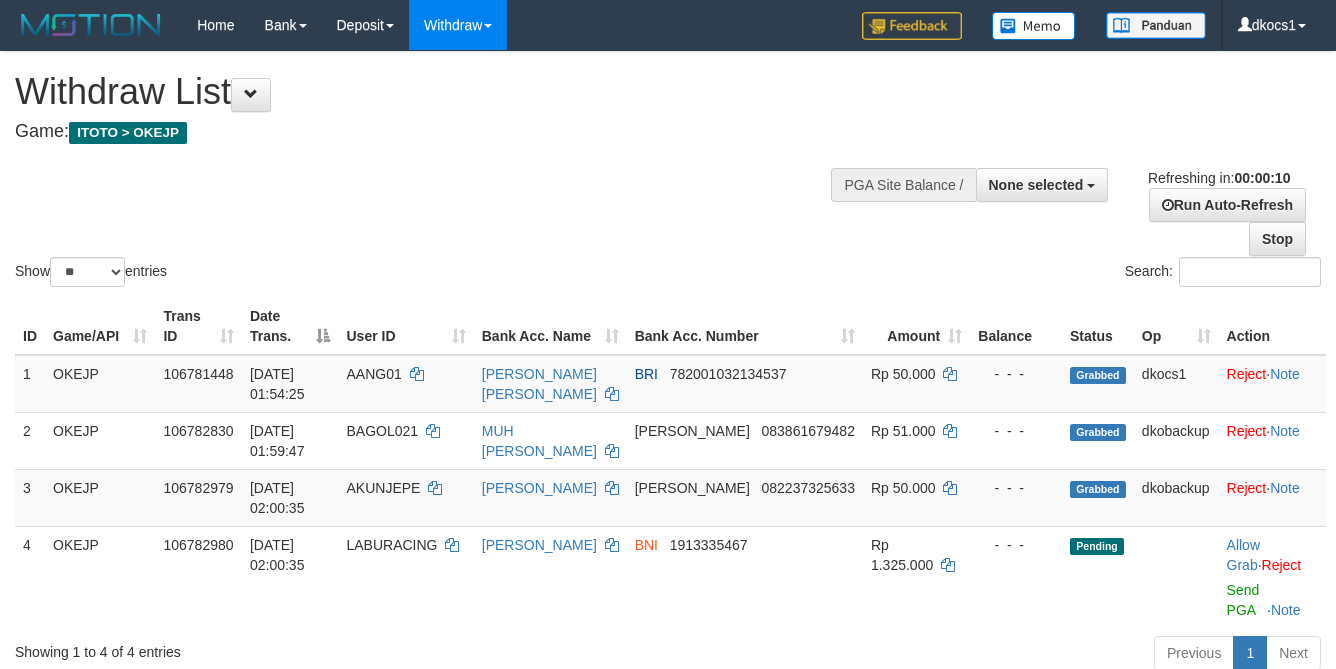 select 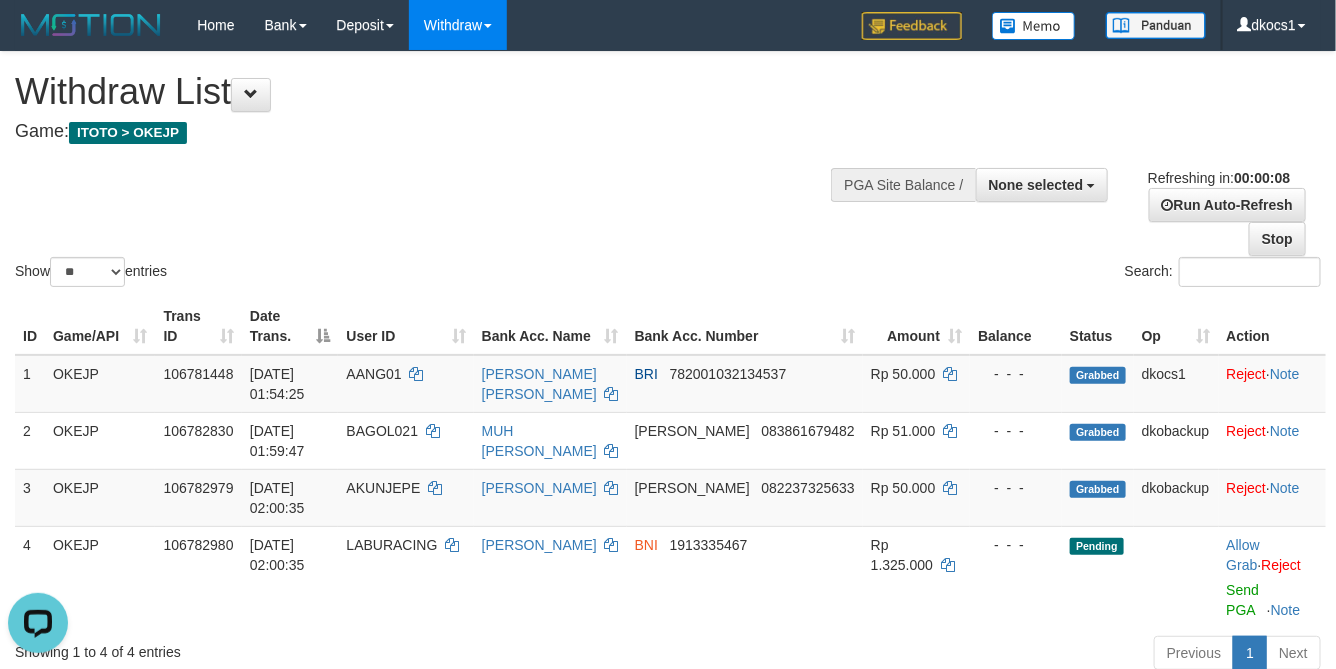 scroll, scrollTop: 0, scrollLeft: 0, axis: both 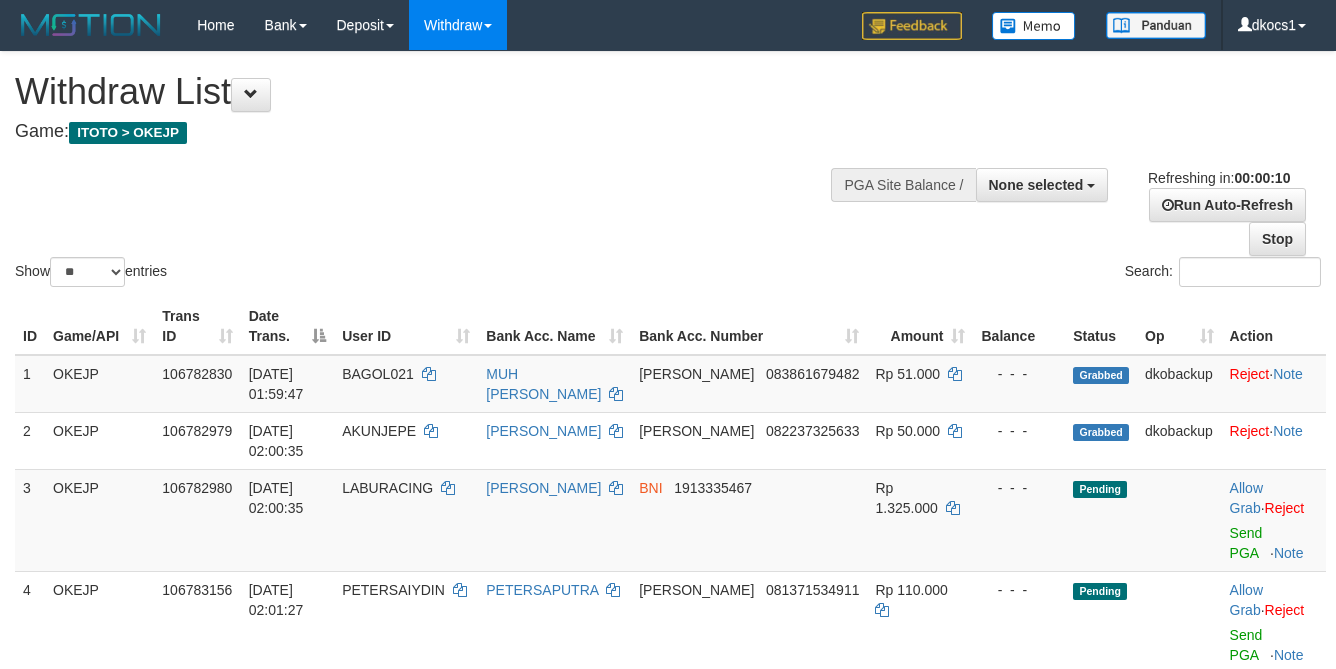 select 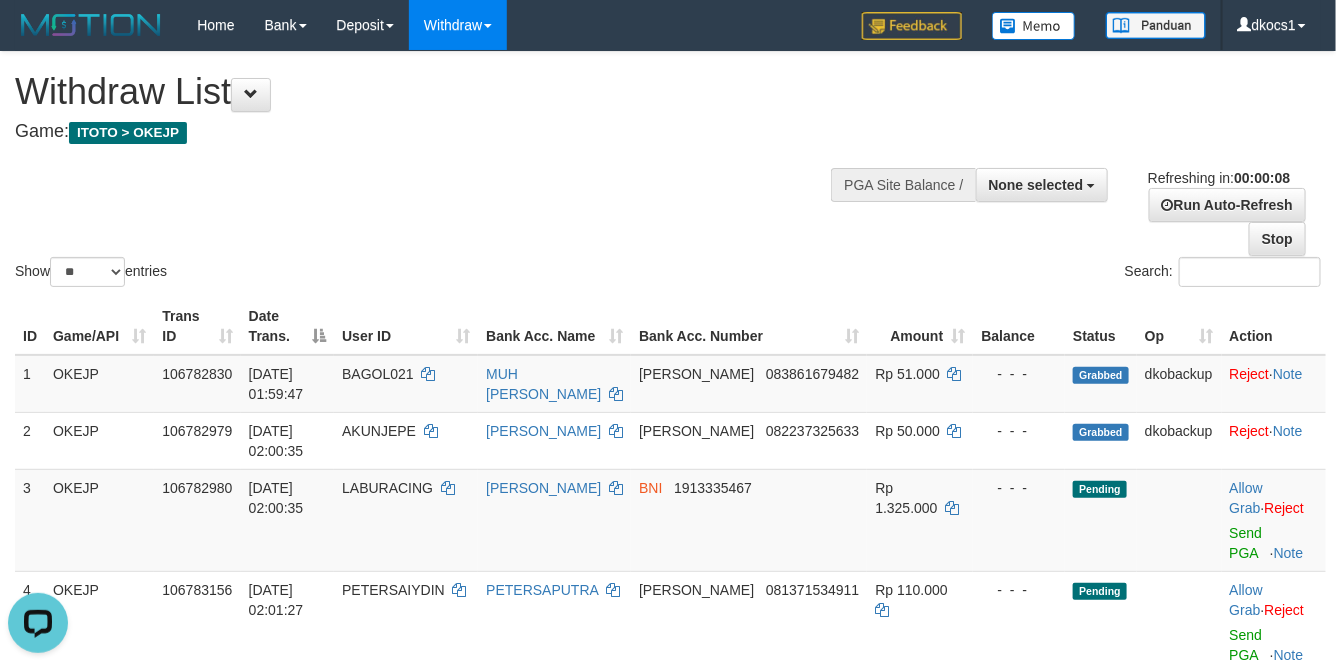 scroll, scrollTop: 0, scrollLeft: 0, axis: both 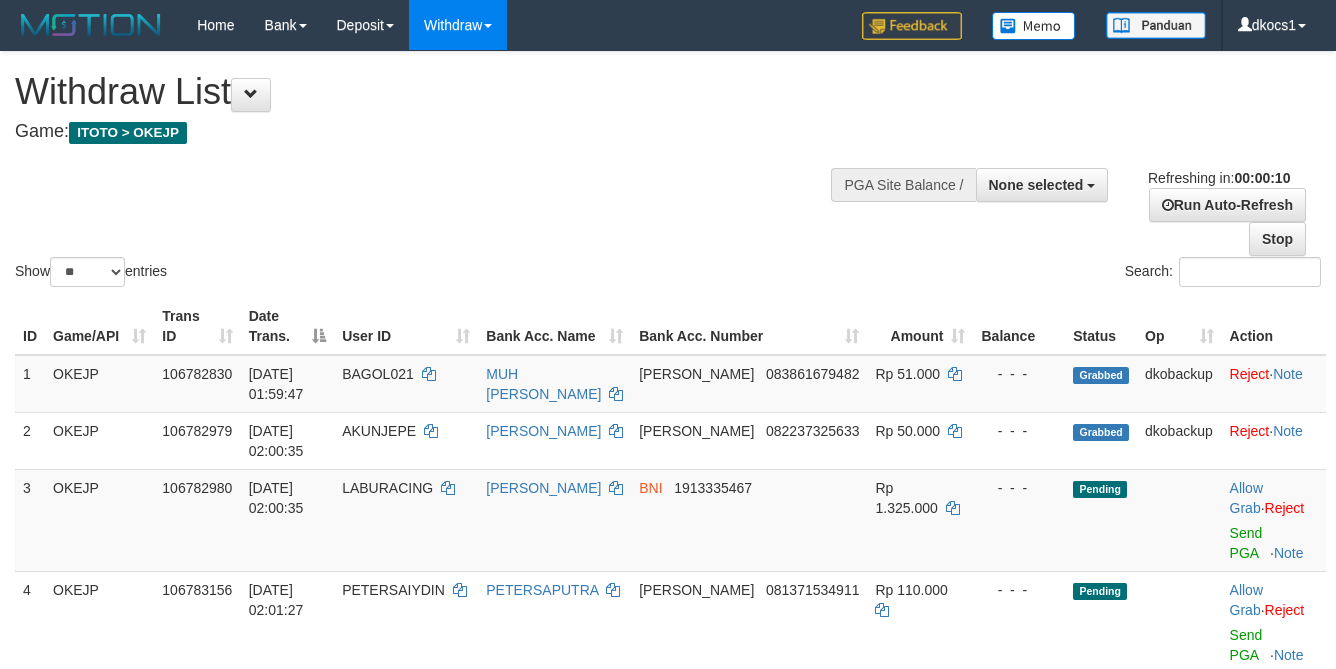 select 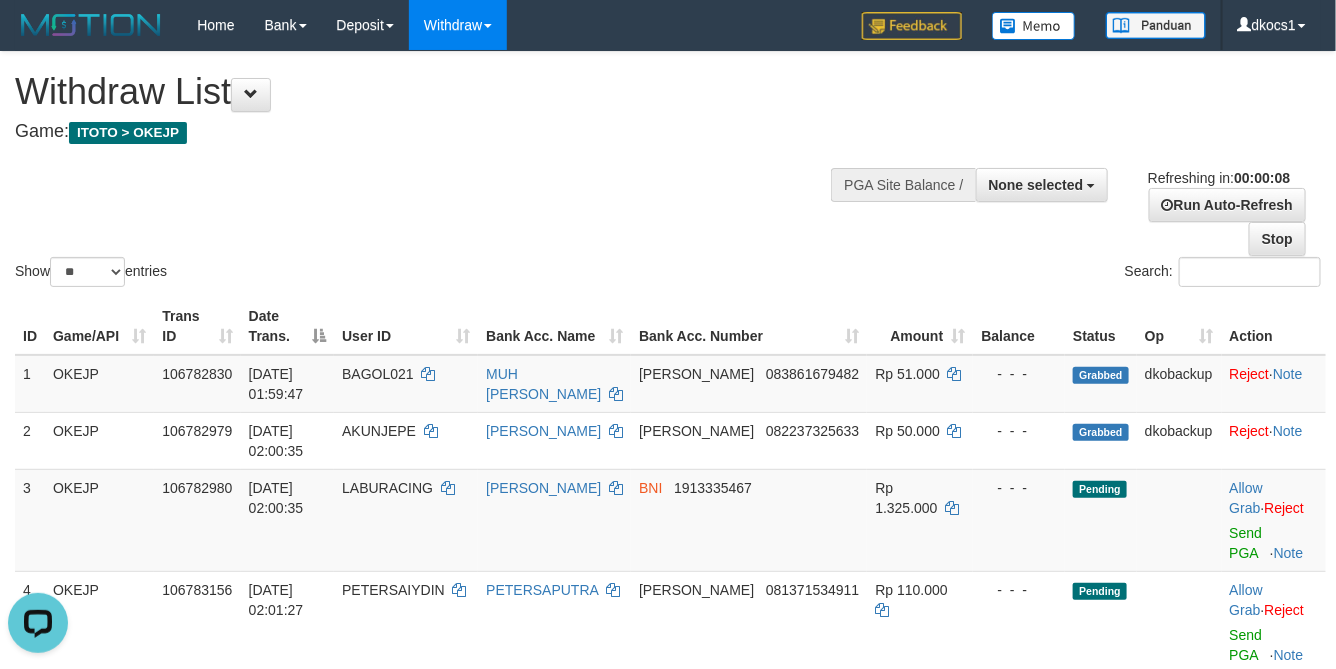scroll, scrollTop: 0, scrollLeft: 0, axis: both 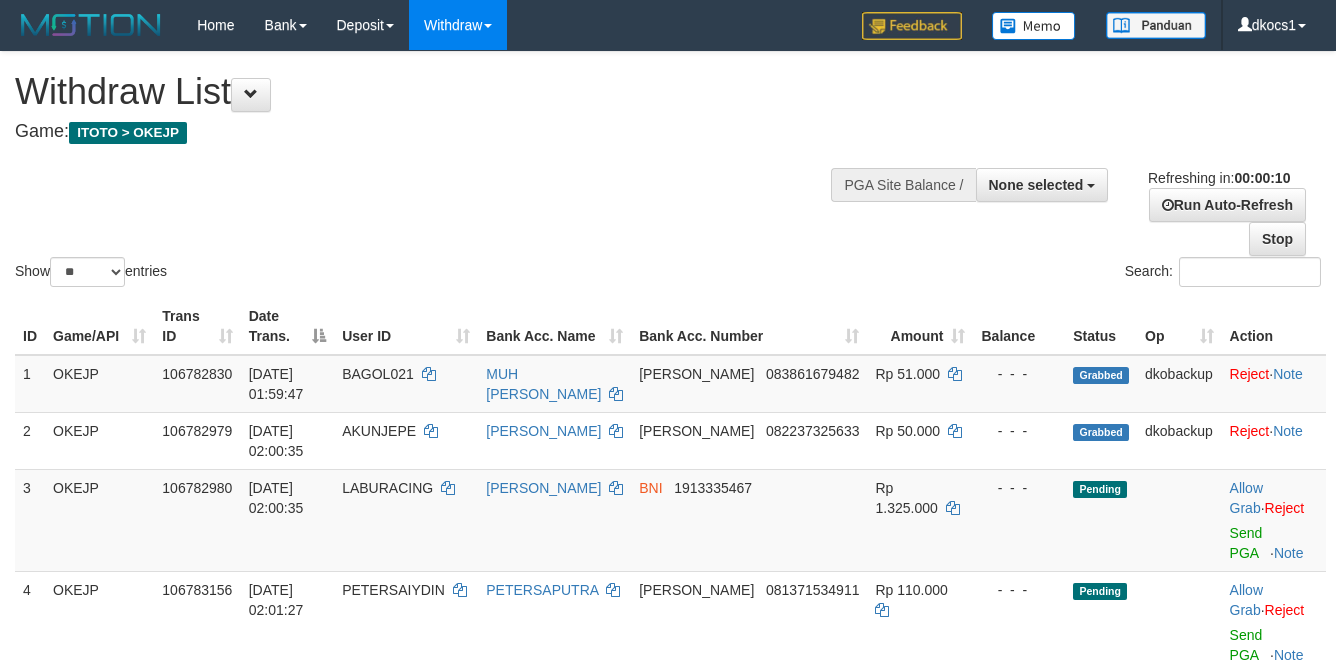 select 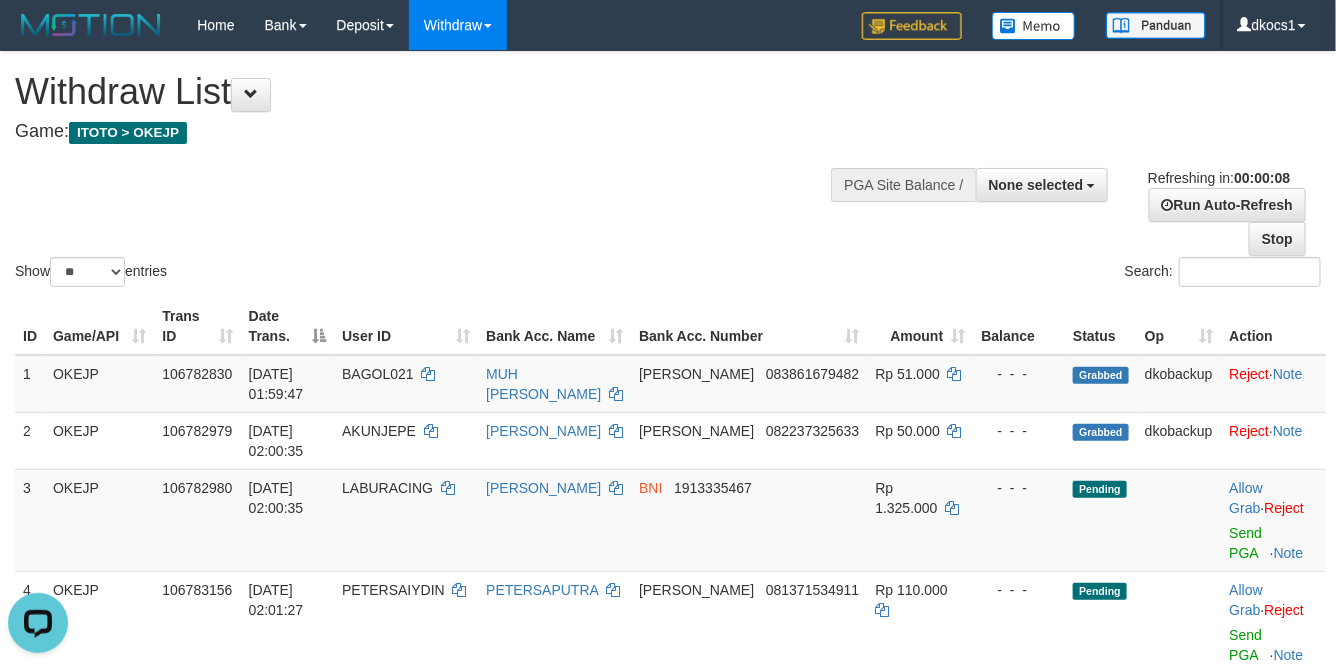 scroll, scrollTop: 0, scrollLeft: 0, axis: both 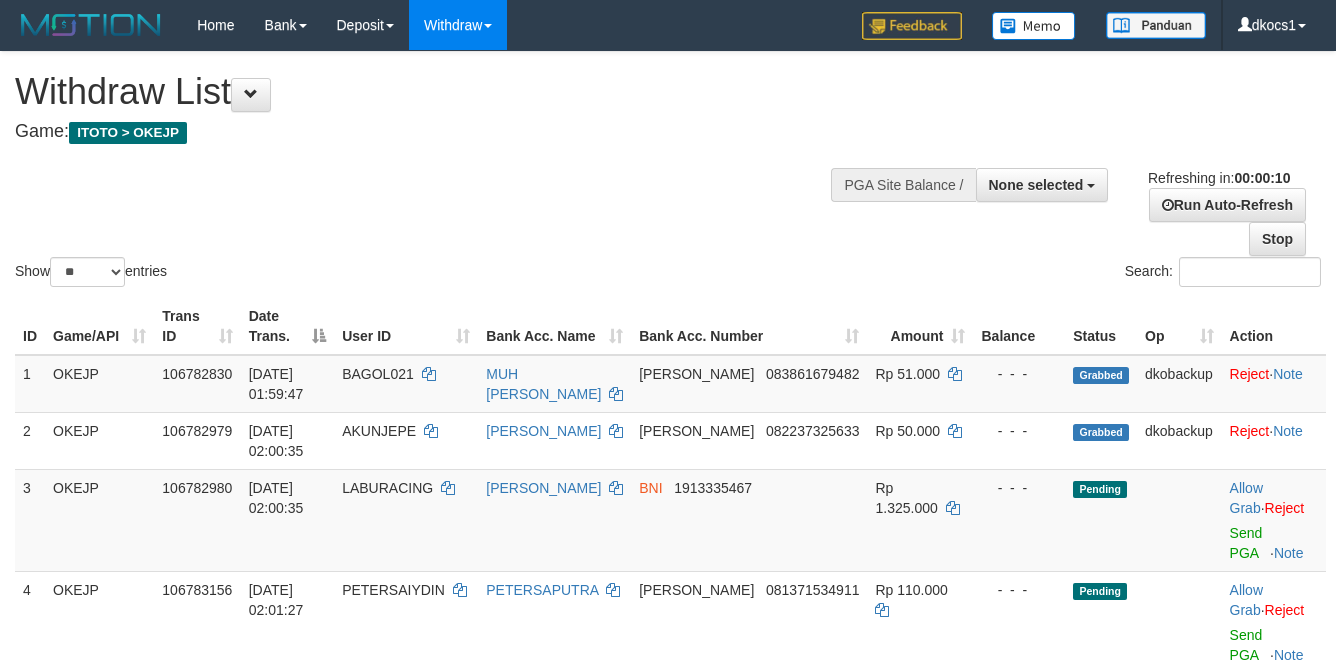 select 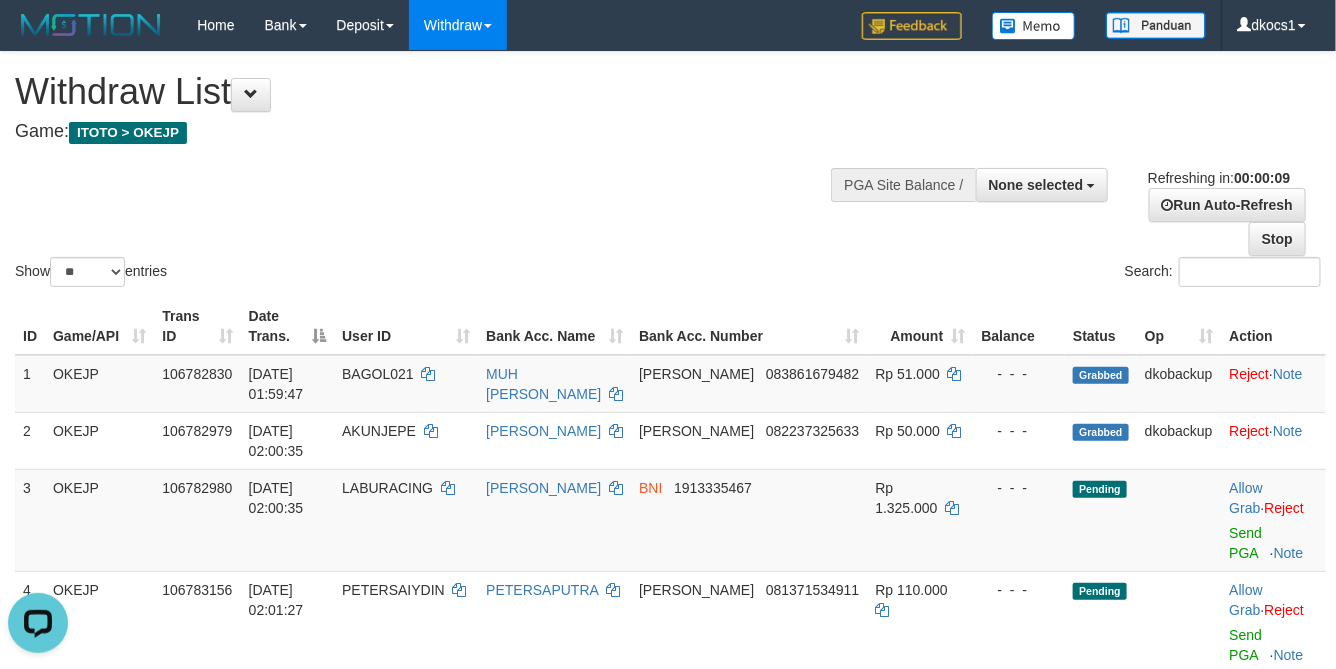 scroll, scrollTop: 0, scrollLeft: 0, axis: both 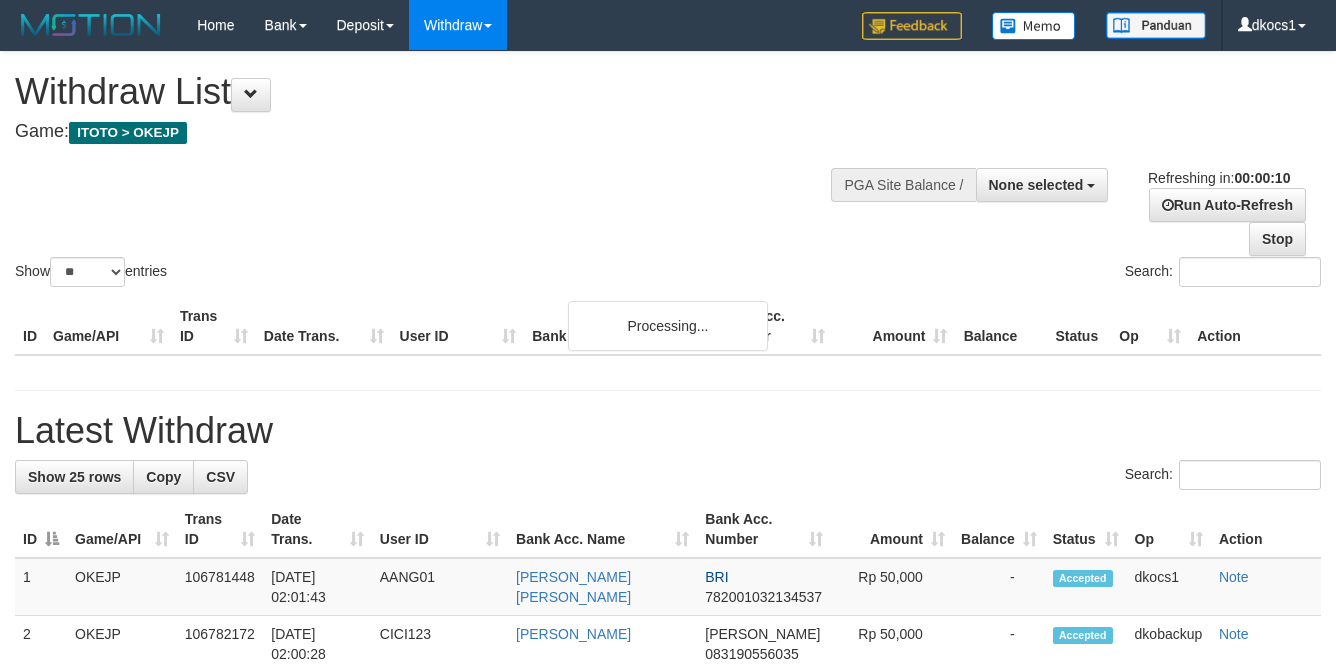select 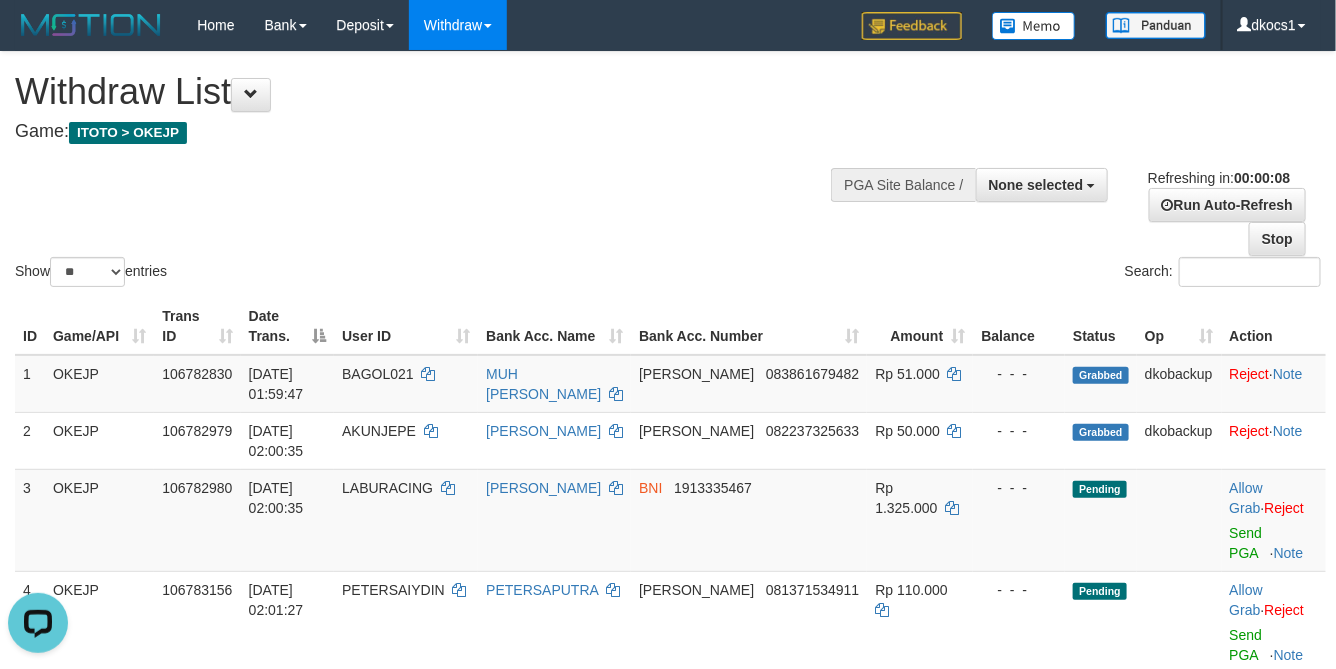 scroll, scrollTop: 0, scrollLeft: 0, axis: both 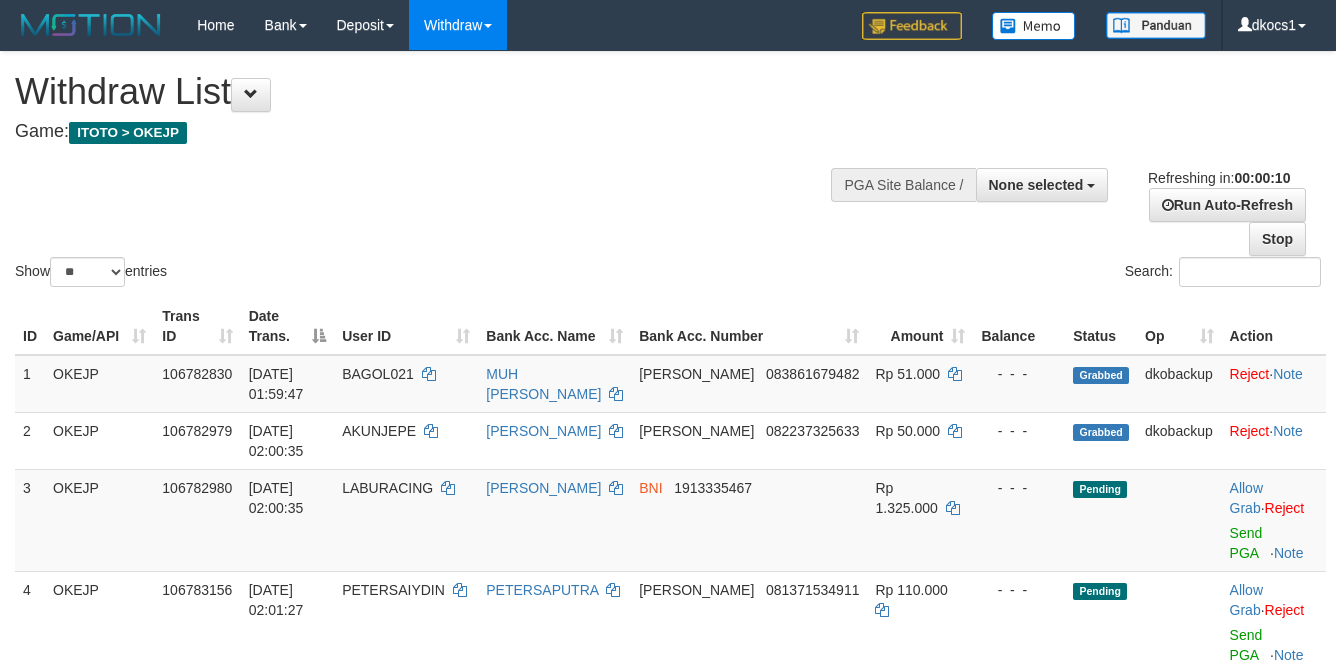 select 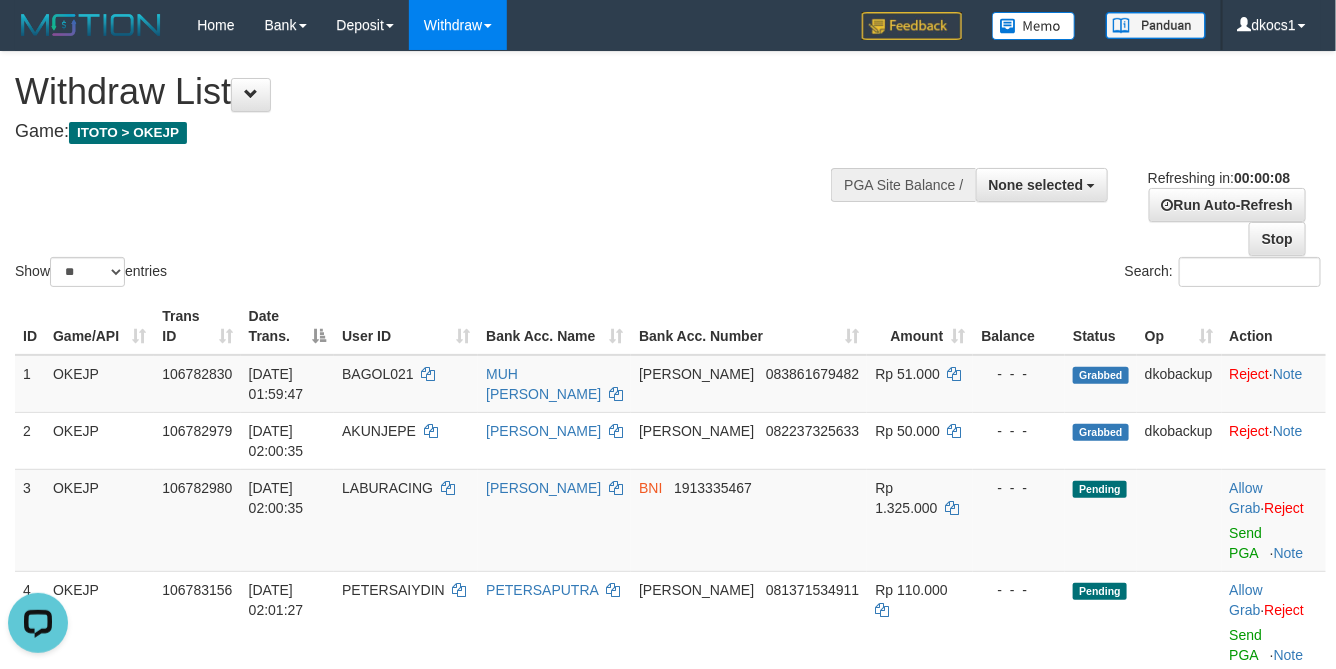 scroll, scrollTop: 0, scrollLeft: 0, axis: both 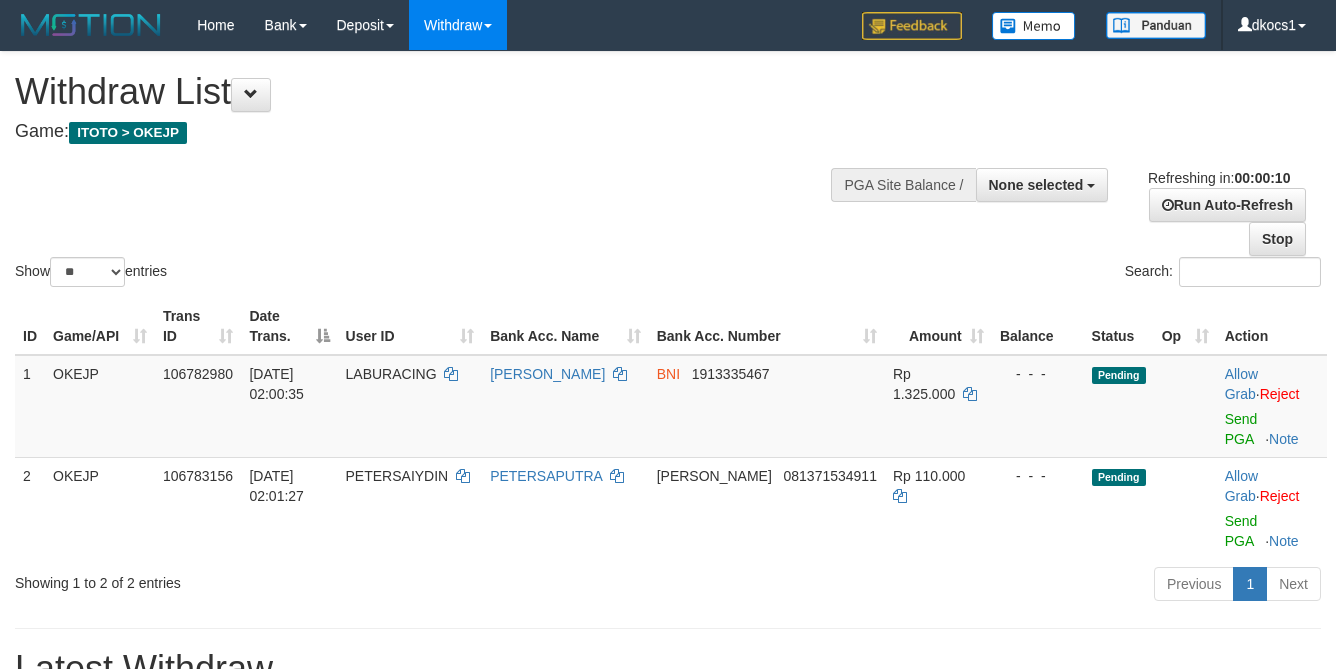 select 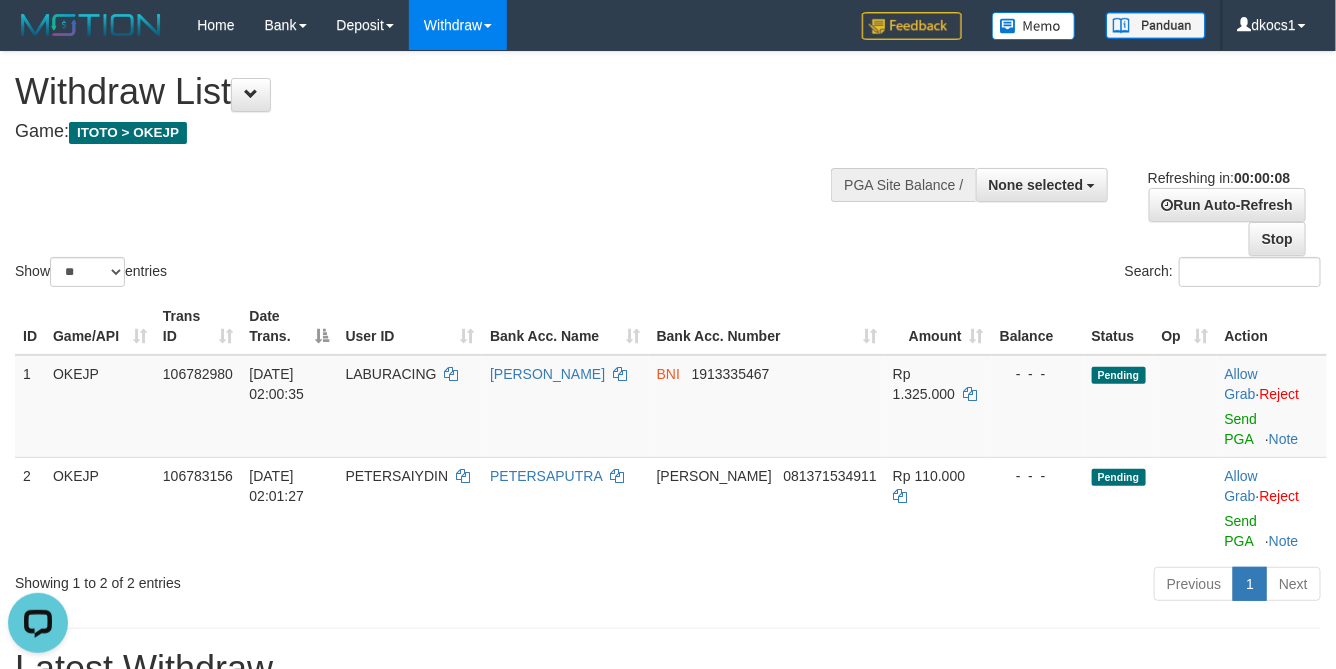 scroll, scrollTop: 0, scrollLeft: 0, axis: both 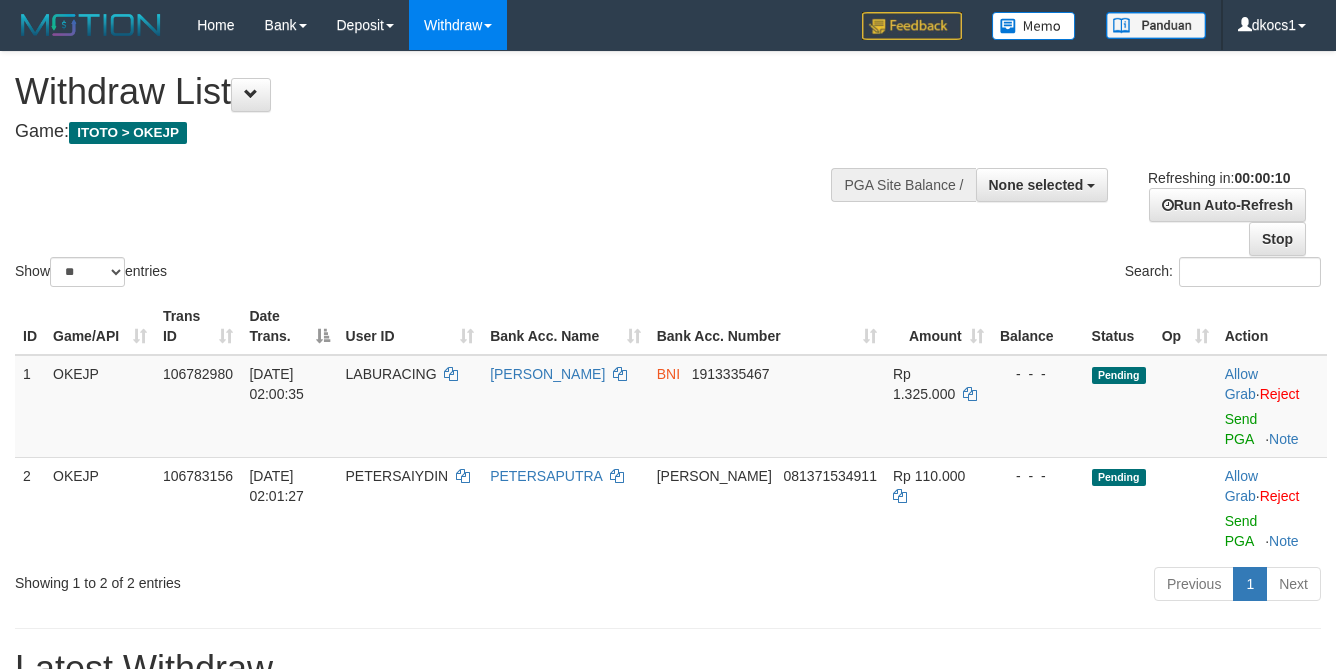 select 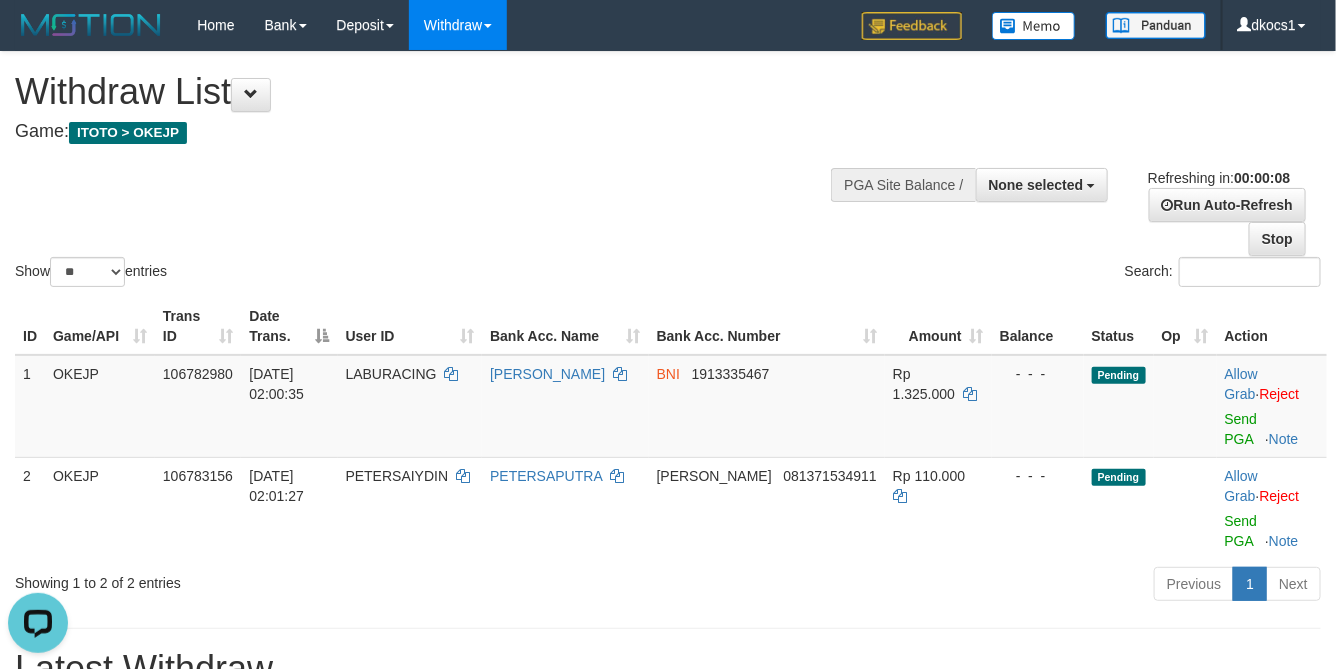 scroll, scrollTop: 0, scrollLeft: 0, axis: both 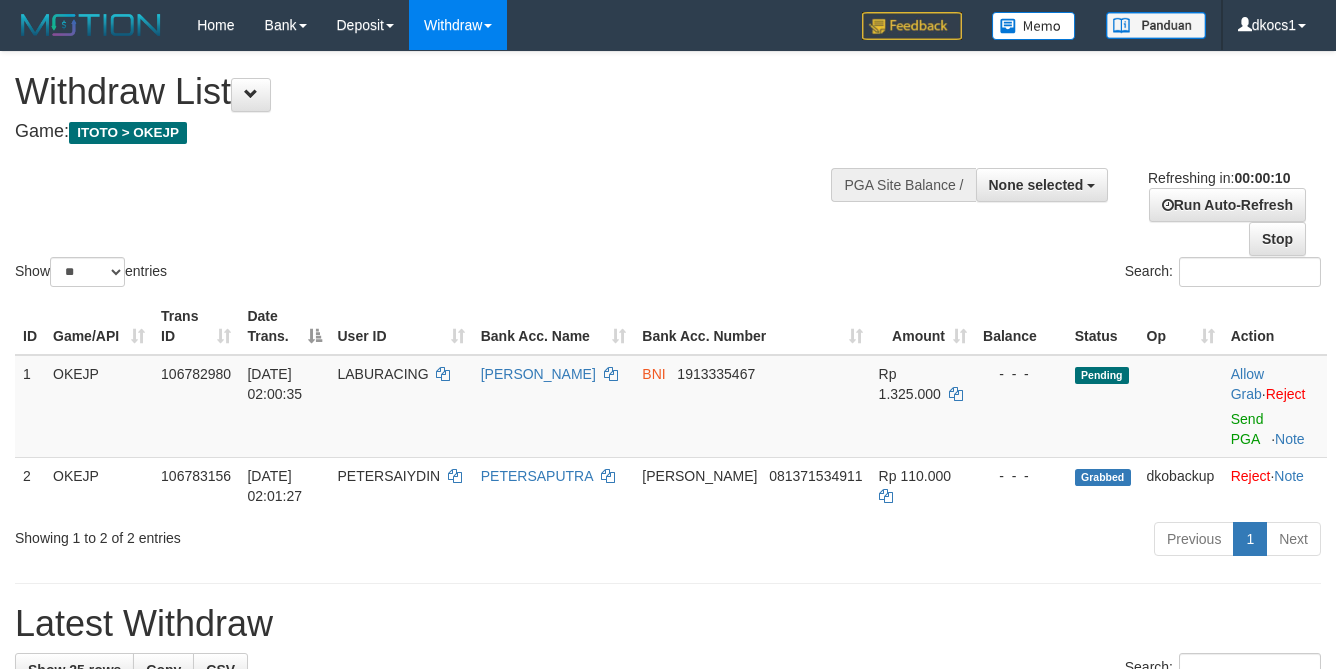 select 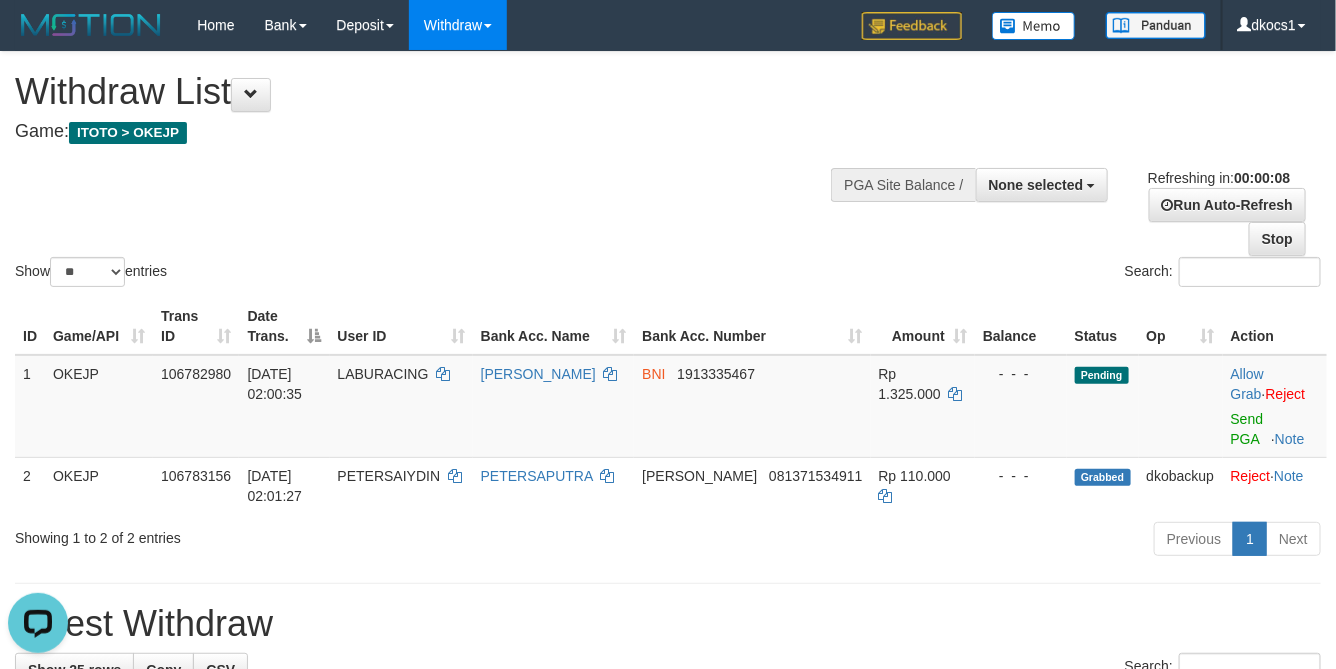 scroll, scrollTop: 0, scrollLeft: 0, axis: both 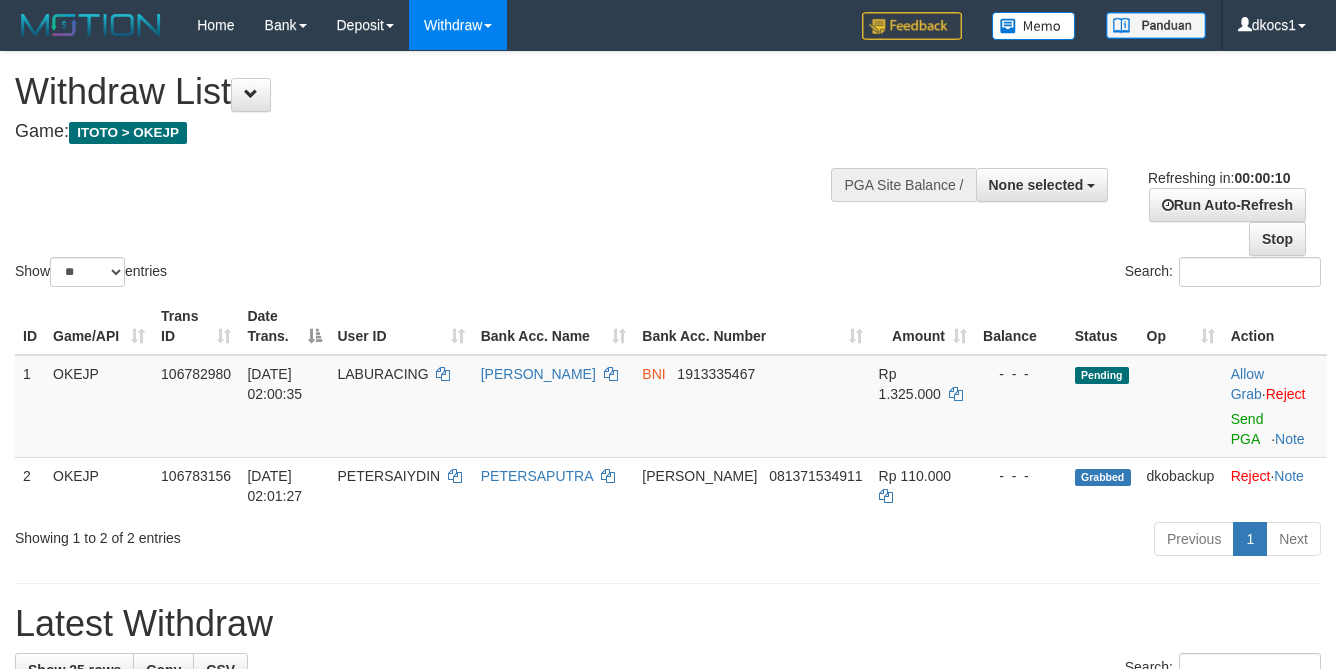 select 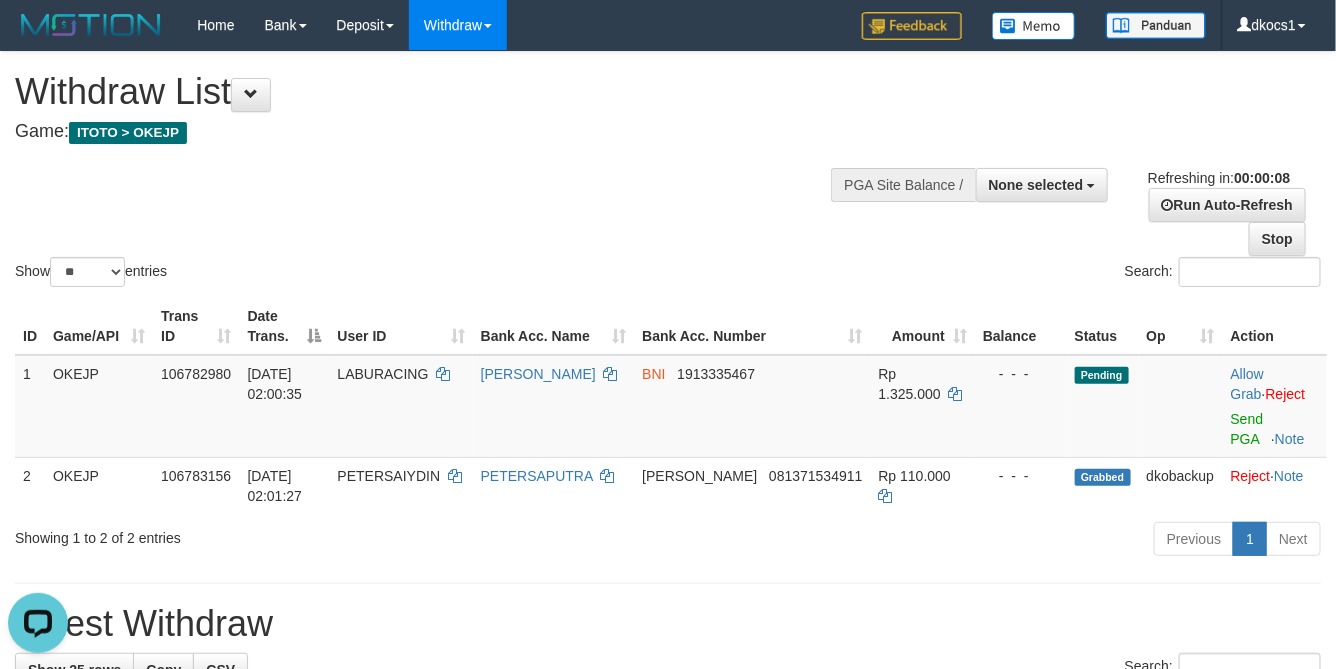 scroll, scrollTop: 0, scrollLeft: 0, axis: both 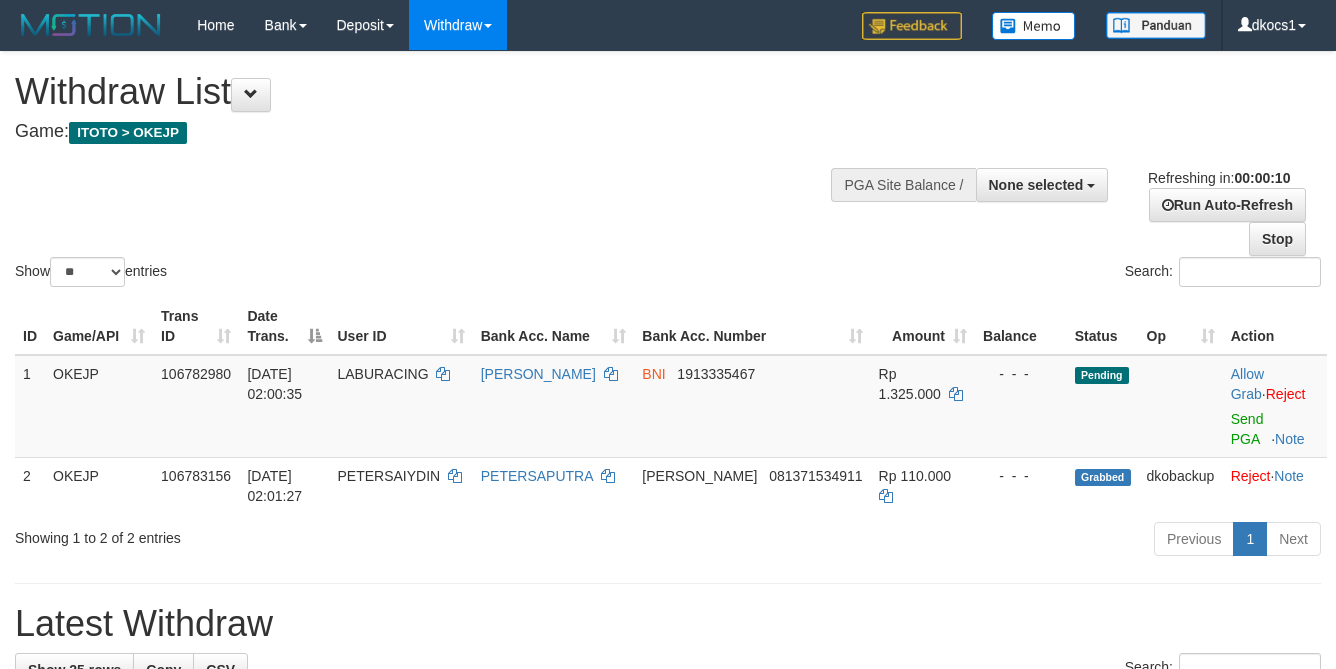 select 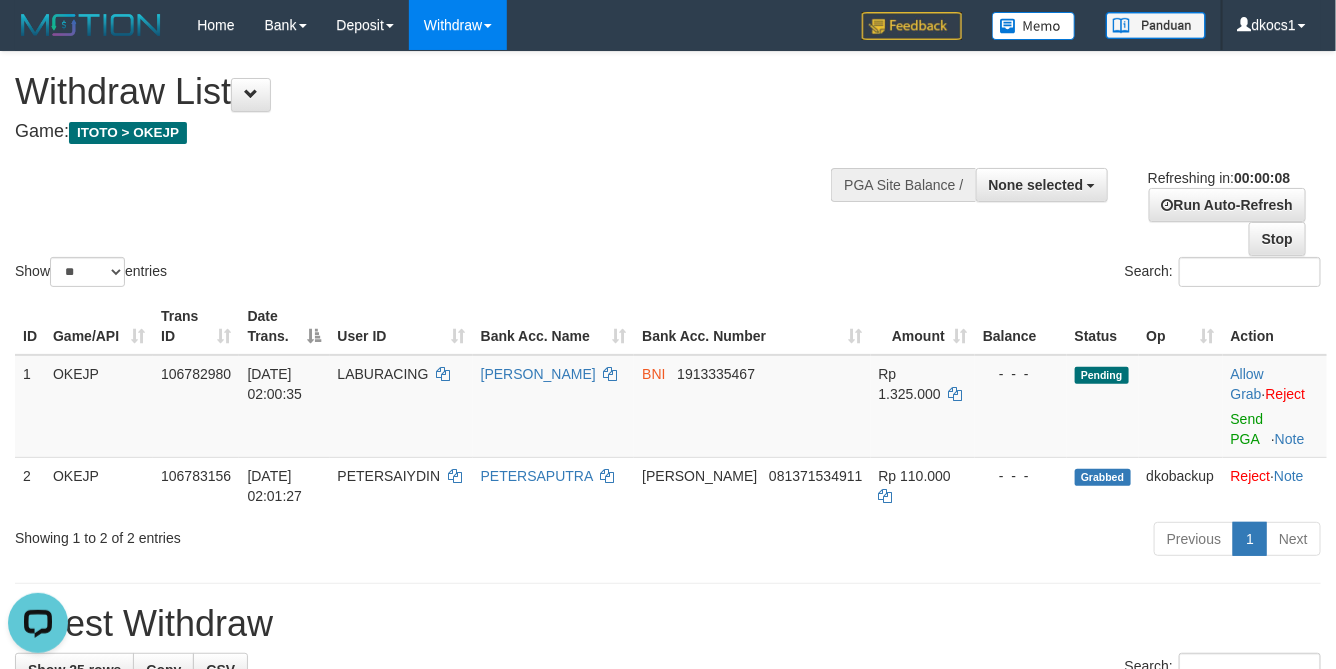 scroll, scrollTop: 0, scrollLeft: 0, axis: both 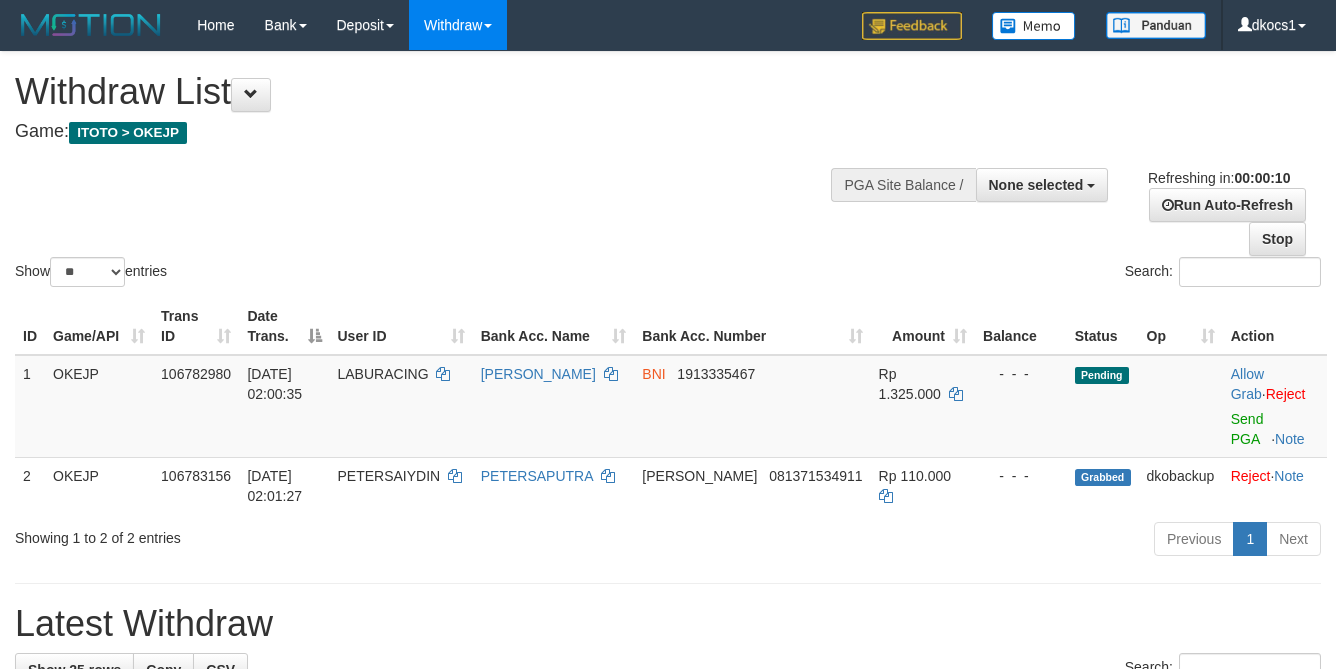 select 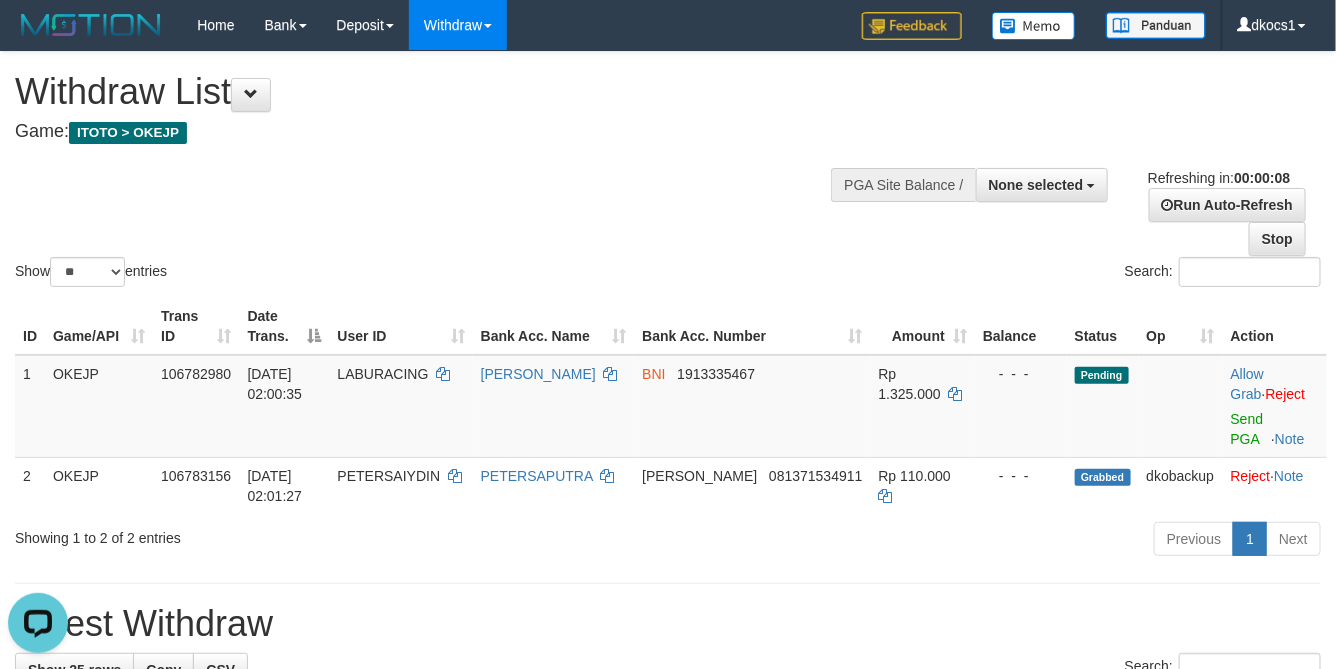 scroll, scrollTop: 0, scrollLeft: 0, axis: both 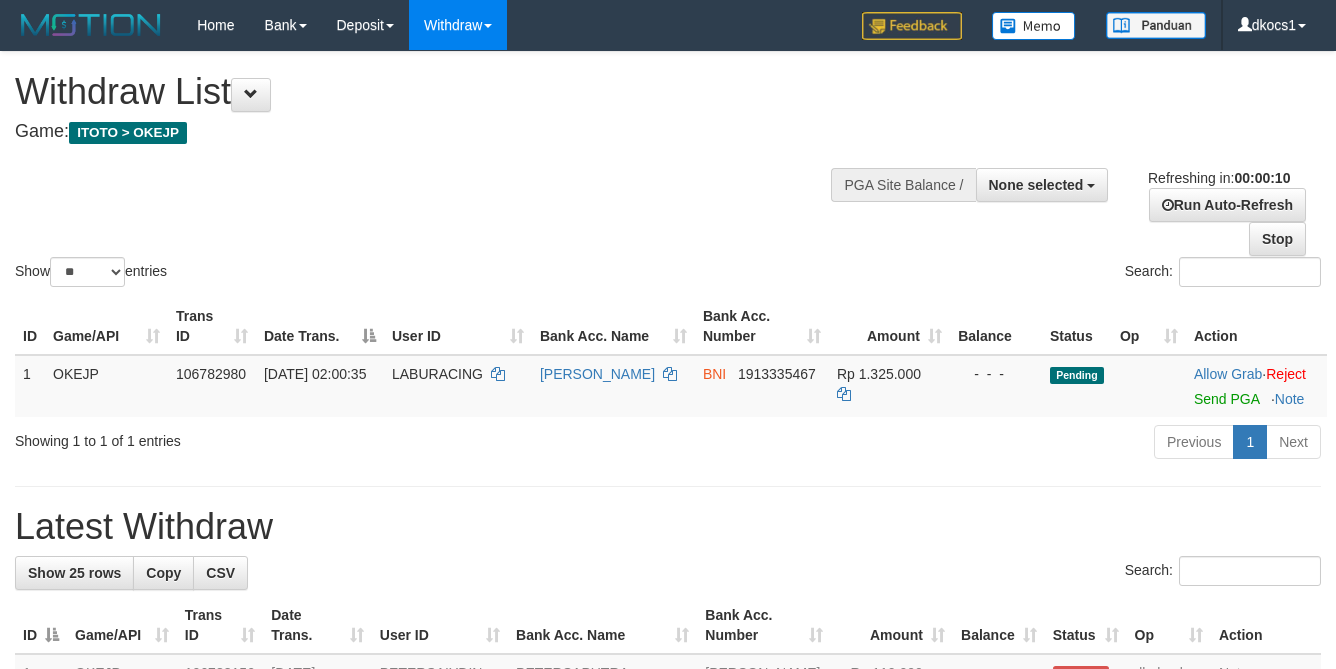 select 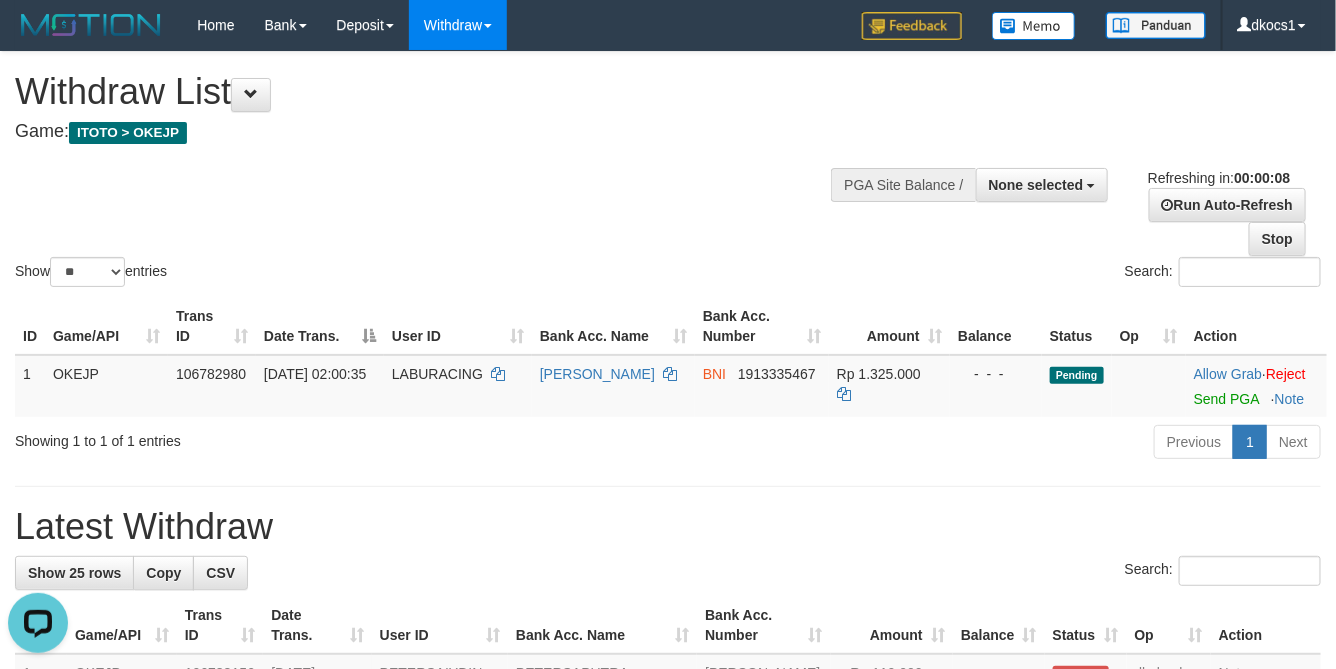 scroll, scrollTop: 0, scrollLeft: 0, axis: both 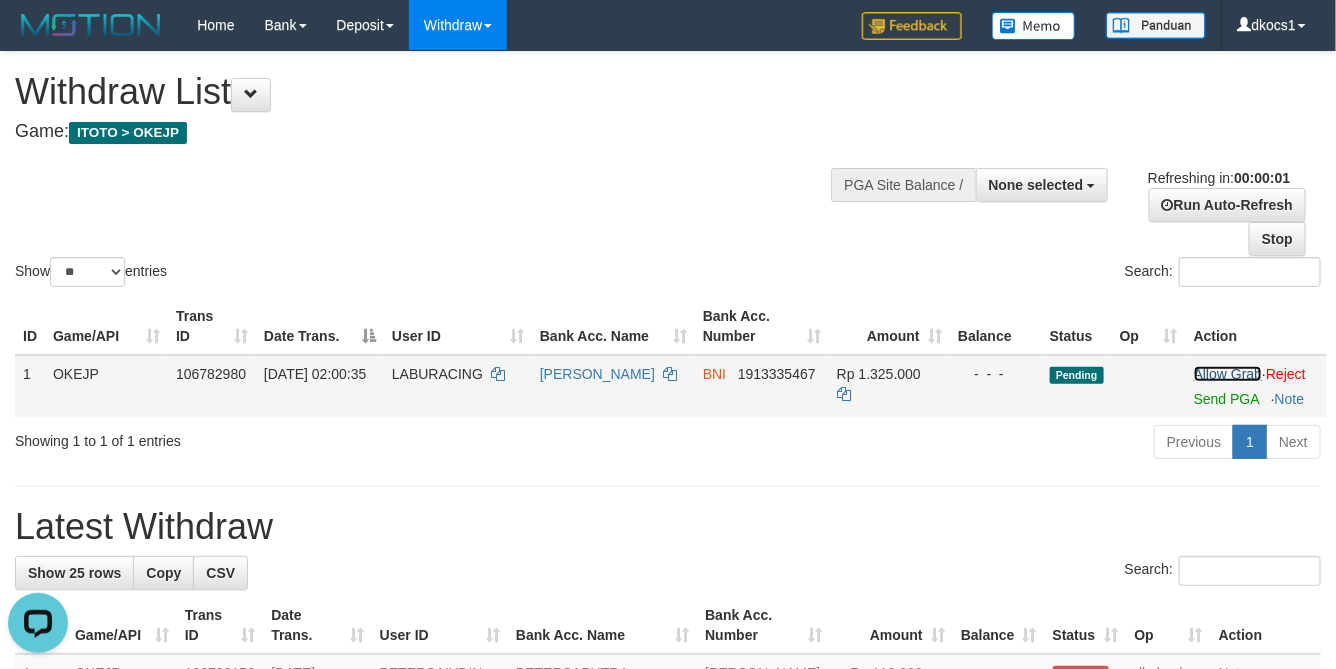 click on "Allow Grab" at bounding box center (1228, 374) 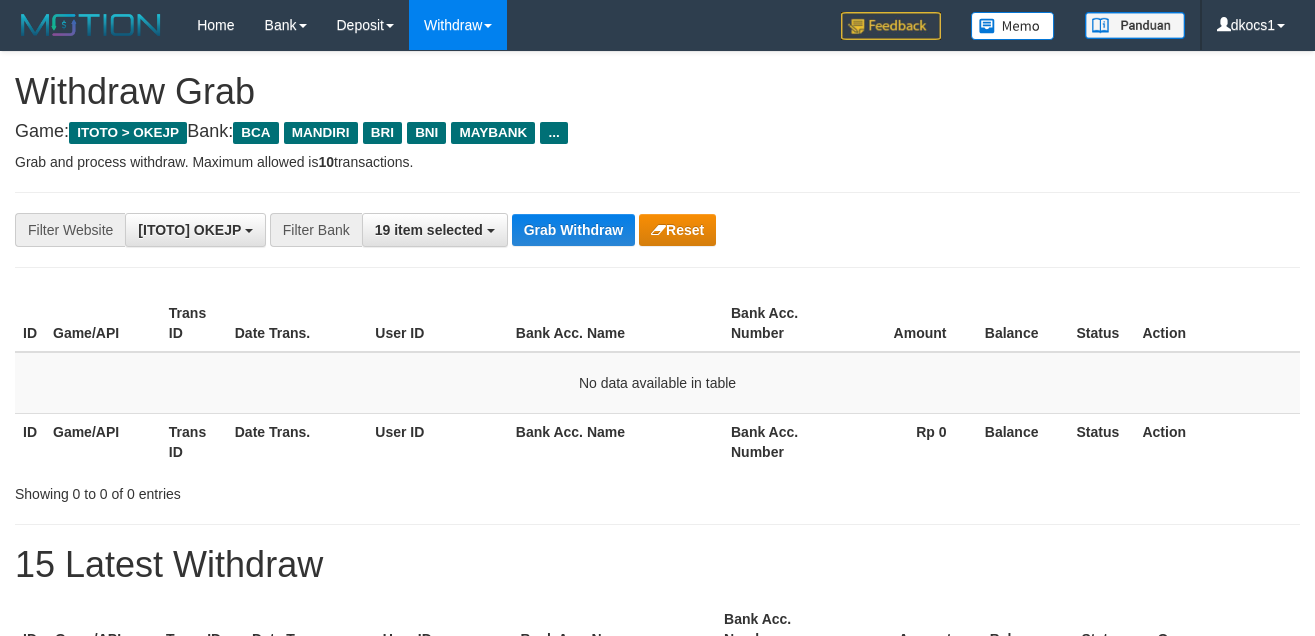 scroll, scrollTop: 0, scrollLeft: 0, axis: both 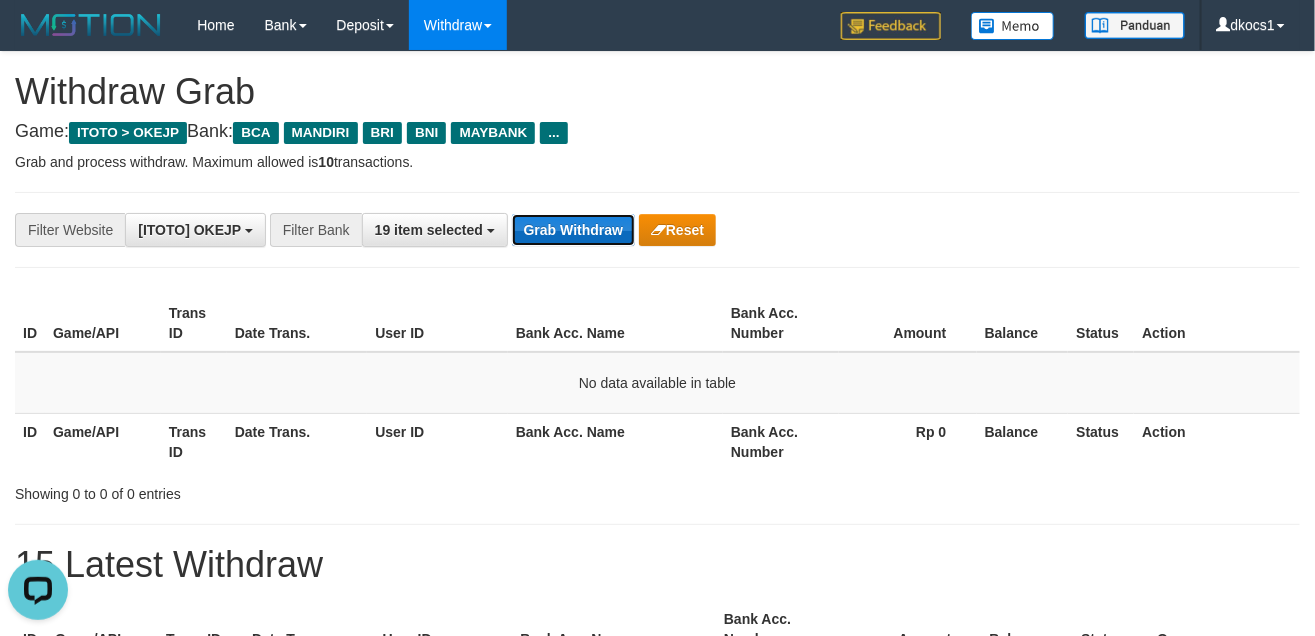 click on "Grab Withdraw" at bounding box center [573, 230] 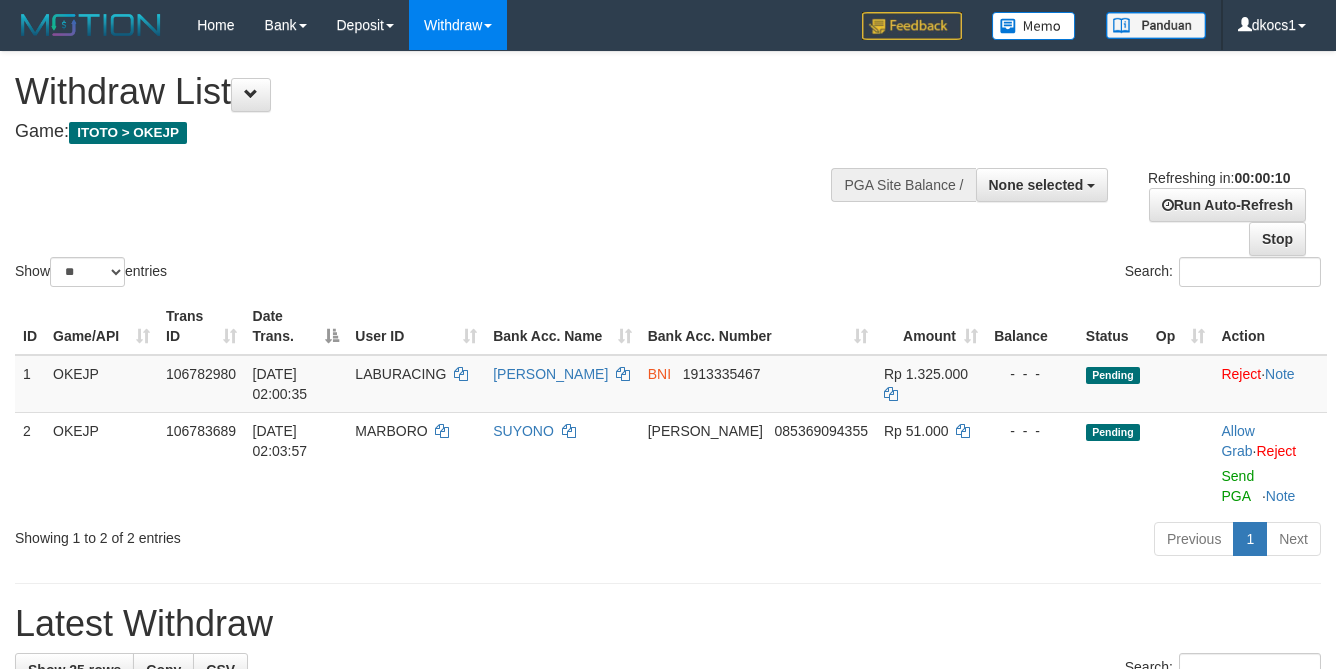 select 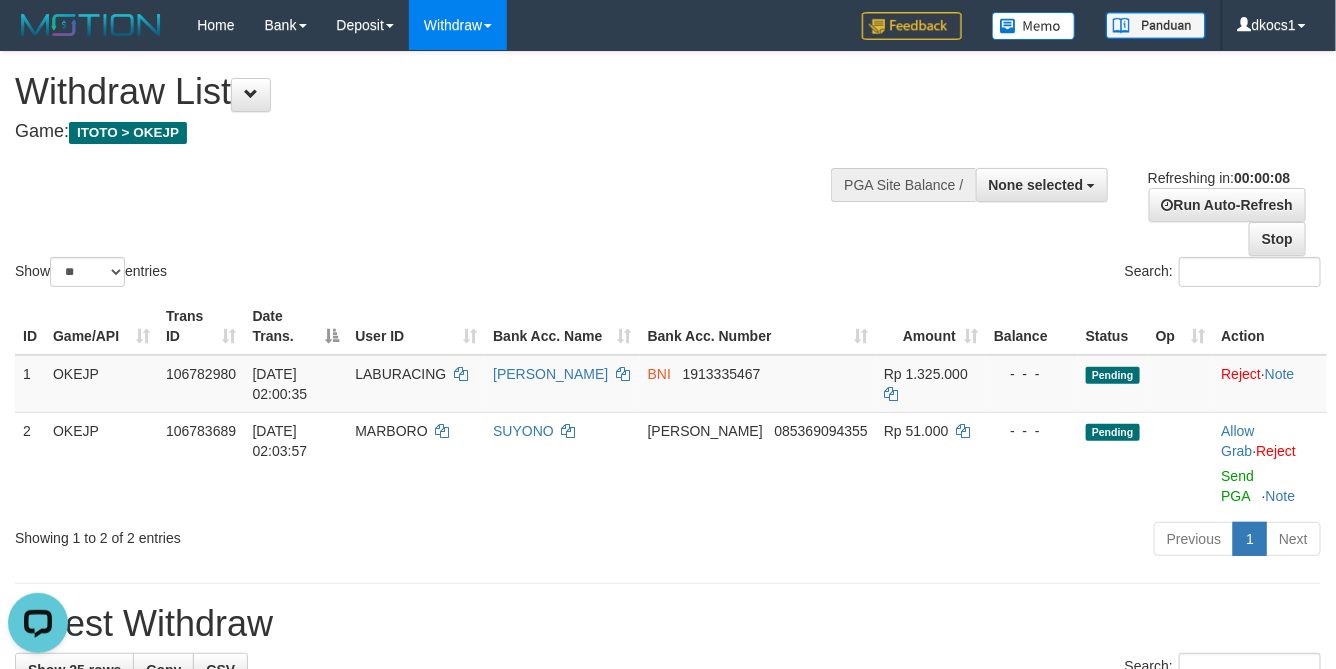 scroll, scrollTop: 0, scrollLeft: 0, axis: both 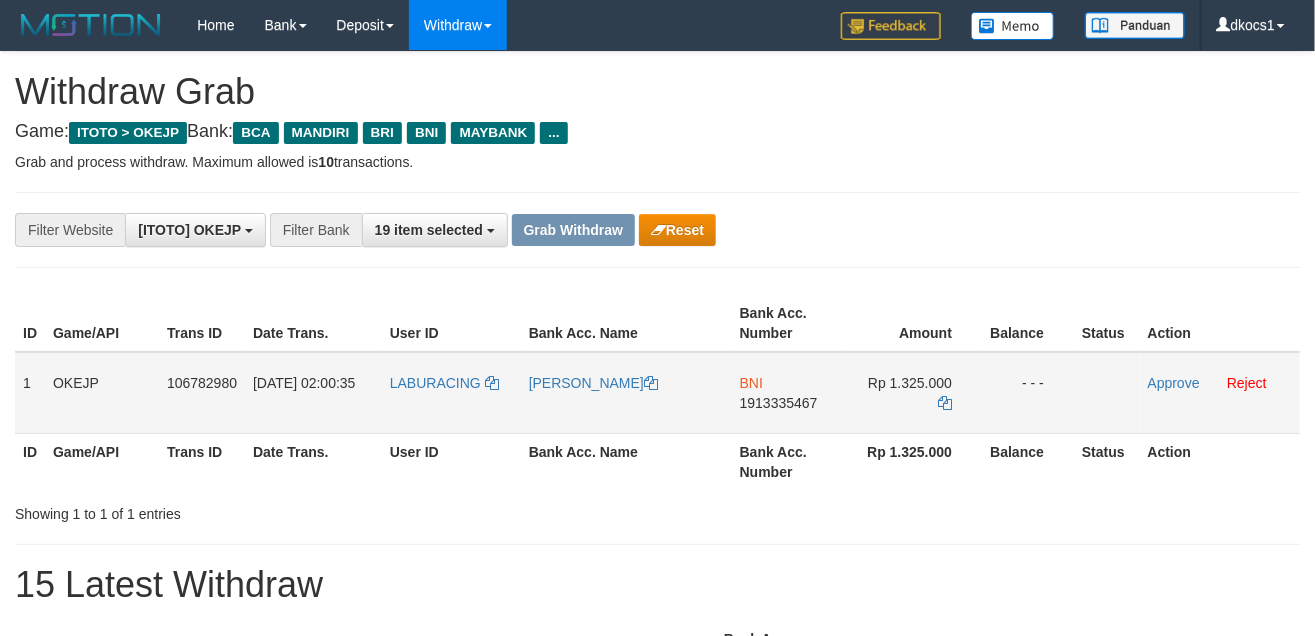 click on "LABURACING" at bounding box center [451, 393] 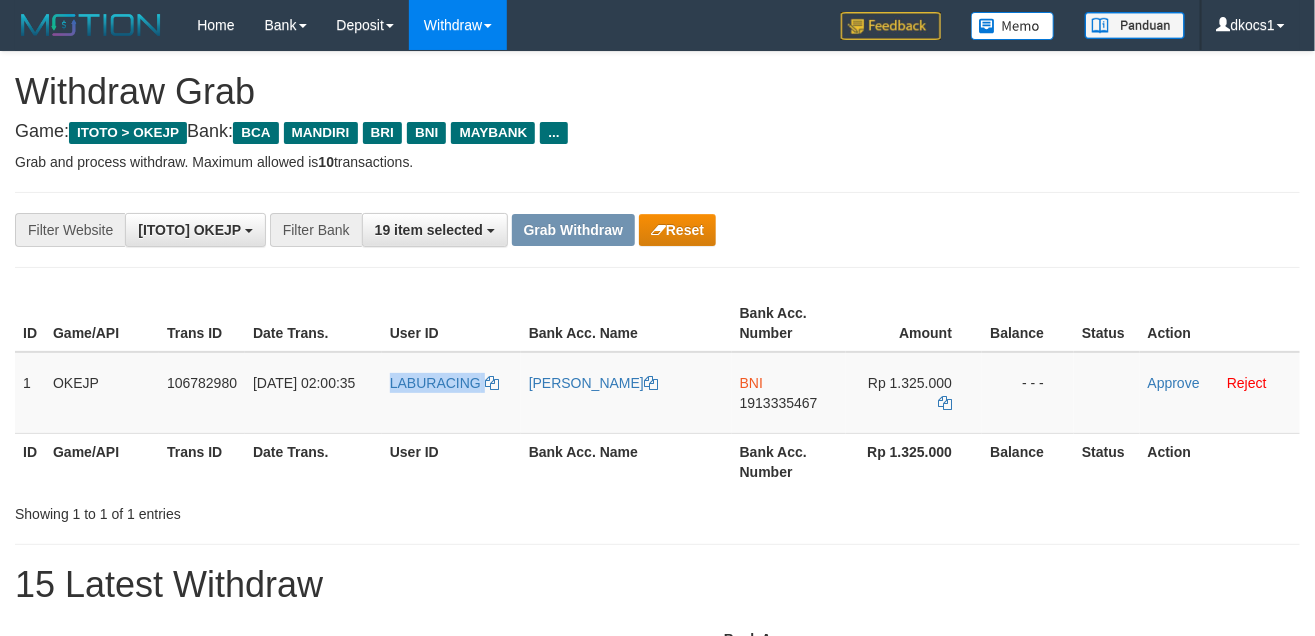 drag, startPoint x: 429, startPoint y: 415, endPoint x: 1305, endPoint y: 237, distance: 893.90155 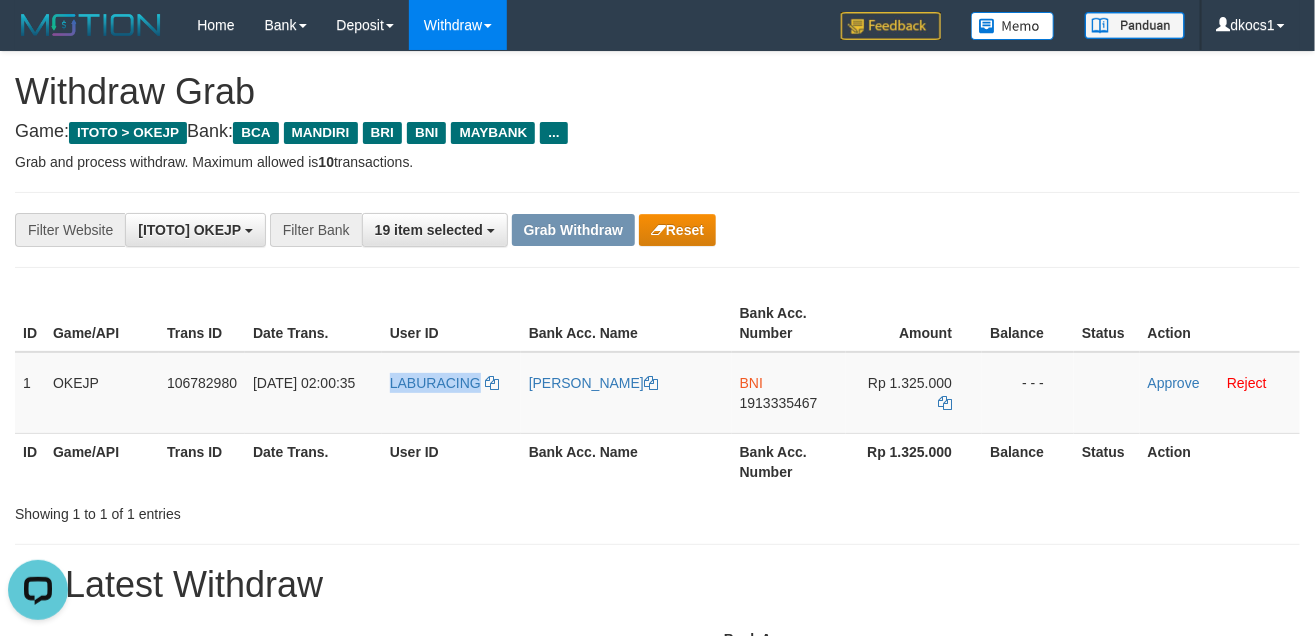 scroll, scrollTop: 0, scrollLeft: 0, axis: both 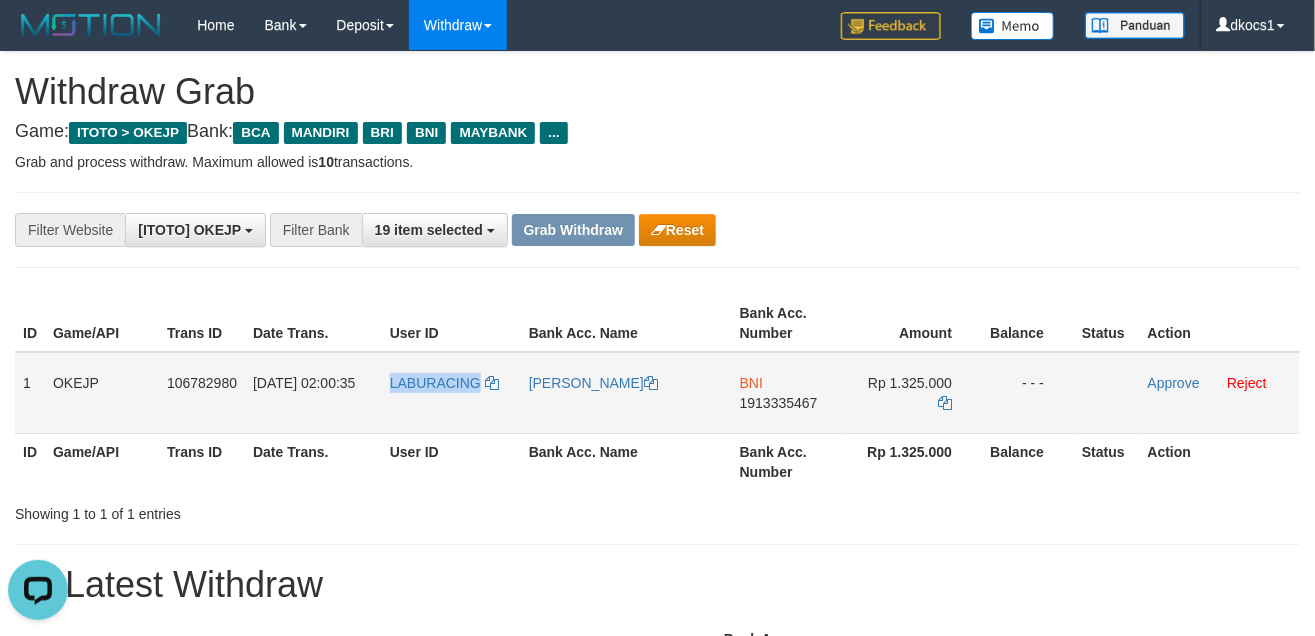 click on "LABURACING" at bounding box center (451, 393) 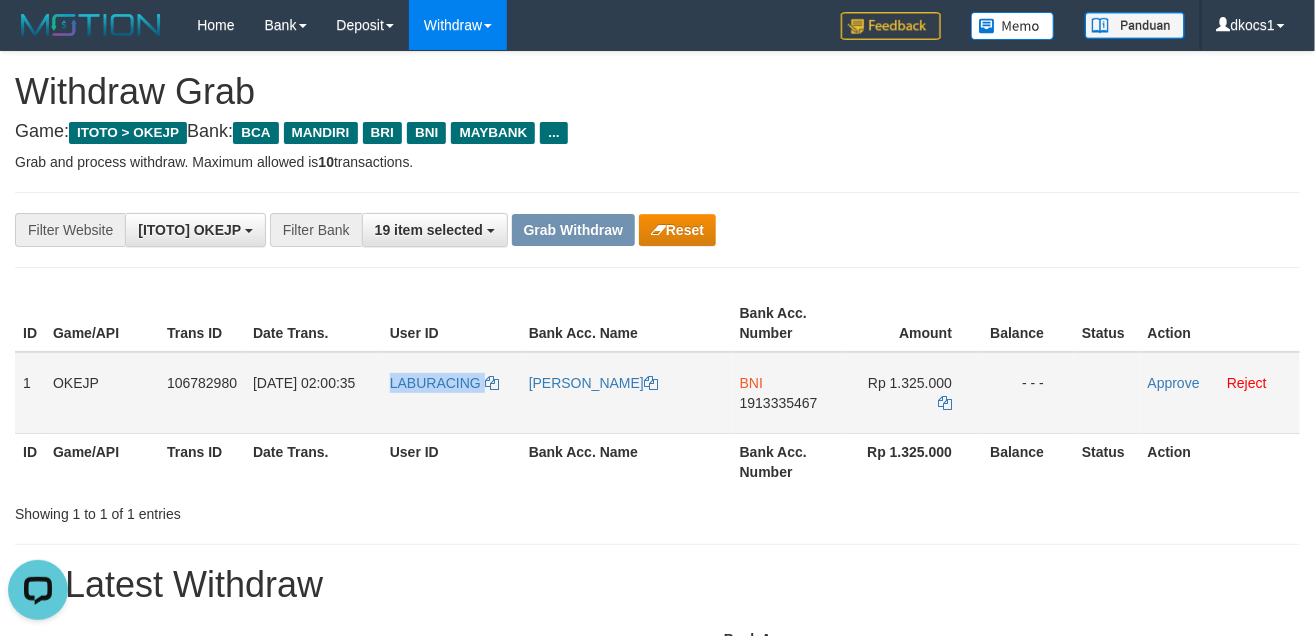 click on "LABURACING" at bounding box center [451, 393] 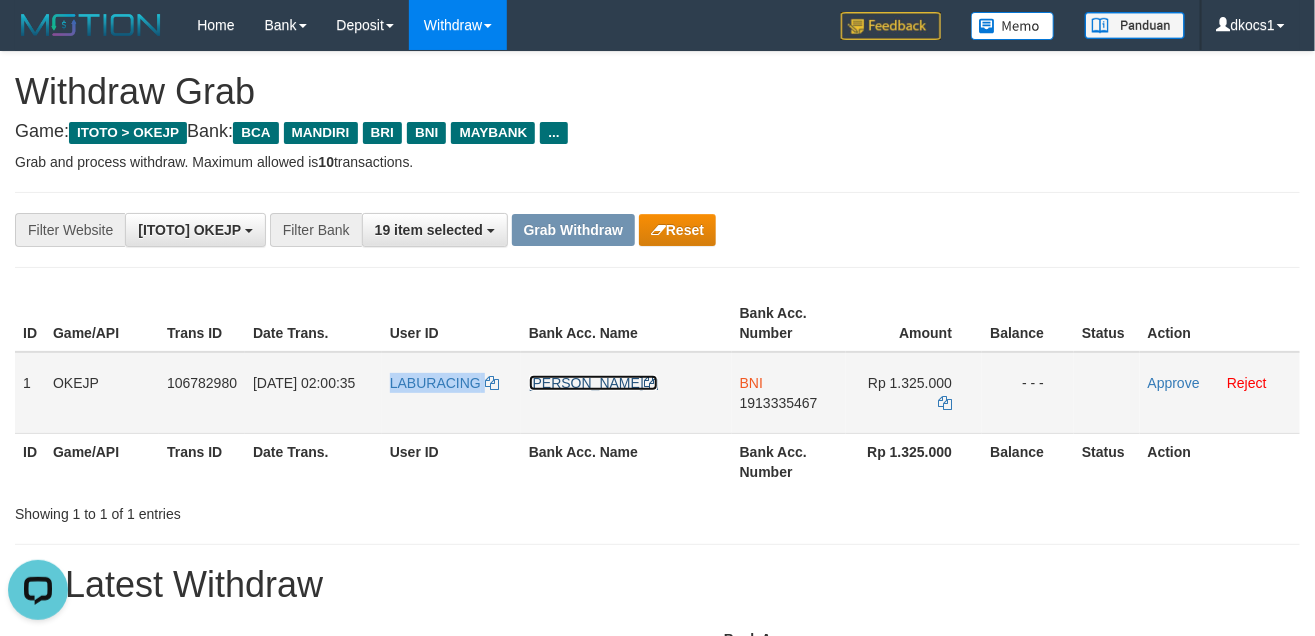 click on "[PERSON_NAME]" at bounding box center [593, 383] 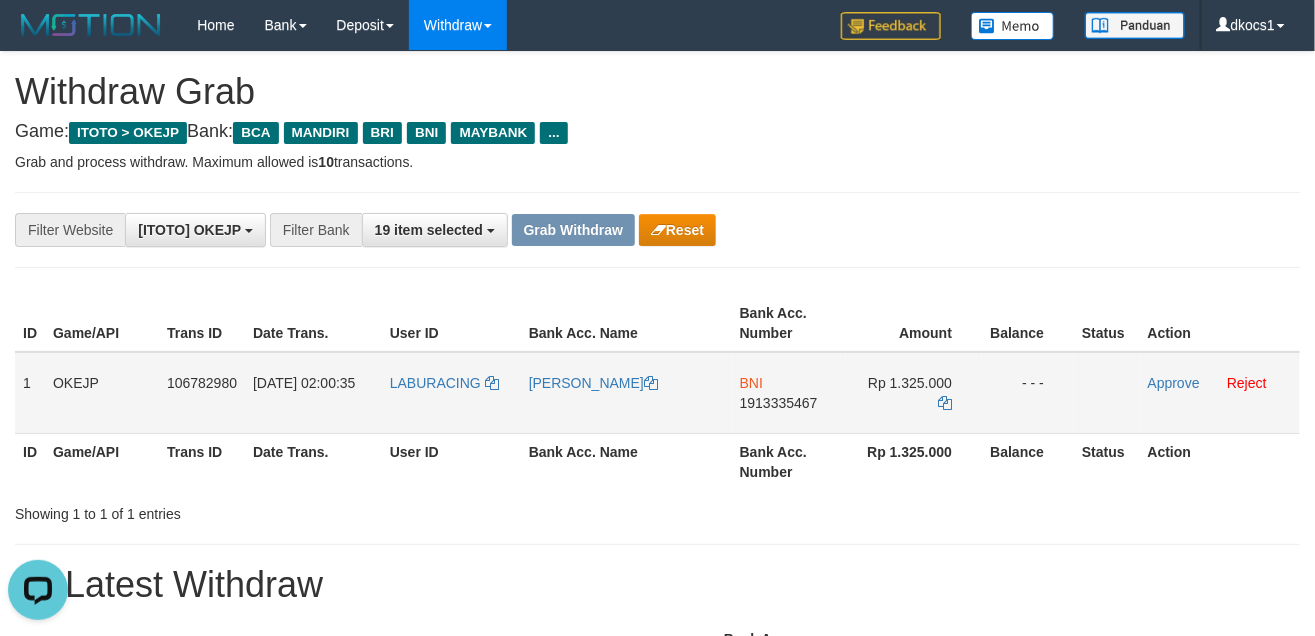 click on "LABURACING" at bounding box center [451, 393] 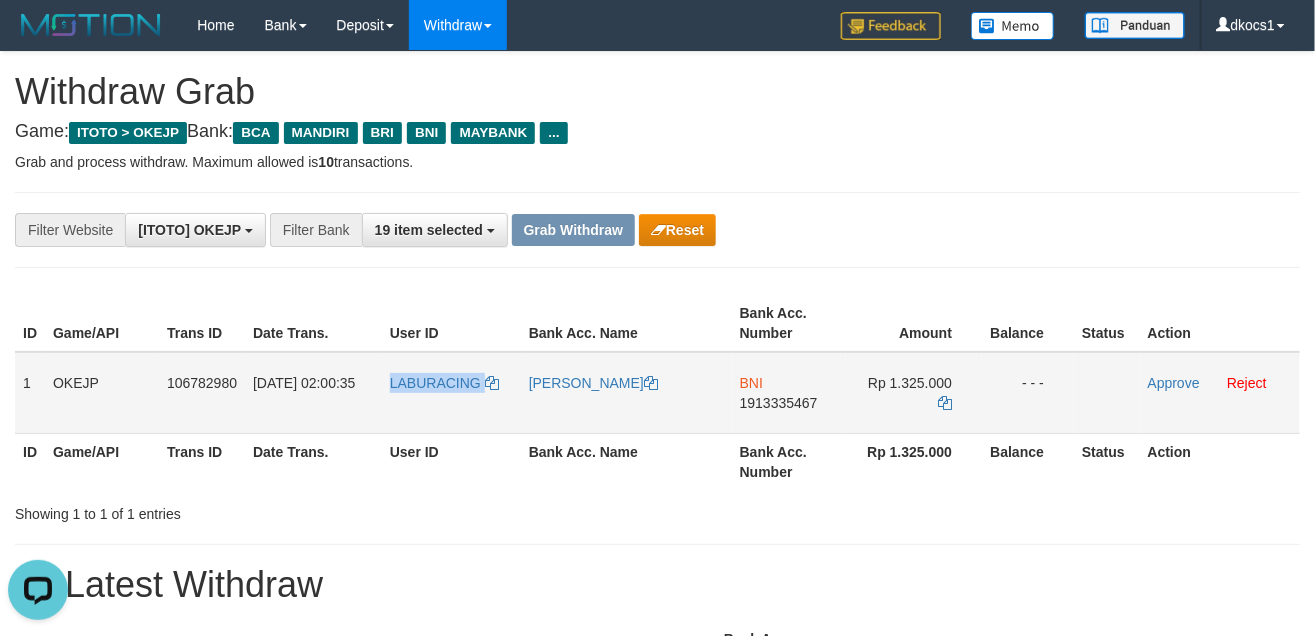 click on "LABURACING" at bounding box center (451, 393) 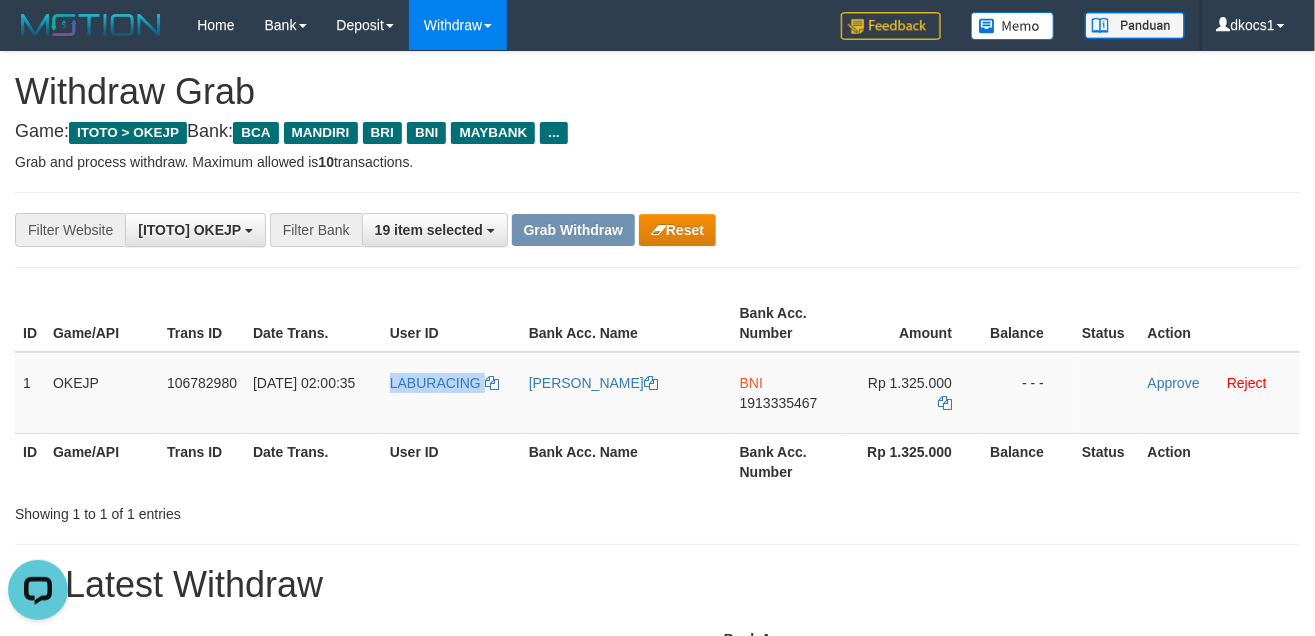copy on "LABURACING" 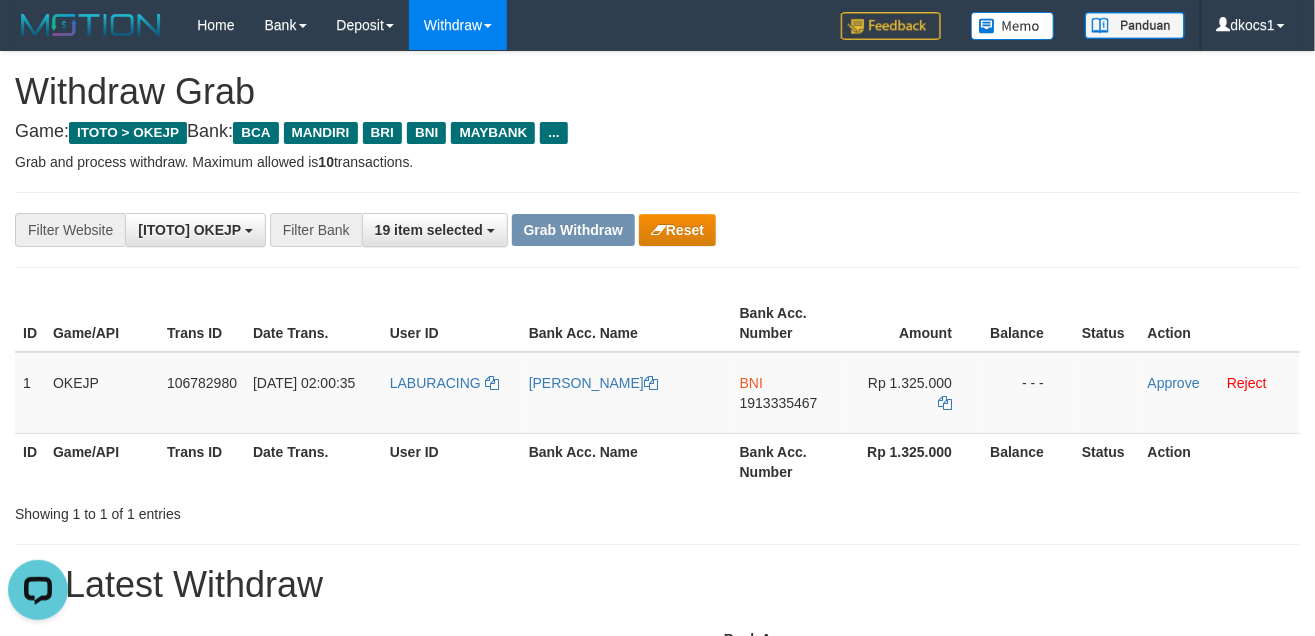 click on "**********" at bounding box center (657, 230) 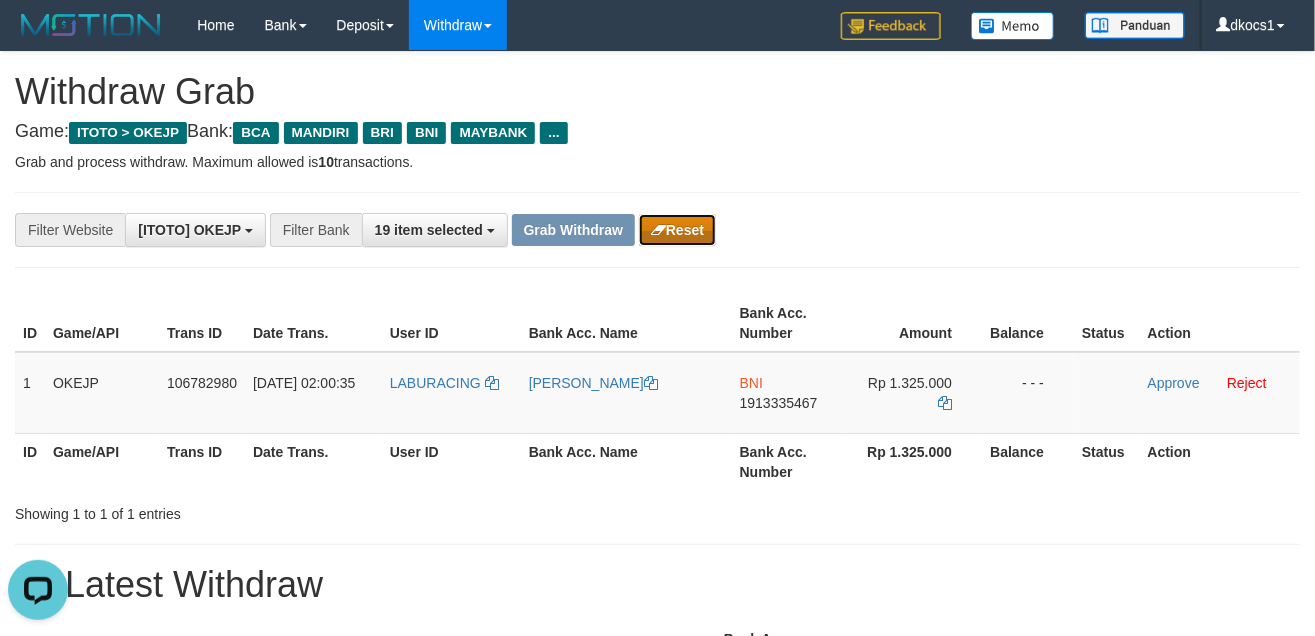 click on "Reset" at bounding box center (677, 230) 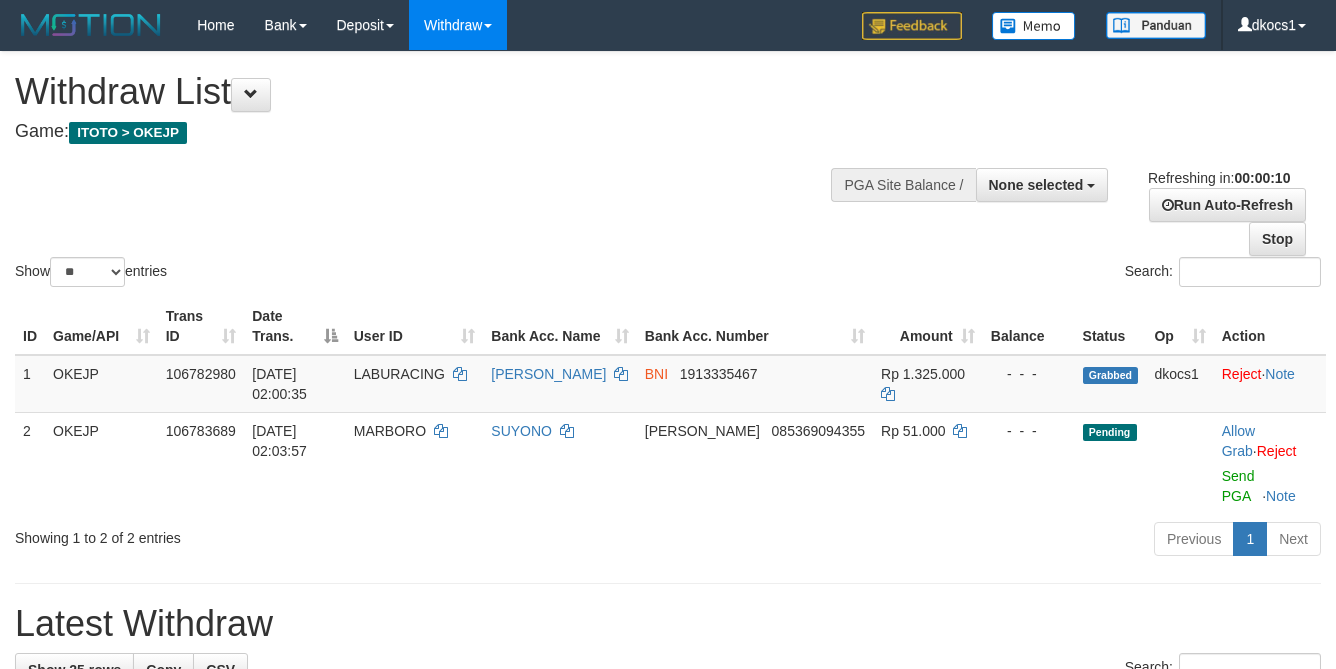 select 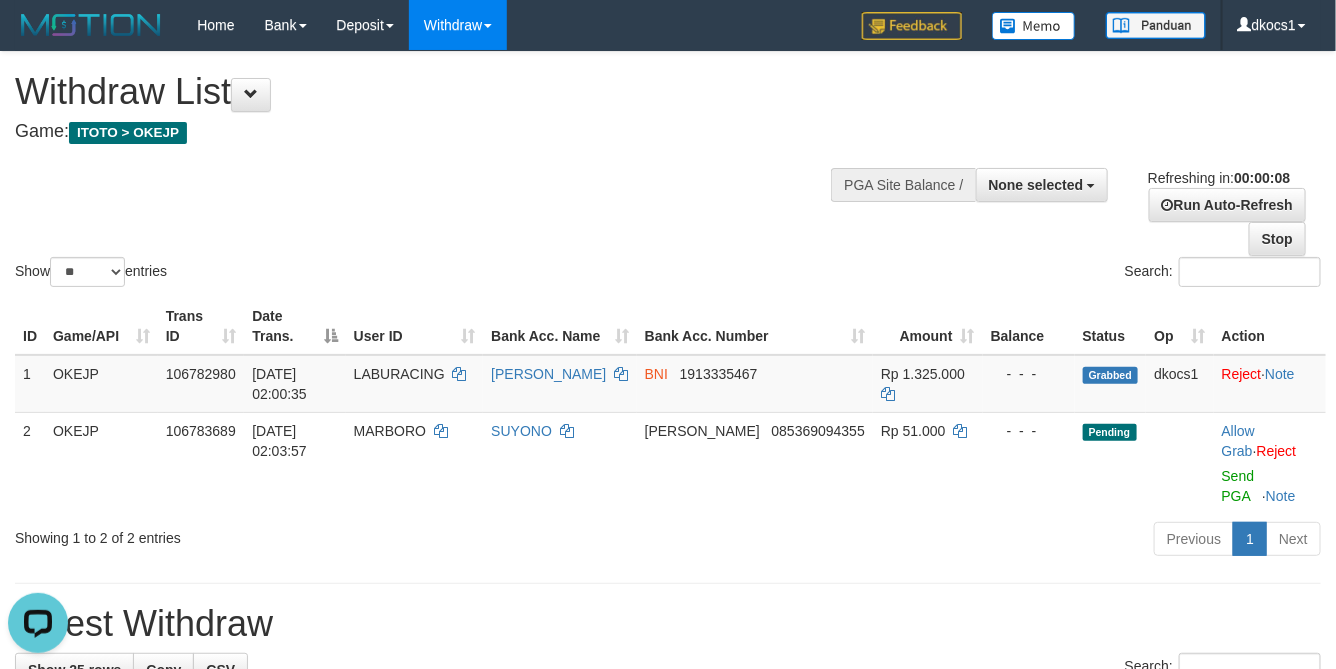 scroll, scrollTop: 0, scrollLeft: 0, axis: both 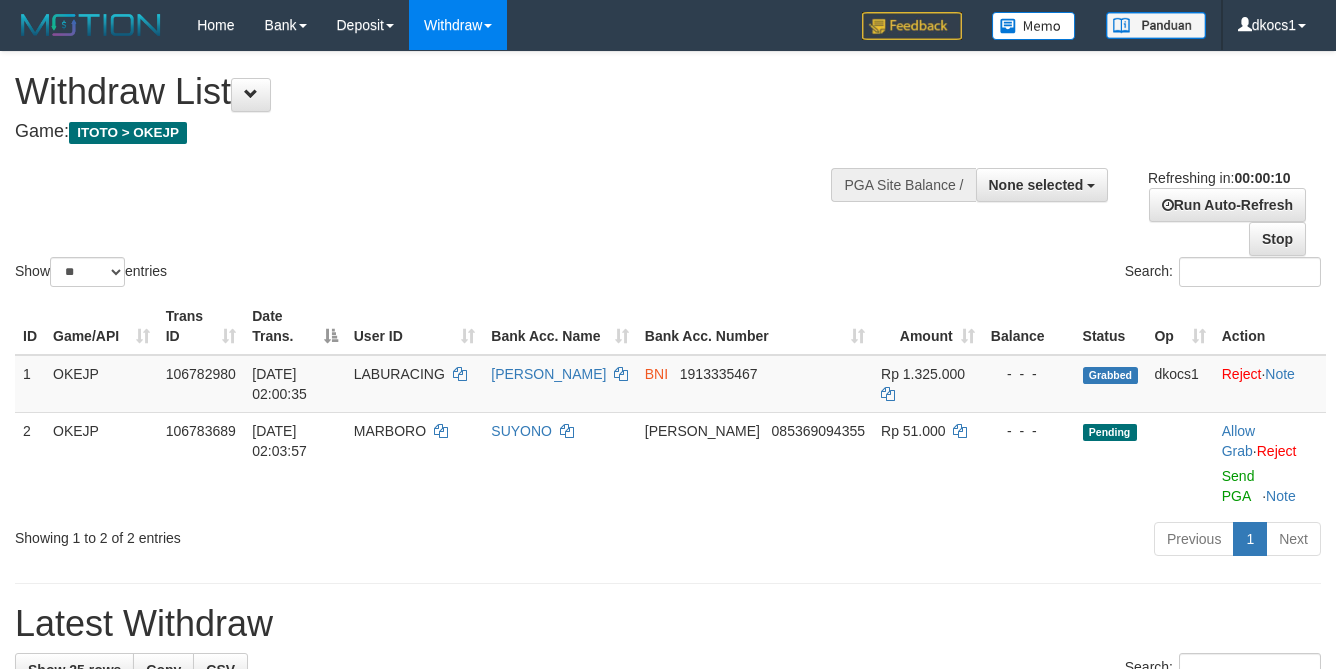 select 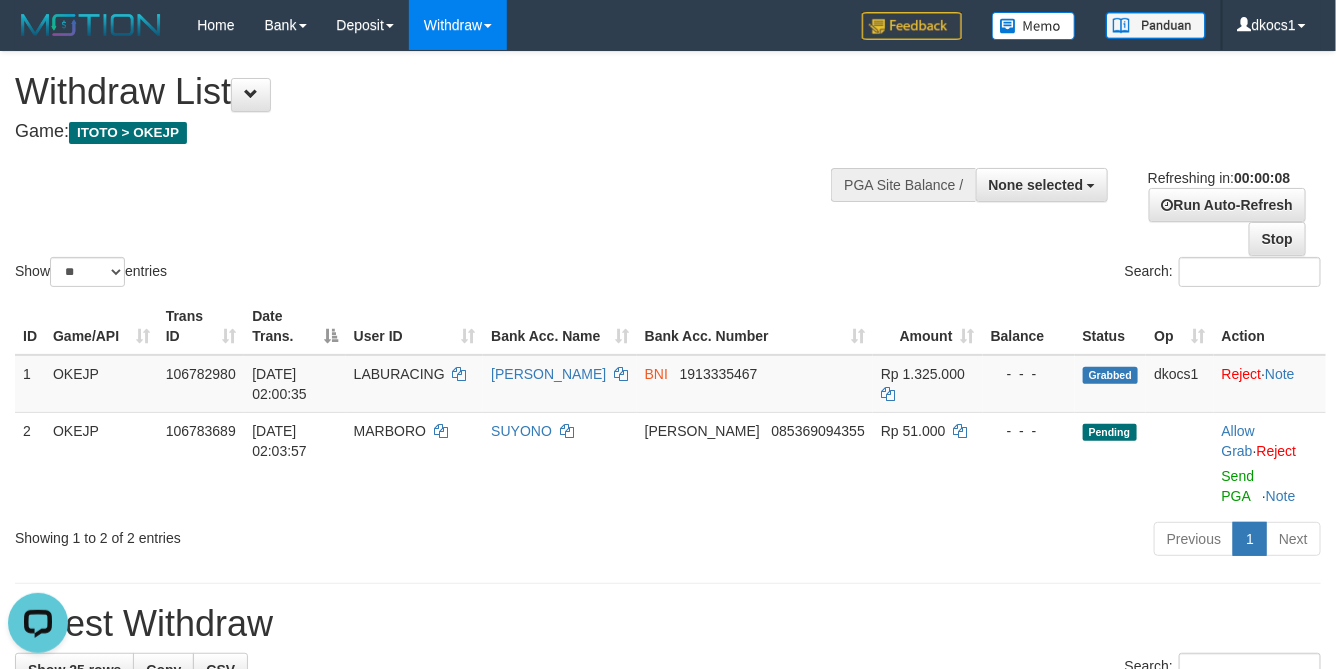 scroll, scrollTop: 0, scrollLeft: 0, axis: both 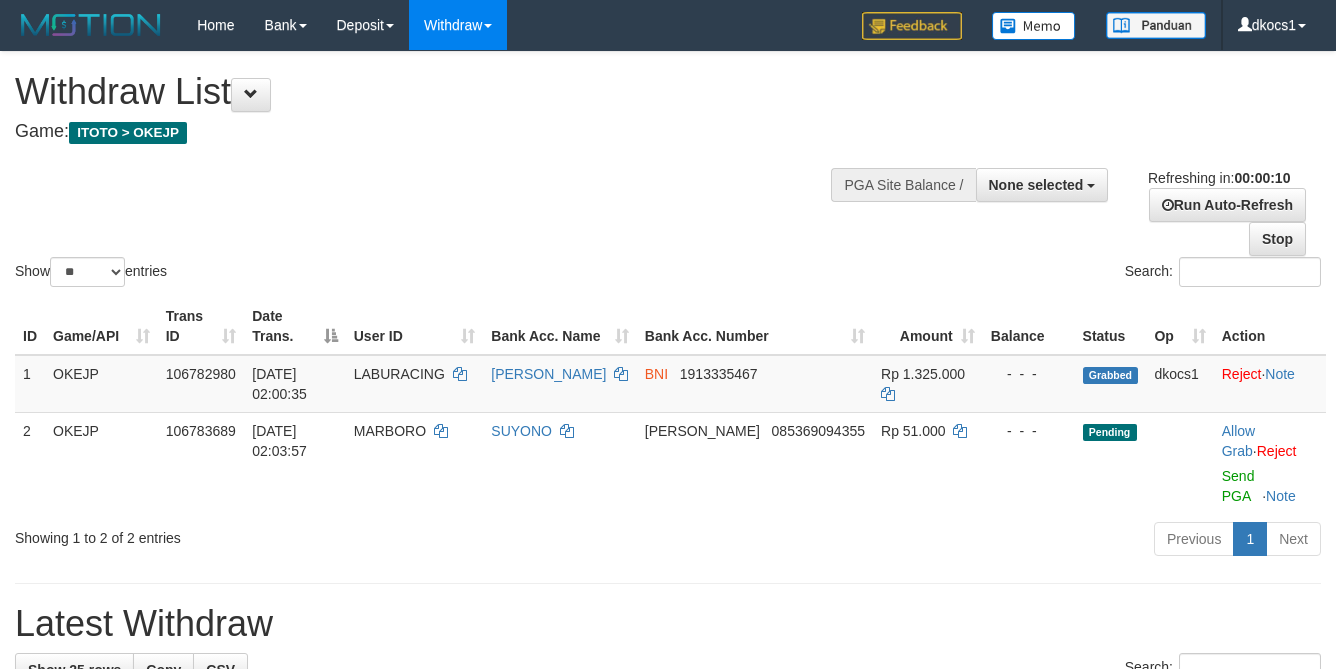 select 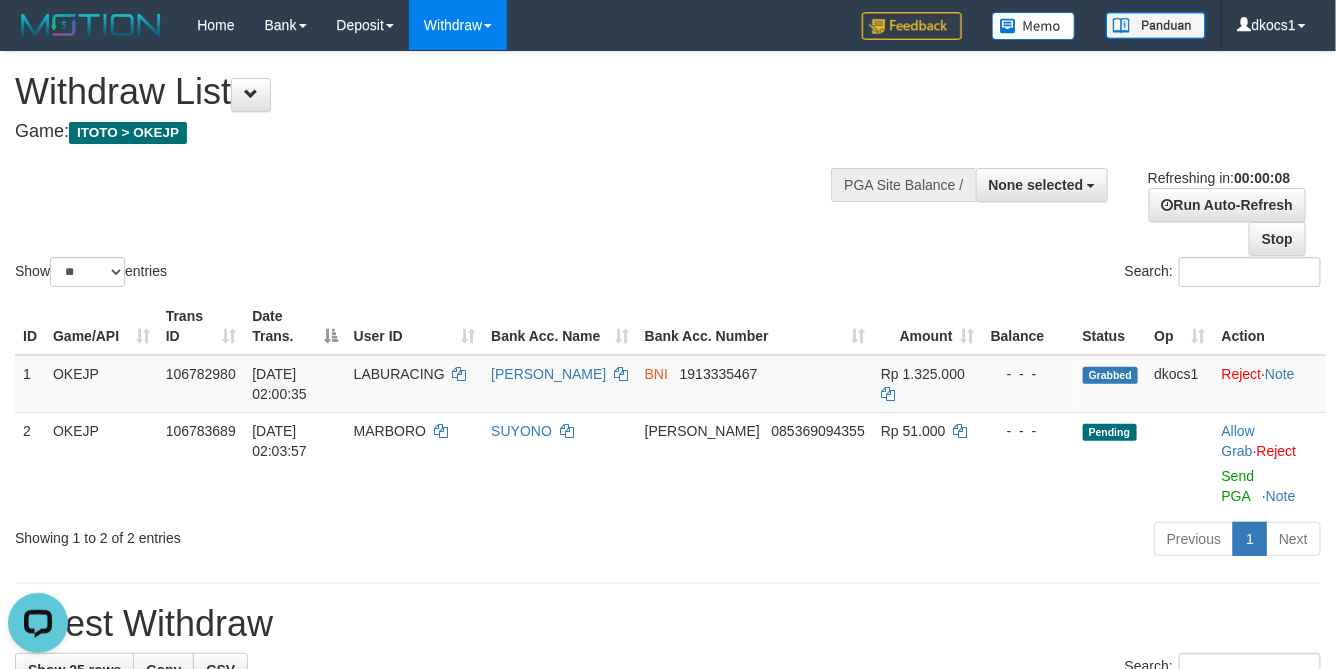 scroll, scrollTop: 0, scrollLeft: 0, axis: both 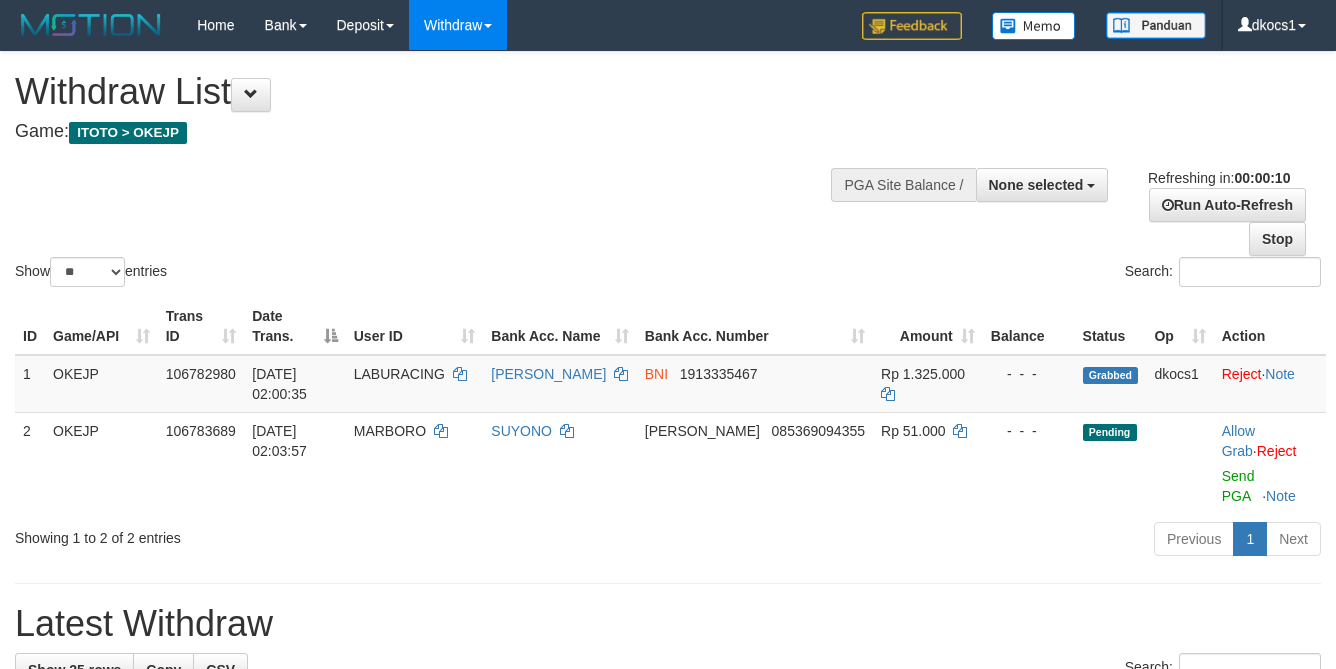 select 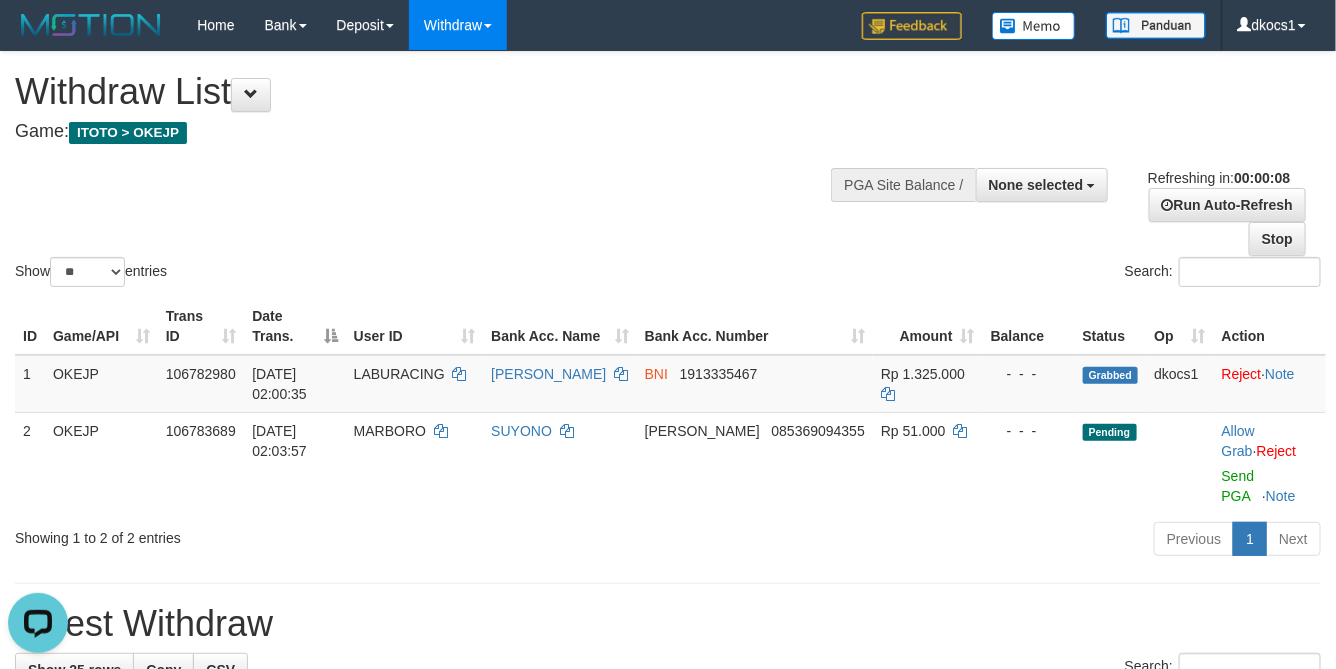 scroll, scrollTop: 0, scrollLeft: 0, axis: both 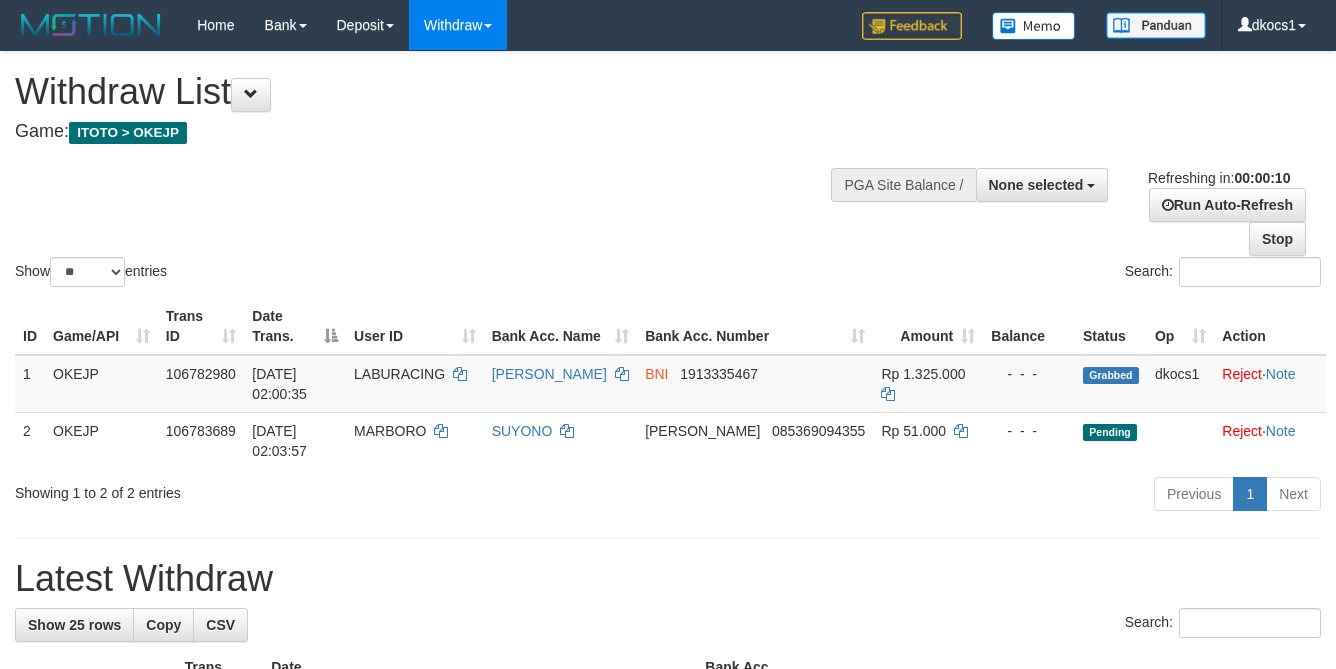 select 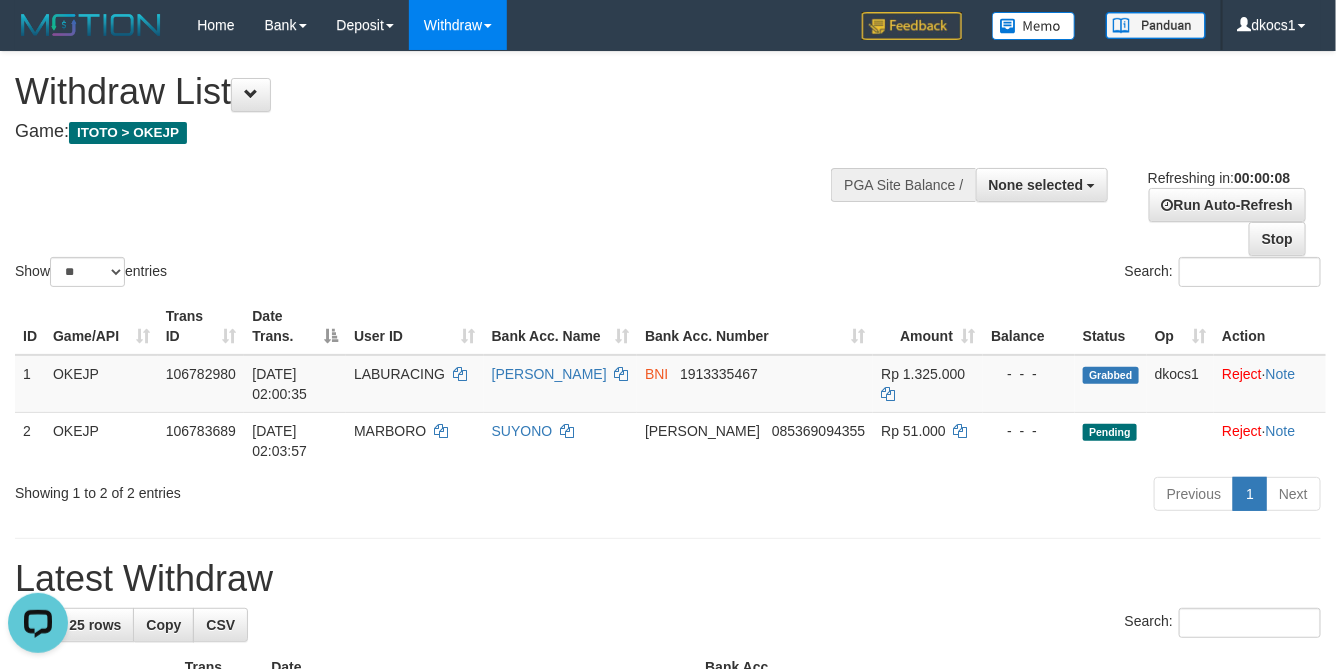 scroll, scrollTop: 0, scrollLeft: 0, axis: both 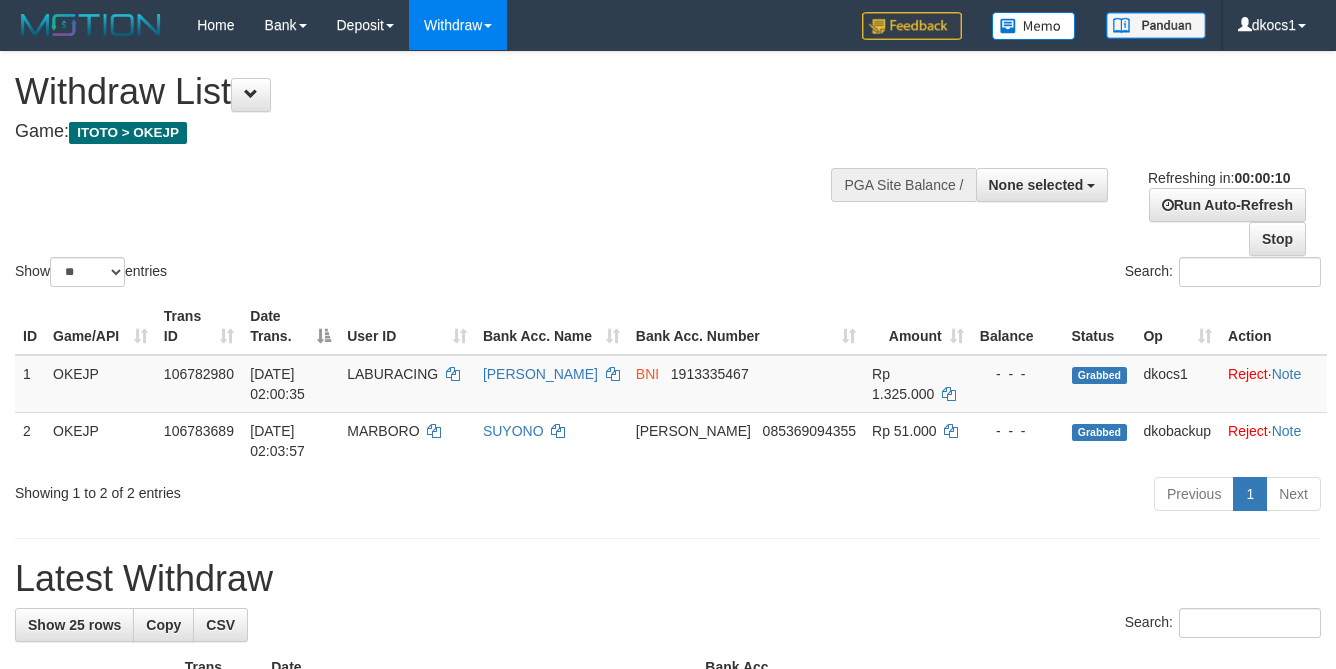 select 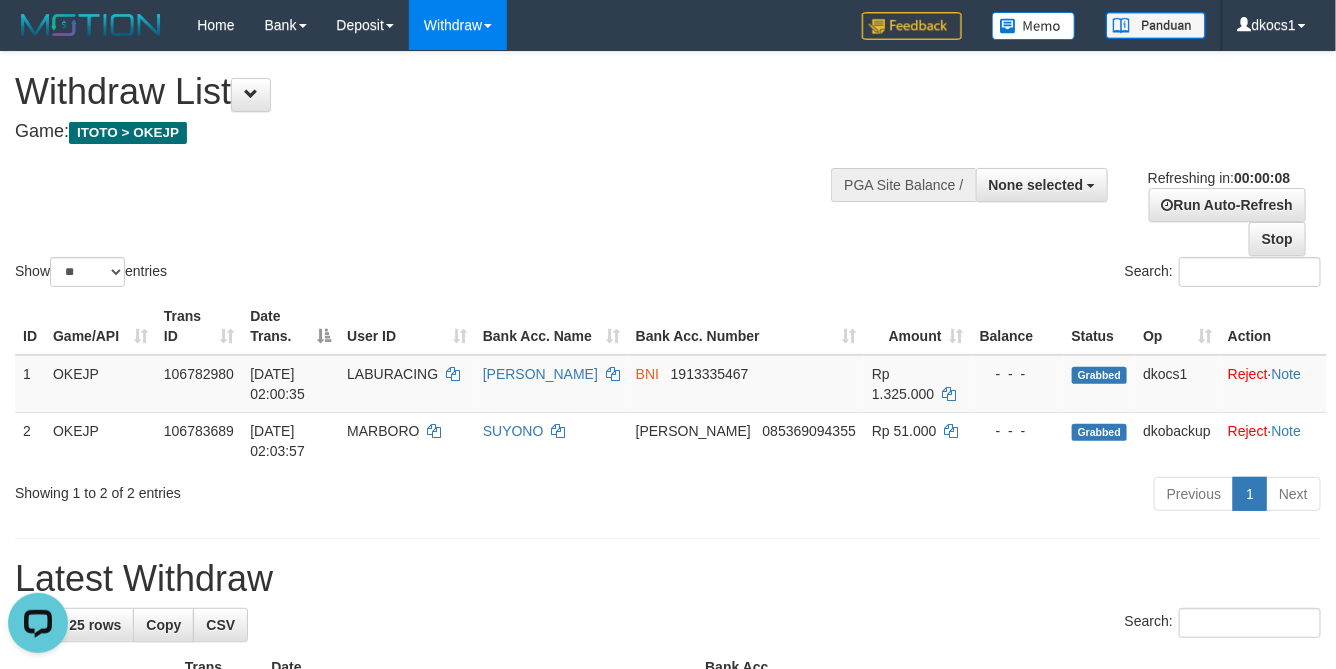 scroll, scrollTop: 0, scrollLeft: 0, axis: both 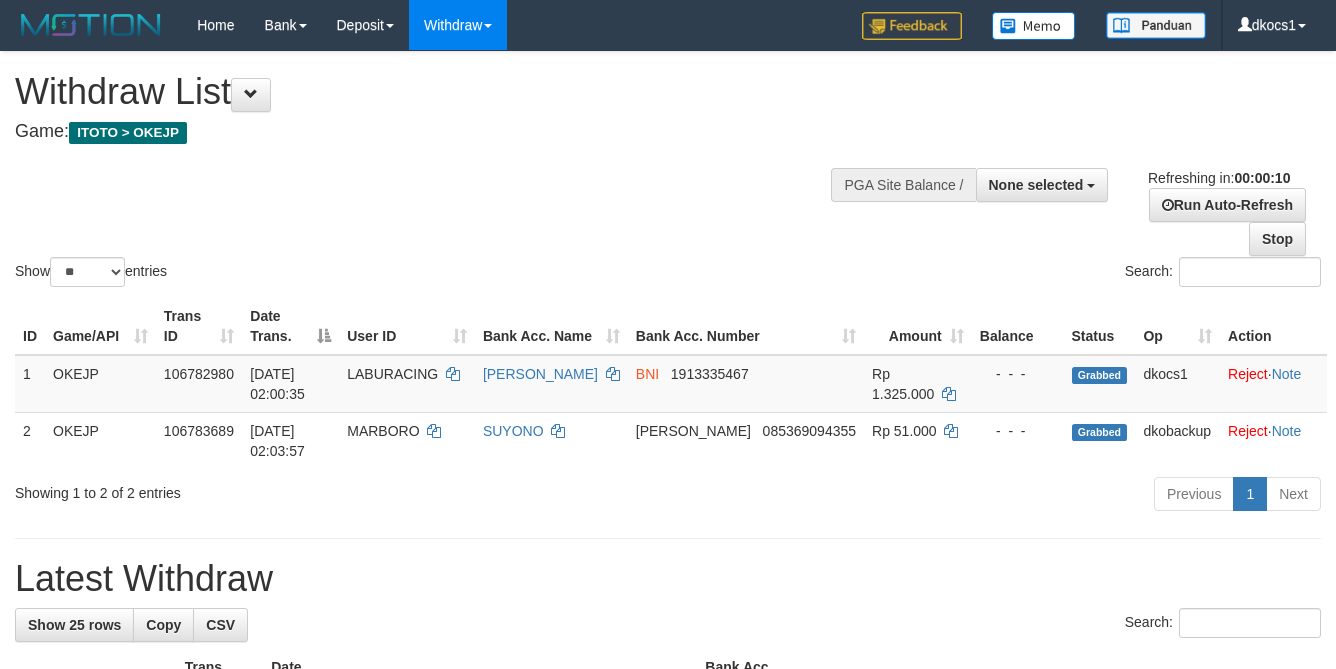 select 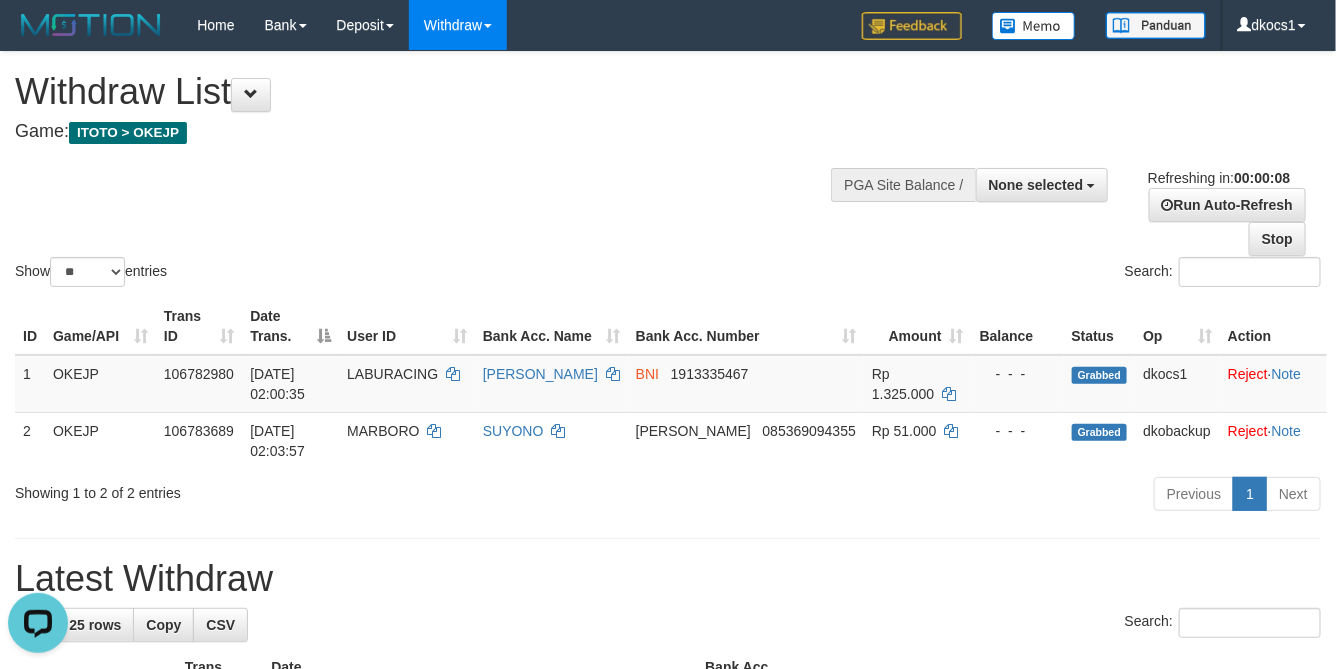 scroll, scrollTop: 0, scrollLeft: 0, axis: both 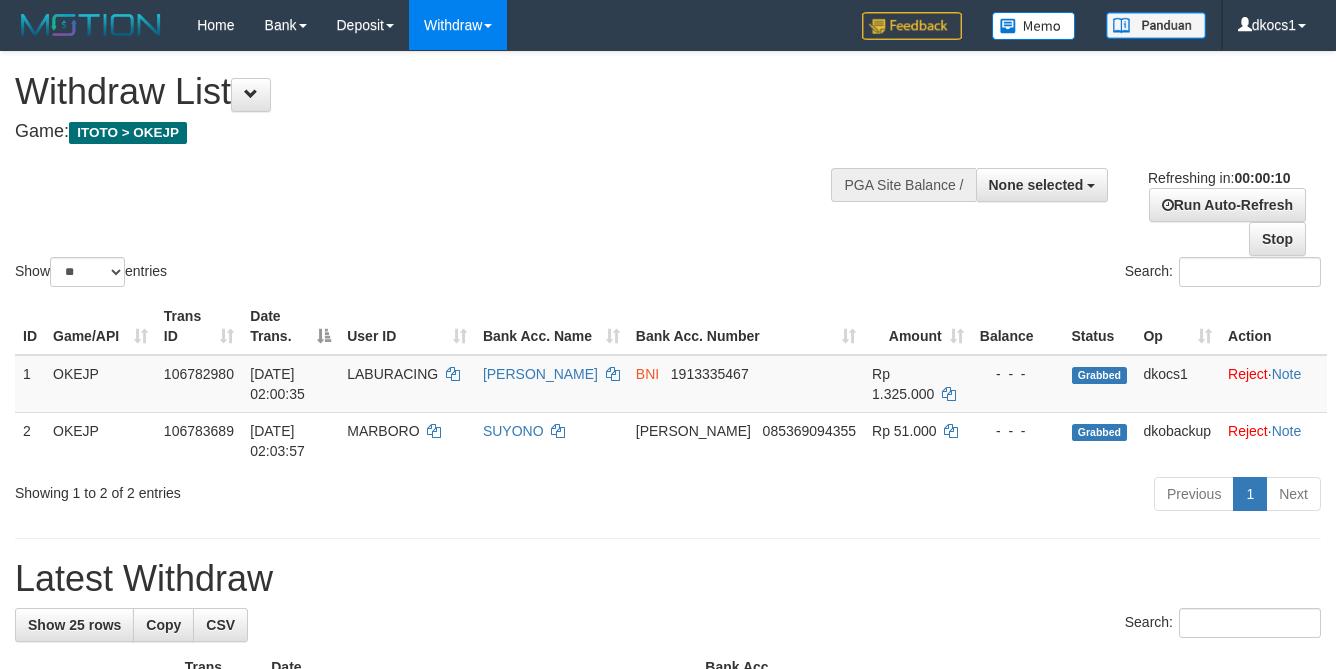 select 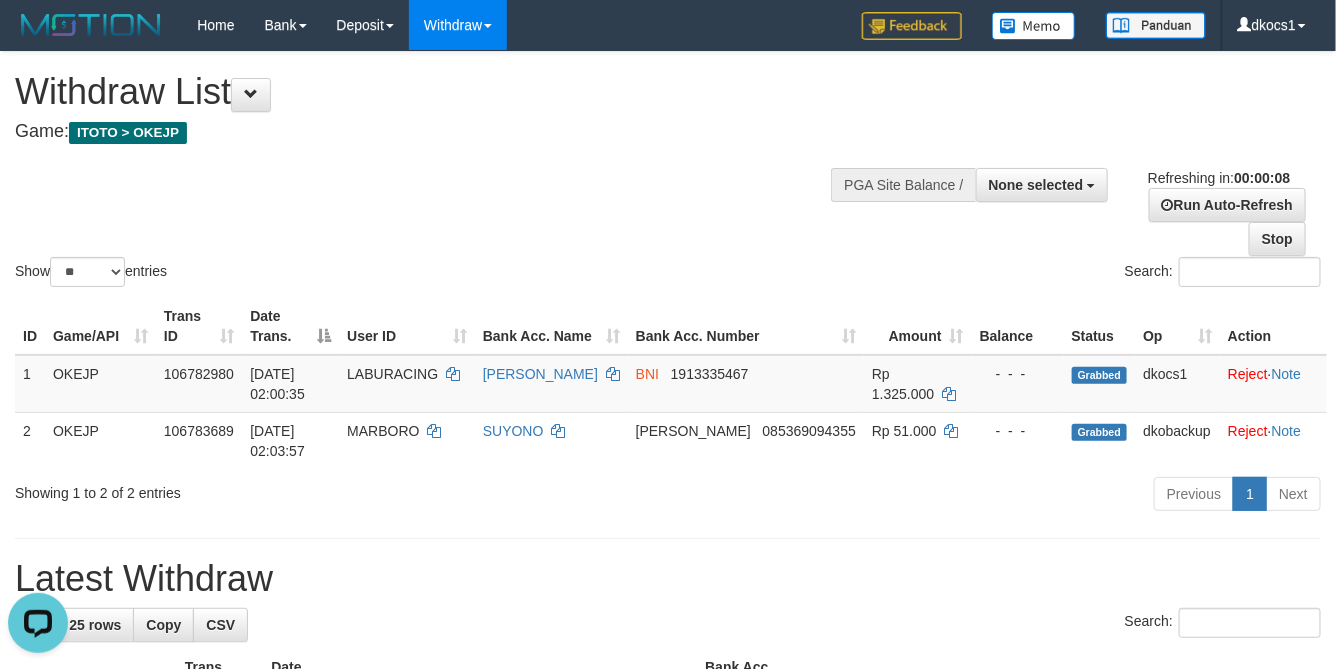 scroll, scrollTop: 0, scrollLeft: 0, axis: both 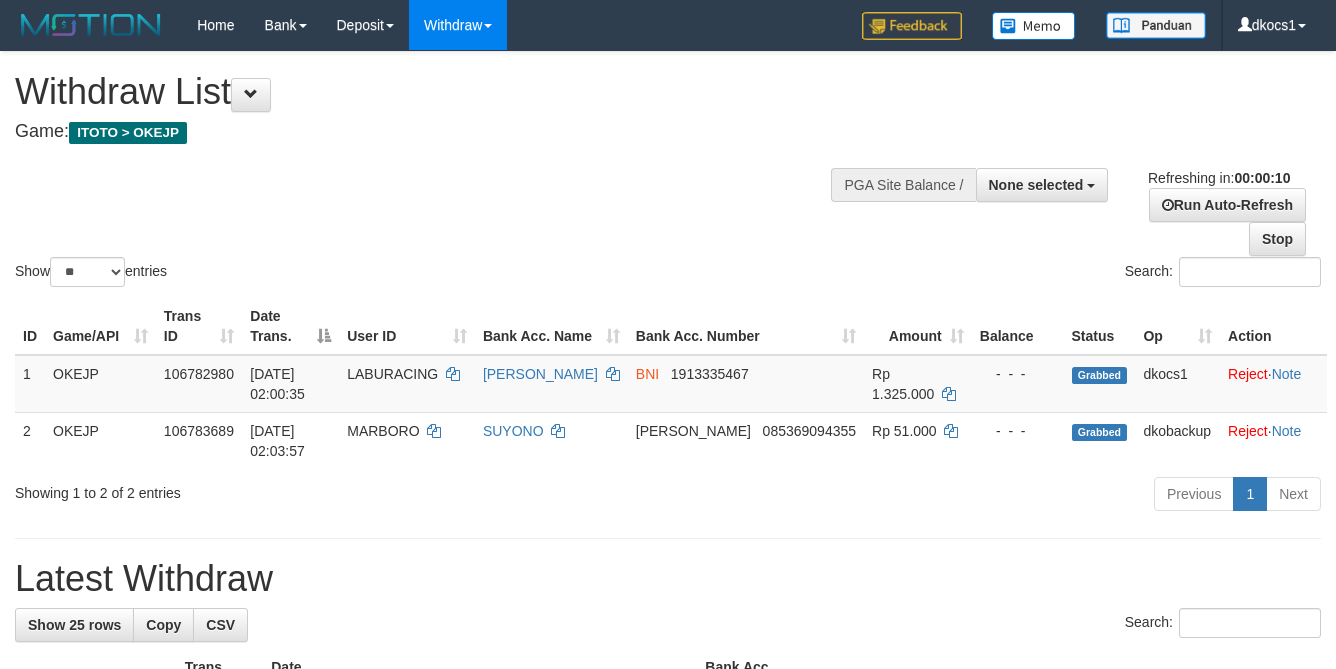 select 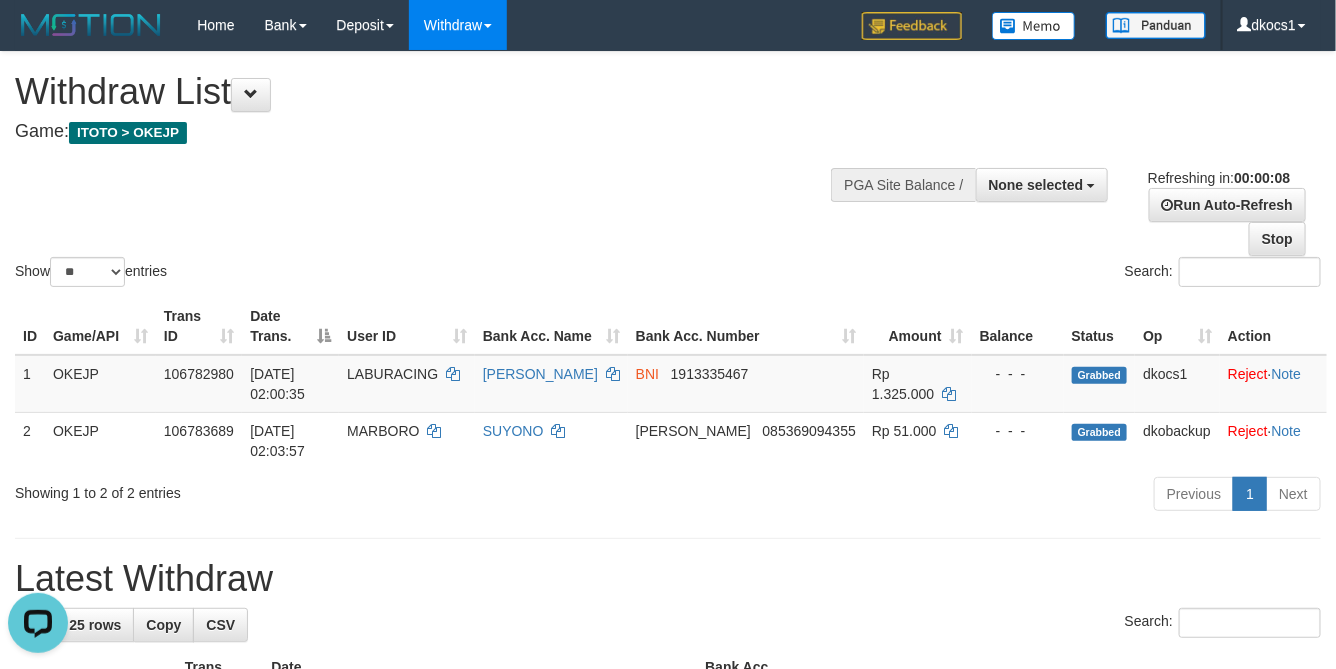 scroll, scrollTop: 0, scrollLeft: 0, axis: both 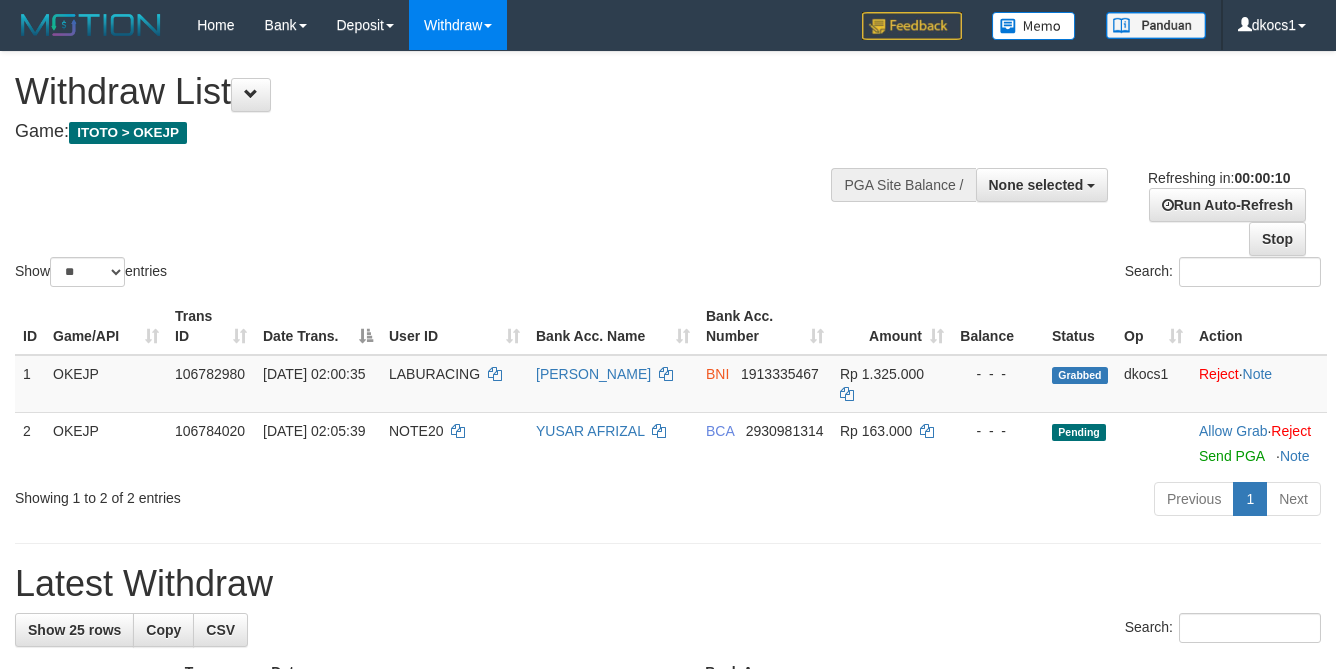 select 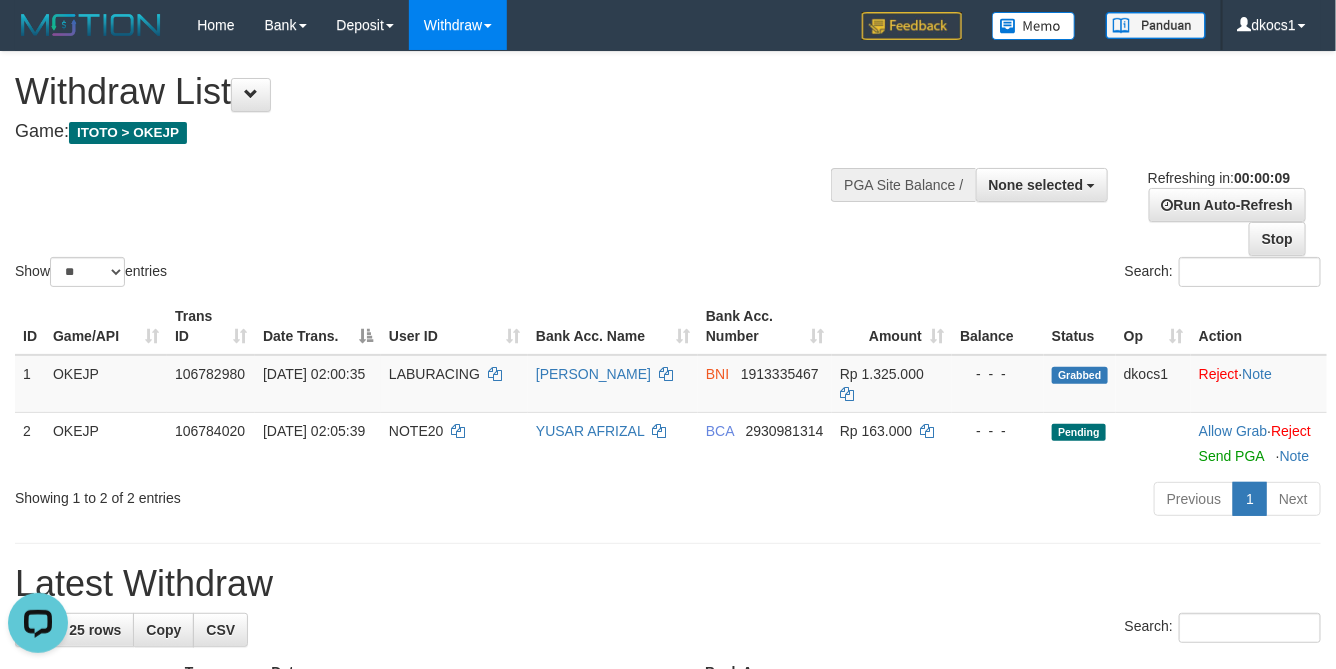 scroll, scrollTop: 0, scrollLeft: 0, axis: both 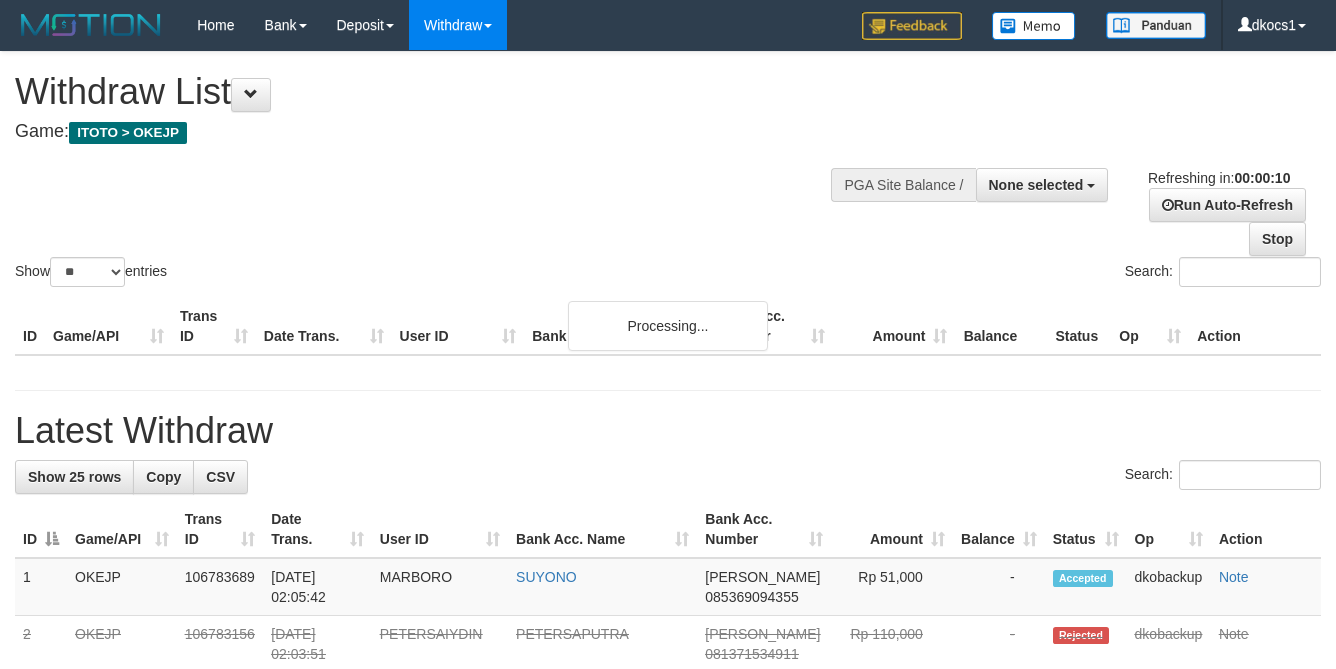 select 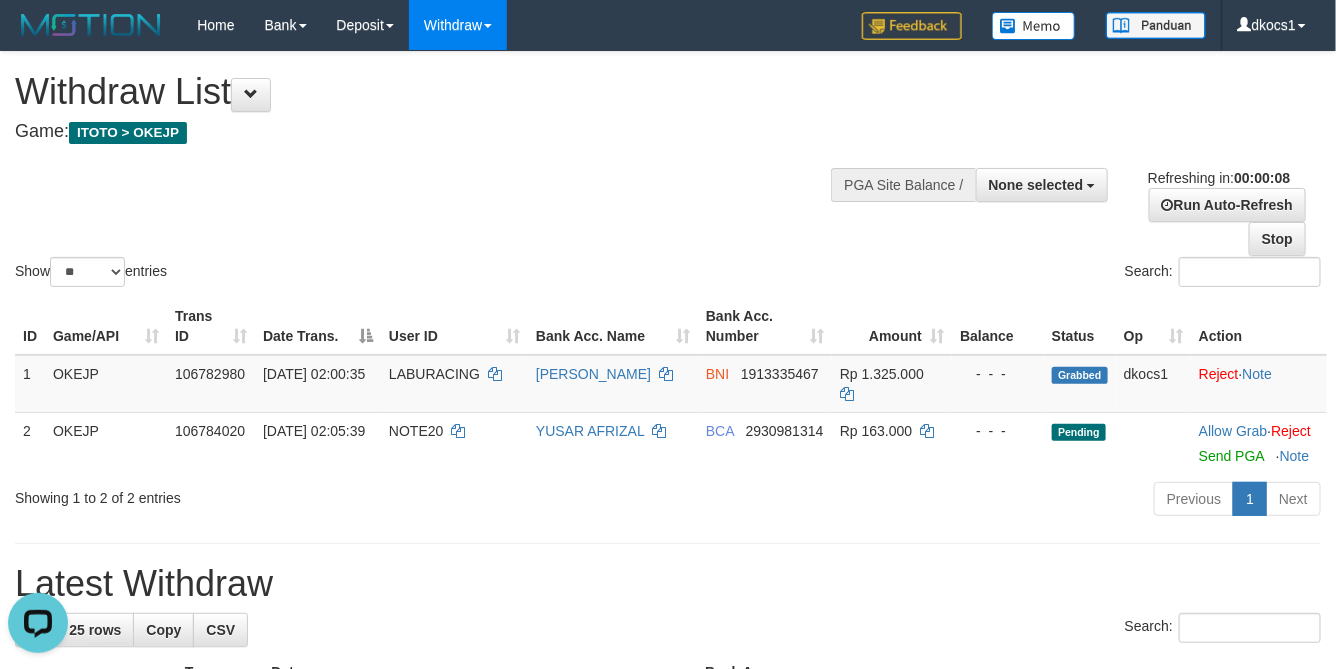 scroll, scrollTop: 0, scrollLeft: 0, axis: both 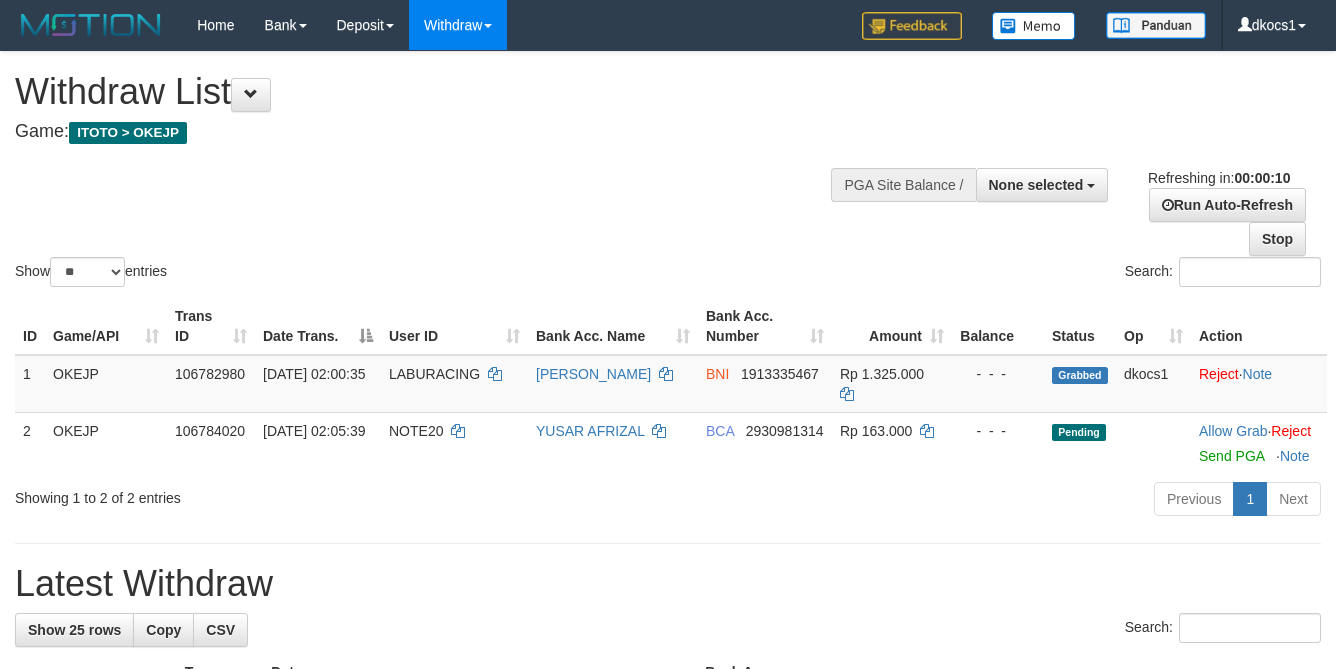 select 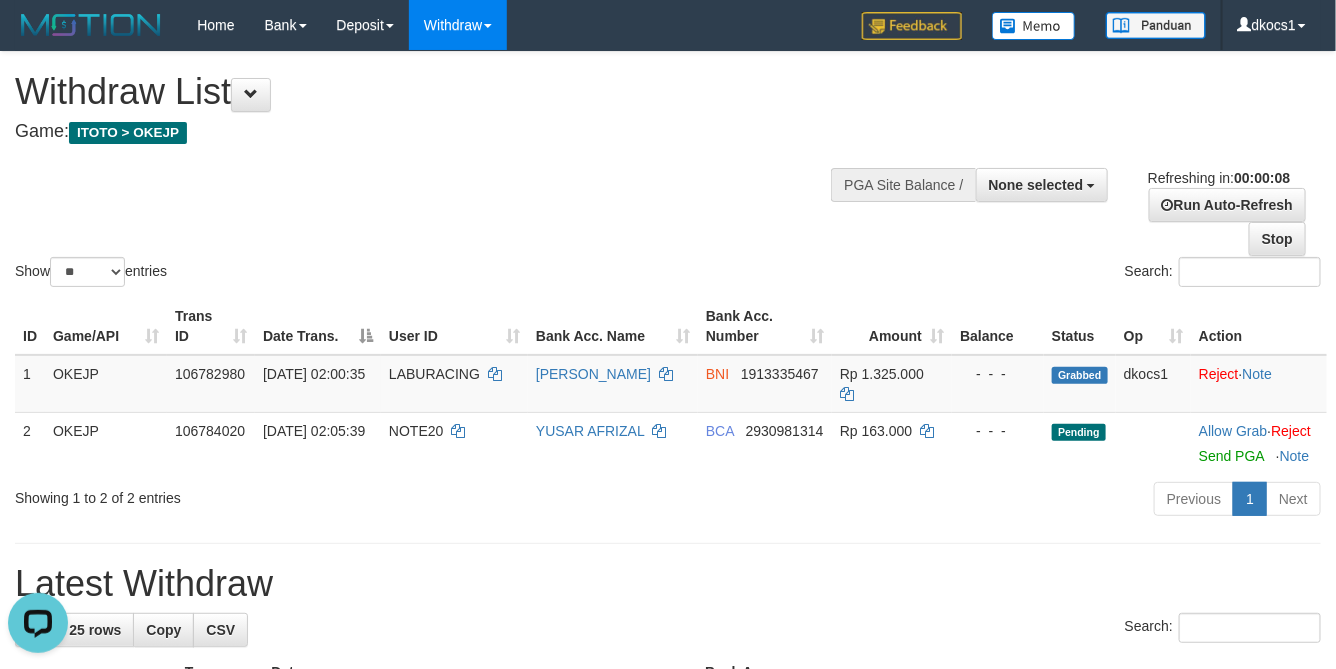 scroll, scrollTop: 0, scrollLeft: 0, axis: both 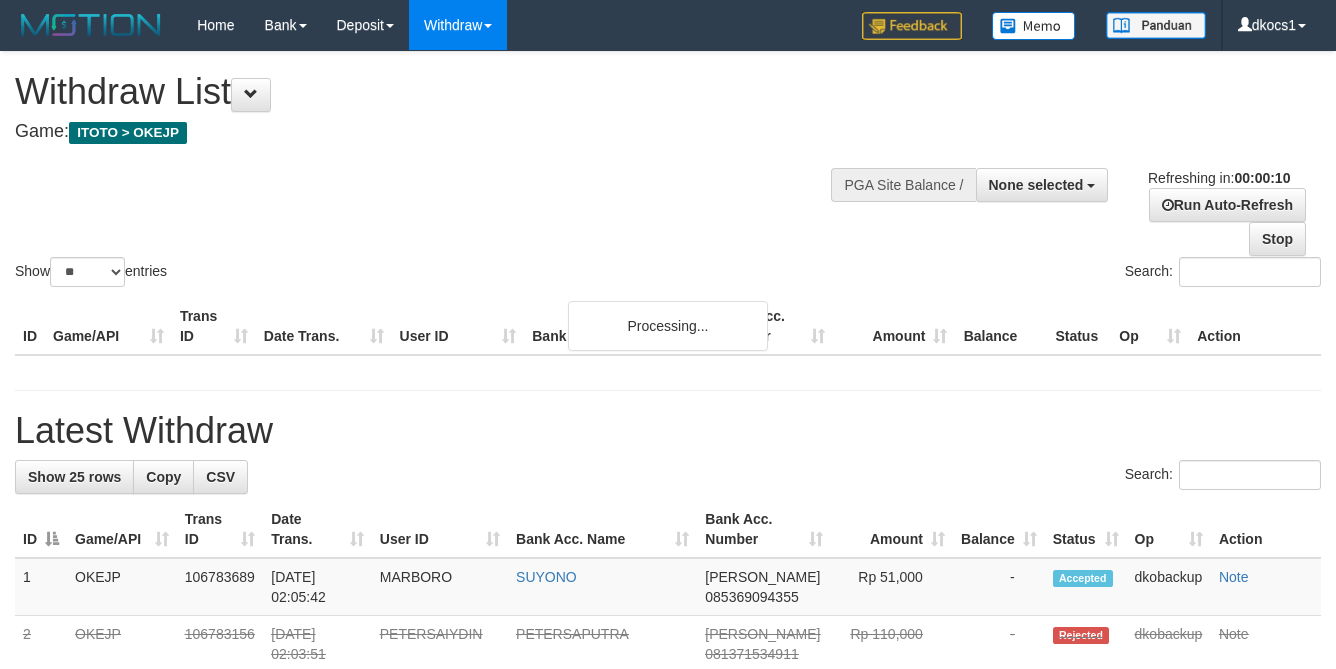select 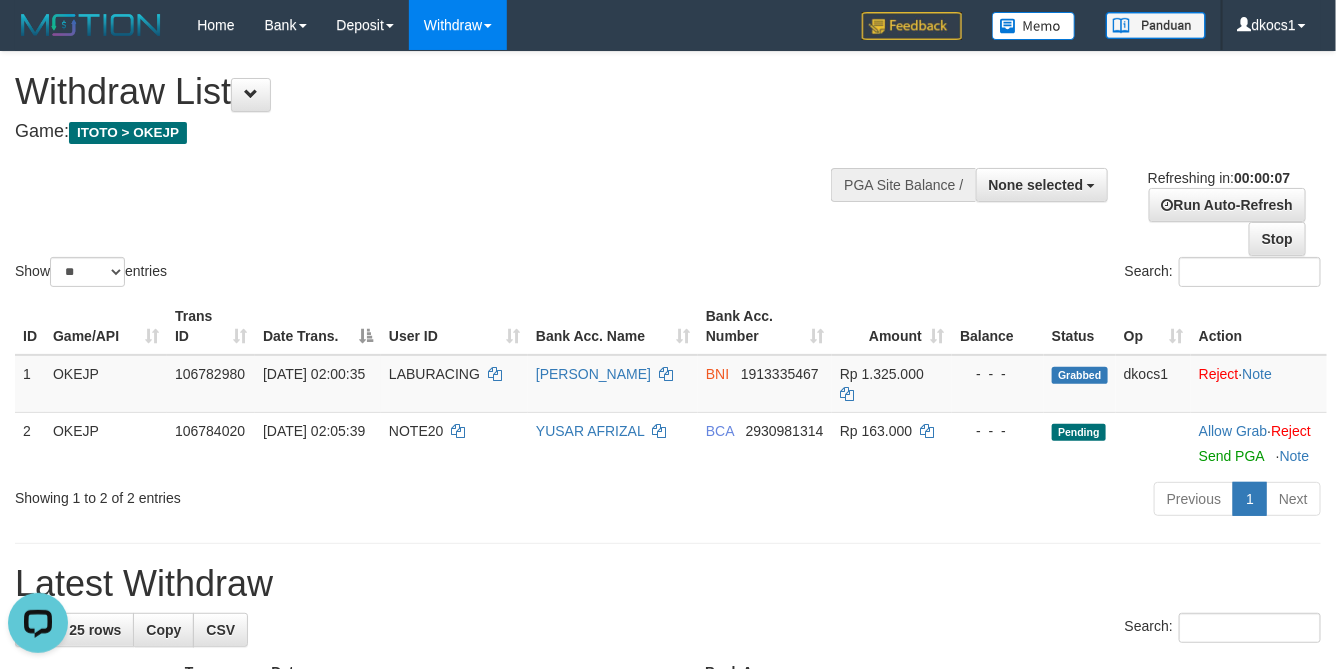 scroll, scrollTop: 0, scrollLeft: 0, axis: both 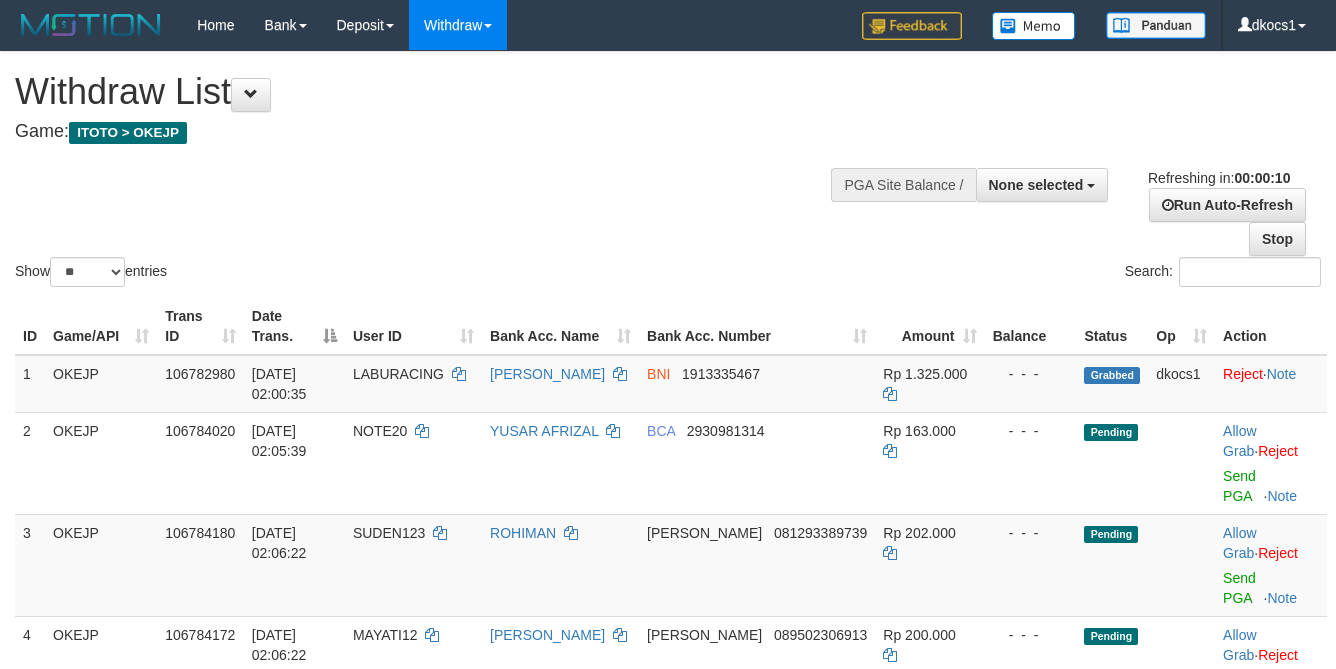select 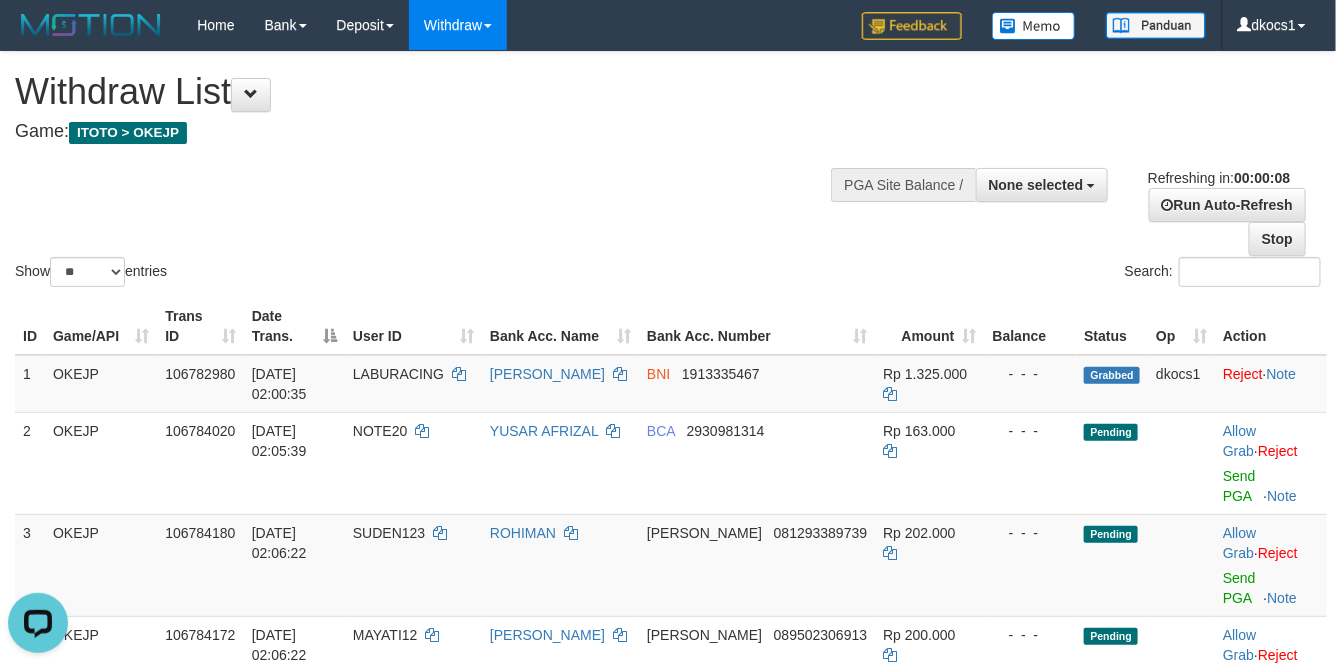 scroll, scrollTop: 0, scrollLeft: 0, axis: both 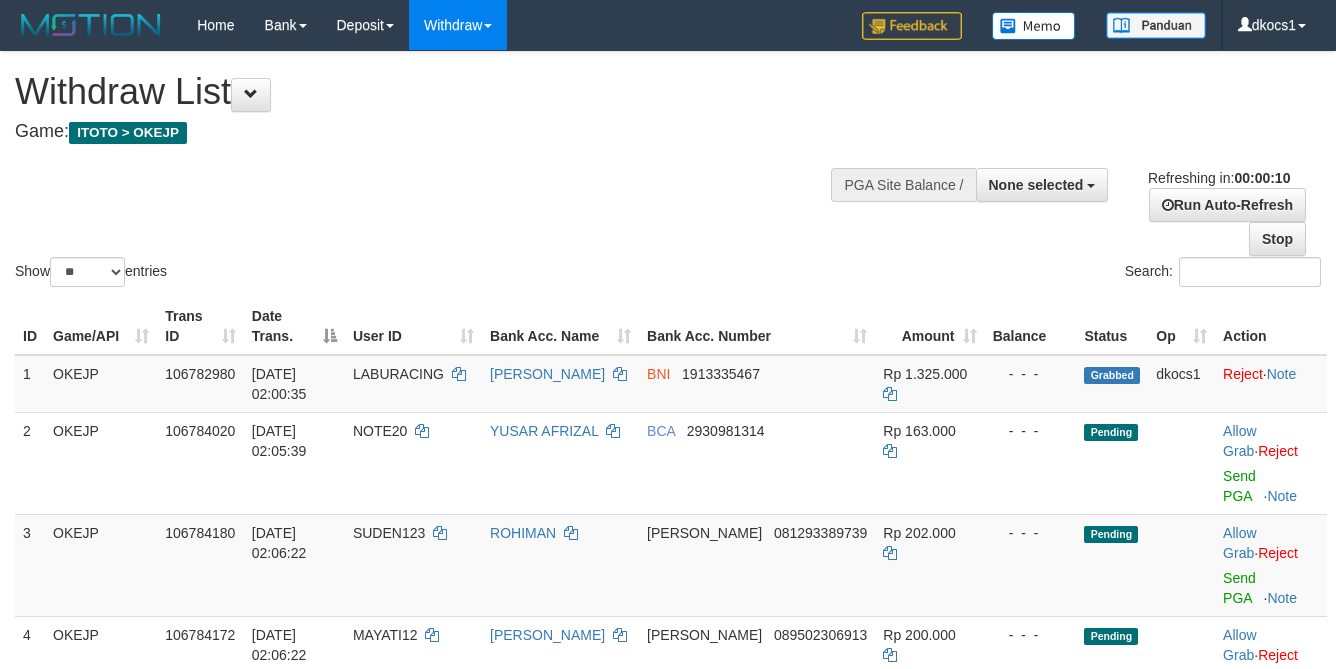 select 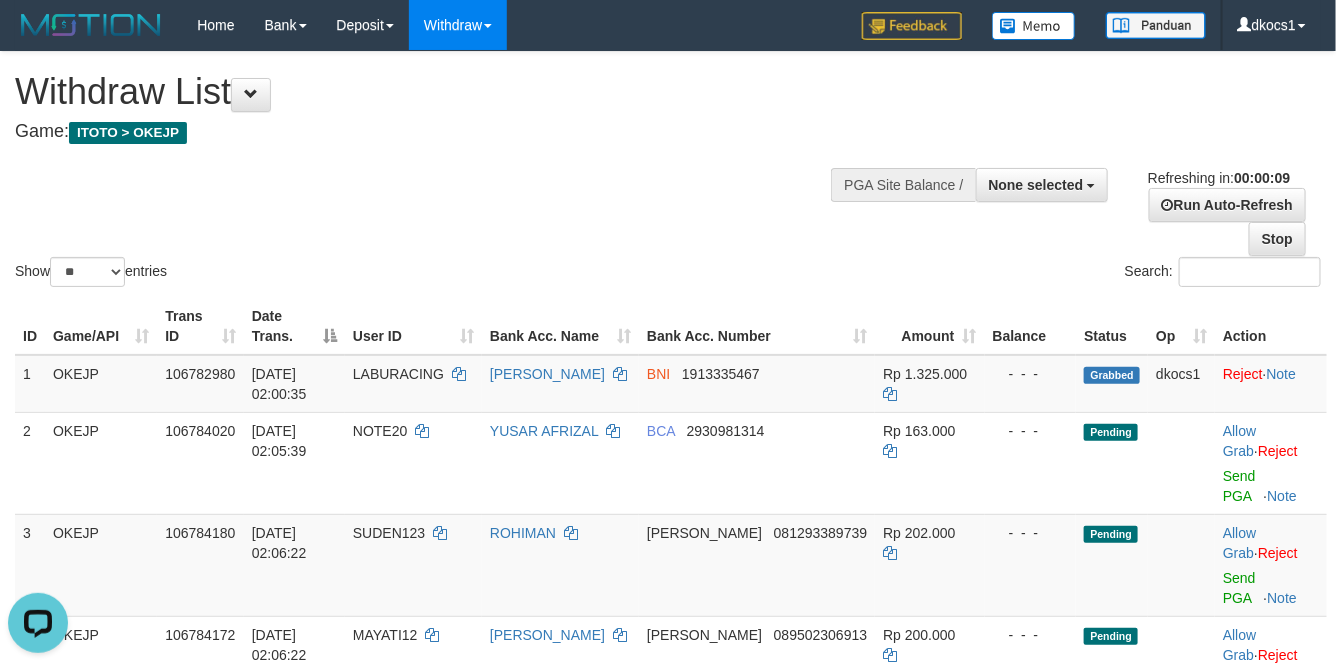 scroll, scrollTop: 0, scrollLeft: 0, axis: both 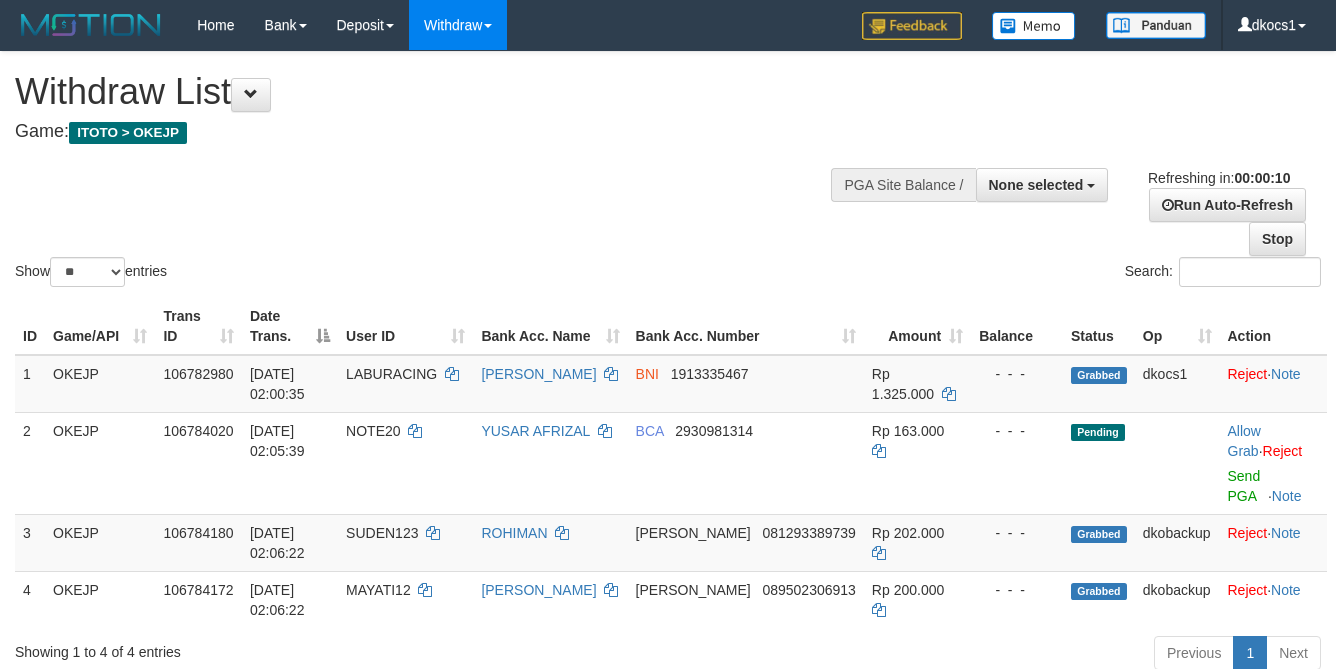 select 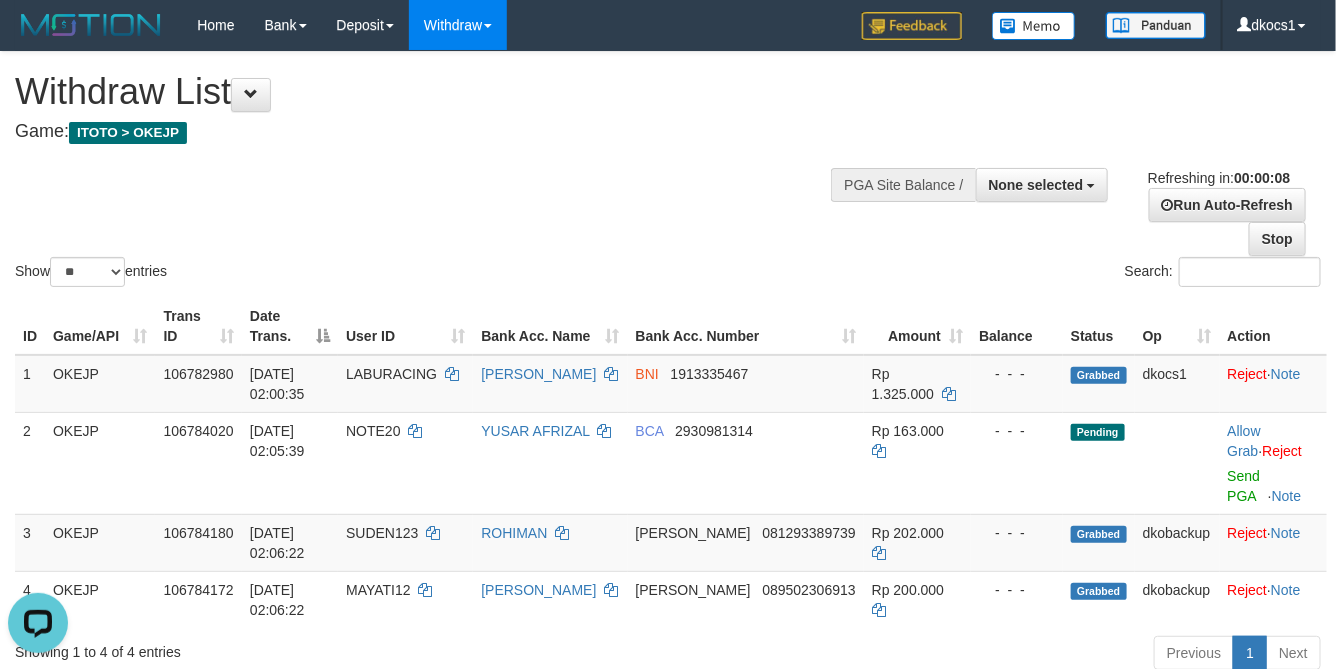 scroll, scrollTop: 0, scrollLeft: 0, axis: both 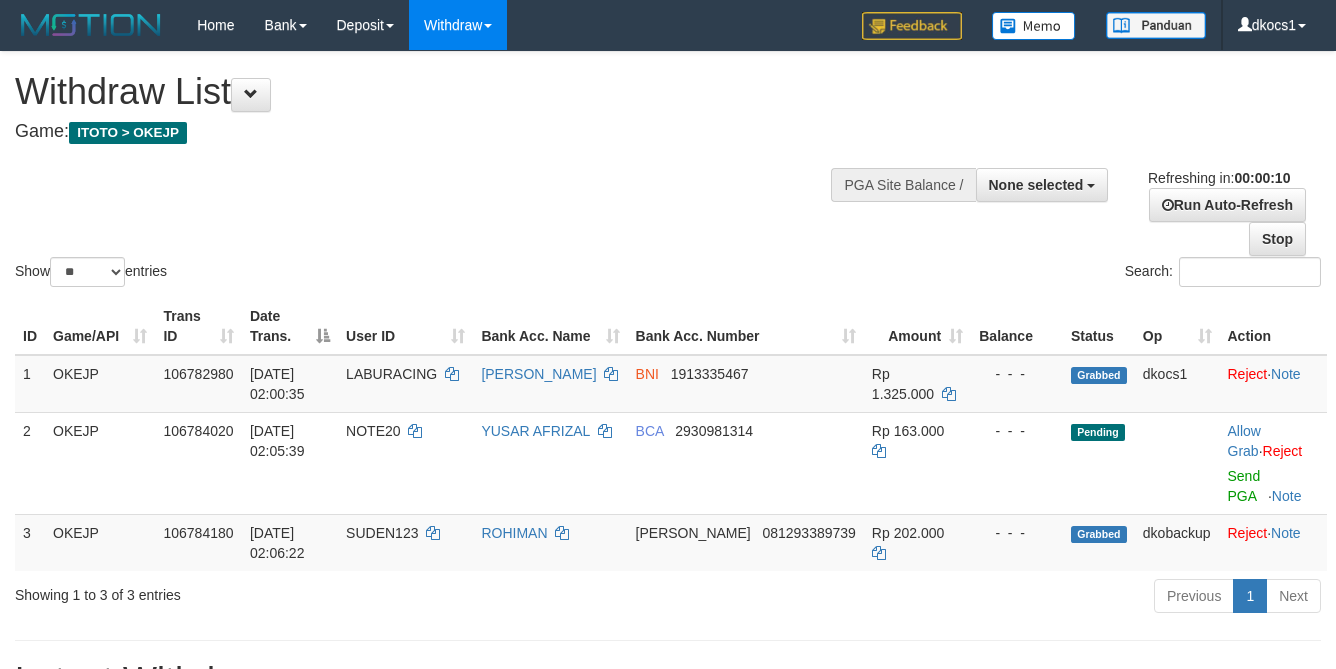 select 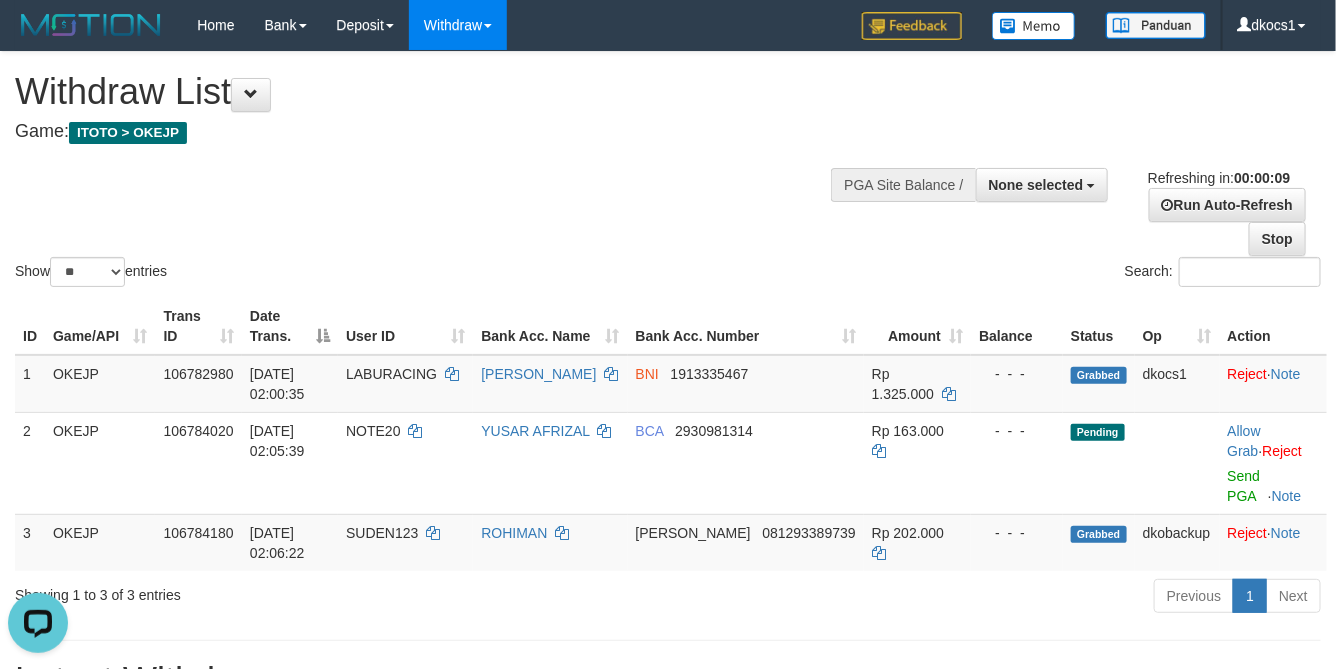 scroll, scrollTop: 0, scrollLeft: 0, axis: both 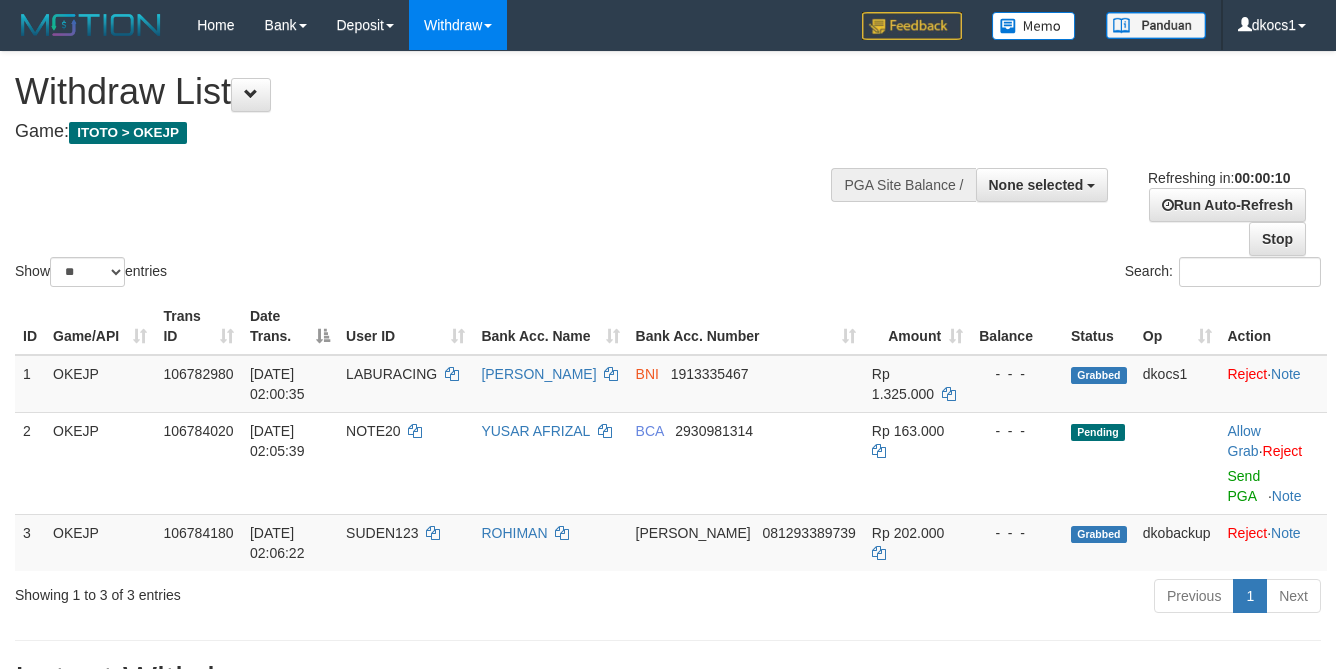select 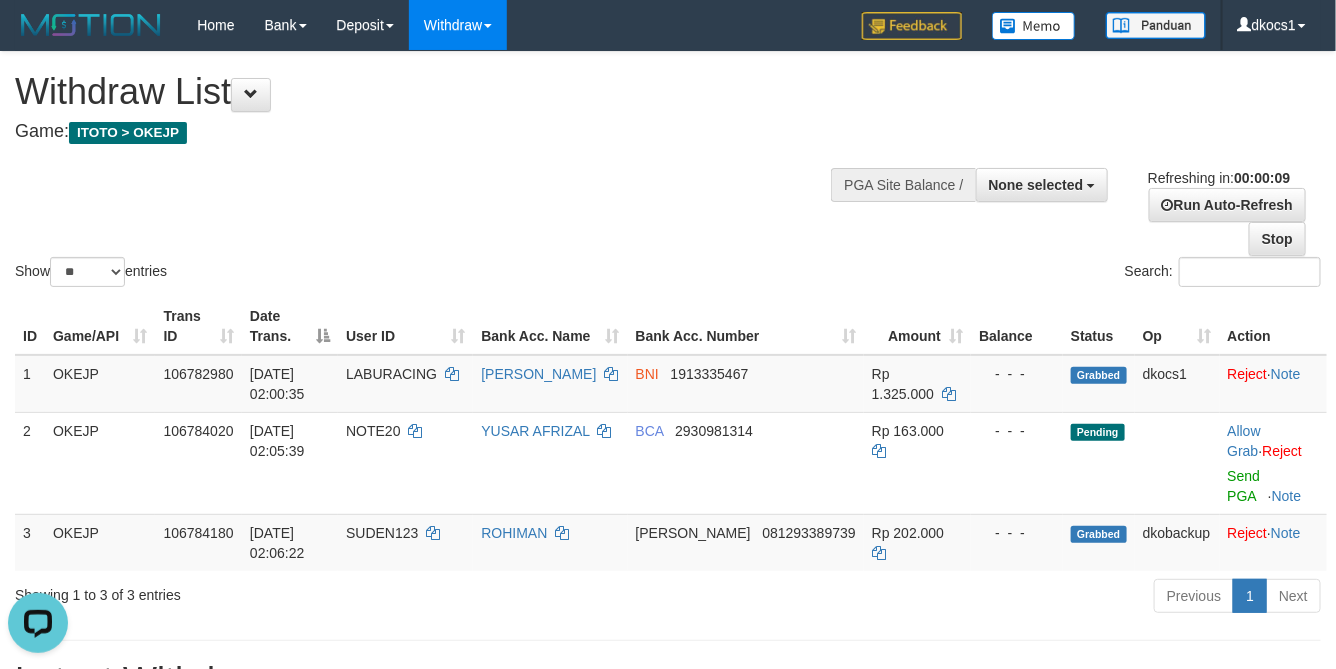 scroll, scrollTop: 0, scrollLeft: 0, axis: both 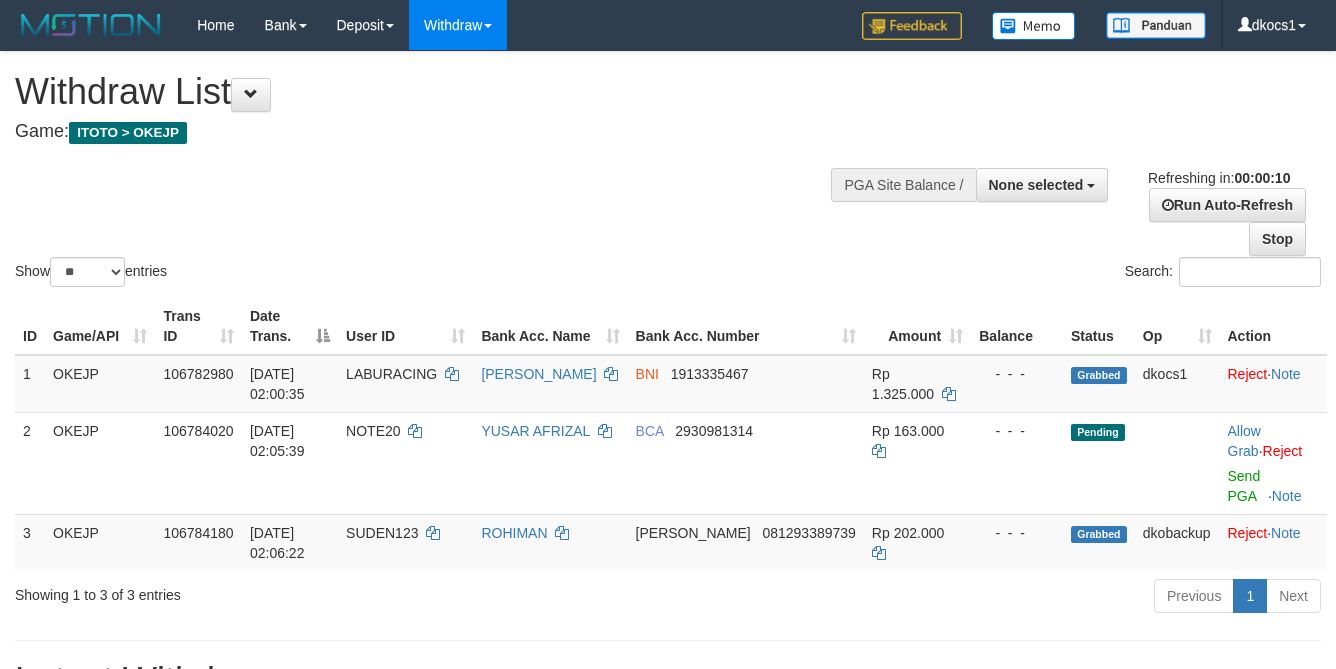 select 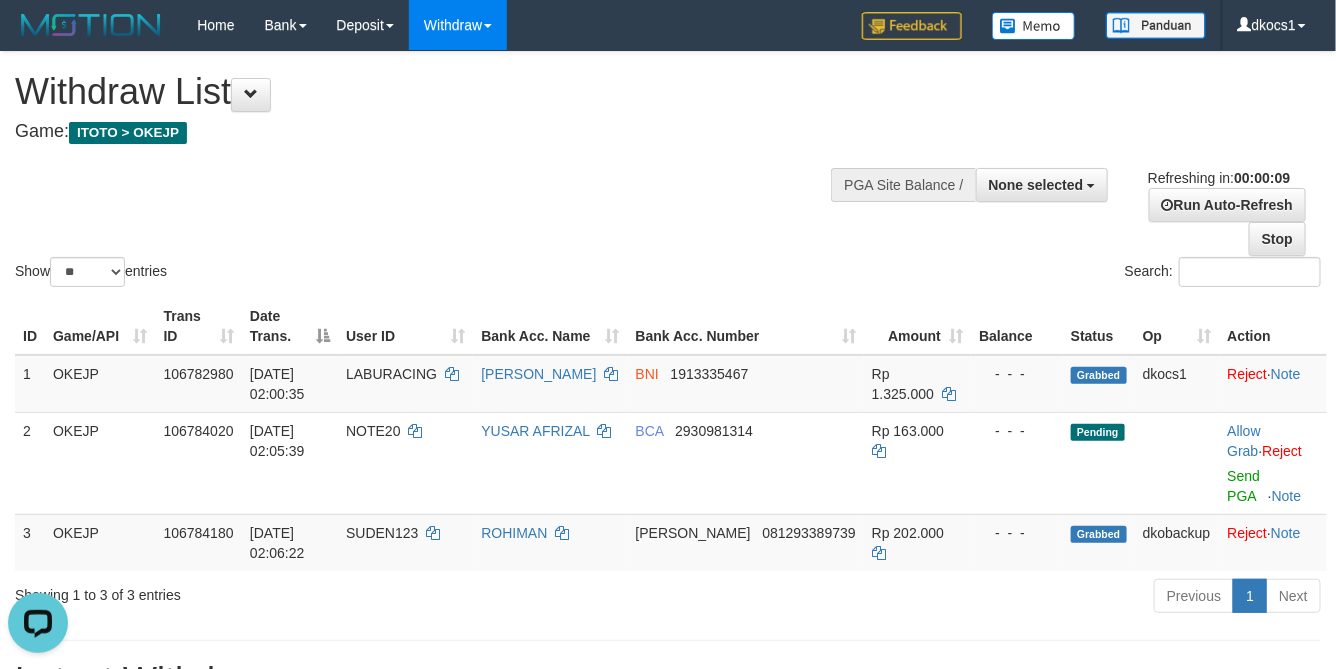 scroll, scrollTop: 0, scrollLeft: 0, axis: both 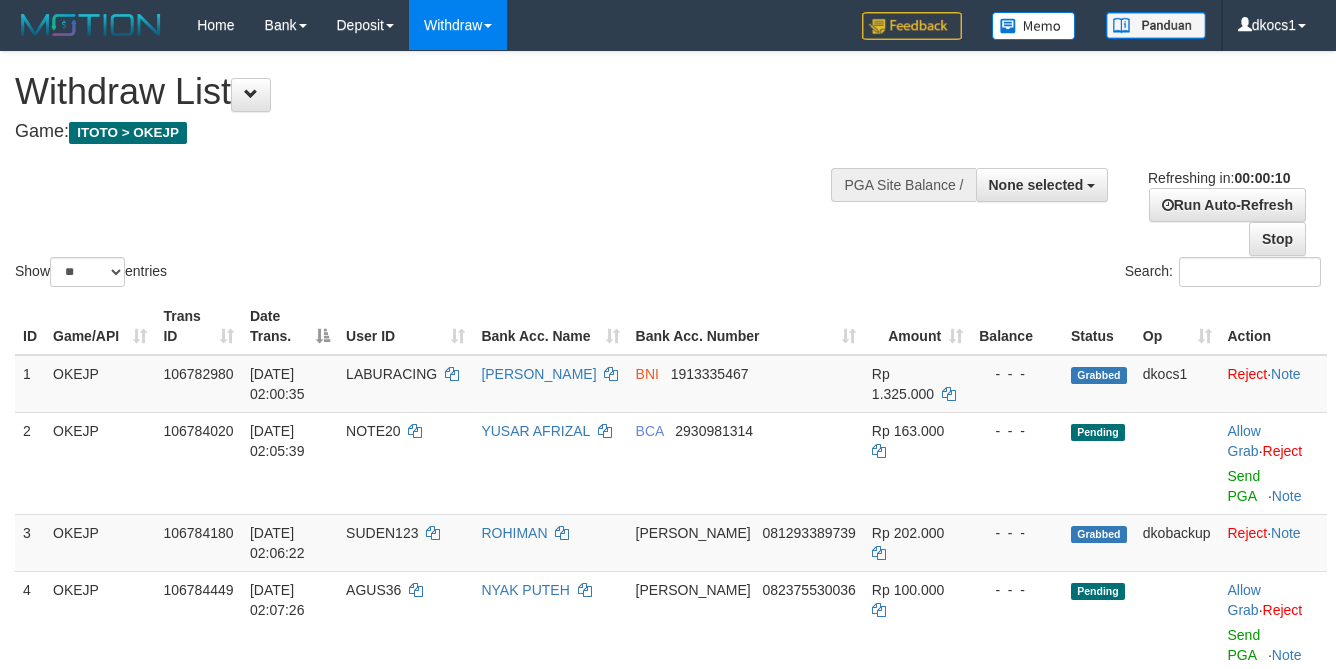 select 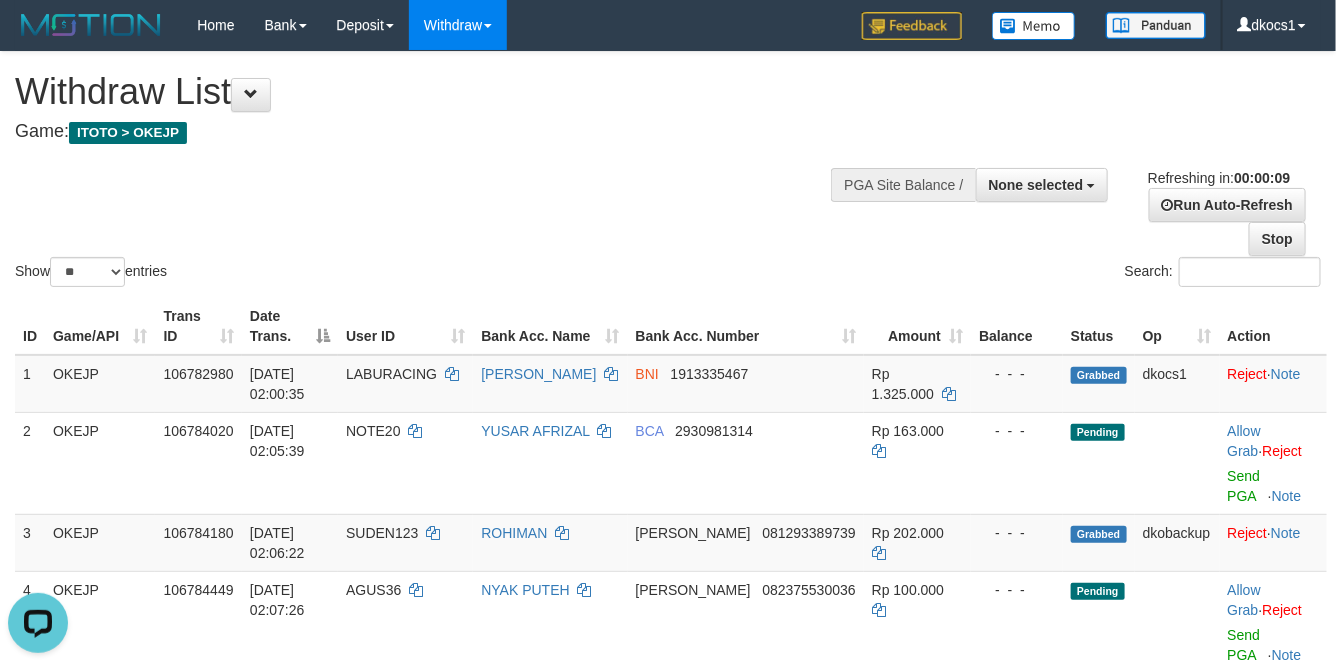 scroll, scrollTop: 0, scrollLeft: 0, axis: both 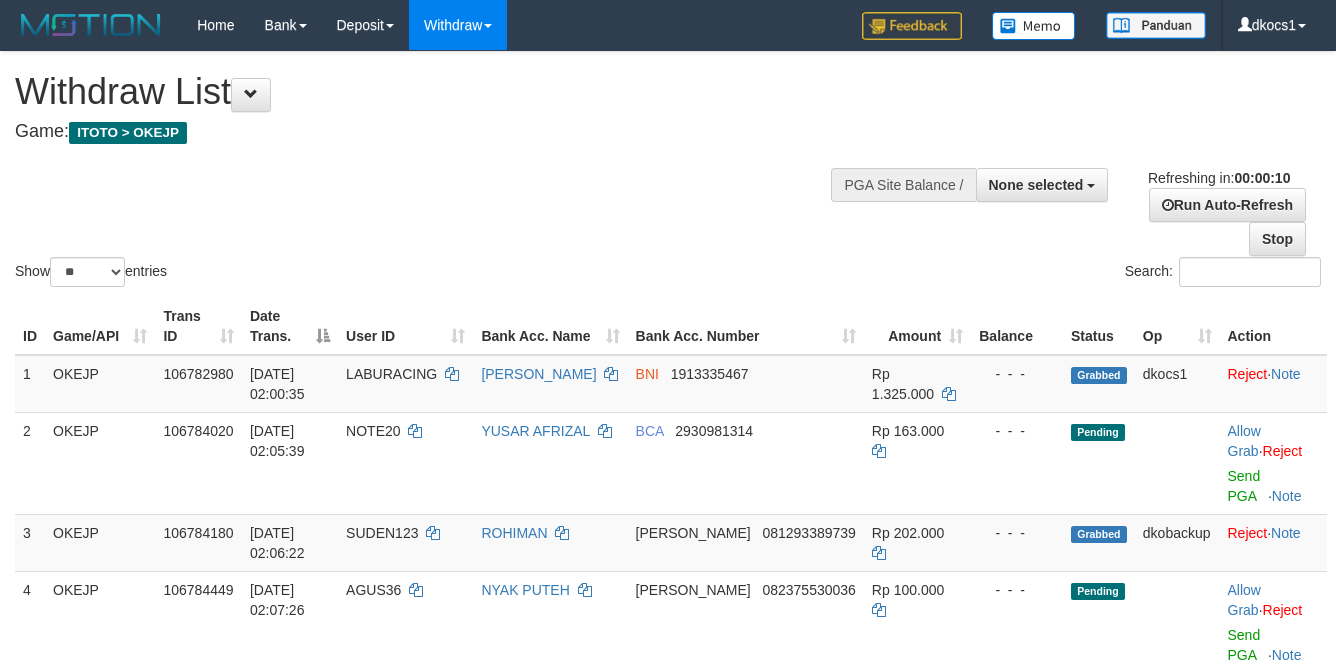select 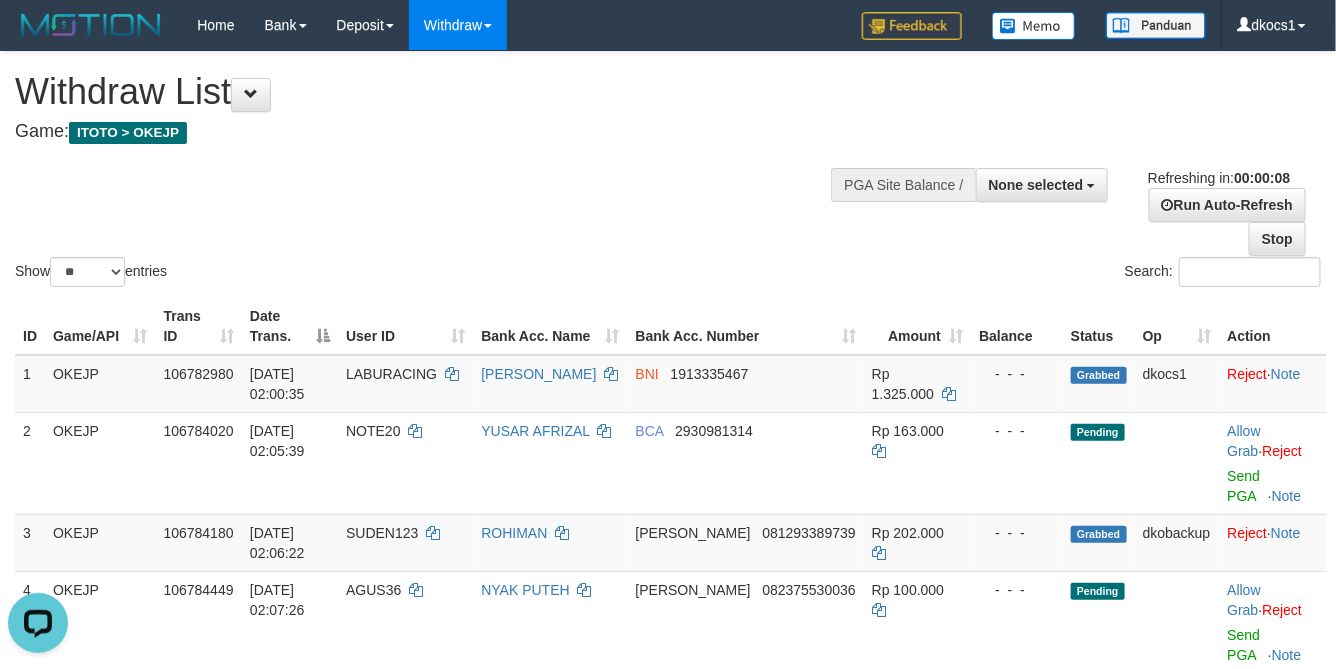 scroll, scrollTop: 0, scrollLeft: 0, axis: both 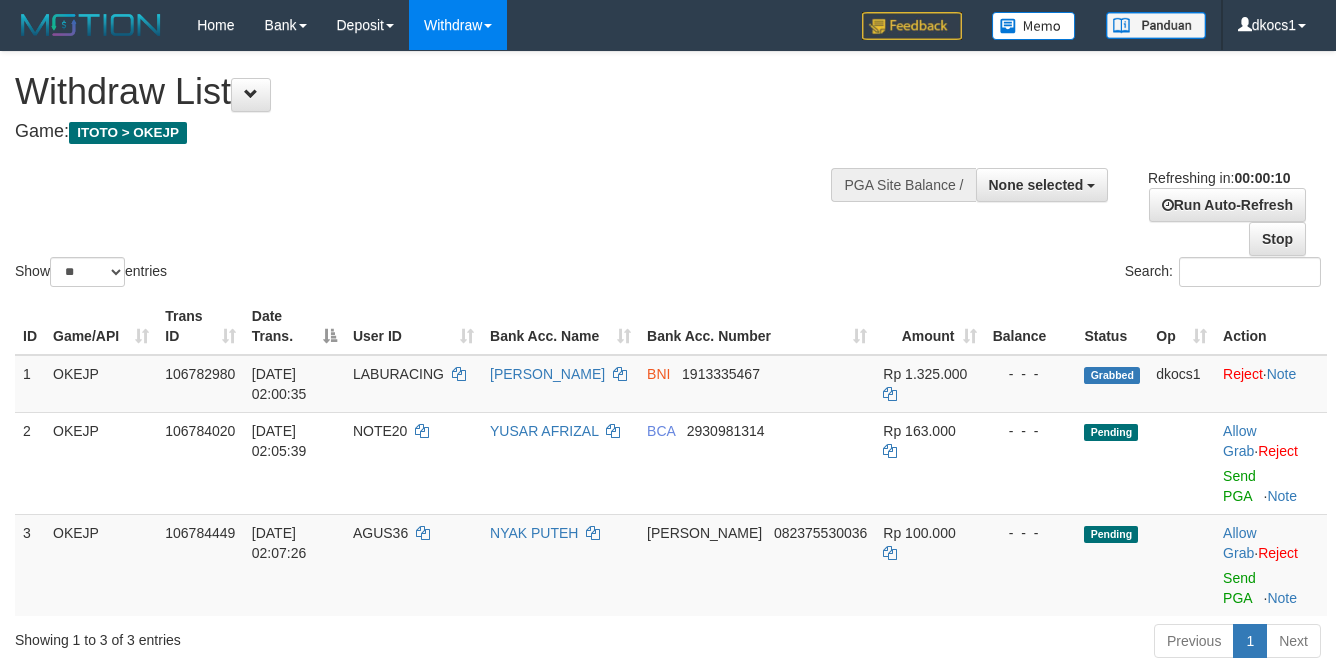 select 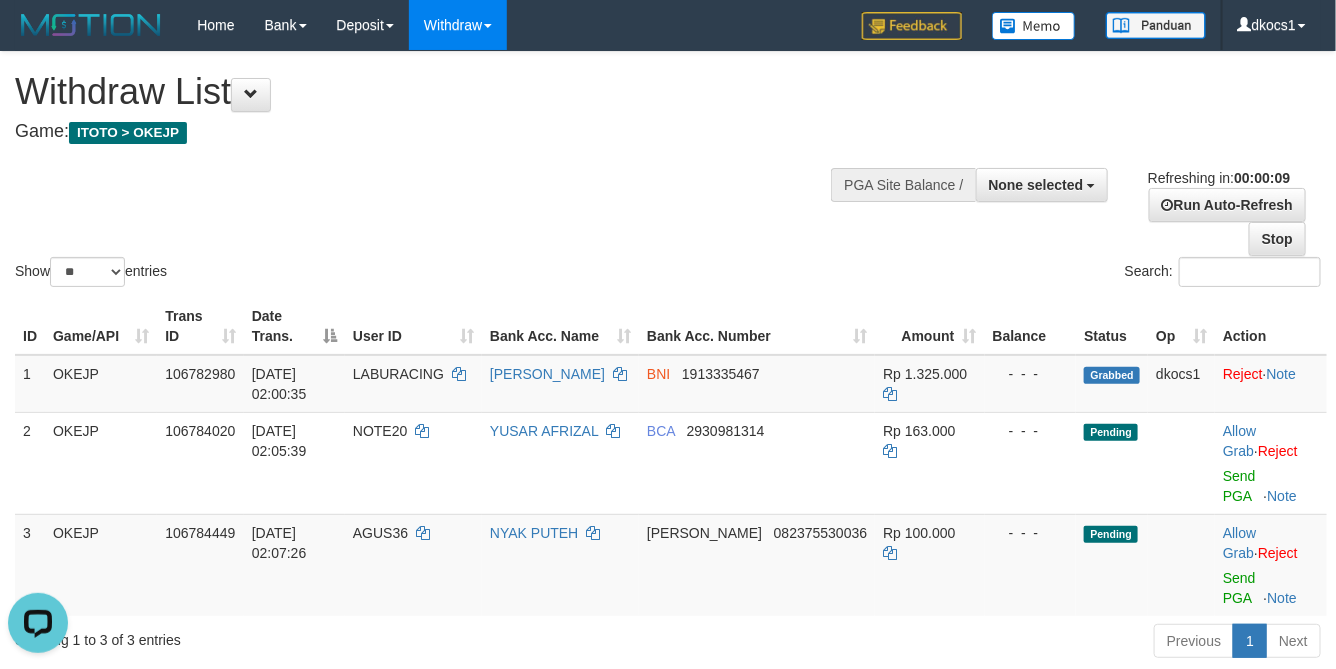 scroll, scrollTop: 0, scrollLeft: 0, axis: both 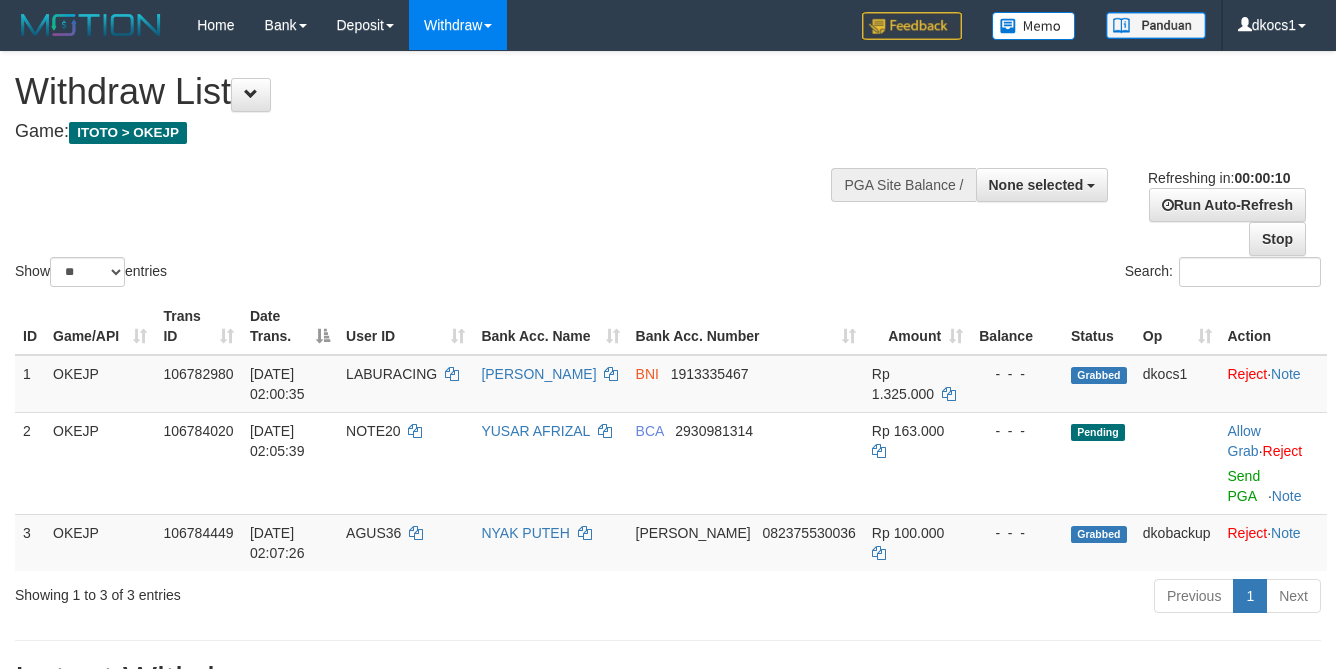 select 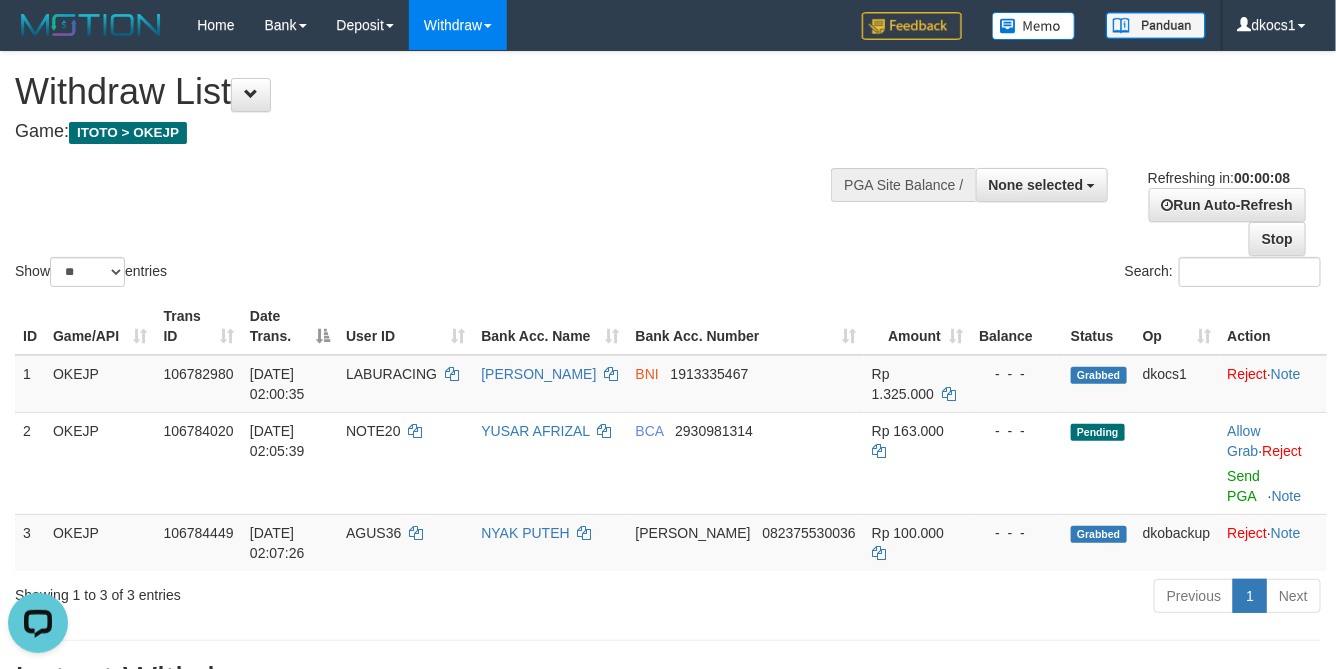 scroll, scrollTop: 0, scrollLeft: 0, axis: both 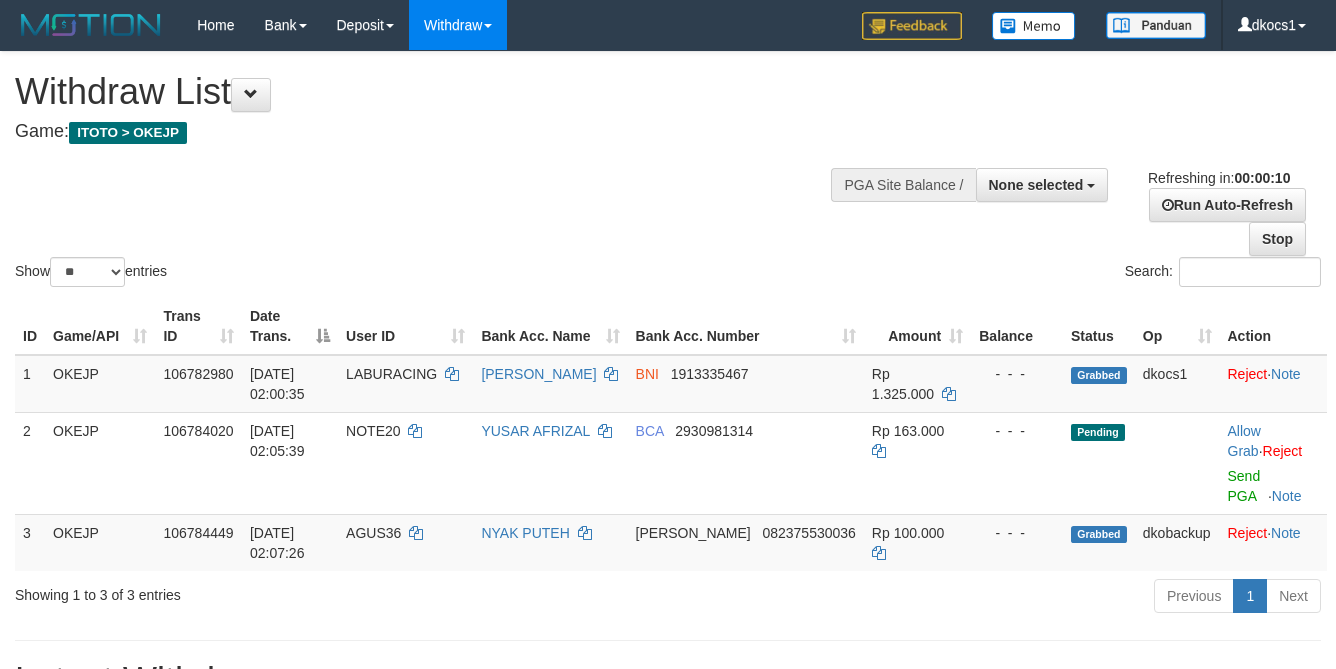 select 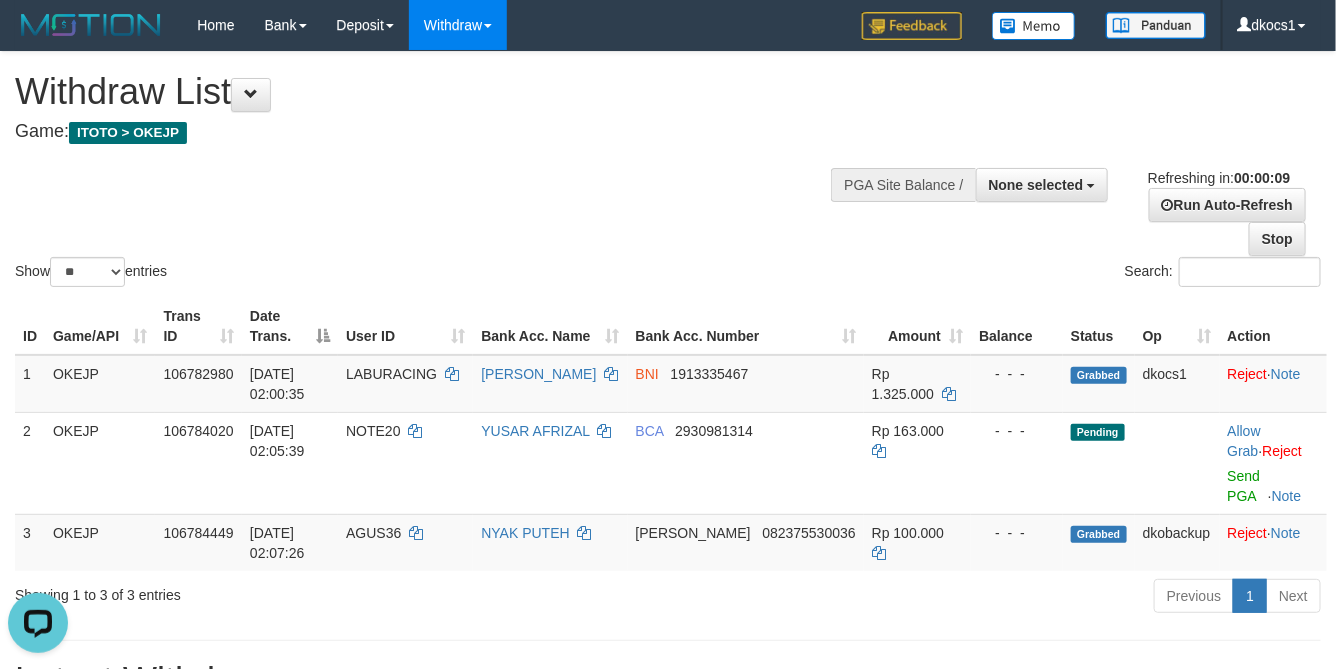 scroll, scrollTop: 0, scrollLeft: 0, axis: both 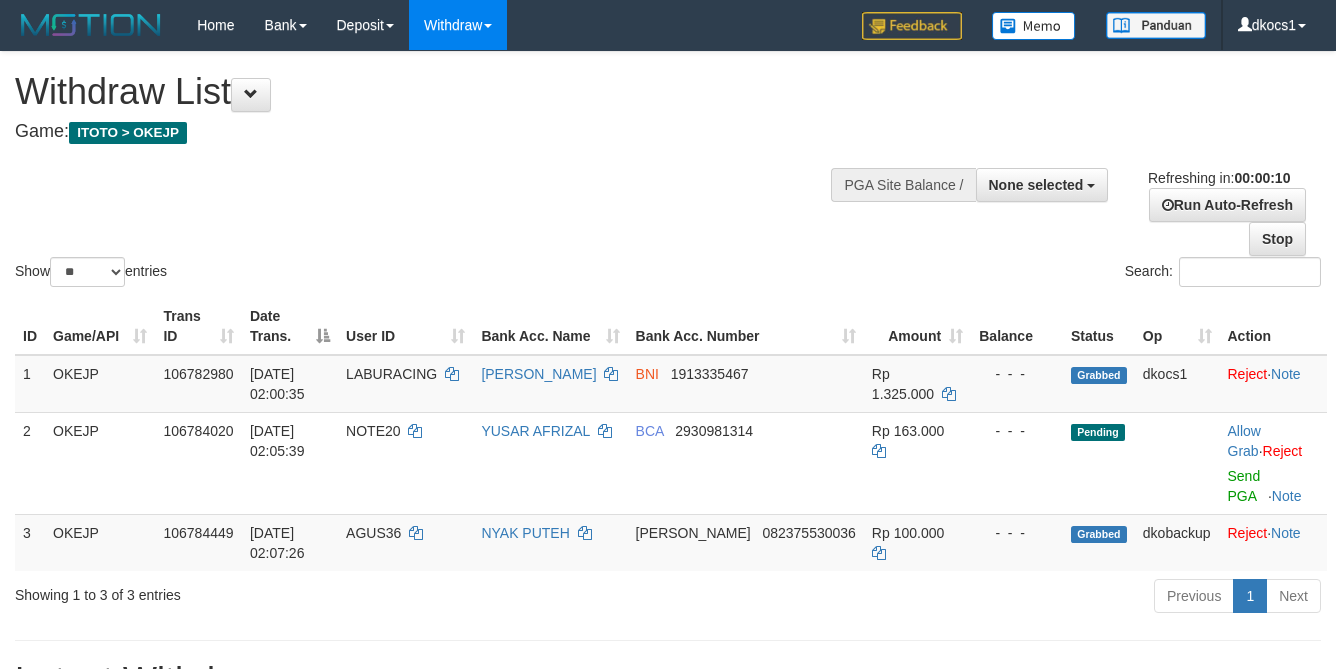 select 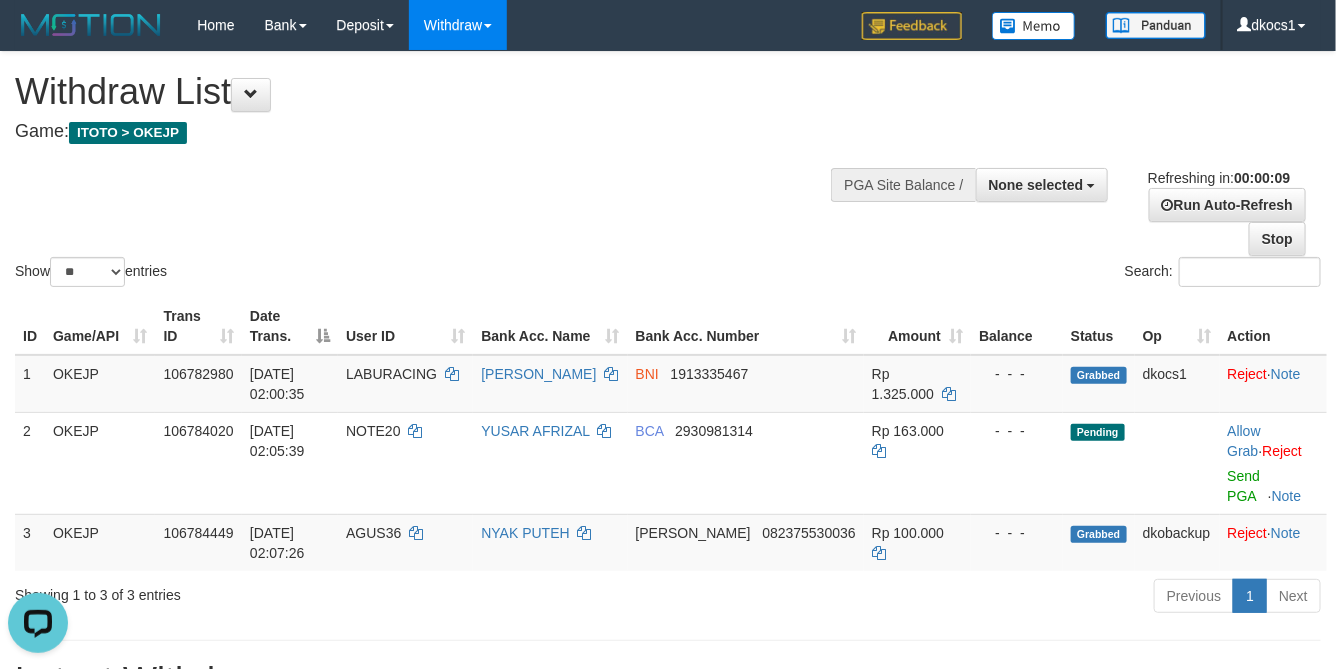 scroll, scrollTop: 0, scrollLeft: 0, axis: both 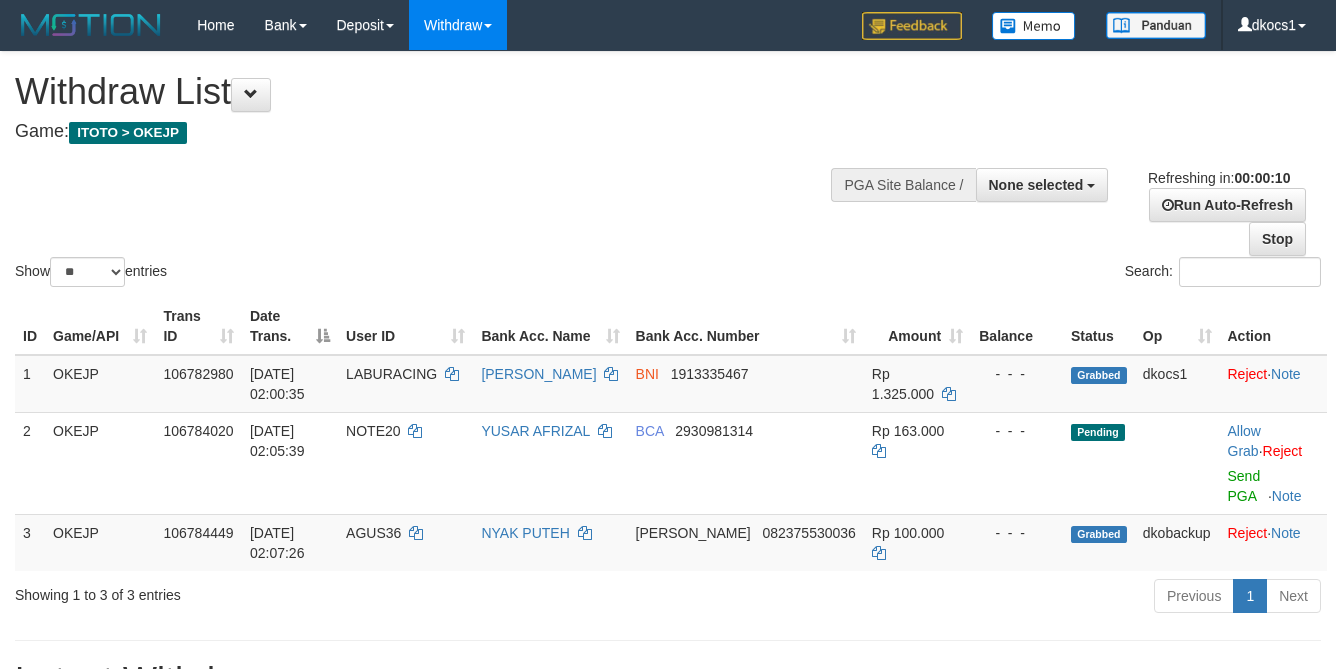 select 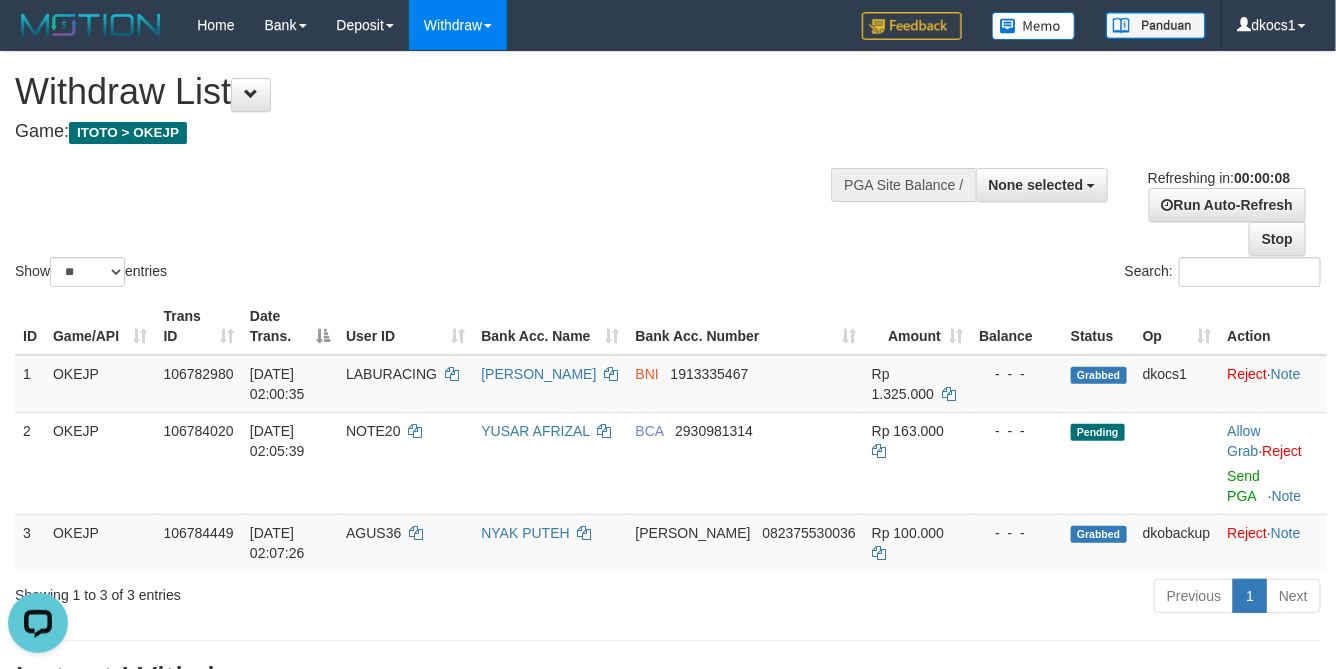 scroll, scrollTop: 0, scrollLeft: 0, axis: both 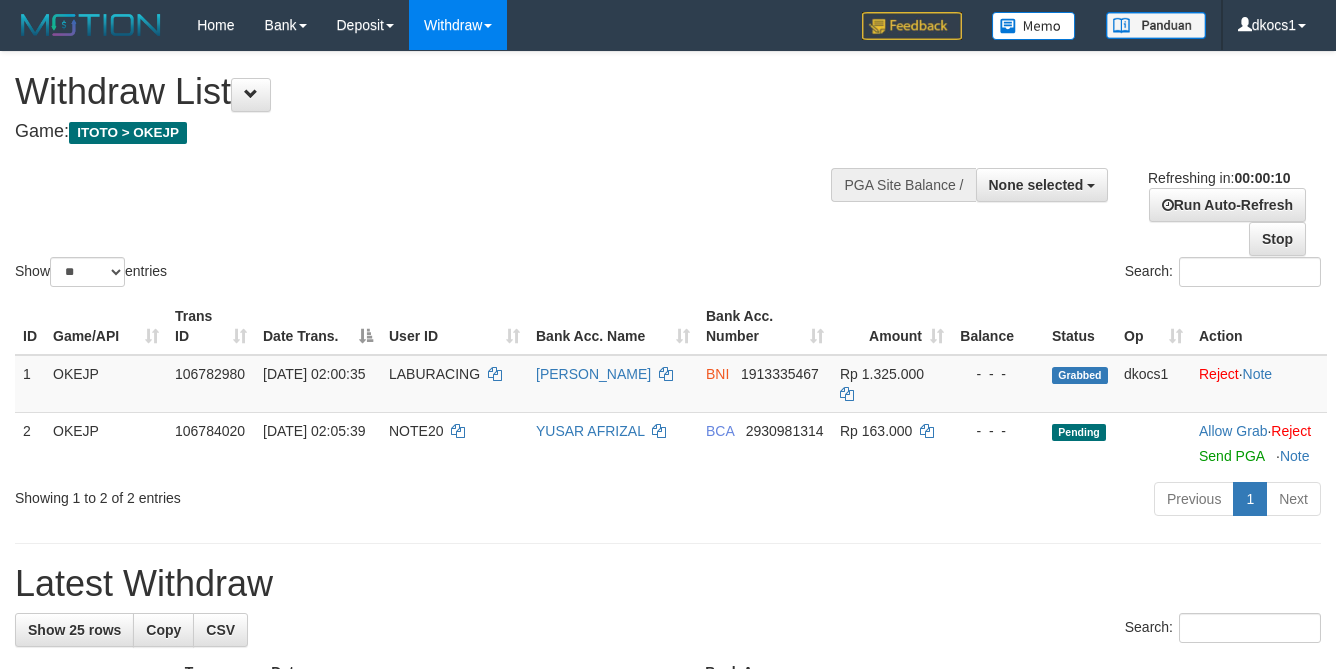 select 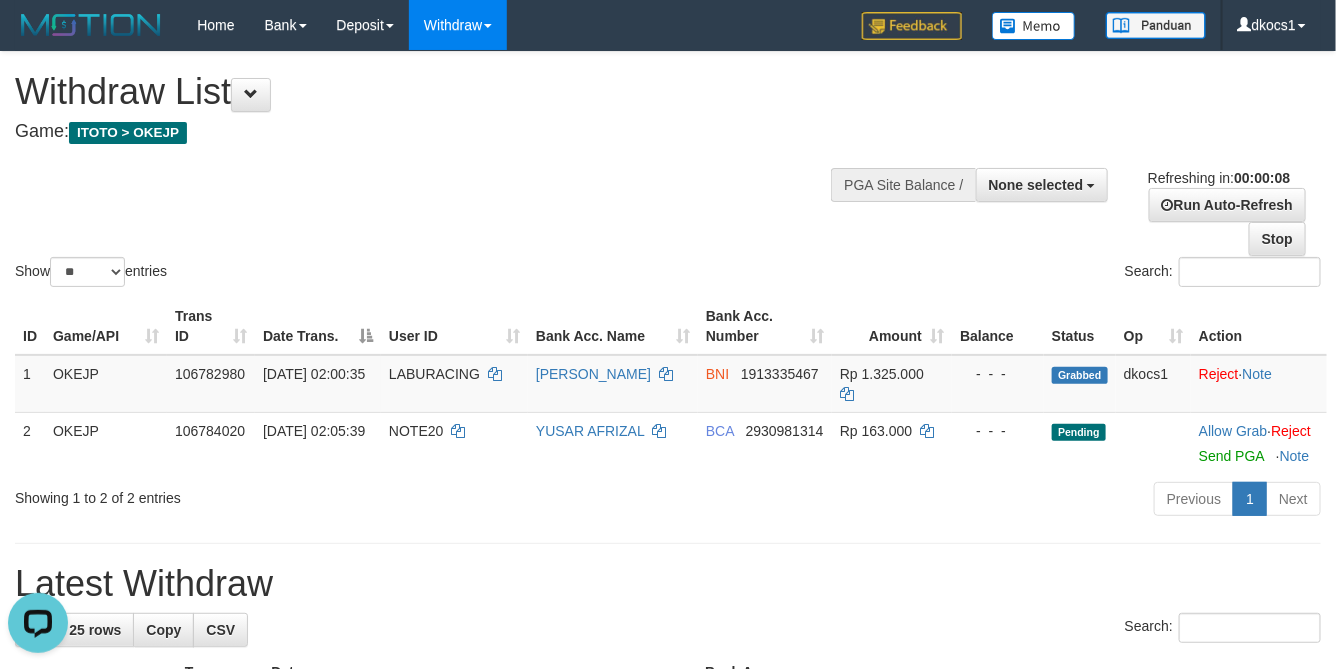 scroll, scrollTop: 0, scrollLeft: 0, axis: both 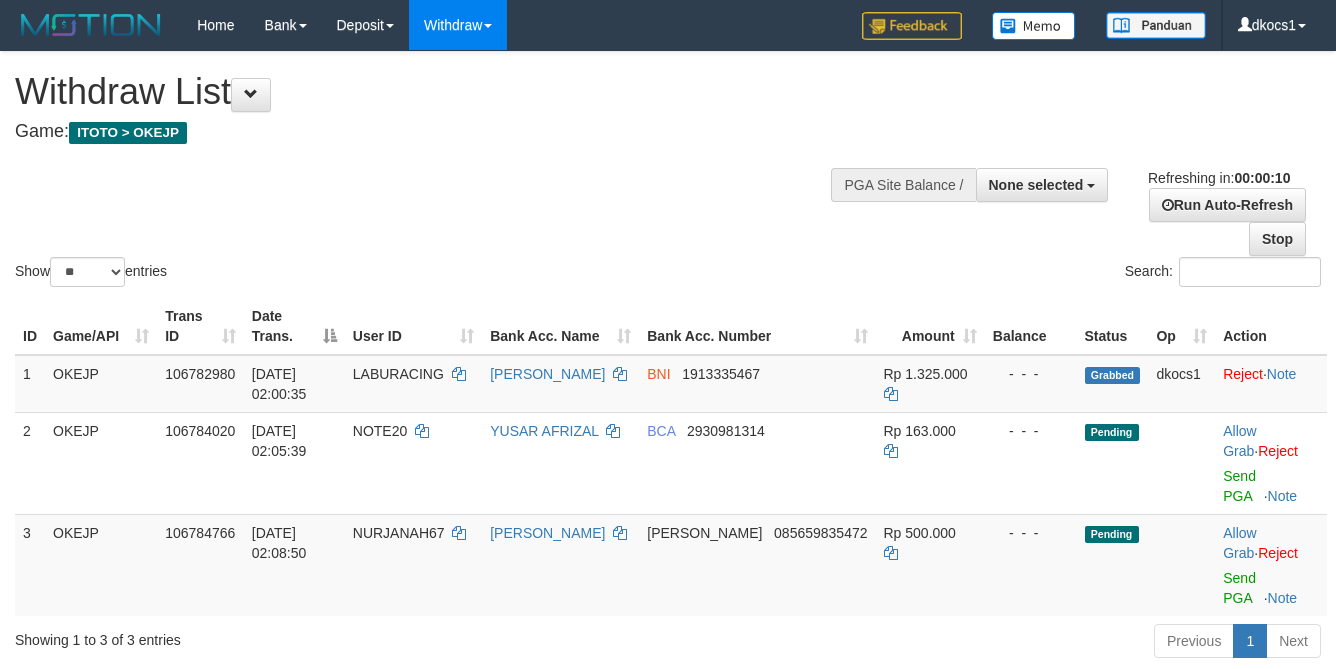 select 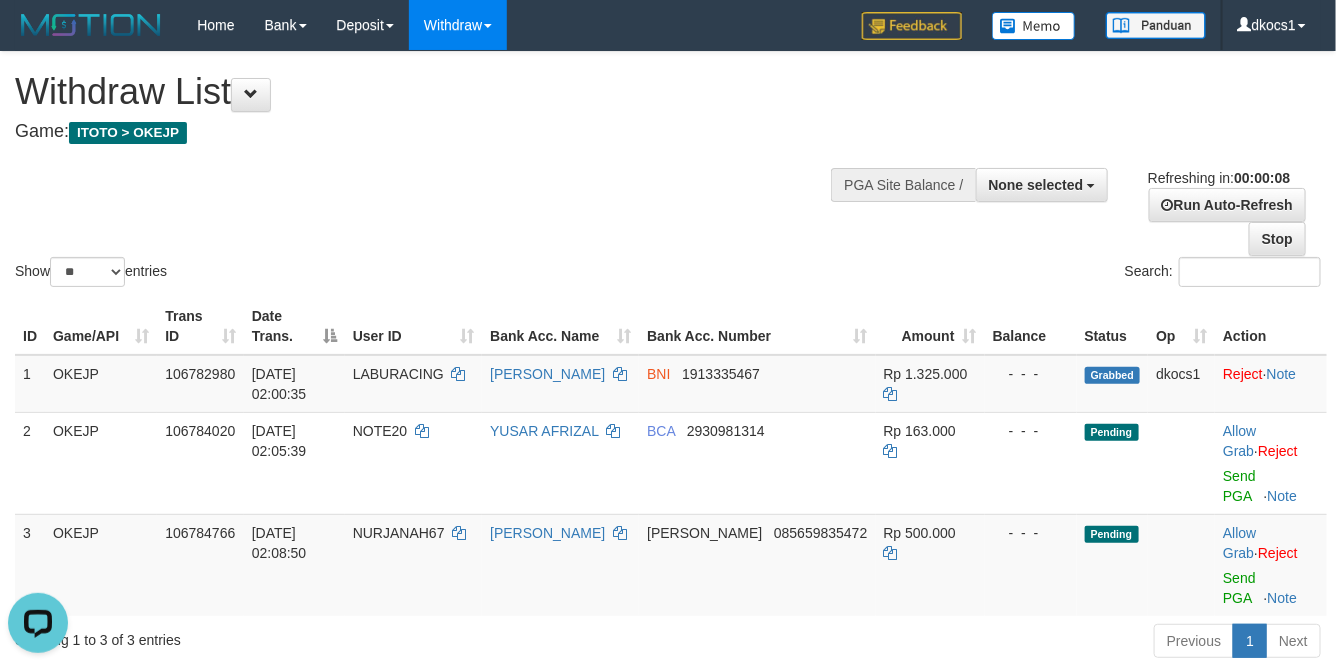 scroll, scrollTop: 0, scrollLeft: 0, axis: both 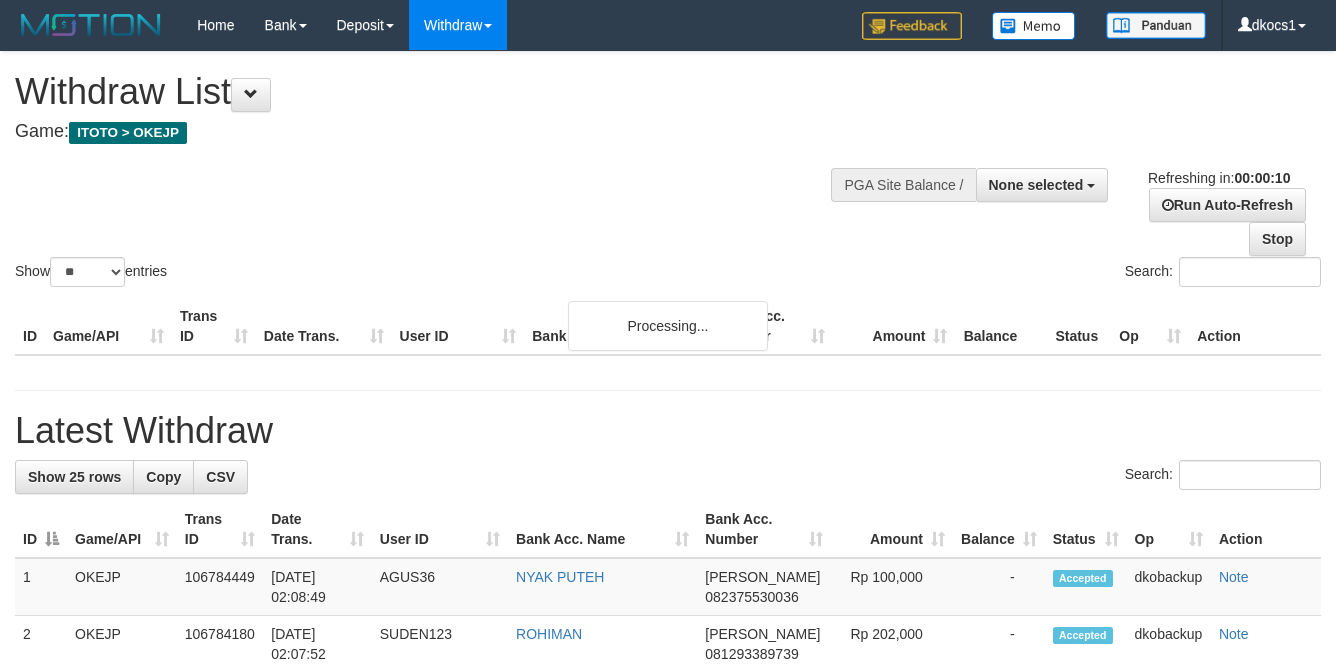 select 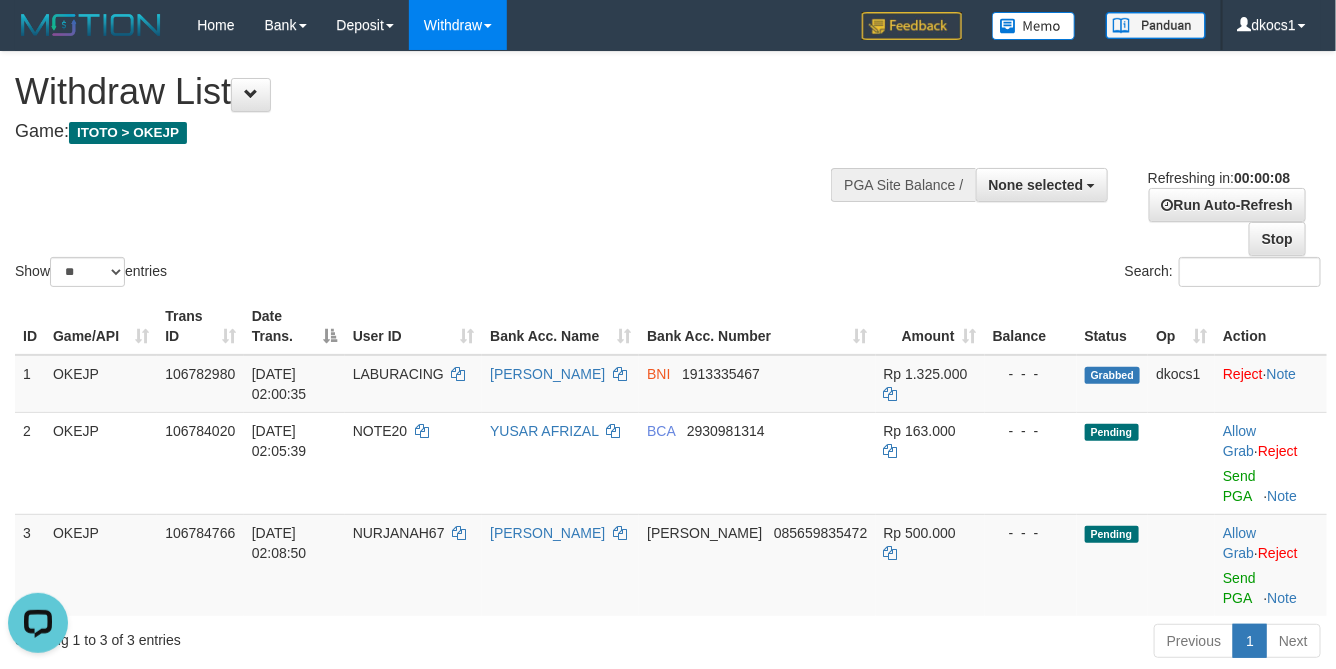 scroll, scrollTop: 0, scrollLeft: 0, axis: both 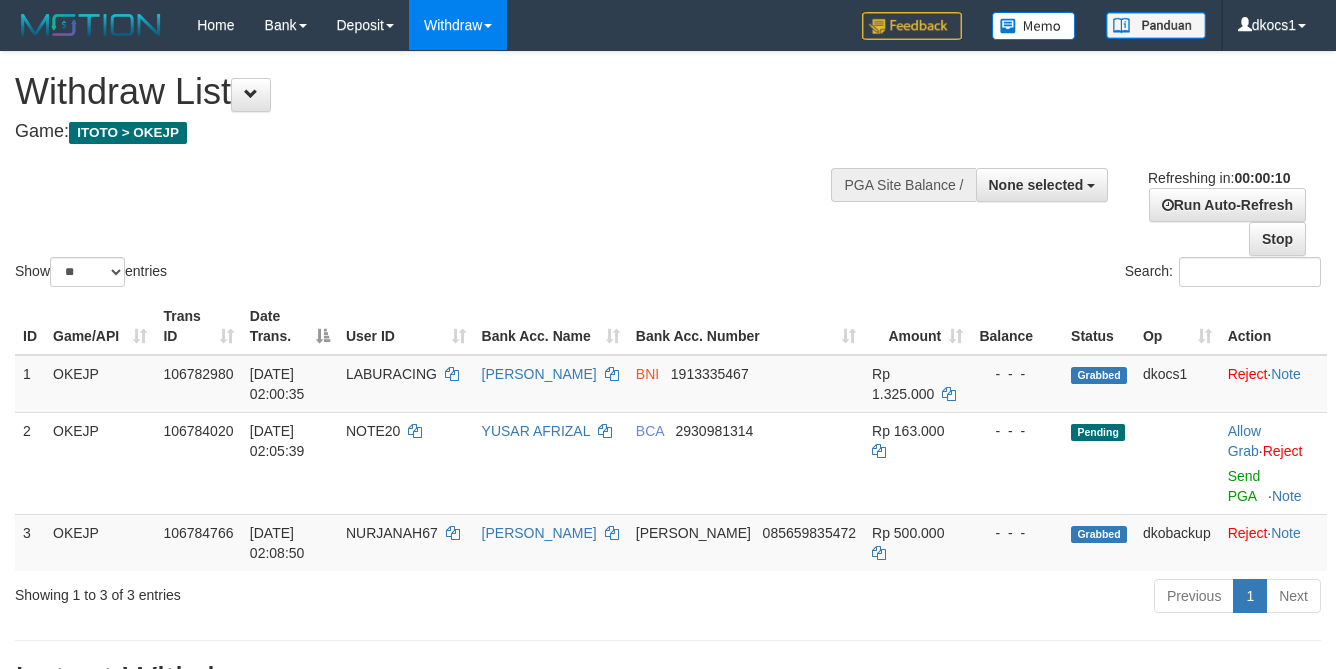 select 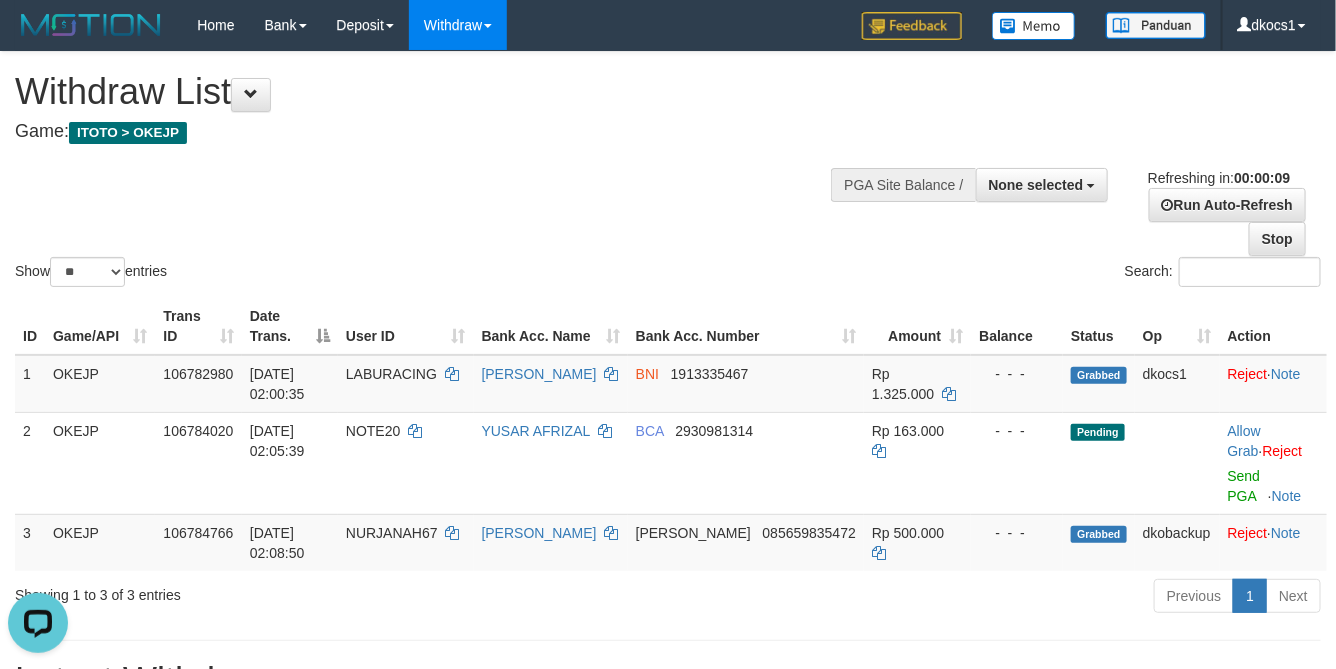 scroll, scrollTop: 0, scrollLeft: 0, axis: both 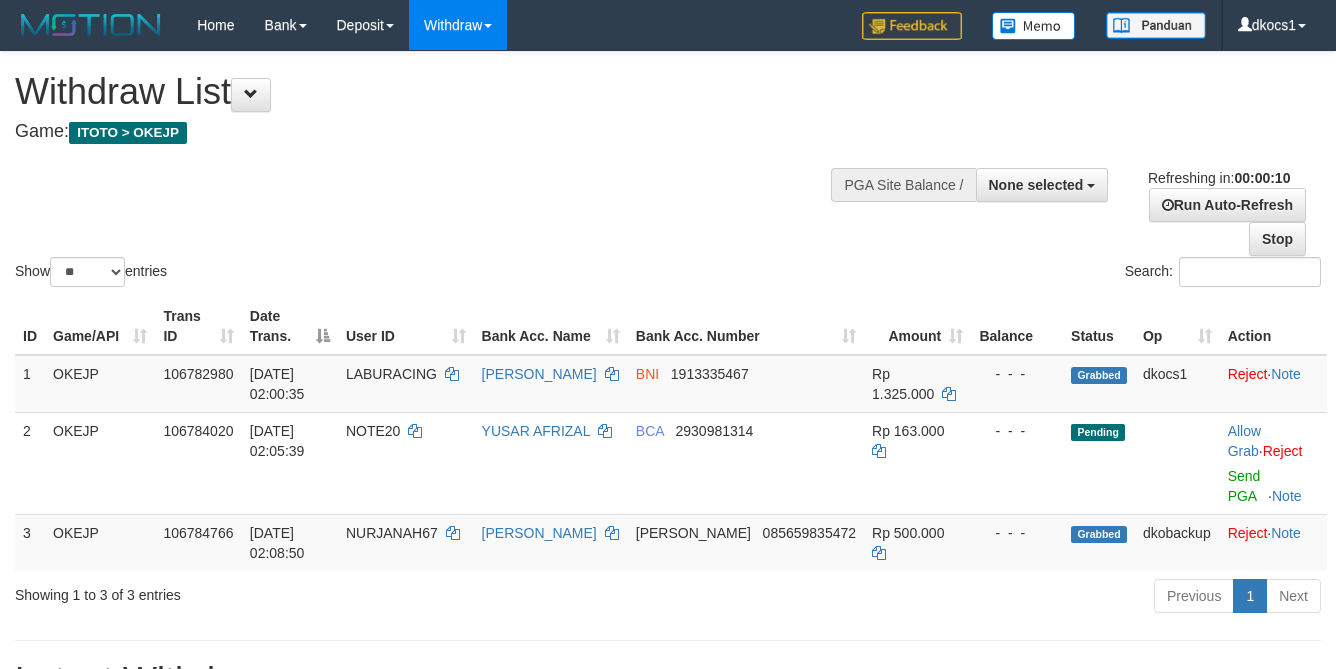 select 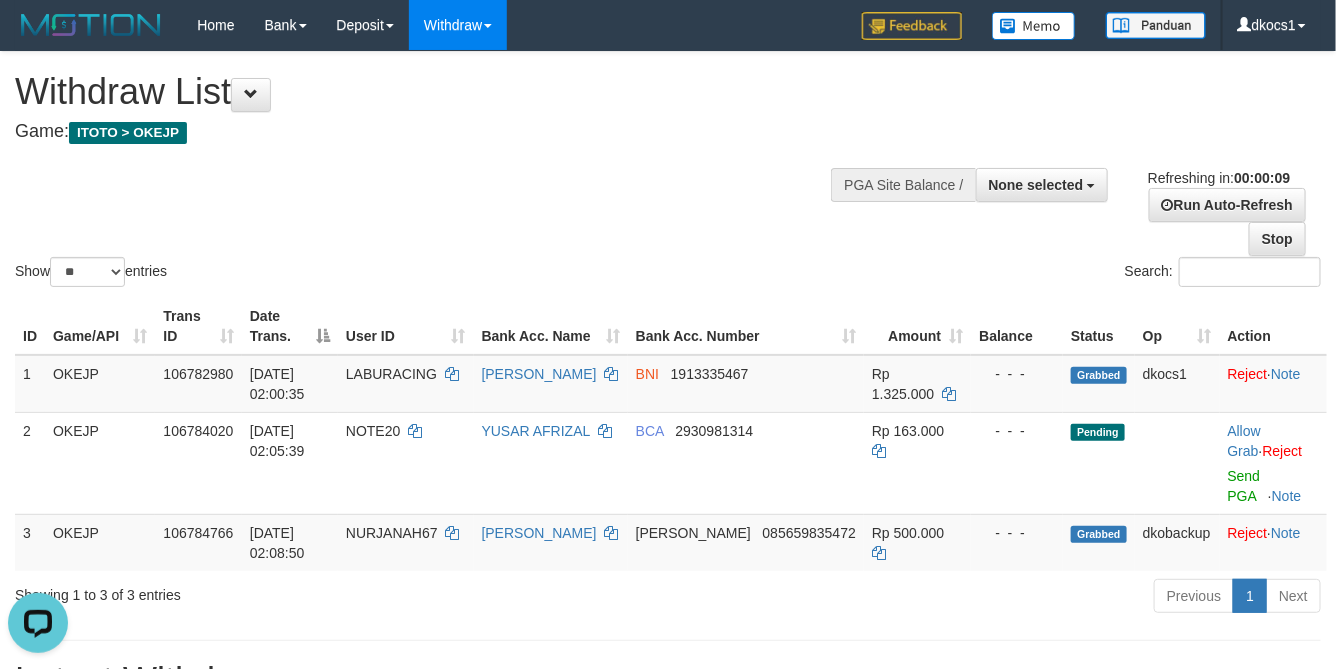 scroll, scrollTop: 0, scrollLeft: 0, axis: both 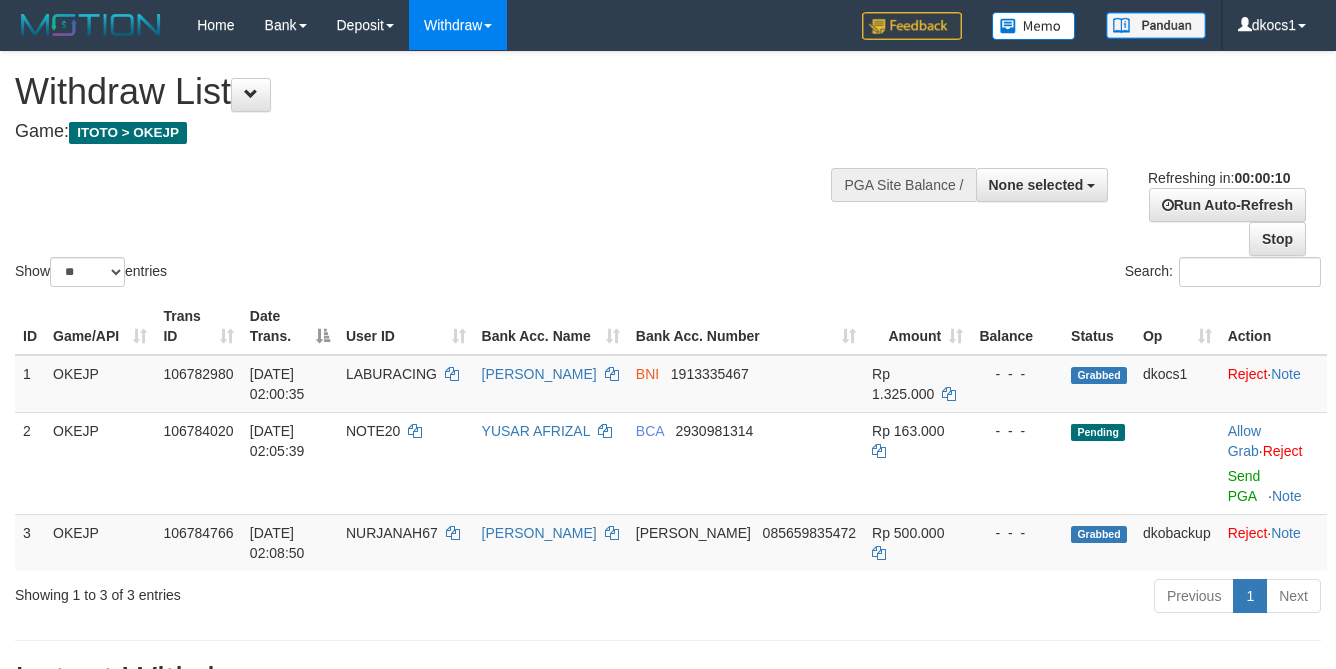select 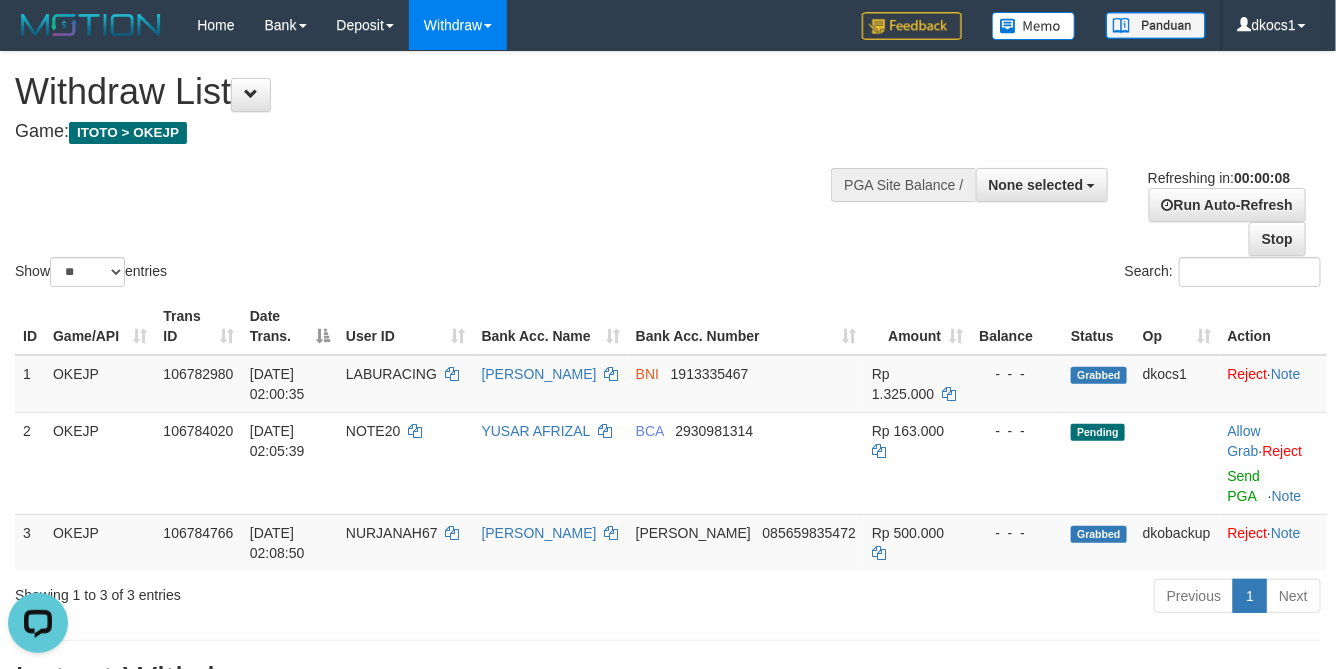 scroll, scrollTop: 0, scrollLeft: 0, axis: both 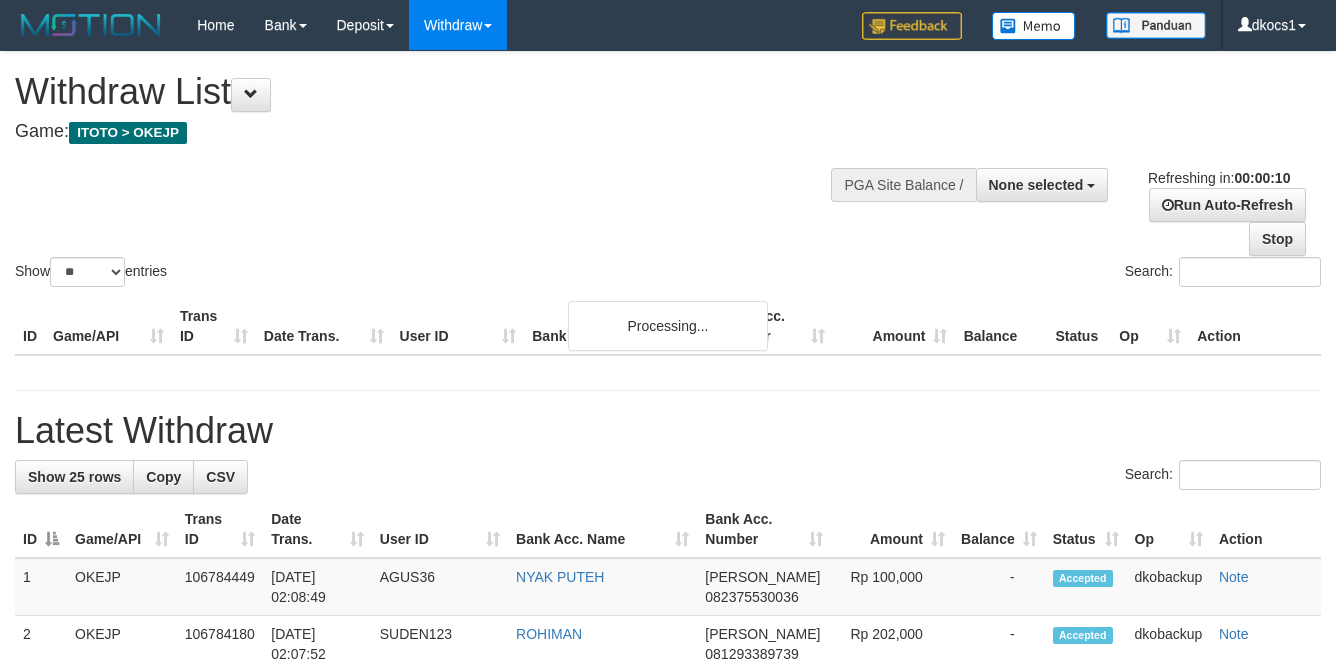 select 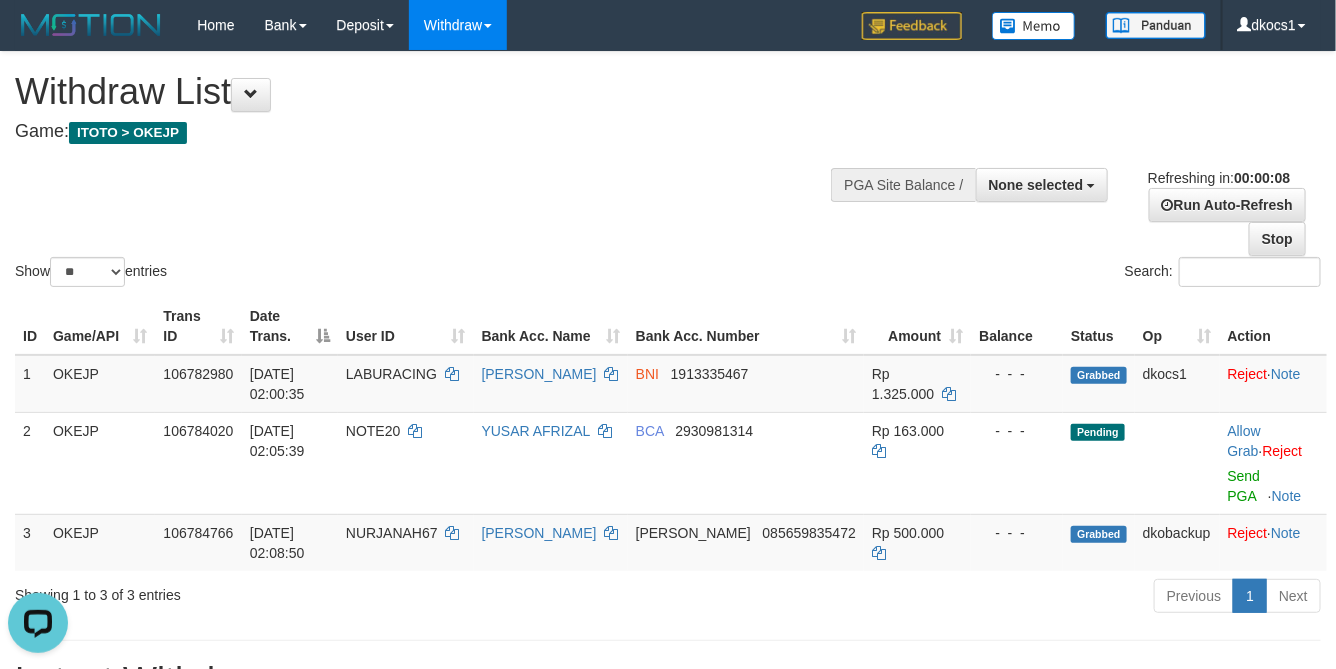 scroll, scrollTop: 0, scrollLeft: 0, axis: both 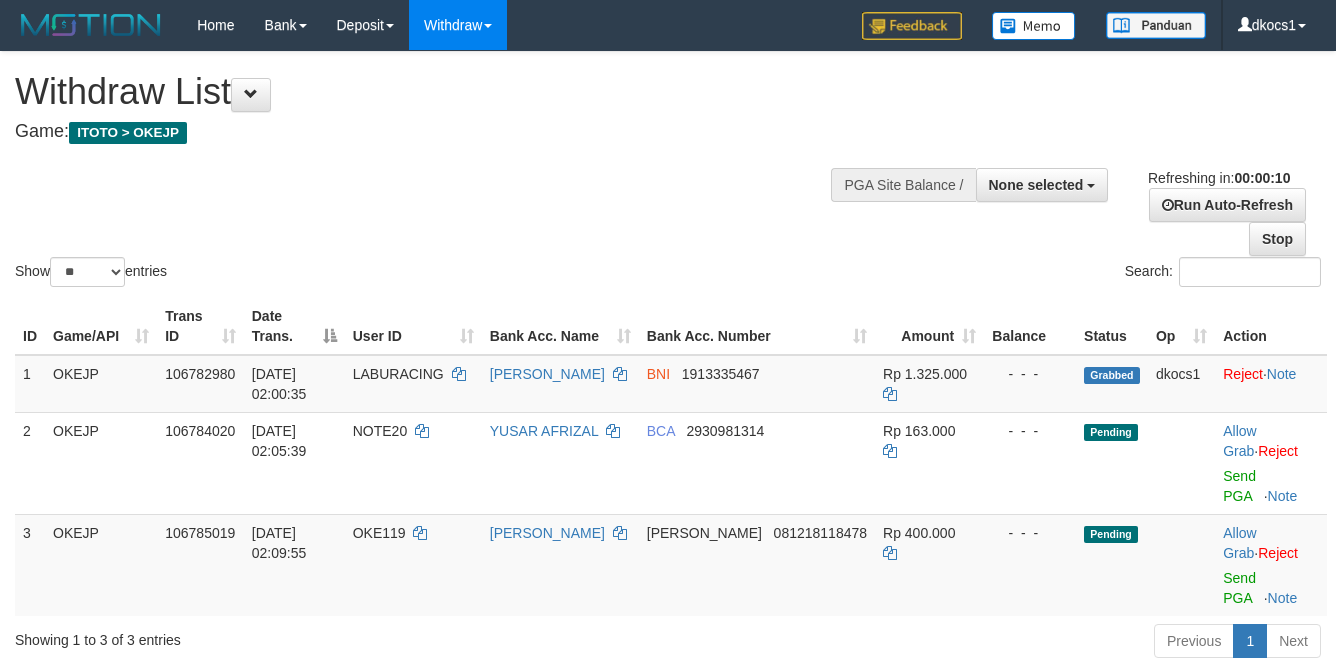 select 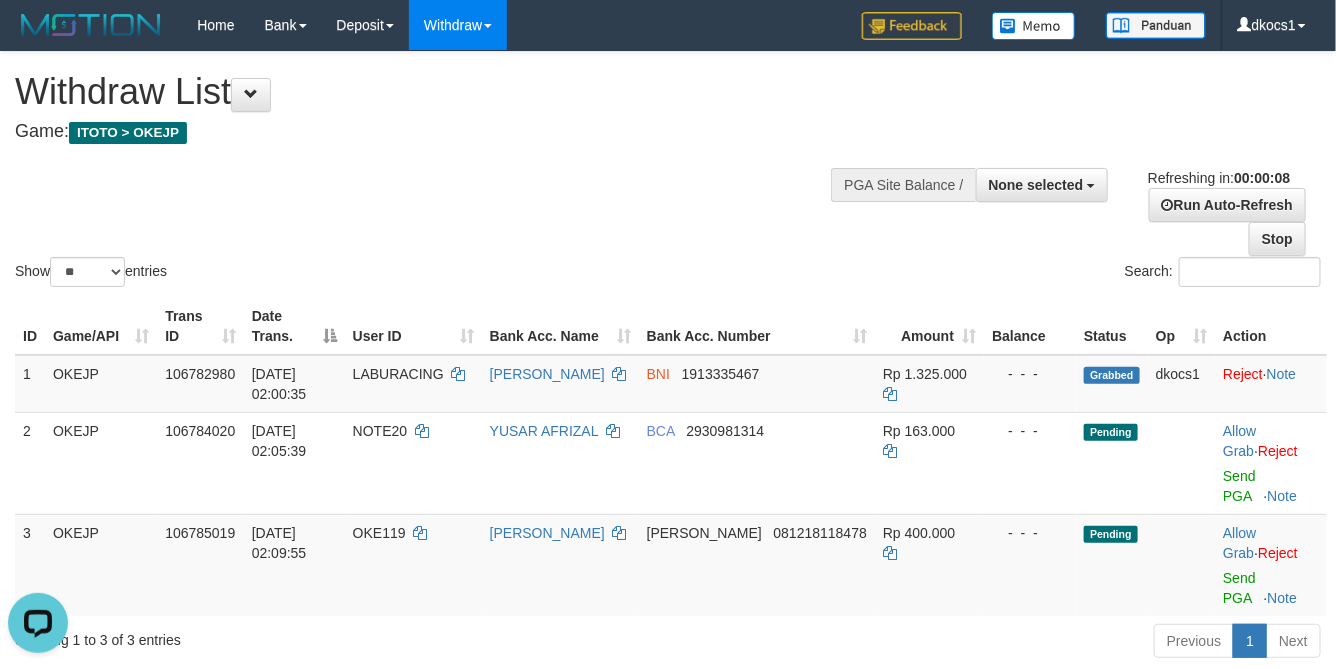 scroll, scrollTop: 0, scrollLeft: 0, axis: both 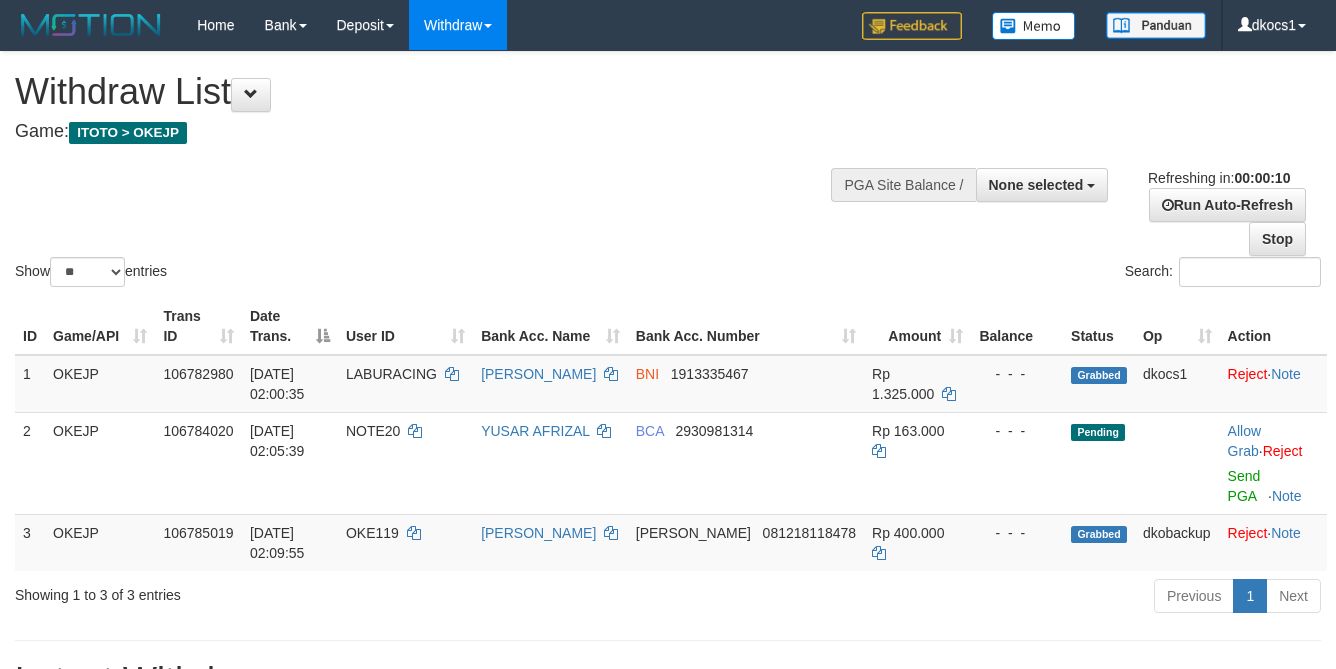 select 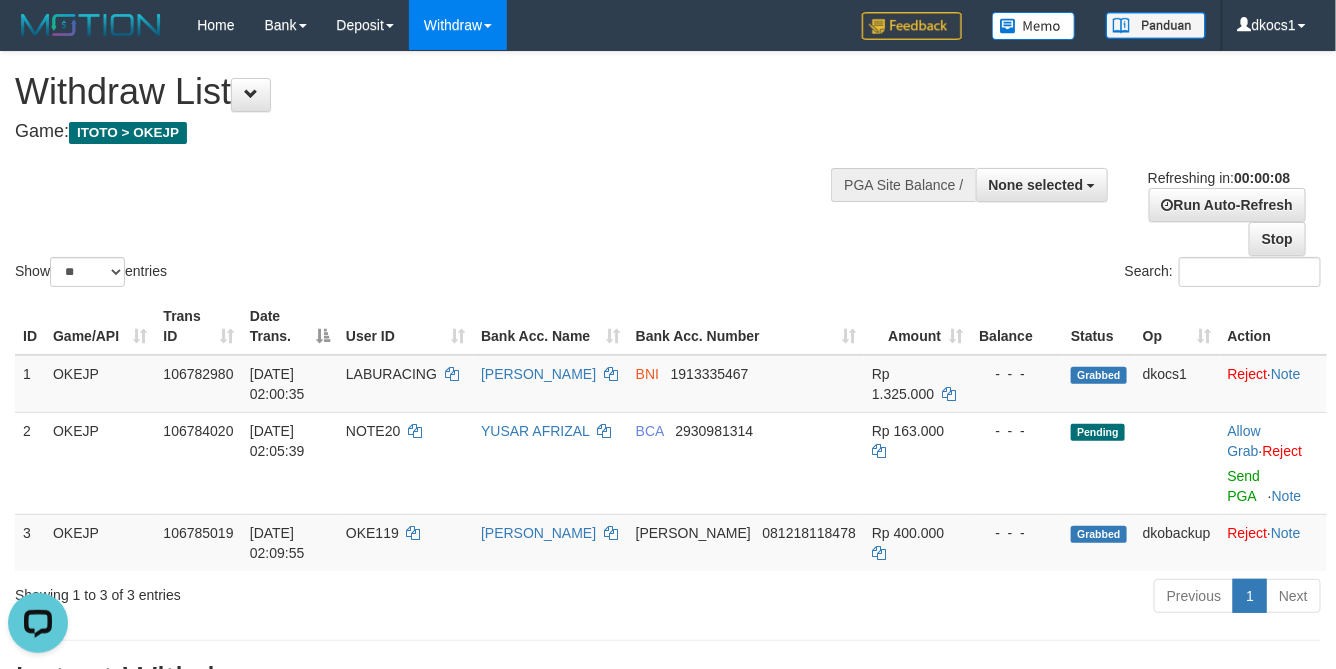 scroll, scrollTop: 0, scrollLeft: 0, axis: both 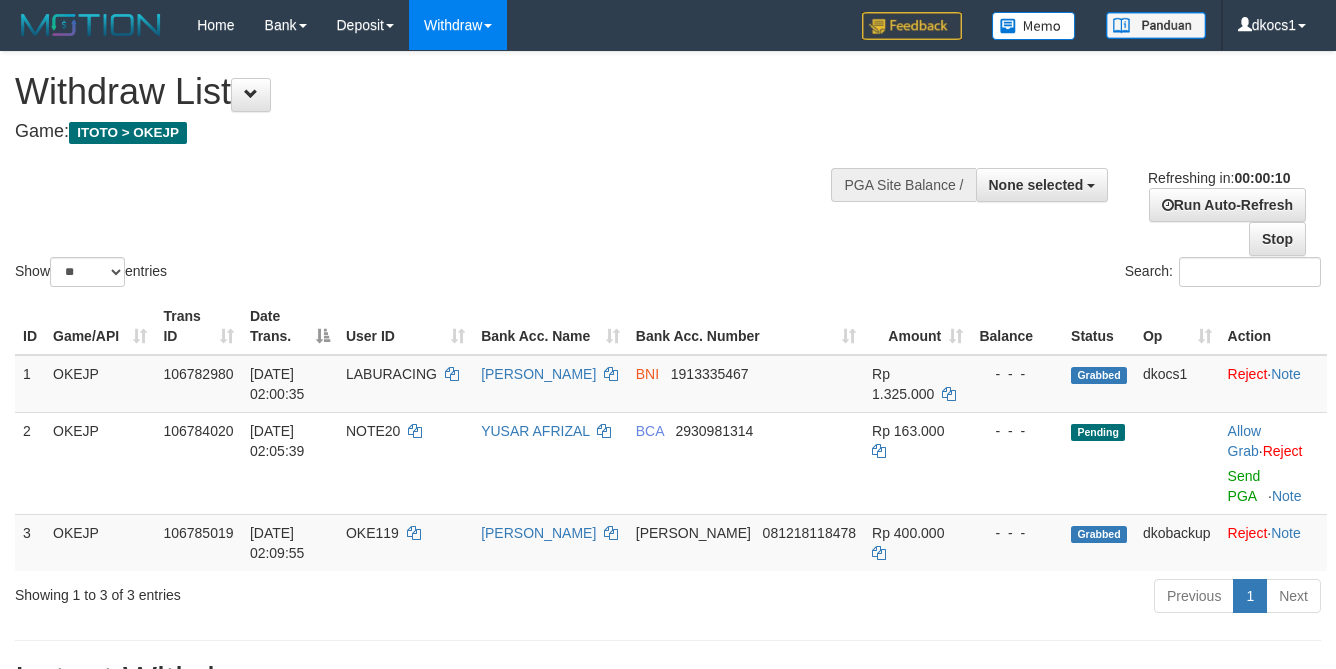 select 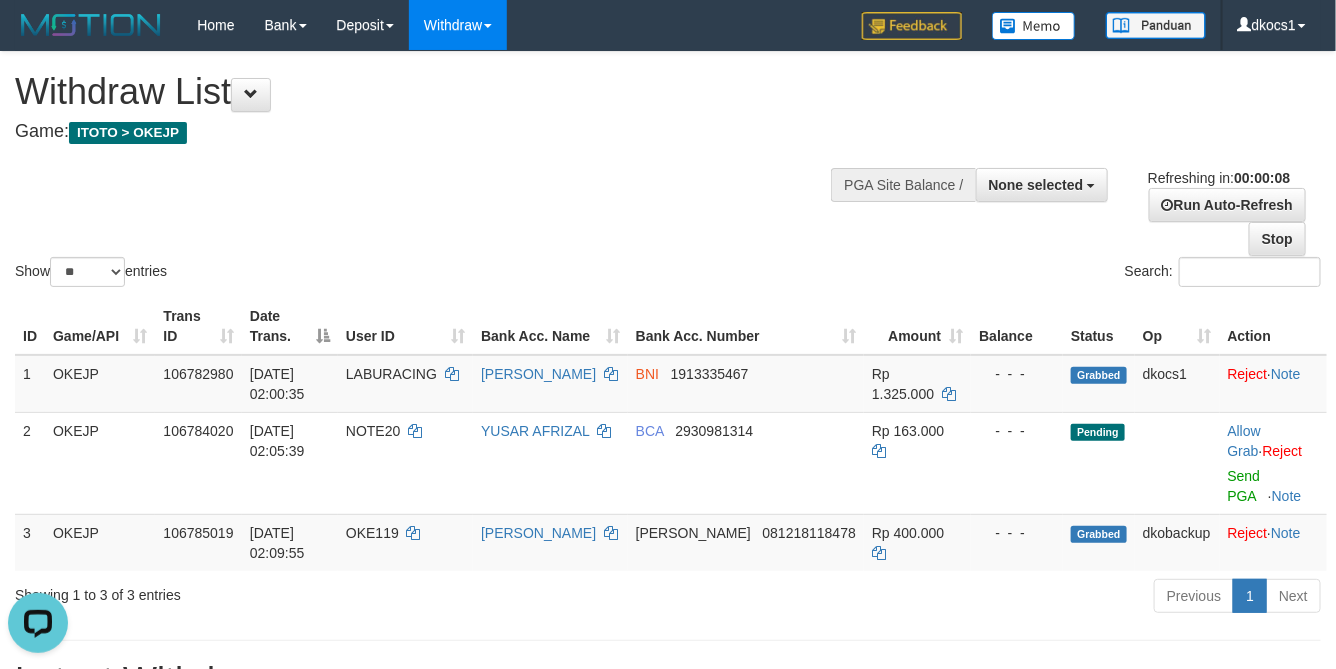 scroll, scrollTop: 0, scrollLeft: 0, axis: both 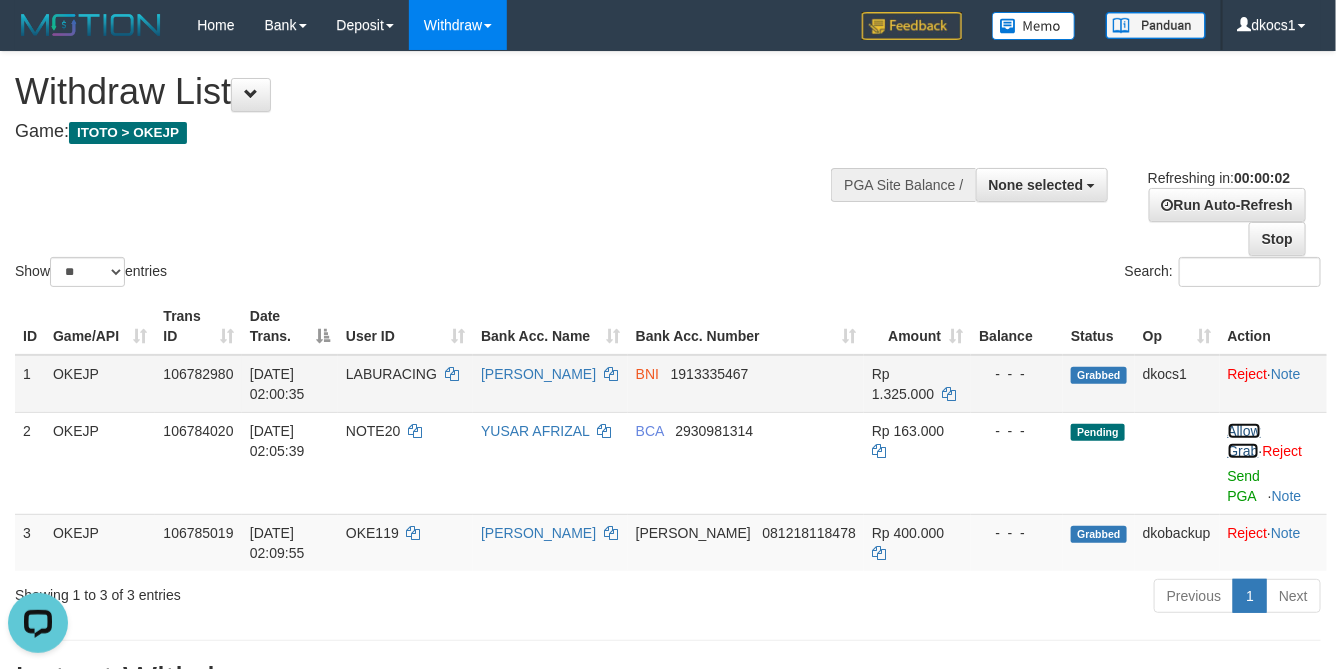 drag, startPoint x: 1210, startPoint y: 447, endPoint x: 1197, endPoint y: 402, distance: 46.840153 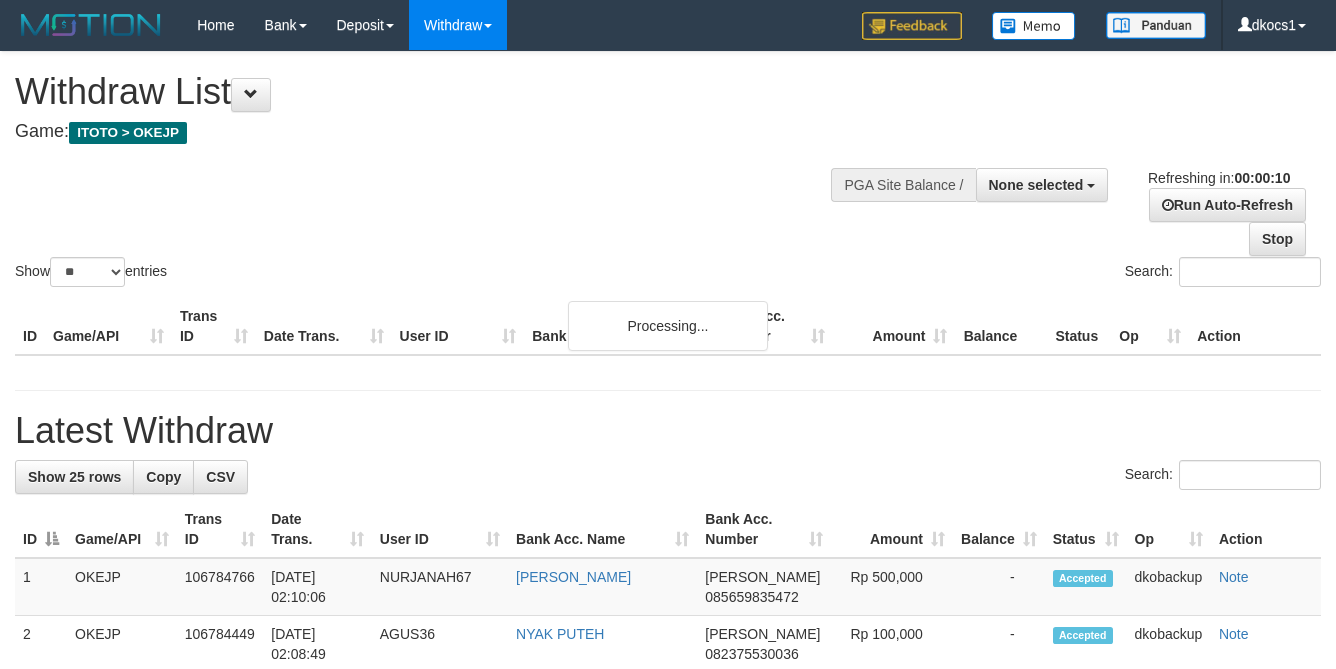 select 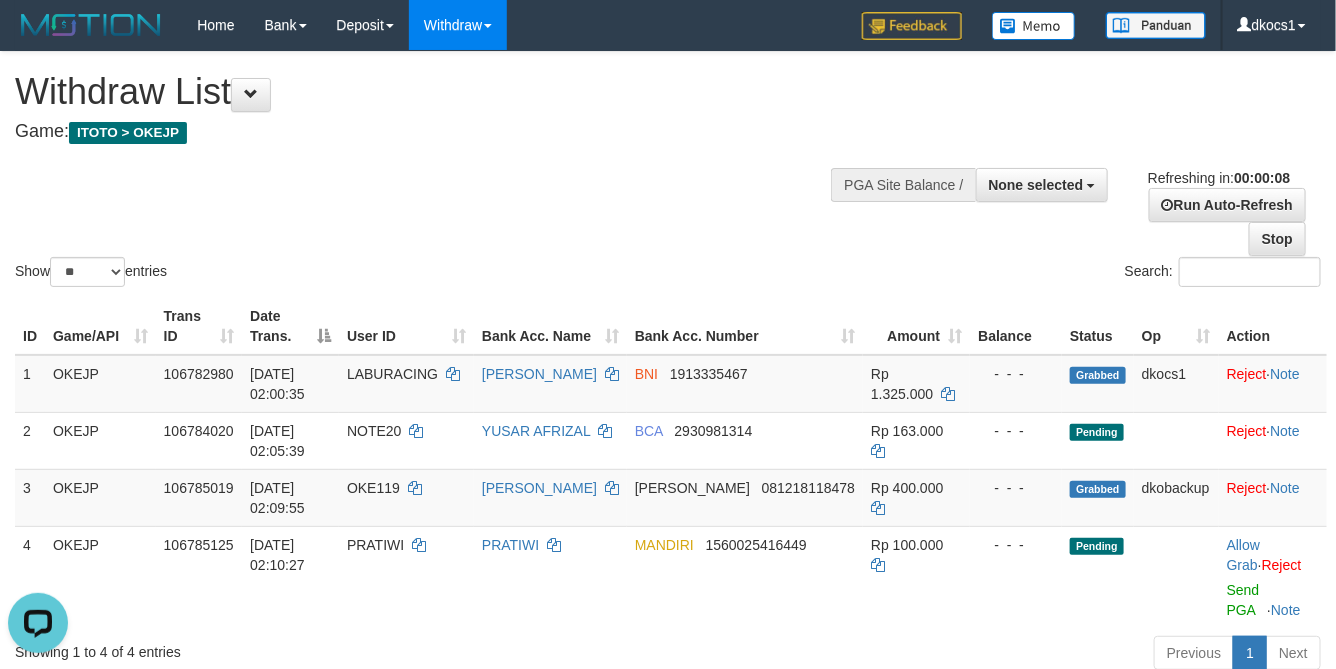 scroll, scrollTop: 0, scrollLeft: 0, axis: both 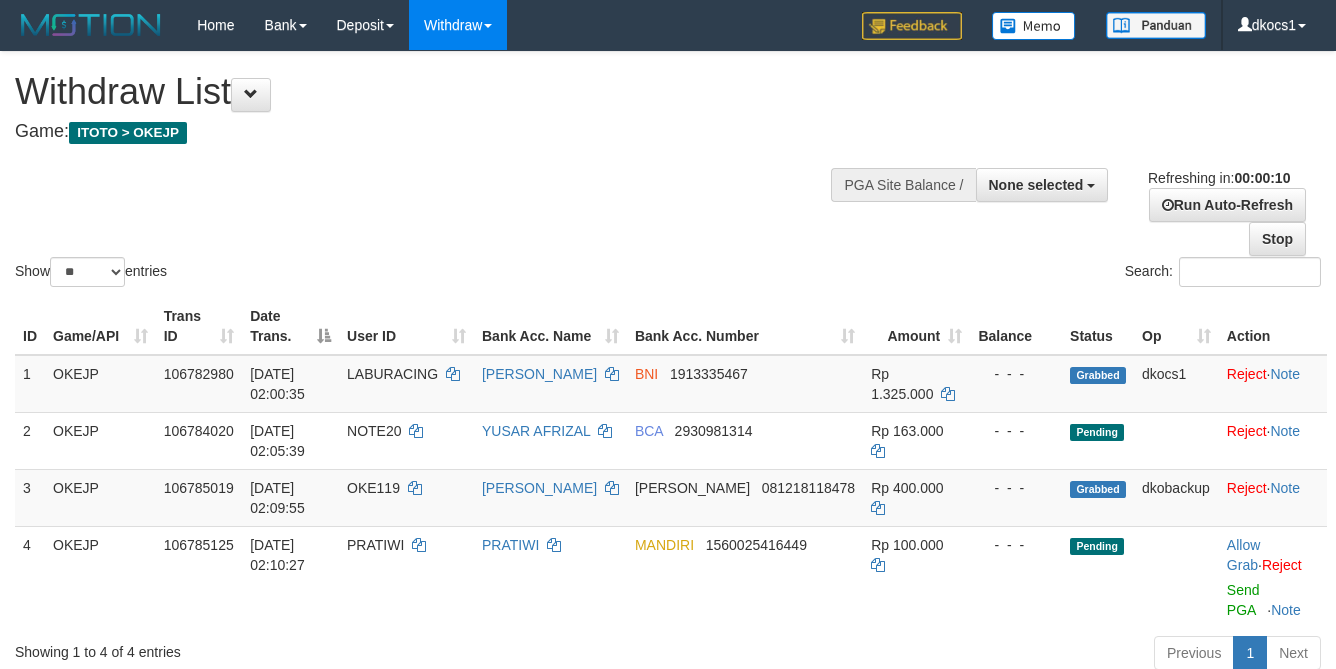 select 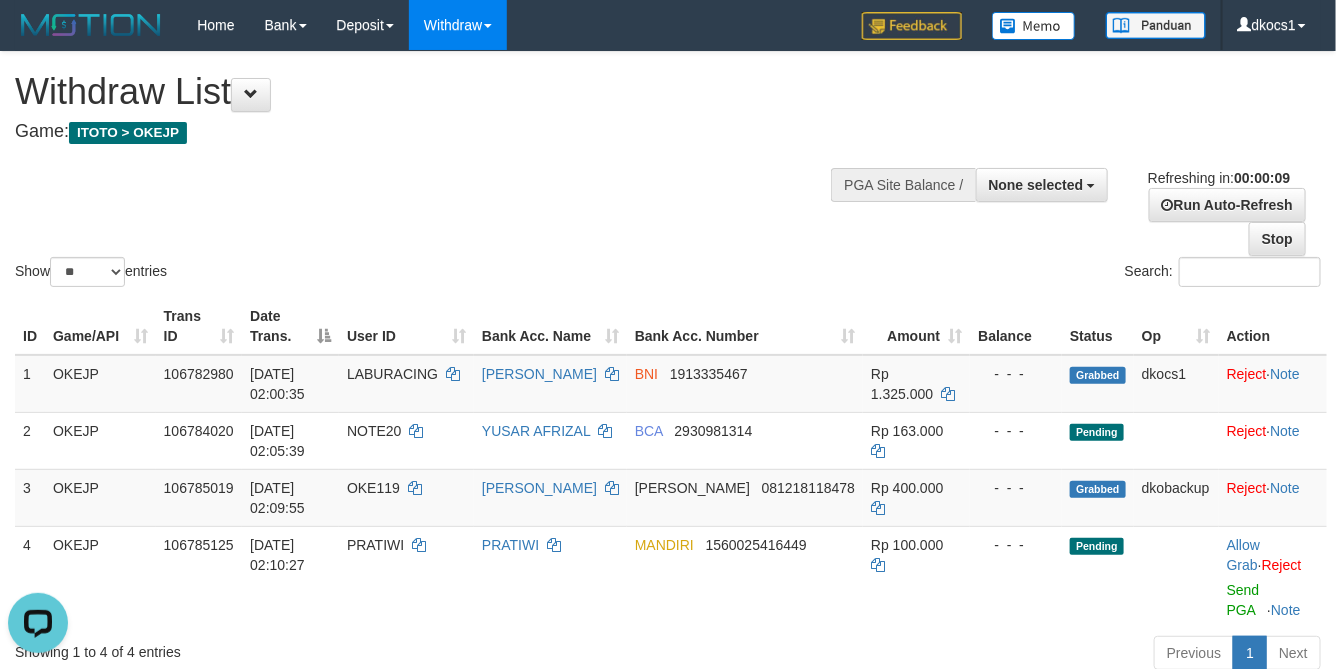 scroll, scrollTop: 0, scrollLeft: 0, axis: both 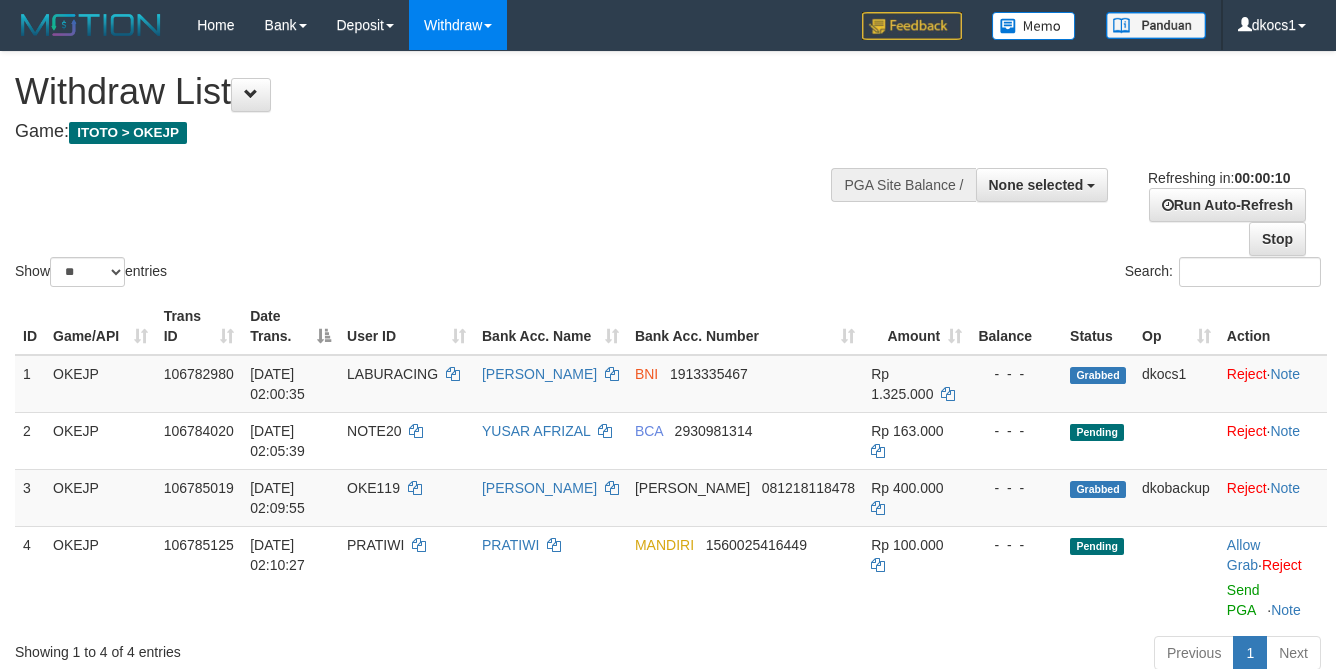 select 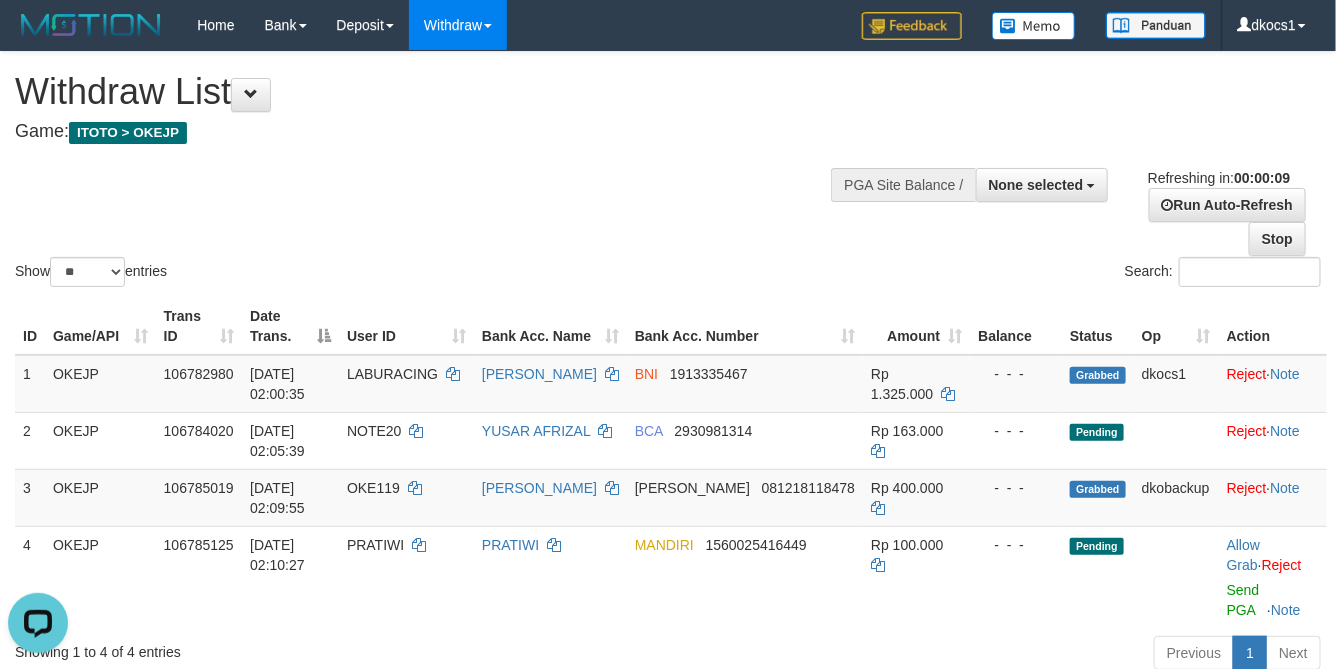 scroll, scrollTop: 0, scrollLeft: 0, axis: both 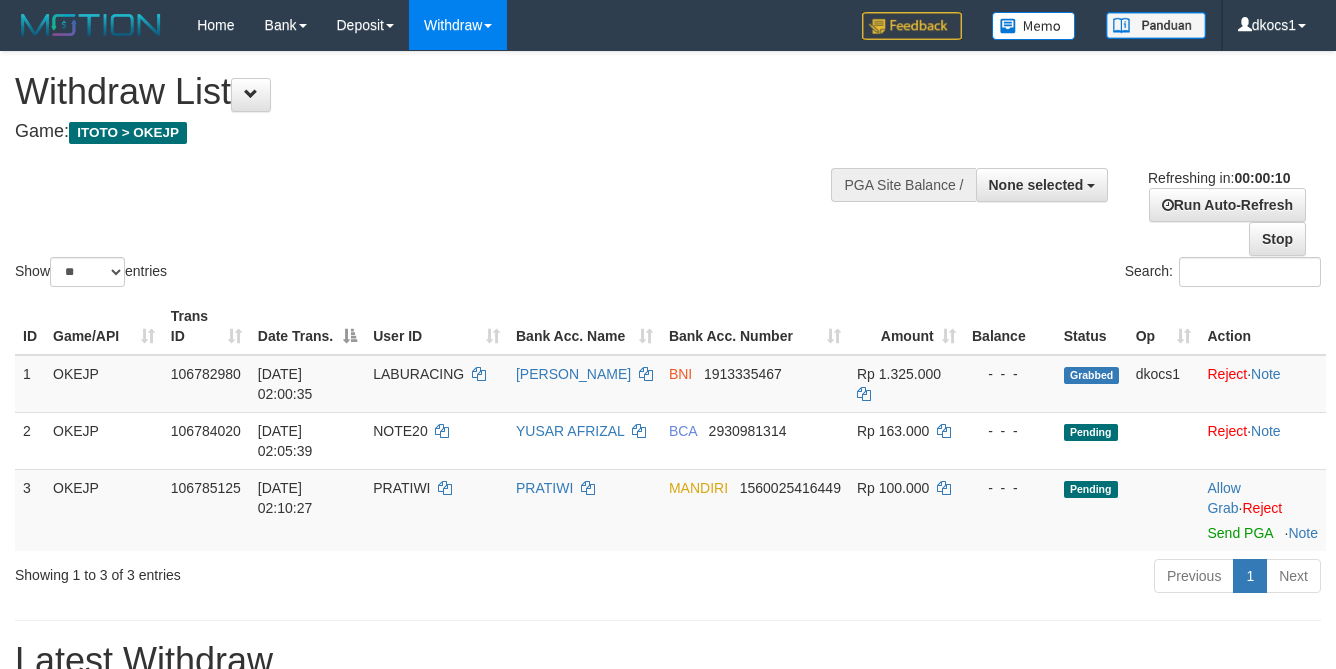 select 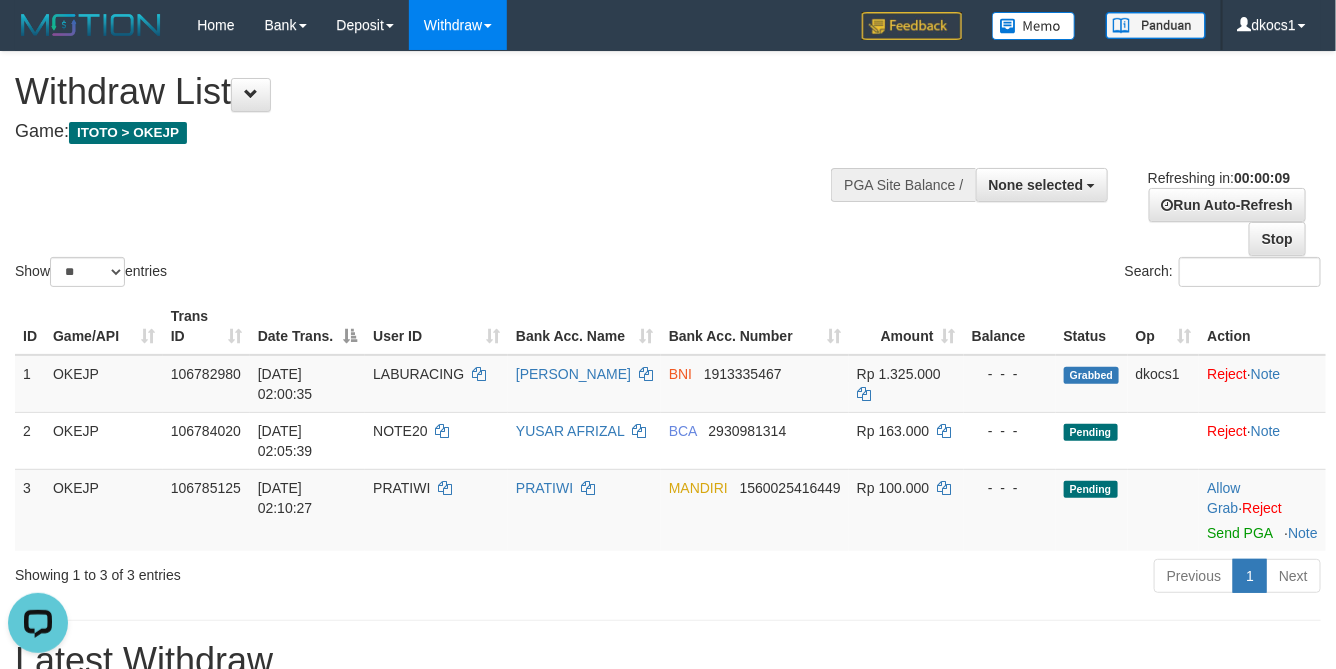 scroll, scrollTop: 0, scrollLeft: 0, axis: both 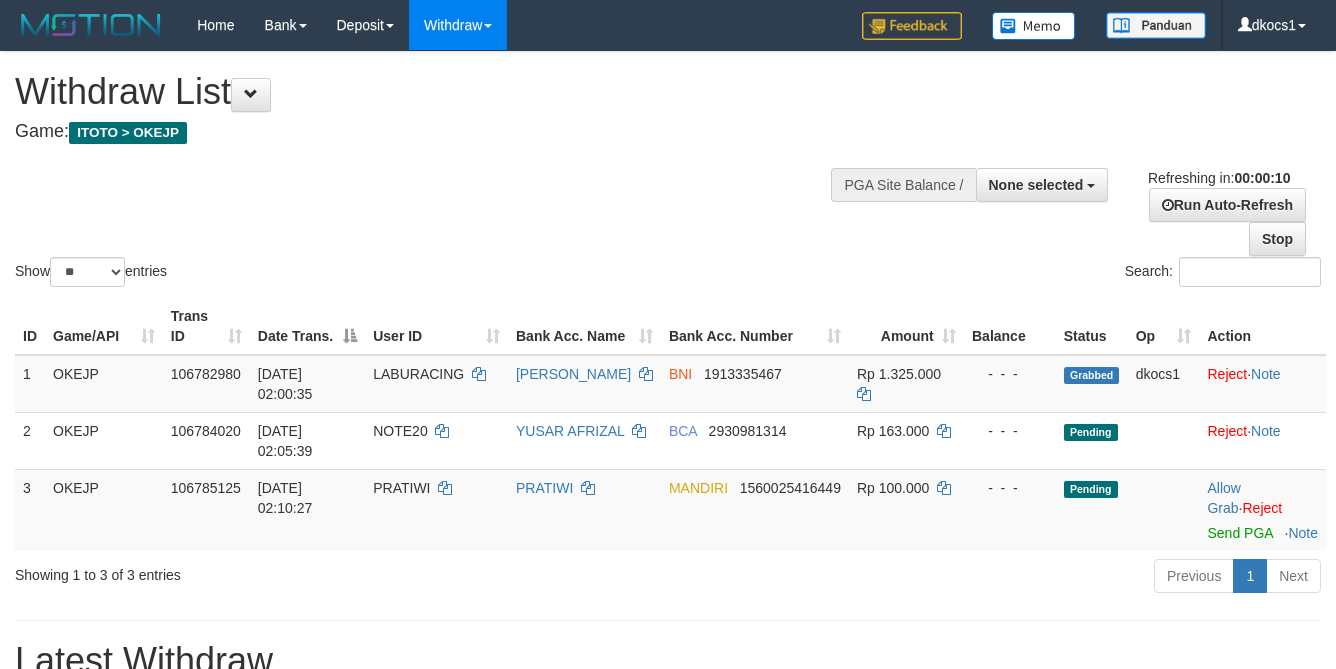 select 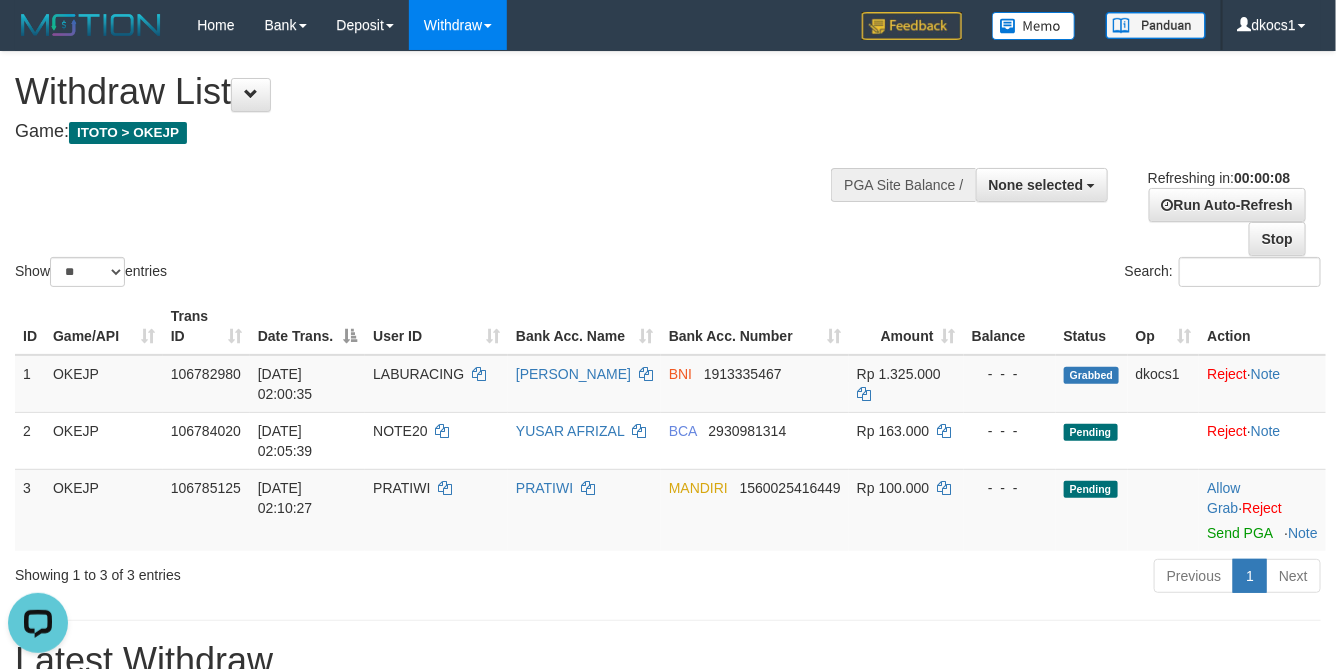 scroll, scrollTop: 0, scrollLeft: 0, axis: both 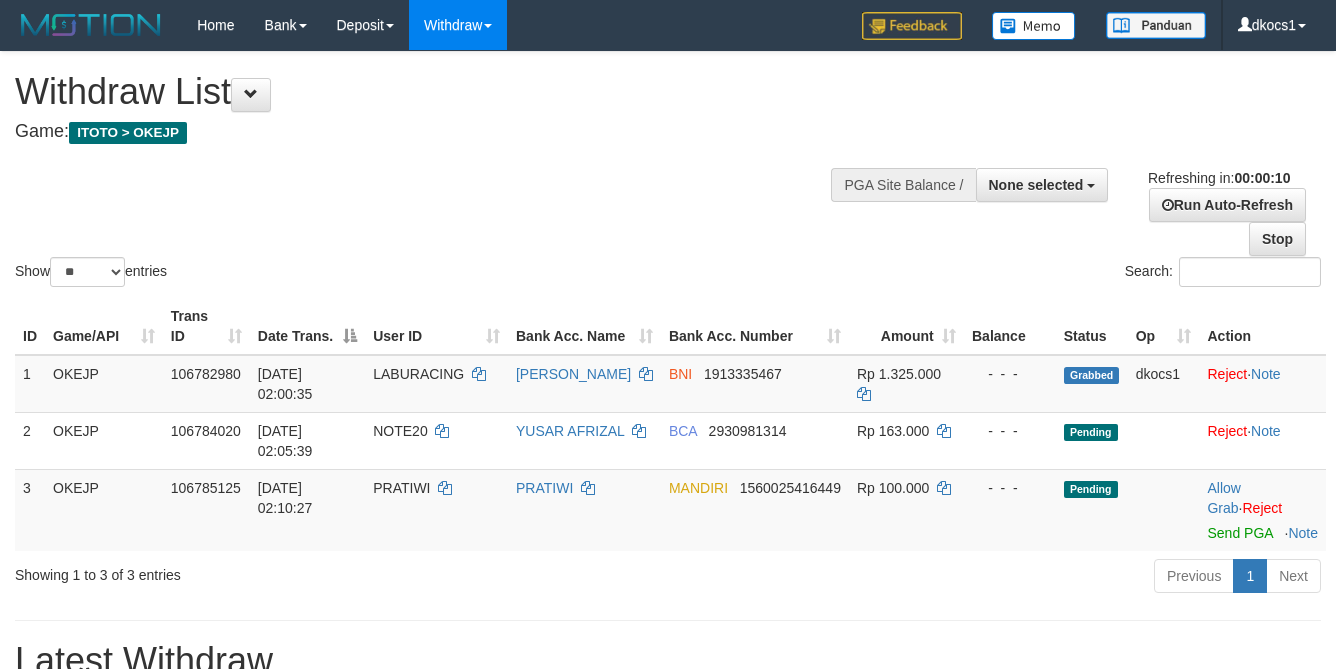 select 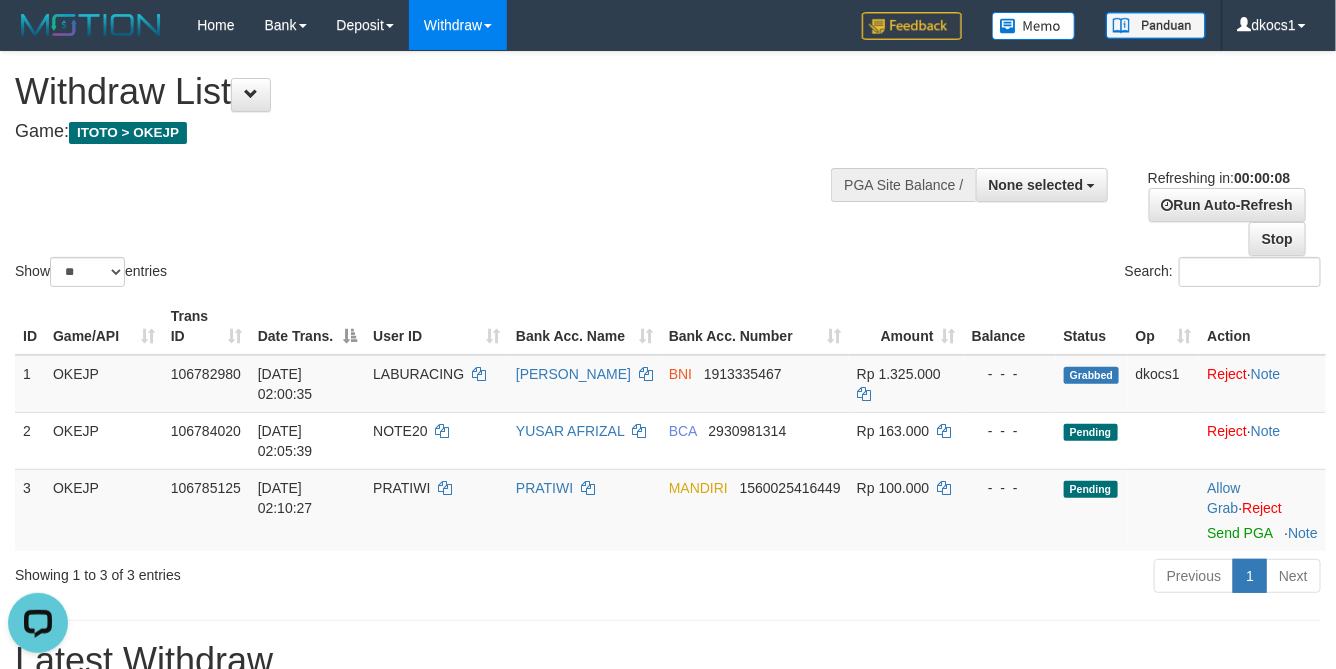 scroll, scrollTop: 0, scrollLeft: 0, axis: both 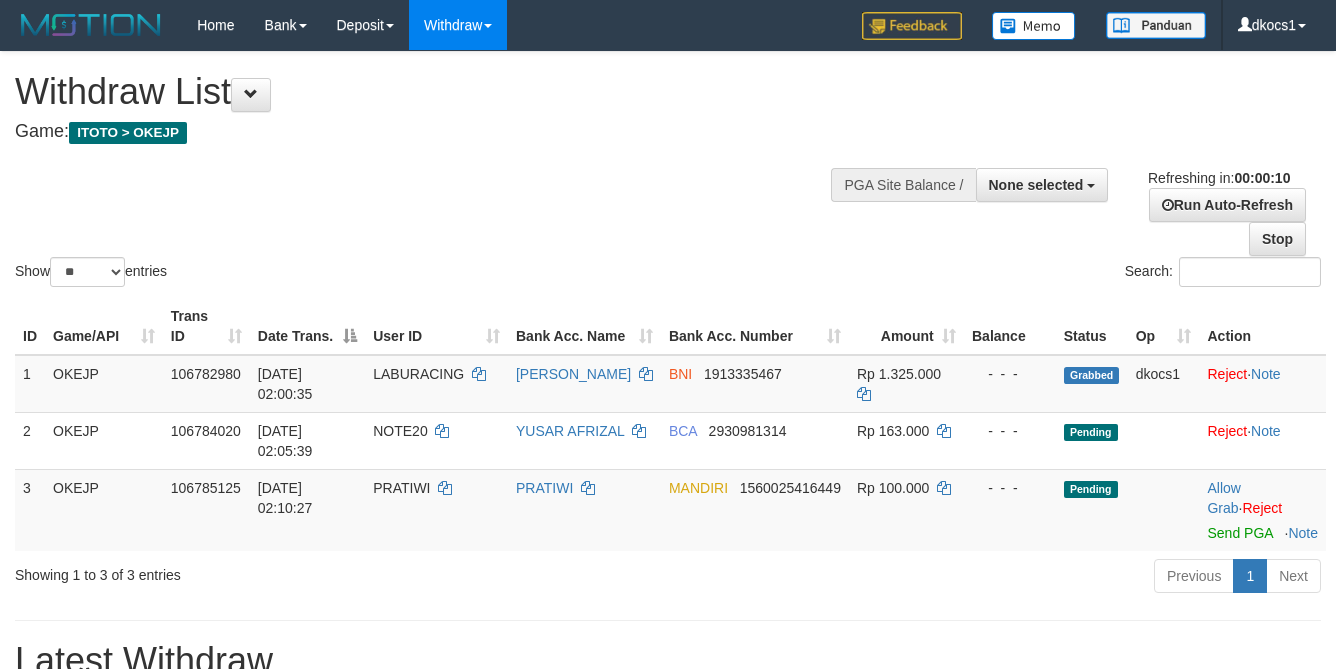 select 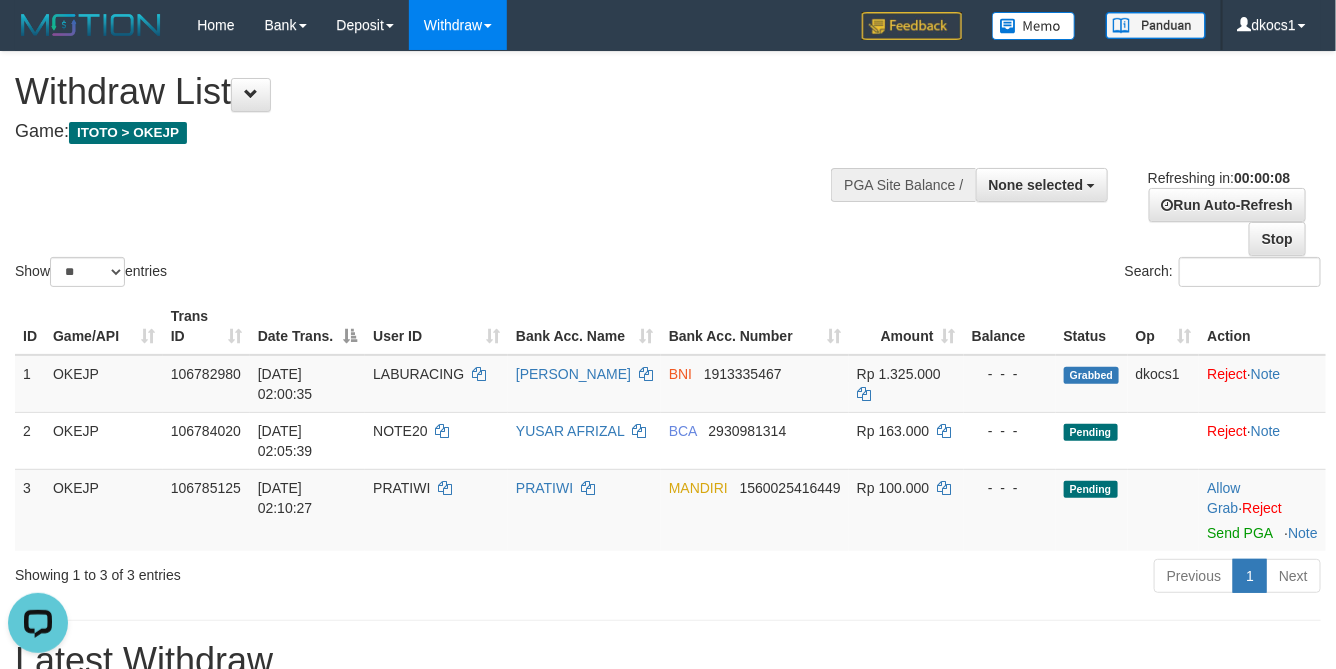 scroll, scrollTop: 0, scrollLeft: 0, axis: both 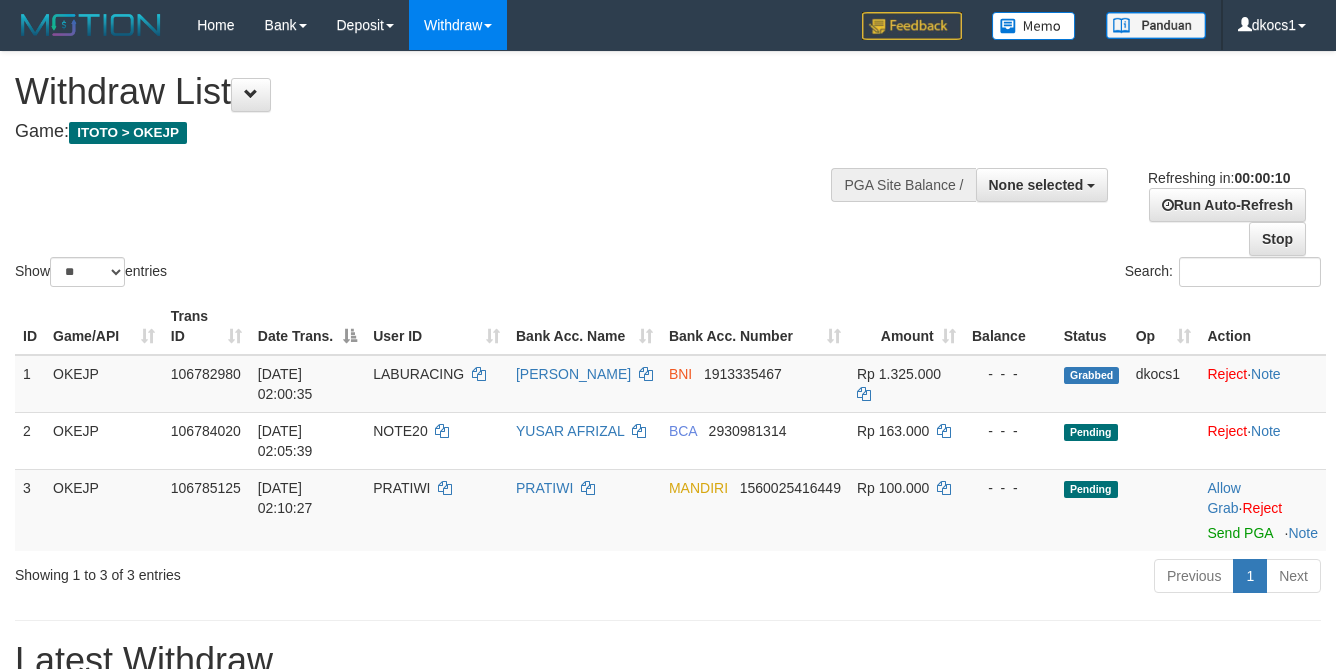 select 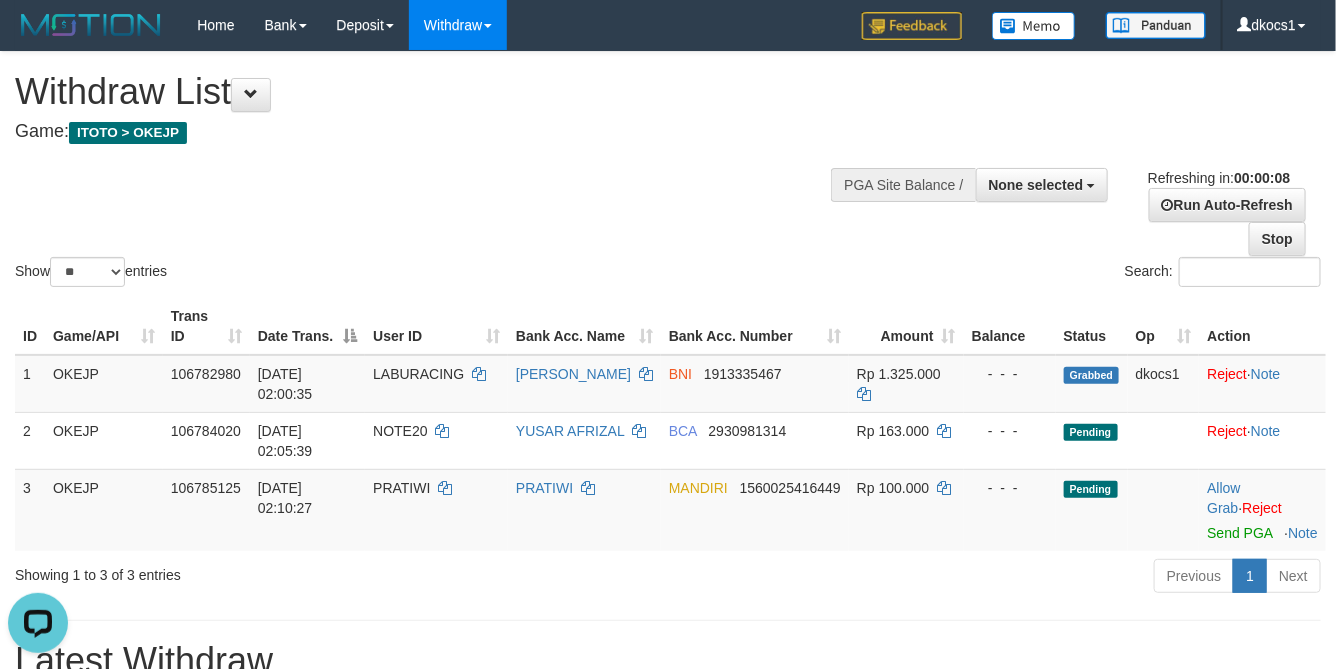scroll, scrollTop: 0, scrollLeft: 0, axis: both 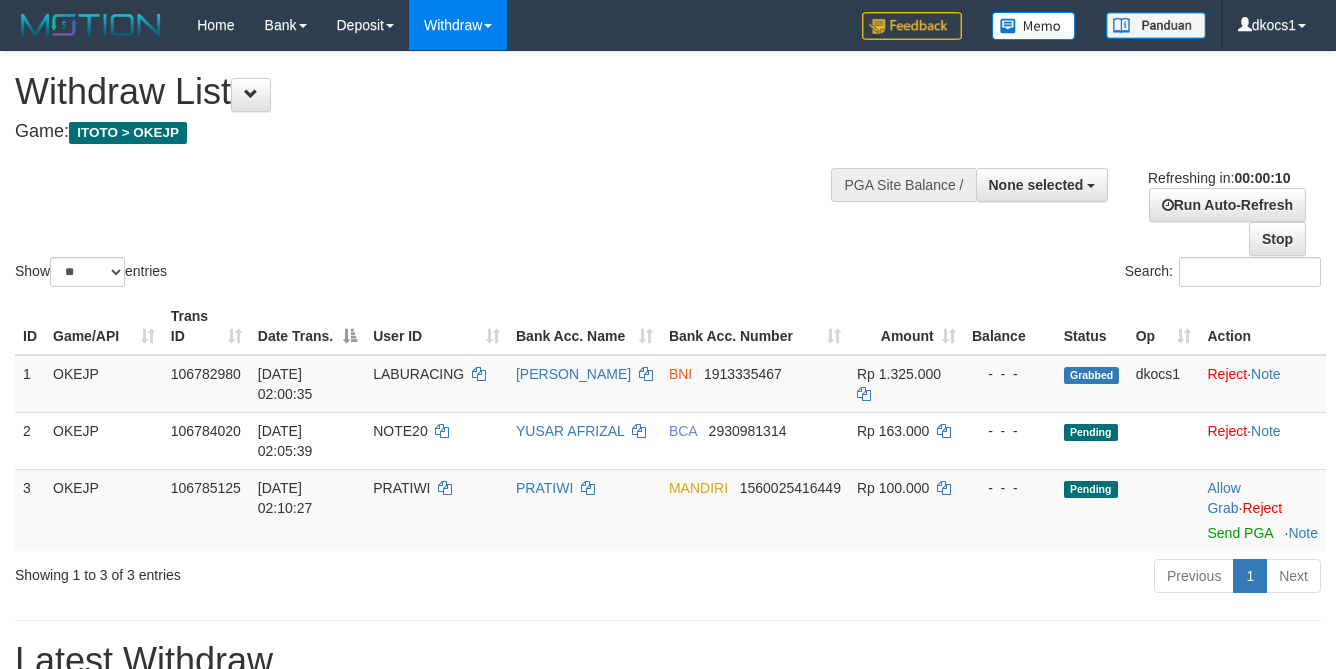 select 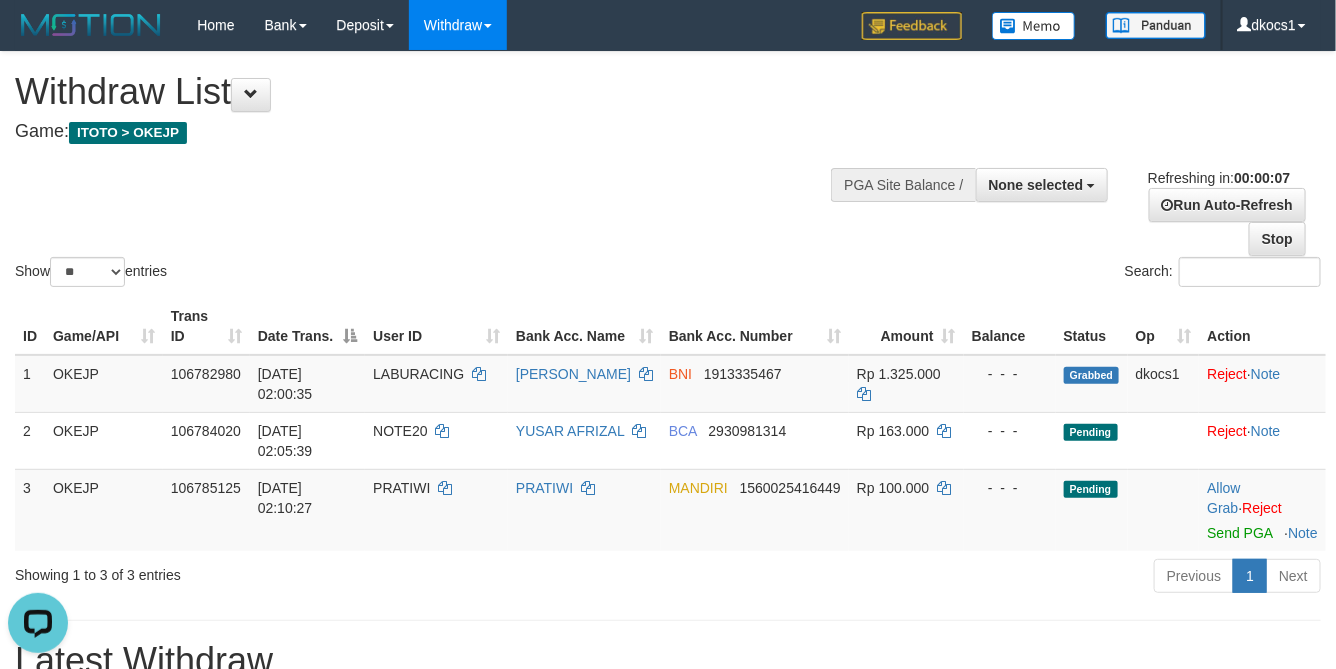 scroll, scrollTop: 0, scrollLeft: 0, axis: both 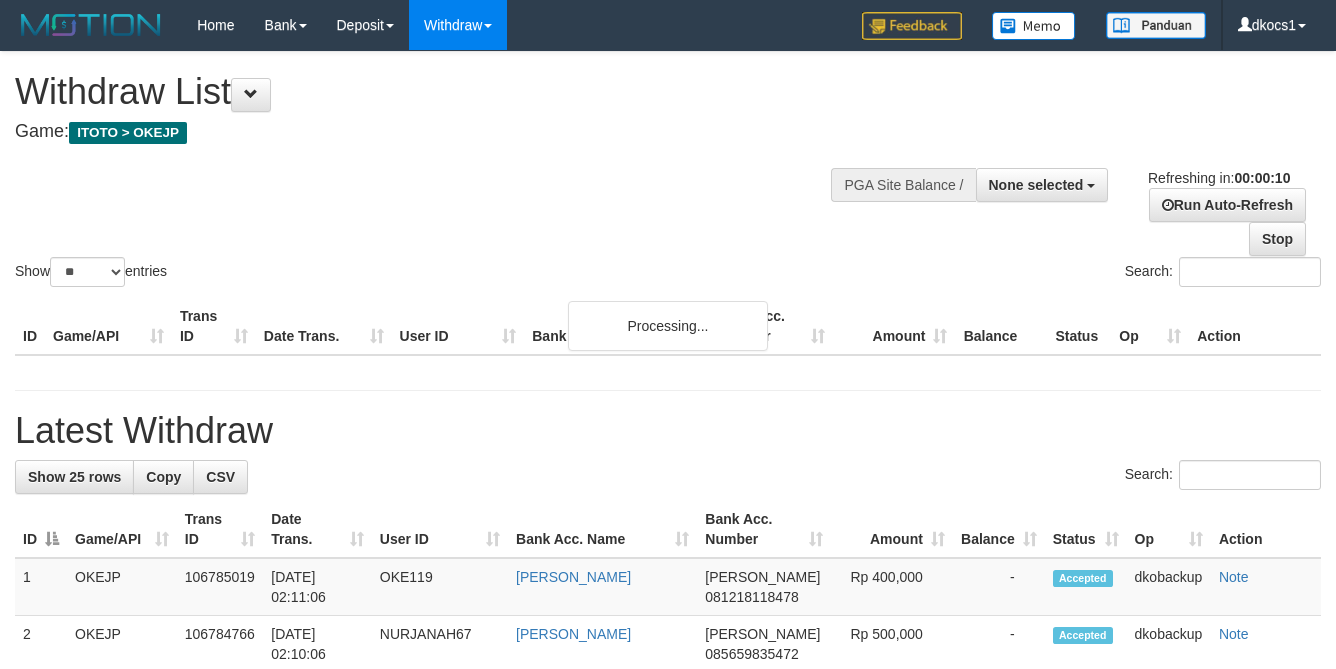 select 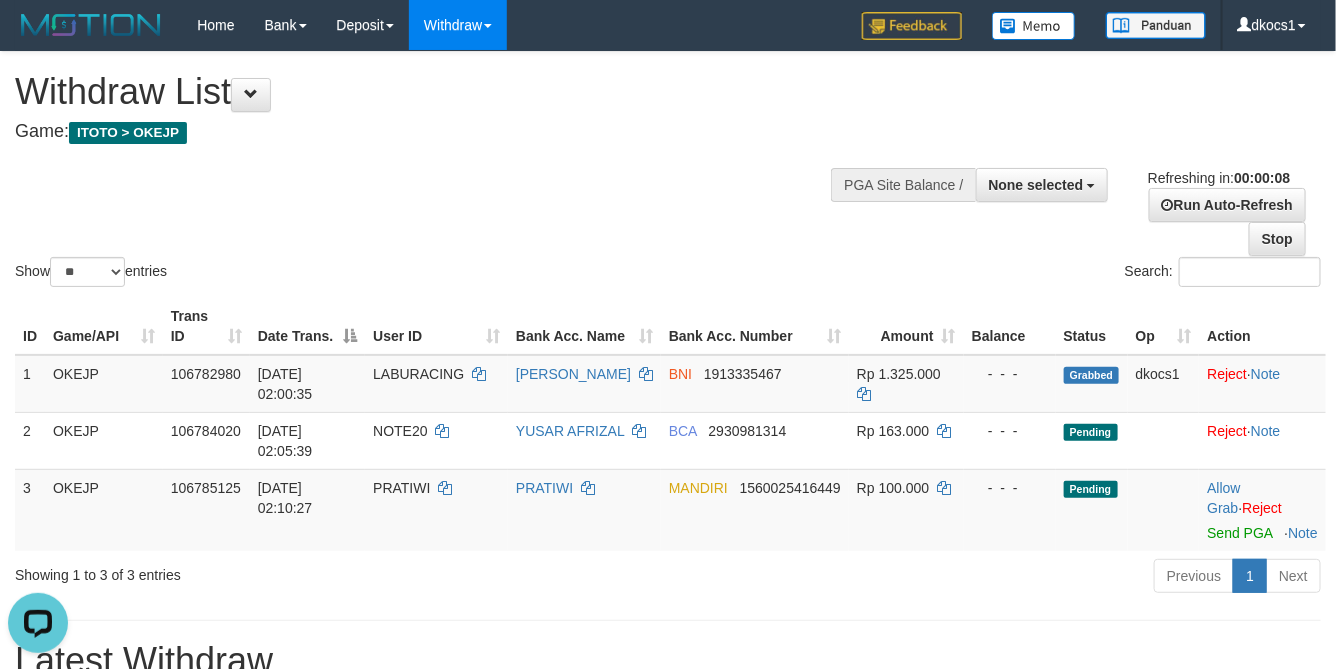 scroll, scrollTop: 0, scrollLeft: 0, axis: both 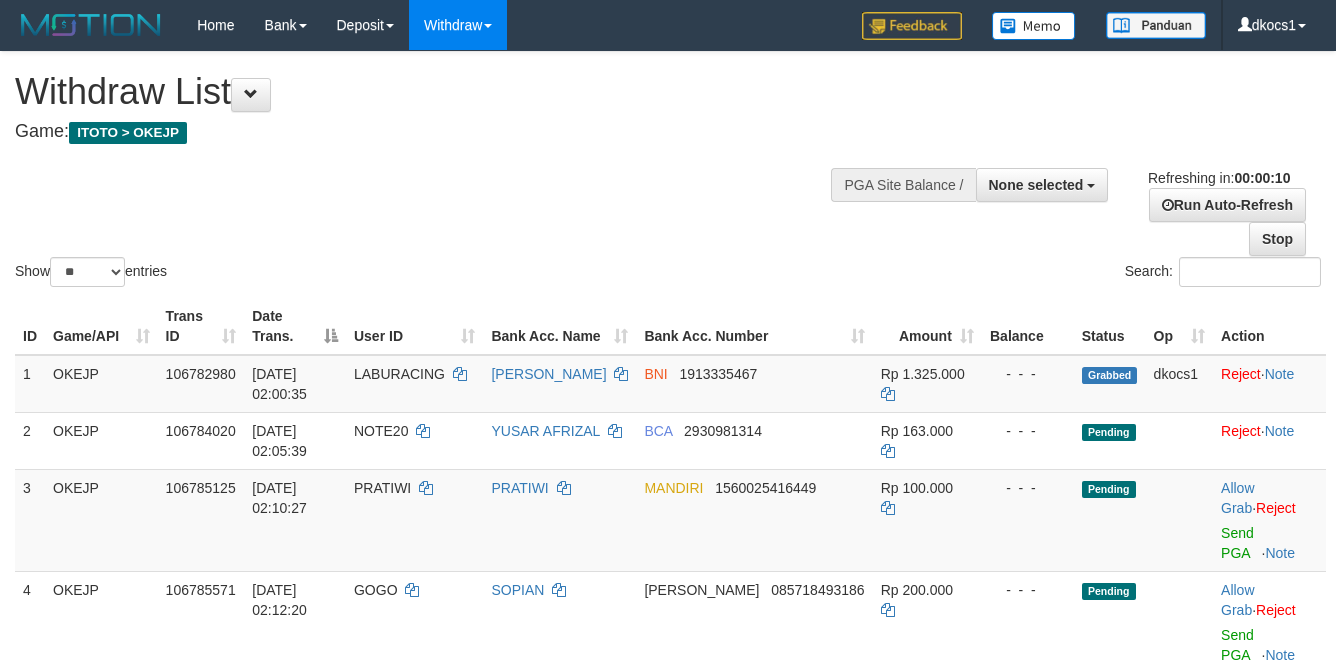select 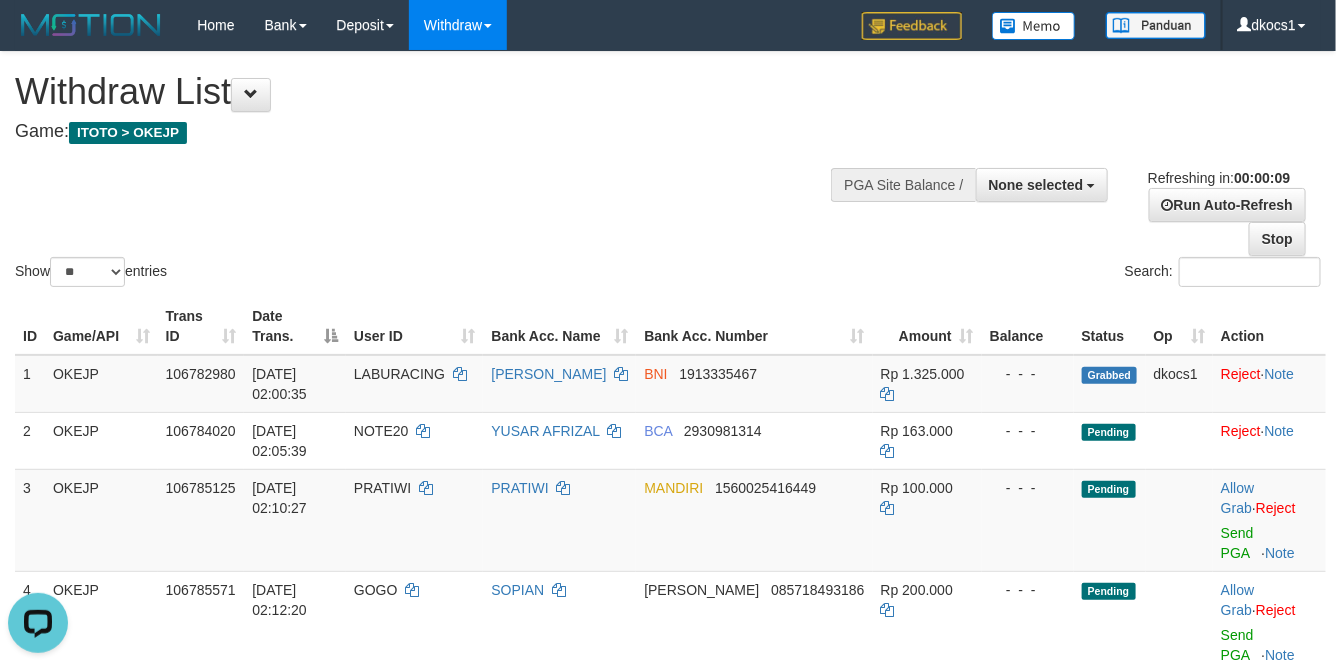 scroll, scrollTop: 0, scrollLeft: 0, axis: both 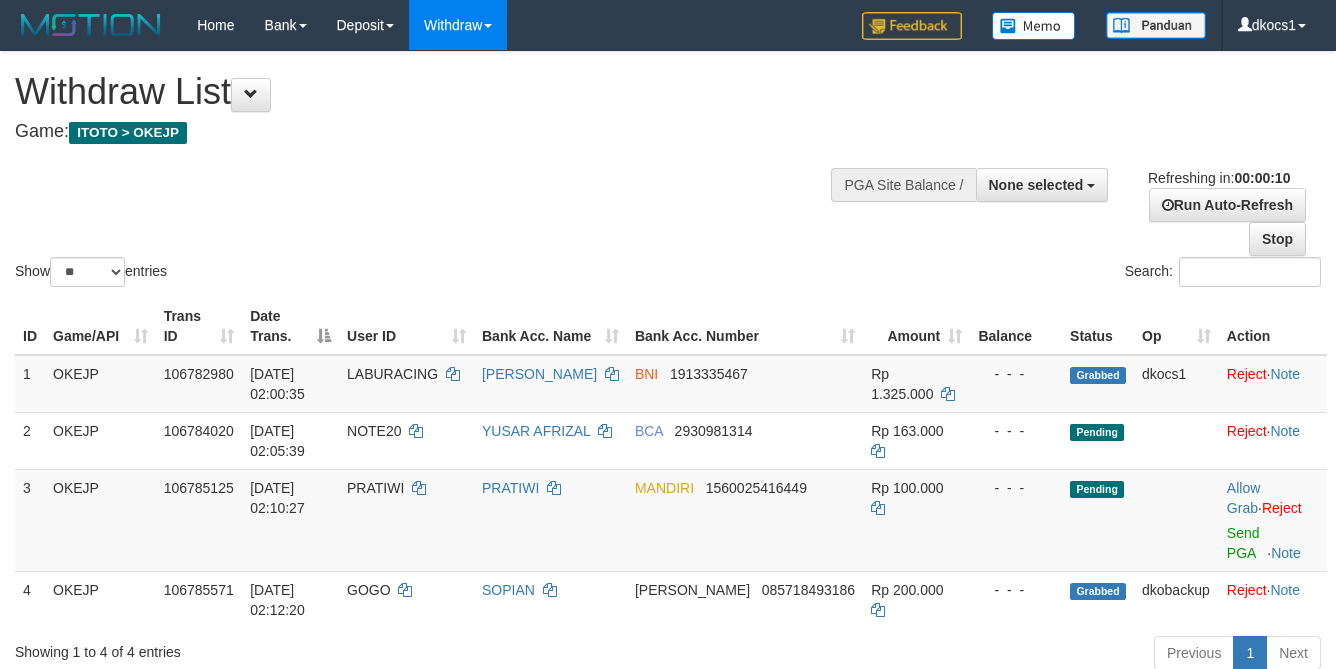 select 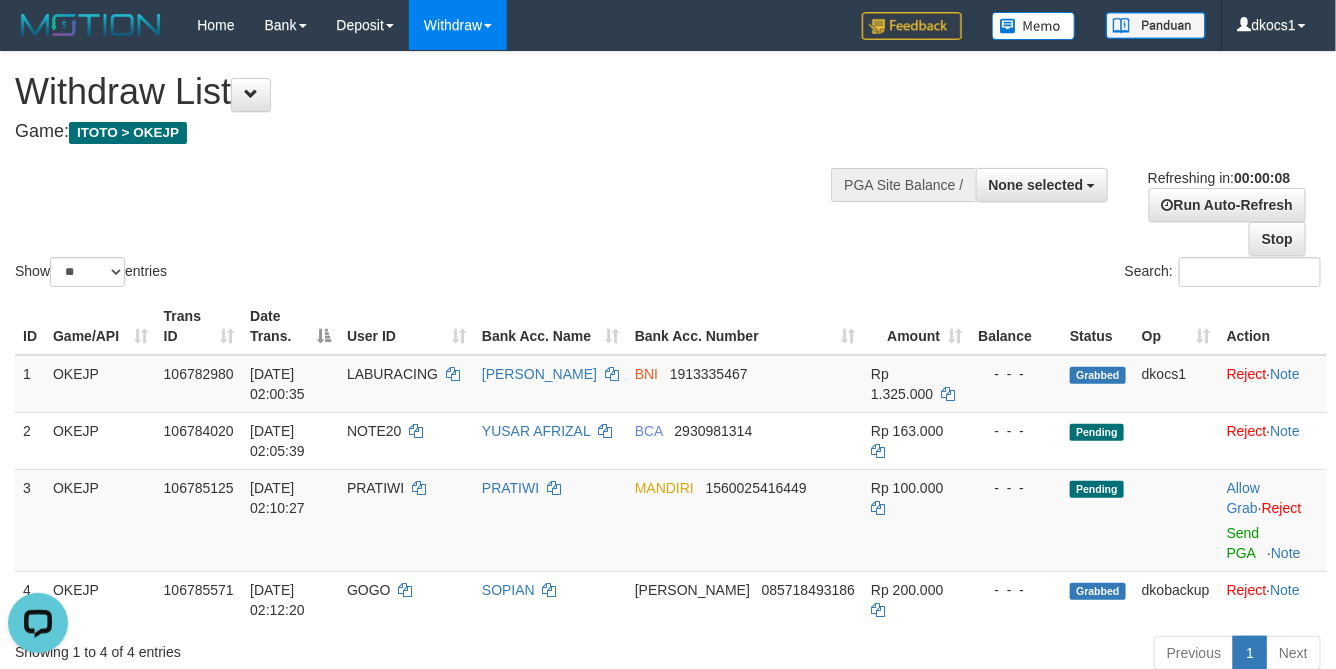 scroll, scrollTop: 0, scrollLeft: 0, axis: both 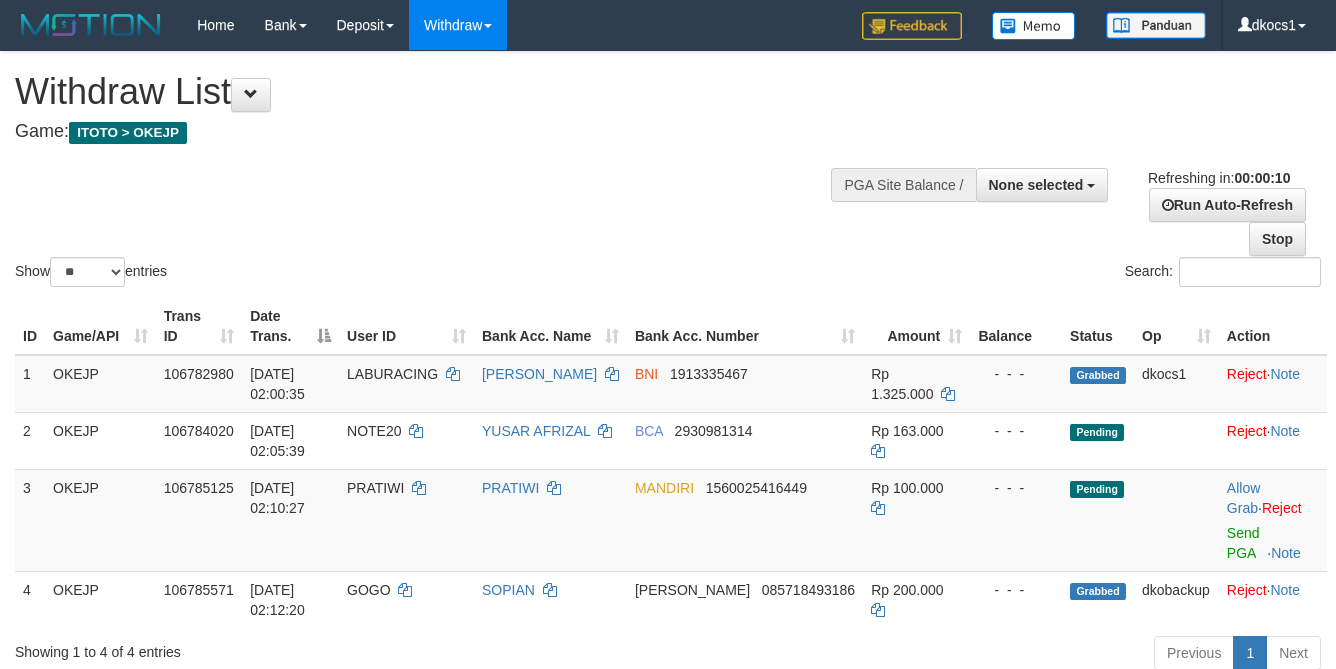 select 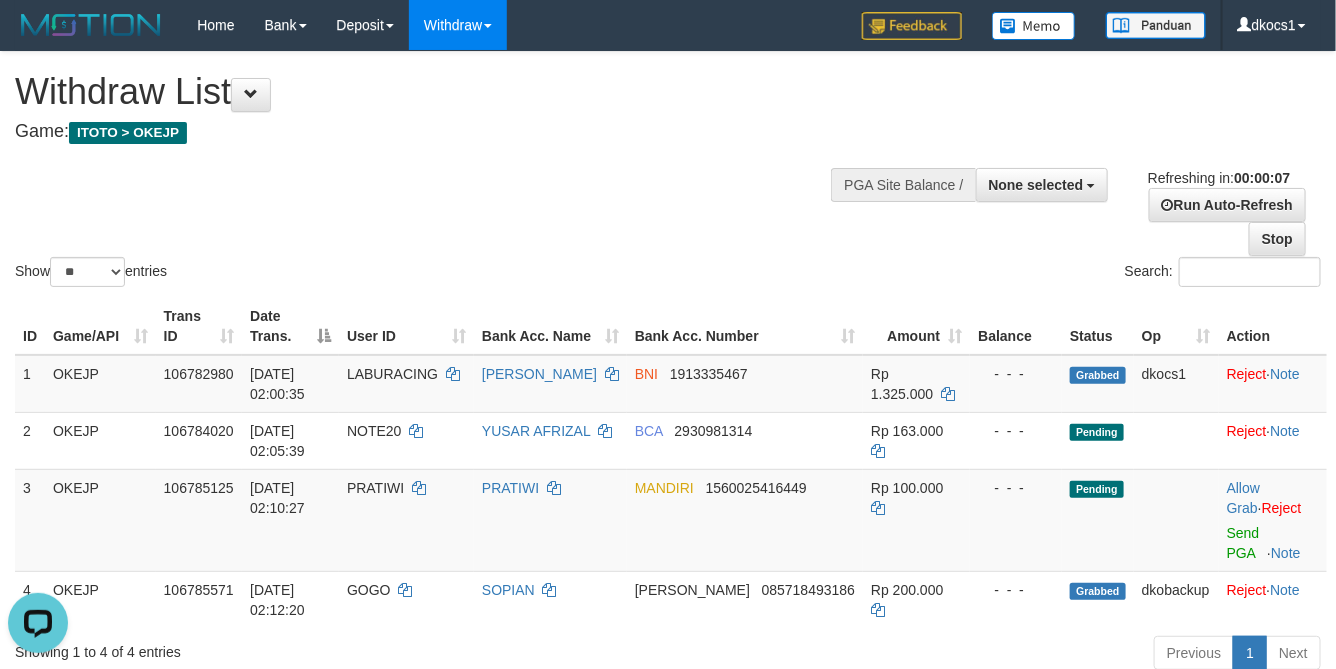 scroll, scrollTop: 0, scrollLeft: 0, axis: both 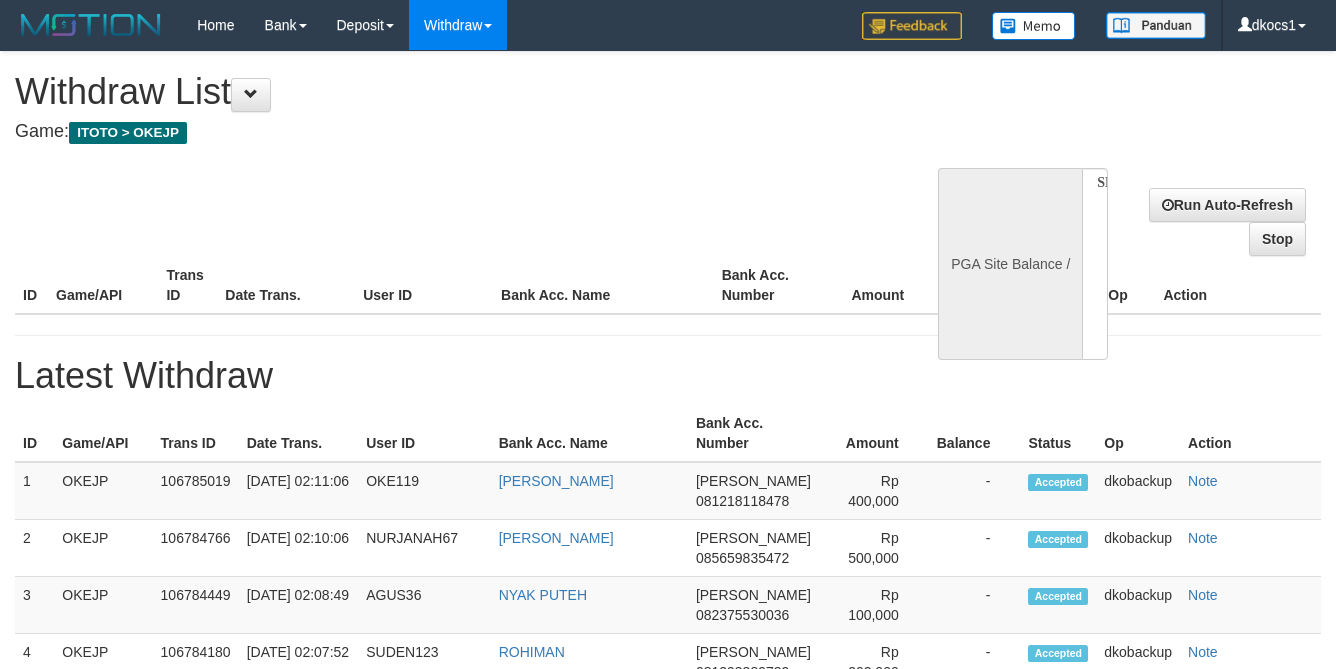 select 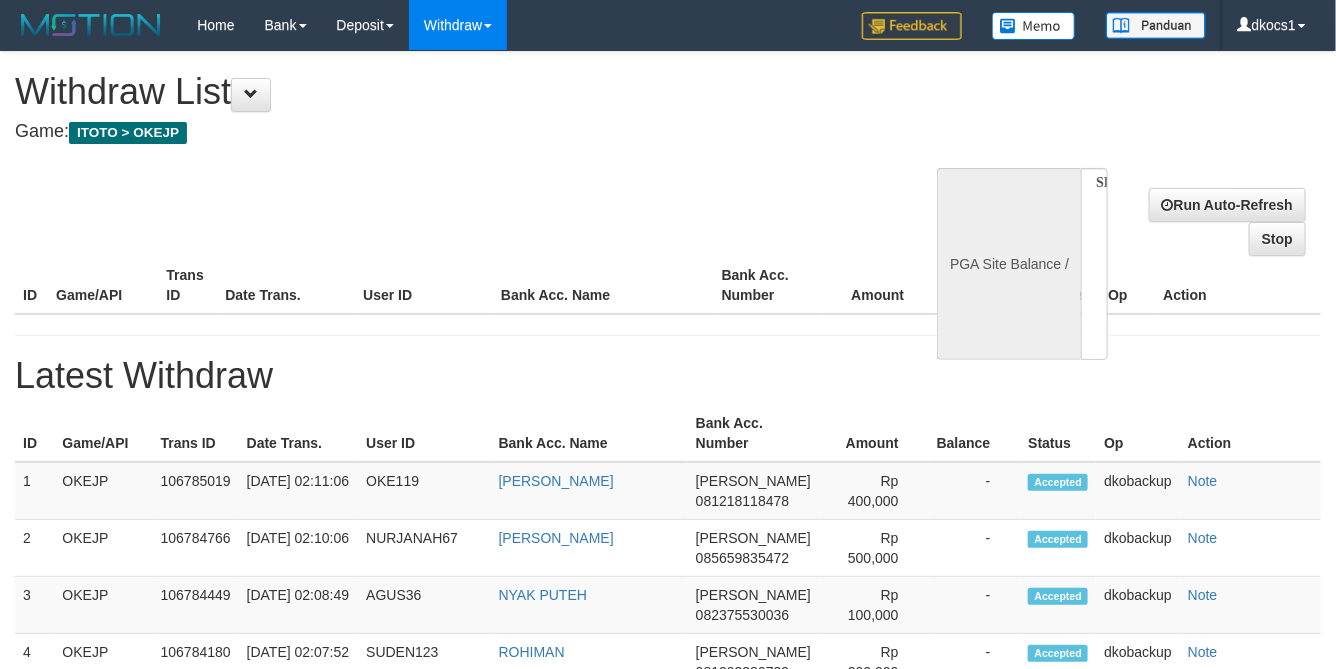 select on "**" 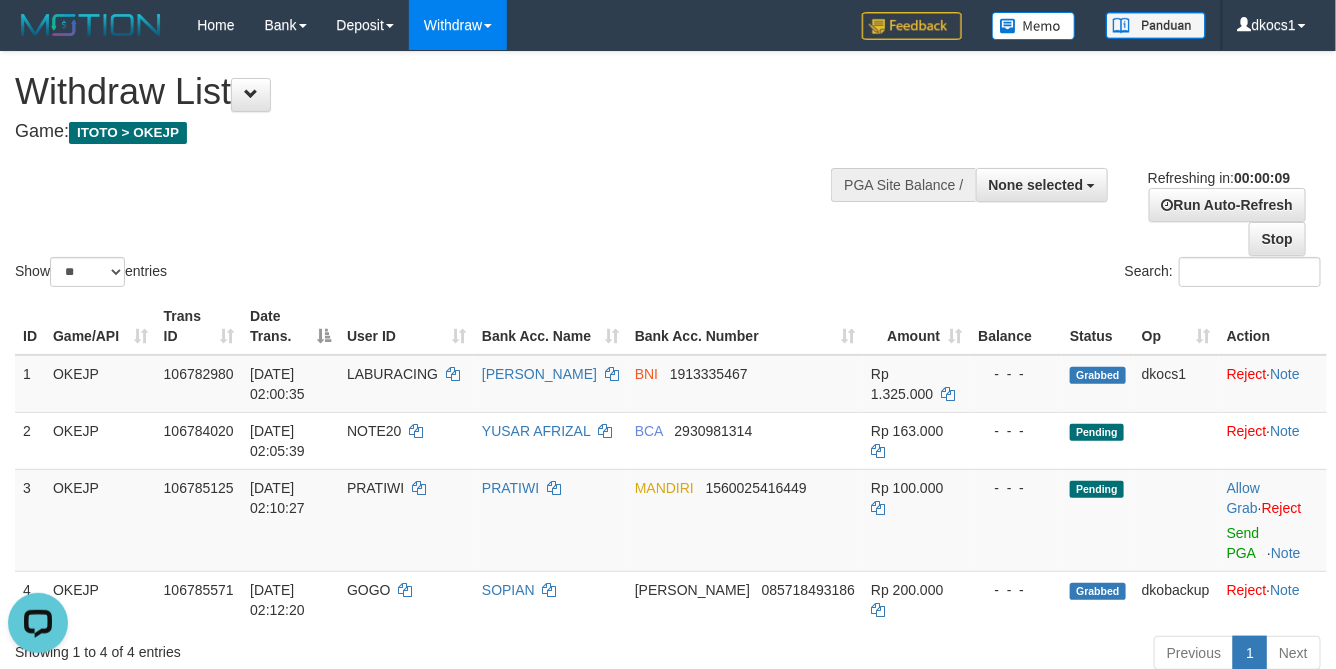 scroll, scrollTop: 0, scrollLeft: 0, axis: both 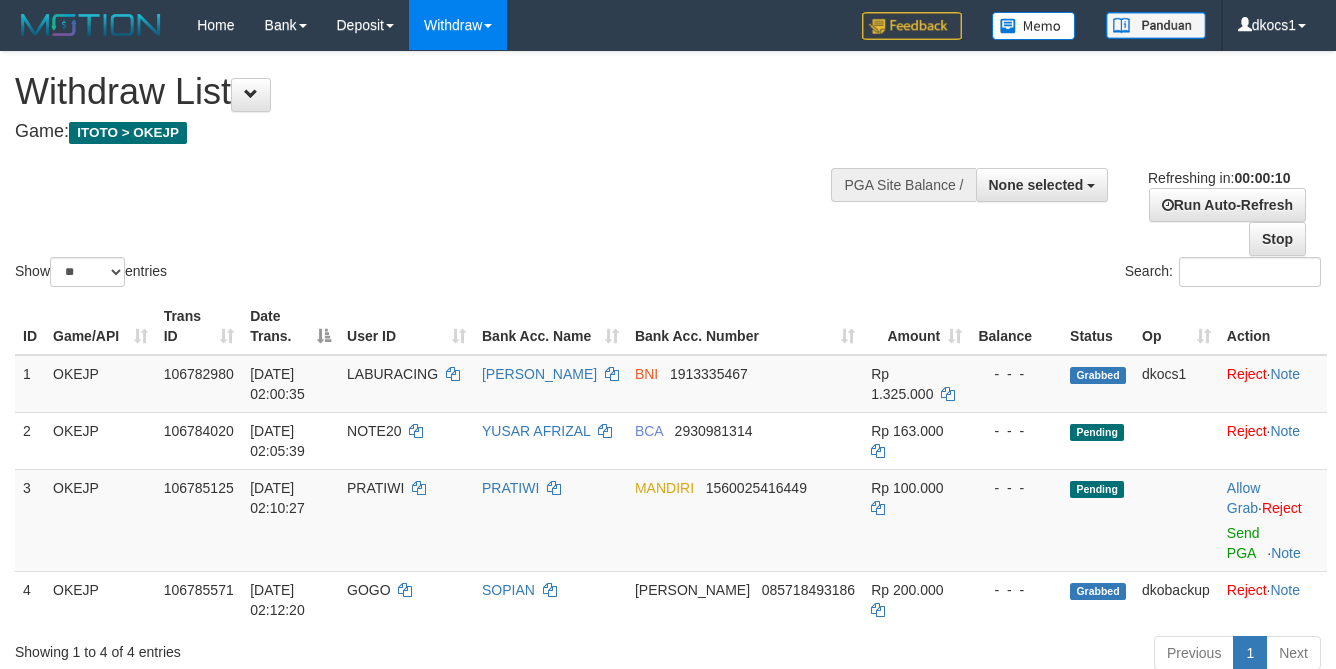 select 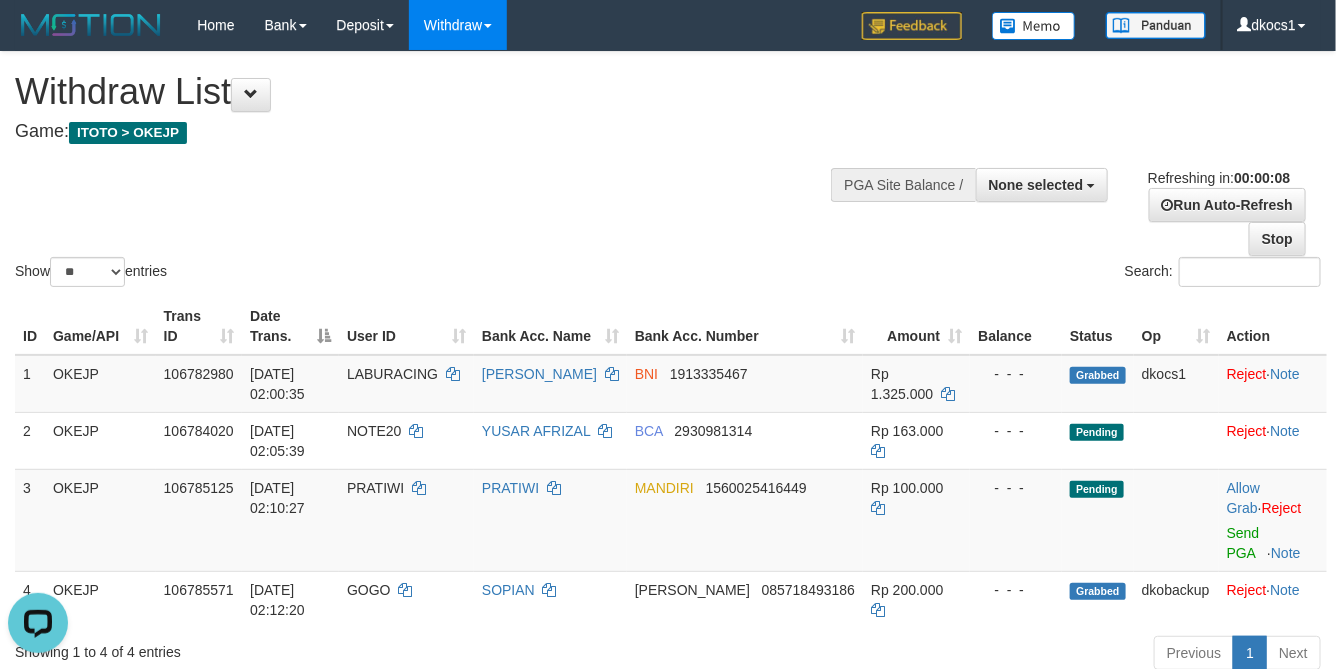 scroll, scrollTop: 0, scrollLeft: 0, axis: both 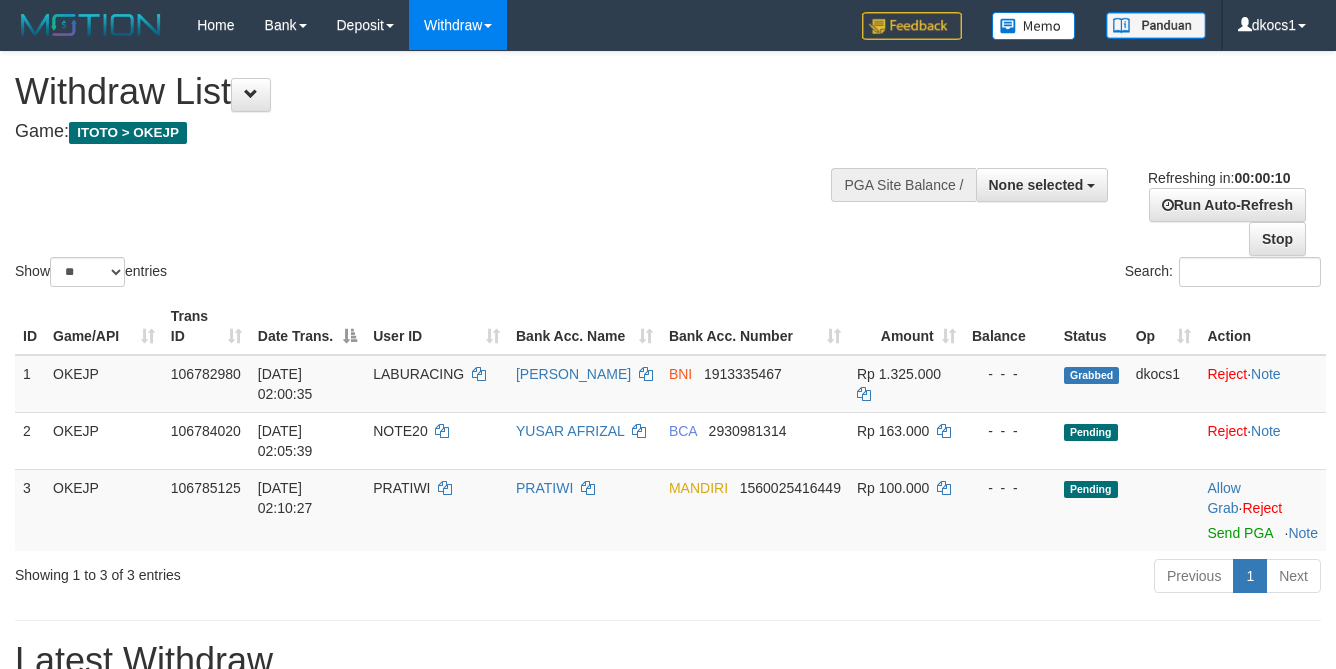 select 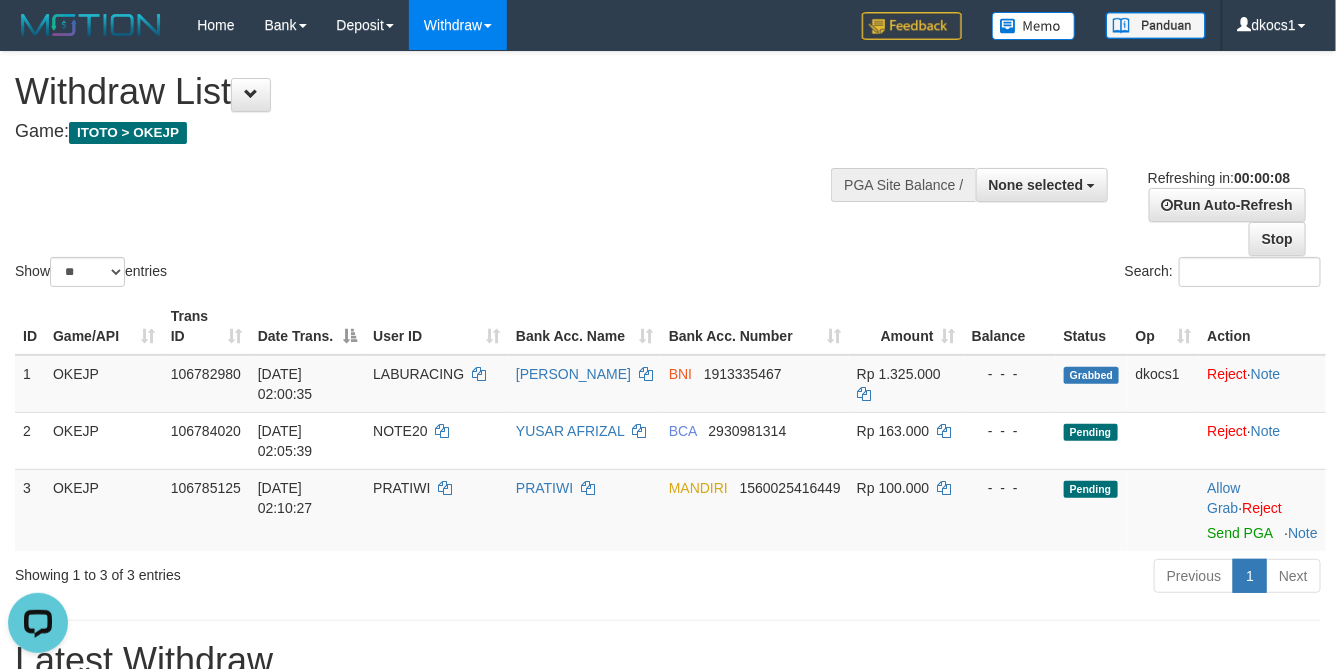 scroll, scrollTop: 0, scrollLeft: 0, axis: both 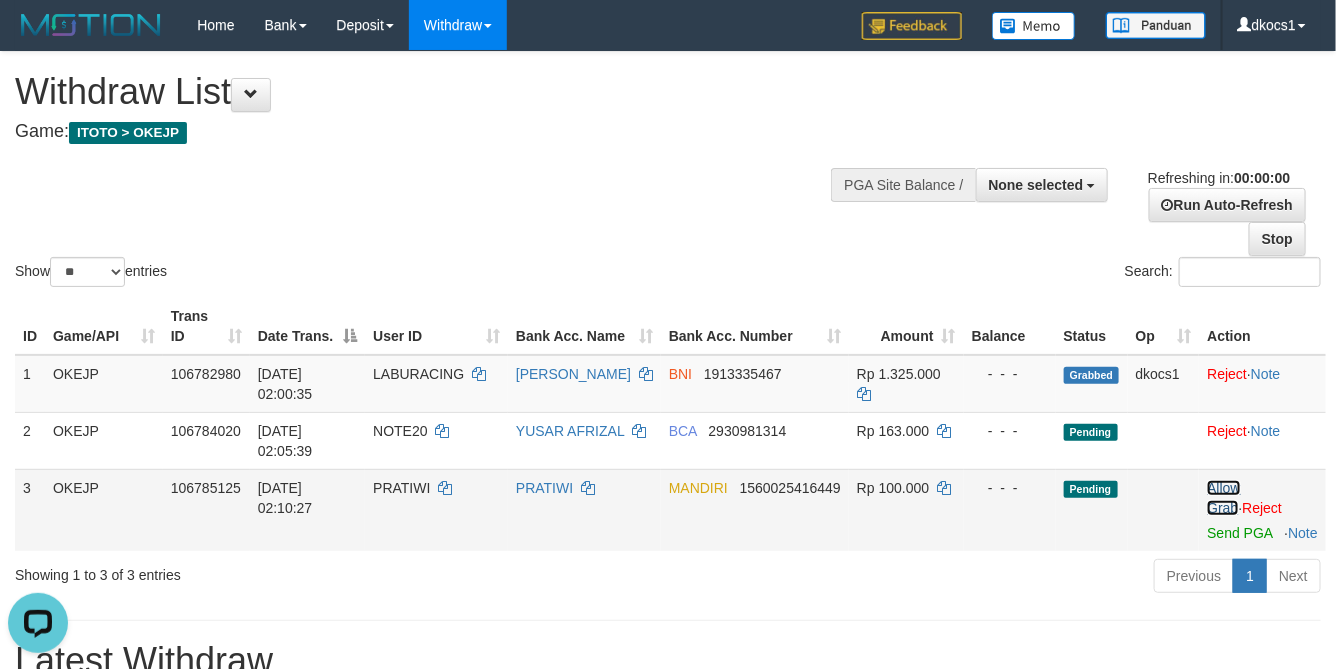click on "Allow Grab" at bounding box center [1223, 498] 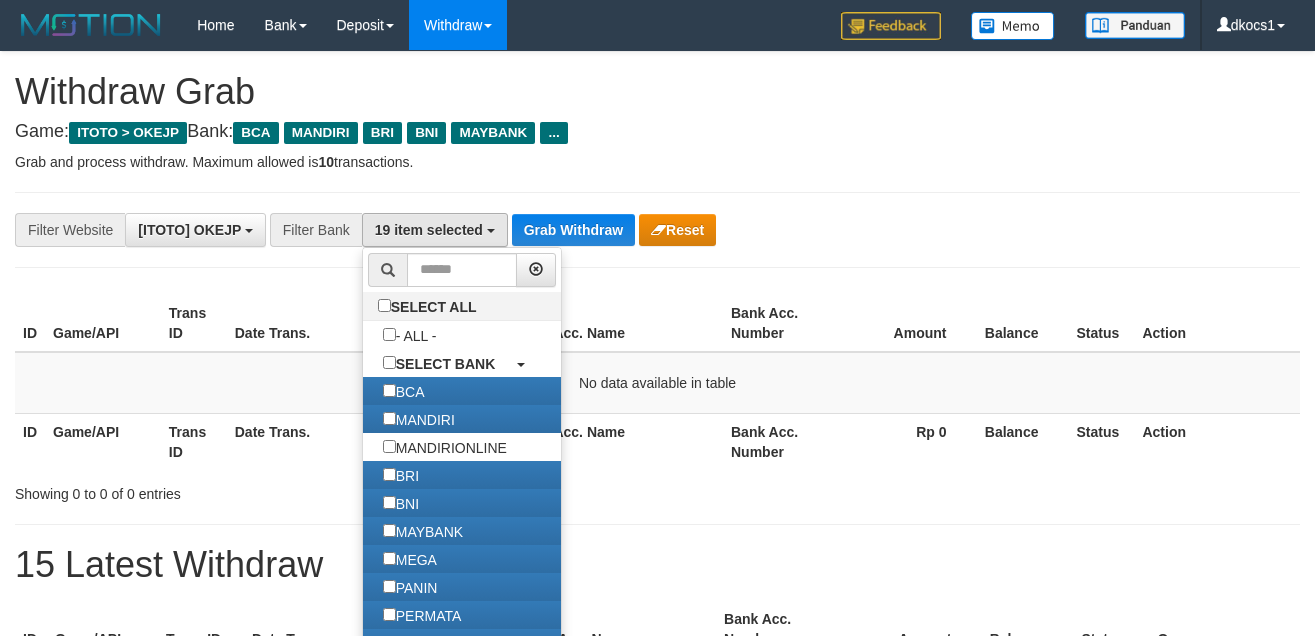 scroll, scrollTop: 0, scrollLeft: 0, axis: both 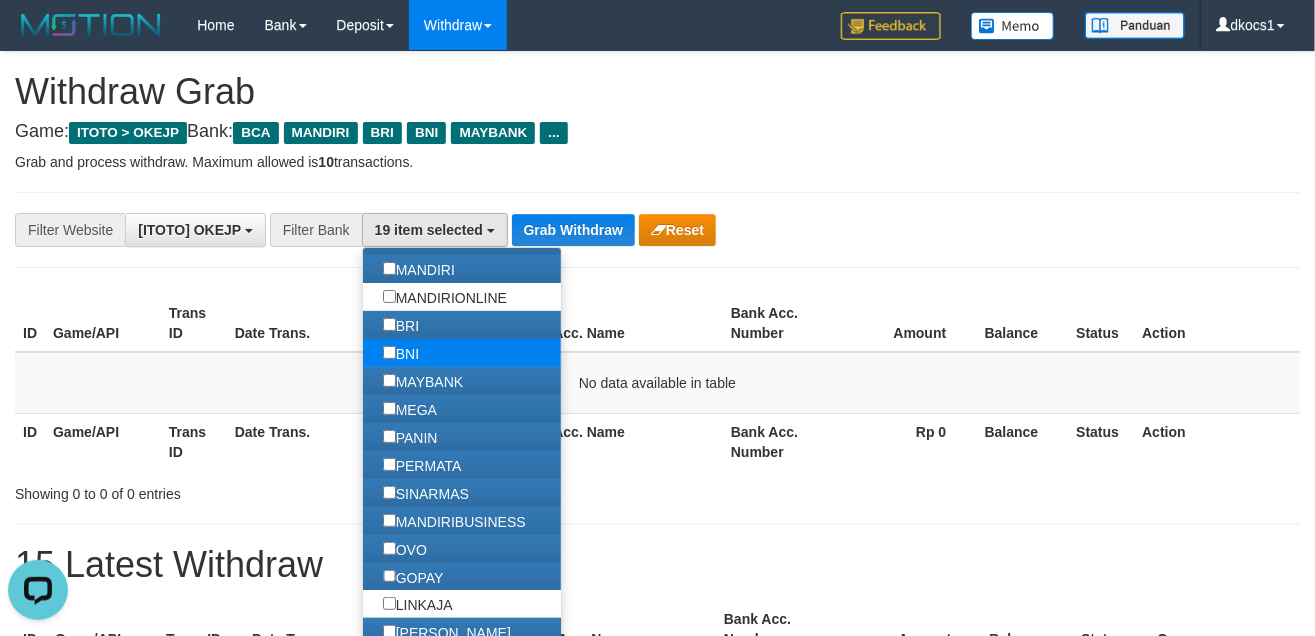 click on "BNI" at bounding box center (401, 353) 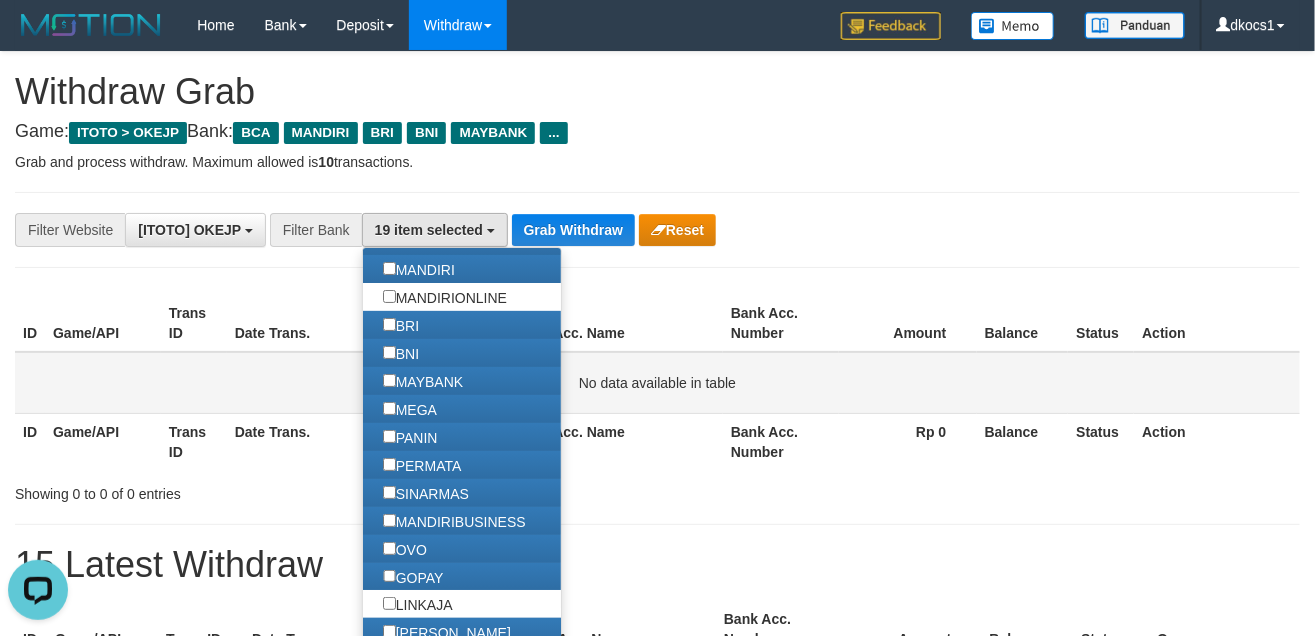 scroll, scrollTop: 34, scrollLeft: 0, axis: vertical 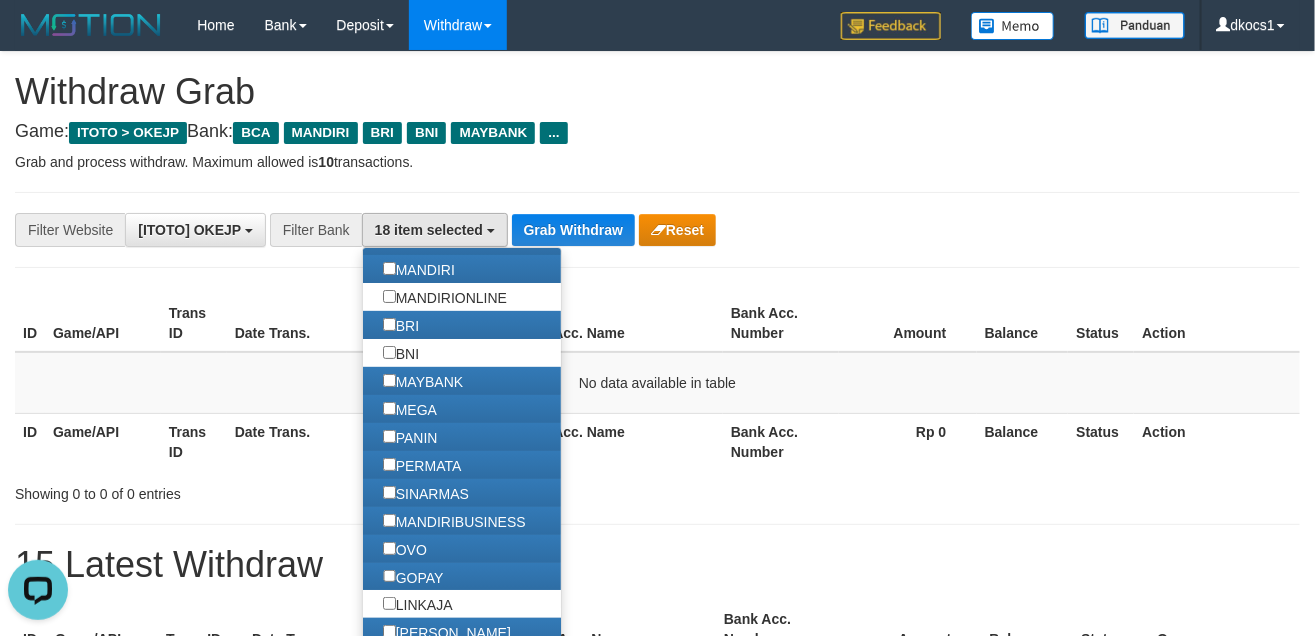 drag, startPoint x: 810, startPoint y: 418, endPoint x: 606, endPoint y: 282, distance: 245.17749 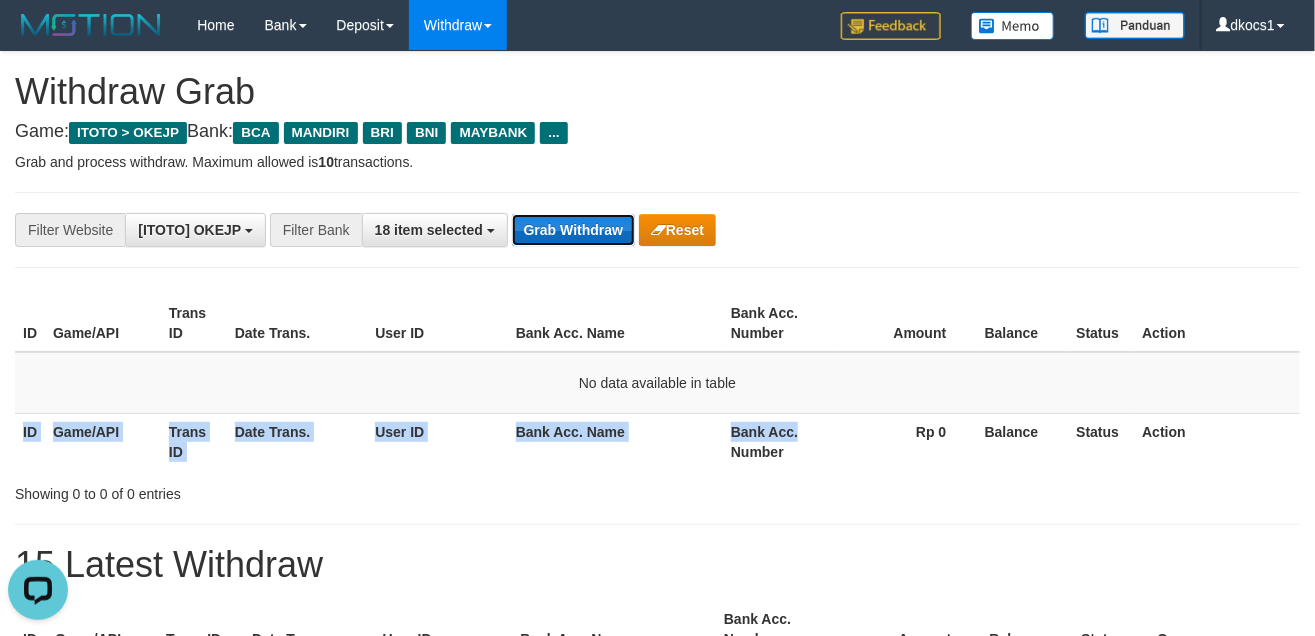 click on "Grab Withdraw" at bounding box center [573, 230] 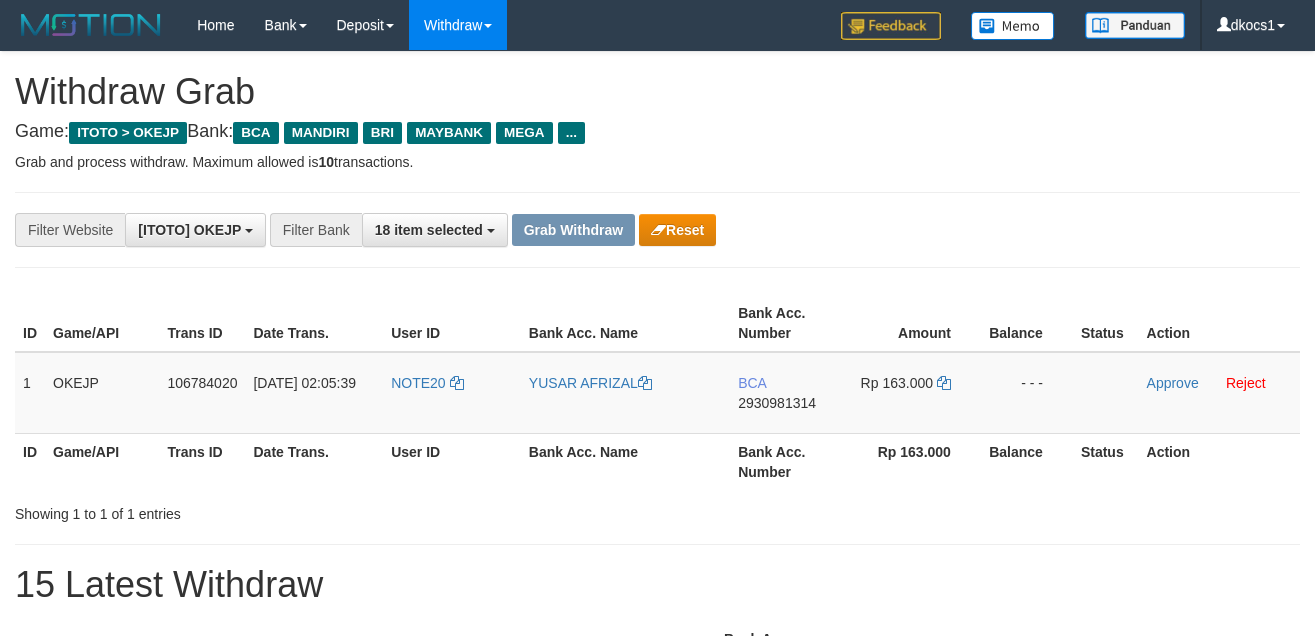 scroll, scrollTop: 0, scrollLeft: 0, axis: both 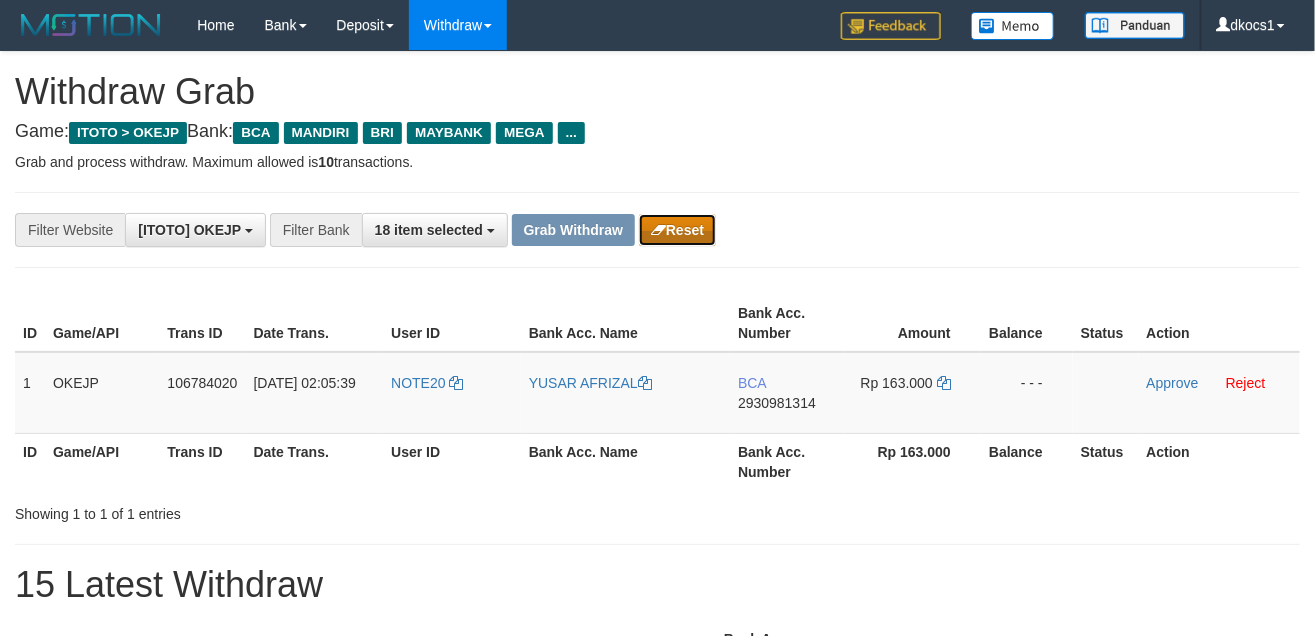 click at bounding box center [658, 230] 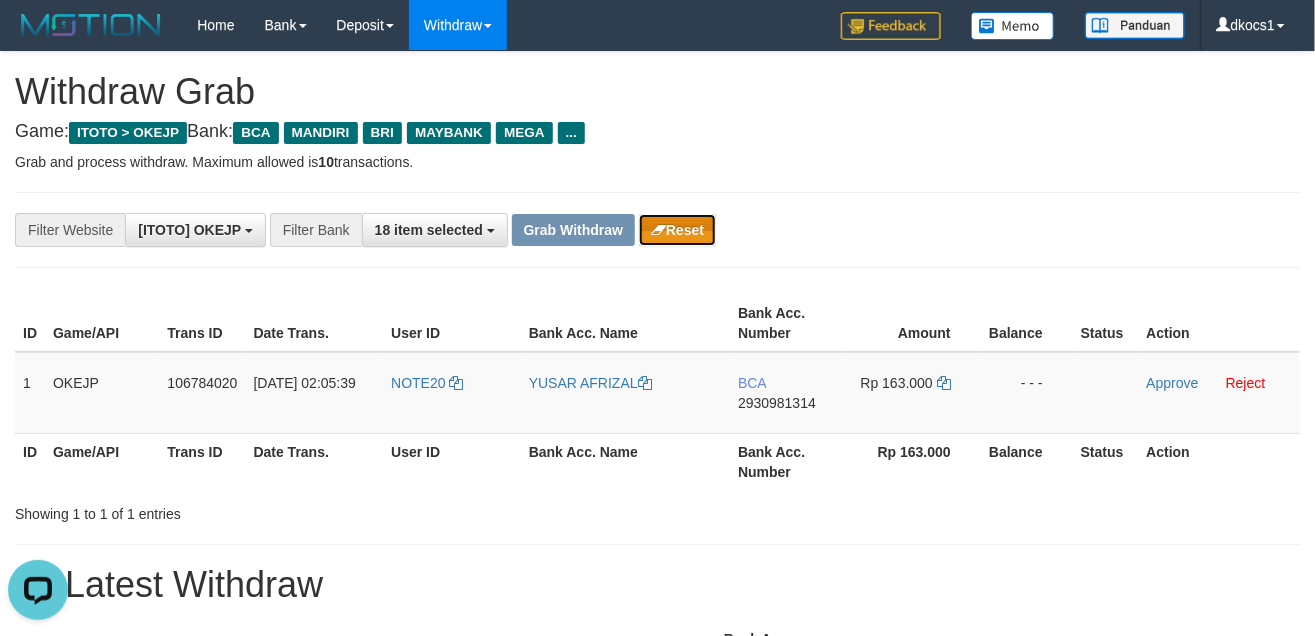scroll, scrollTop: 0, scrollLeft: 0, axis: both 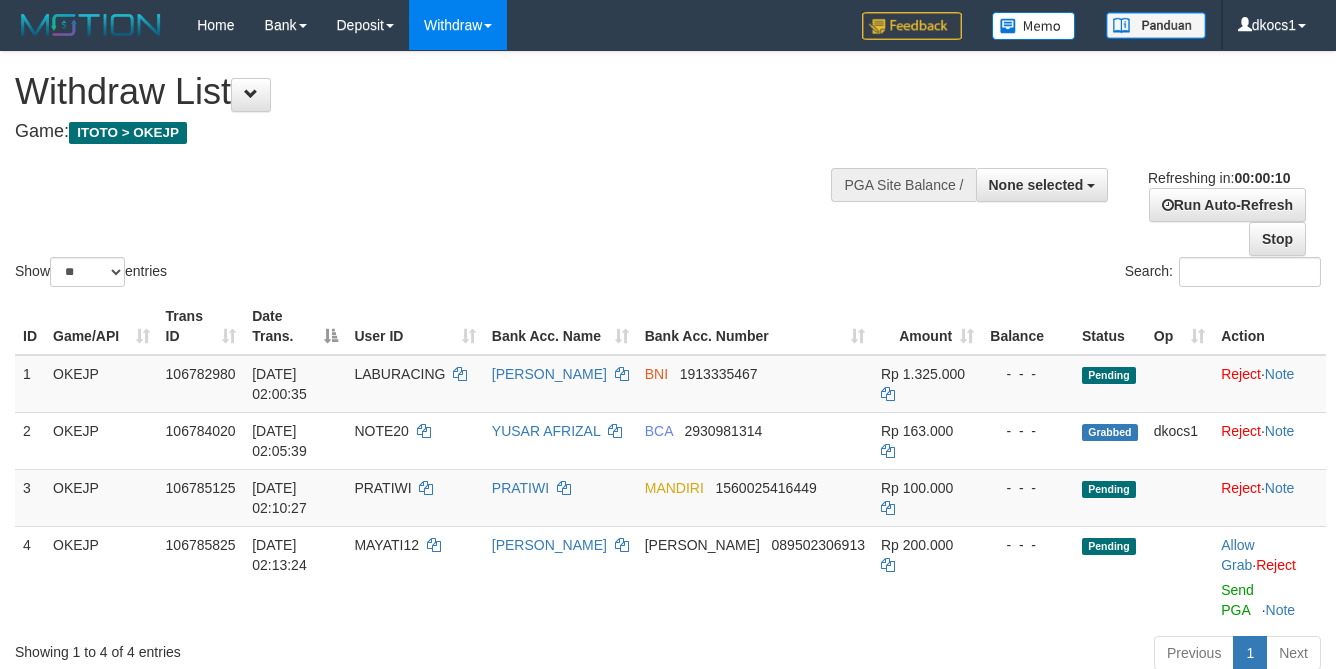 select 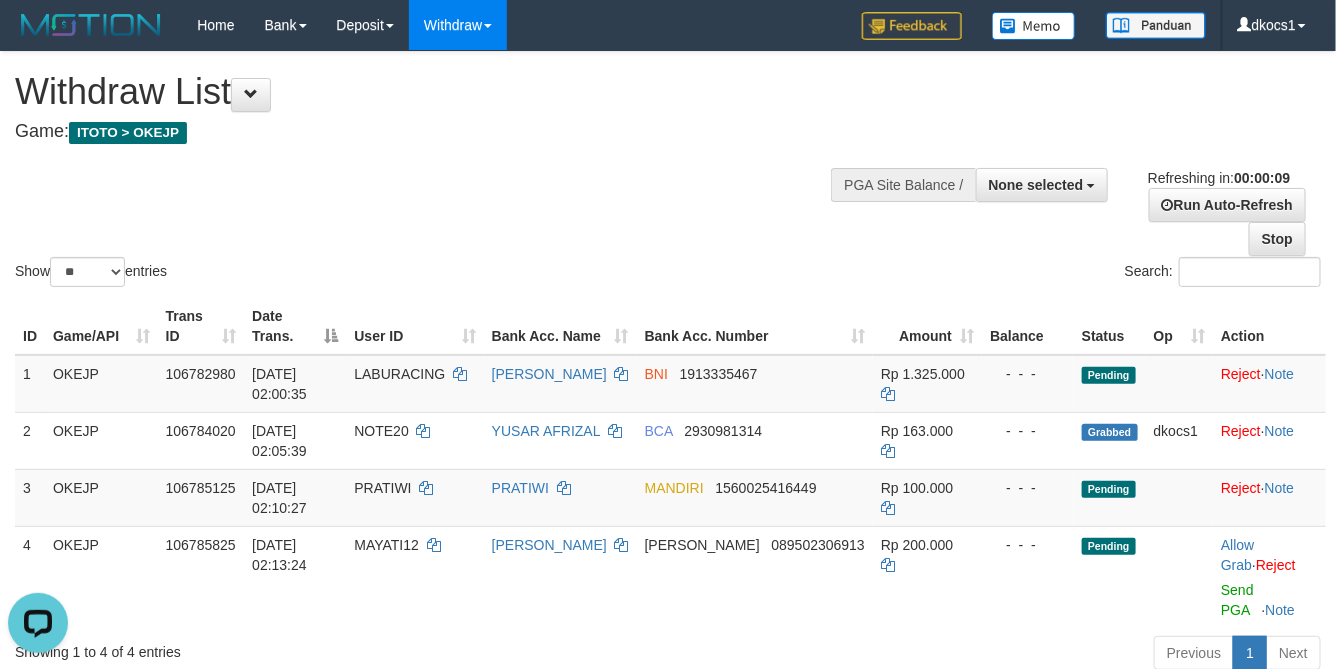 scroll, scrollTop: 0, scrollLeft: 0, axis: both 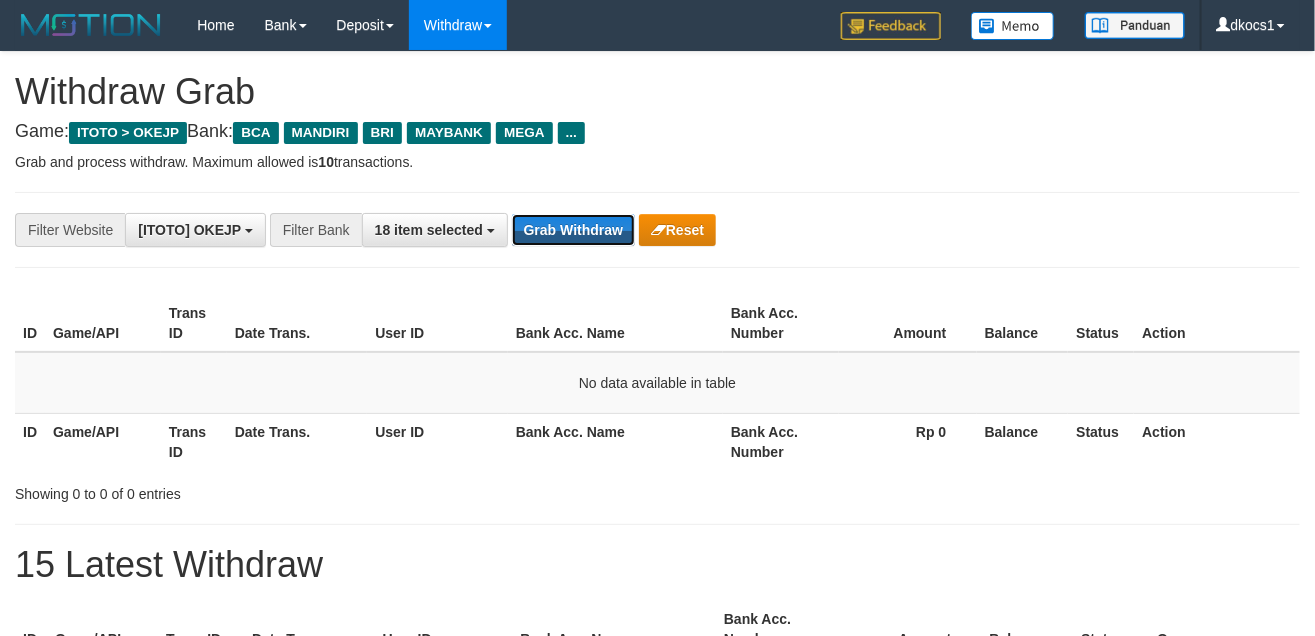click on "Grab Withdraw" at bounding box center (573, 230) 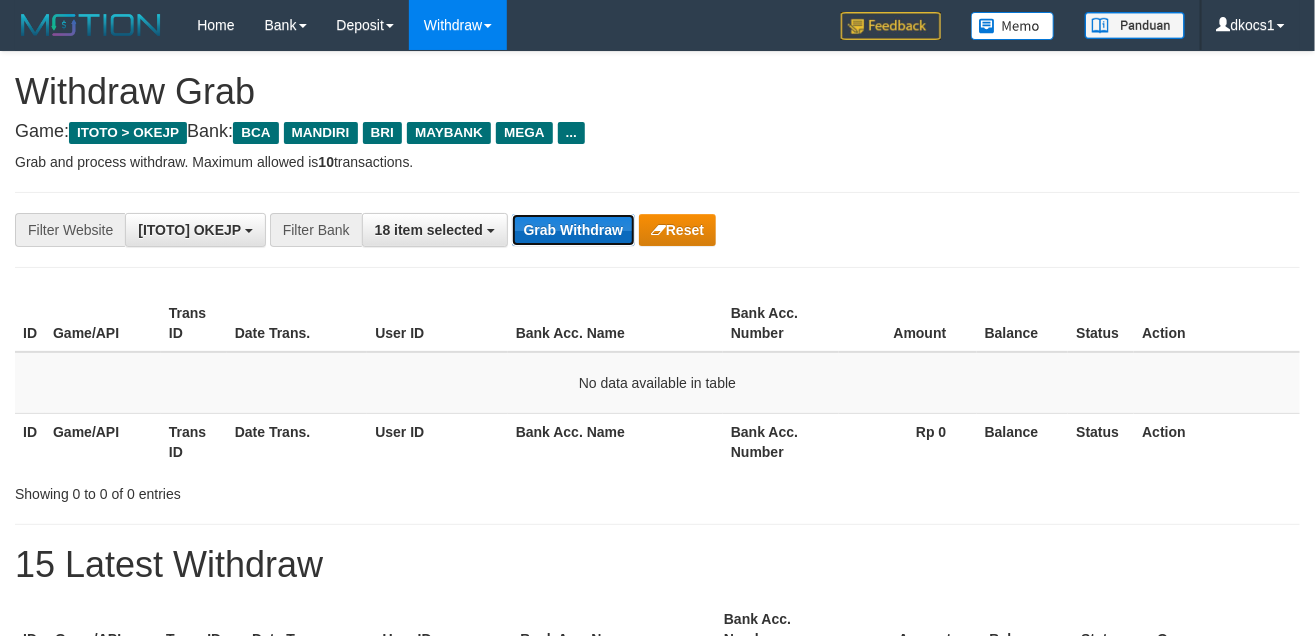 click on "Grab Withdraw" at bounding box center (573, 230) 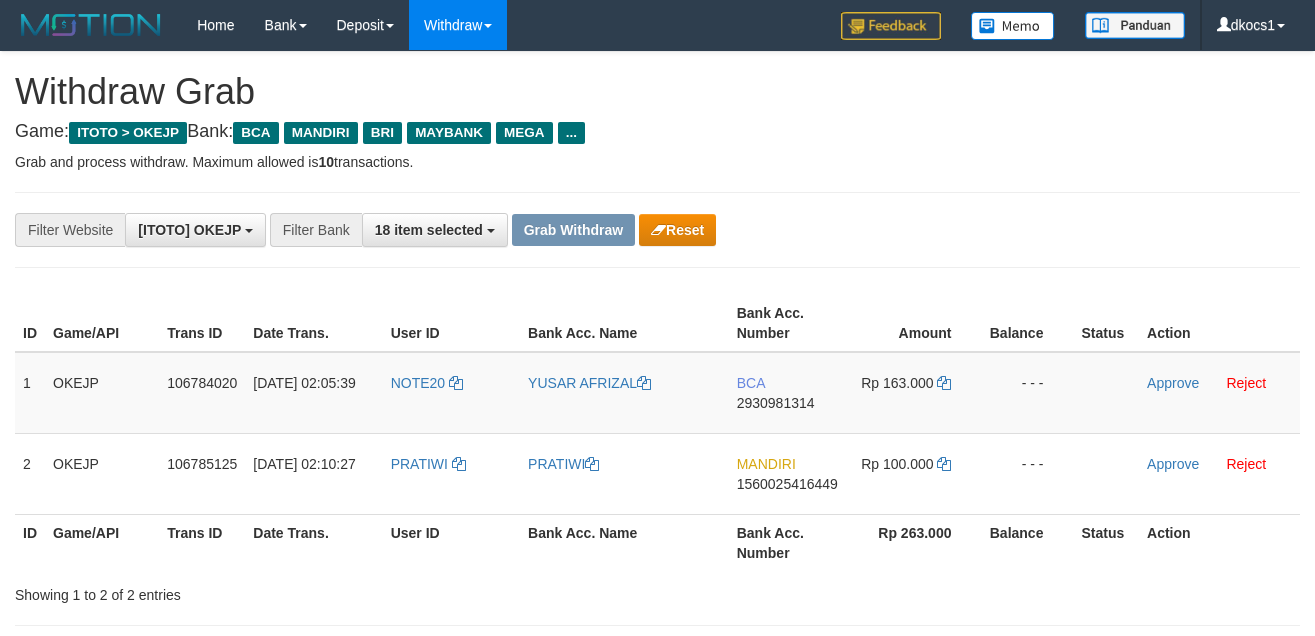 scroll, scrollTop: 0, scrollLeft: 0, axis: both 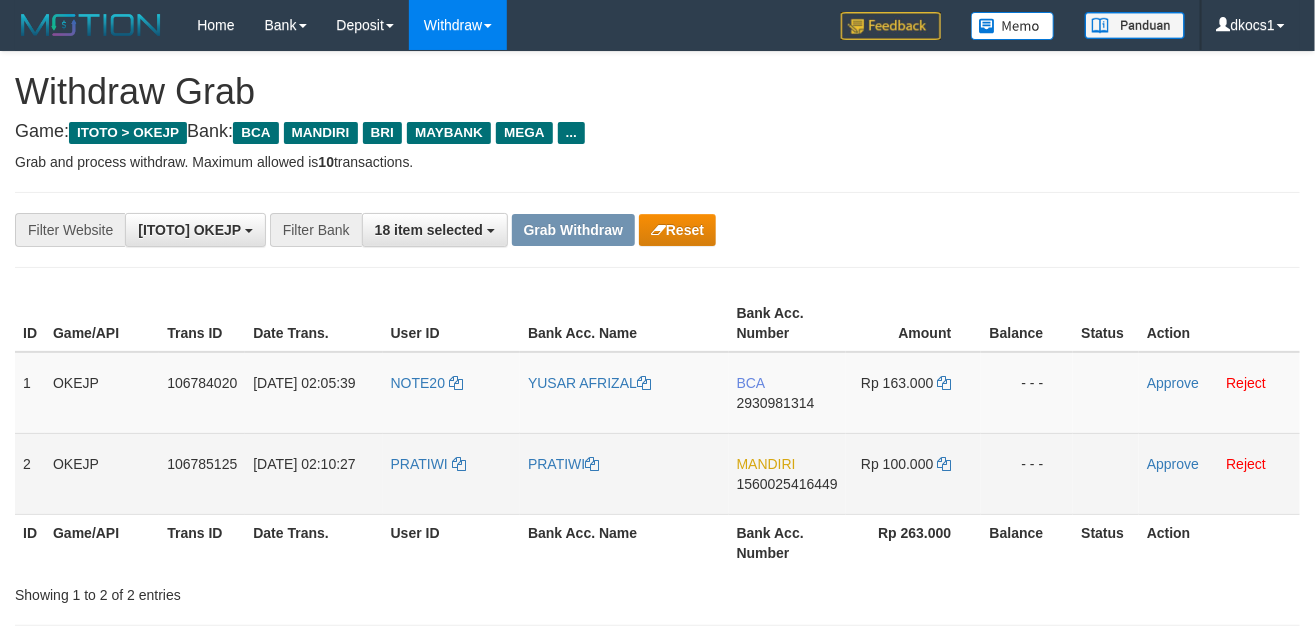 click on "PRATIWI" at bounding box center [451, 473] 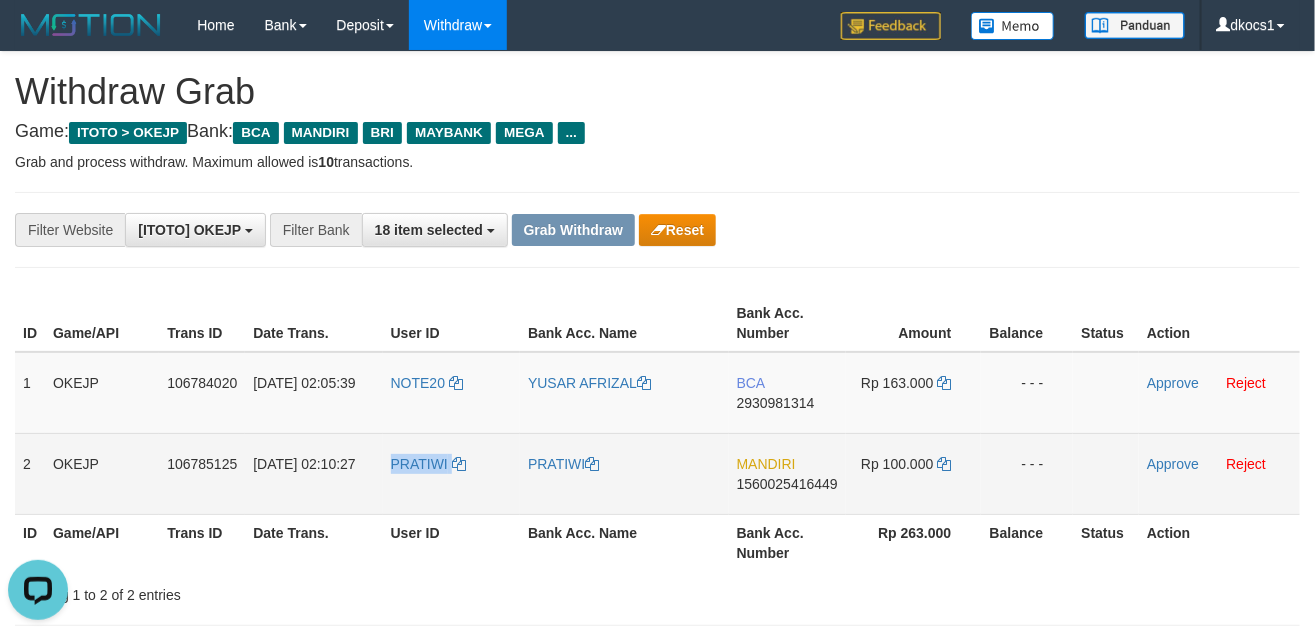 scroll, scrollTop: 0, scrollLeft: 0, axis: both 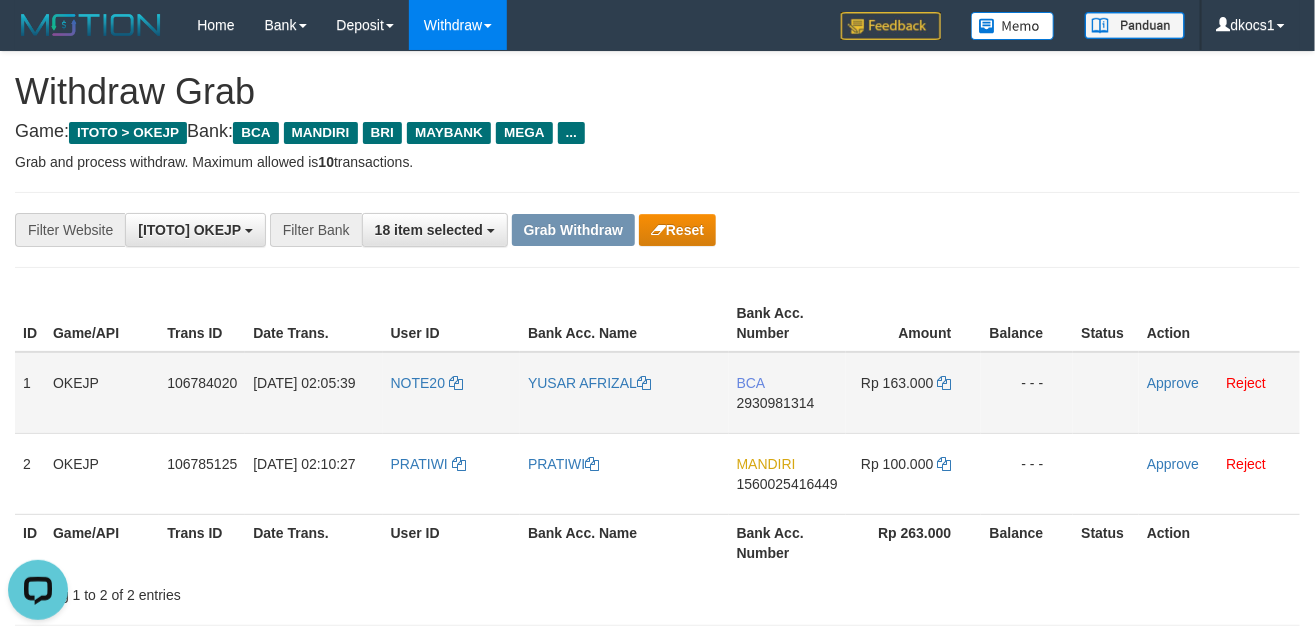 click on "NOTE20" at bounding box center [451, 393] 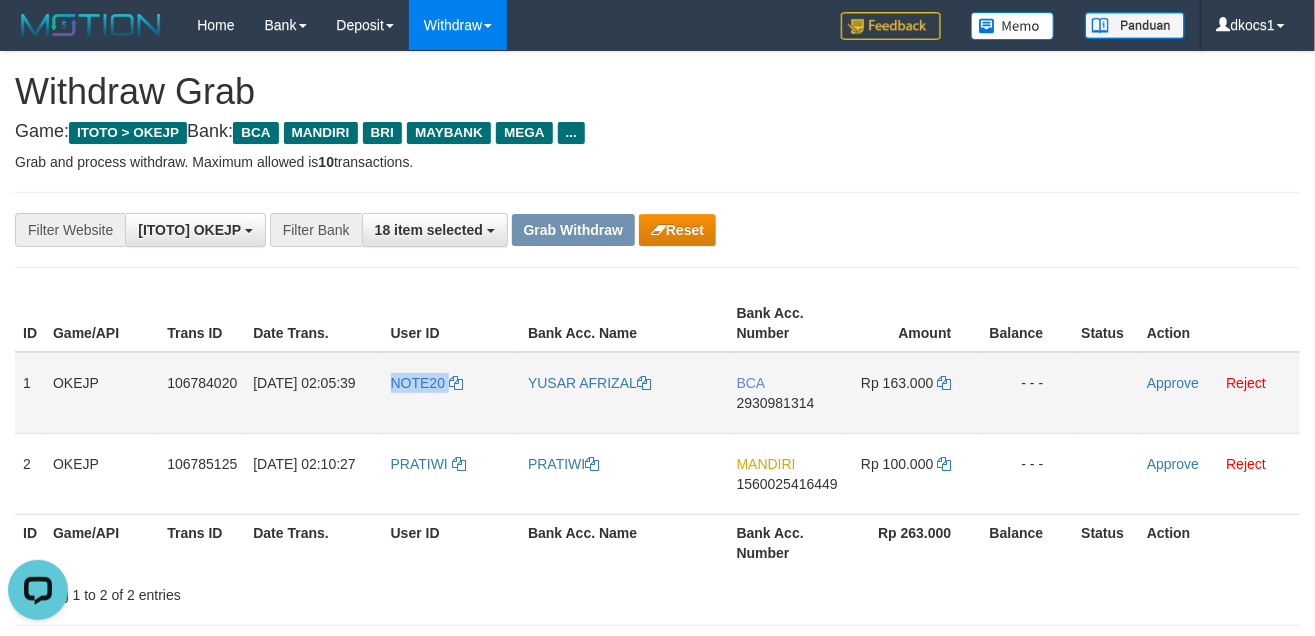 click on "NOTE20" at bounding box center (451, 393) 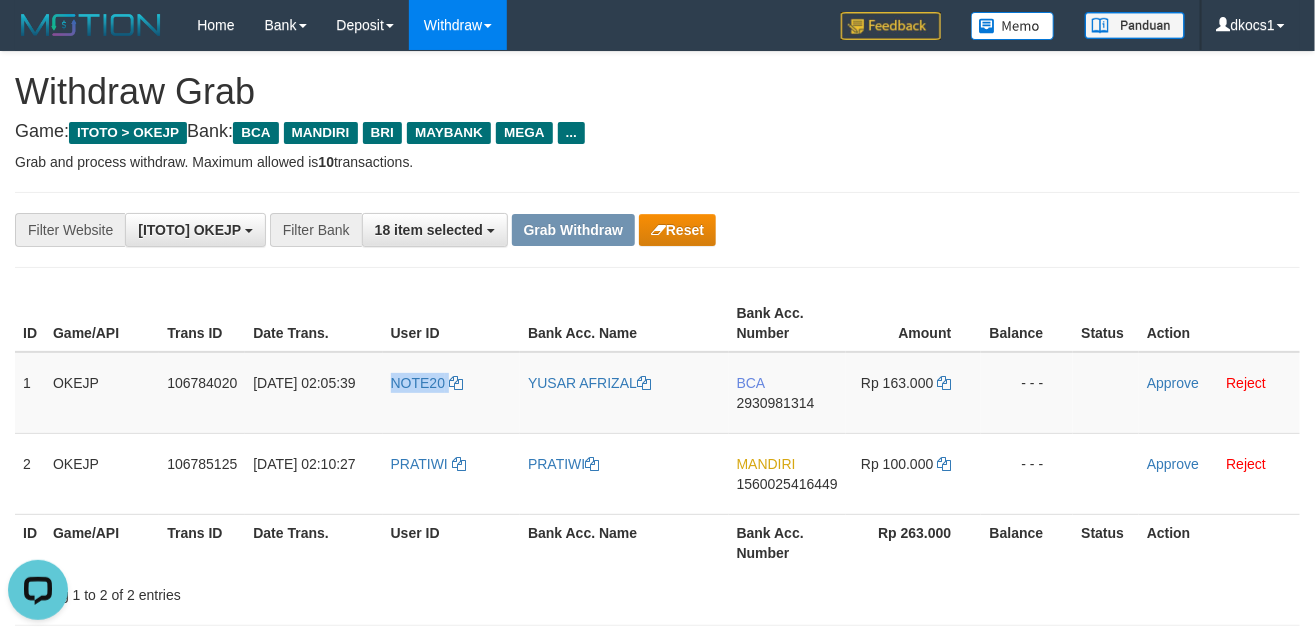 copy on "NOTE20" 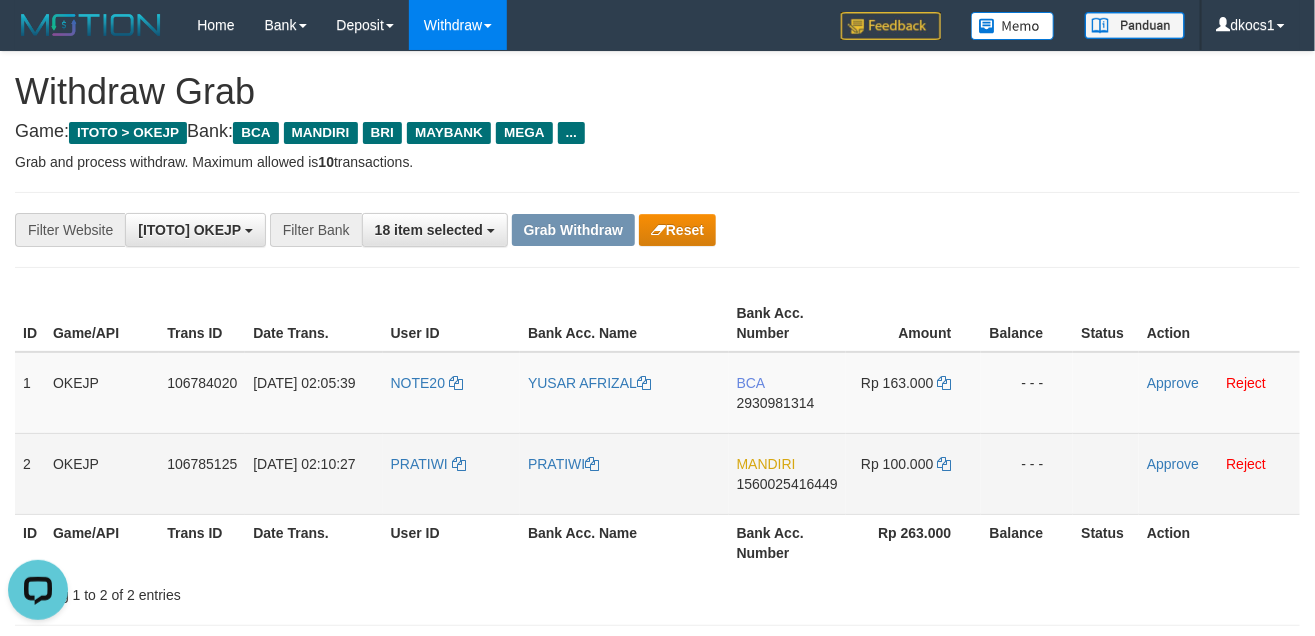 click on "PRATIWI" at bounding box center [451, 473] 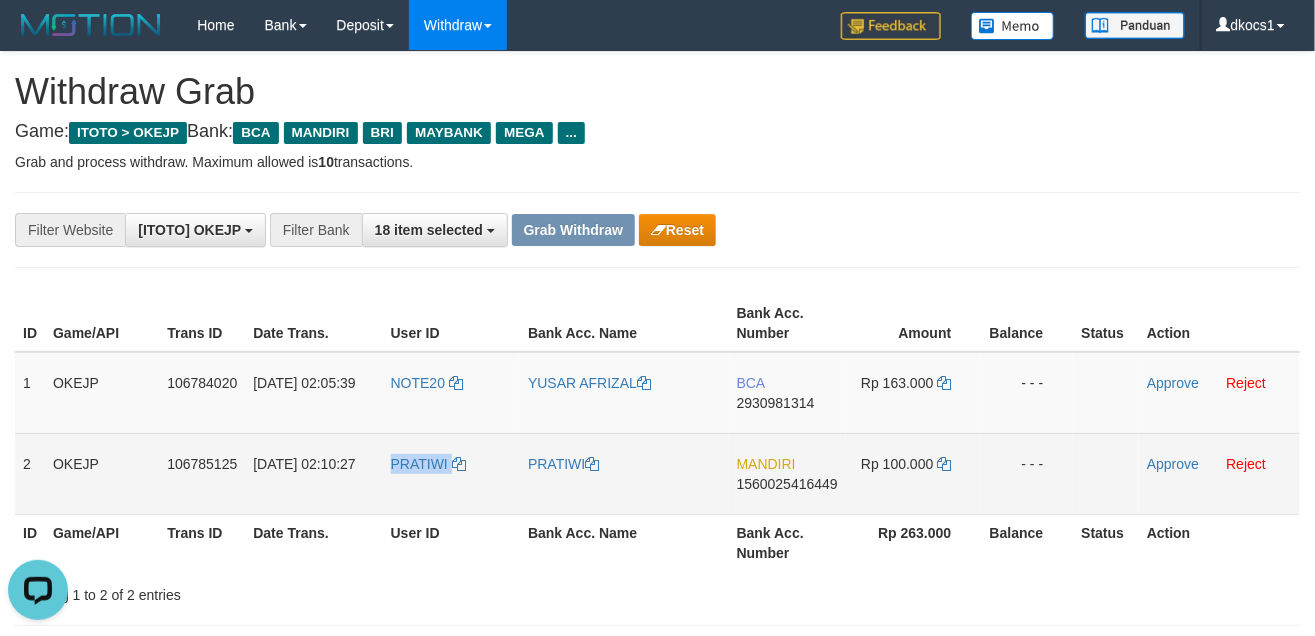 click on "PRATIWI" at bounding box center [451, 473] 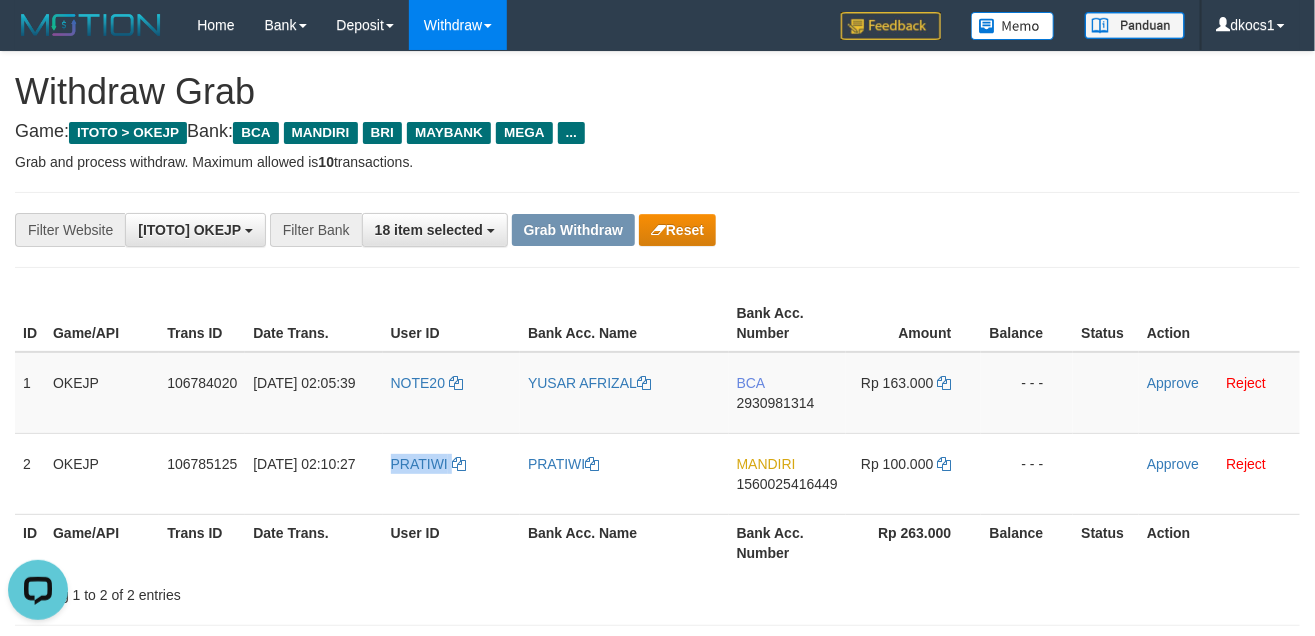 copy on "PRATIWI" 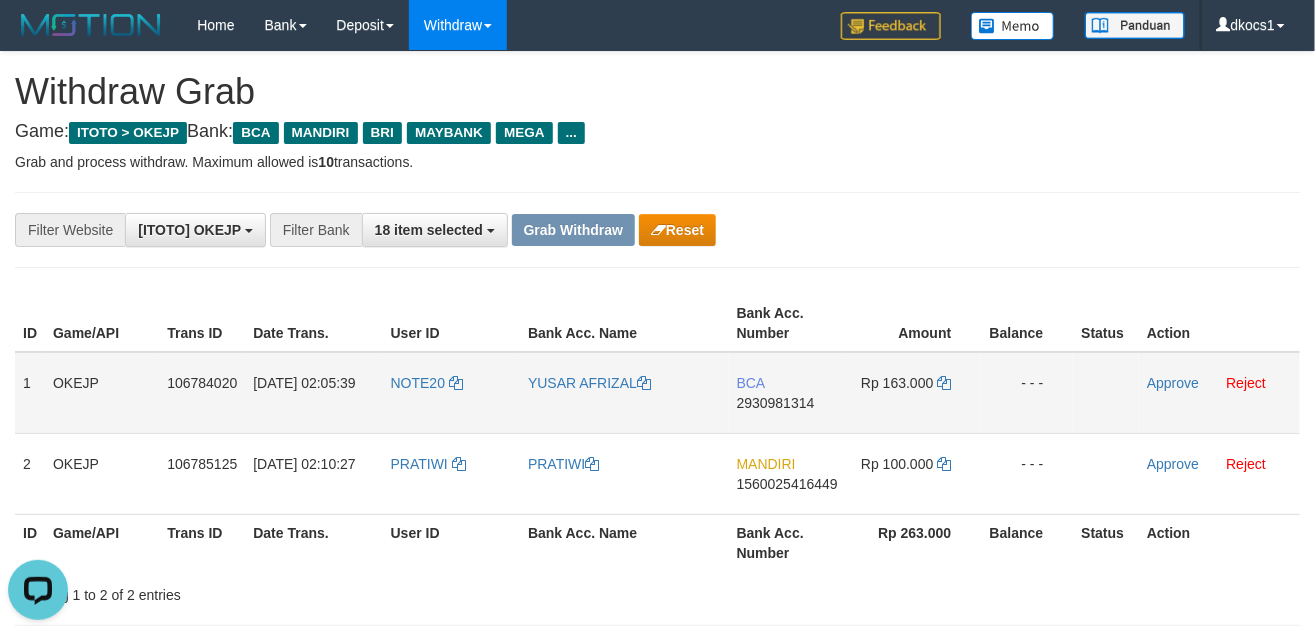 click on "NOTE20" at bounding box center (451, 393) 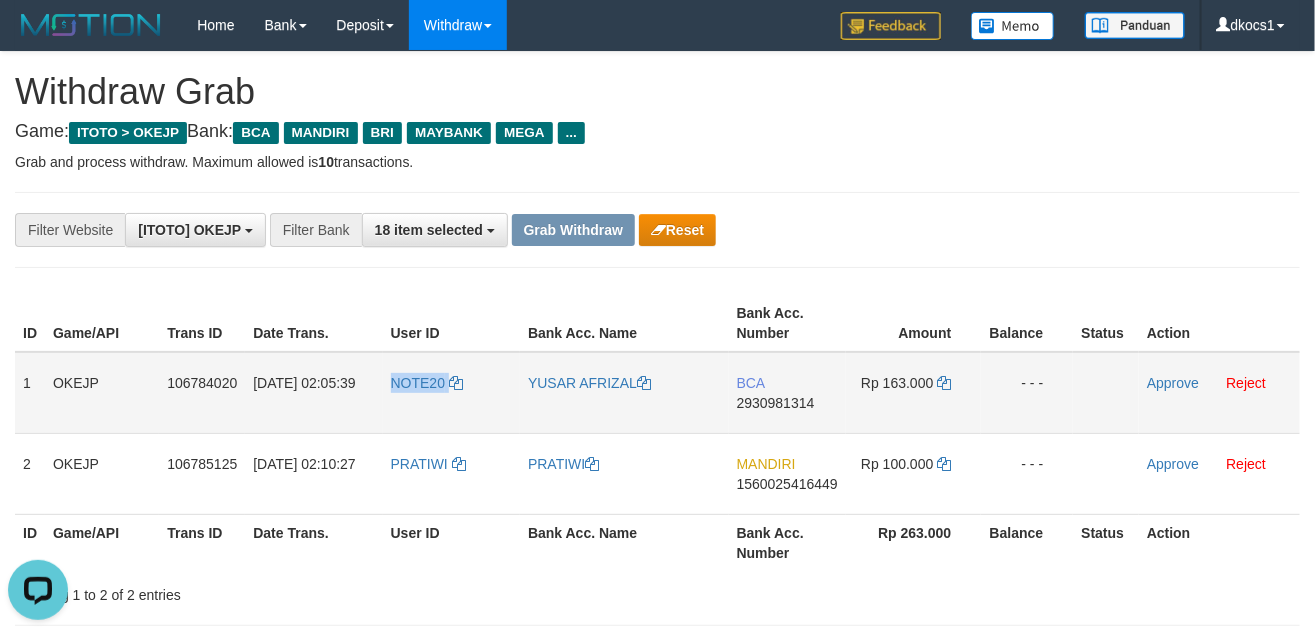 click on "NOTE20" at bounding box center [451, 393] 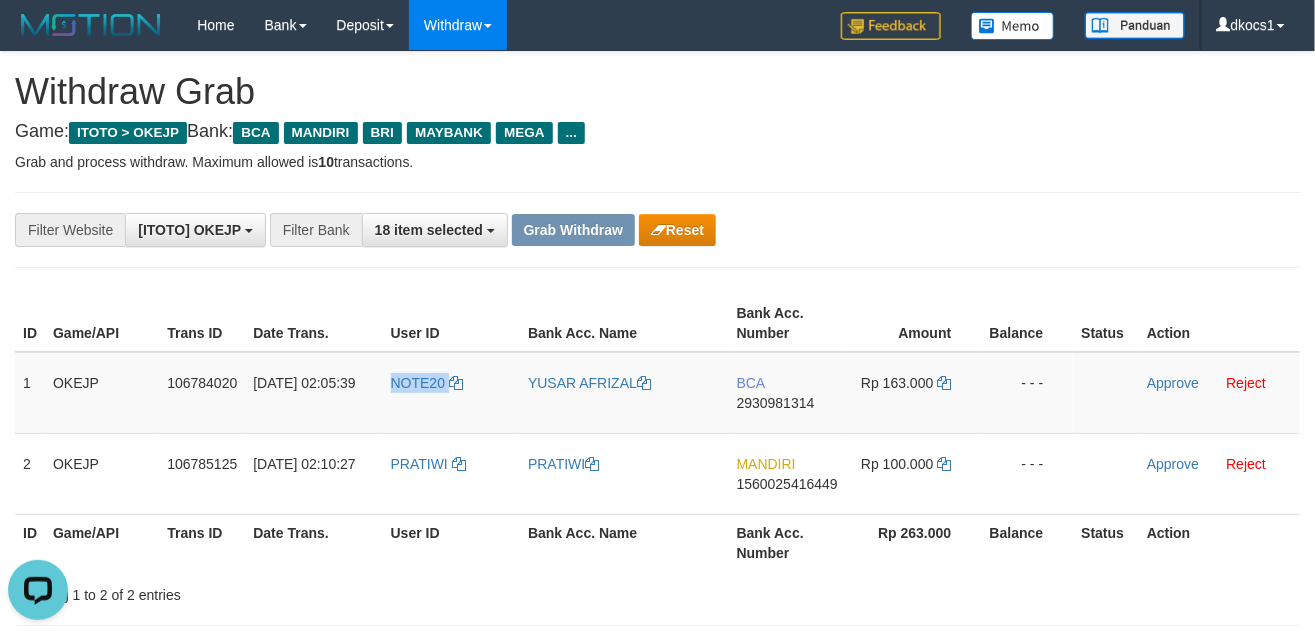 copy on "NOTE20" 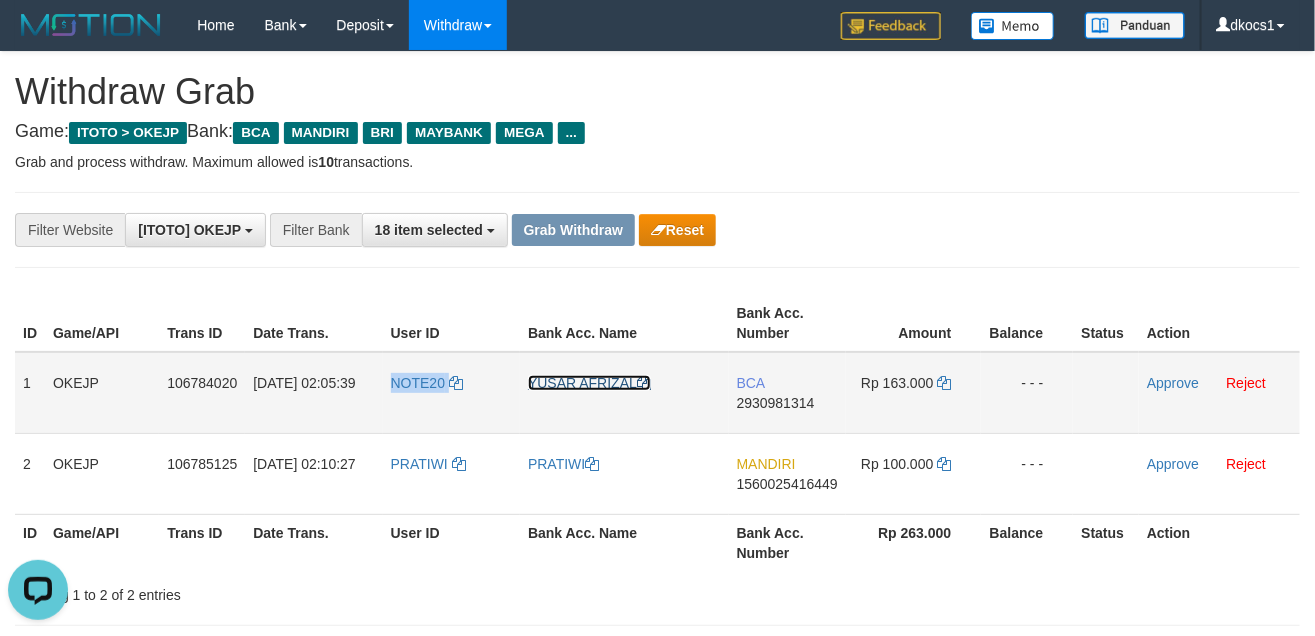 click on "YUSAR AFRIZAL" at bounding box center [589, 383] 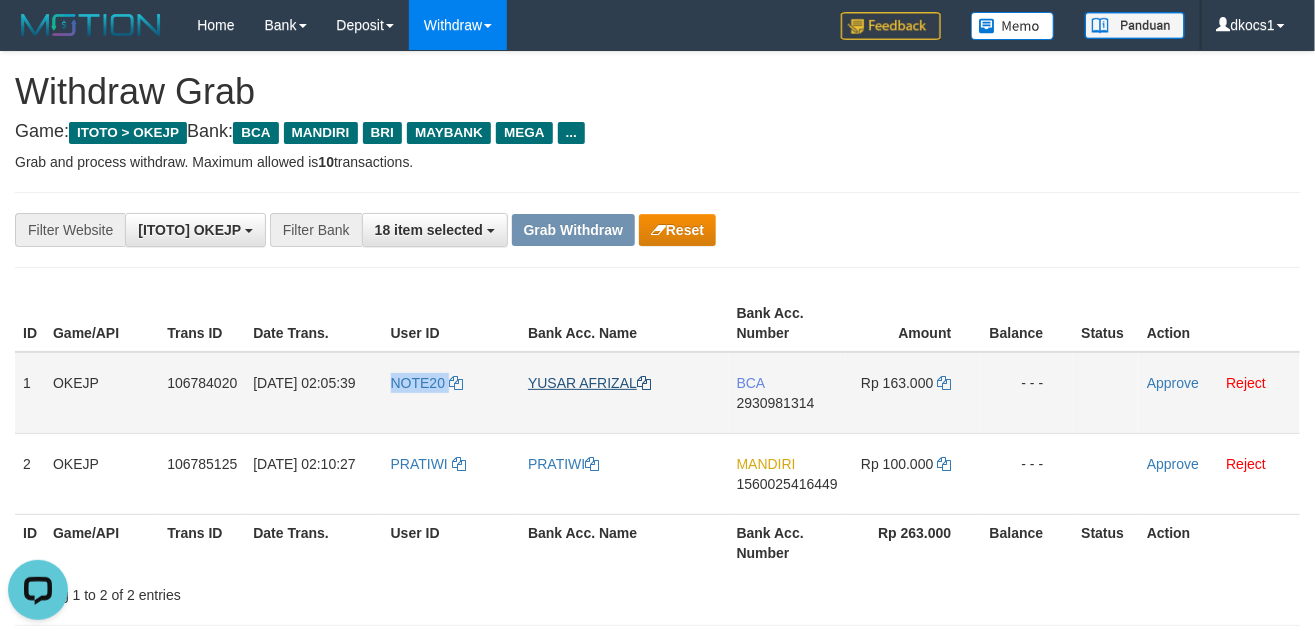 copy on "NOTE20" 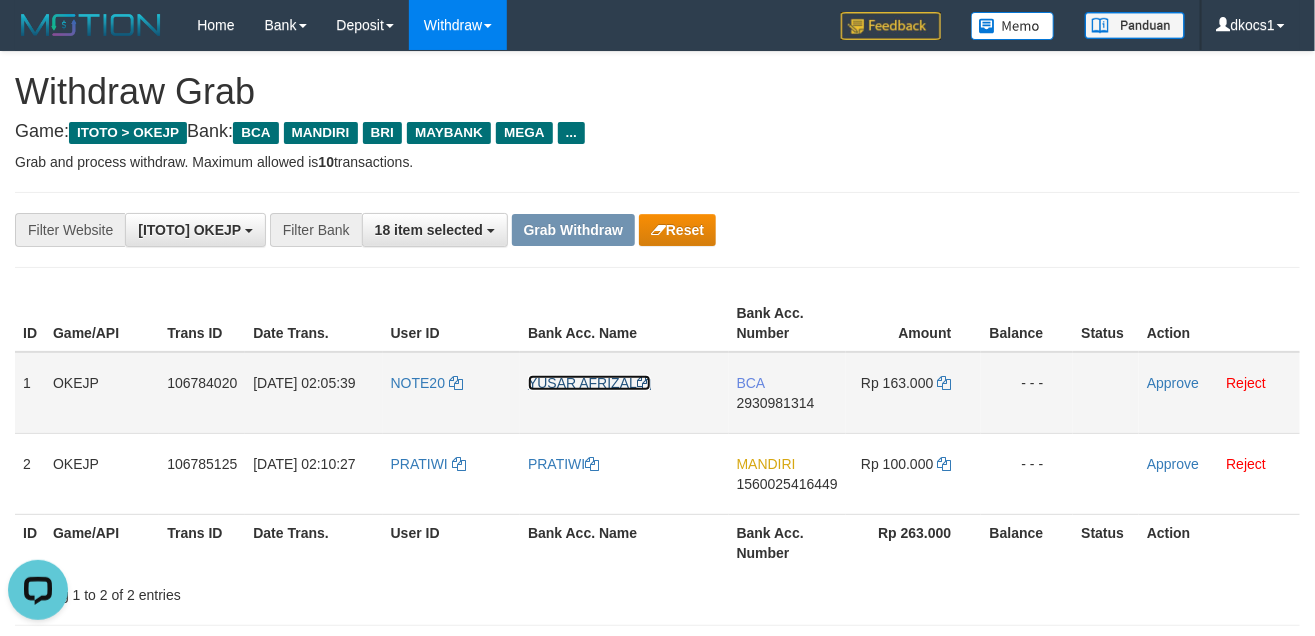 click on "YUSAR AFRIZAL" at bounding box center [589, 383] 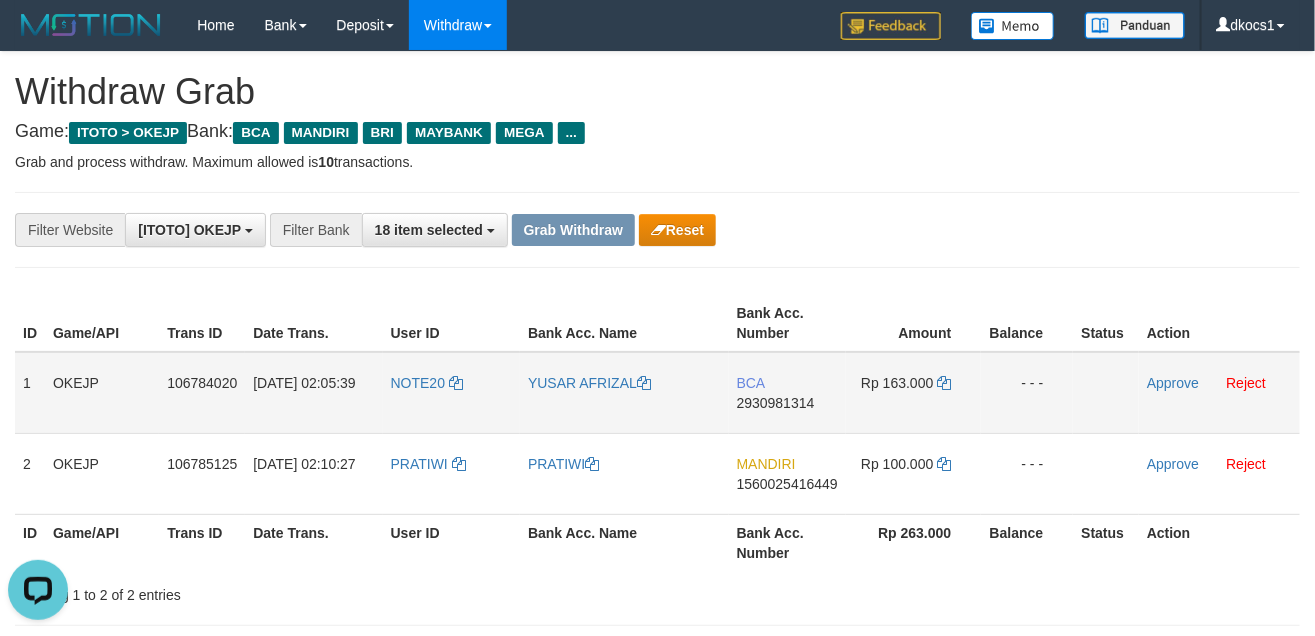 click on "BCA
2930981314" at bounding box center (787, 393) 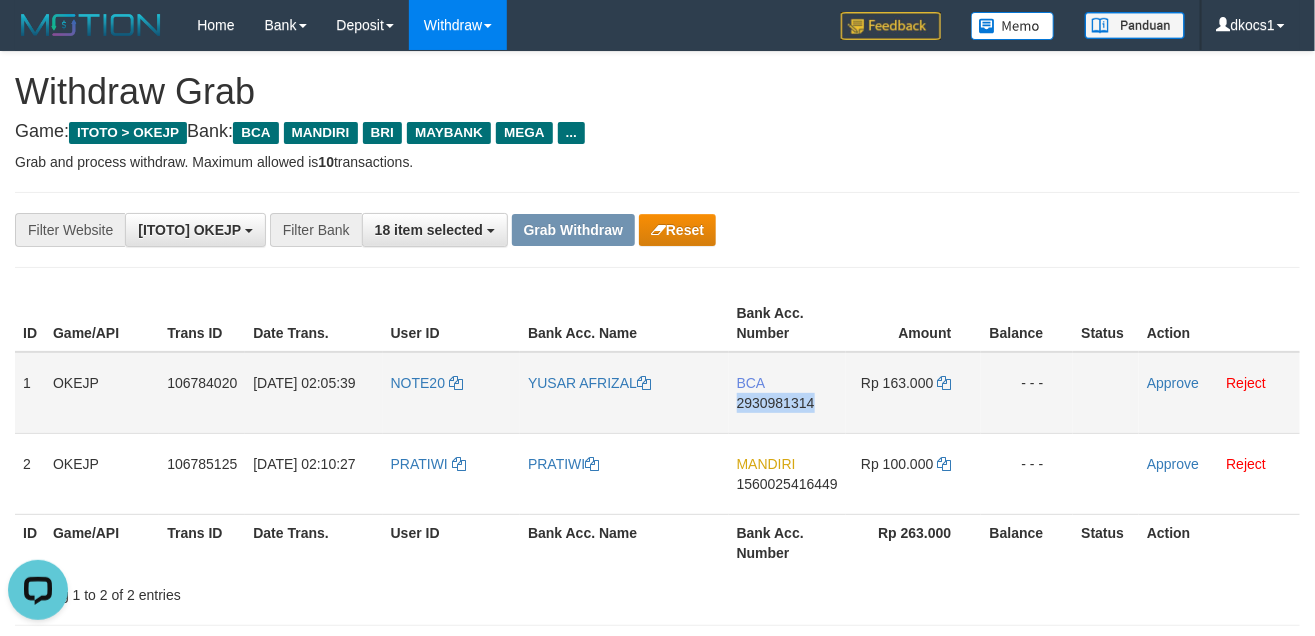 click on "BCA
2930981314" at bounding box center [787, 393] 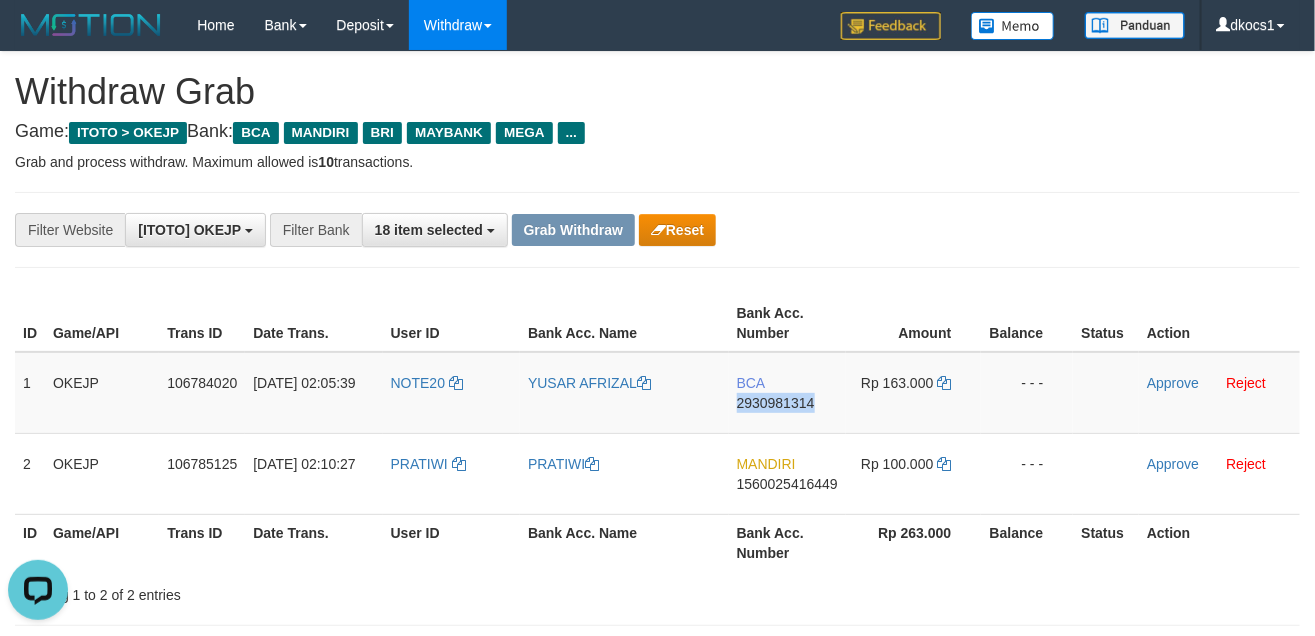 copy on "2930981314" 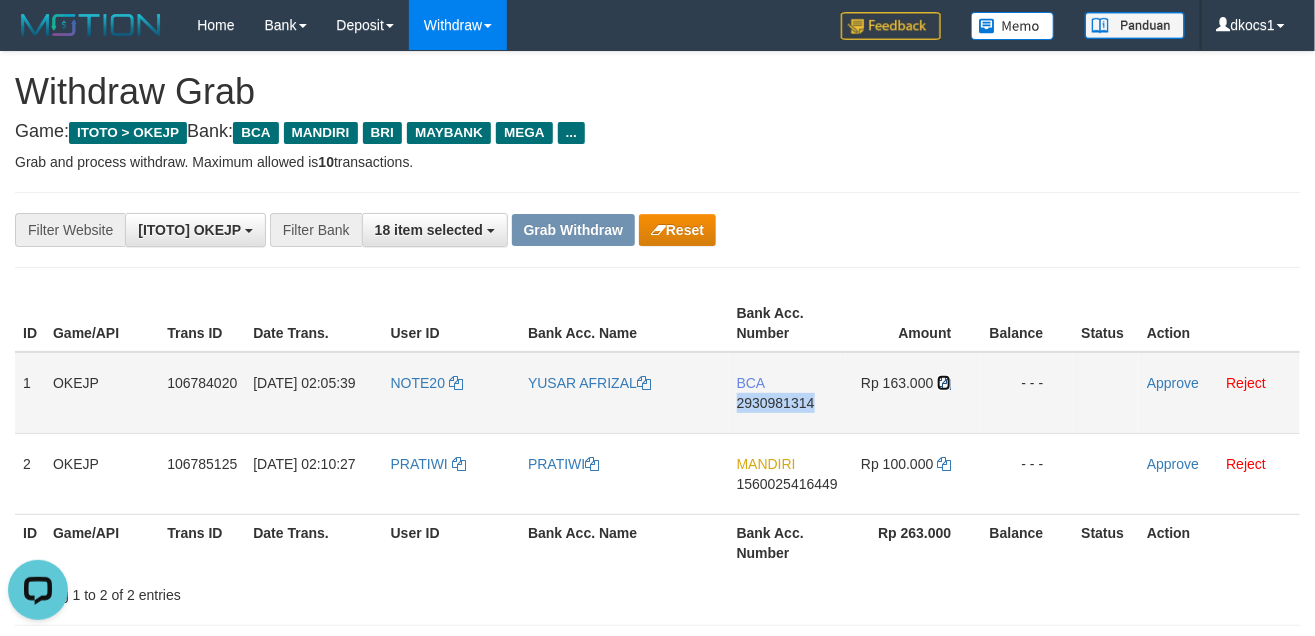 click at bounding box center (944, 383) 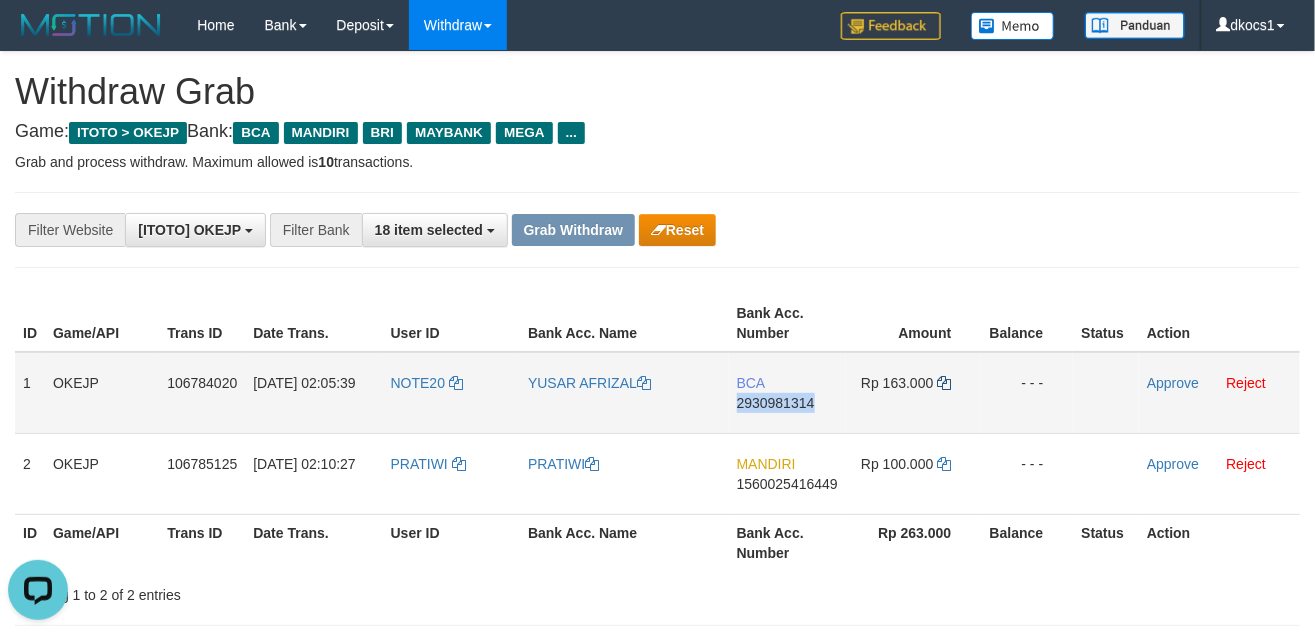 copy on "2930981314" 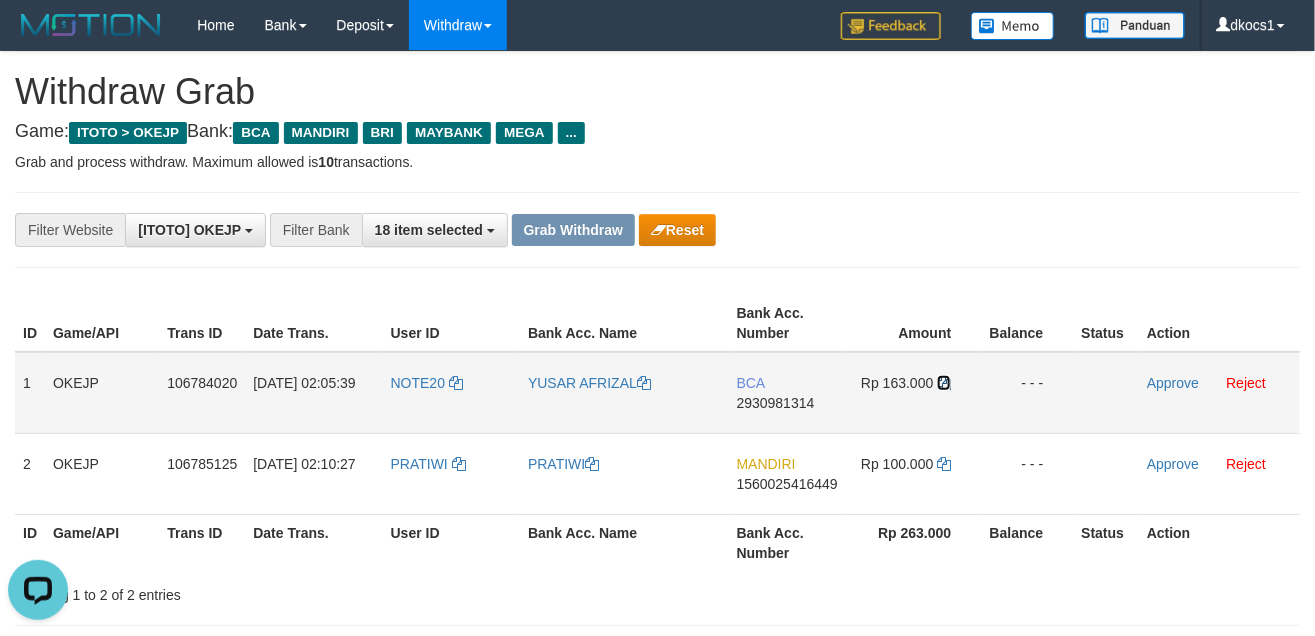 drag, startPoint x: 946, startPoint y: 381, endPoint x: 955, endPoint y: 403, distance: 23.769728 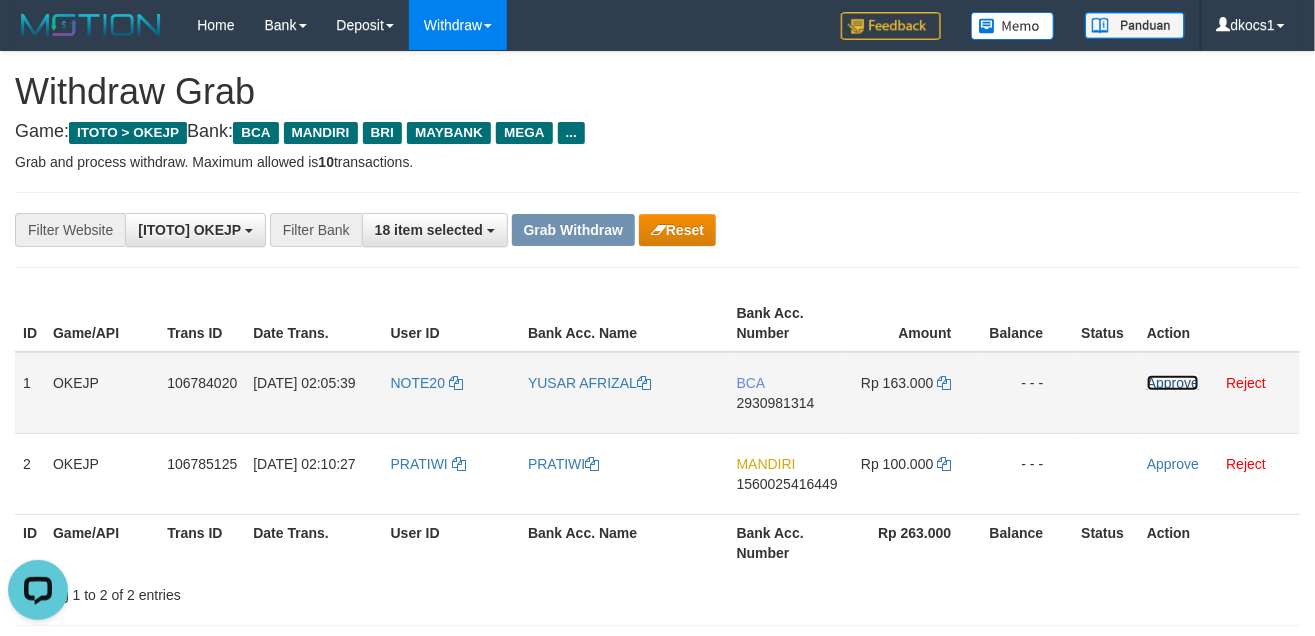 click on "Approve" at bounding box center [1173, 383] 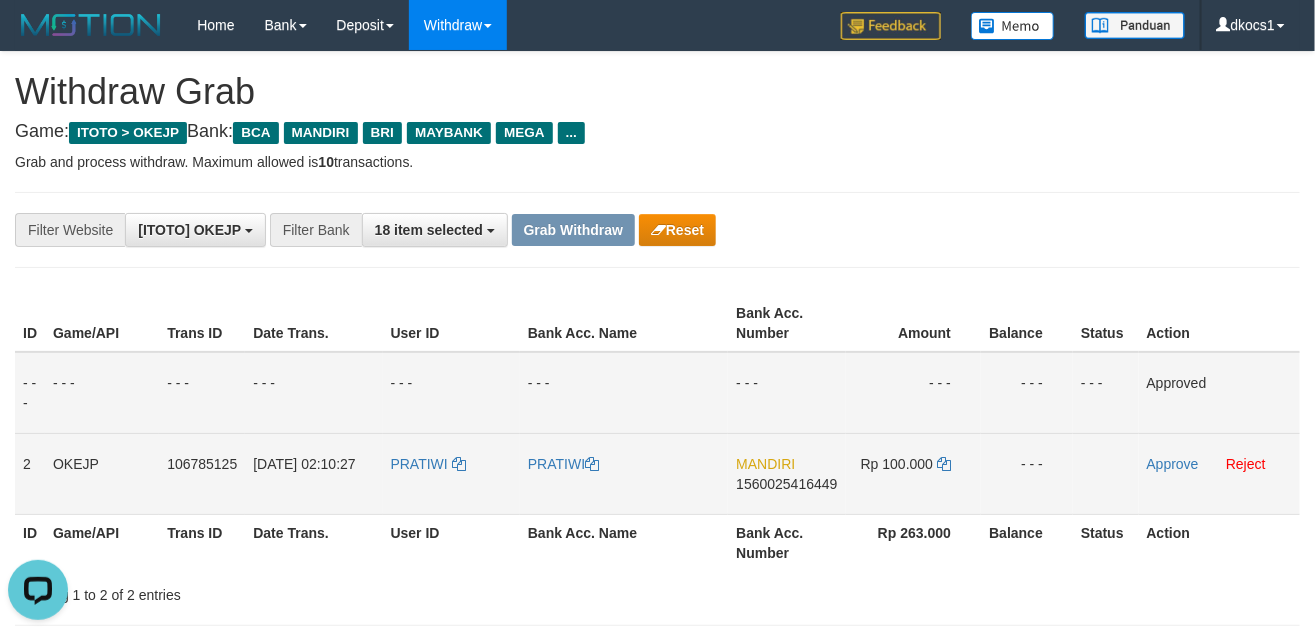 click on "MANDIRI
1560025416449" at bounding box center (786, 473) 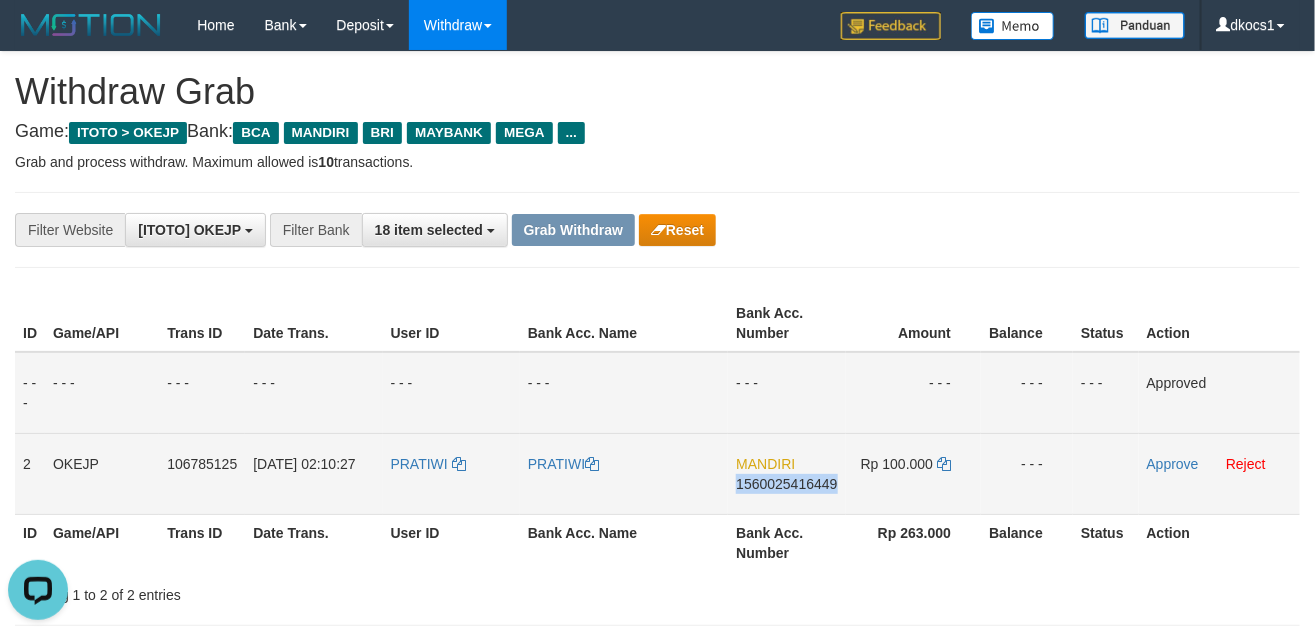 click on "MANDIRI
1560025416449" at bounding box center [786, 473] 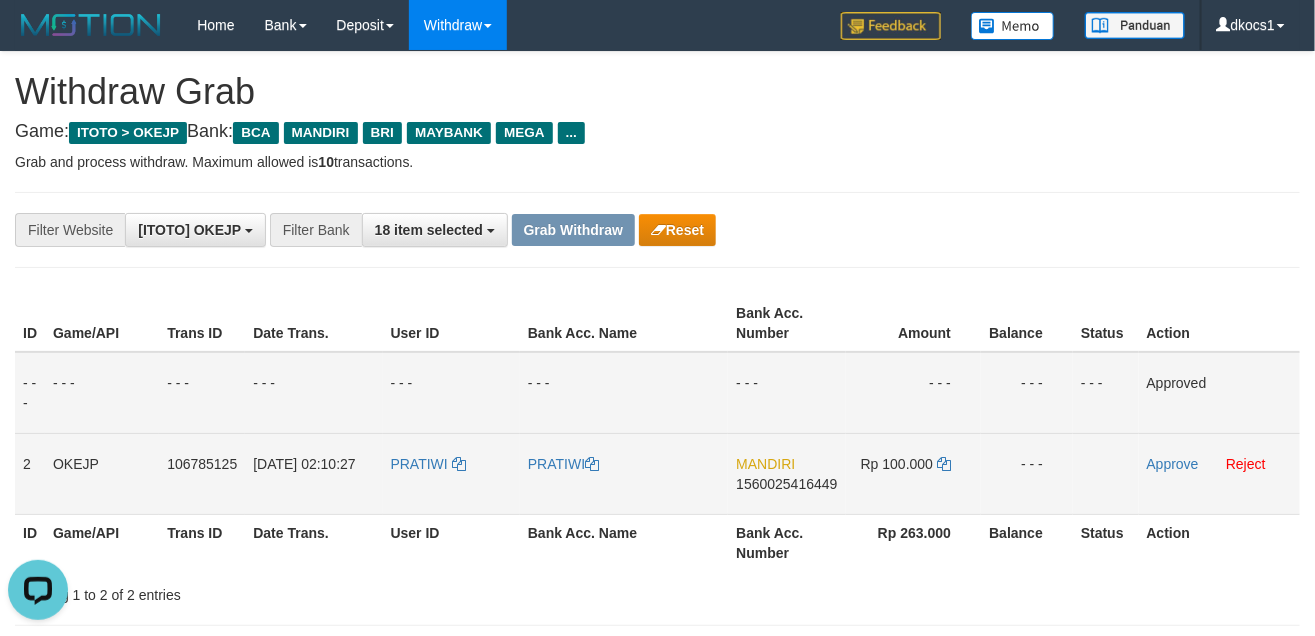 click on "PRATIWI" at bounding box center (451, 473) 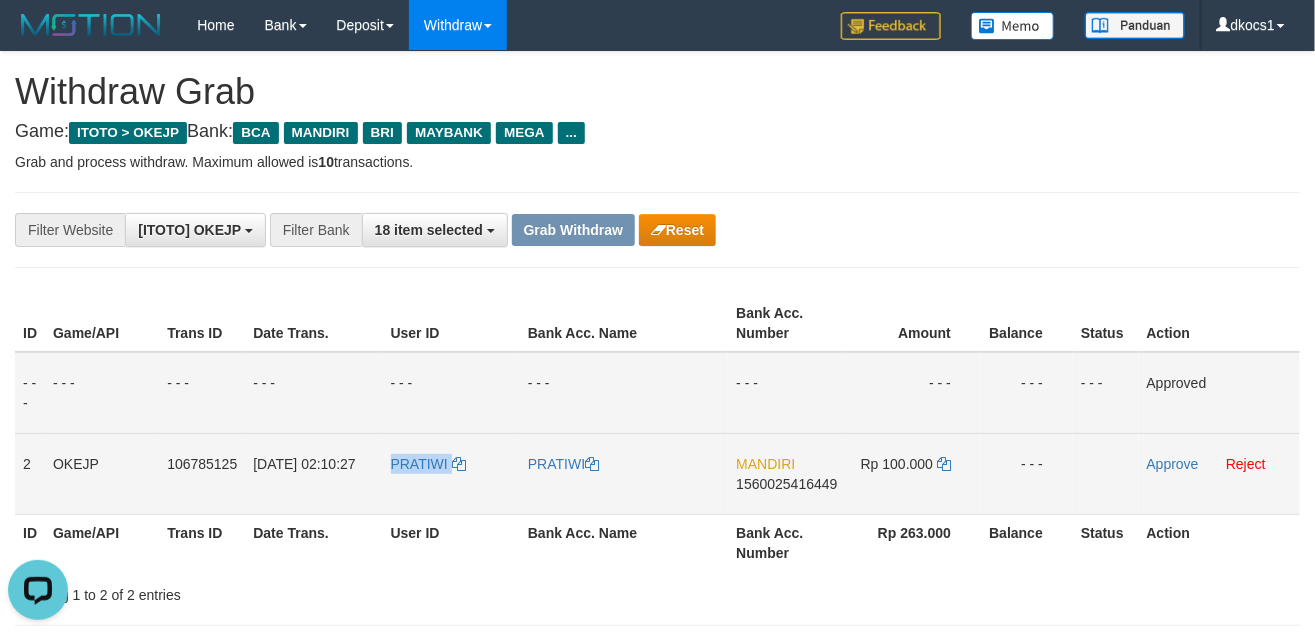 click on "PRATIWI" at bounding box center (451, 473) 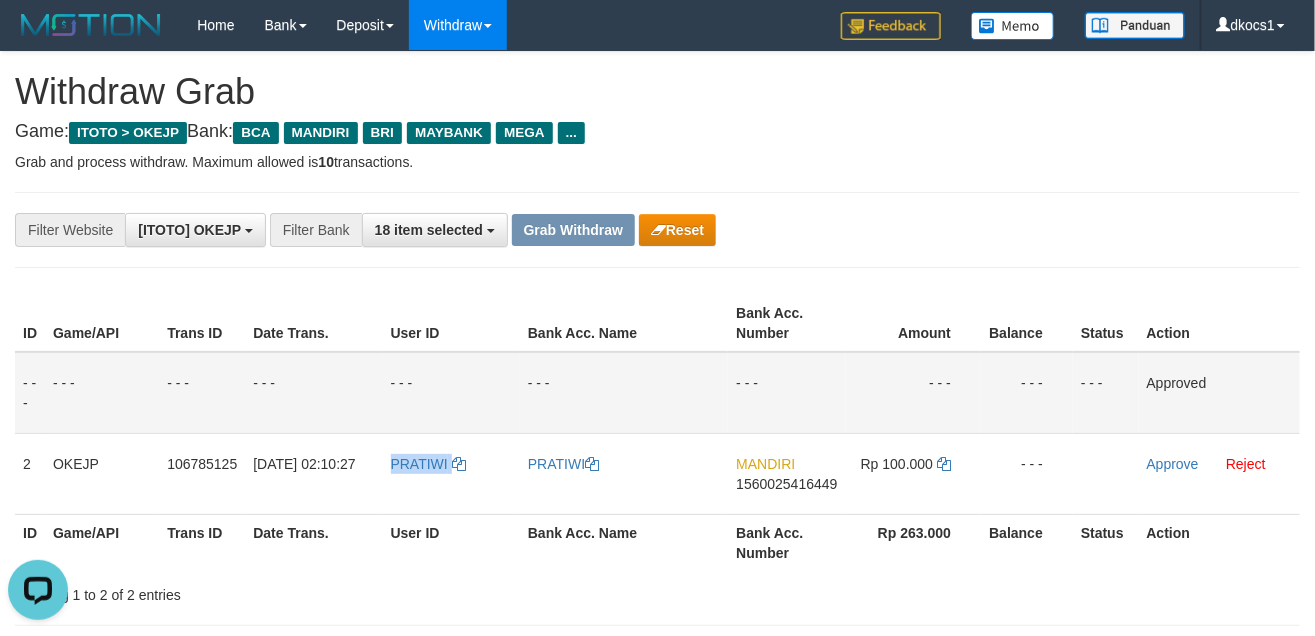 copy on "PRATIWI" 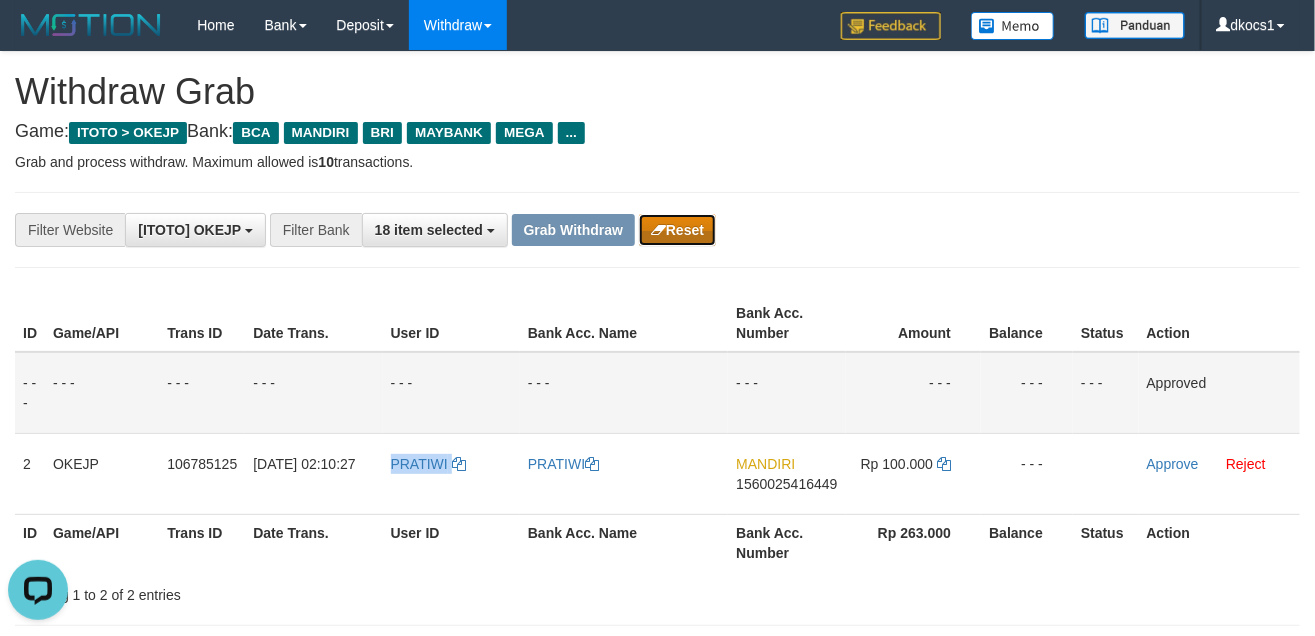 click on "Reset" at bounding box center (677, 230) 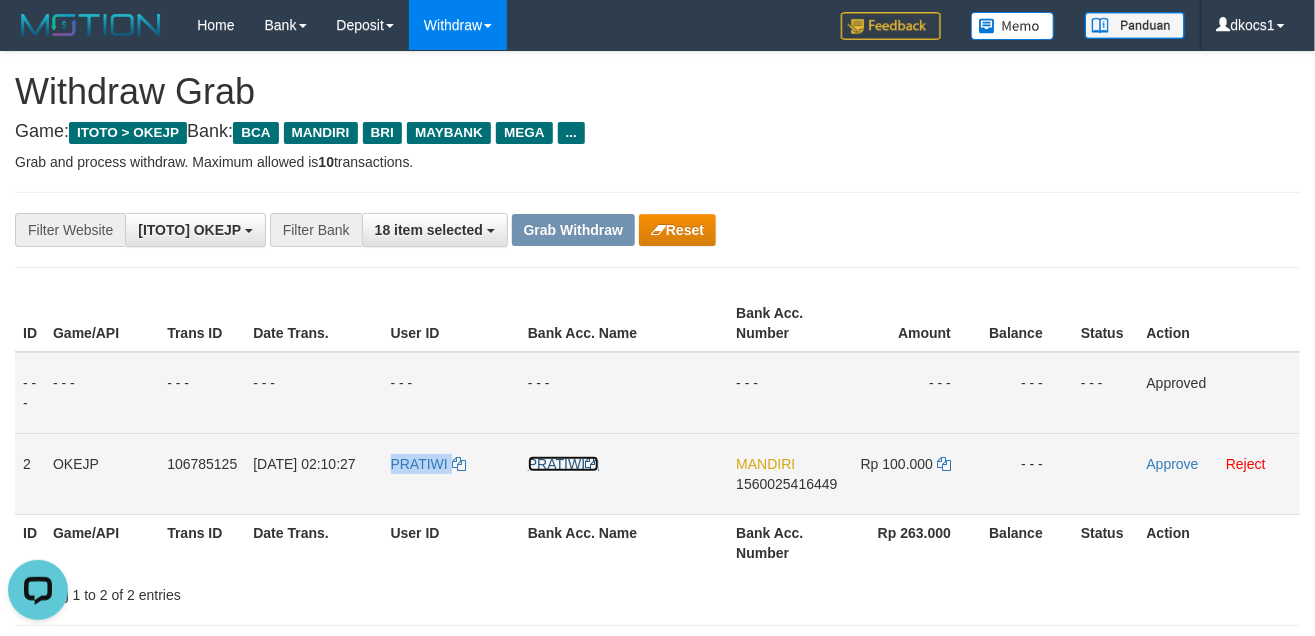 drag, startPoint x: 553, startPoint y: 463, endPoint x: 478, endPoint y: 475, distance: 75.95393 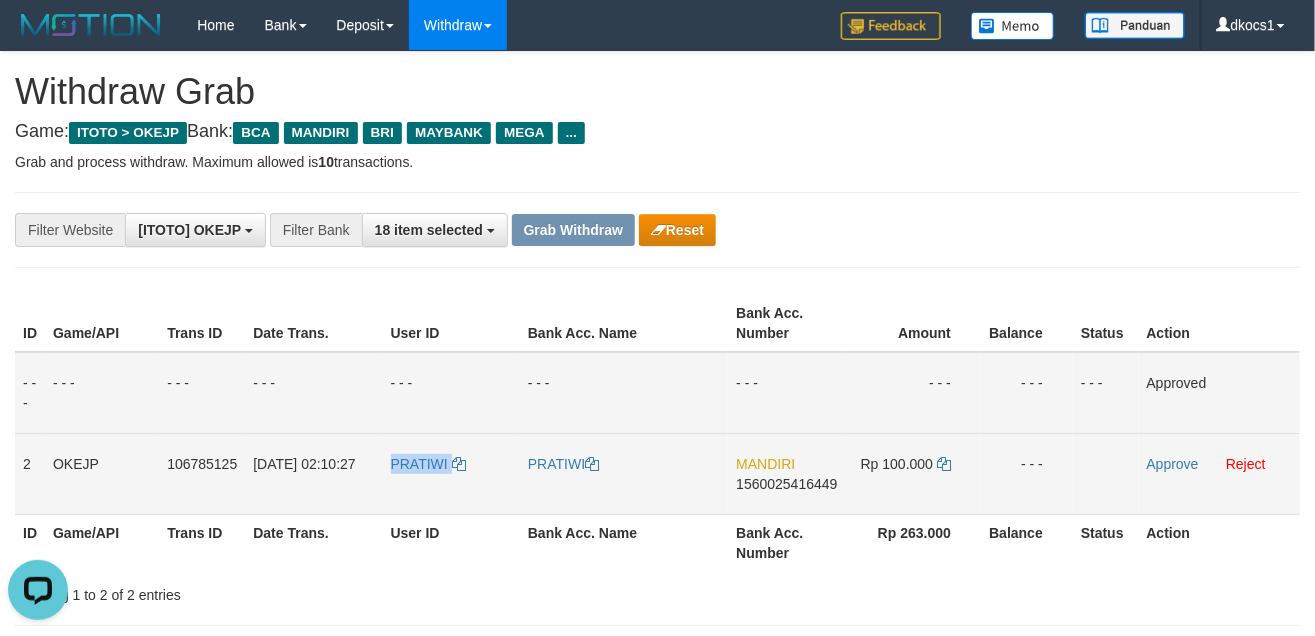 copy on "PRATIWI" 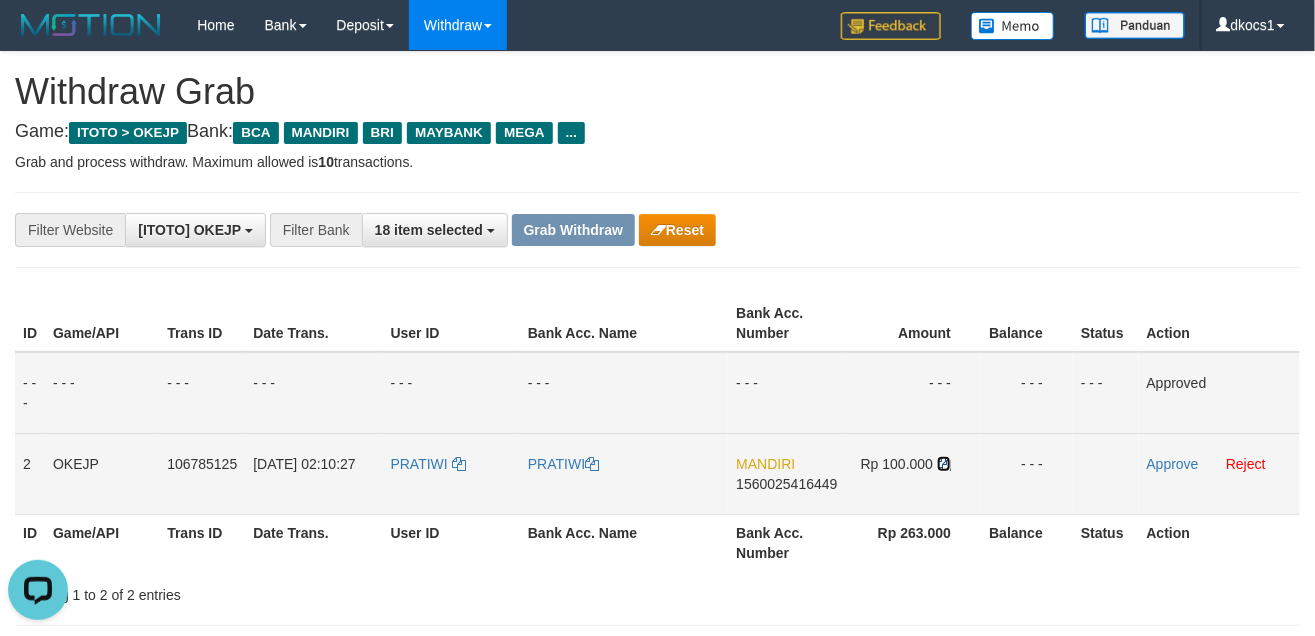 click at bounding box center [944, 464] 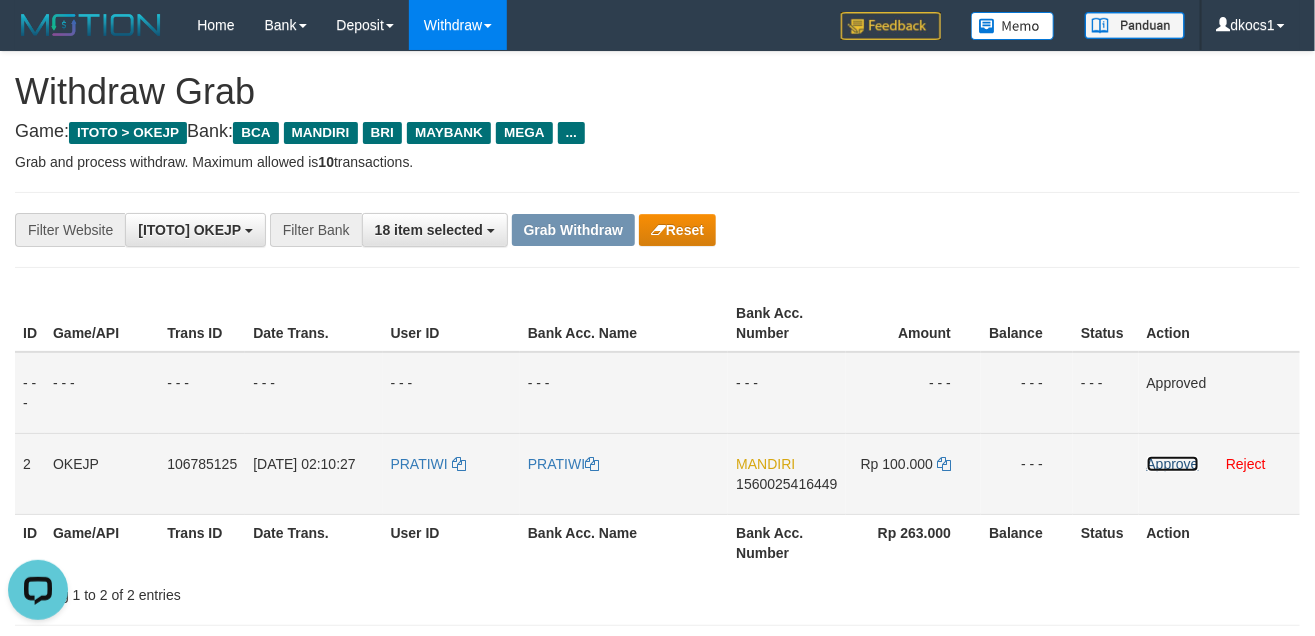 click on "Approve" at bounding box center [1173, 464] 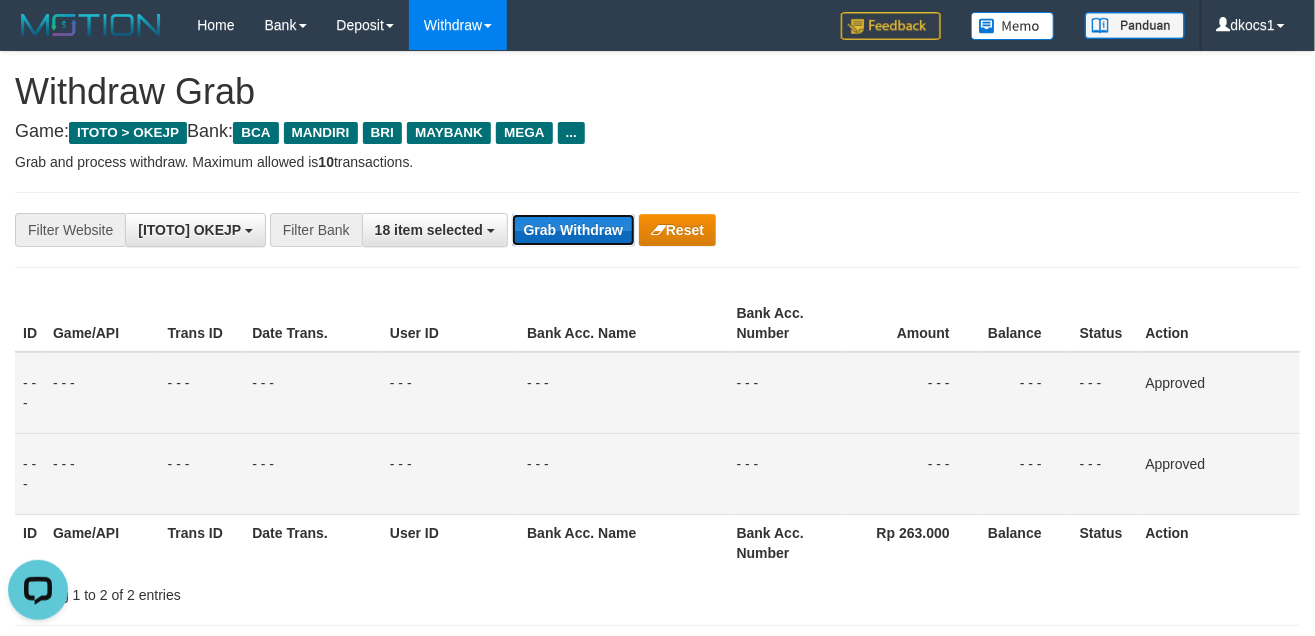 click on "Grab Withdraw" at bounding box center [573, 230] 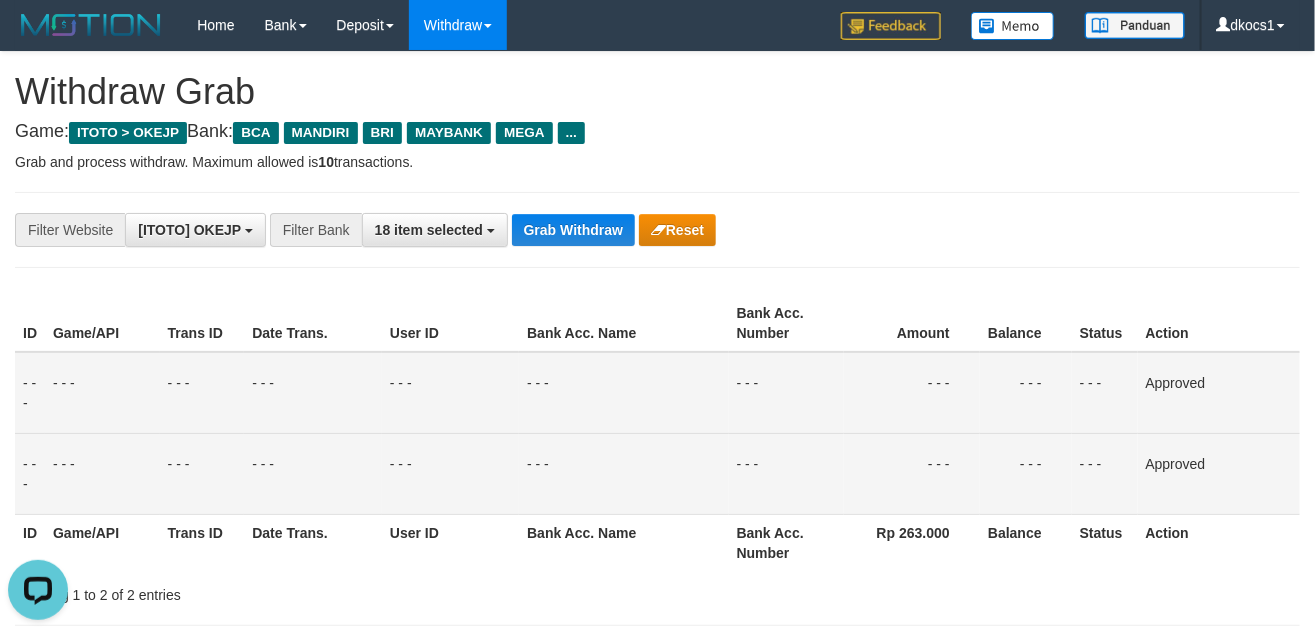 click on "**********" at bounding box center (657, 230) 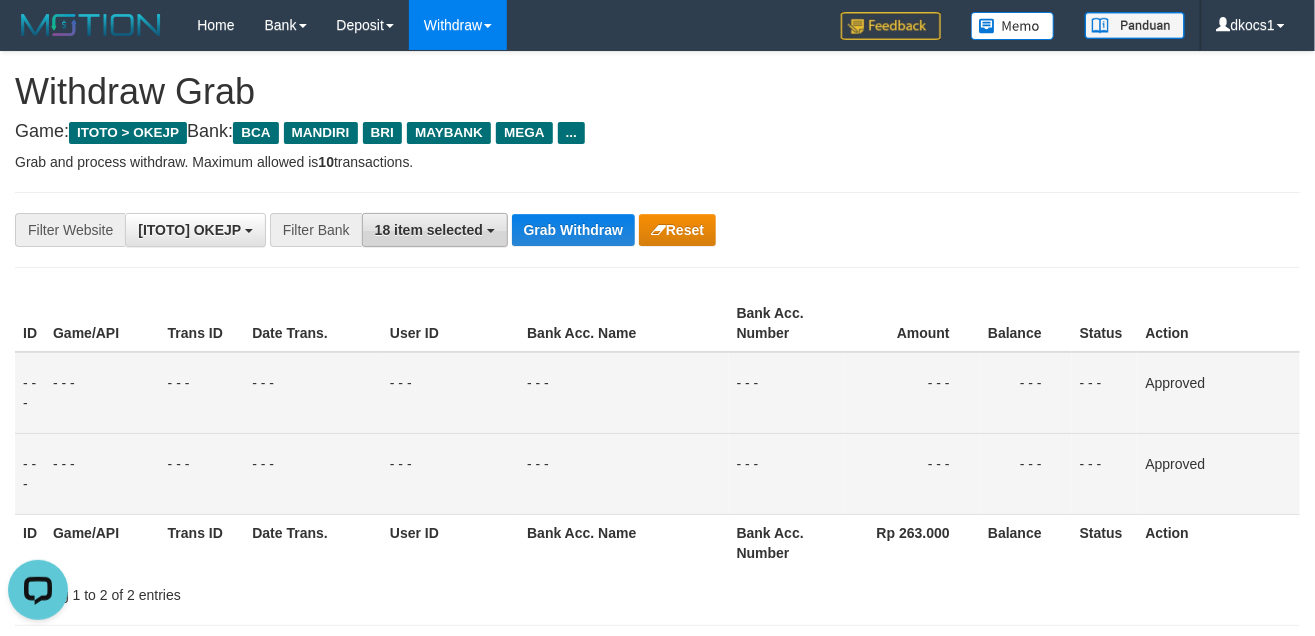 click on "18 item selected" at bounding box center (429, 230) 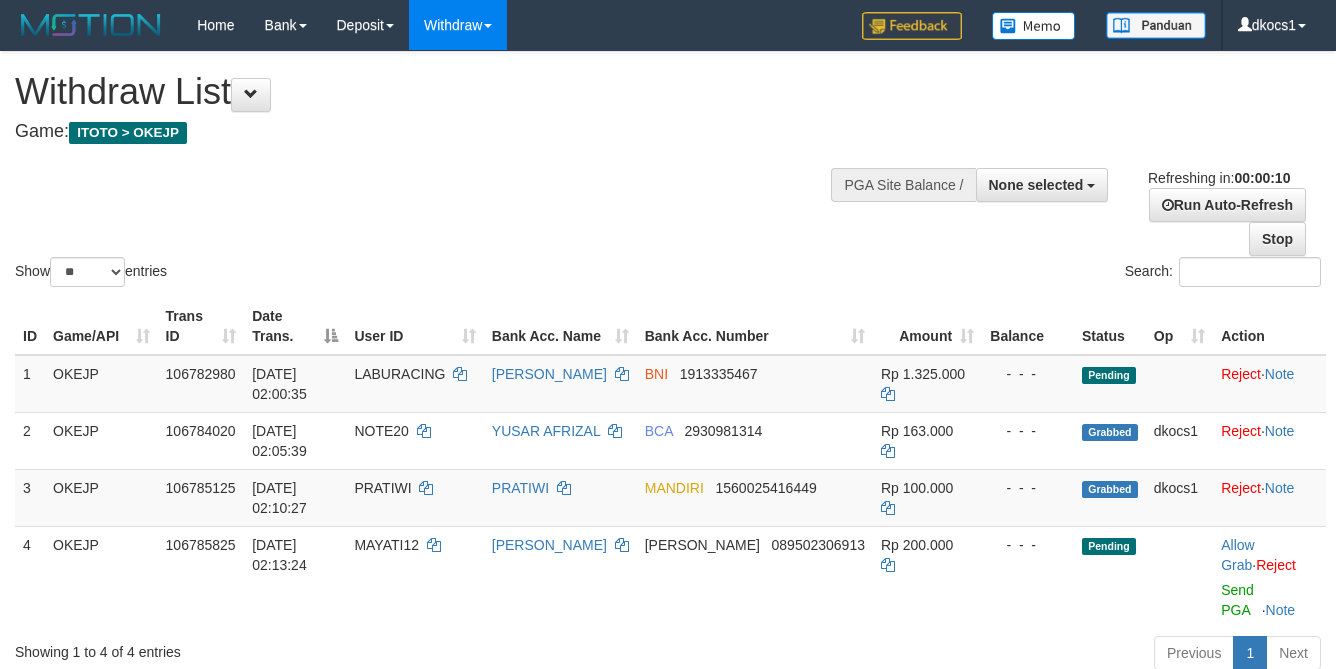 select 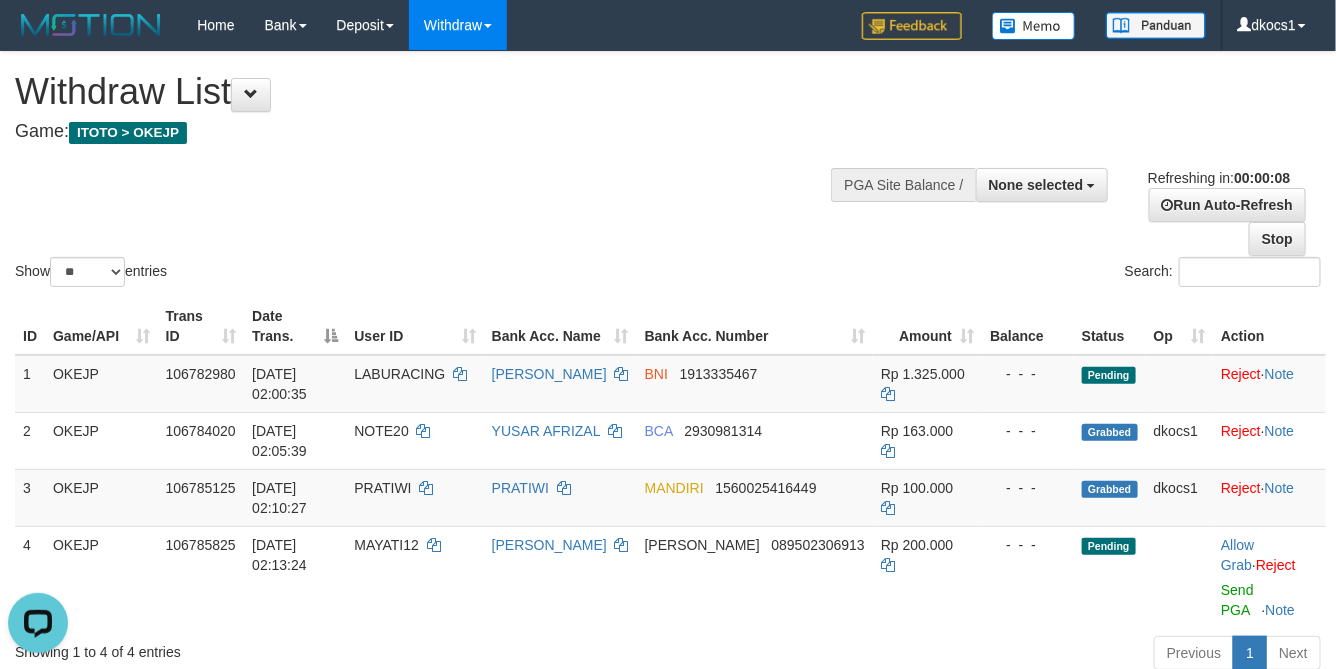 scroll, scrollTop: 0, scrollLeft: 0, axis: both 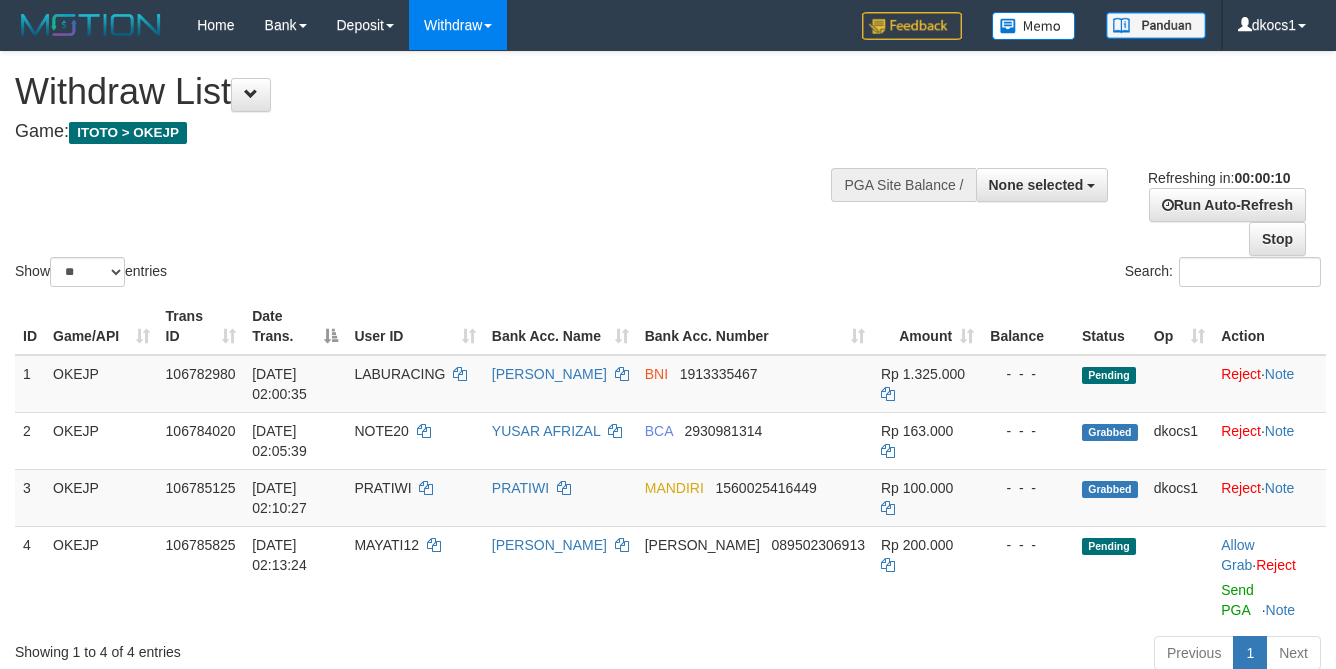 select 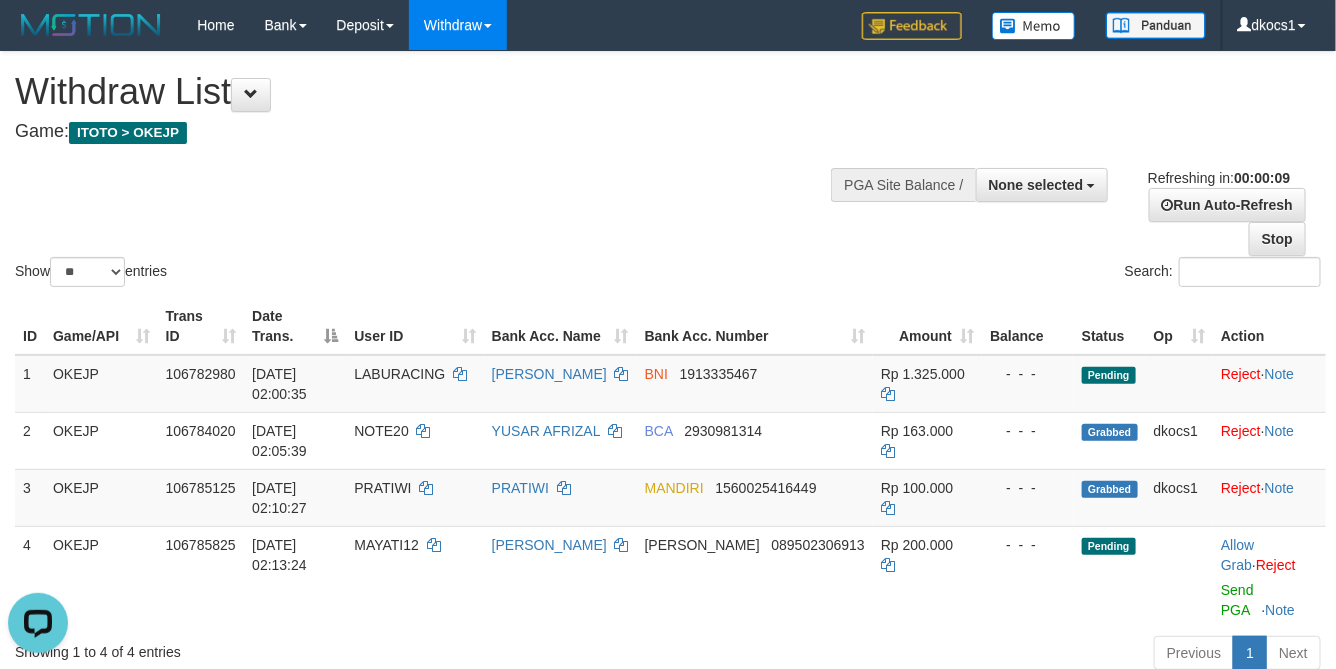 scroll, scrollTop: 0, scrollLeft: 0, axis: both 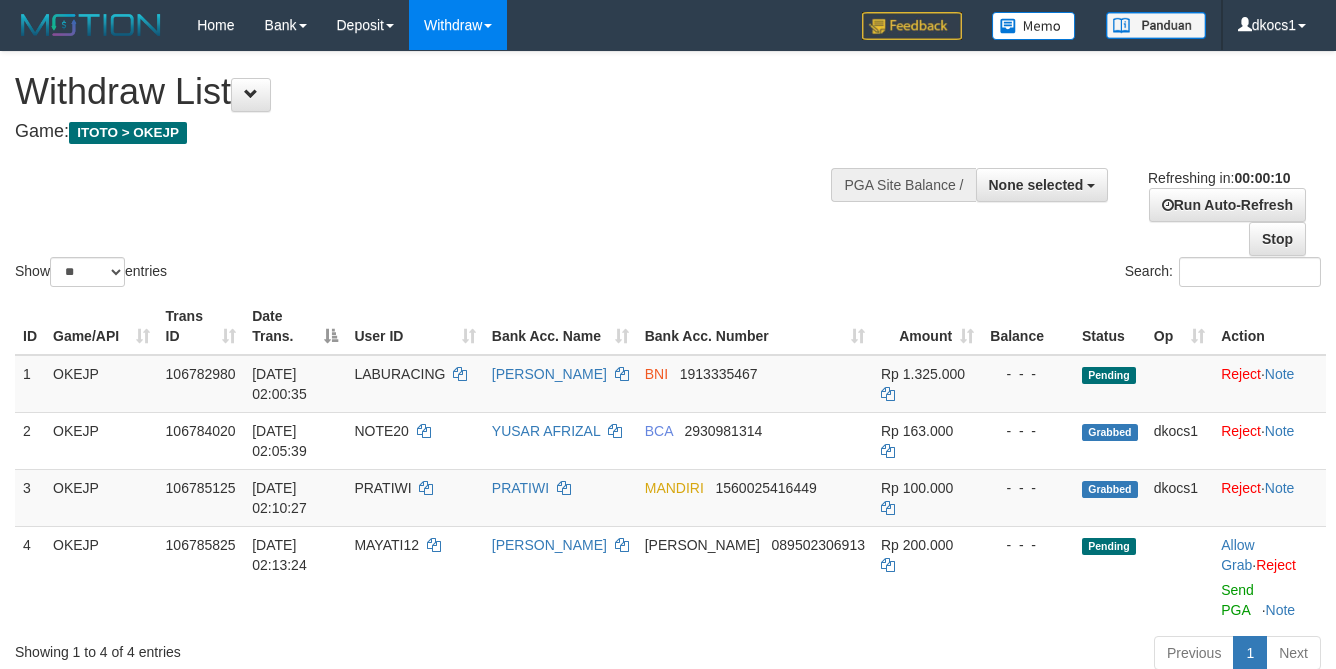 select 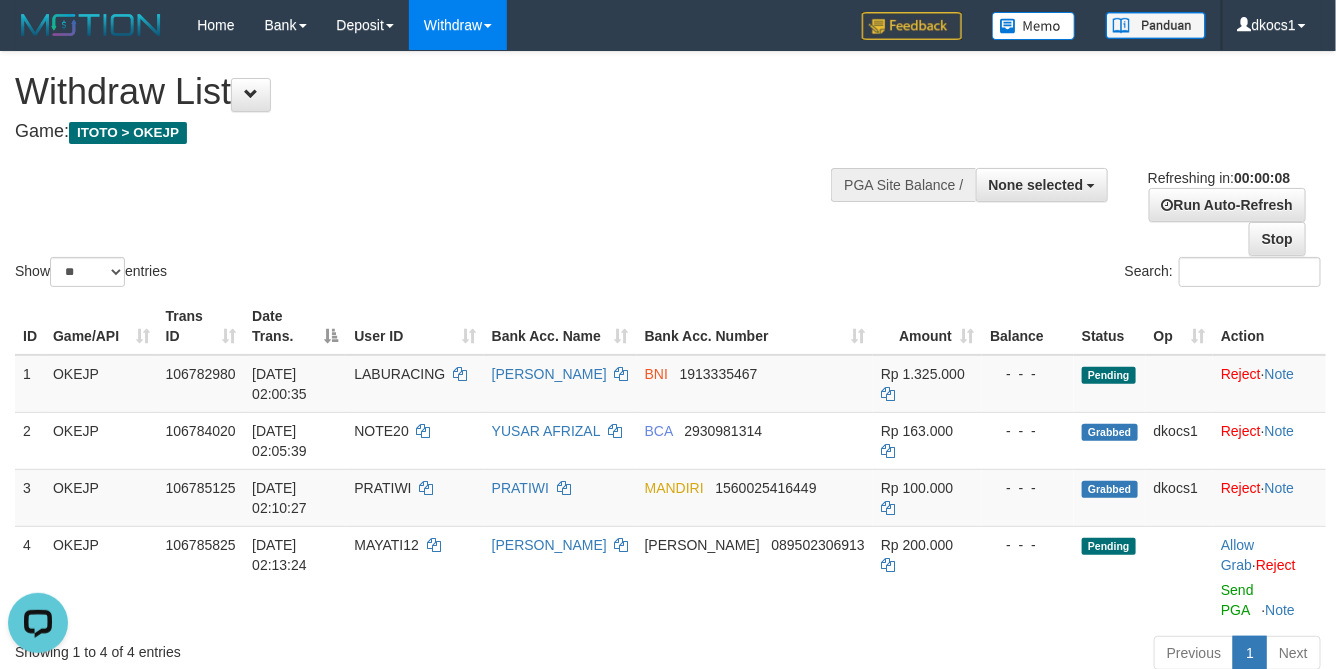scroll, scrollTop: 0, scrollLeft: 0, axis: both 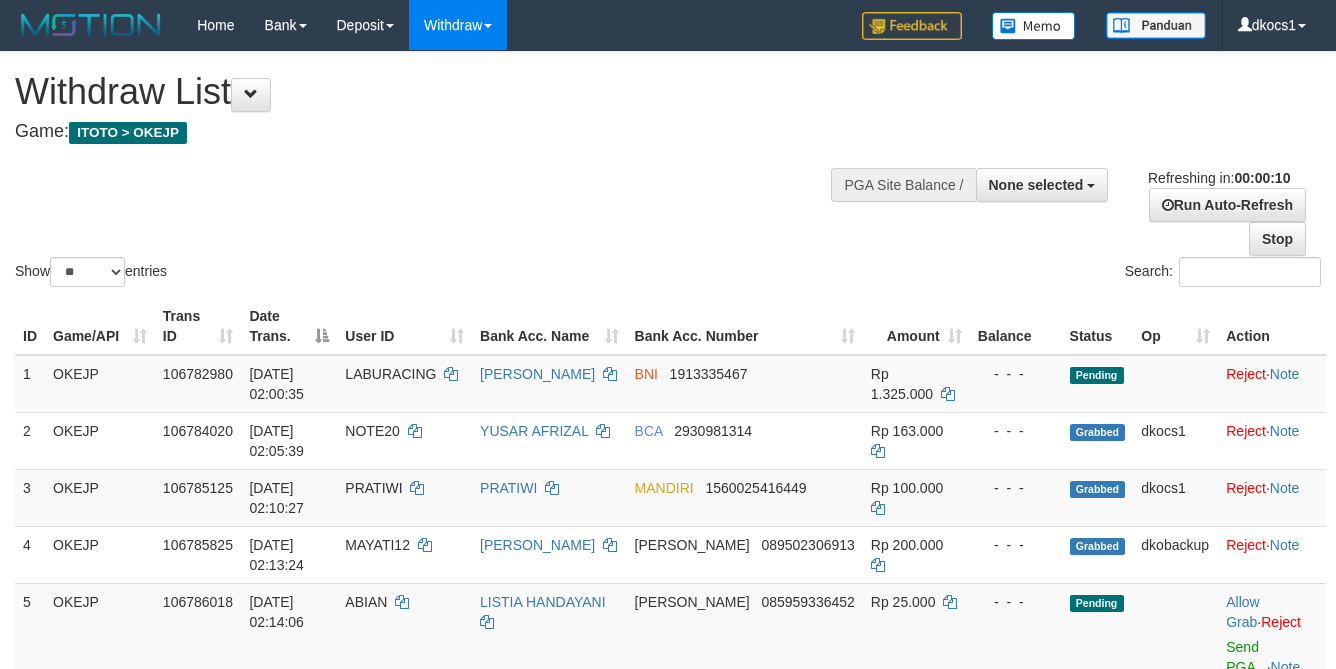 select 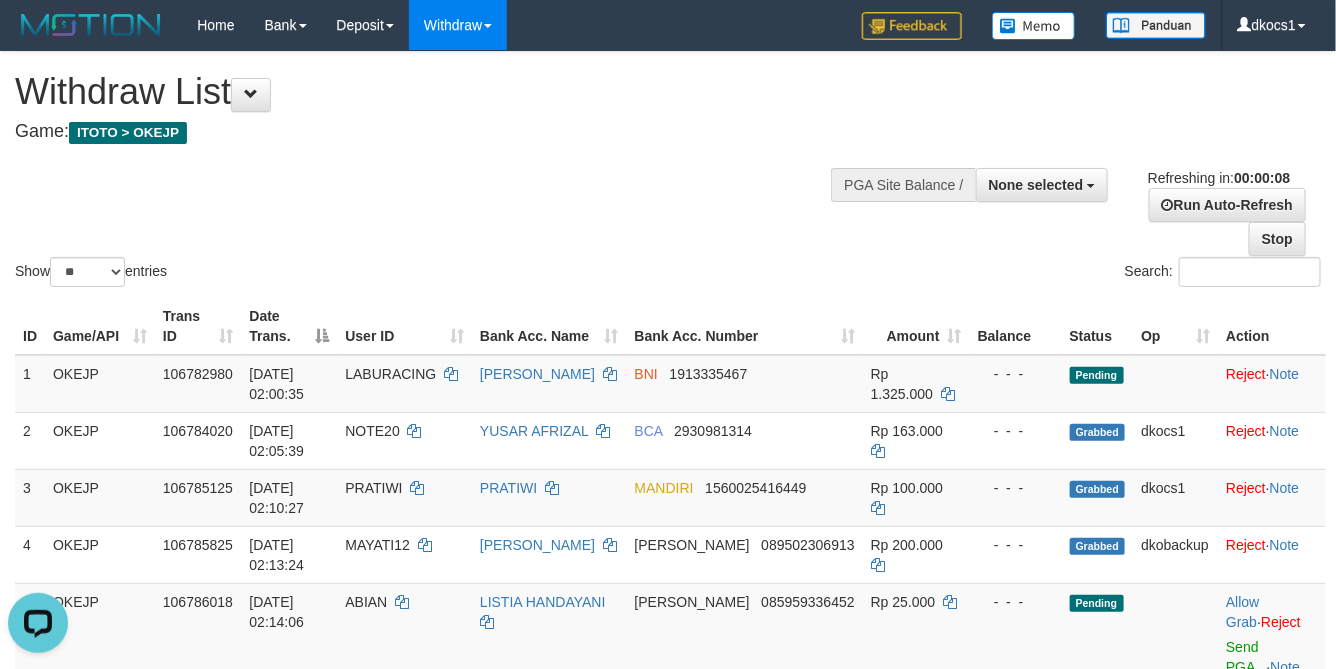 scroll, scrollTop: 0, scrollLeft: 0, axis: both 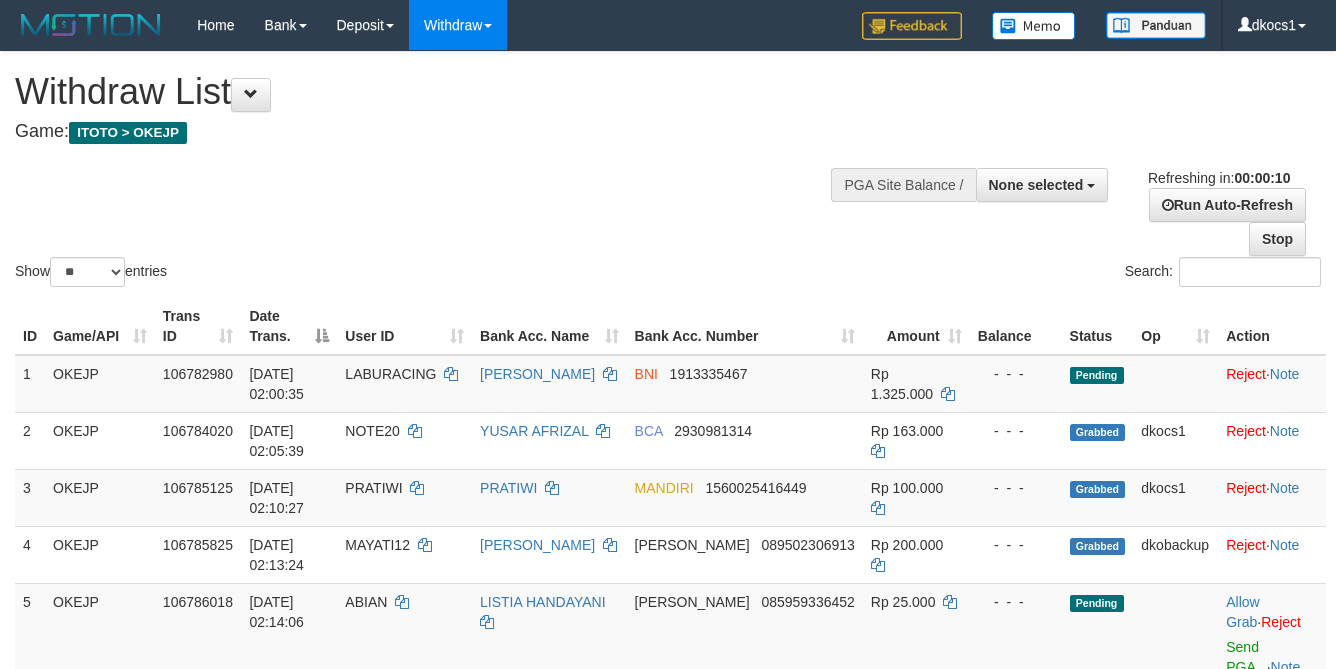 select 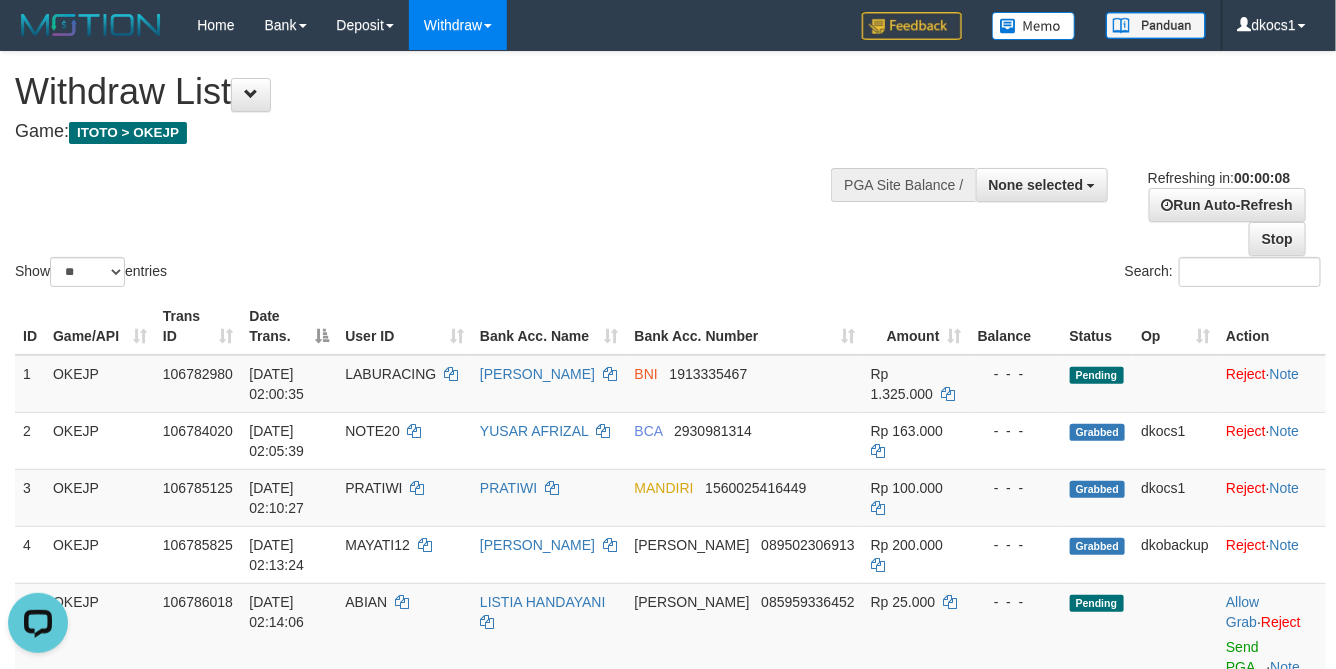 scroll, scrollTop: 0, scrollLeft: 0, axis: both 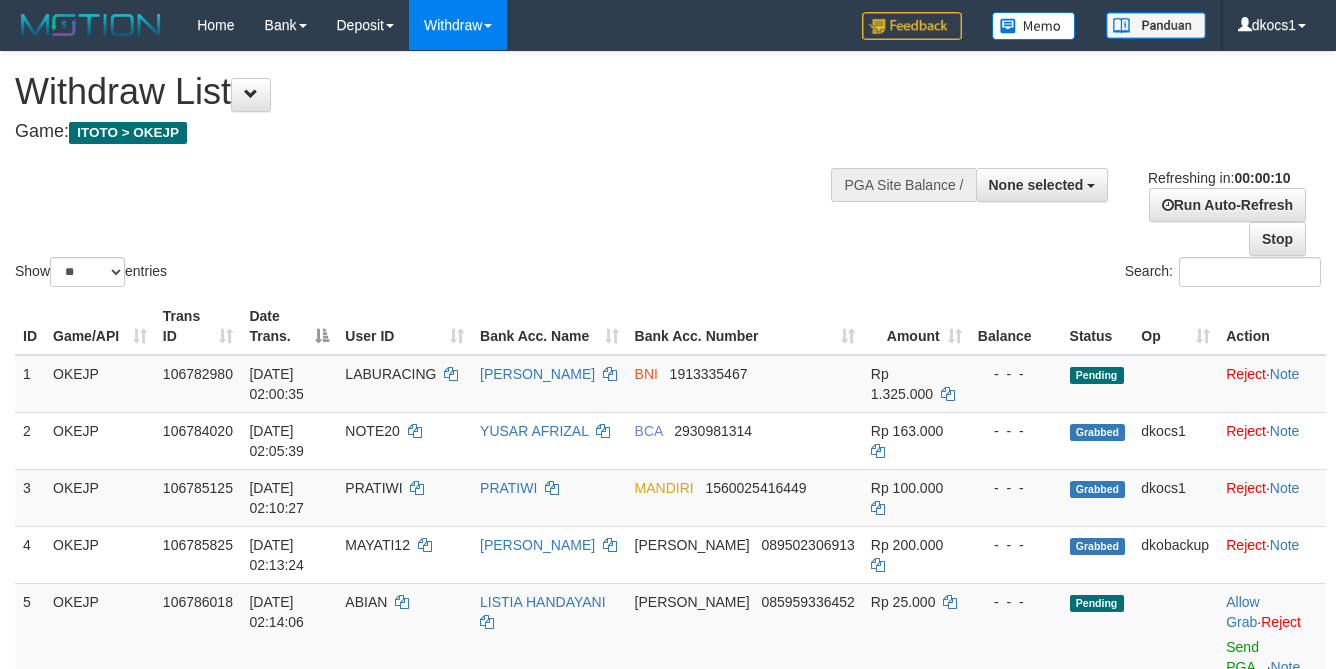 select 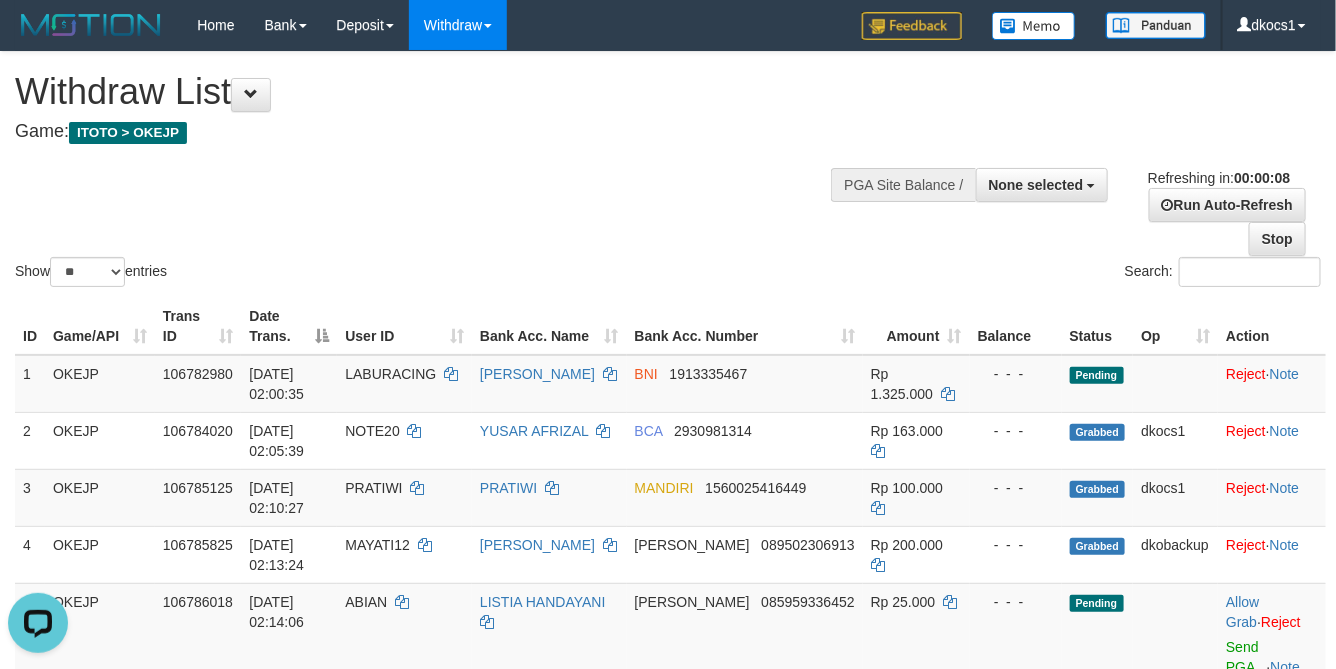 scroll, scrollTop: 0, scrollLeft: 0, axis: both 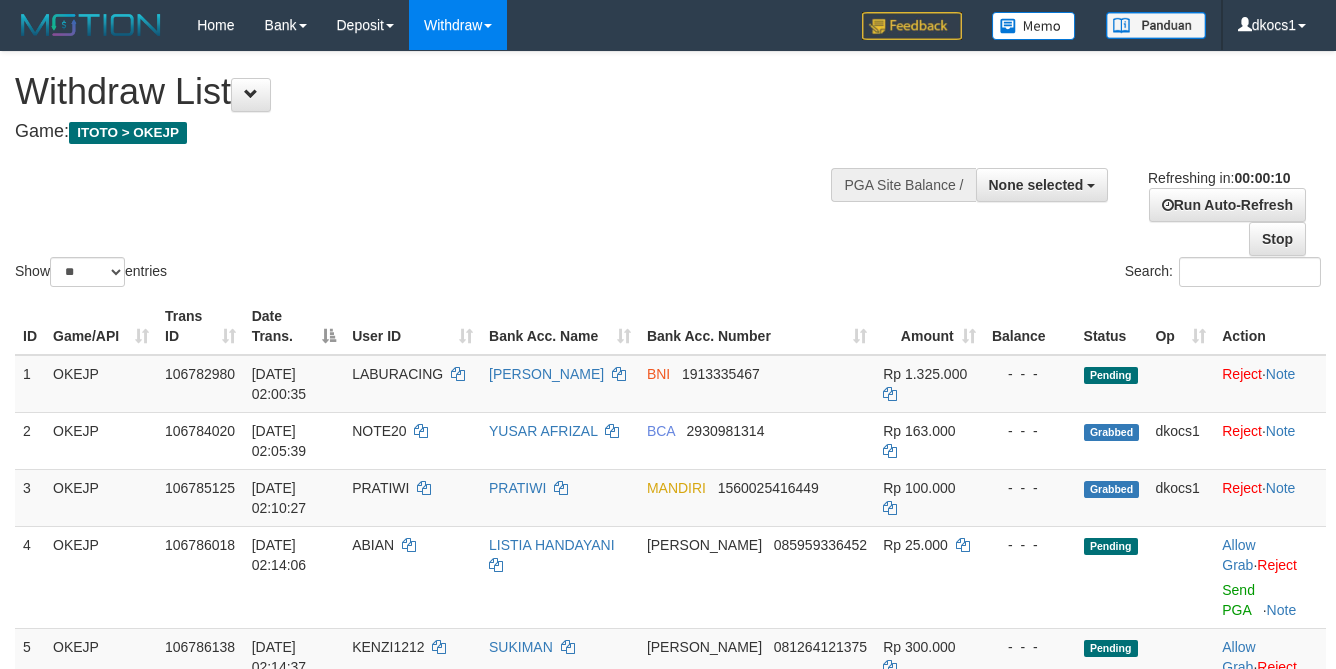 select 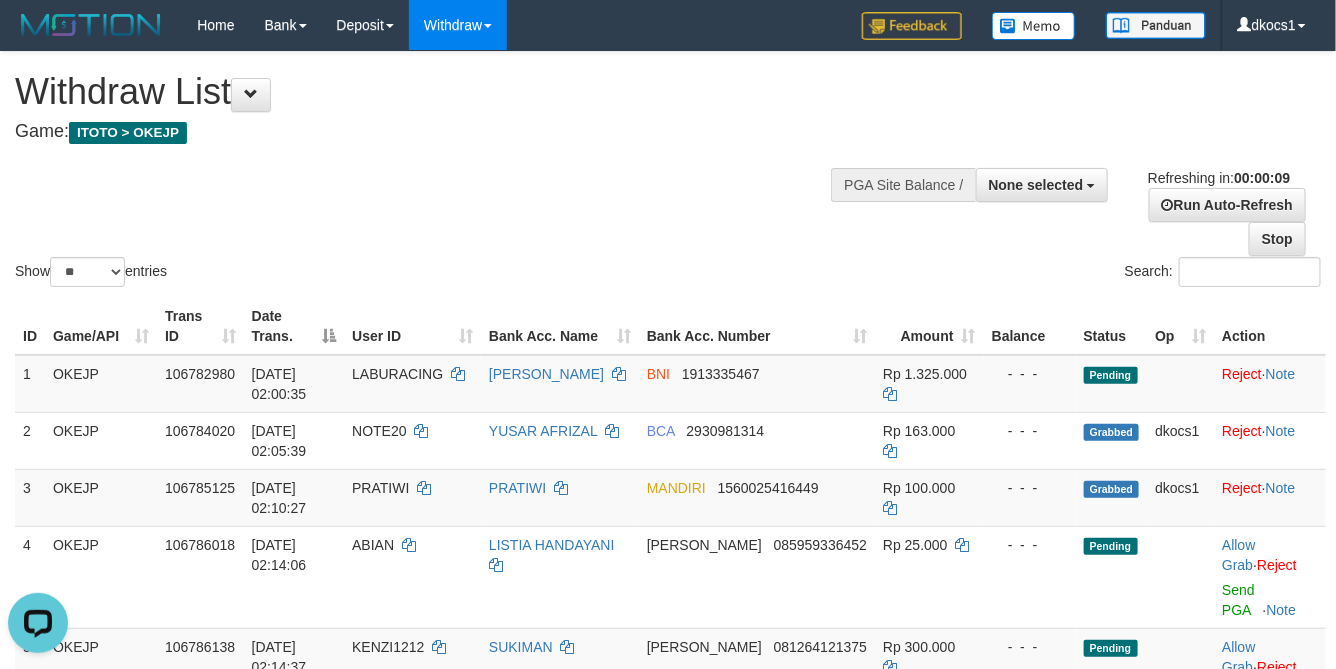 scroll, scrollTop: 0, scrollLeft: 0, axis: both 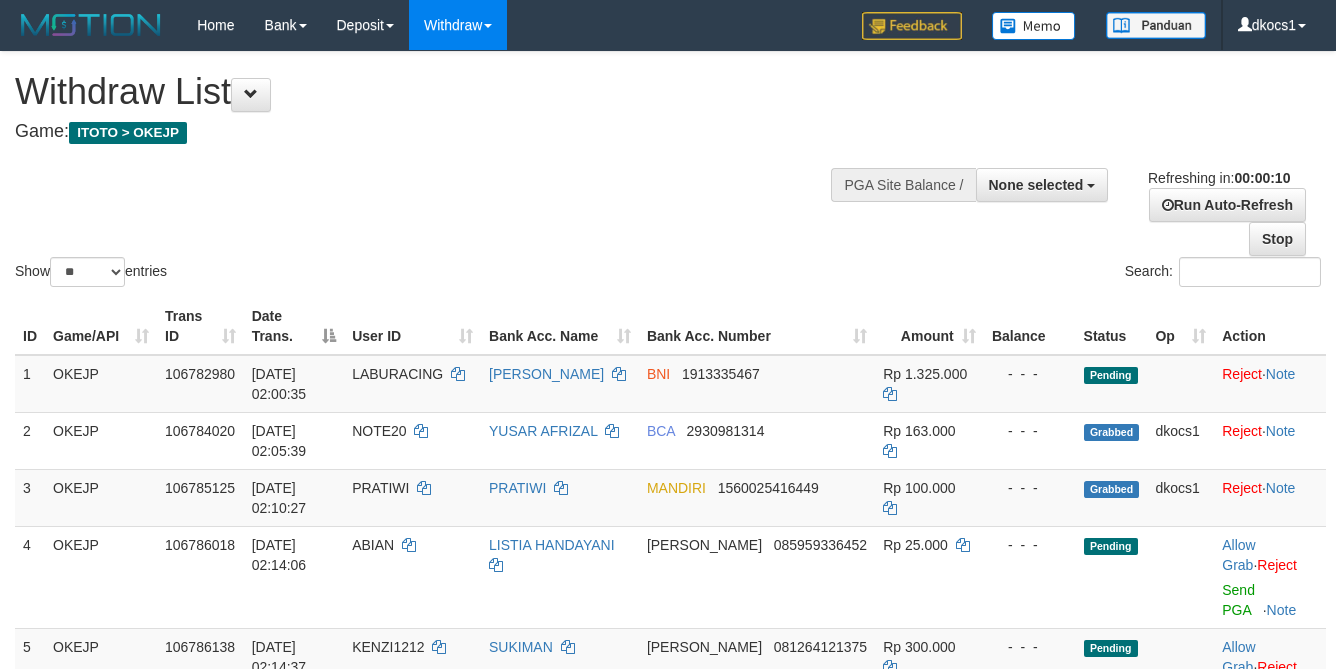 select 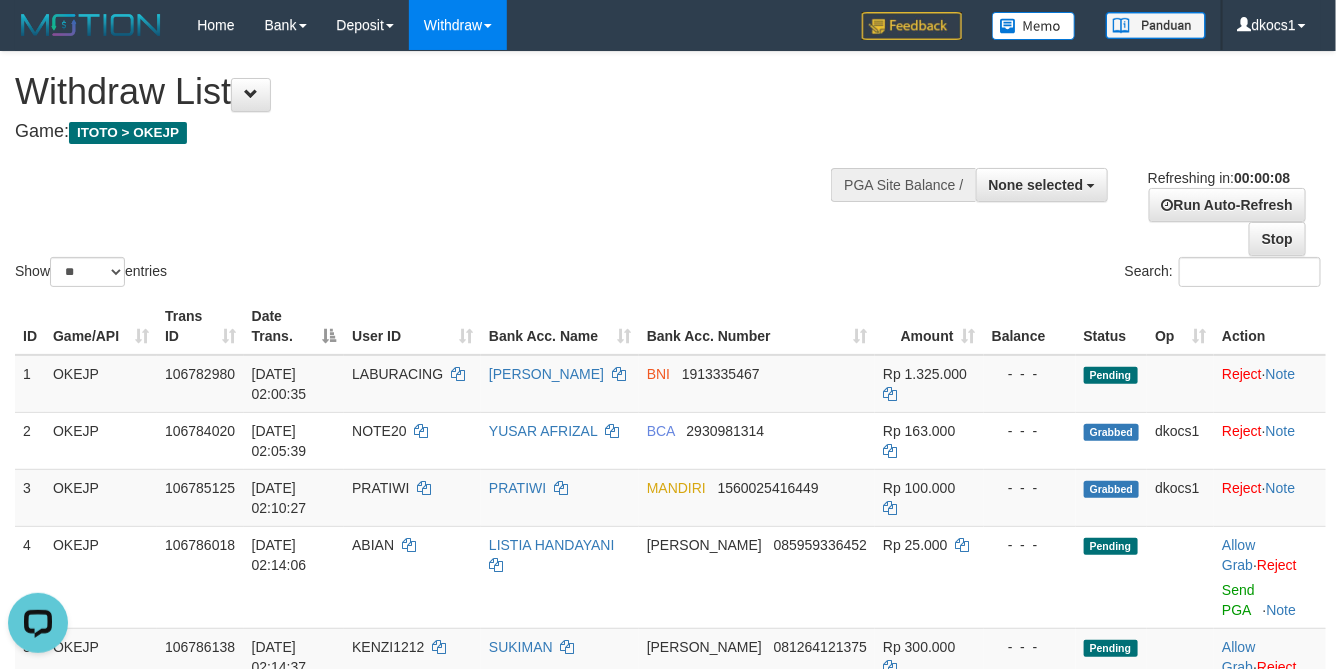 scroll, scrollTop: 0, scrollLeft: 0, axis: both 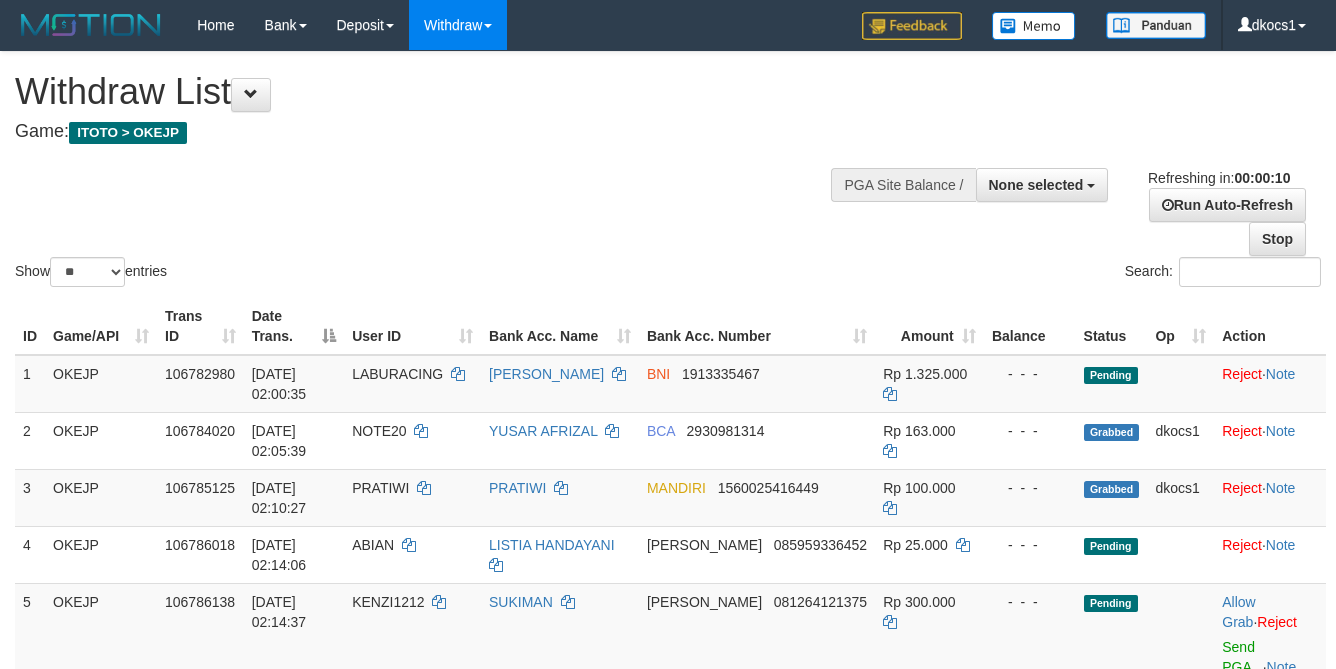 select 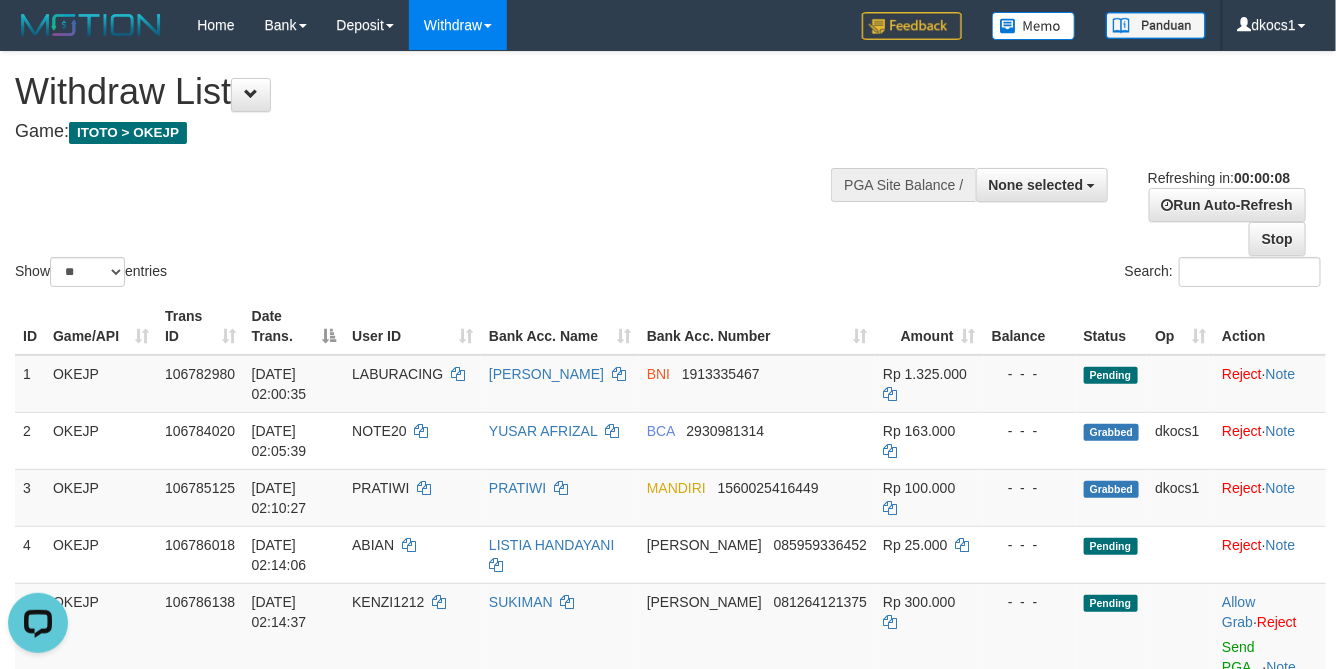scroll, scrollTop: 0, scrollLeft: 0, axis: both 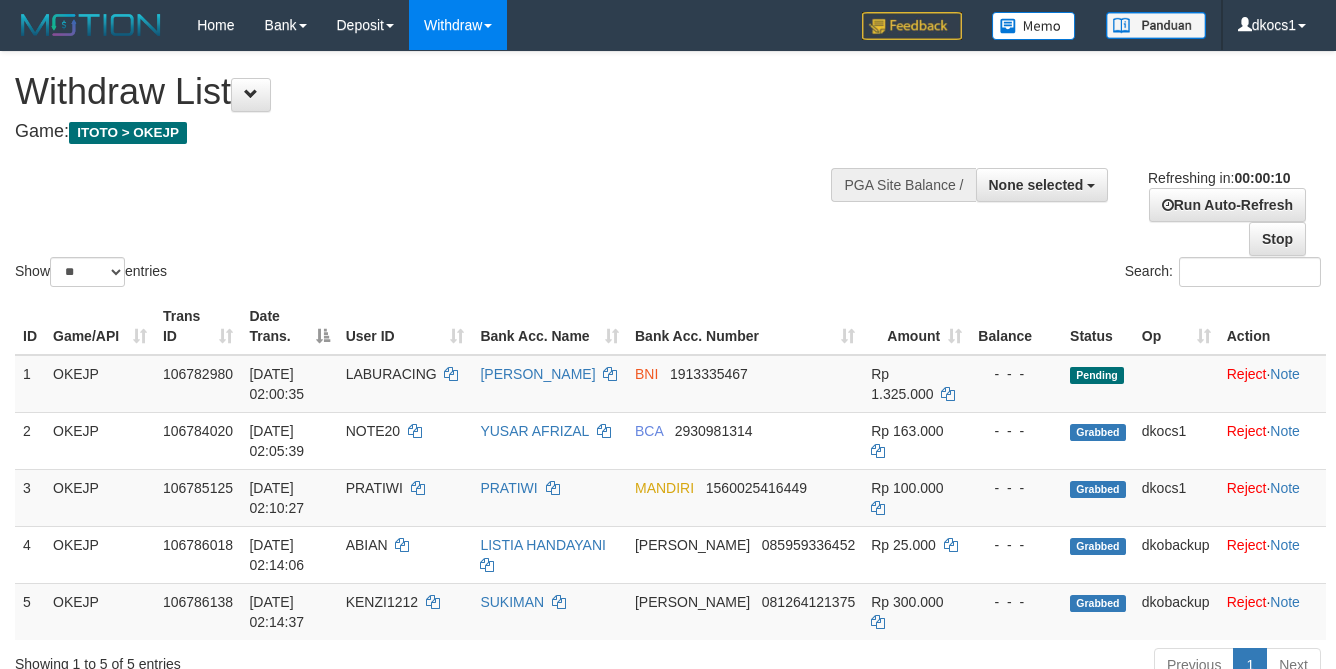 select 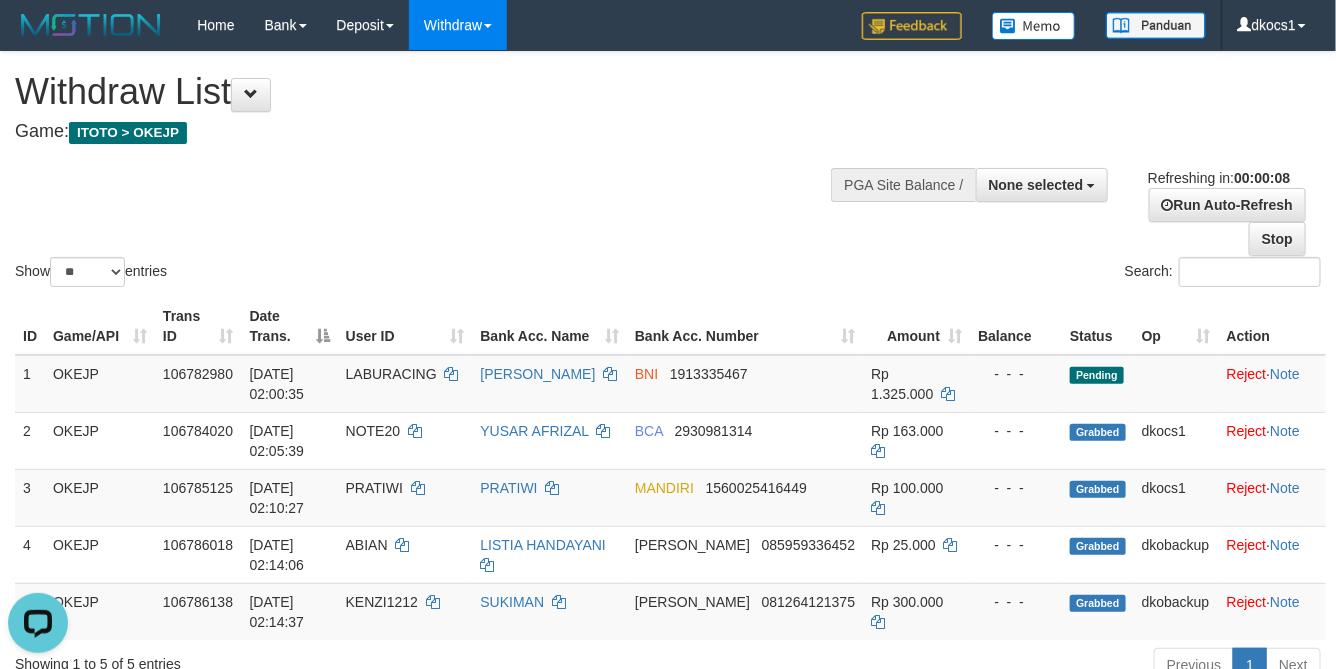 scroll, scrollTop: 0, scrollLeft: 0, axis: both 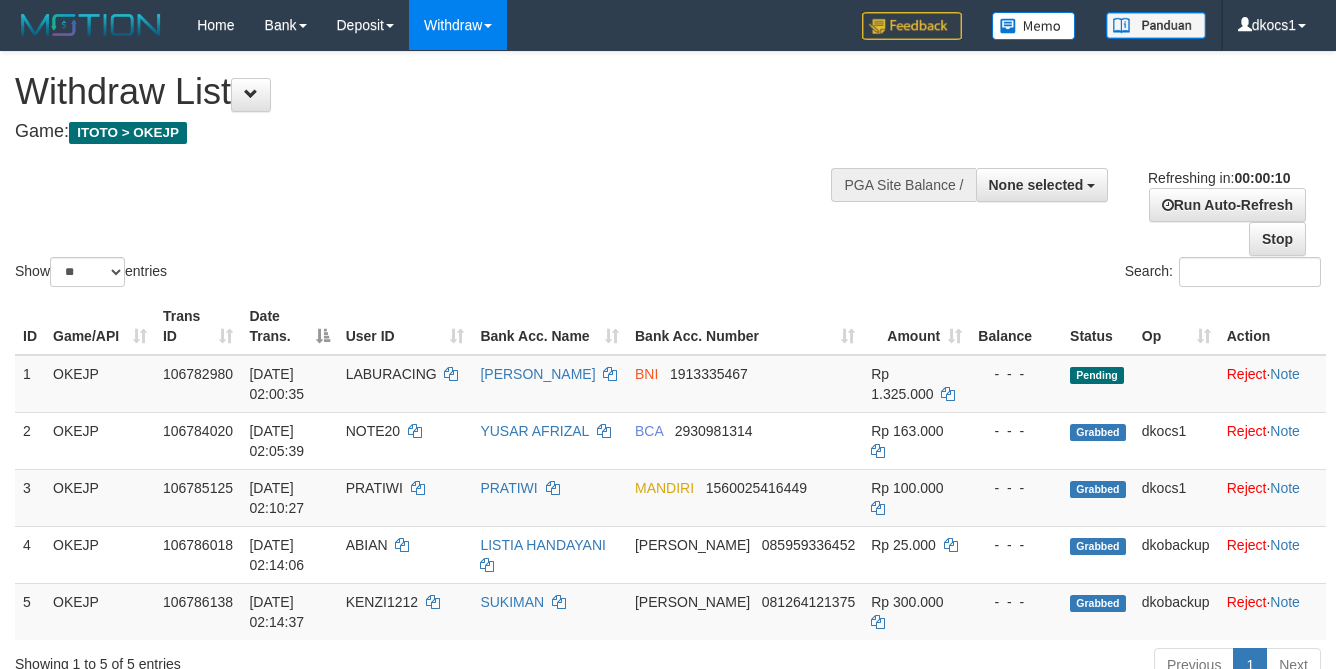 select 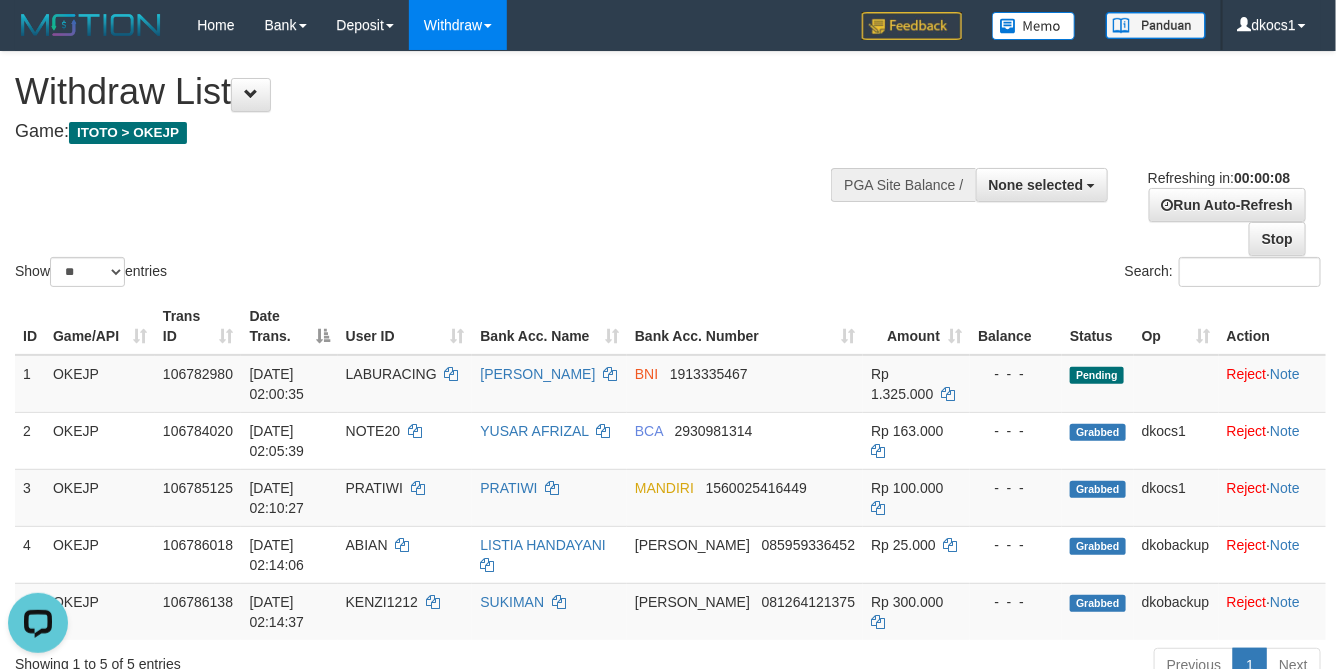 scroll, scrollTop: 0, scrollLeft: 0, axis: both 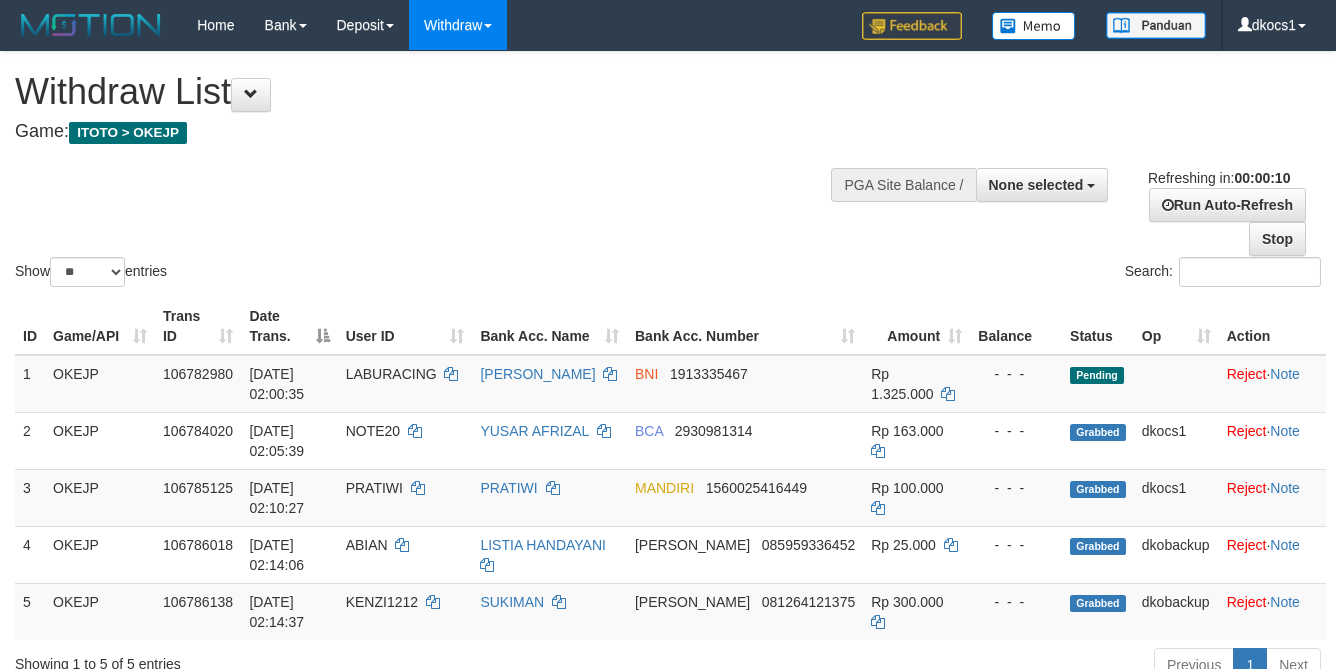 select 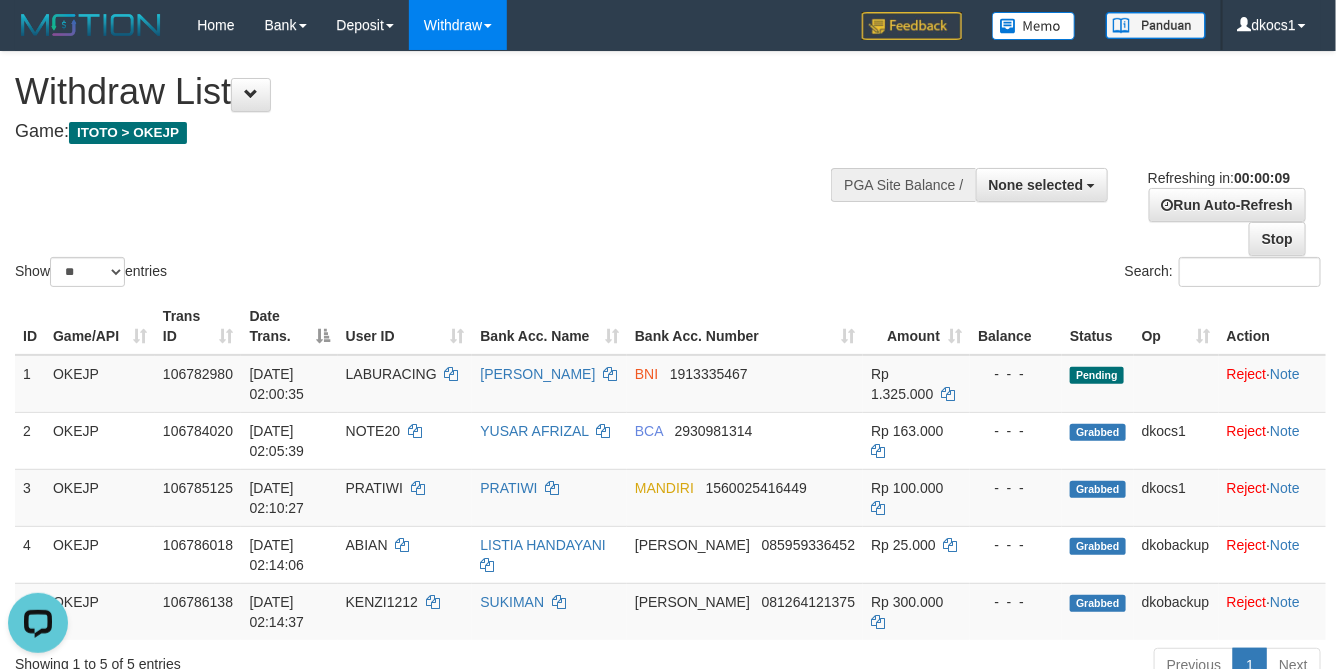 scroll, scrollTop: 0, scrollLeft: 0, axis: both 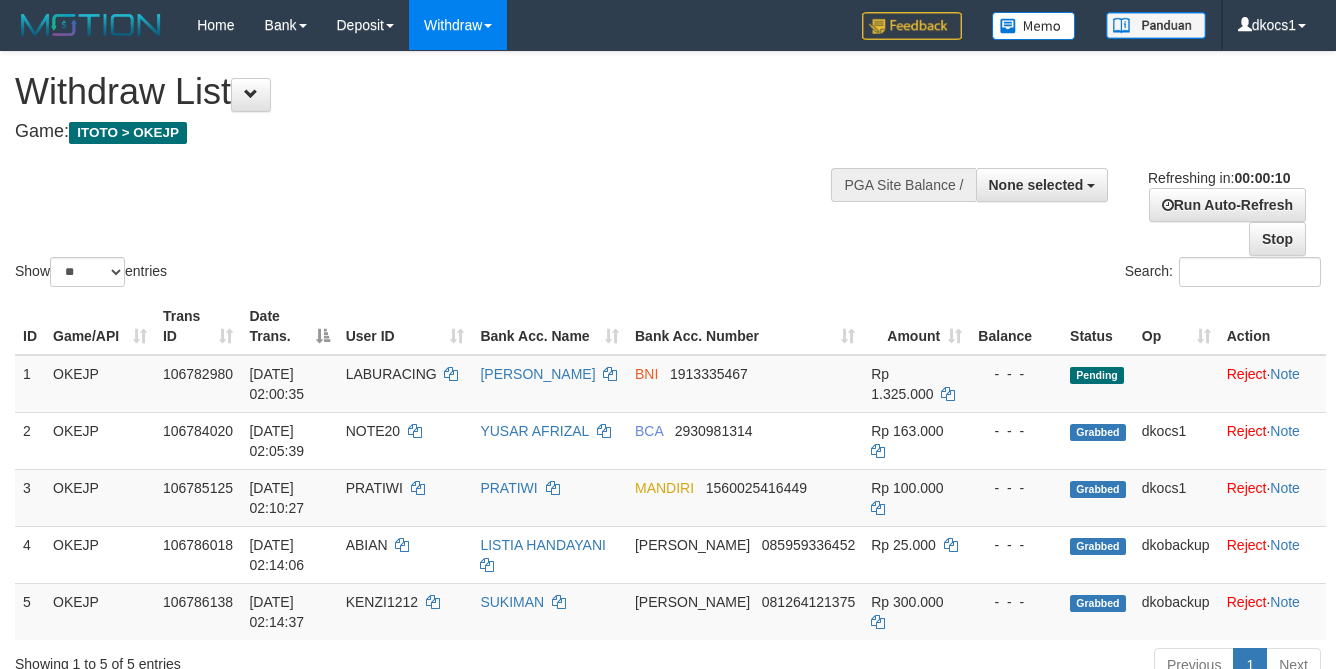 select 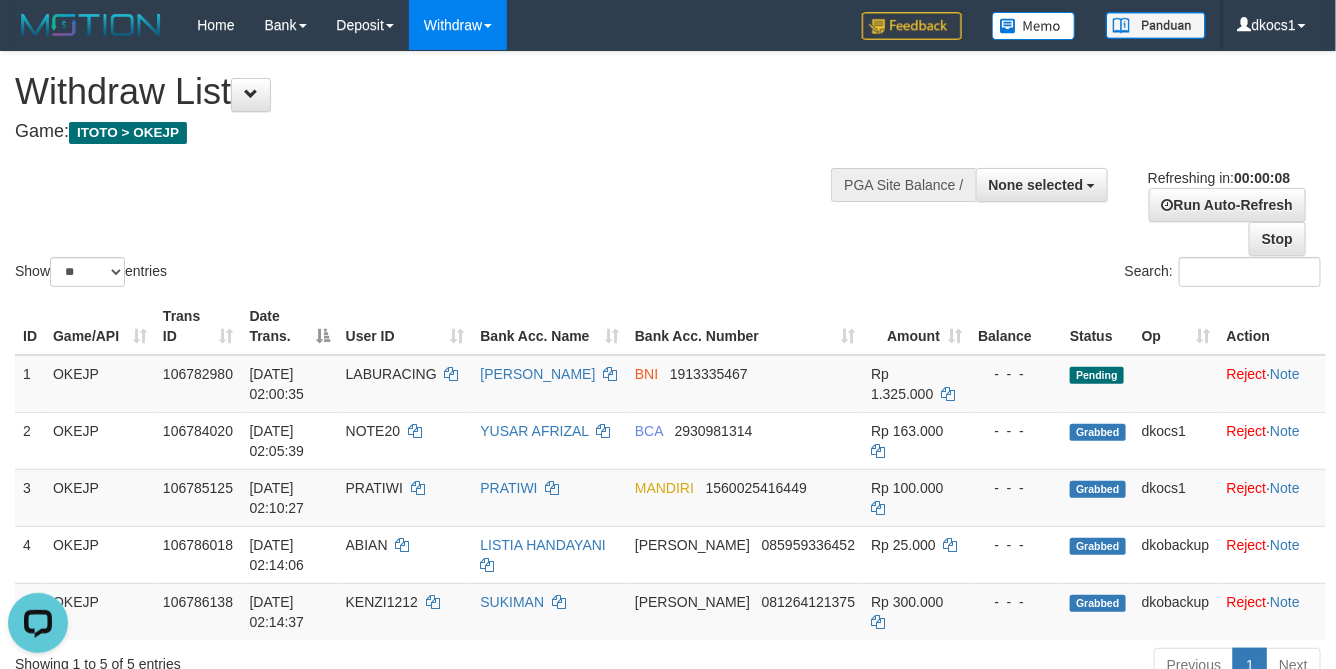 scroll, scrollTop: 0, scrollLeft: 0, axis: both 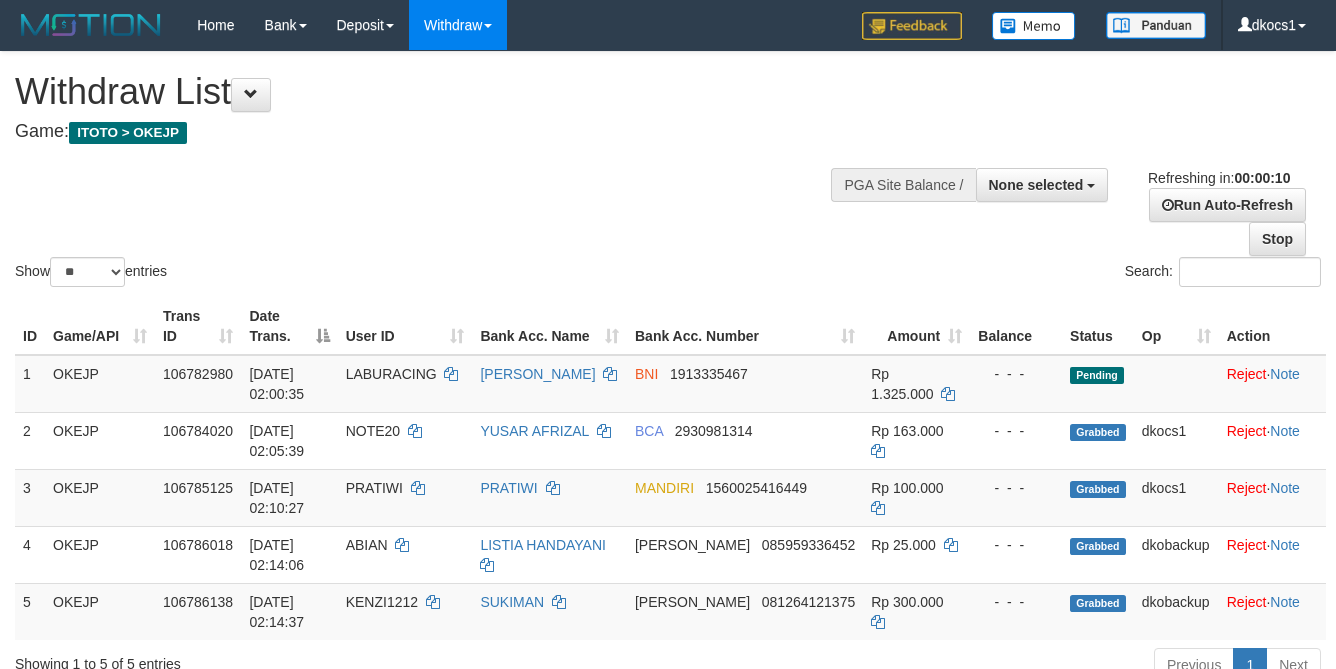 select 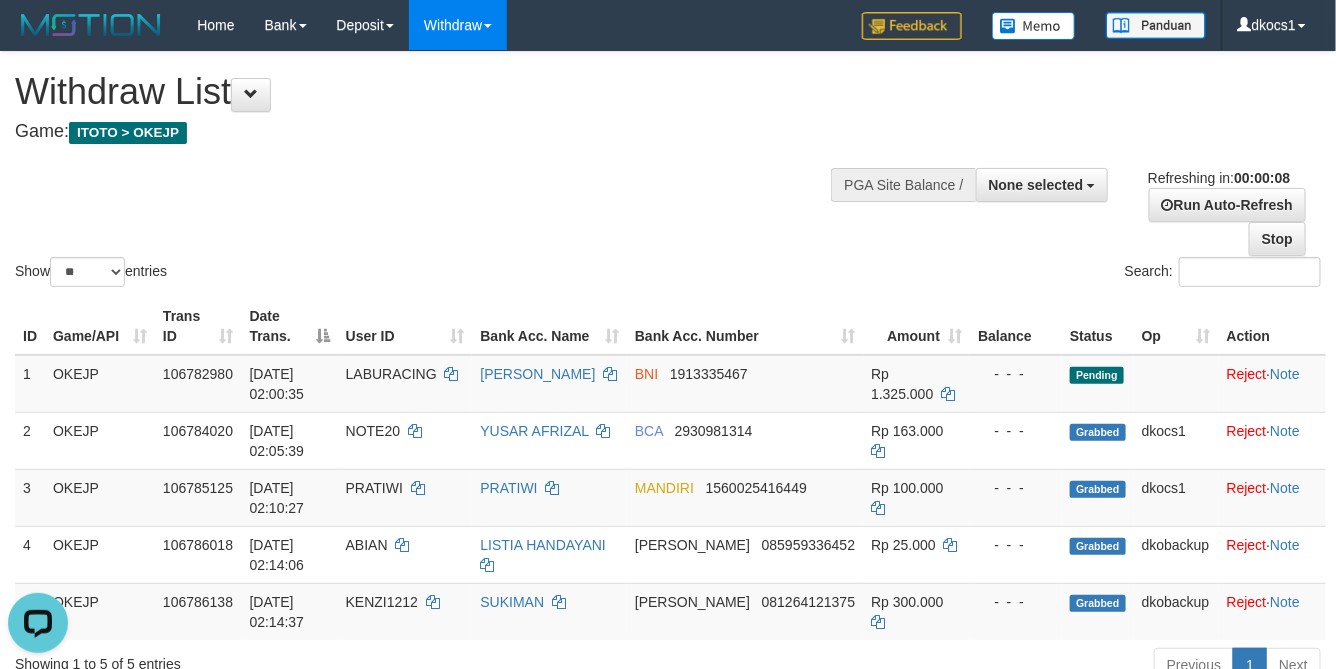 scroll, scrollTop: 0, scrollLeft: 0, axis: both 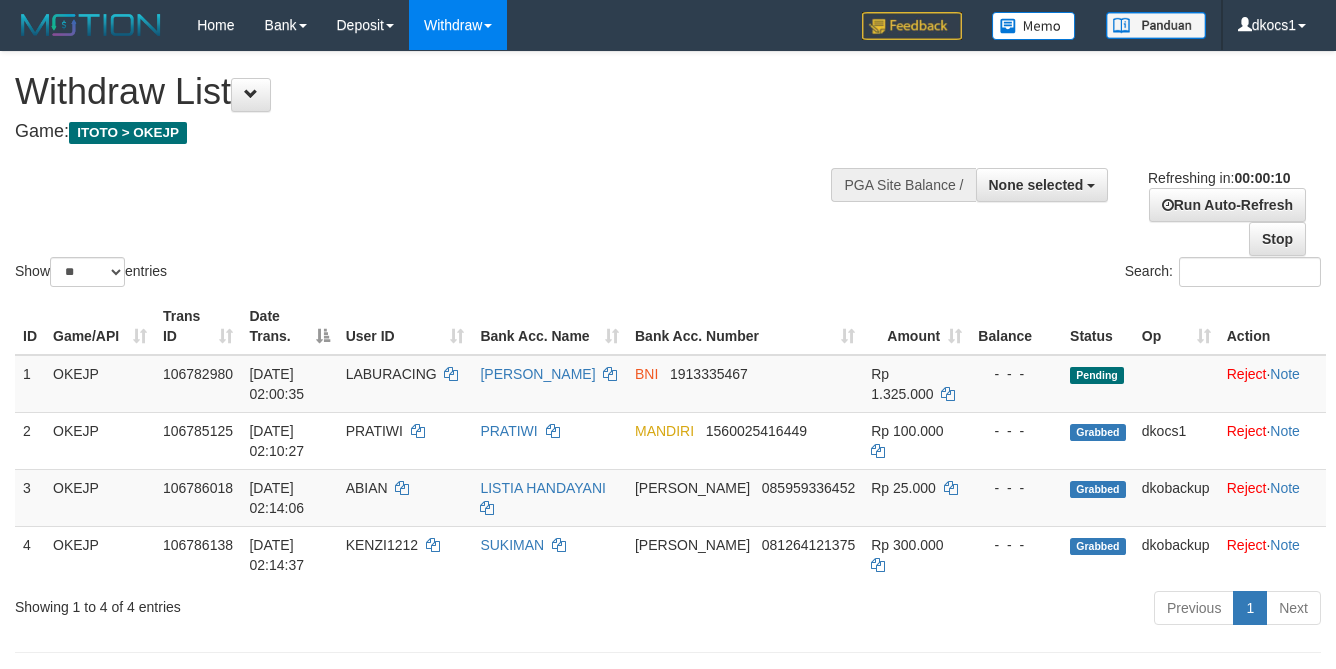 select 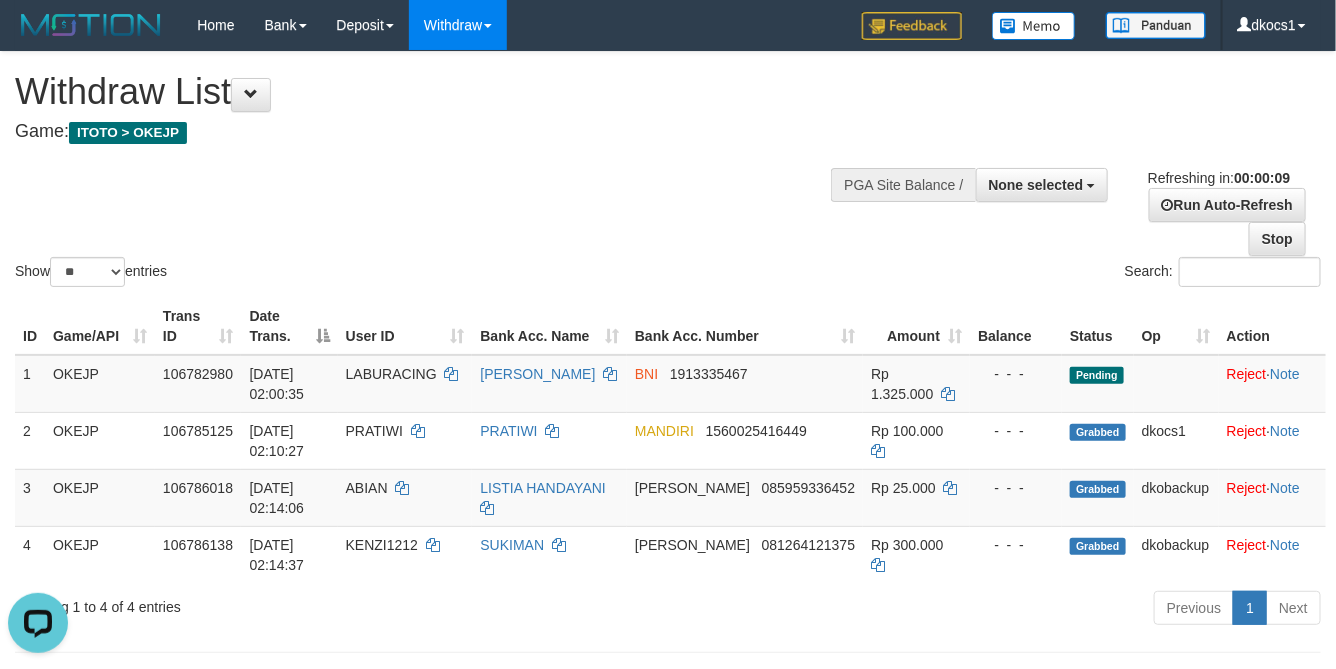 scroll, scrollTop: 0, scrollLeft: 0, axis: both 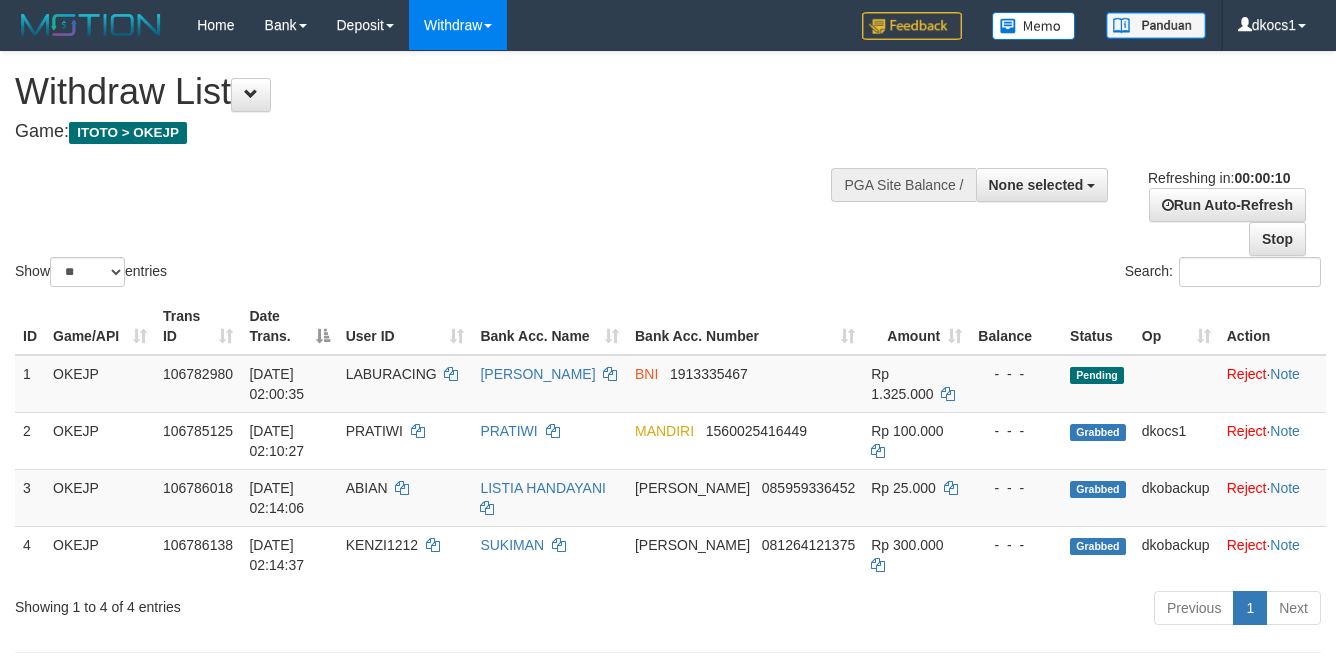 select 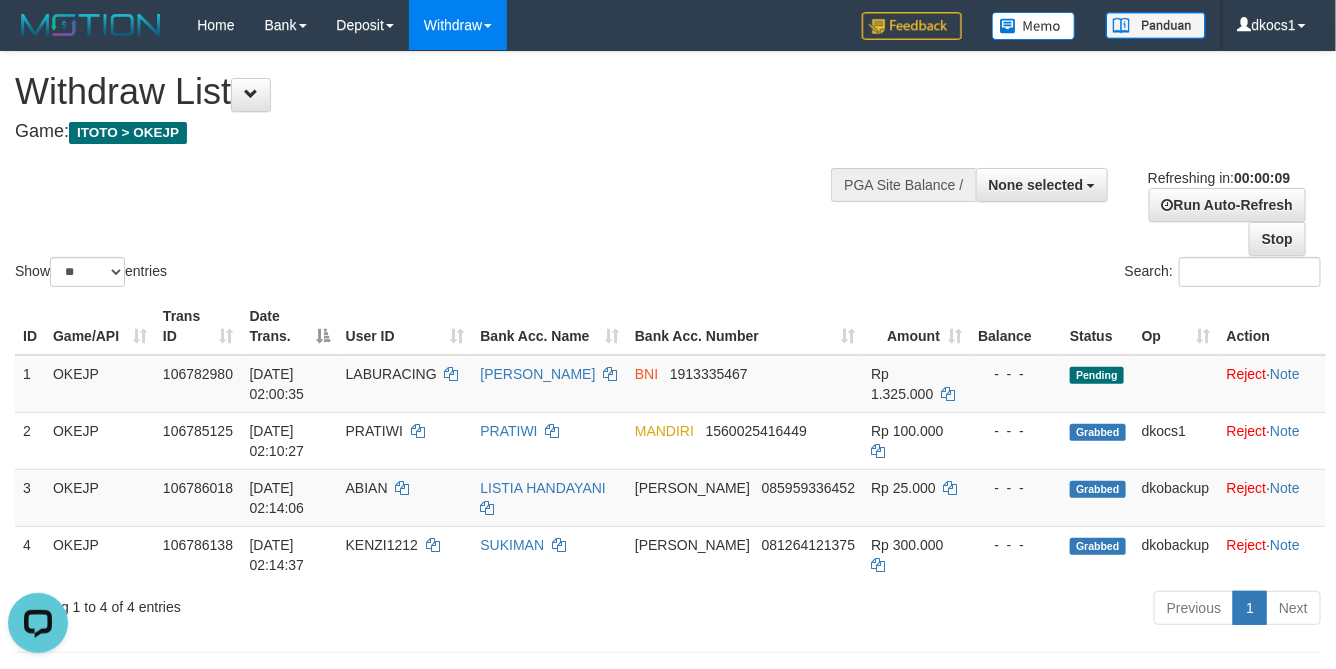 scroll, scrollTop: 0, scrollLeft: 0, axis: both 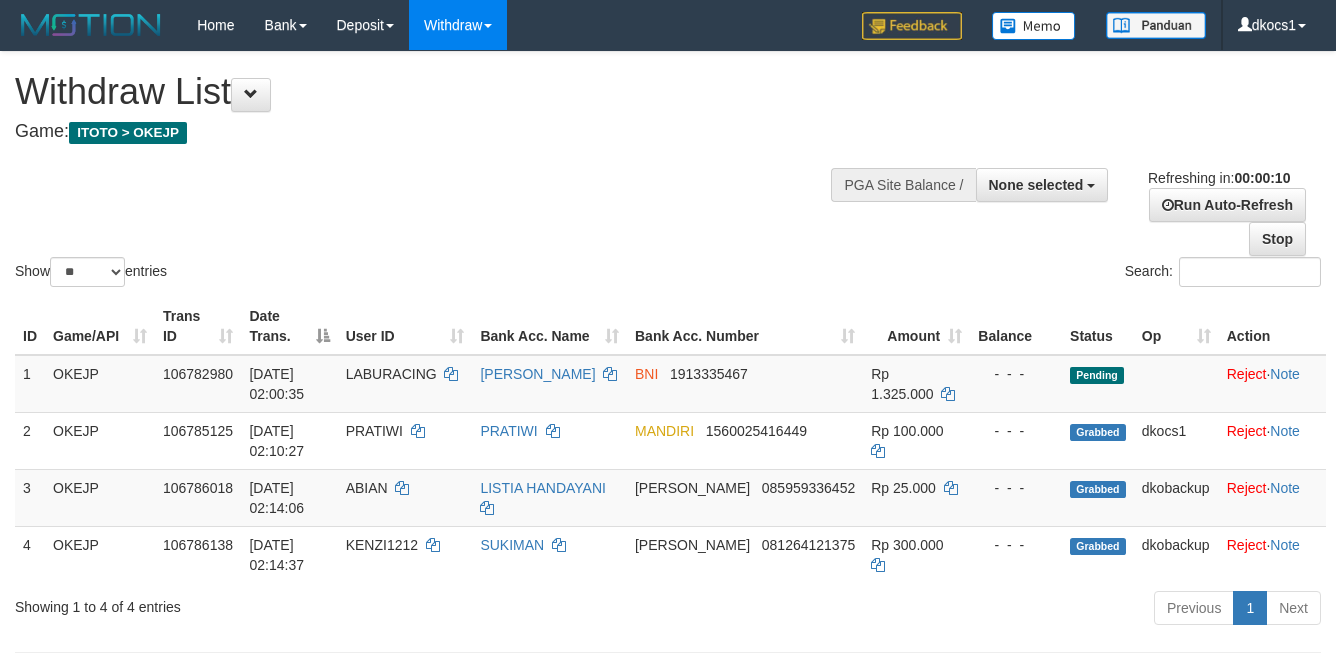 select 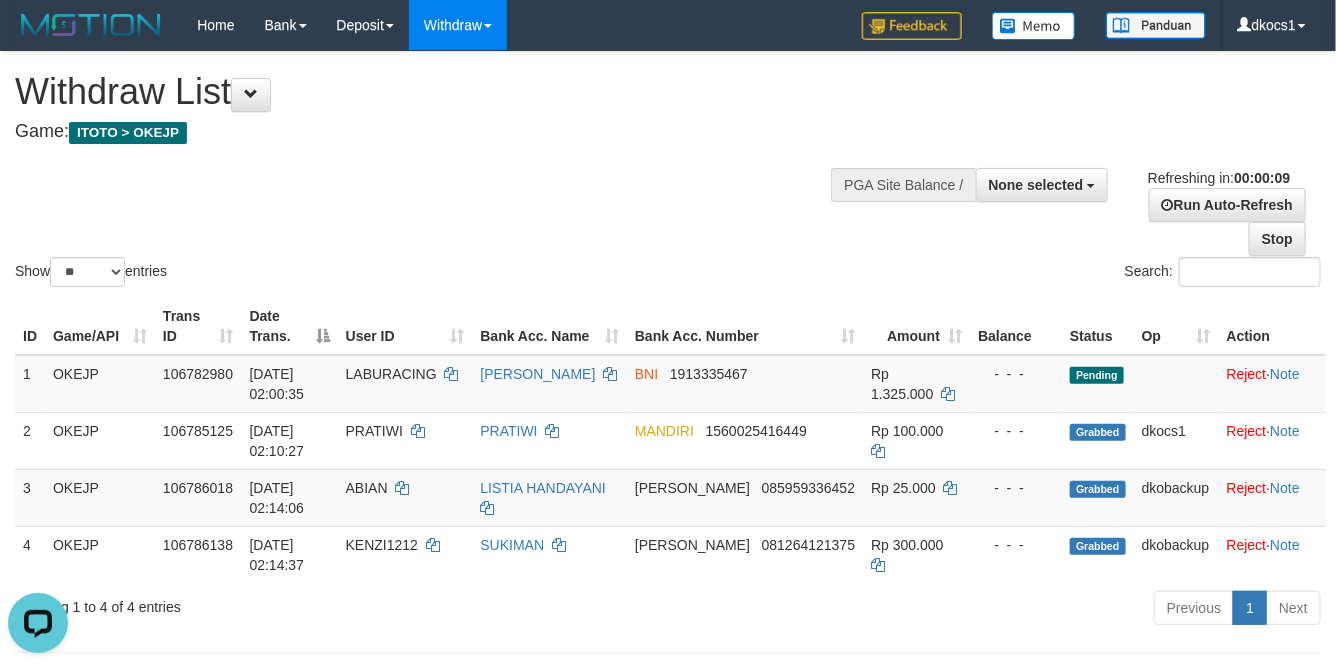 scroll, scrollTop: 0, scrollLeft: 0, axis: both 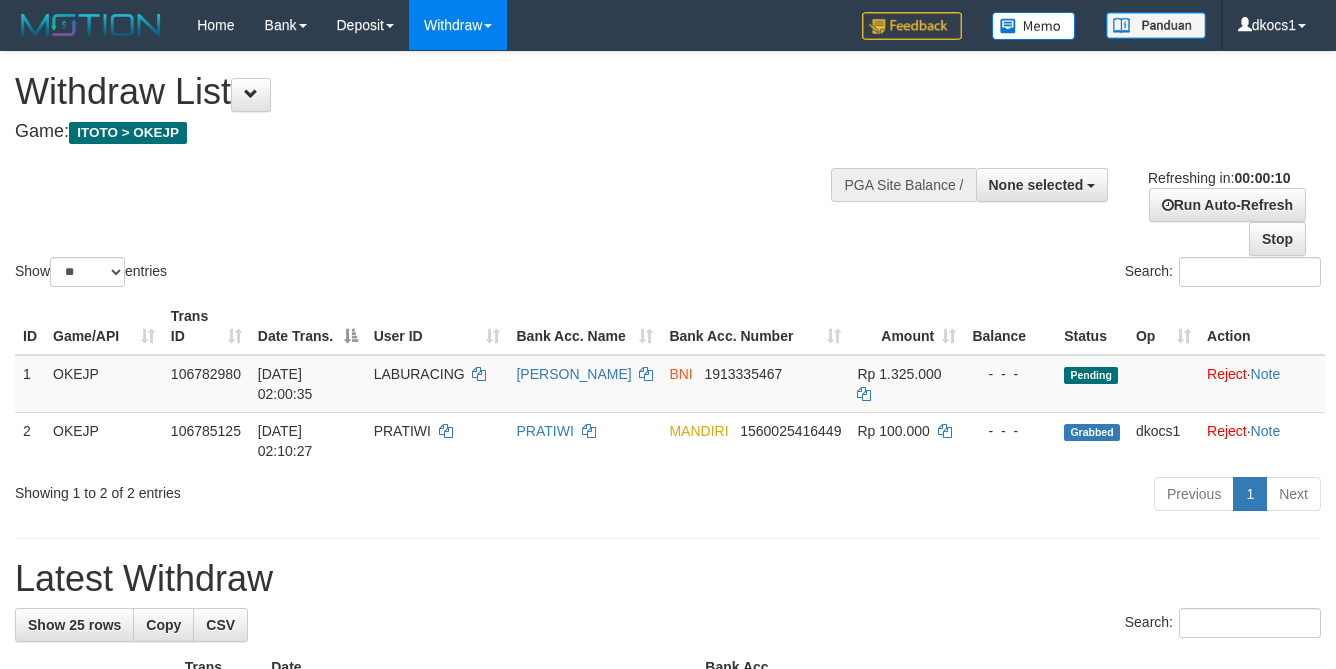 select 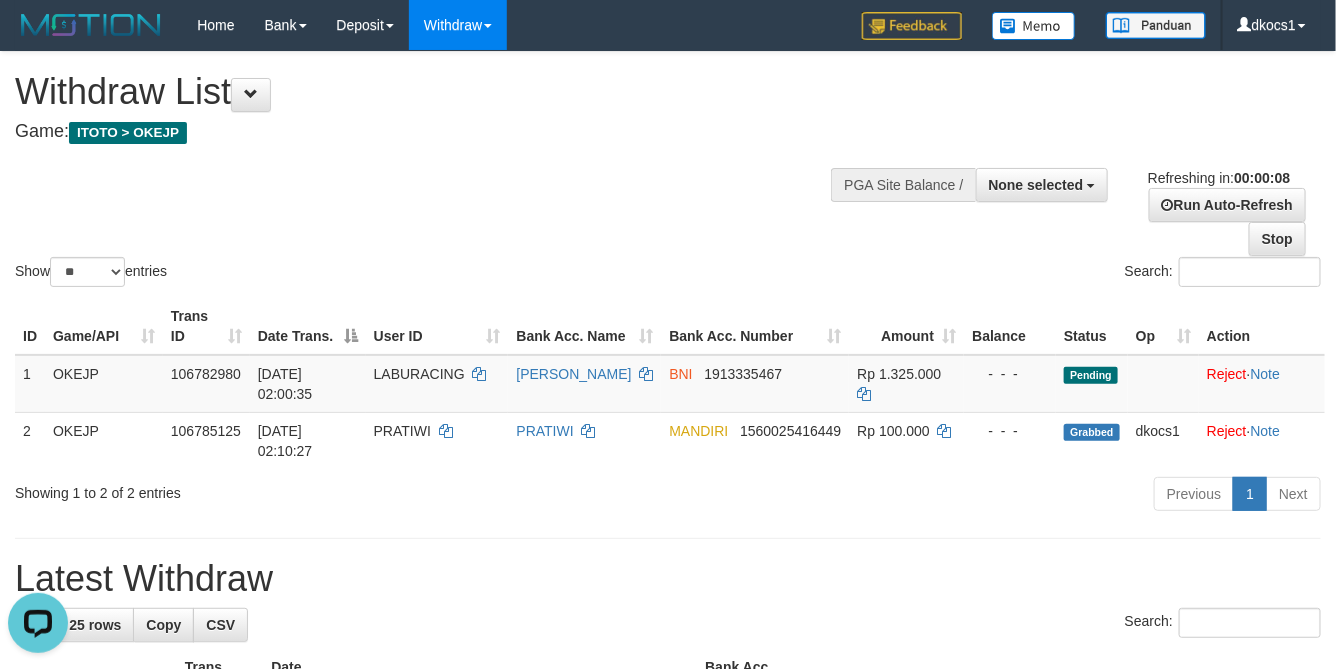 scroll, scrollTop: 0, scrollLeft: 0, axis: both 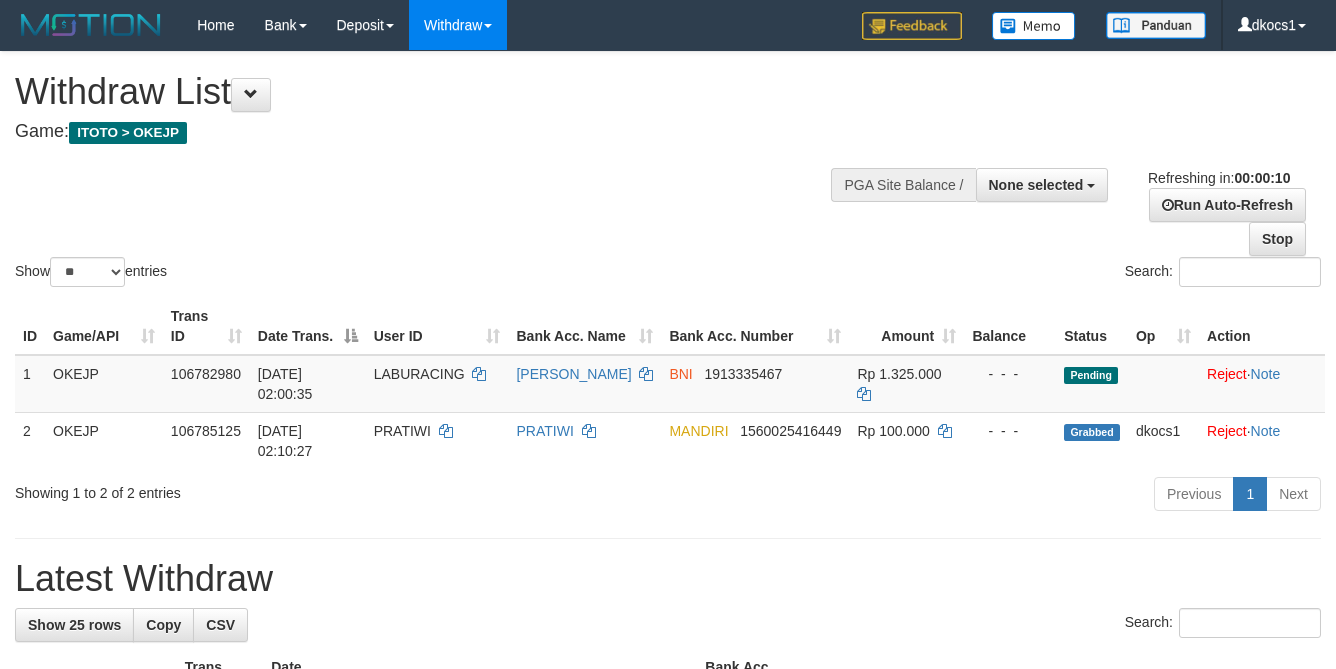 select 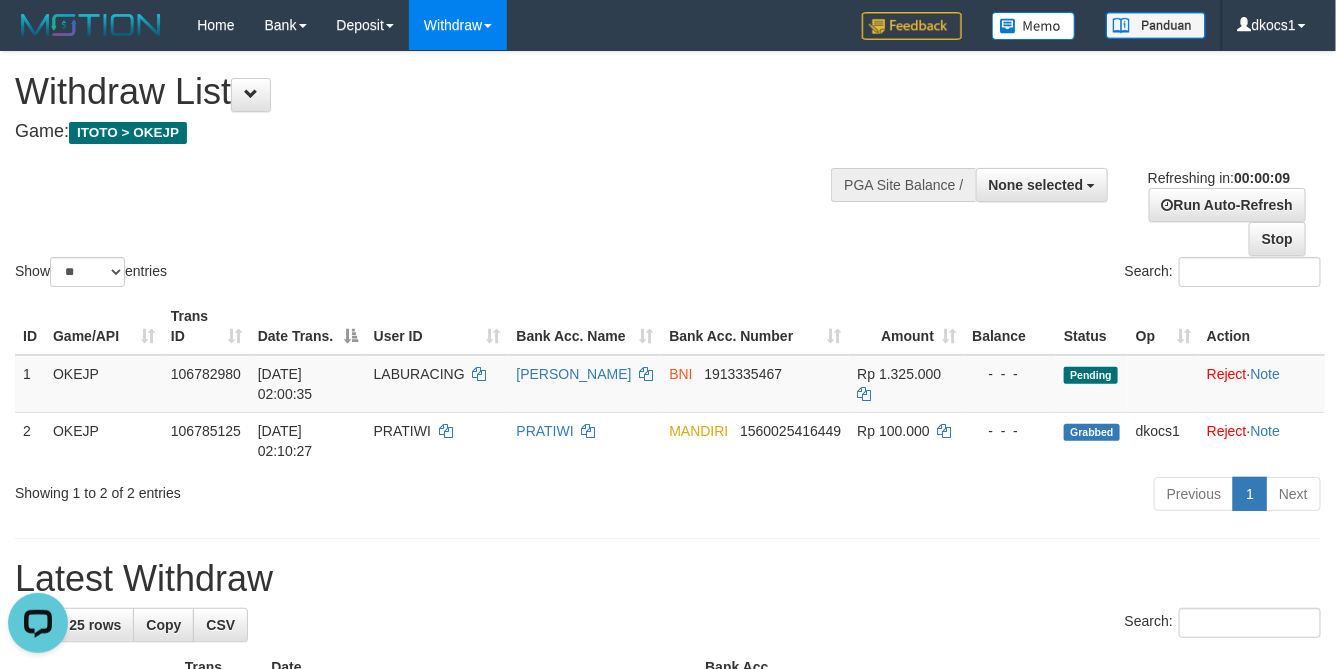 scroll, scrollTop: 0, scrollLeft: 0, axis: both 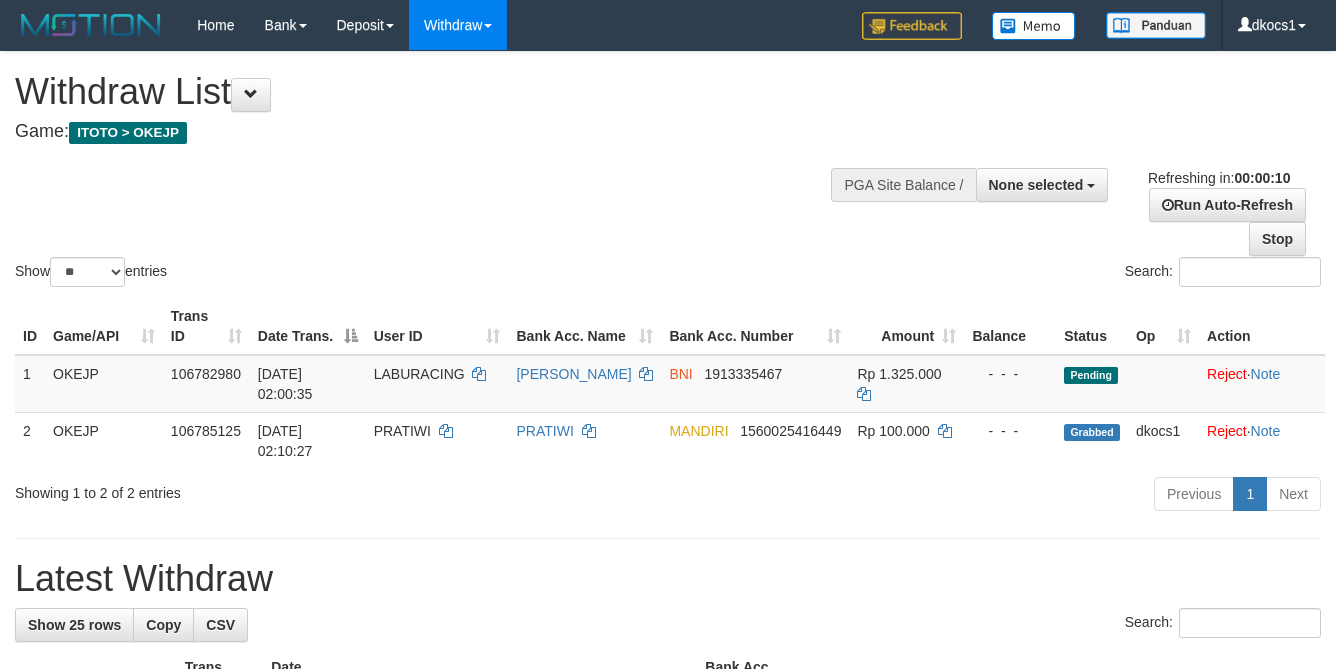 select 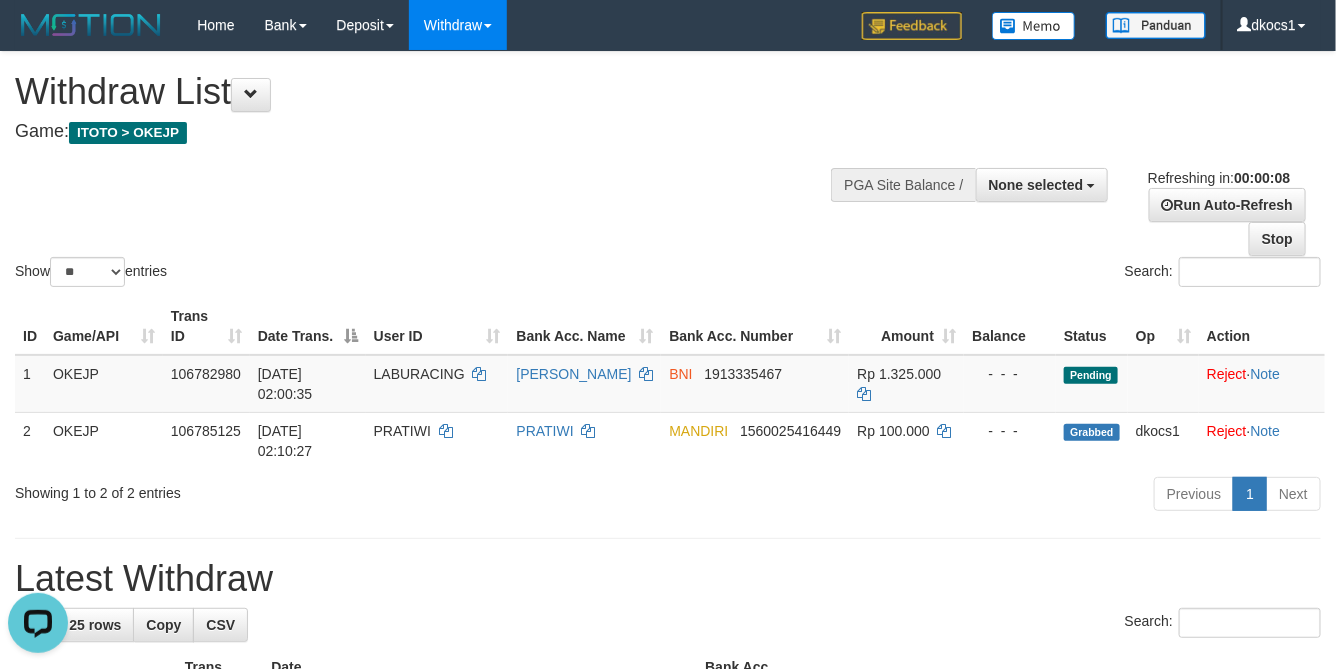 scroll, scrollTop: 0, scrollLeft: 0, axis: both 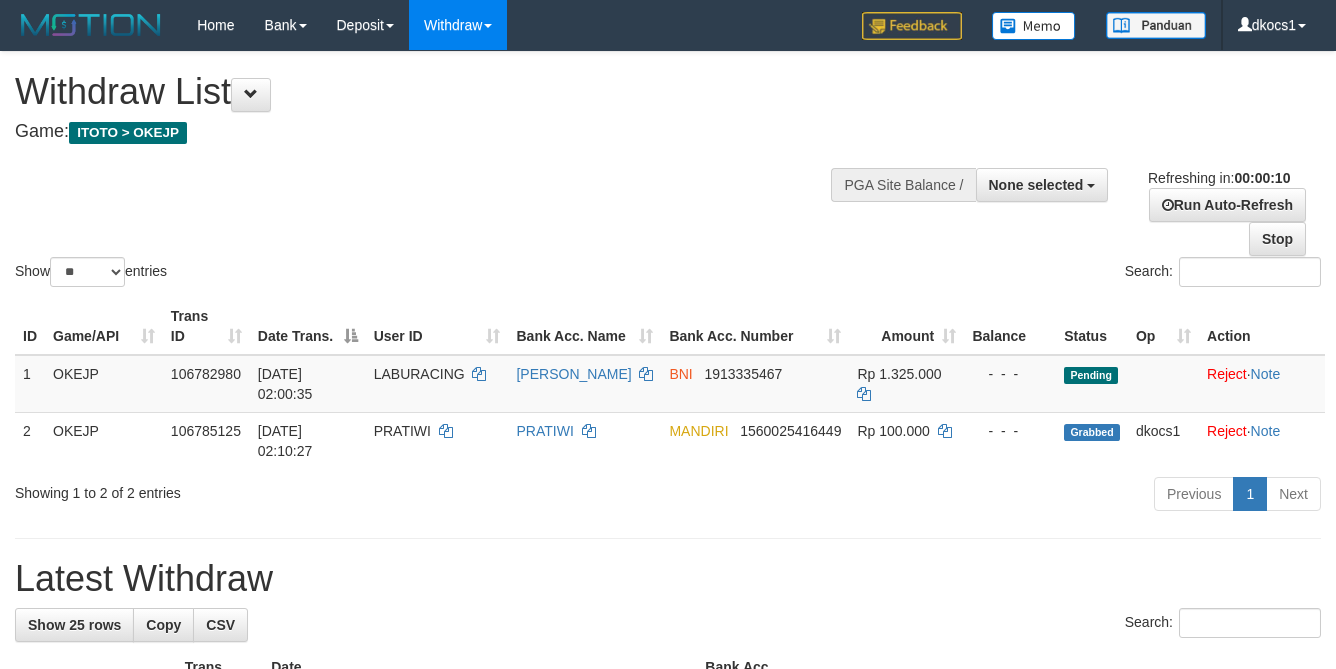 select 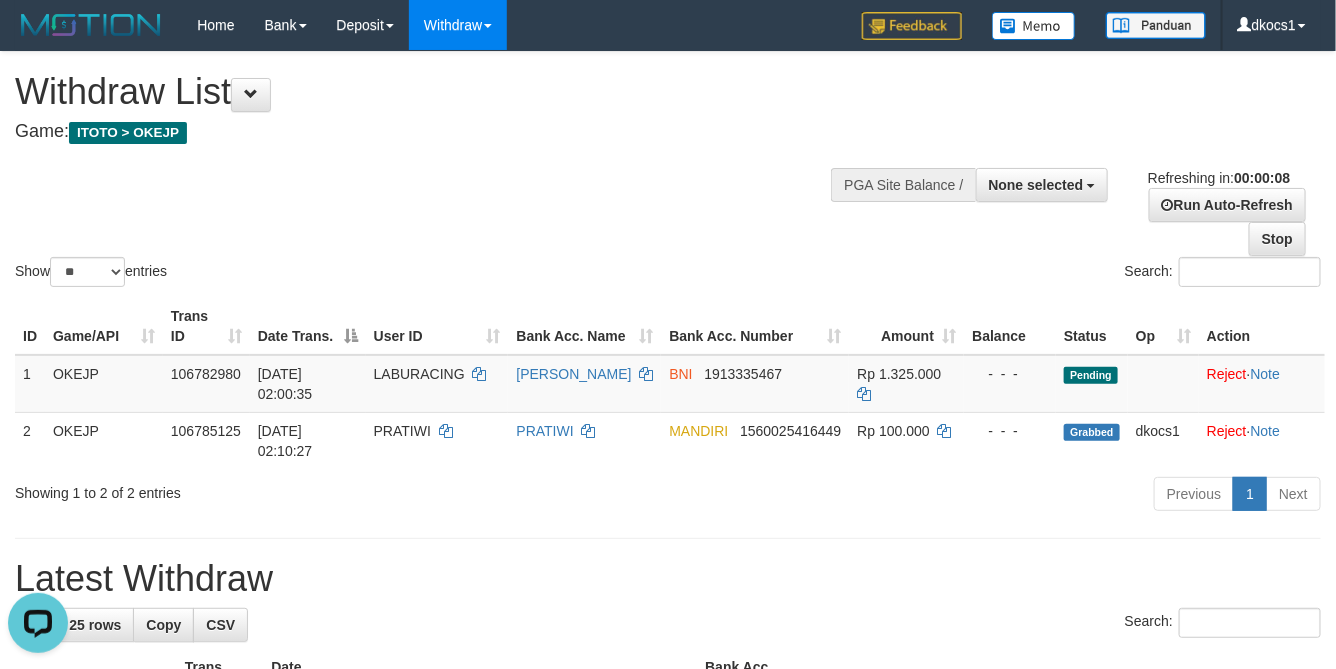 scroll, scrollTop: 0, scrollLeft: 0, axis: both 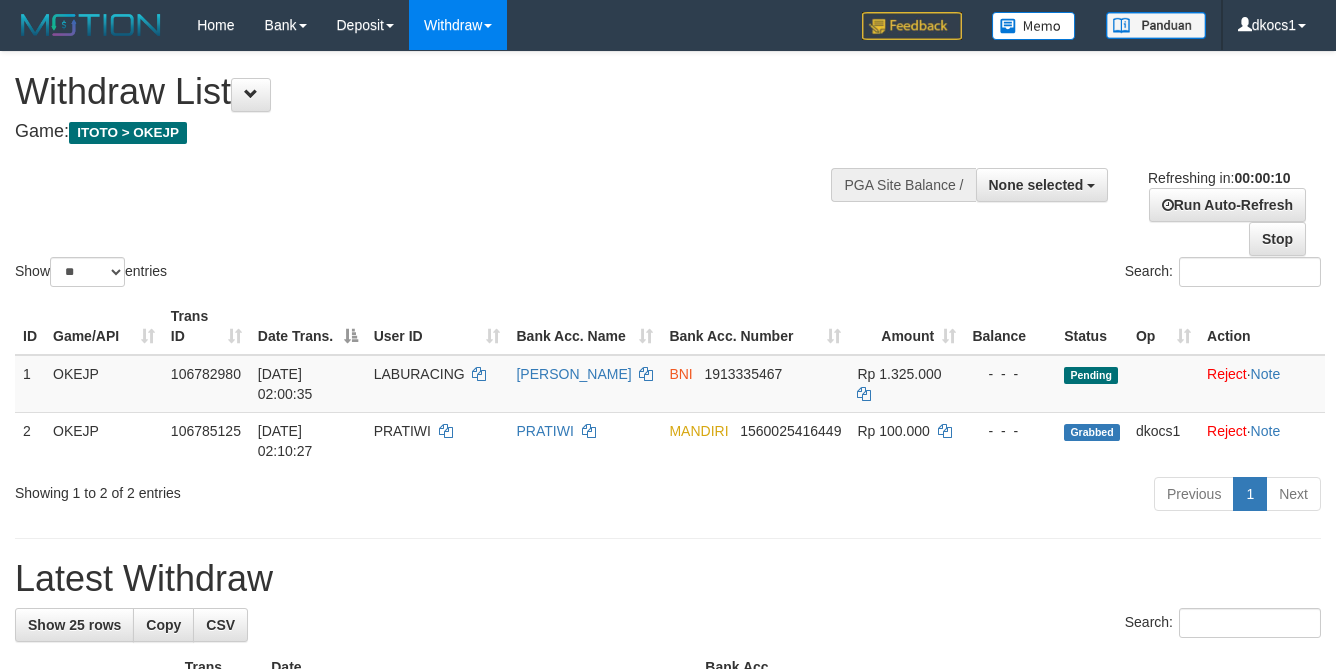 select 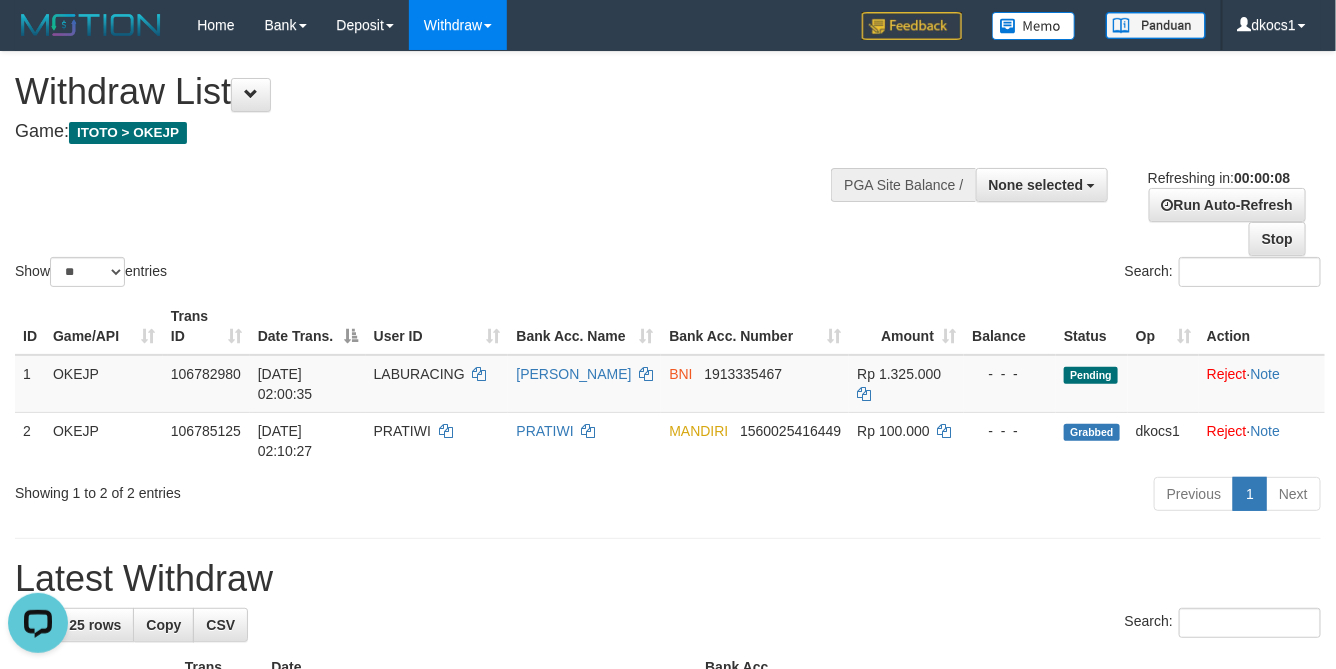scroll, scrollTop: 0, scrollLeft: 0, axis: both 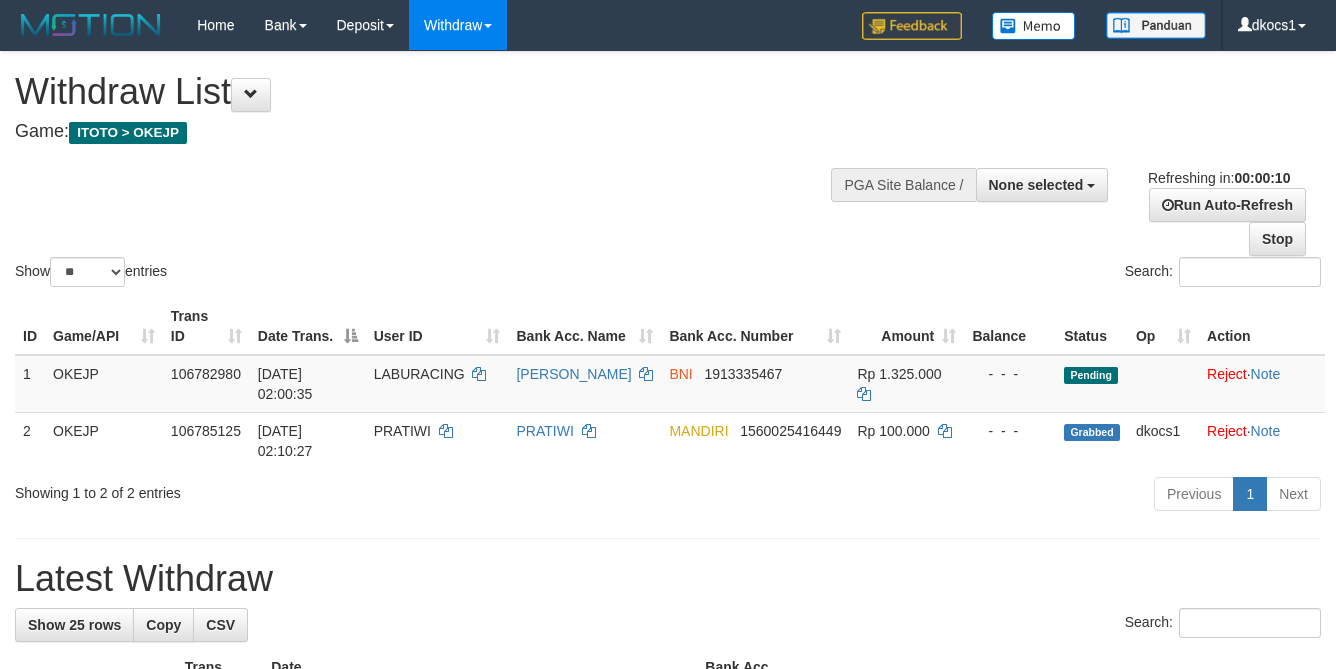 select 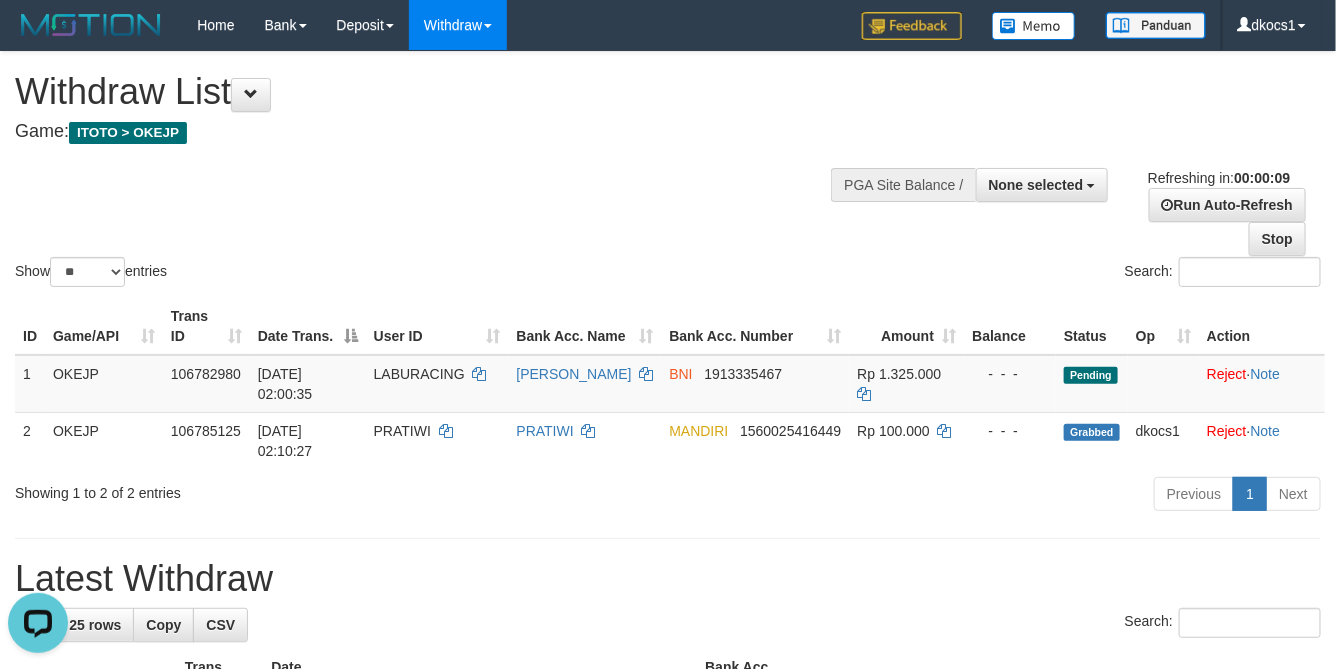 scroll, scrollTop: 0, scrollLeft: 0, axis: both 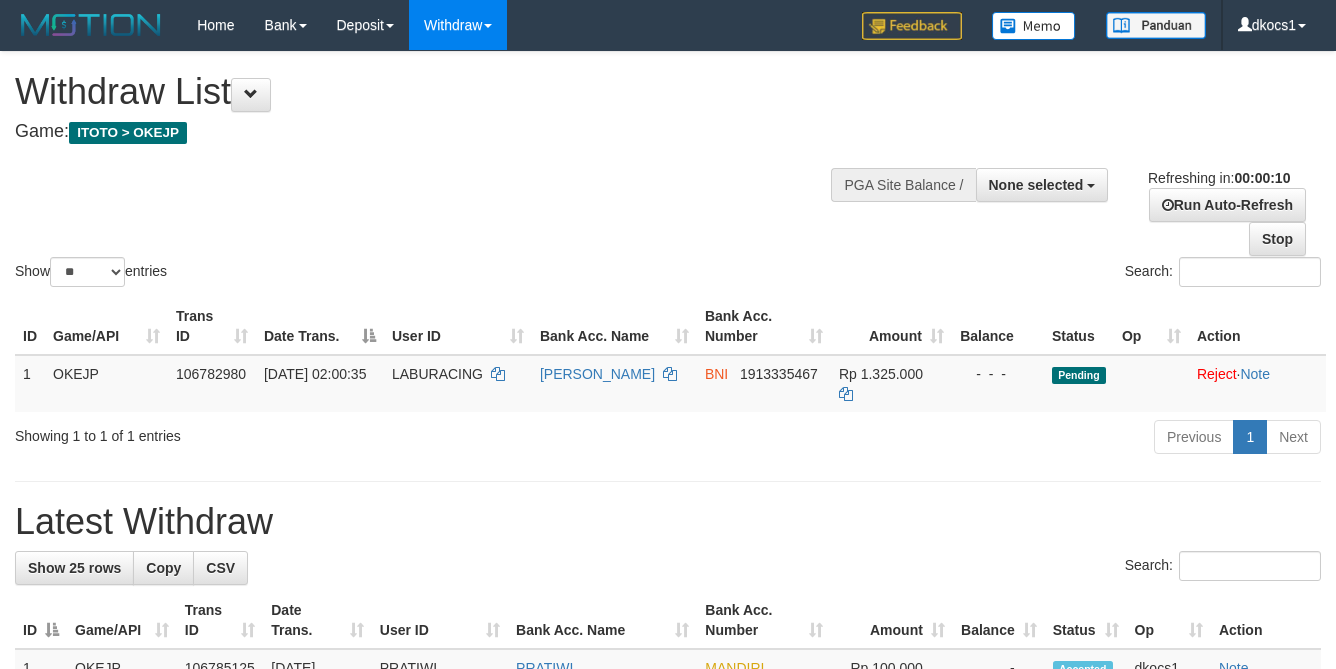 select 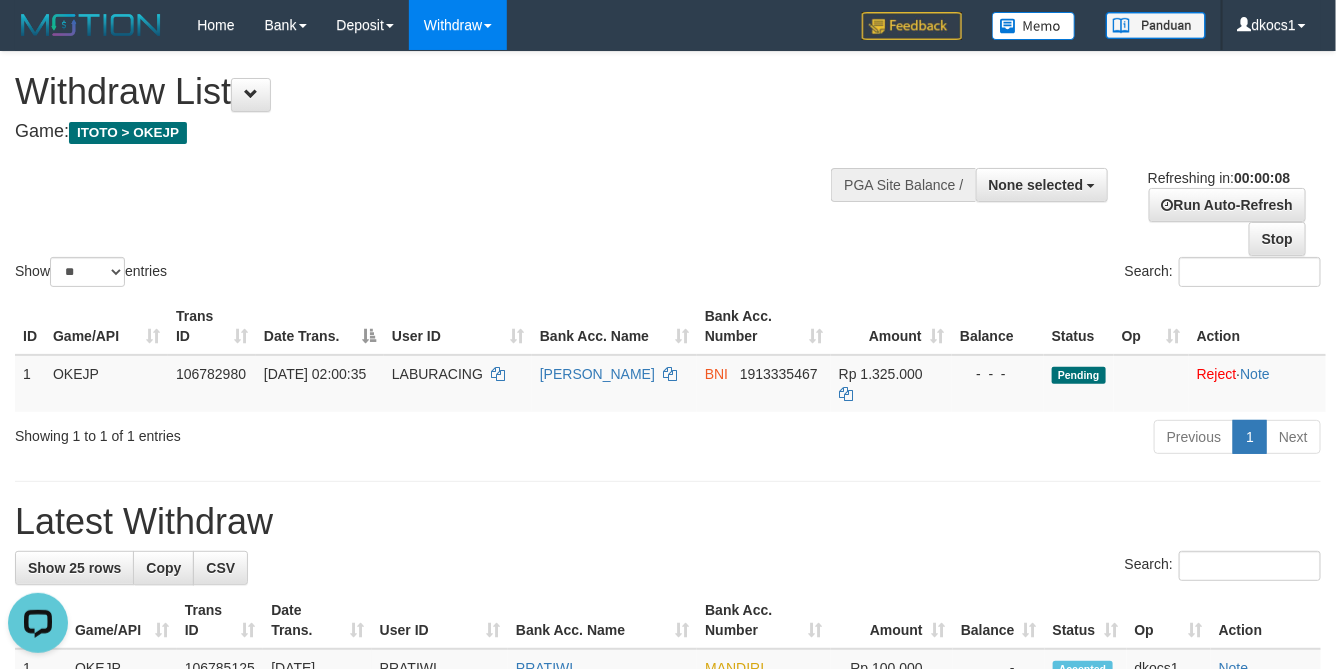 scroll, scrollTop: 0, scrollLeft: 0, axis: both 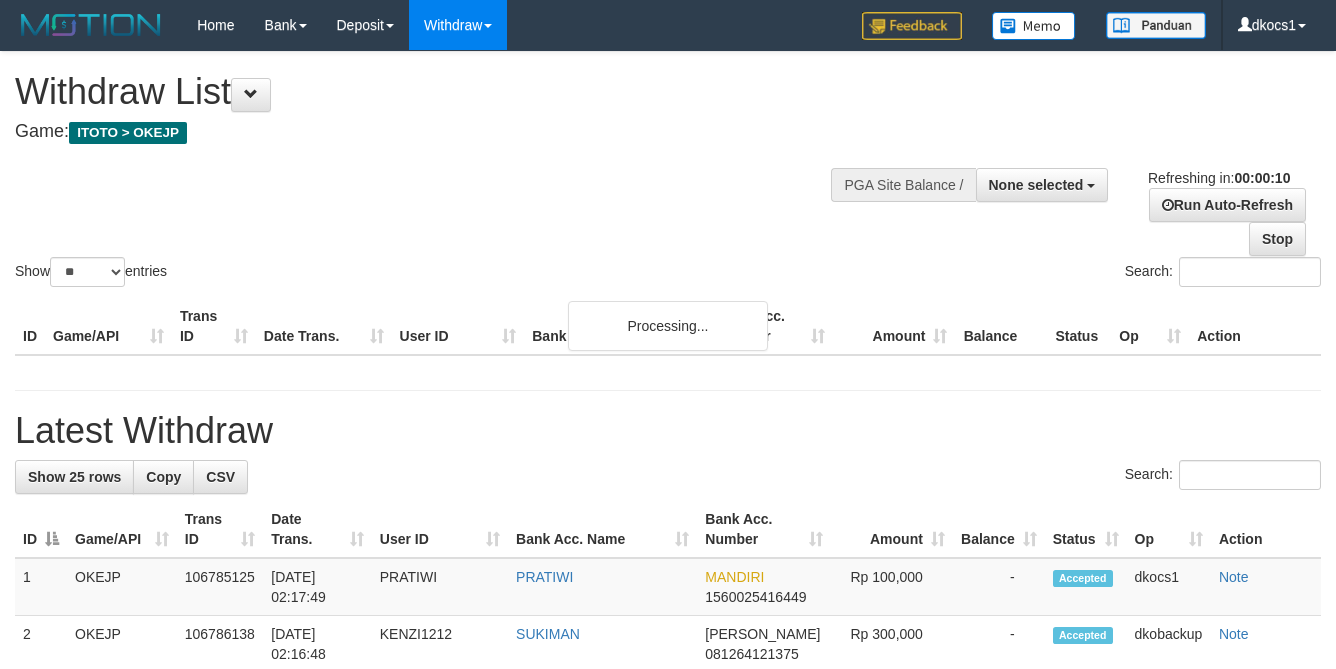 select 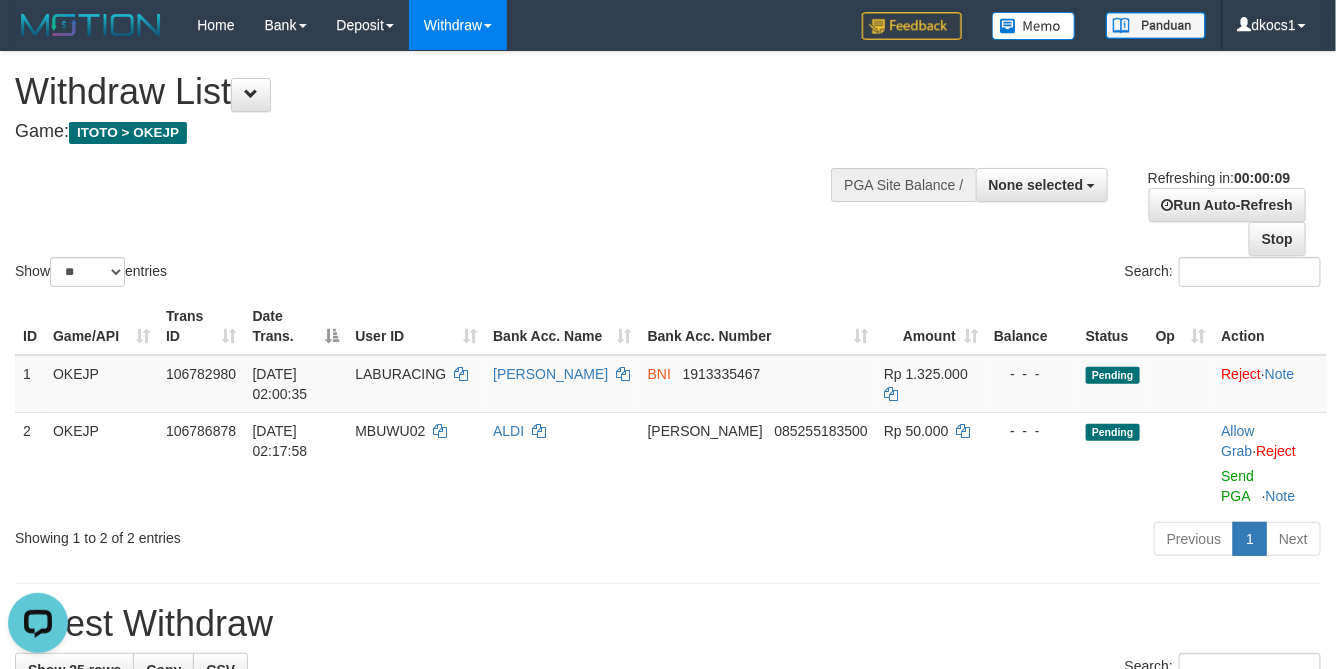 scroll, scrollTop: 0, scrollLeft: 0, axis: both 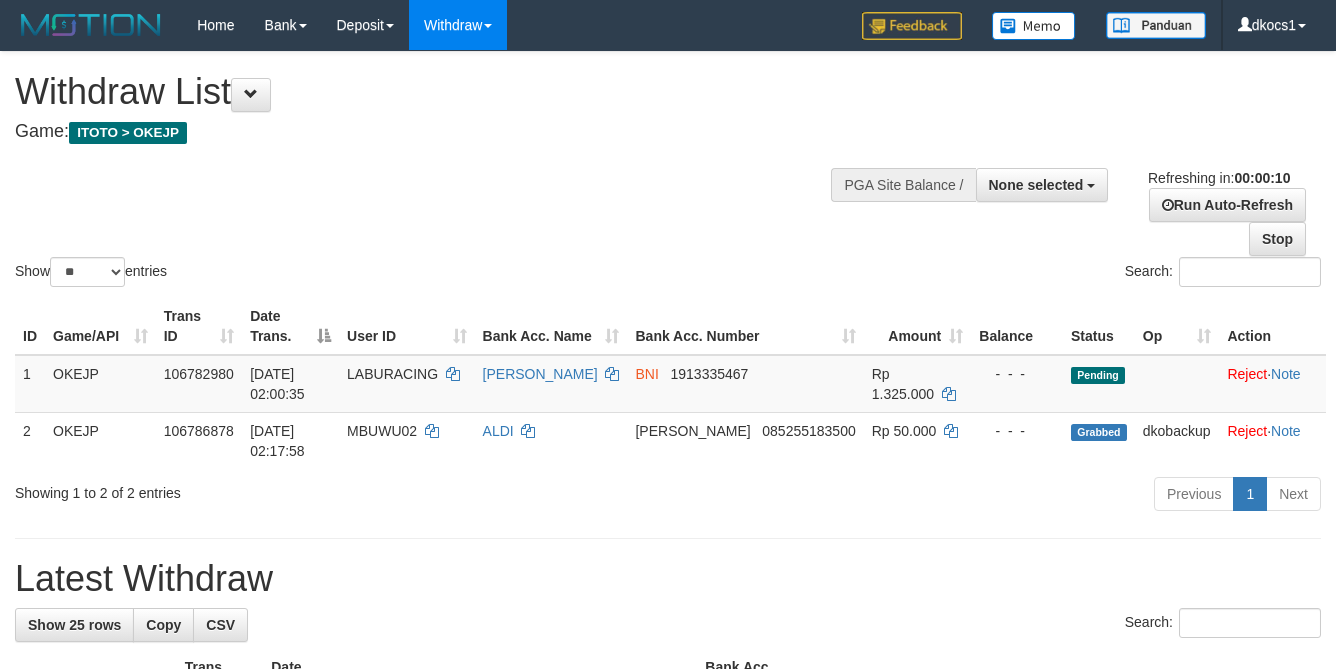 select 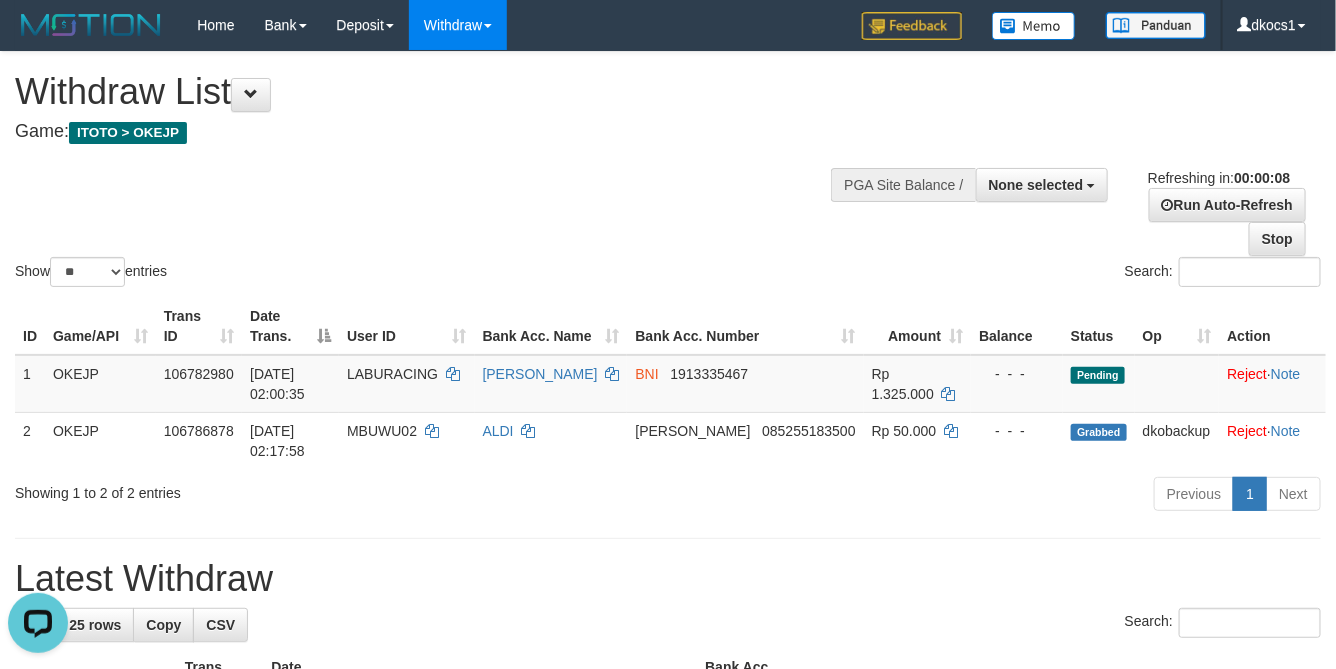 scroll, scrollTop: 0, scrollLeft: 0, axis: both 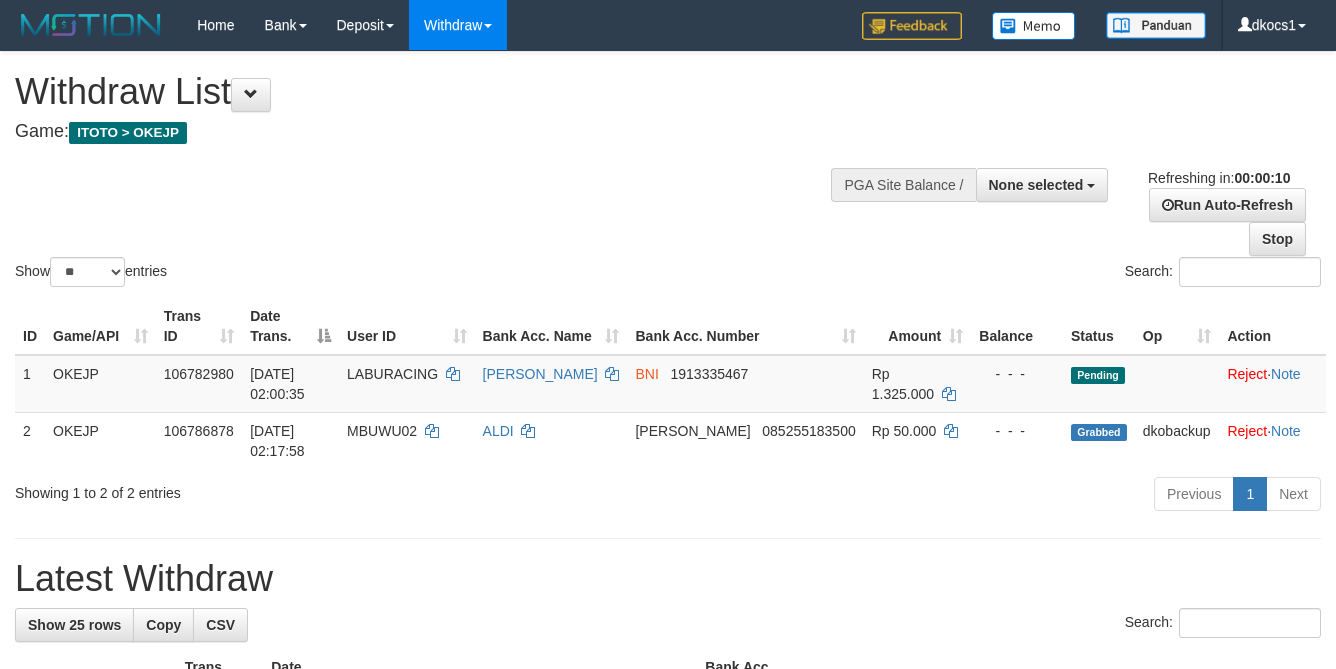 select 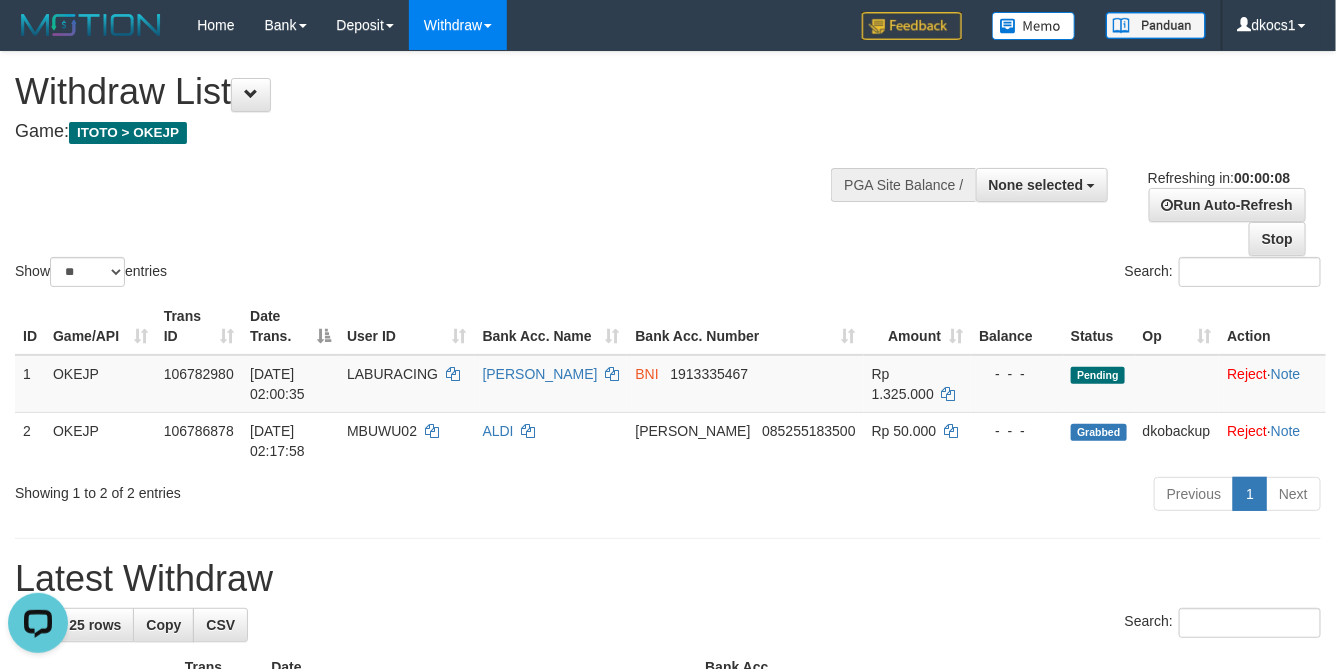 scroll, scrollTop: 0, scrollLeft: 0, axis: both 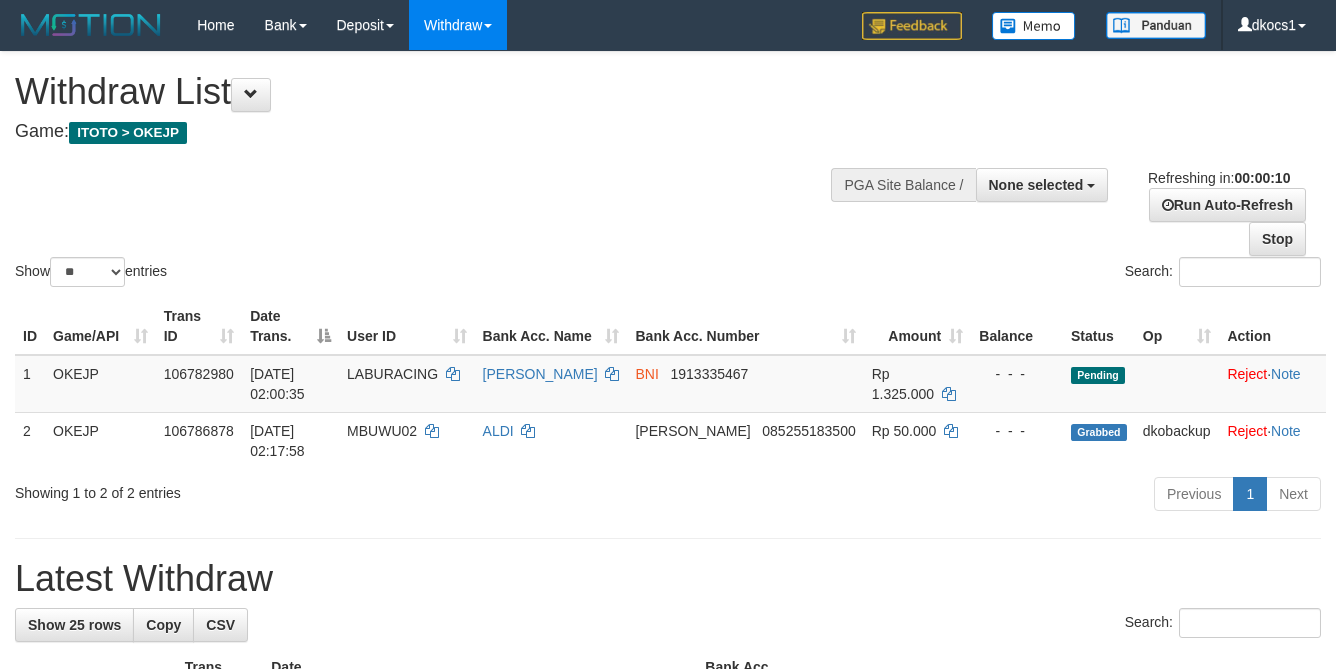 select 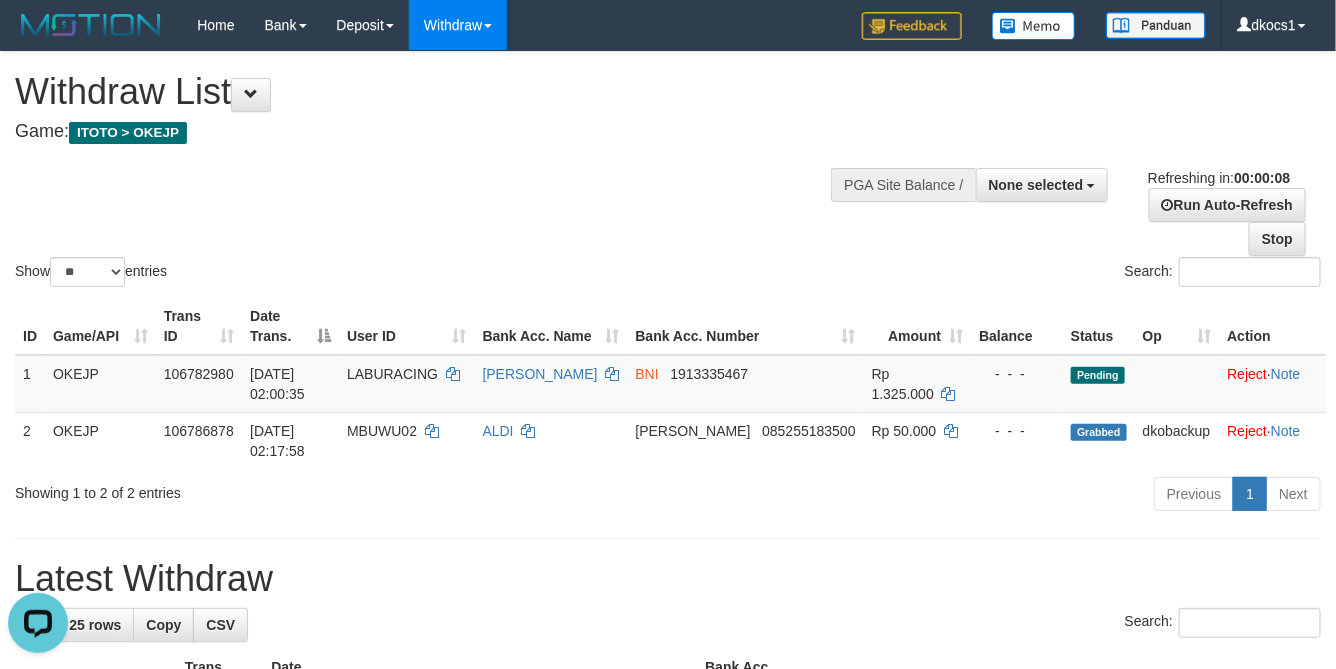 scroll, scrollTop: 0, scrollLeft: 0, axis: both 